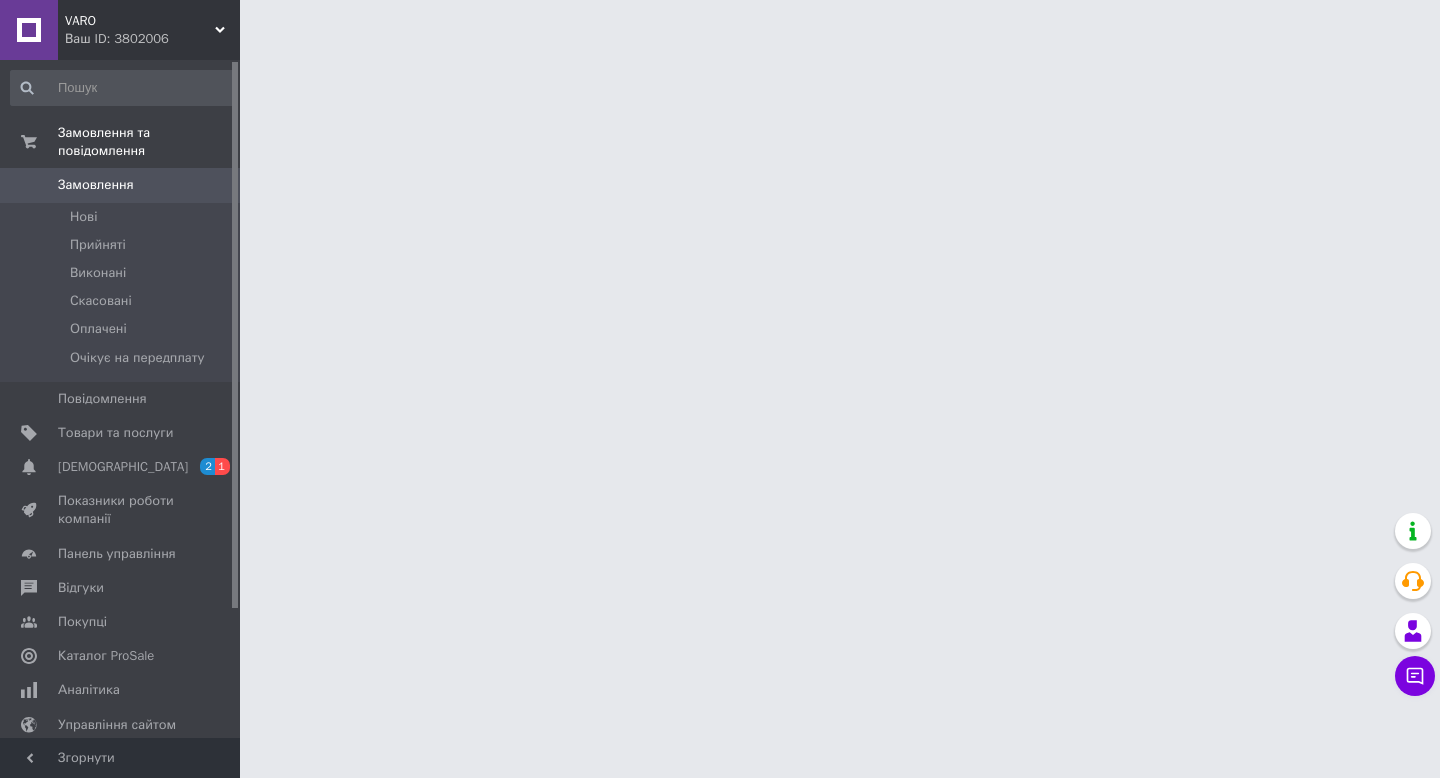 scroll, scrollTop: 0, scrollLeft: 0, axis: both 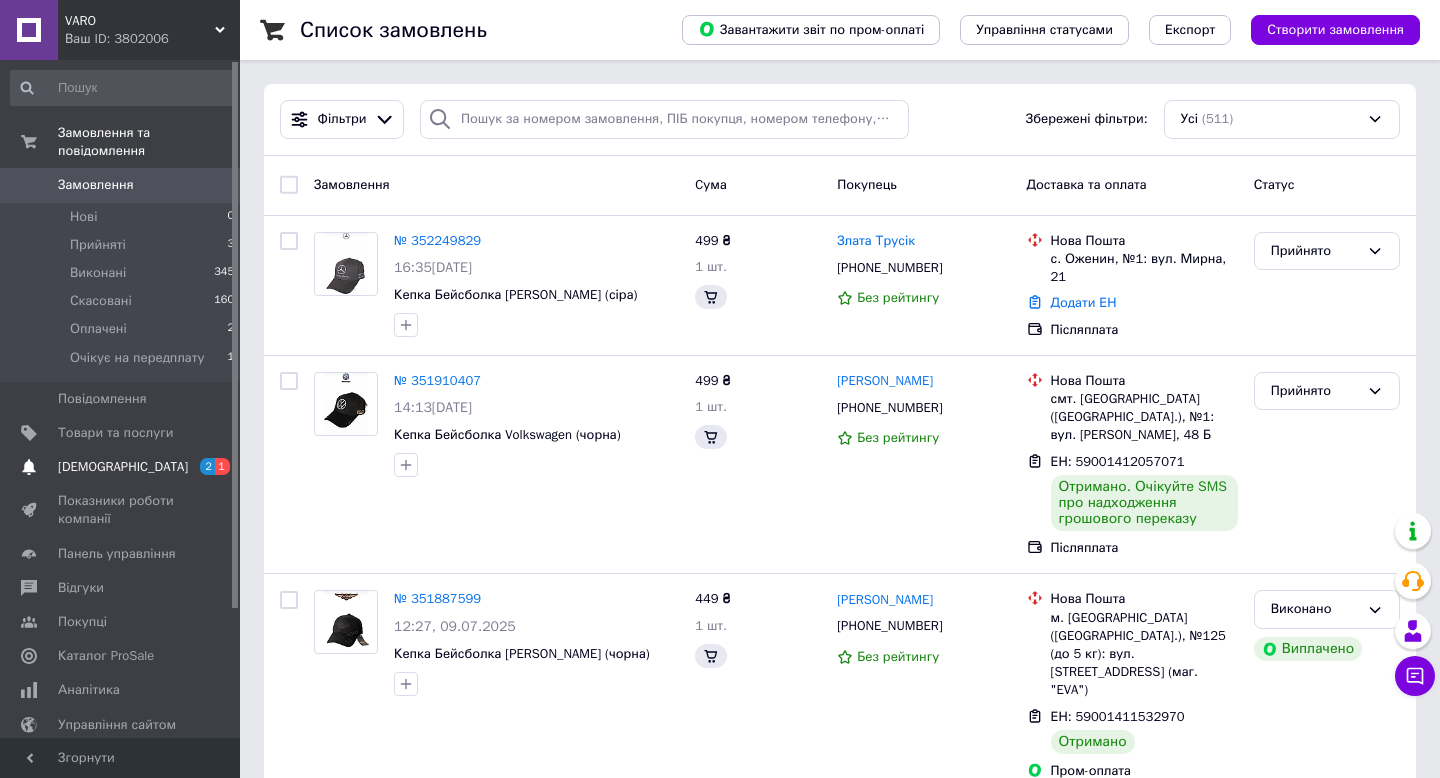 click on "[DEMOGRAPHIC_DATA] 2 1" at bounding box center [123, 467] 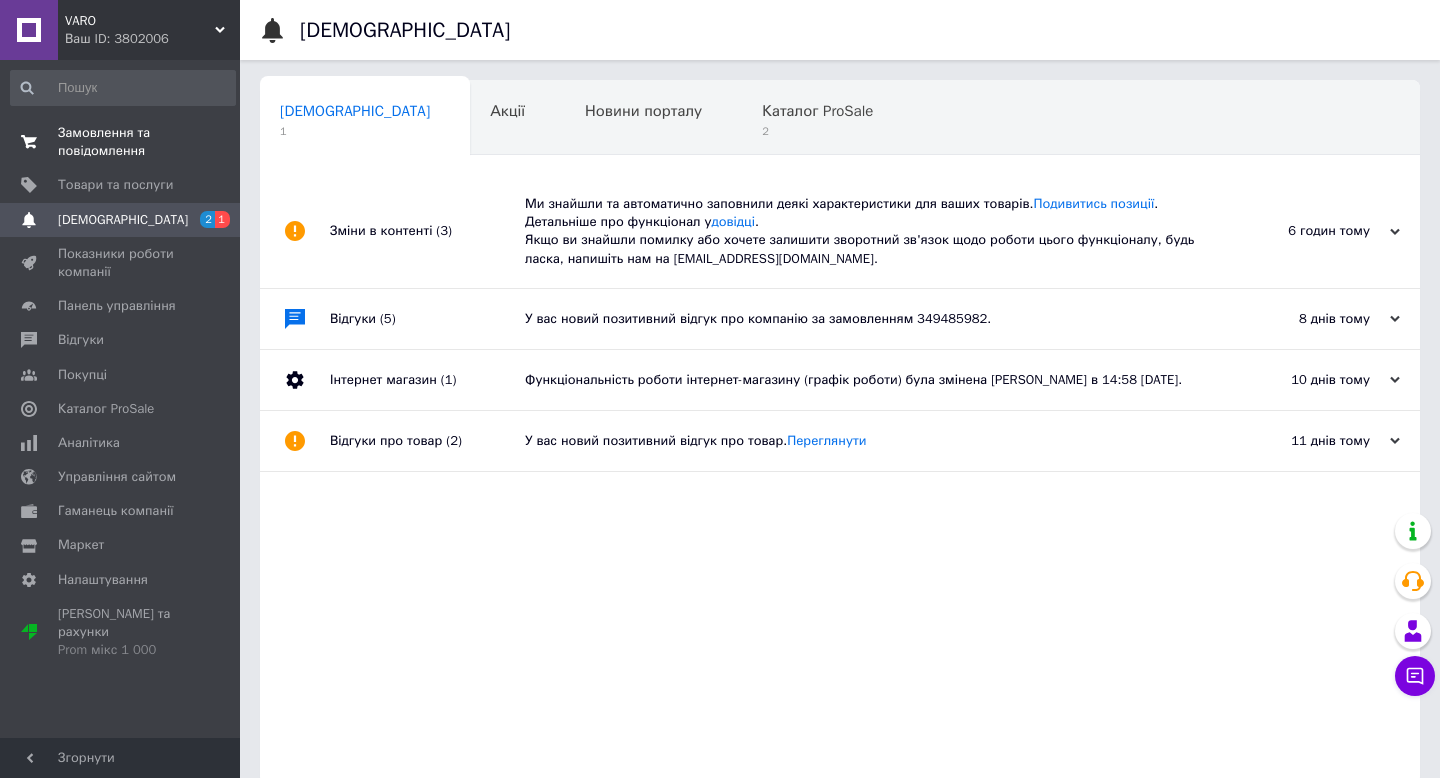 click on "Замовлення та повідомлення" at bounding box center [121, 142] 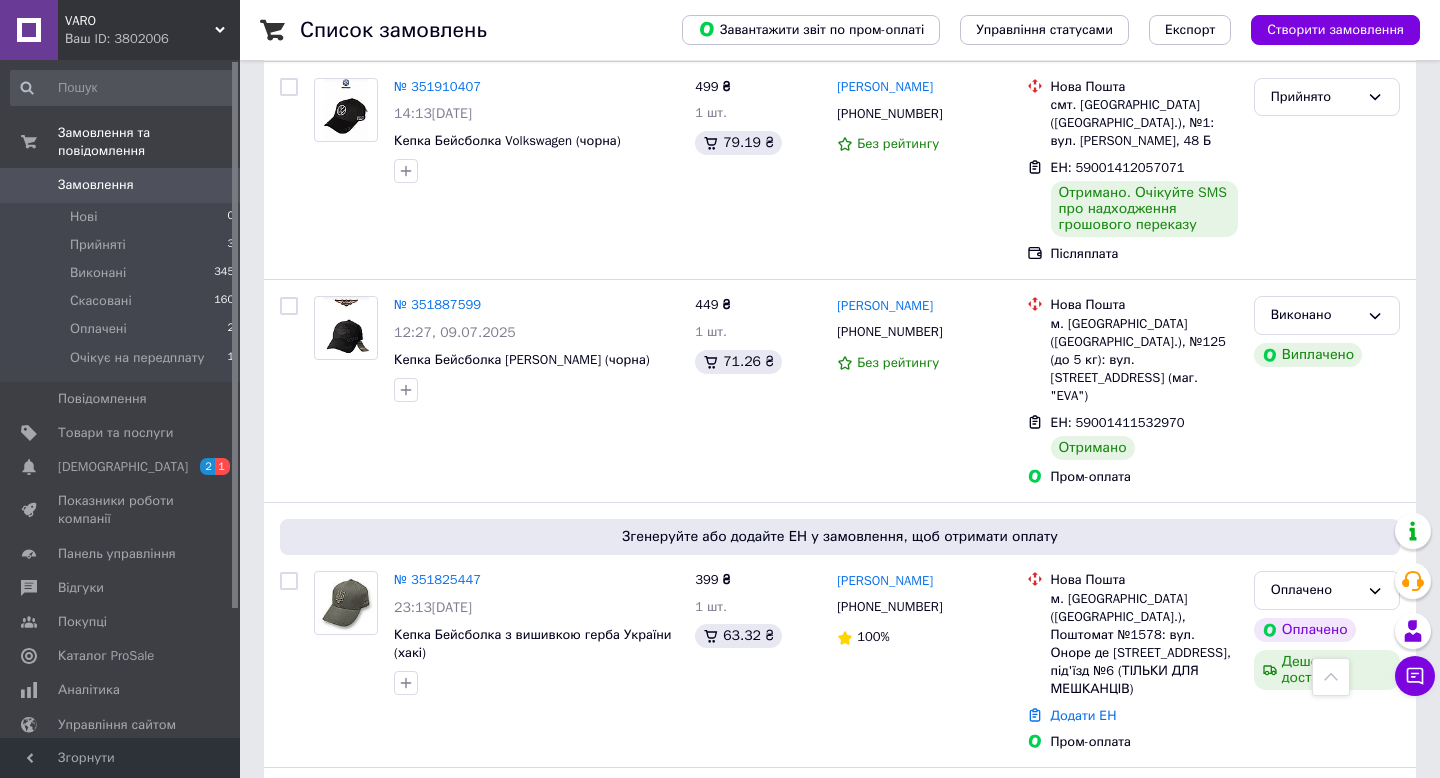 scroll, scrollTop: 0, scrollLeft: 0, axis: both 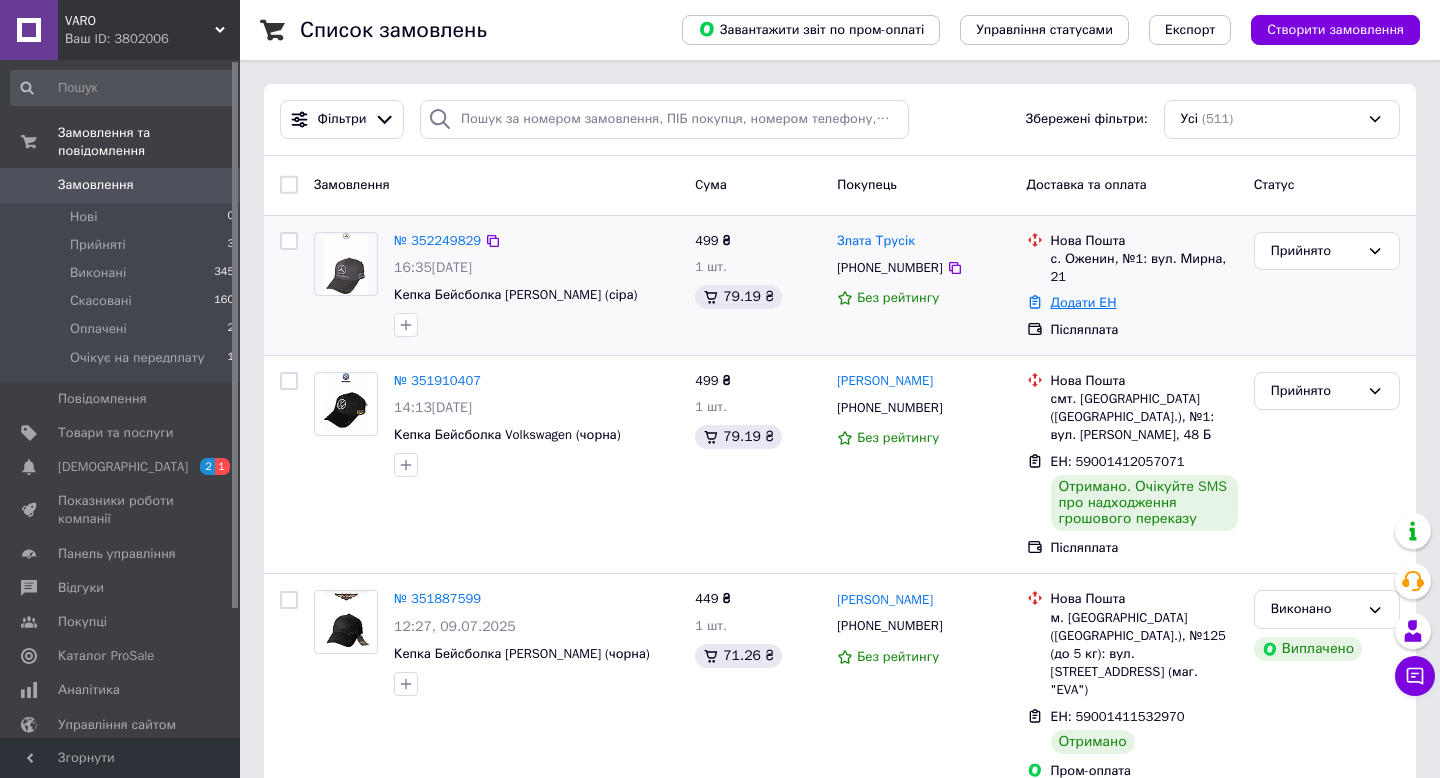 click on "Додати ЕН" at bounding box center [1084, 302] 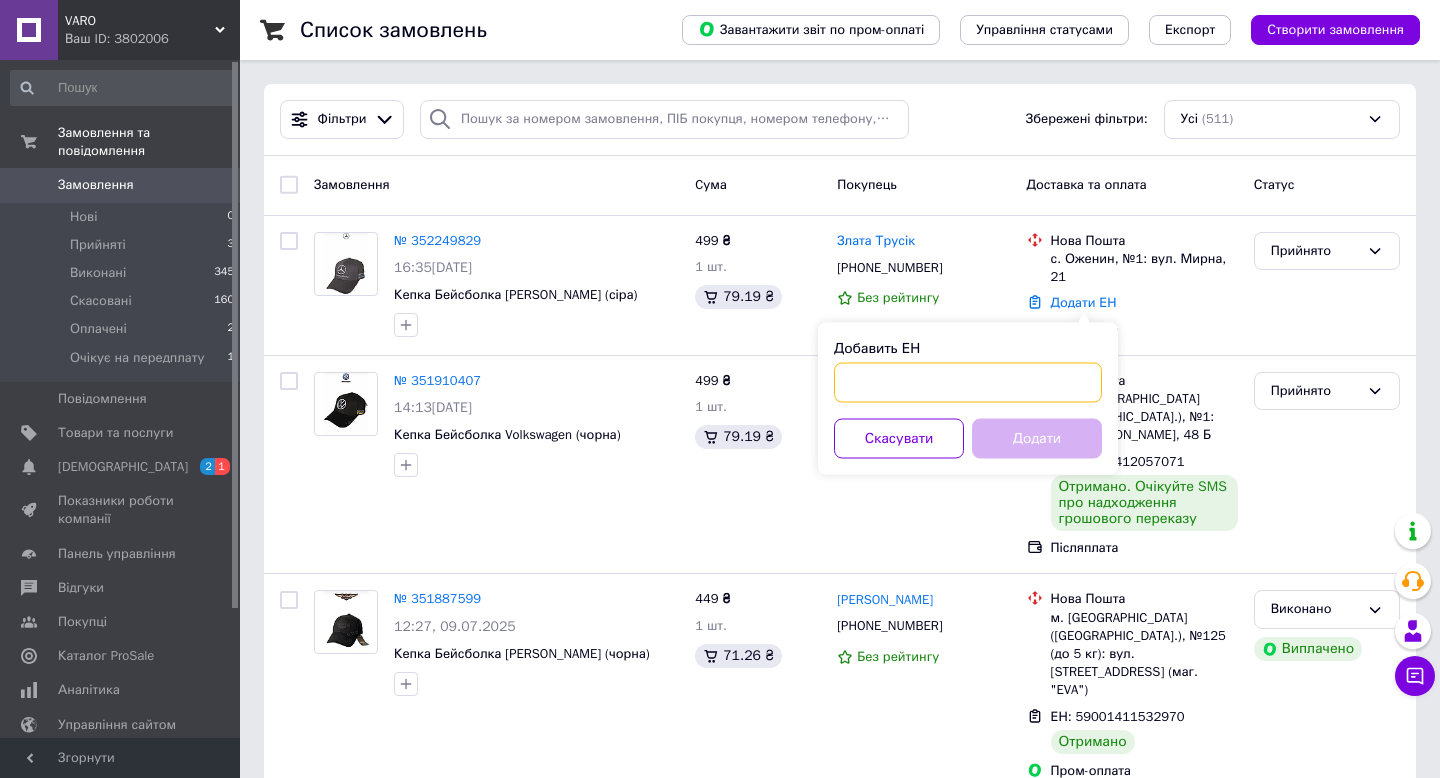click on "Добавить ЕН" at bounding box center [968, 383] 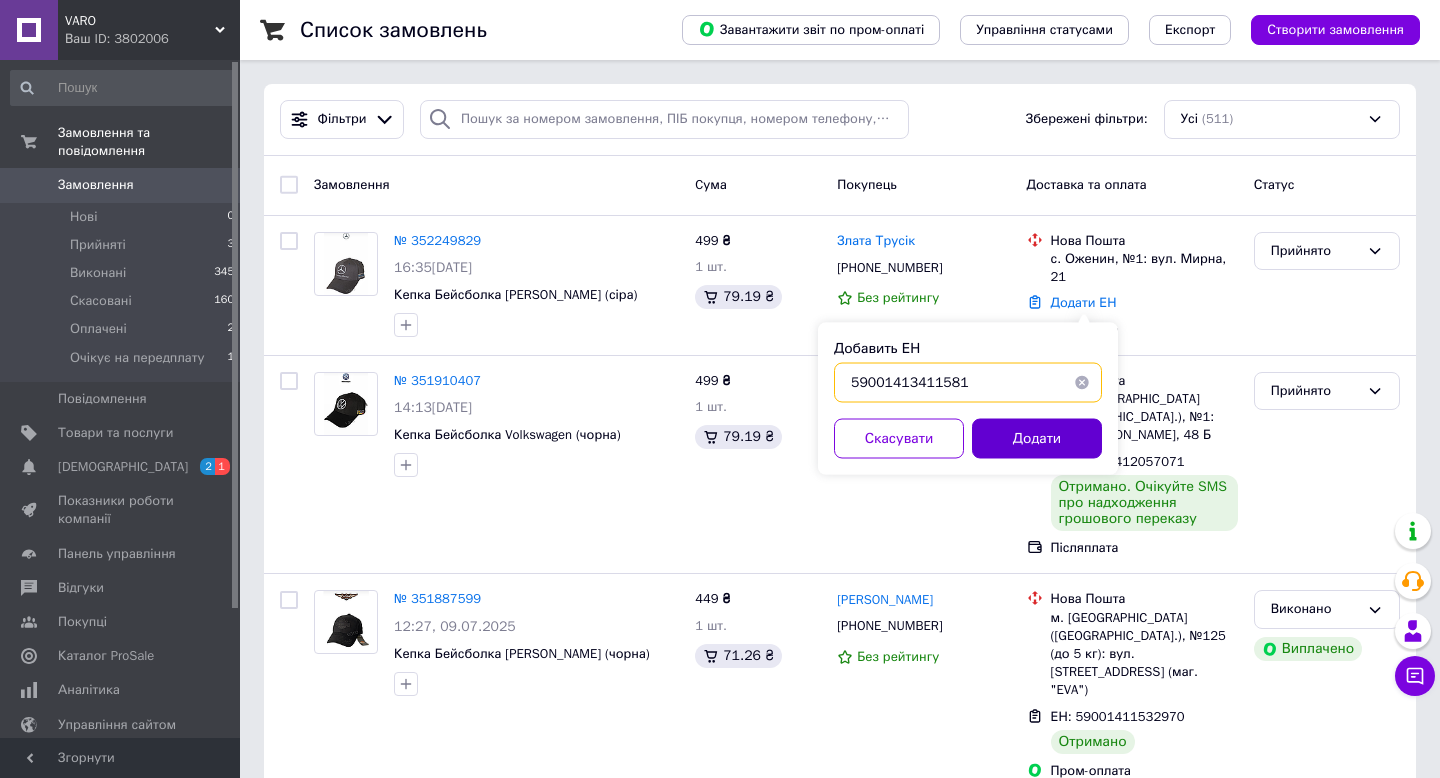 type on "59001413411581" 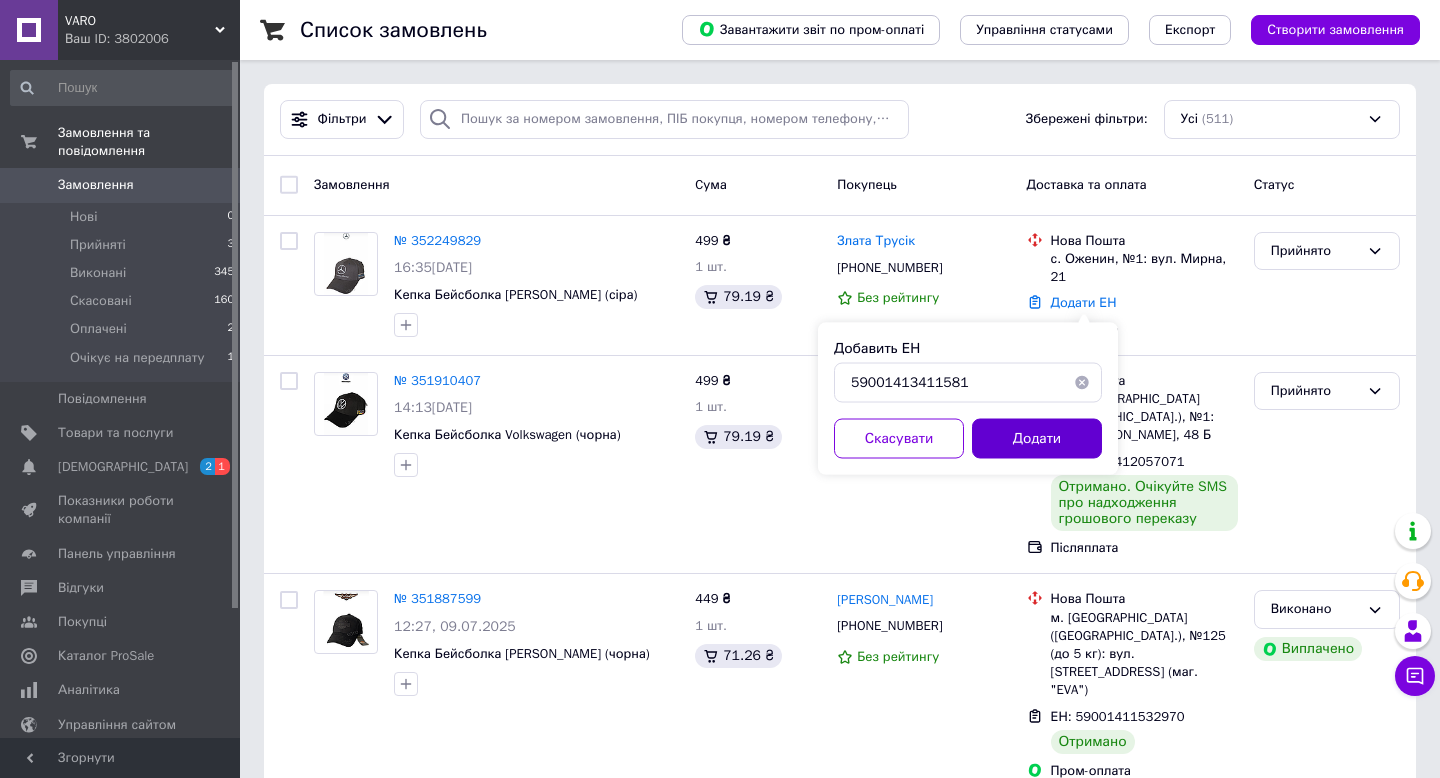 click on "Додати" at bounding box center (1037, 439) 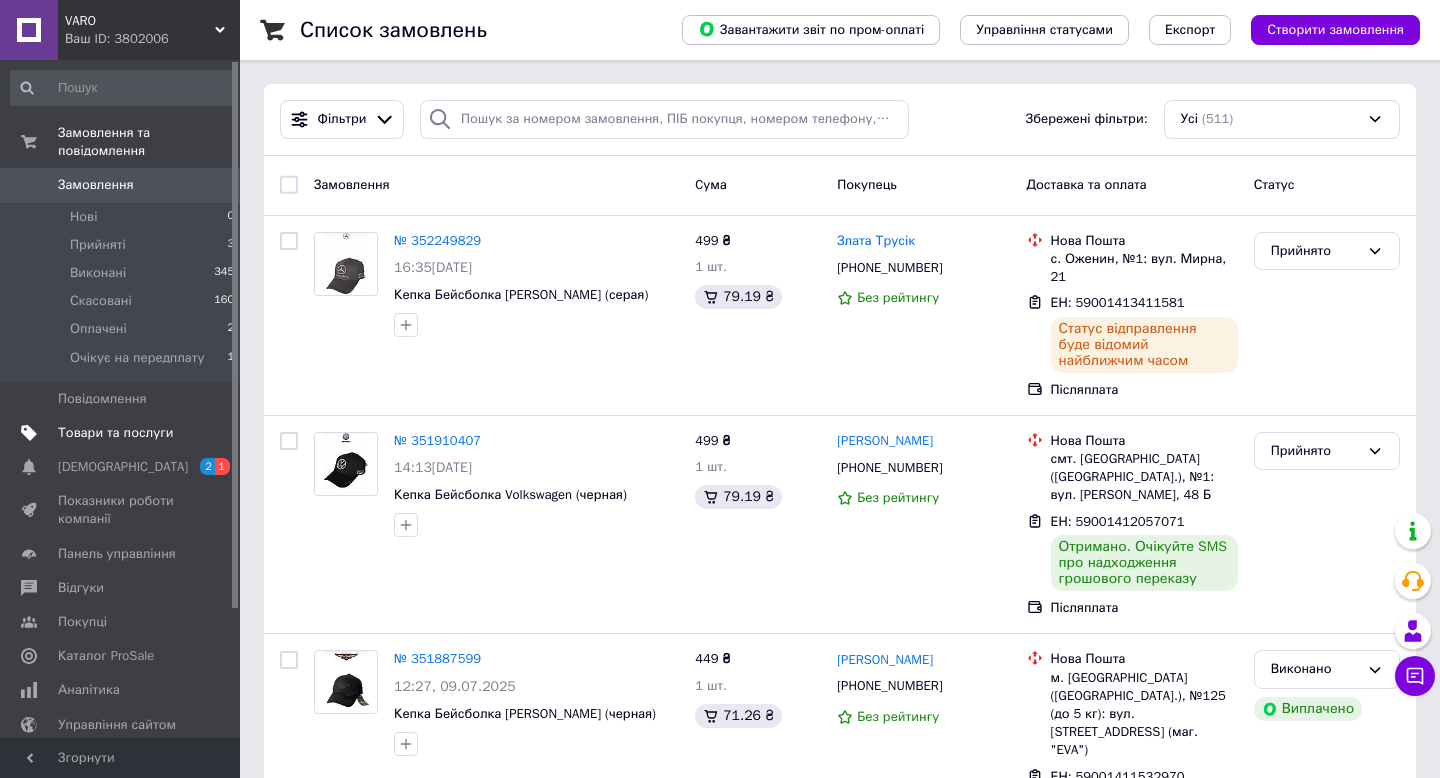 click on "Товари та послуги" at bounding box center [115, 433] 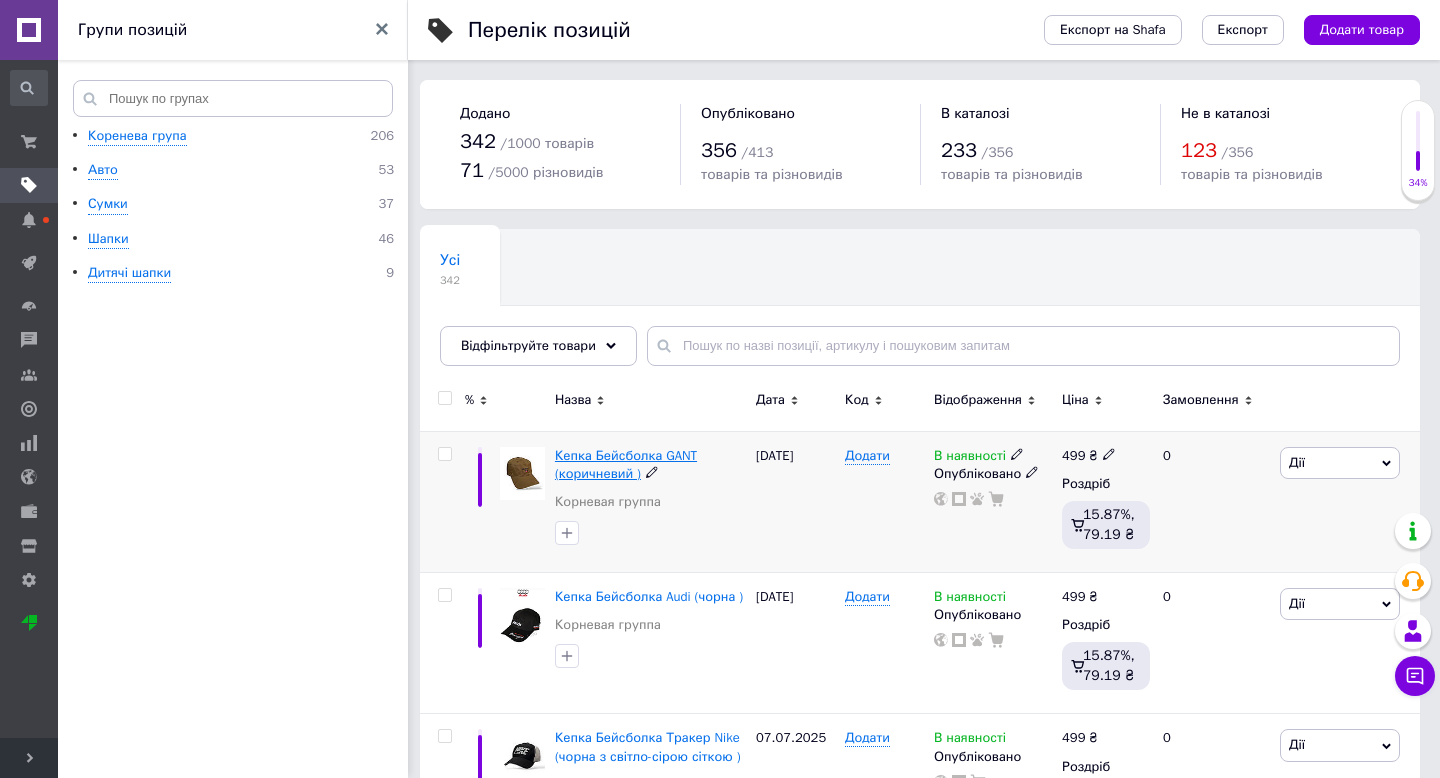 click on "Кепка Бейсболка GANT (коричневий )" at bounding box center (626, 464) 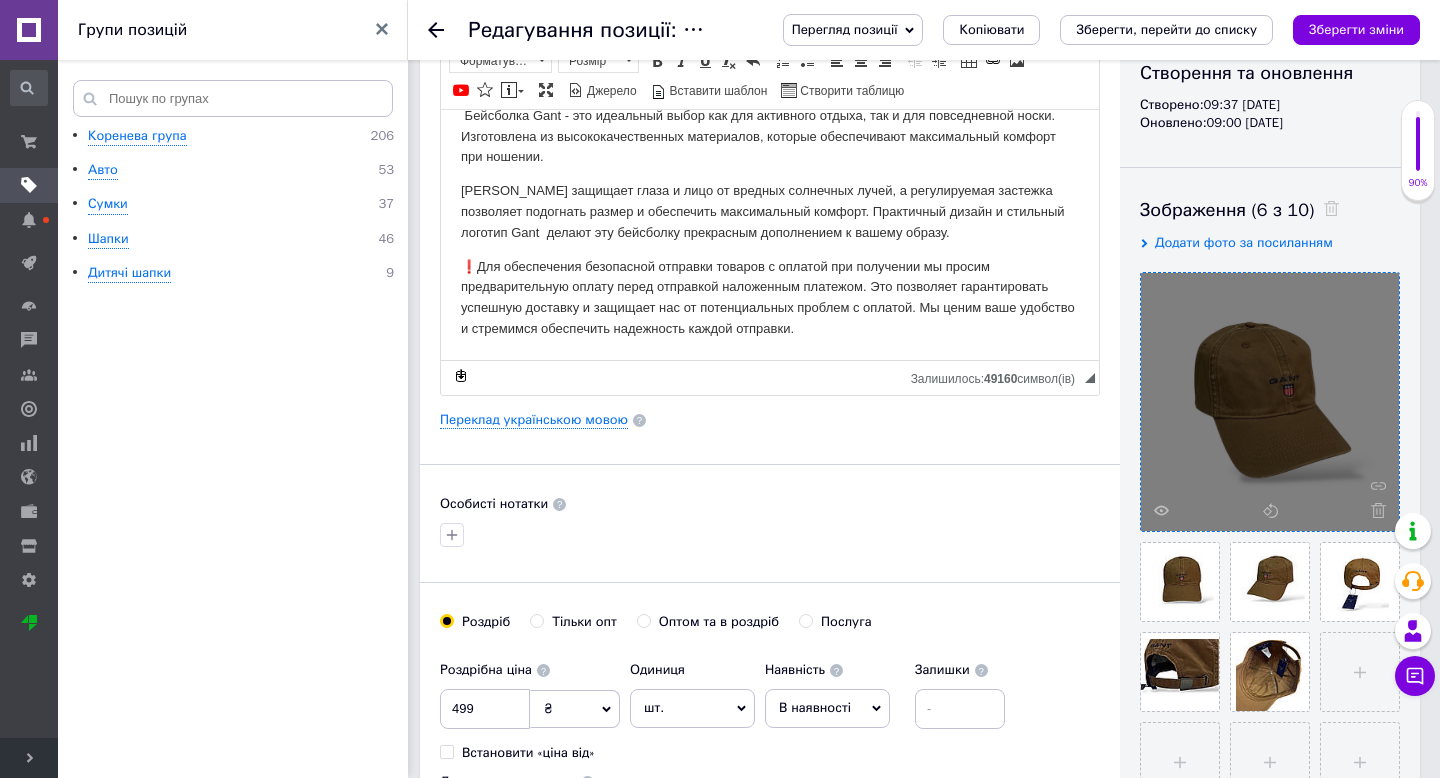 scroll, scrollTop: 256, scrollLeft: 0, axis: vertical 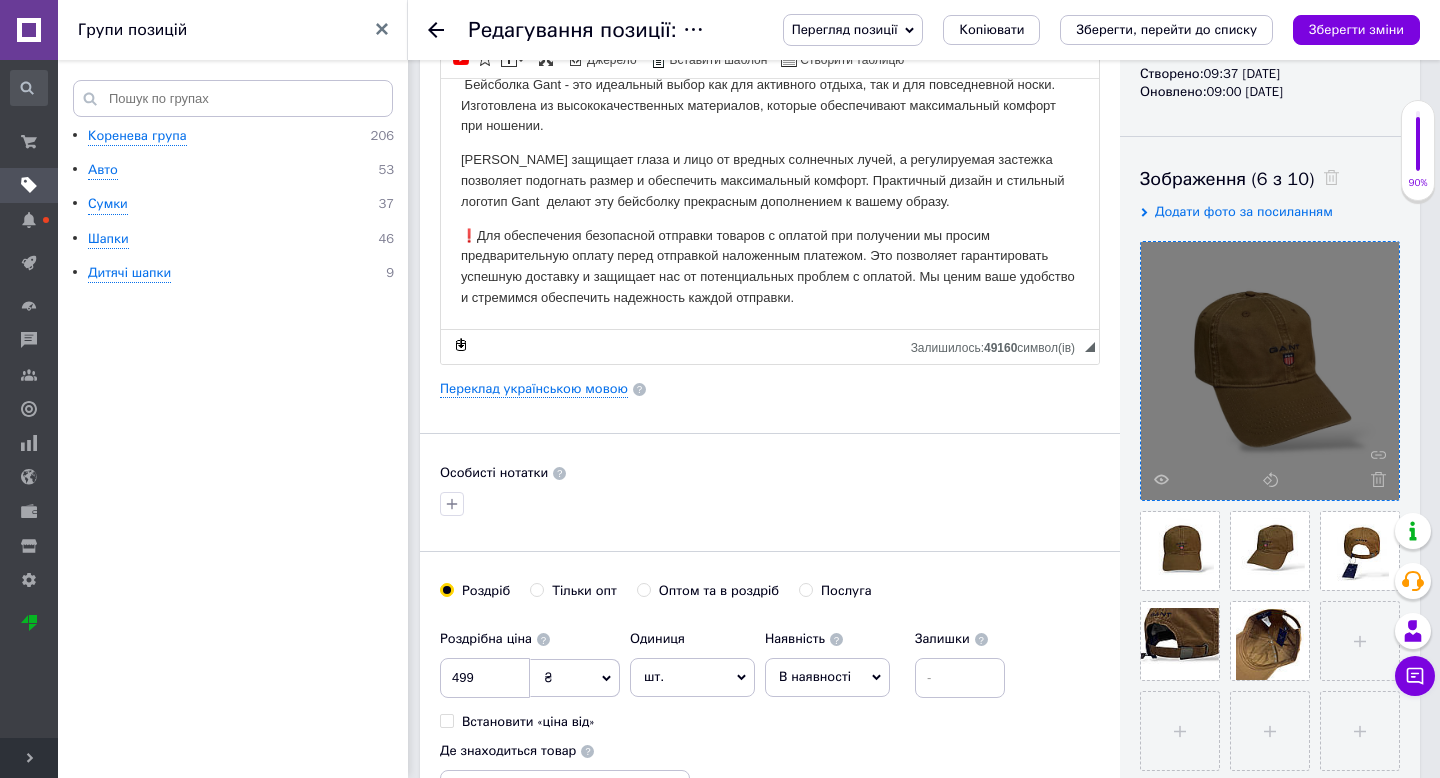 click at bounding box center (1270, 371) 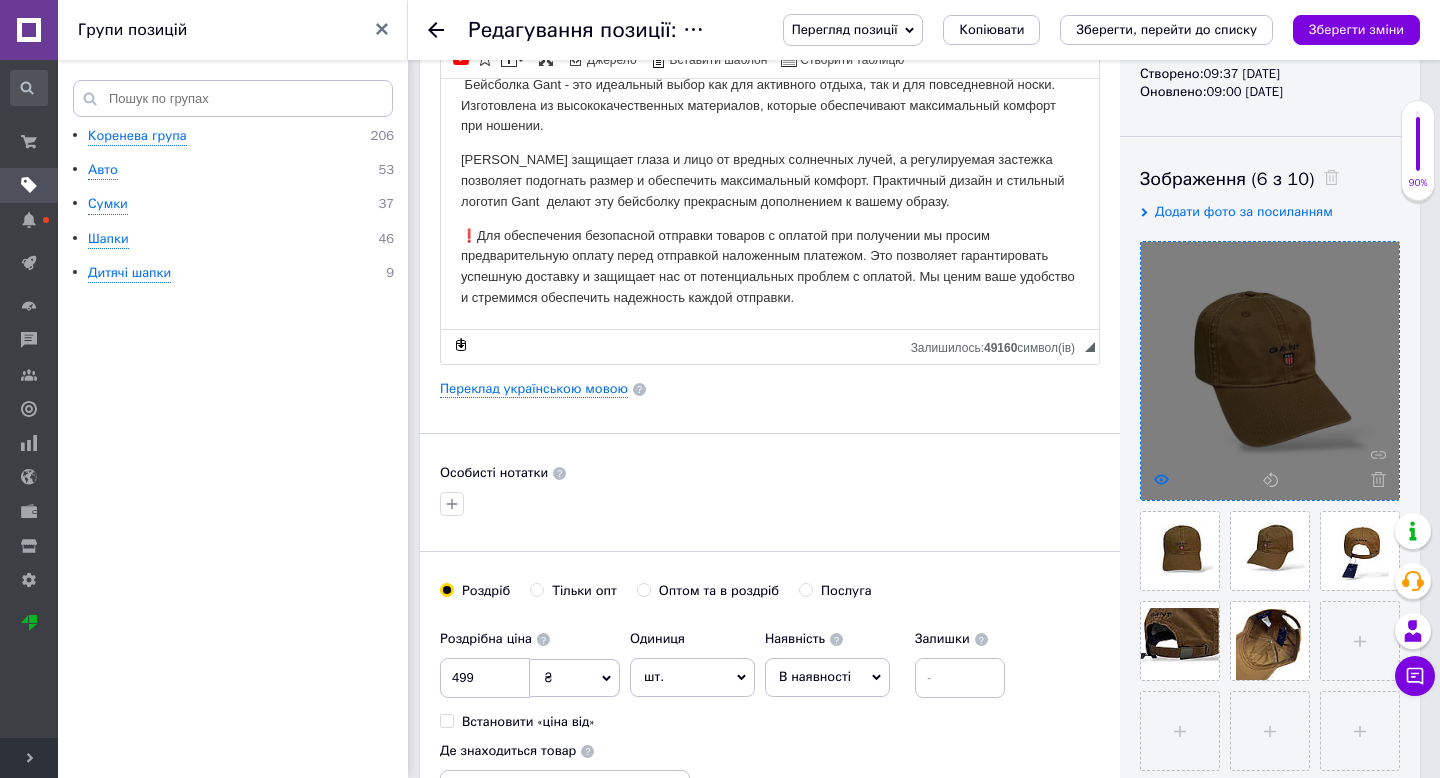 click 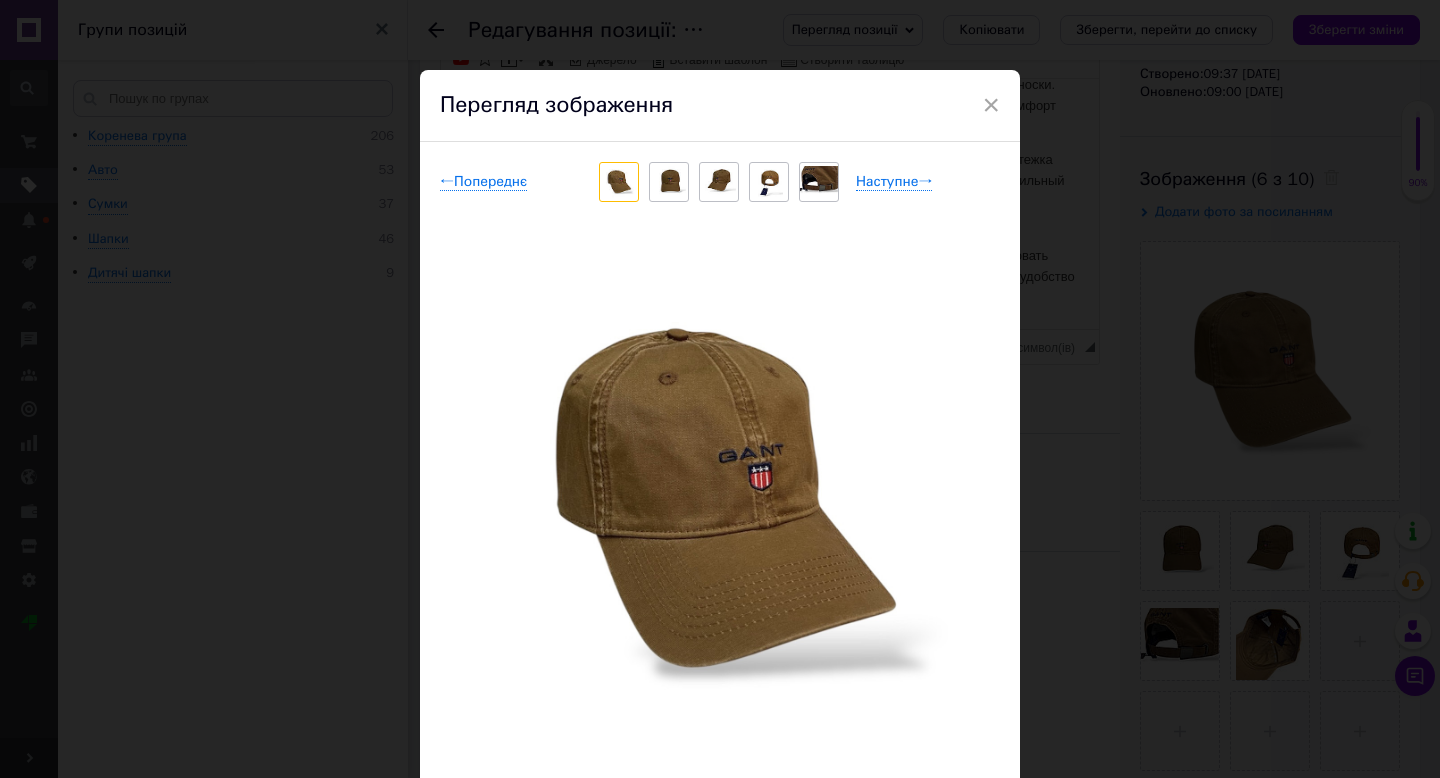 scroll, scrollTop: 48, scrollLeft: 0, axis: vertical 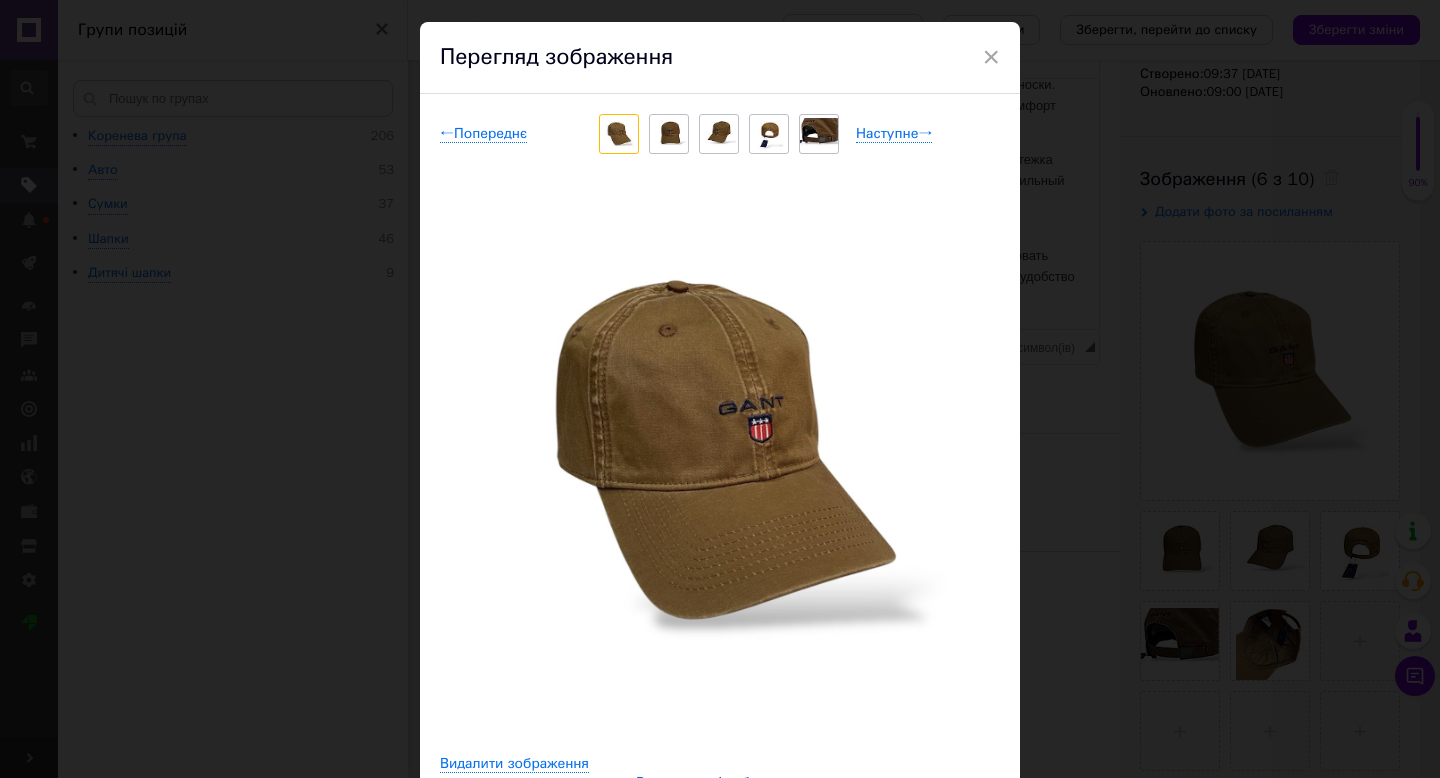 click at bounding box center [669, 134] 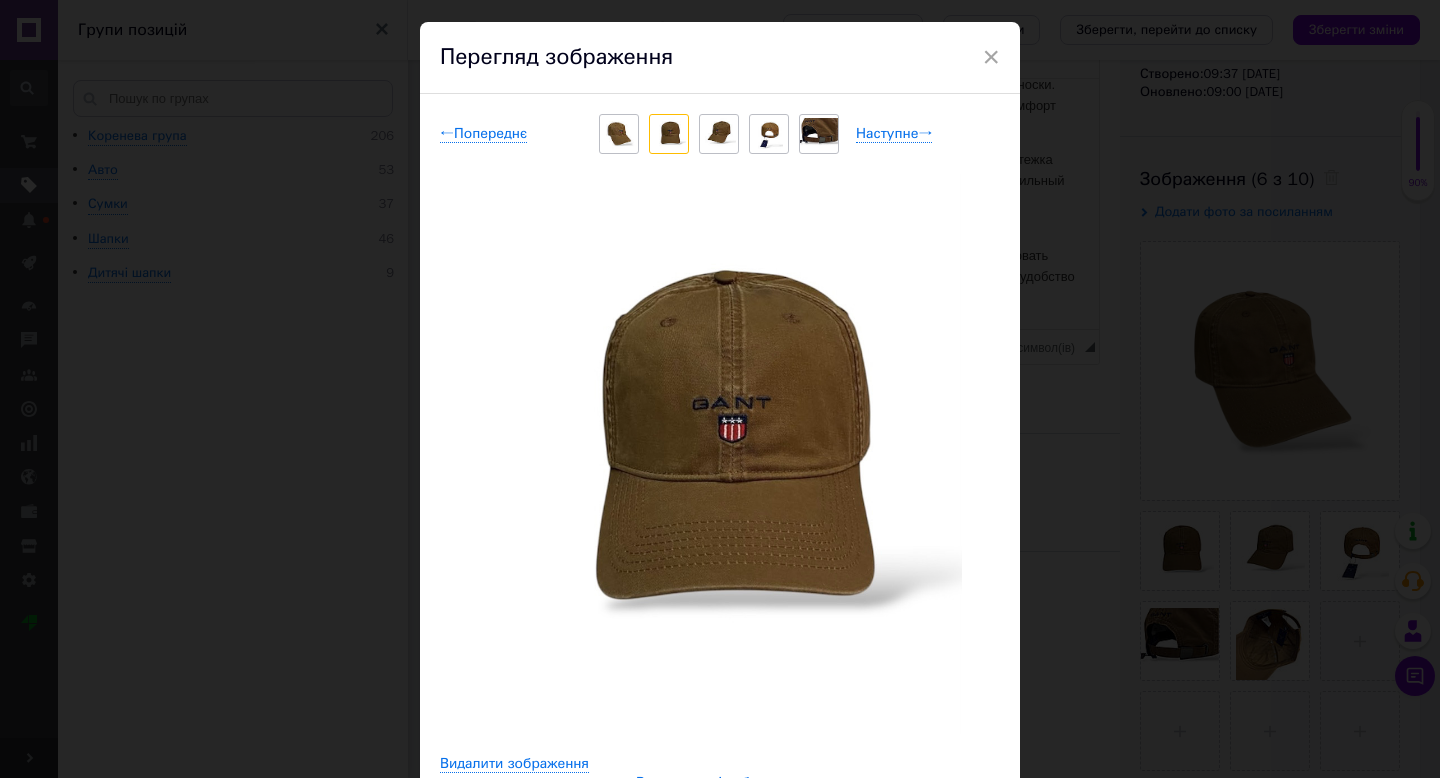 click at bounding box center [719, 134] 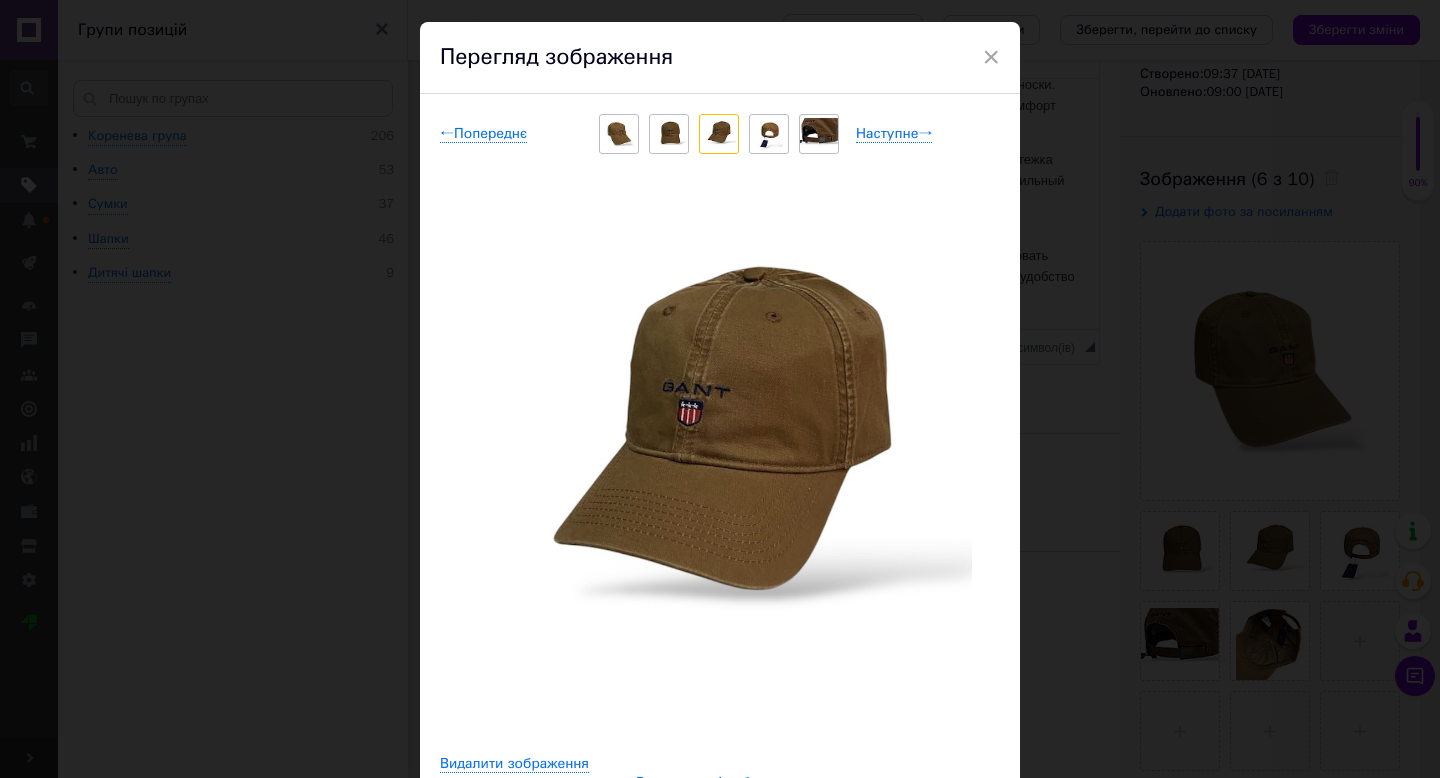 click at bounding box center (769, 134) 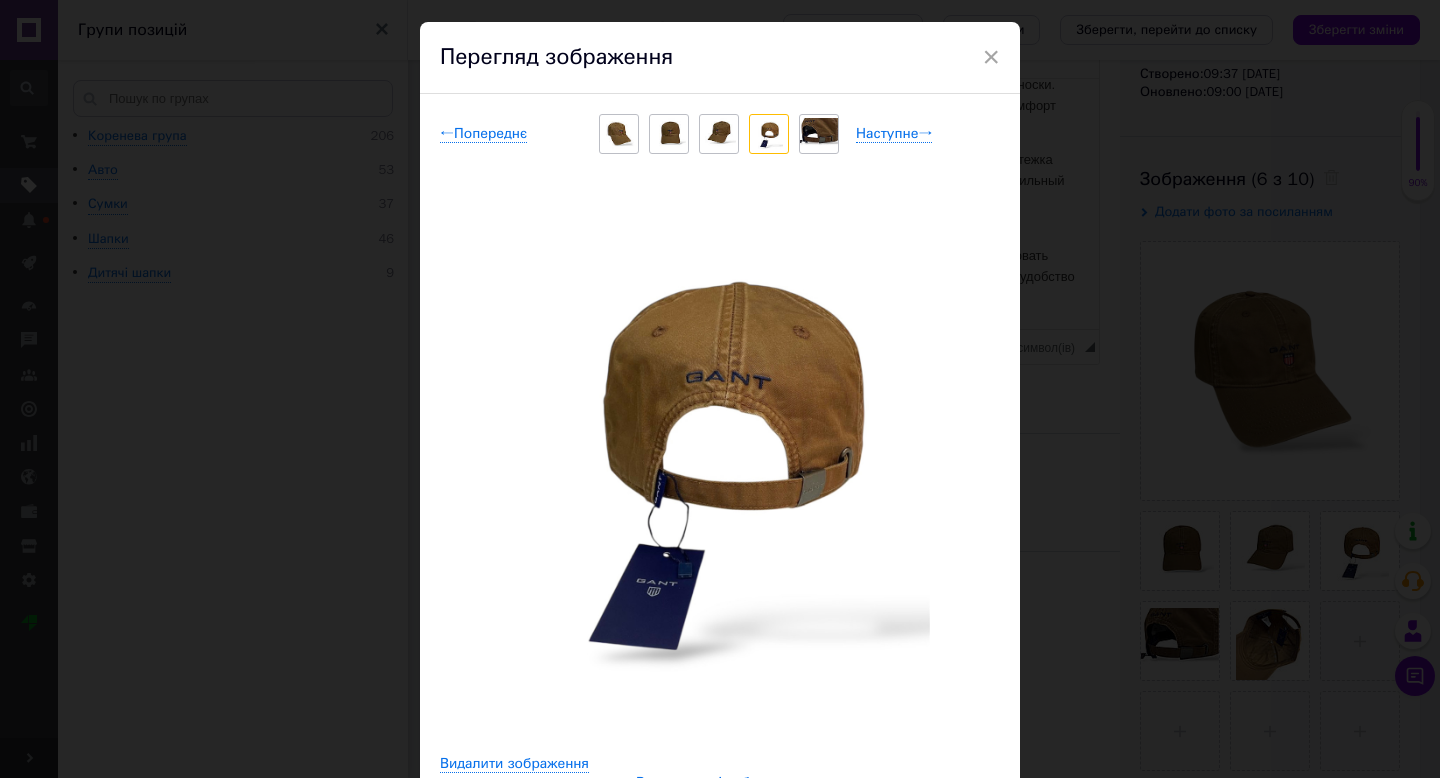 click at bounding box center [819, 134] 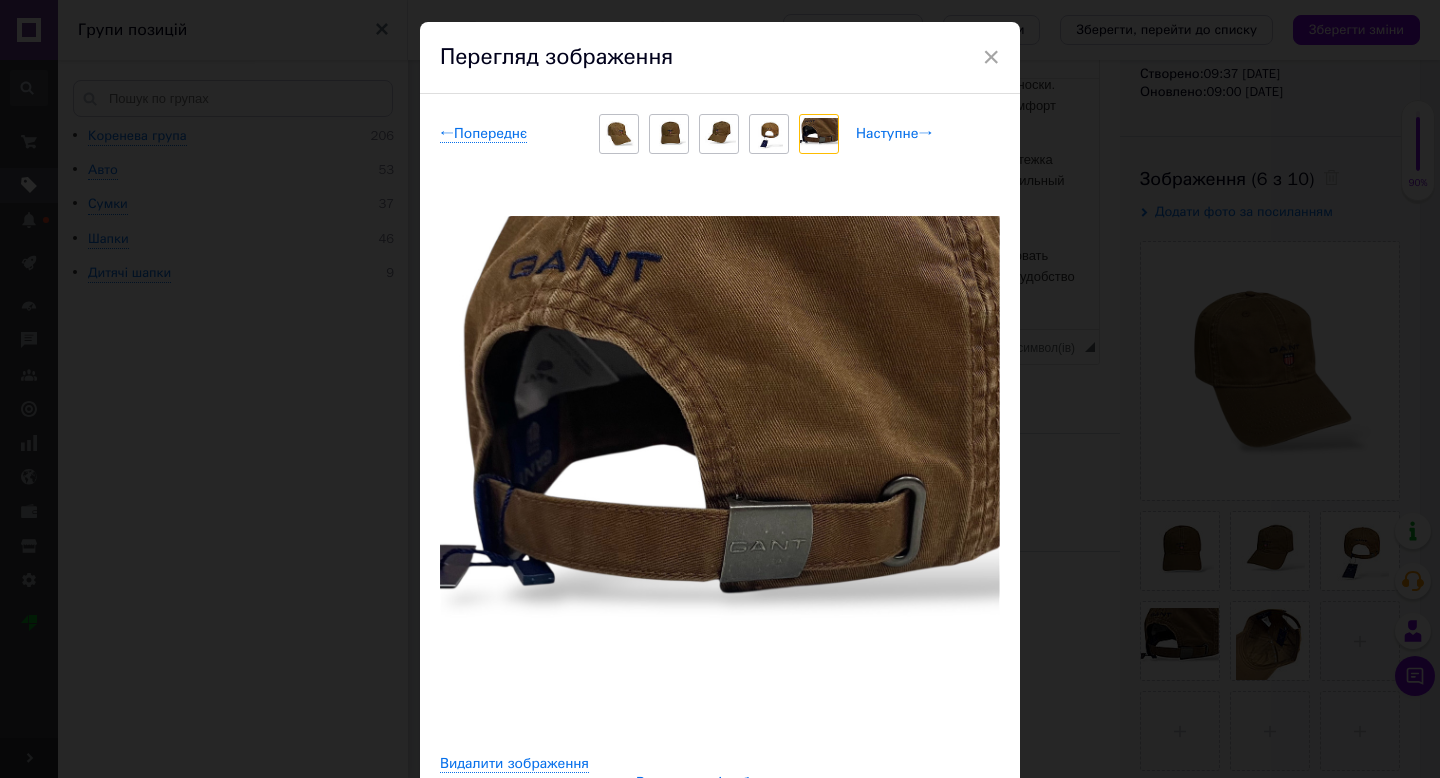 click on "Наступне →" at bounding box center (894, 134) 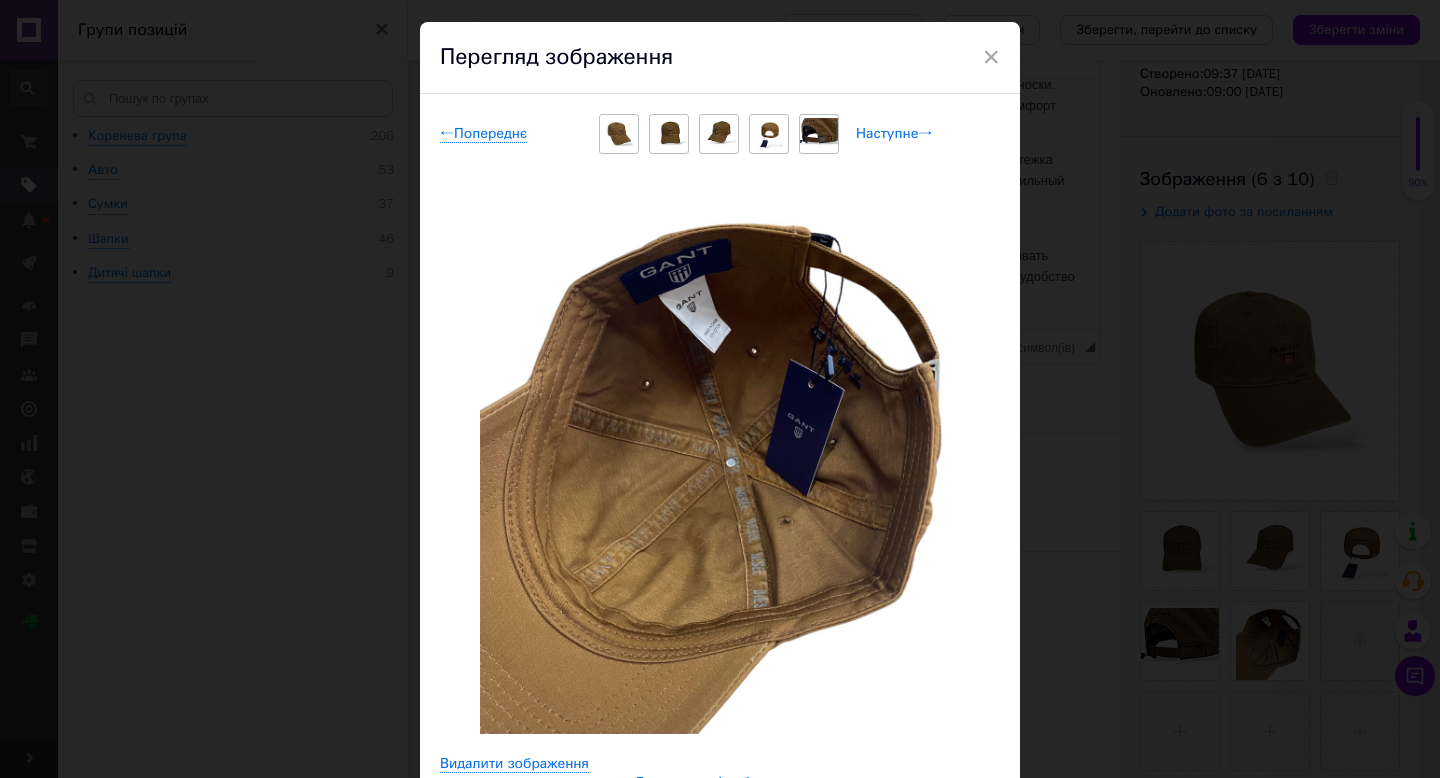 click on "Наступне →" at bounding box center (894, 134) 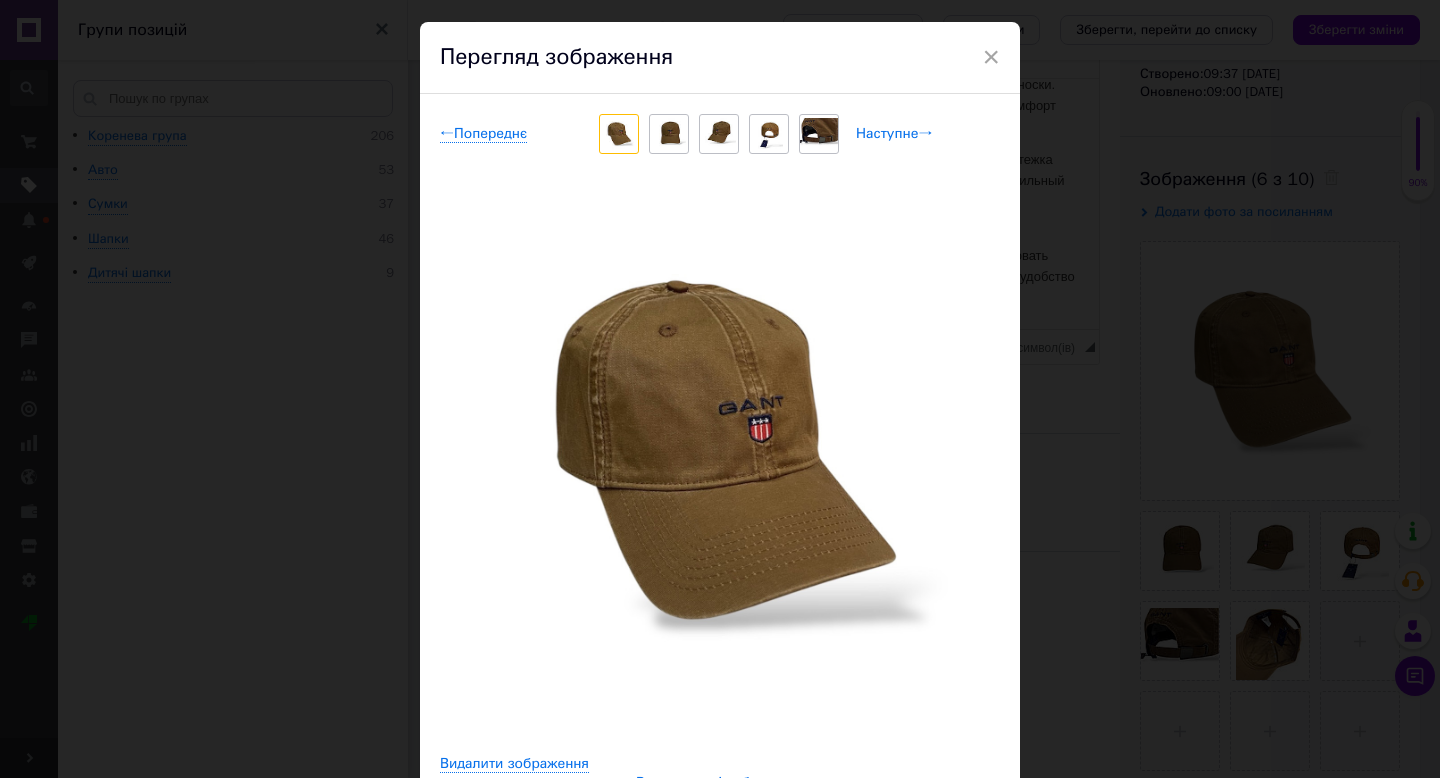 click on "Наступне →" at bounding box center (894, 134) 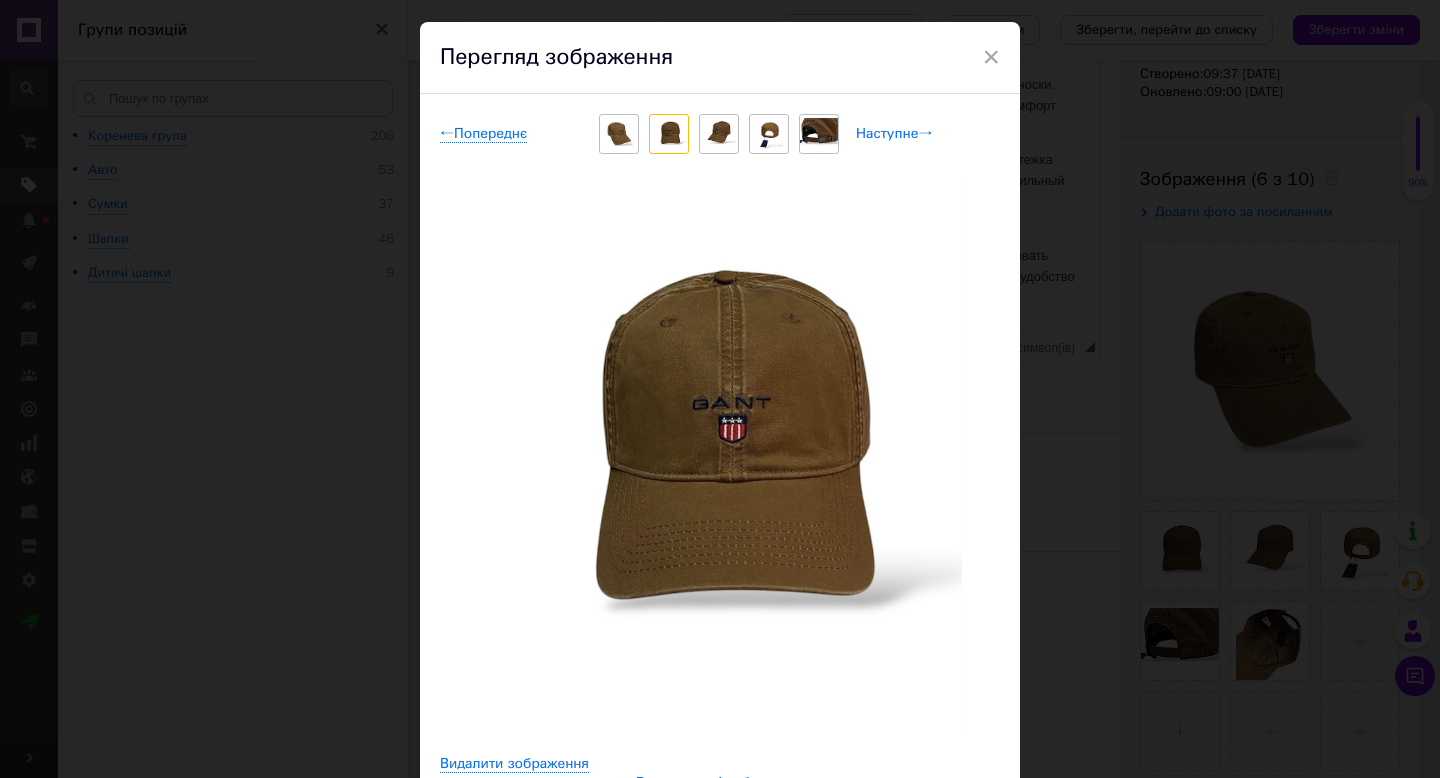 click on "Наступне →" at bounding box center (894, 134) 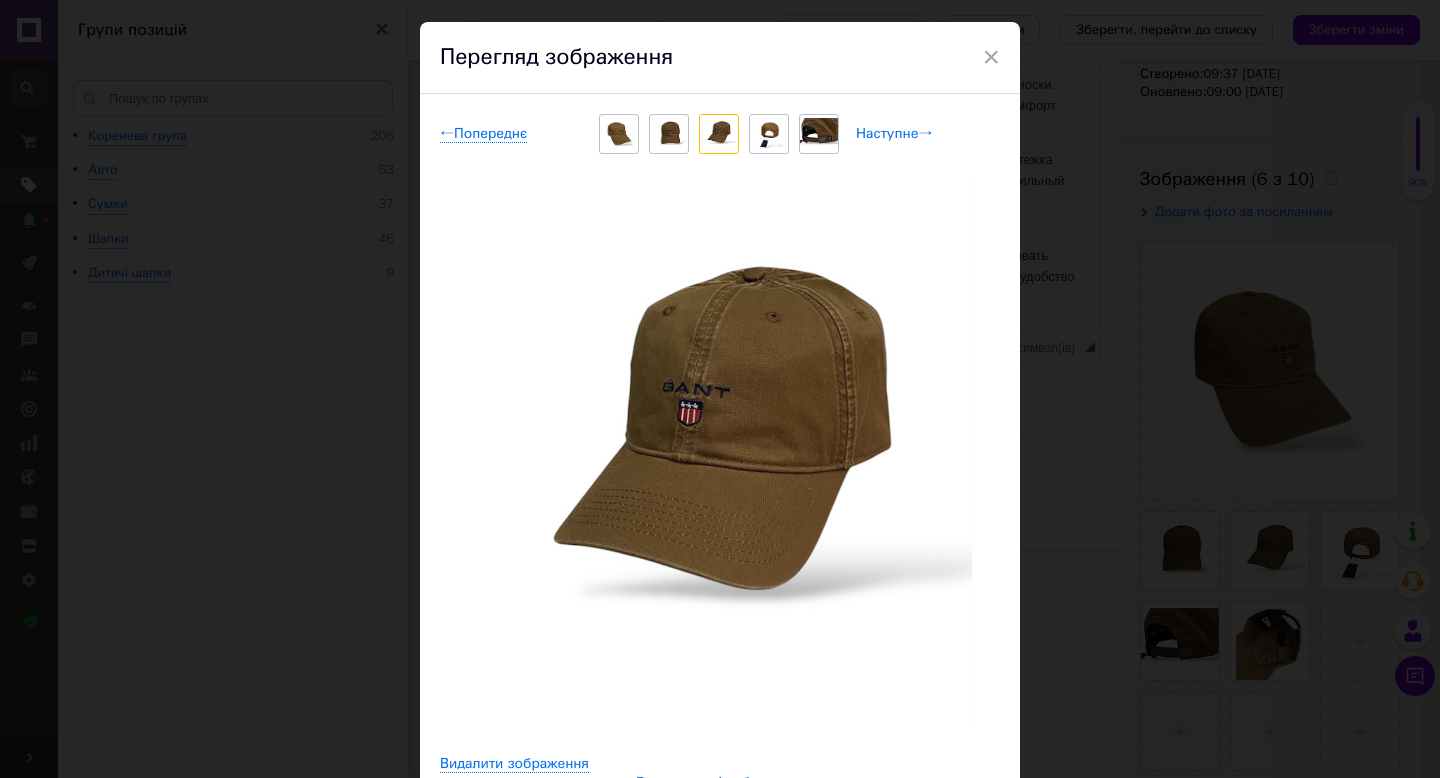 click on "Наступне →" at bounding box center [894, 134] 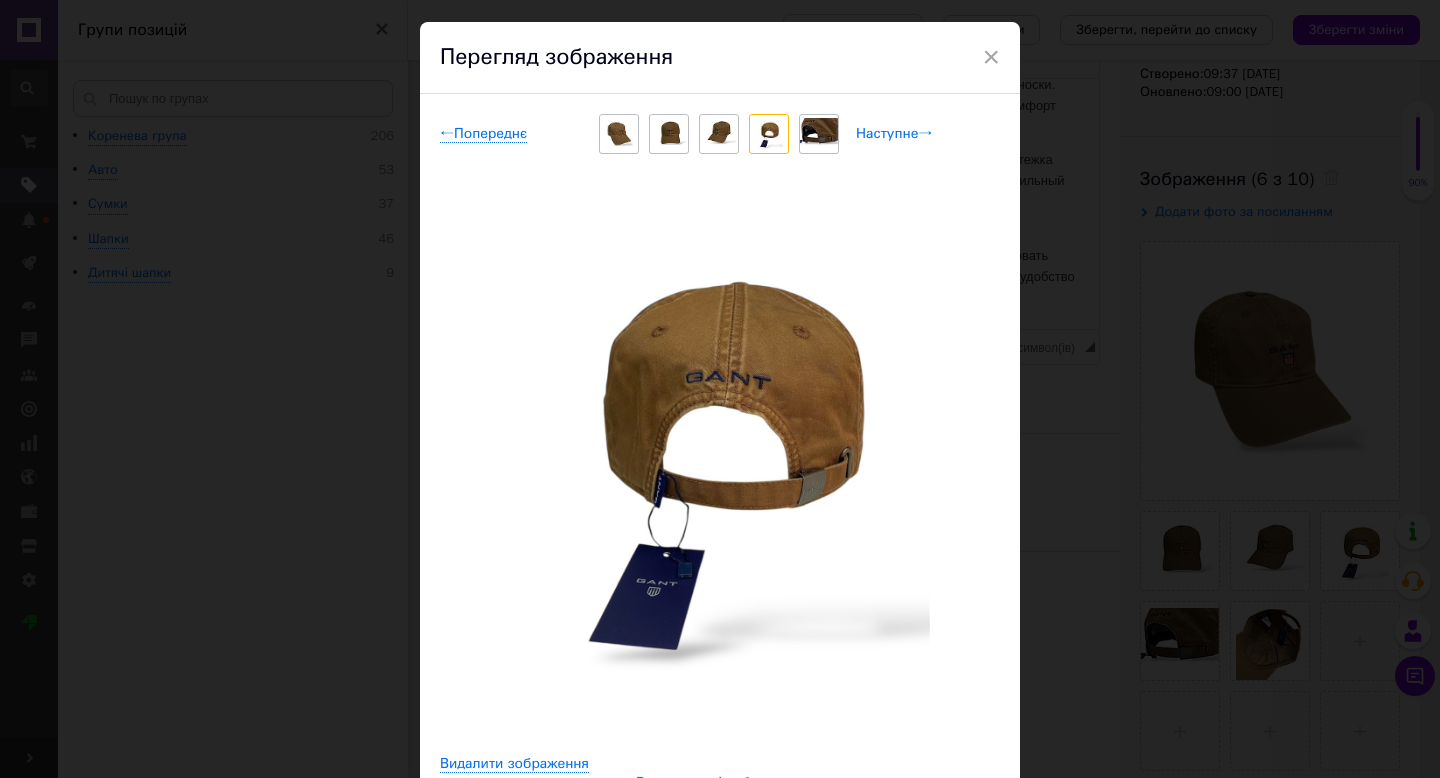 click on "Наступне →" at bounding box center [894, 134] 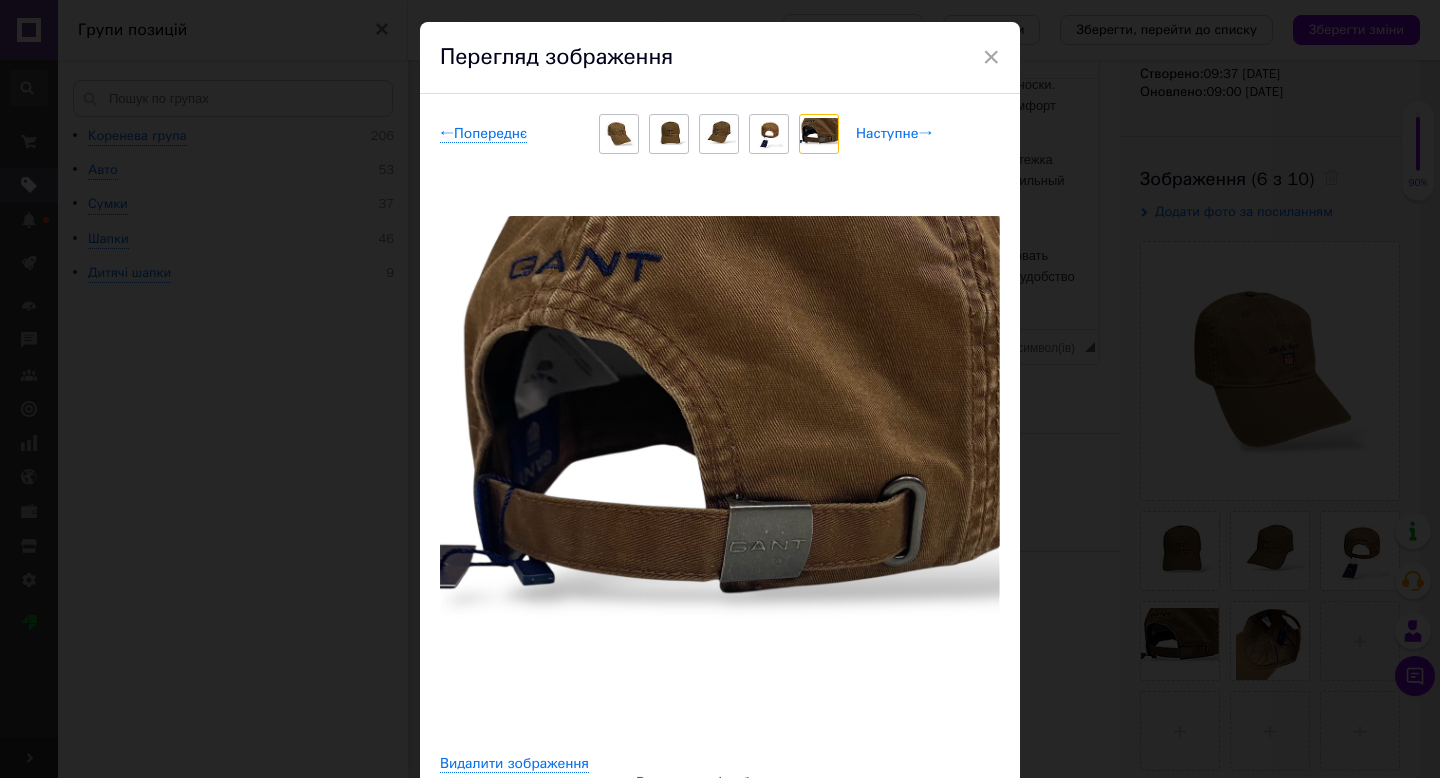 click on "Наступне →" at bounding box center [894, 134] 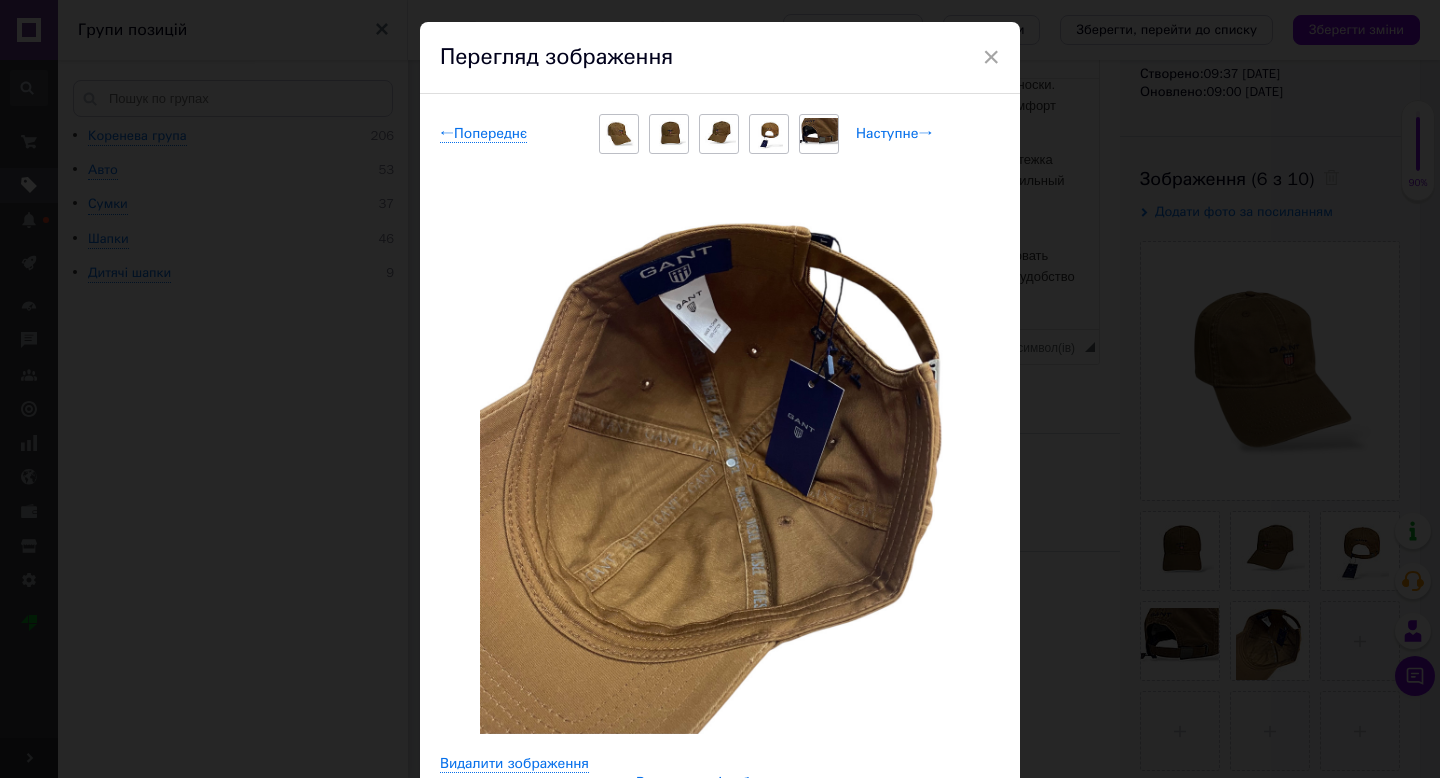 click on "Наступне →" at bounding box center [894, 134] 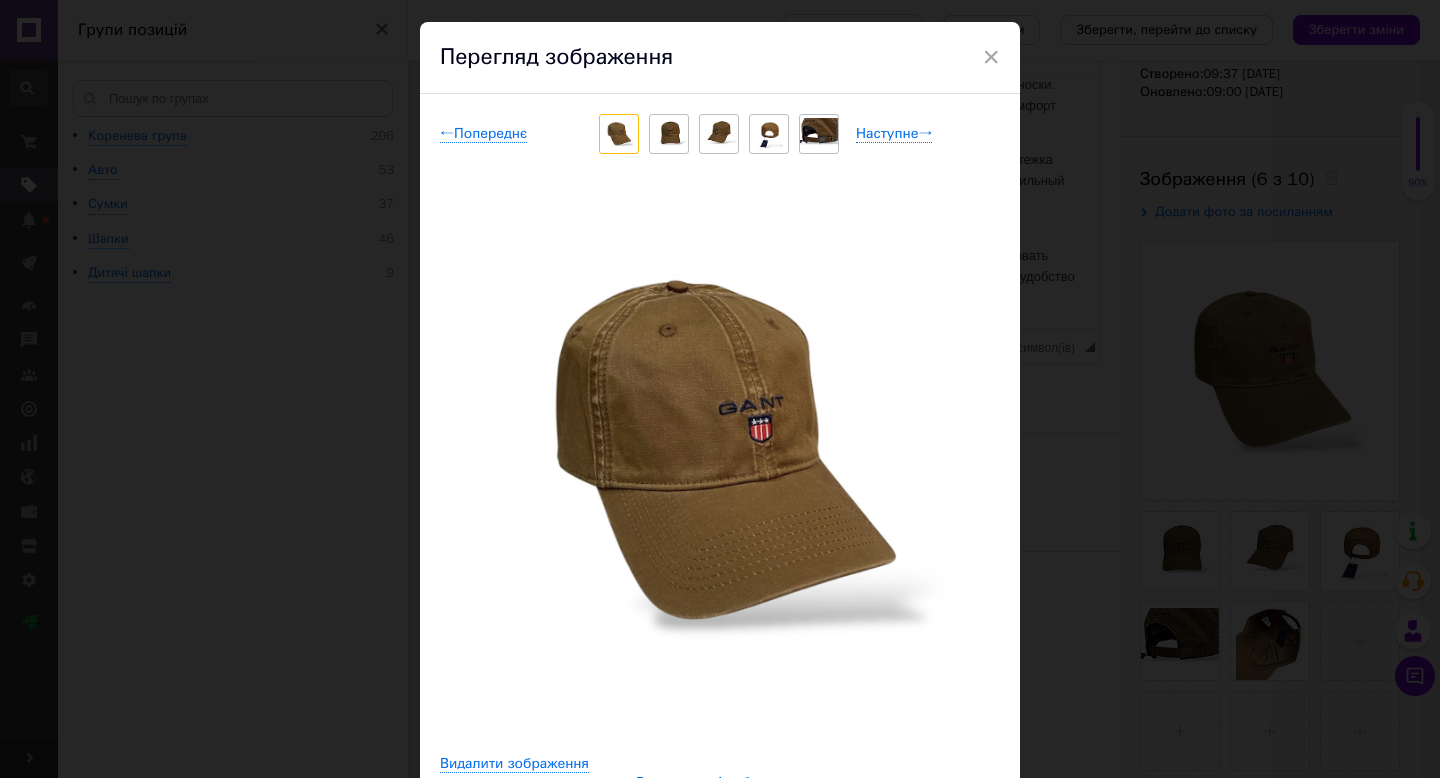 click at bounding box center (669, 134) 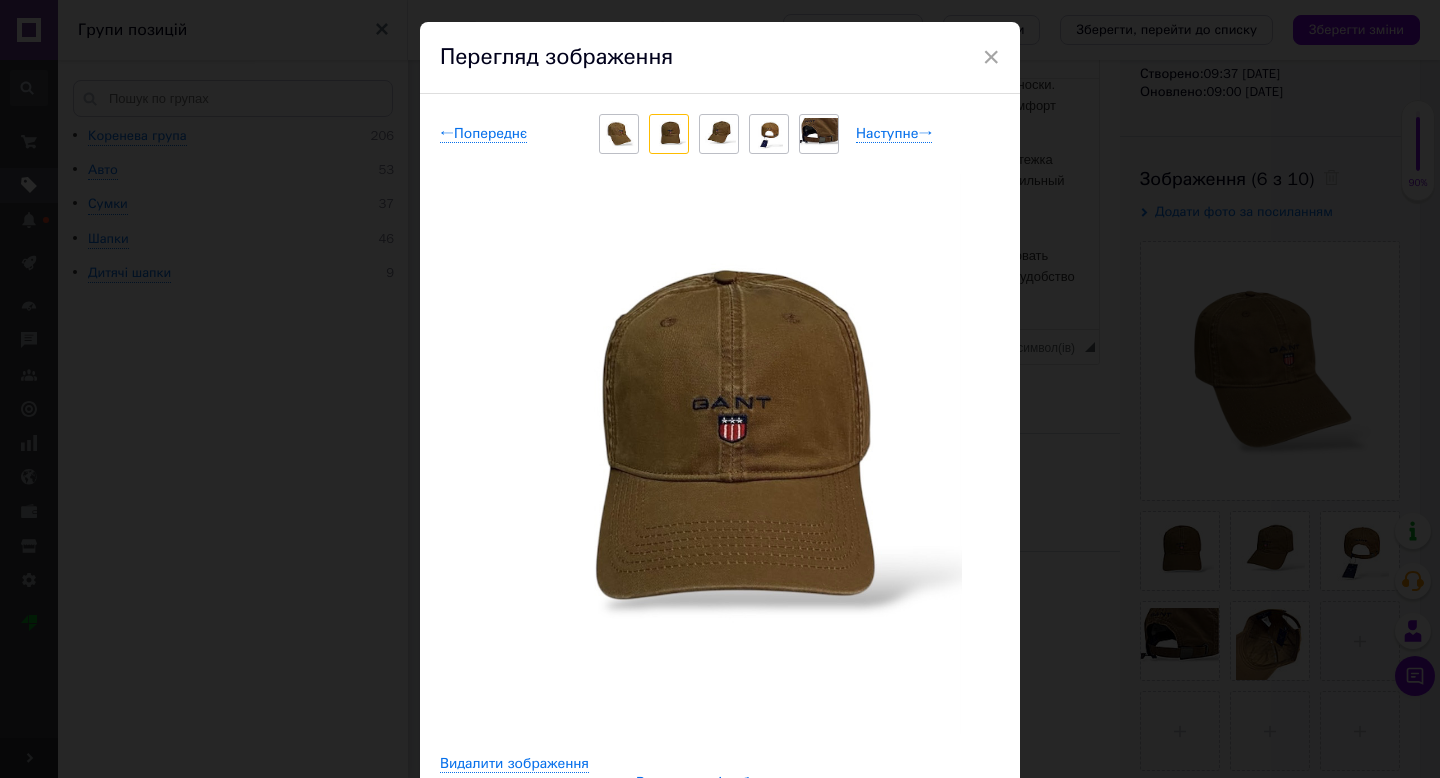 click at bounding box center (719, 134) 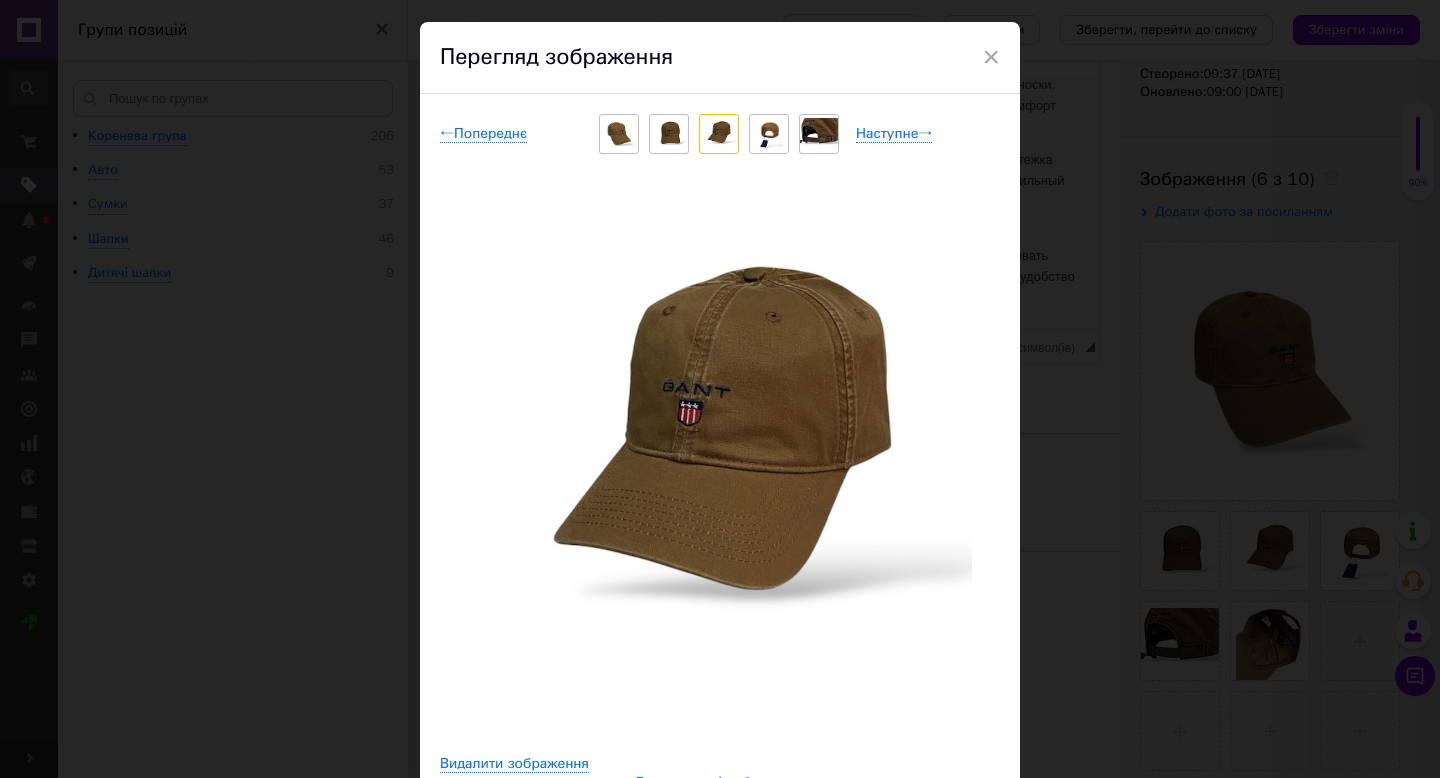 click at bounding box center (669, 134) 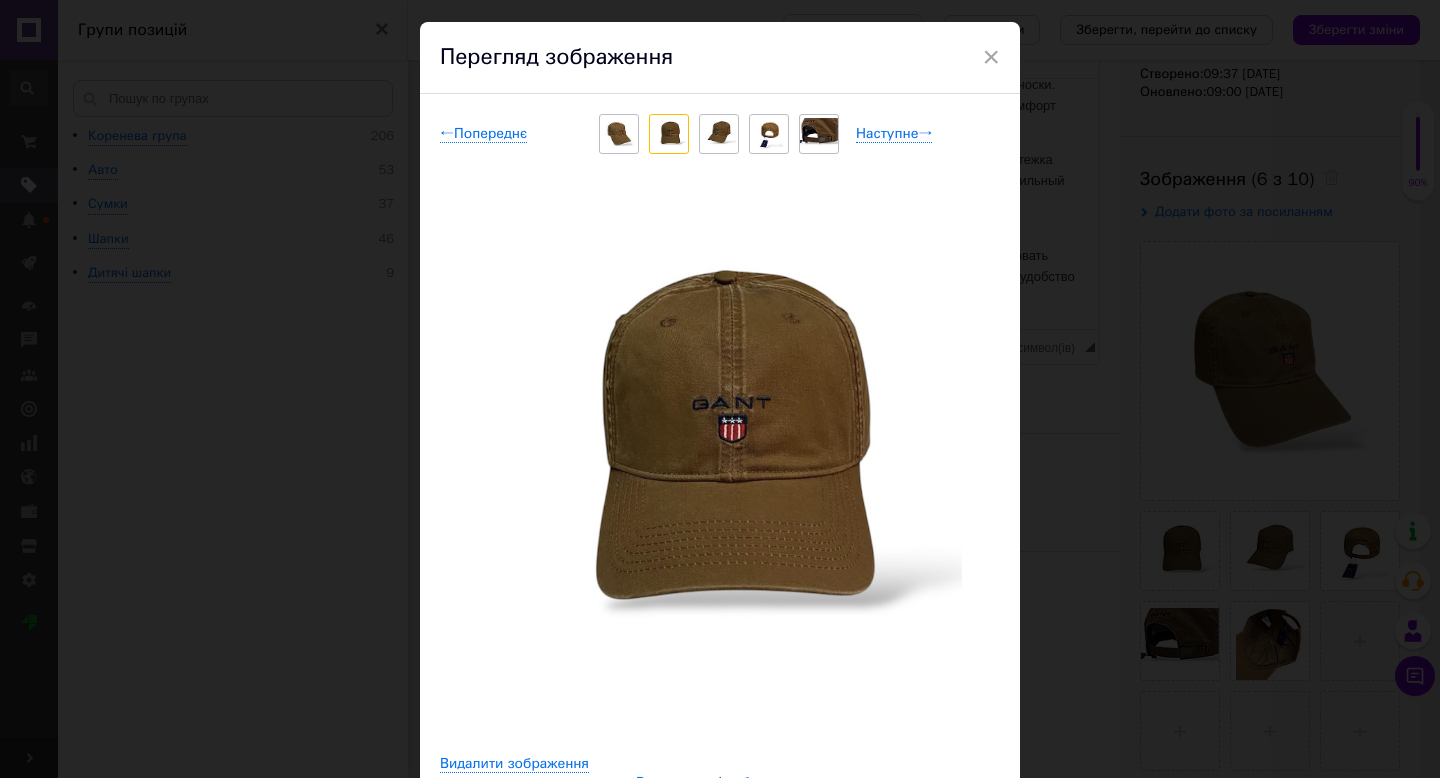 click at bounding box center (669, 134) 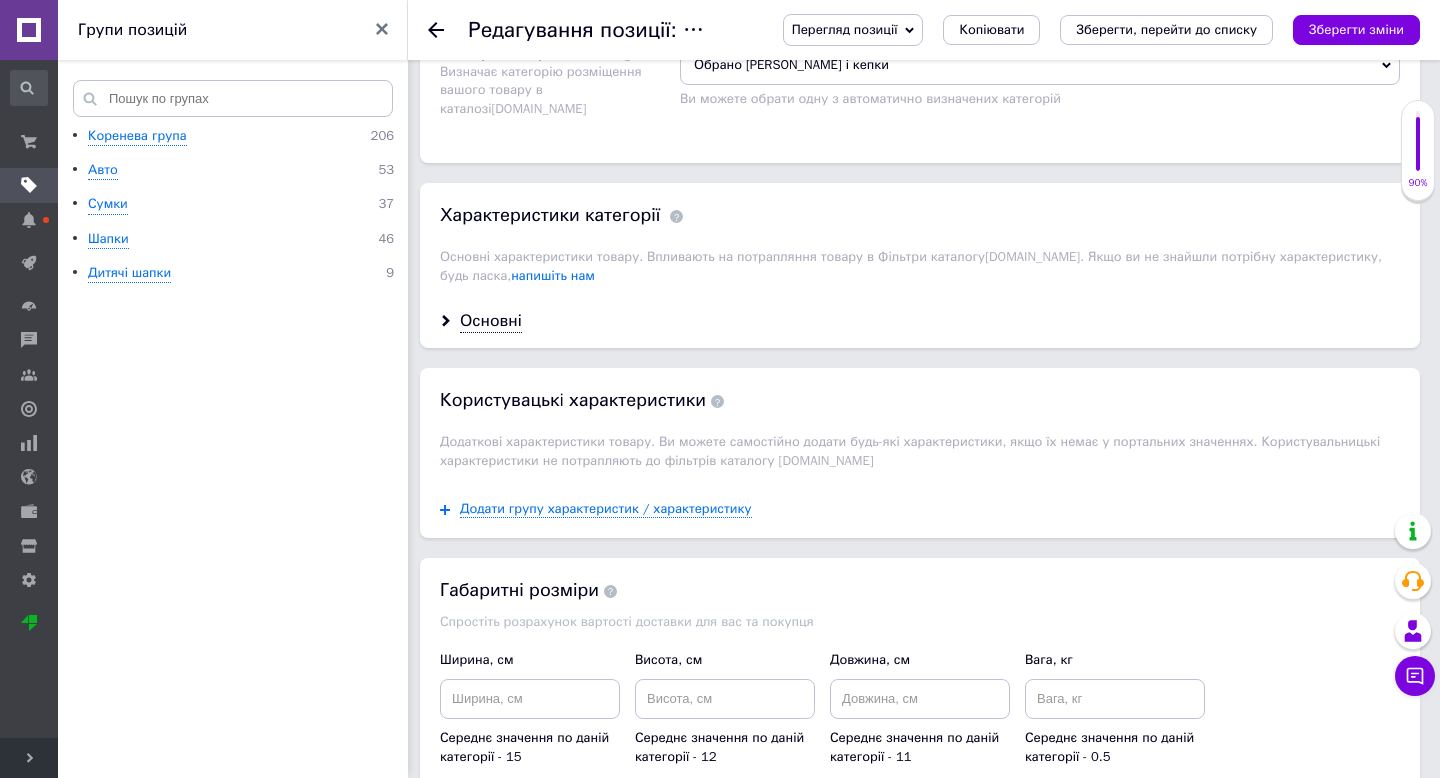 scroll, scrollTop: 1641, scrollLeft: 0, axis: vertical 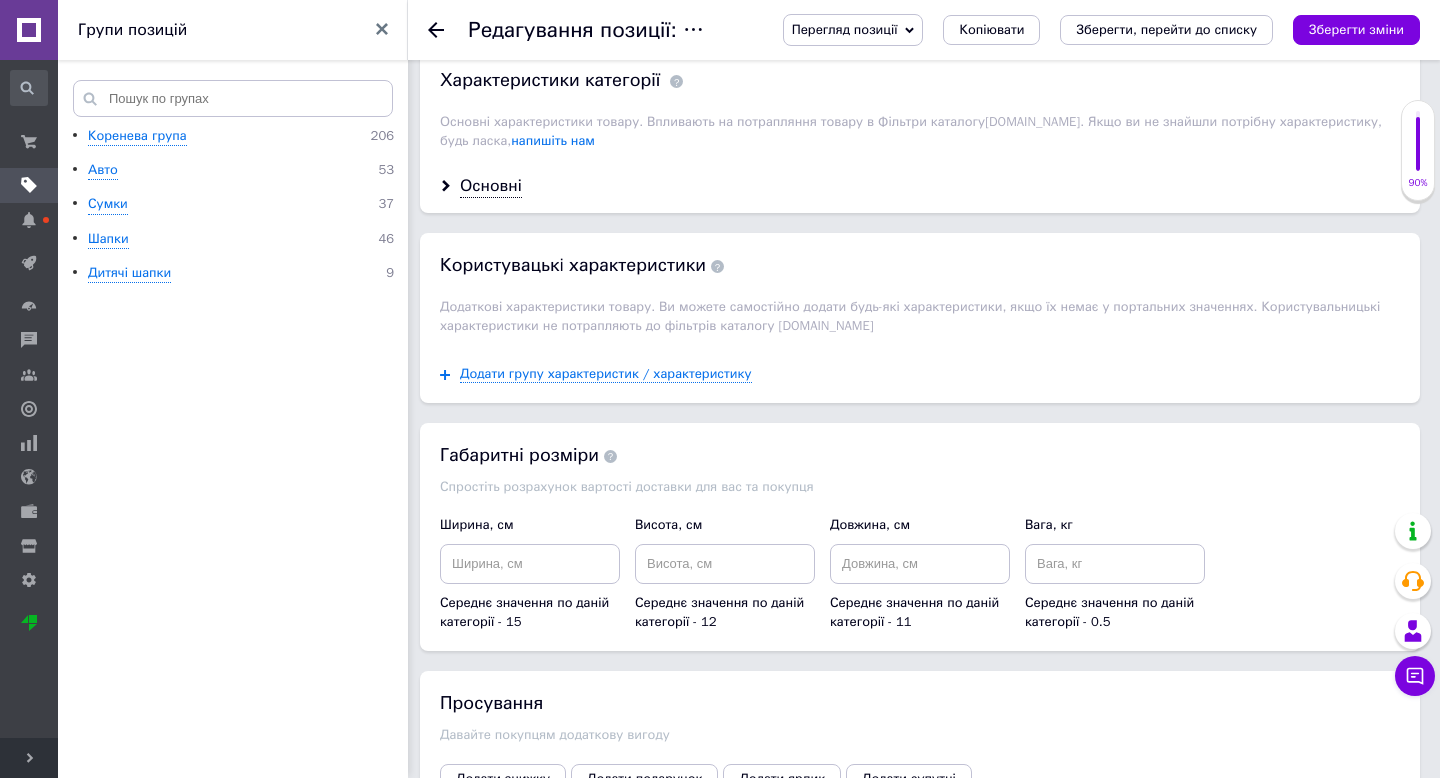 click on "Основні" at bounding box center [920, 186] 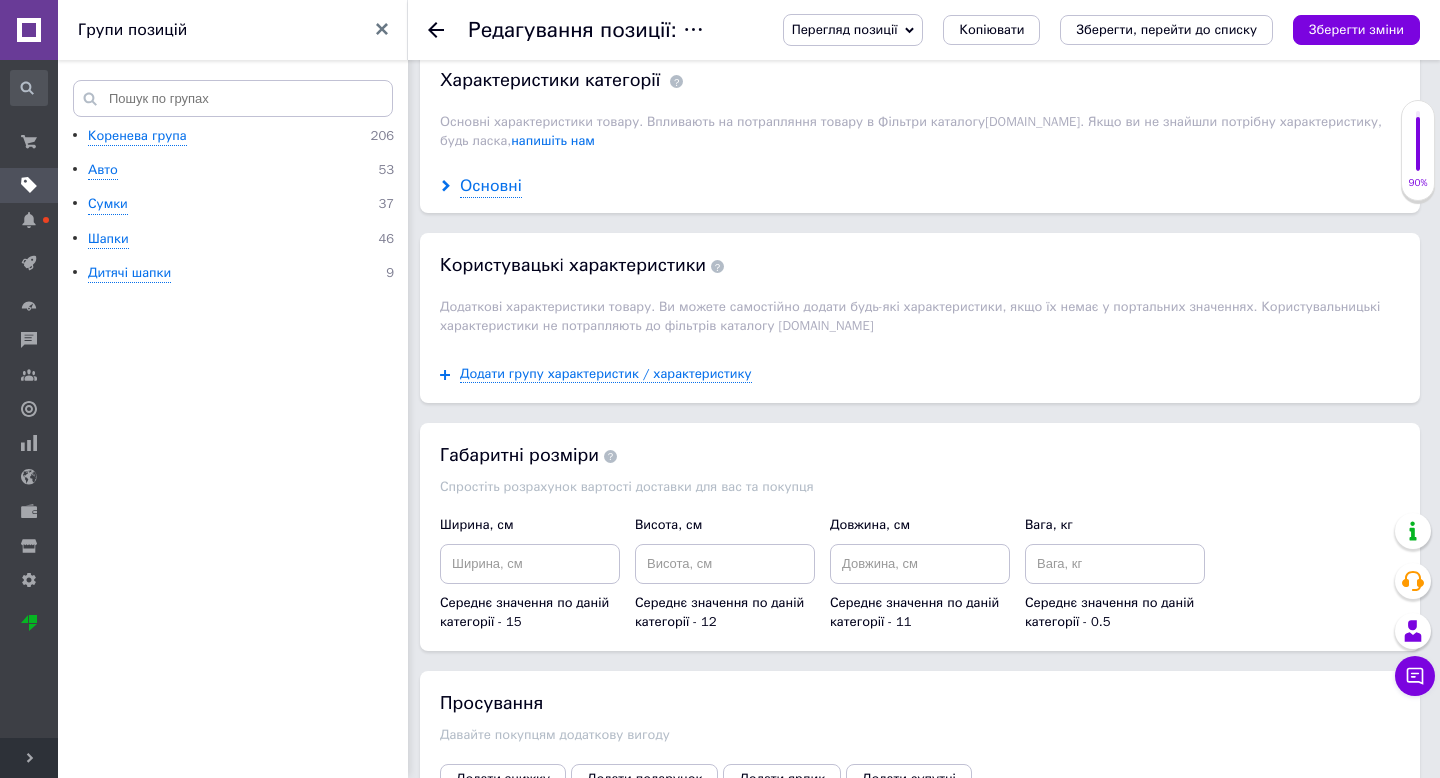click on "Основні" at bounding box center [491, 186] 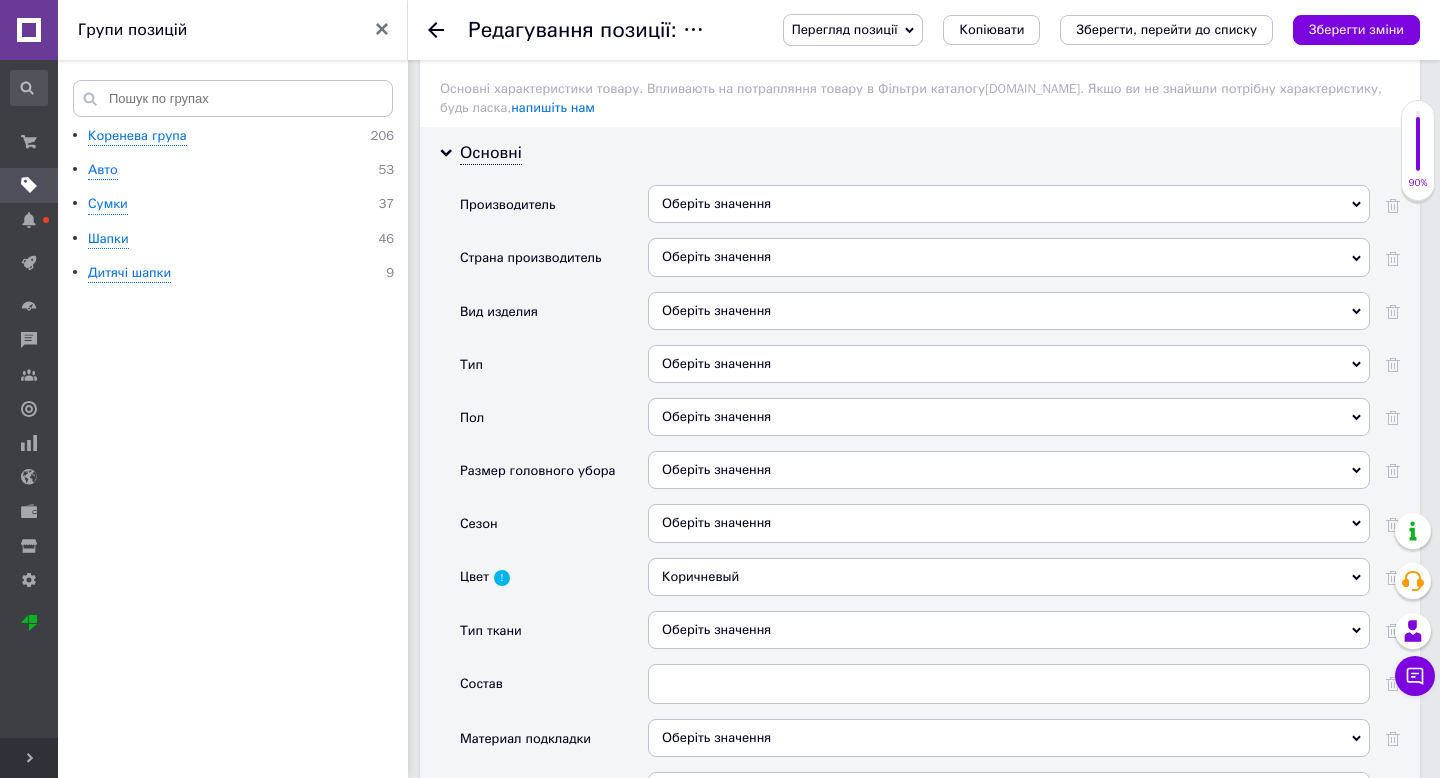 scroll, scrollTop: 1680, scrollLeft: 0, axis: vertical 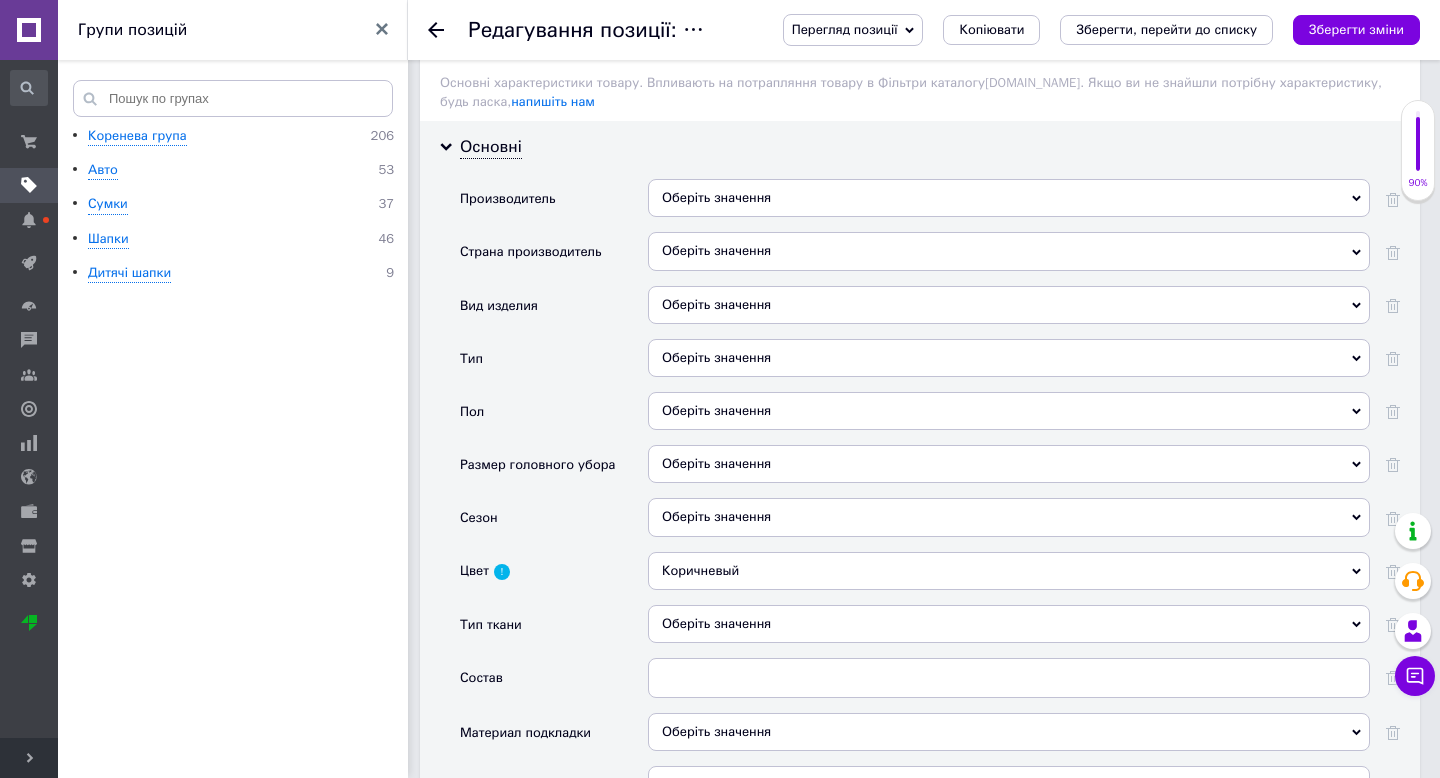click on "Оберіть значення" at bounding box center [1009, 251] 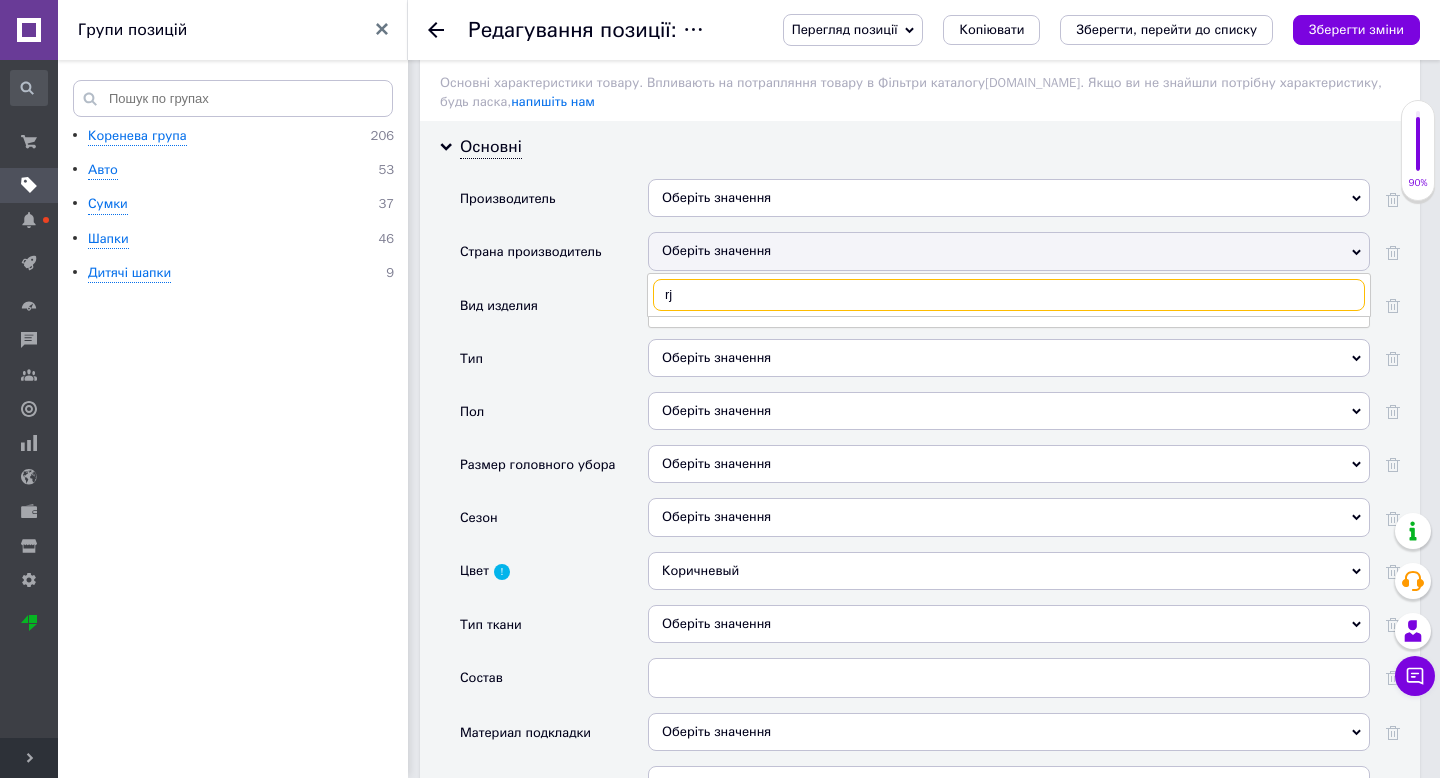 type on "r" 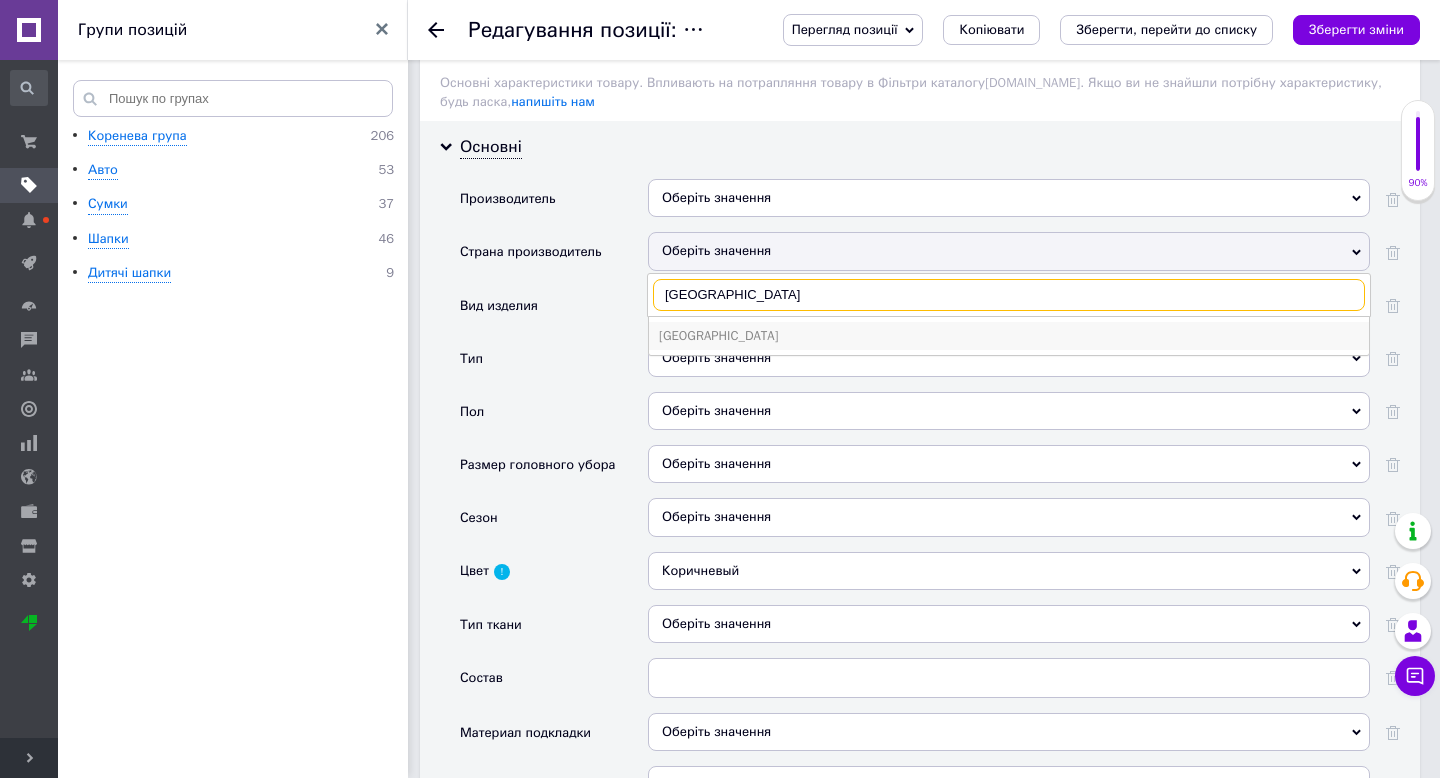 type on "[GEOGRAPHIC_DATA]" 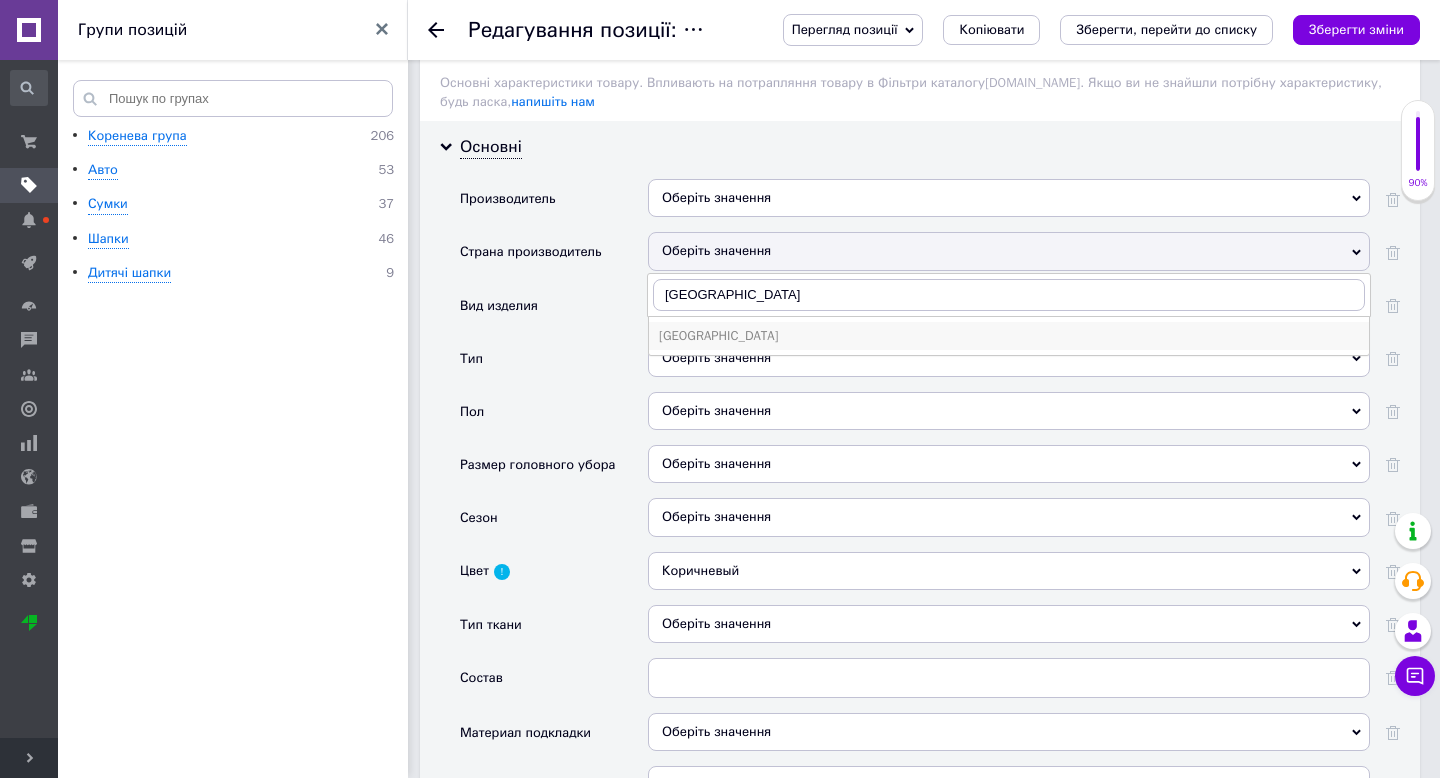 click on "[GEOGRAPHIC_DATA]" at bounding box center (1009, 336) 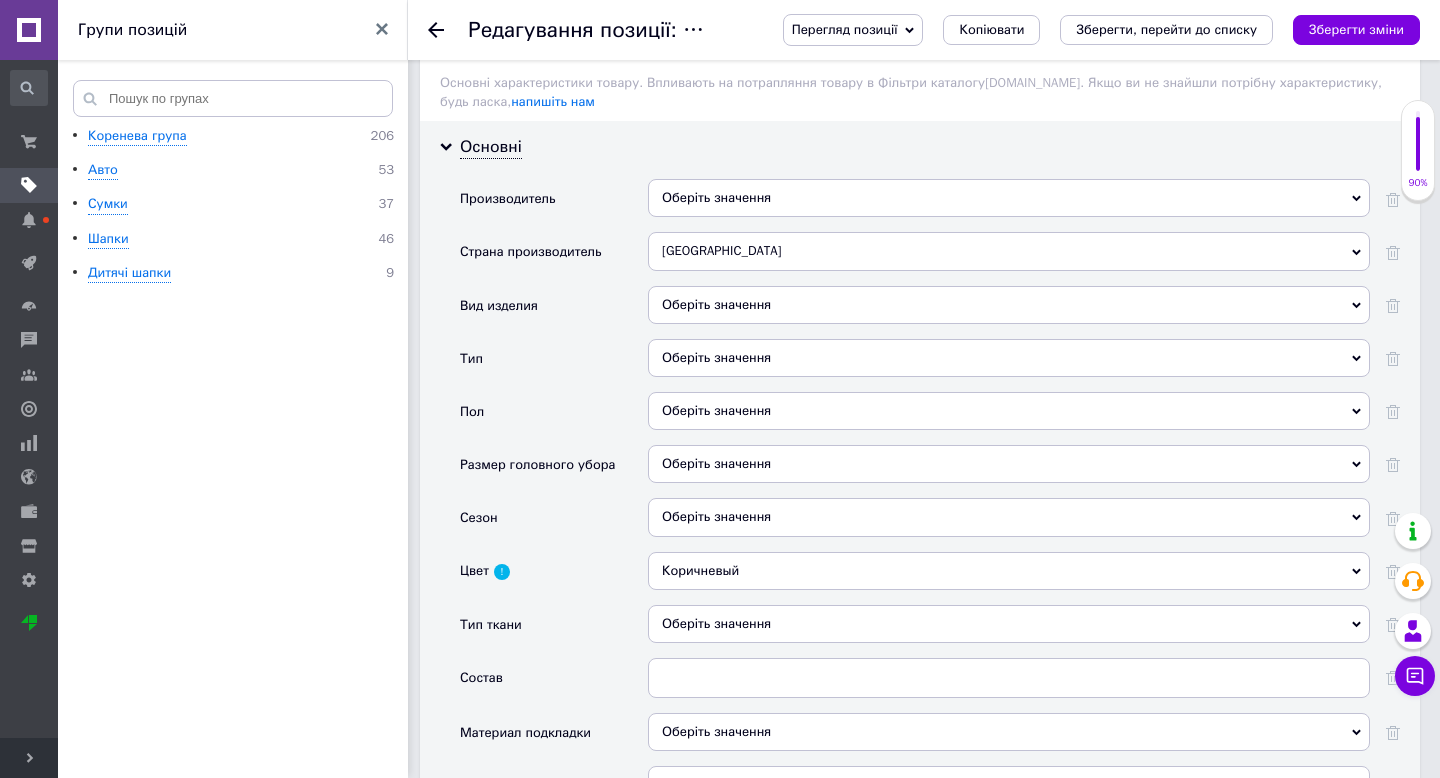 click on "Оберіть значення" at bounding box center (1009, 305) 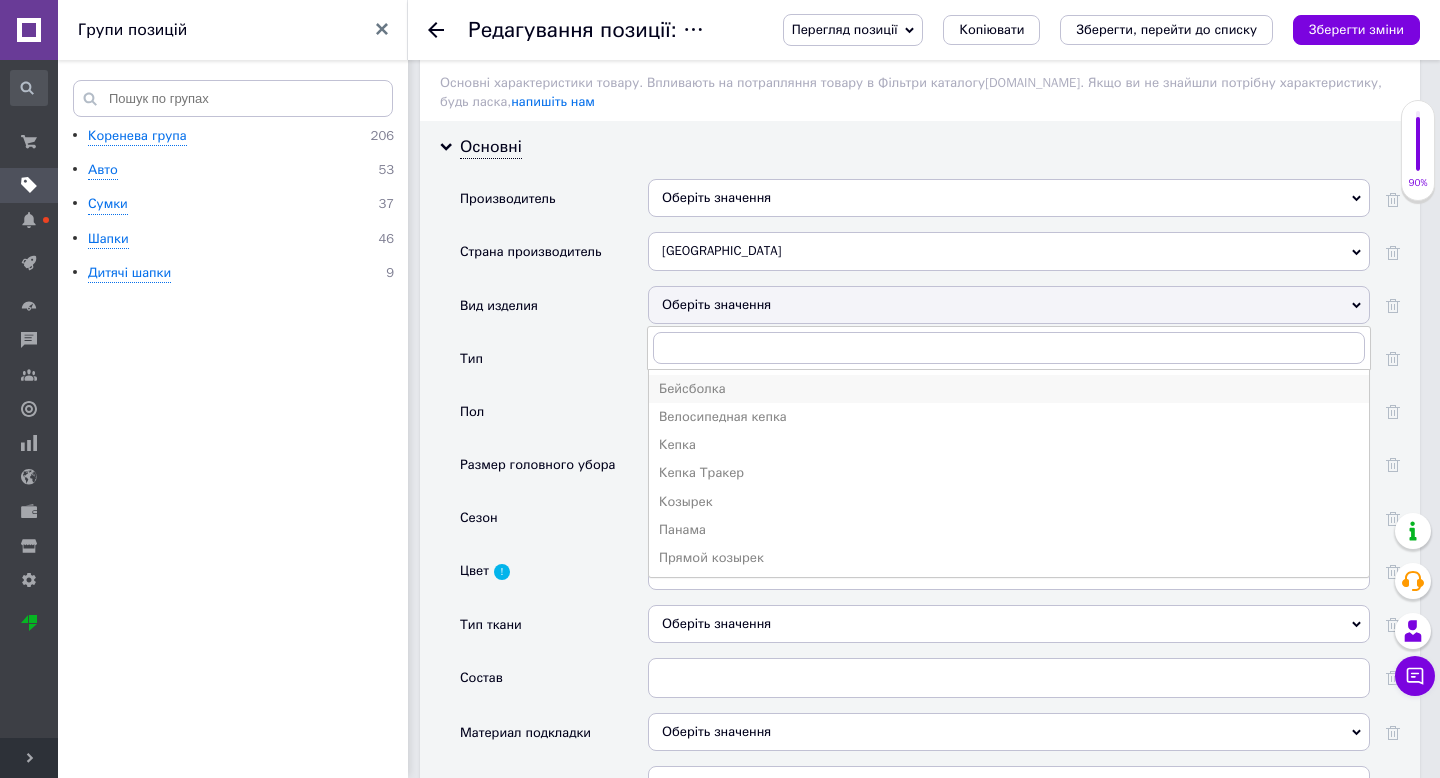 click on "Бейсболка" at bounding box center (1009, 389) 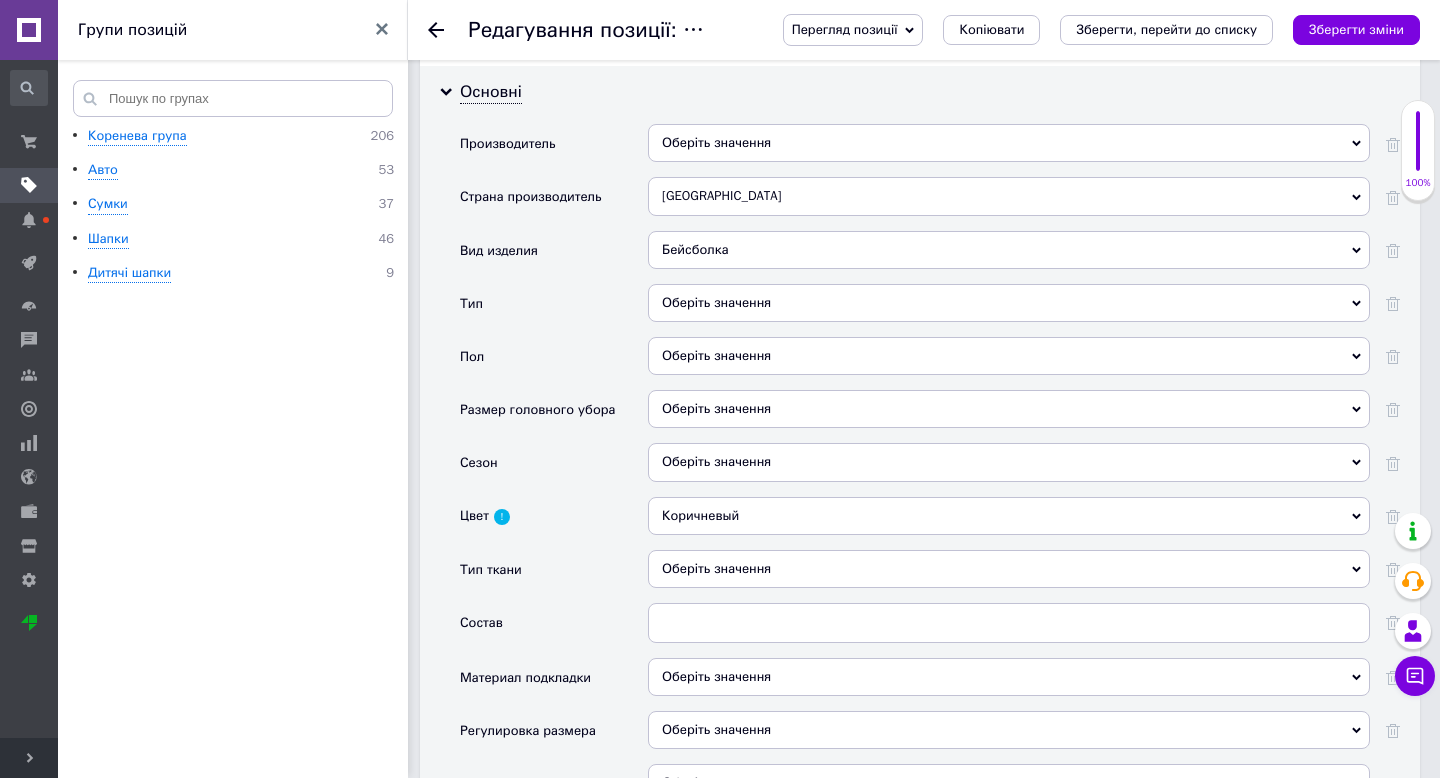 scroll, scrollTop: 1752, scrollLeft: 0, axis: vertical 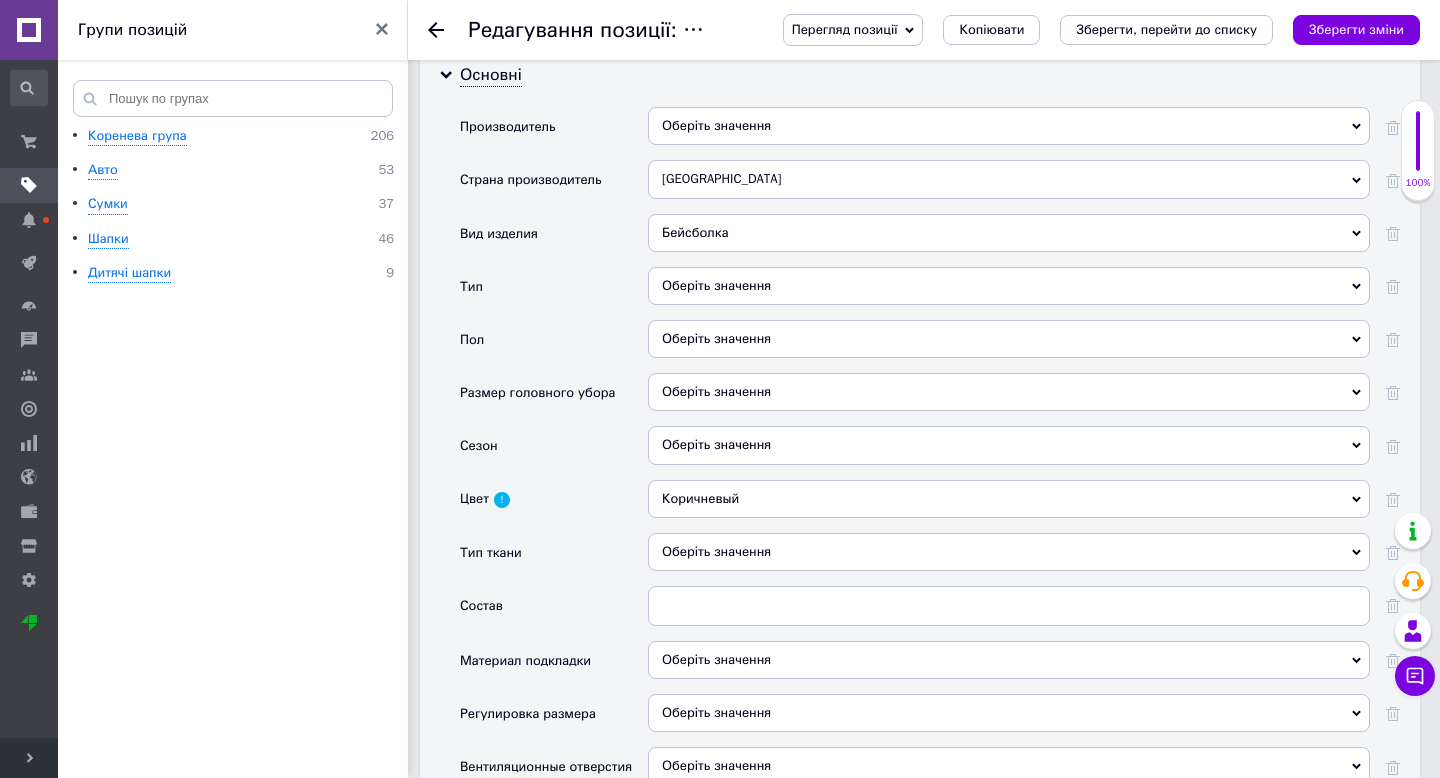 click on "Оберіть значення" at bounding box center (1009, 286) 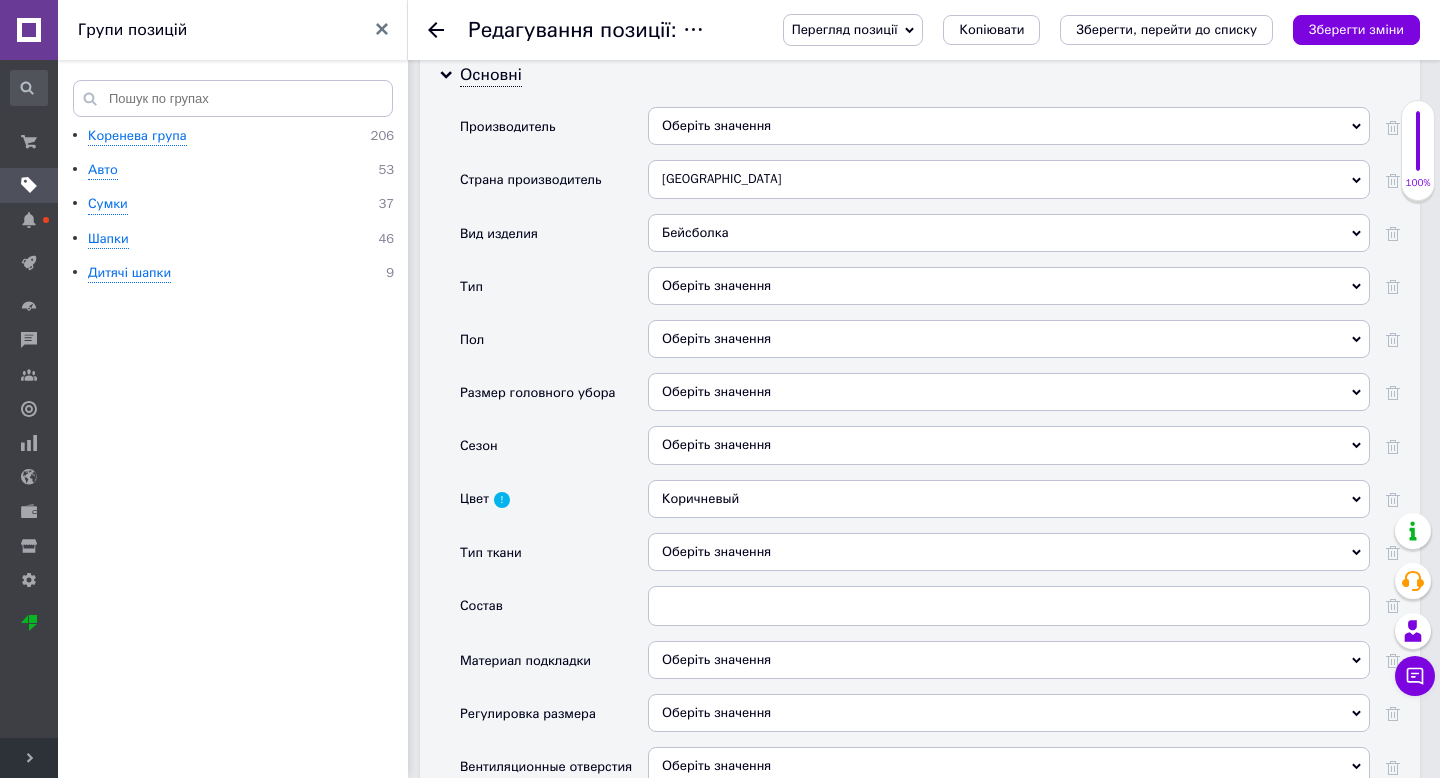 click on "Тип" at bounding box center [554, 293] 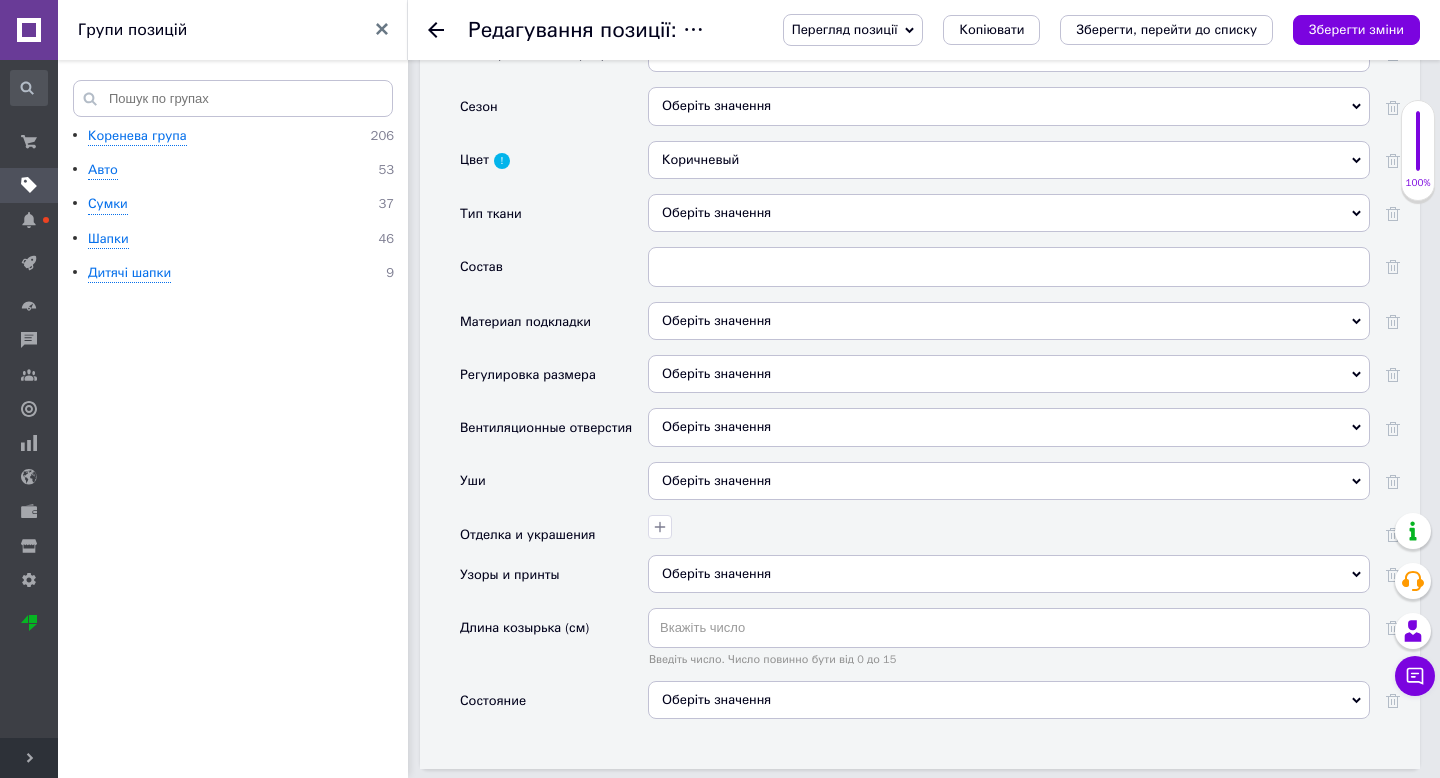 scroll, scrollTop: 2092, scrollLeft: 0, axis: vertical 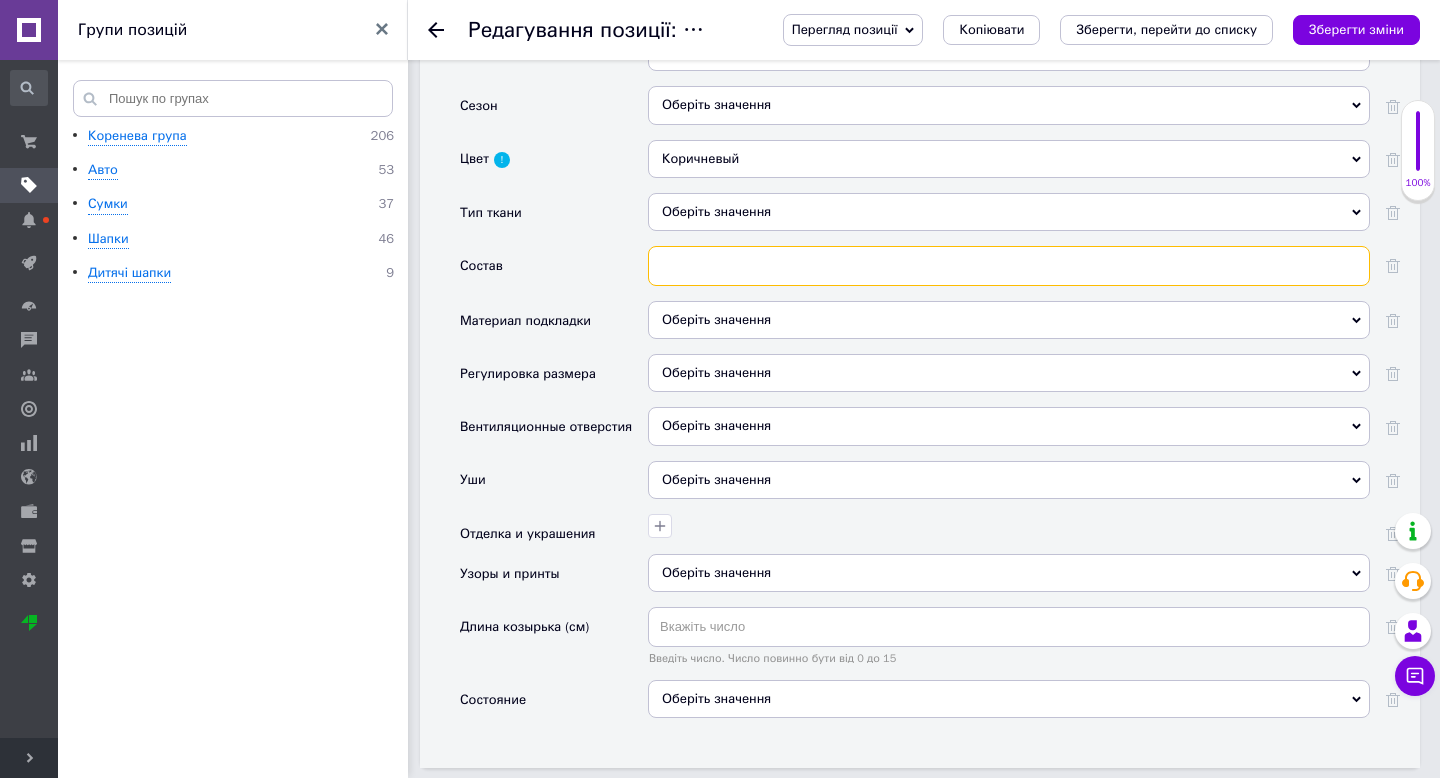 click at bounding box center (1009, 266) 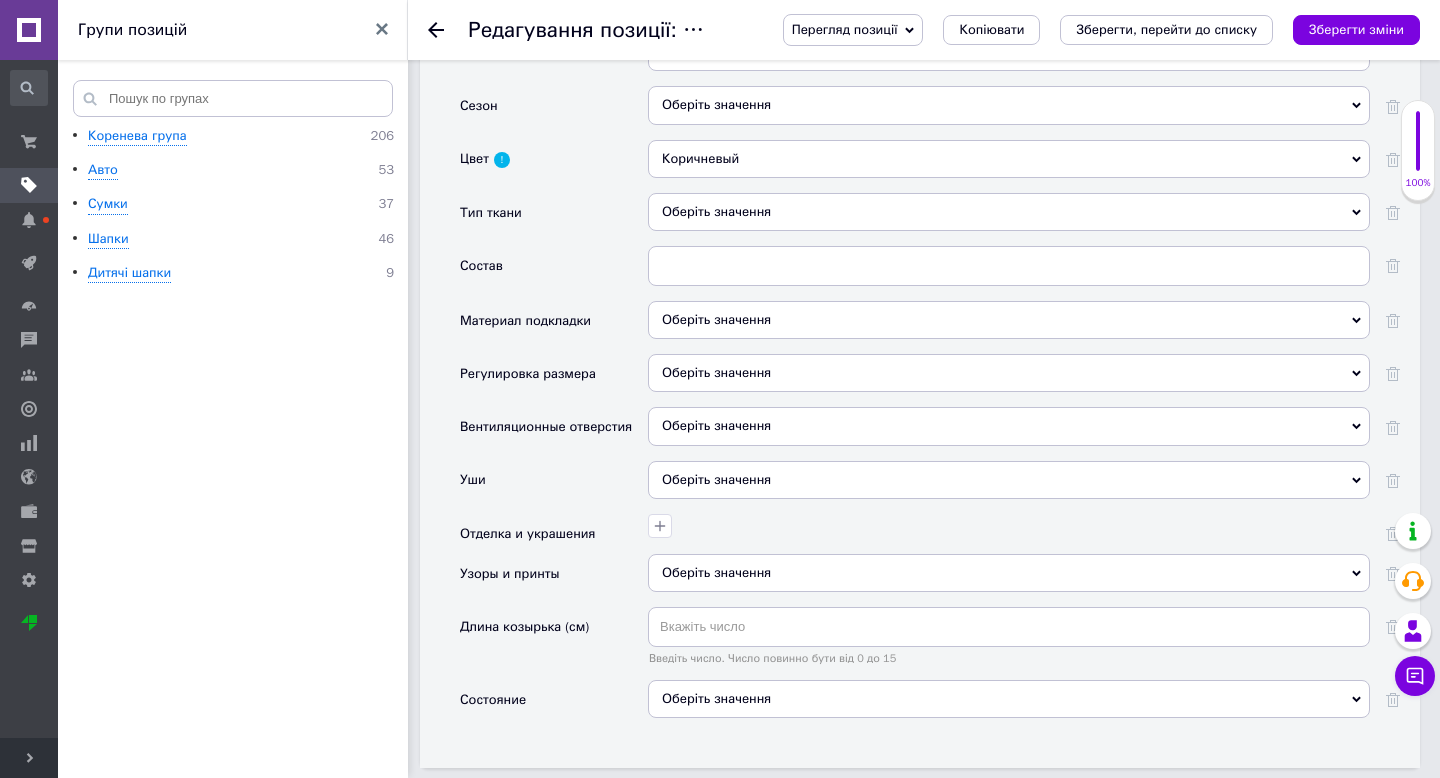 click on "Состав" at bounding box center [554, 273] 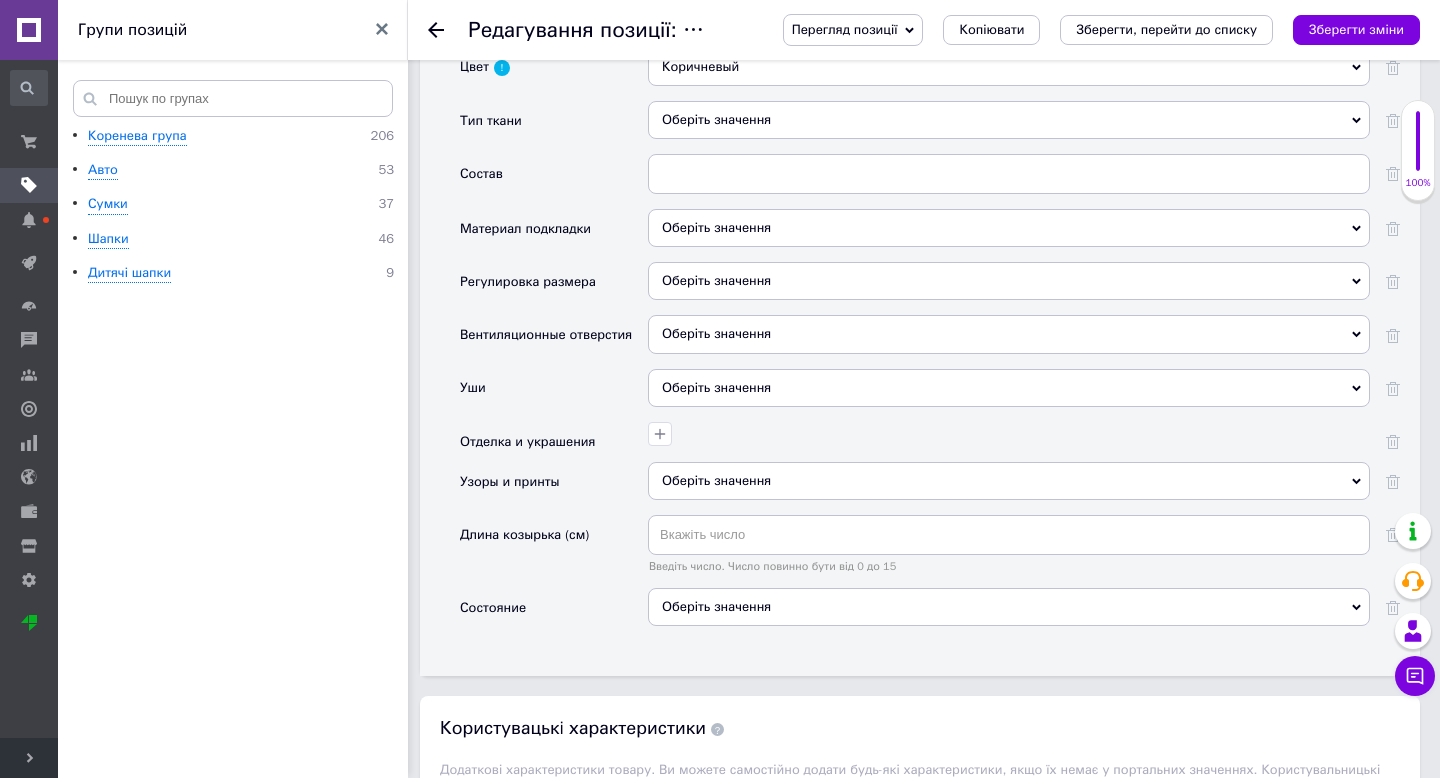 scroll, scrollTop: 2186, scrollLeft: 0, axis: vertical 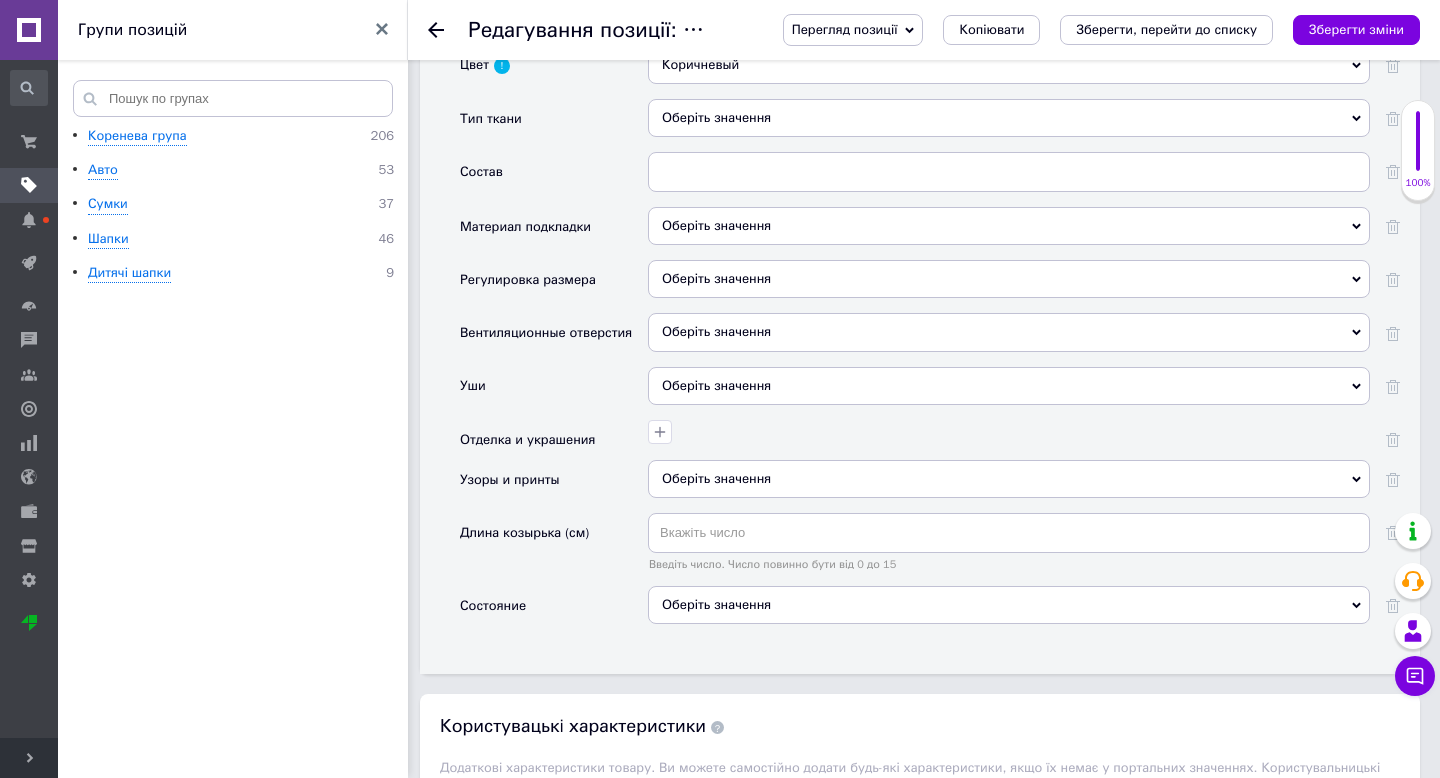 click on "Оберіть значення" at bounding box center [1009, 118] 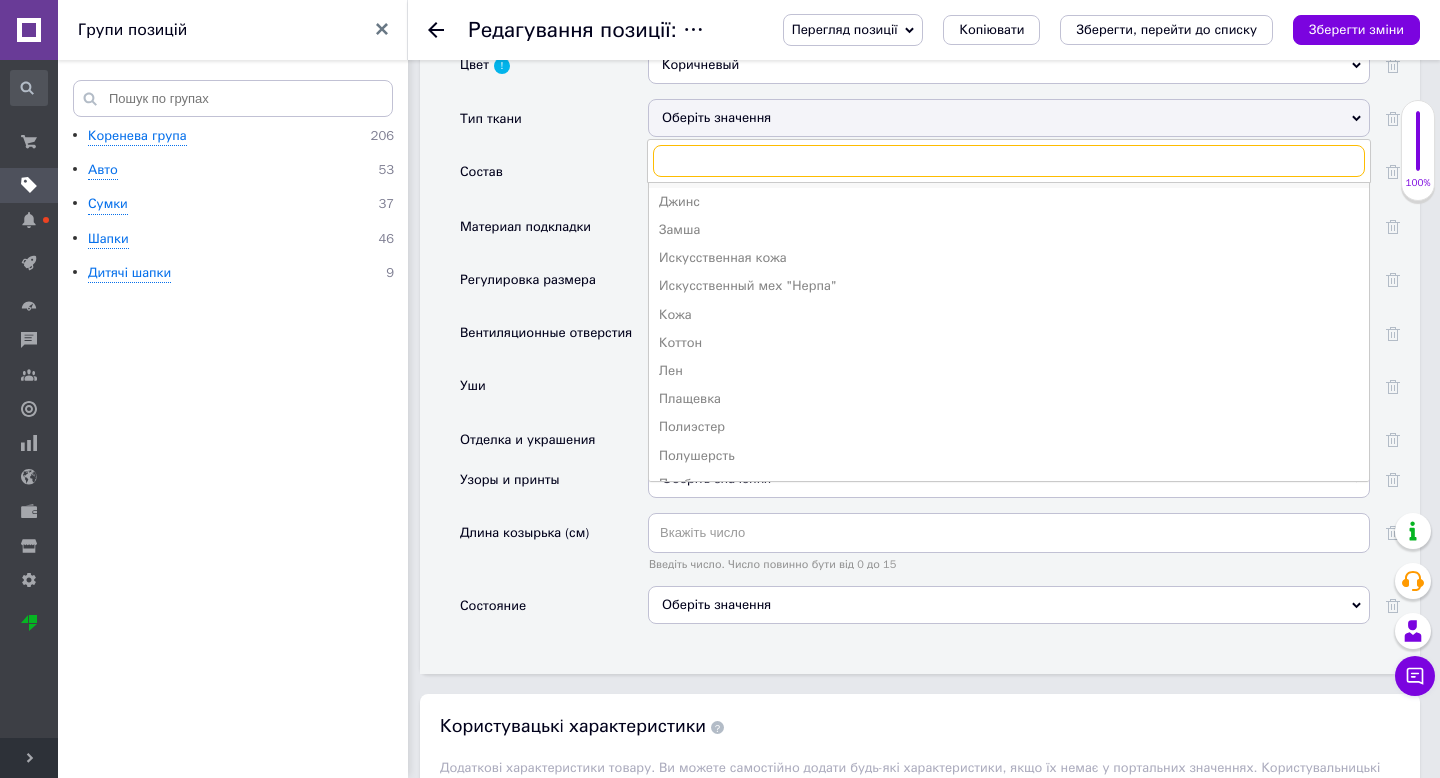 scroll, scrollTop: 332, scrollLeft: 0, axis: vertical 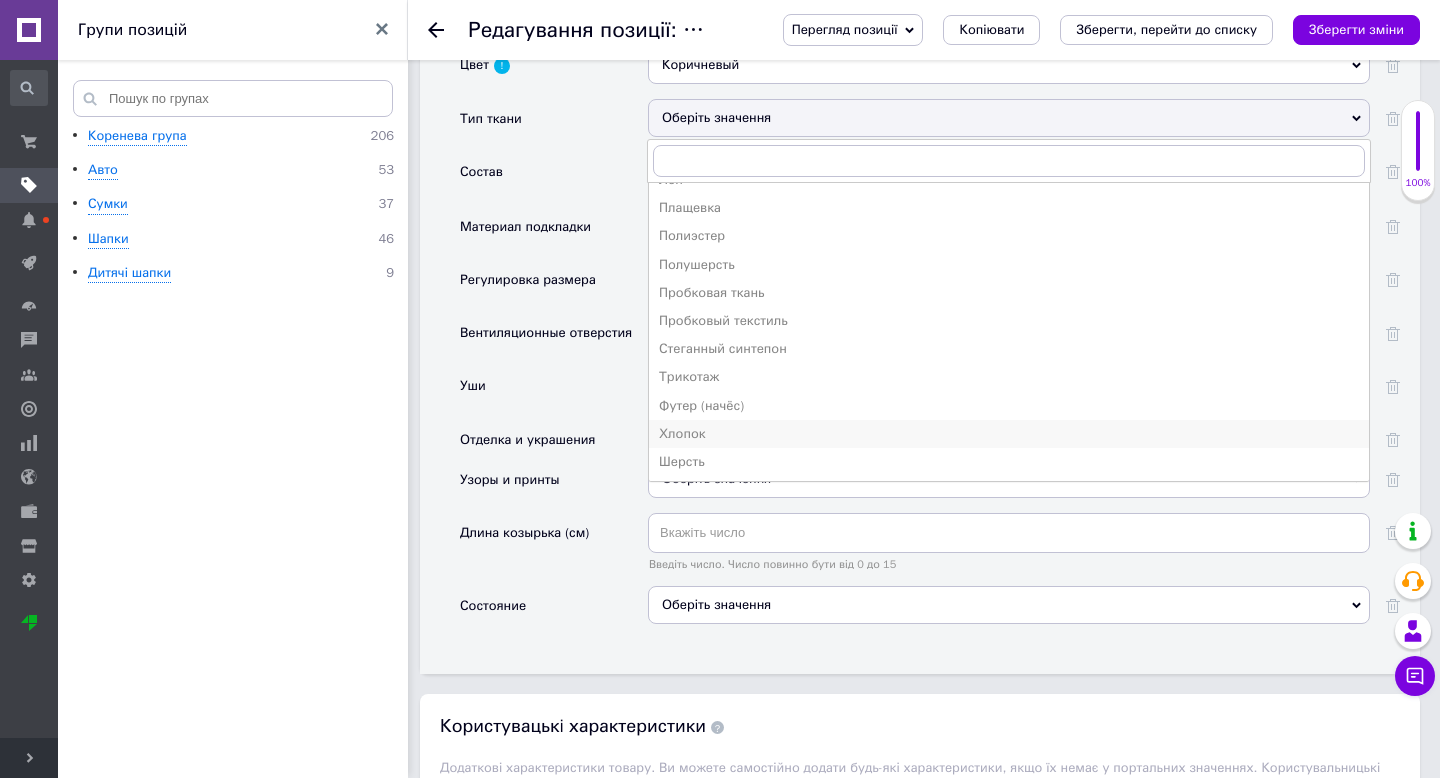 click on "Хлопок" at bounding box center (1009, 434) 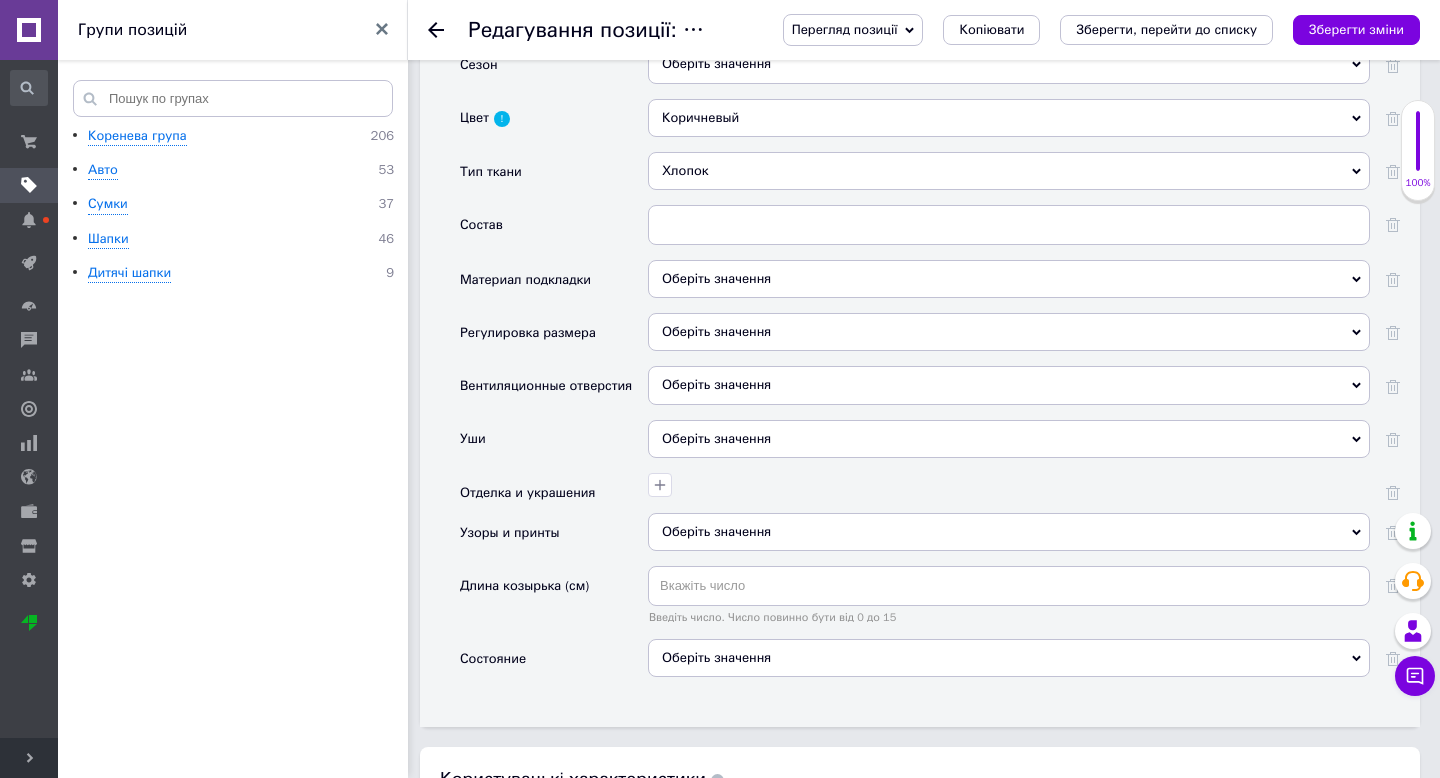 scroll, scrollTop: 2132, scrollLeft: 0, axis: vertical 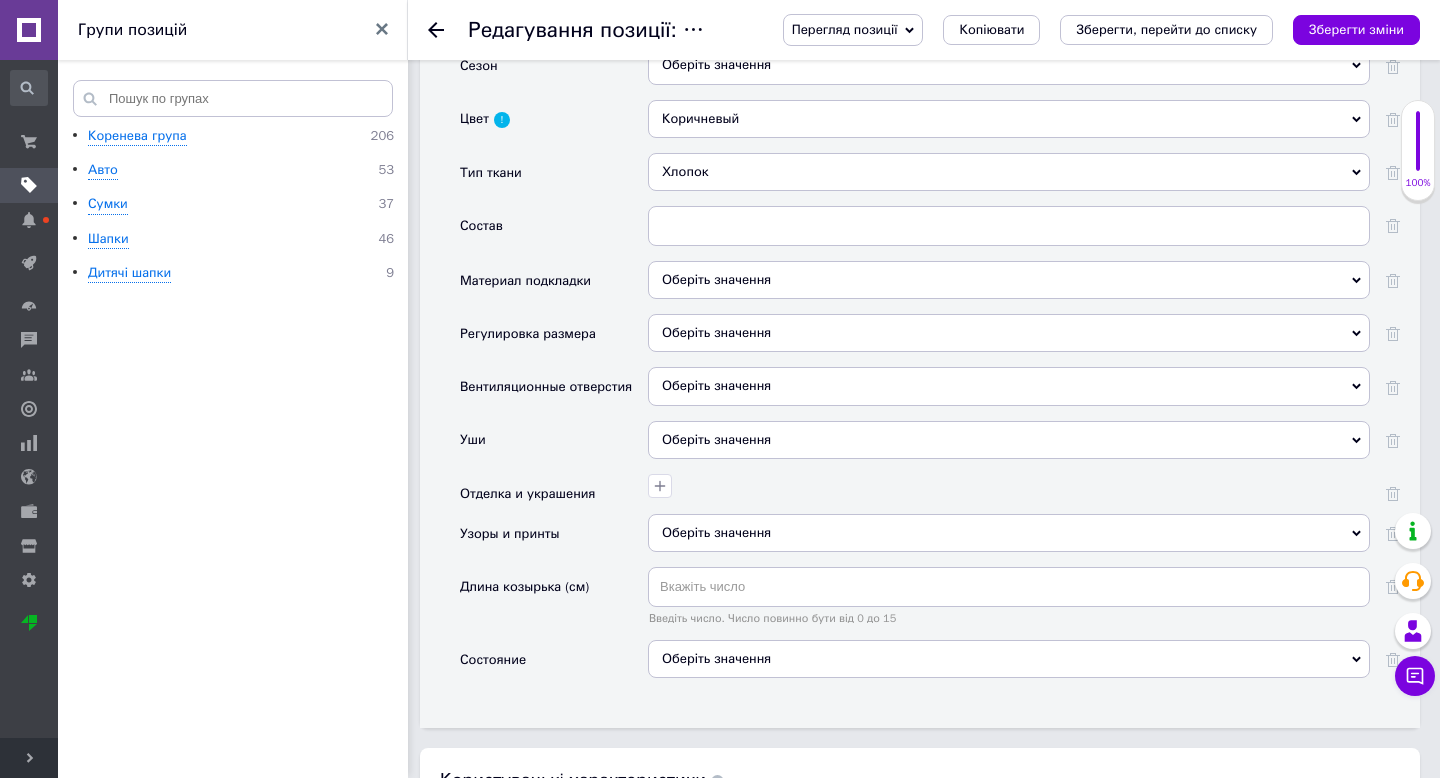 click on "Оберіть значення" at bounding box center (1009, 666) 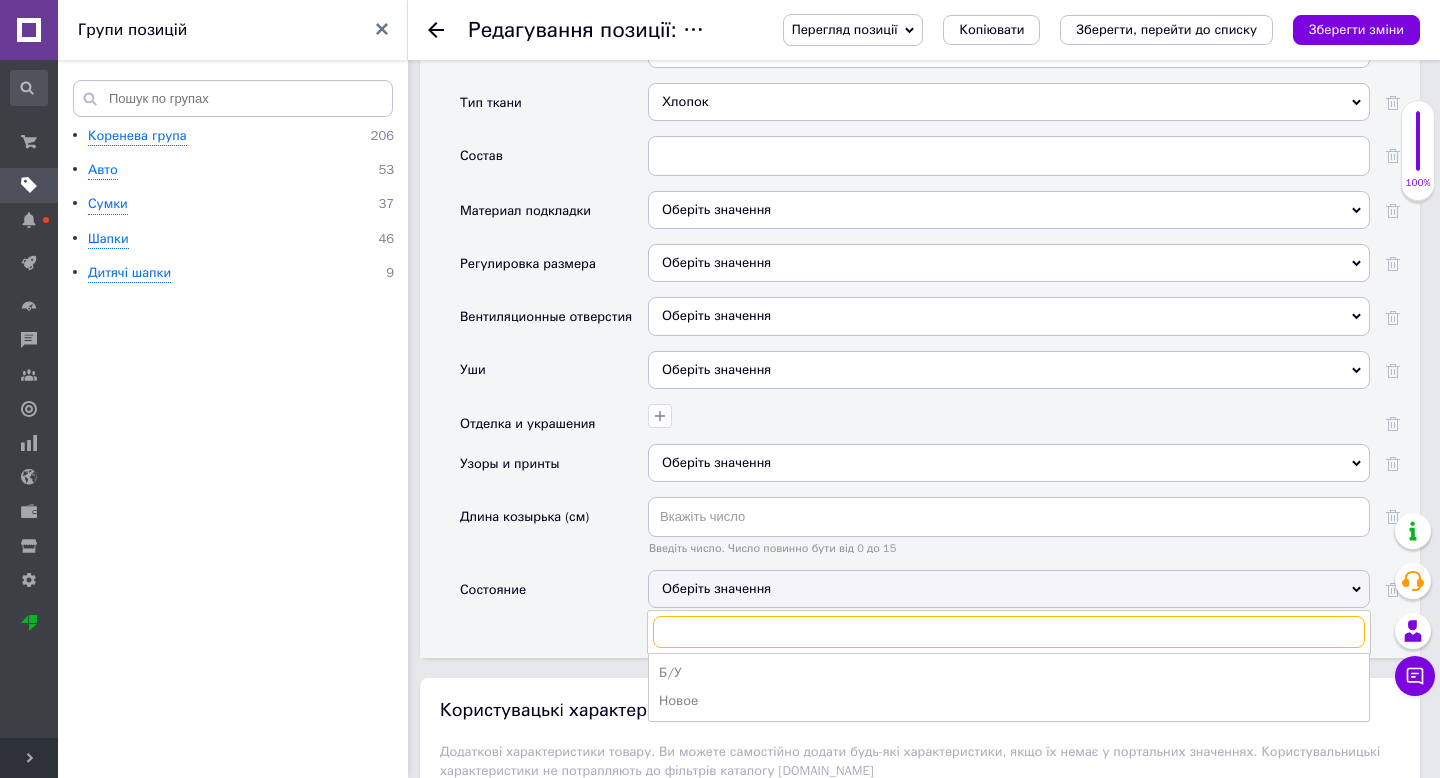 scroll, scrollTop: 2203, scrollLeft: 0, axis: vertical 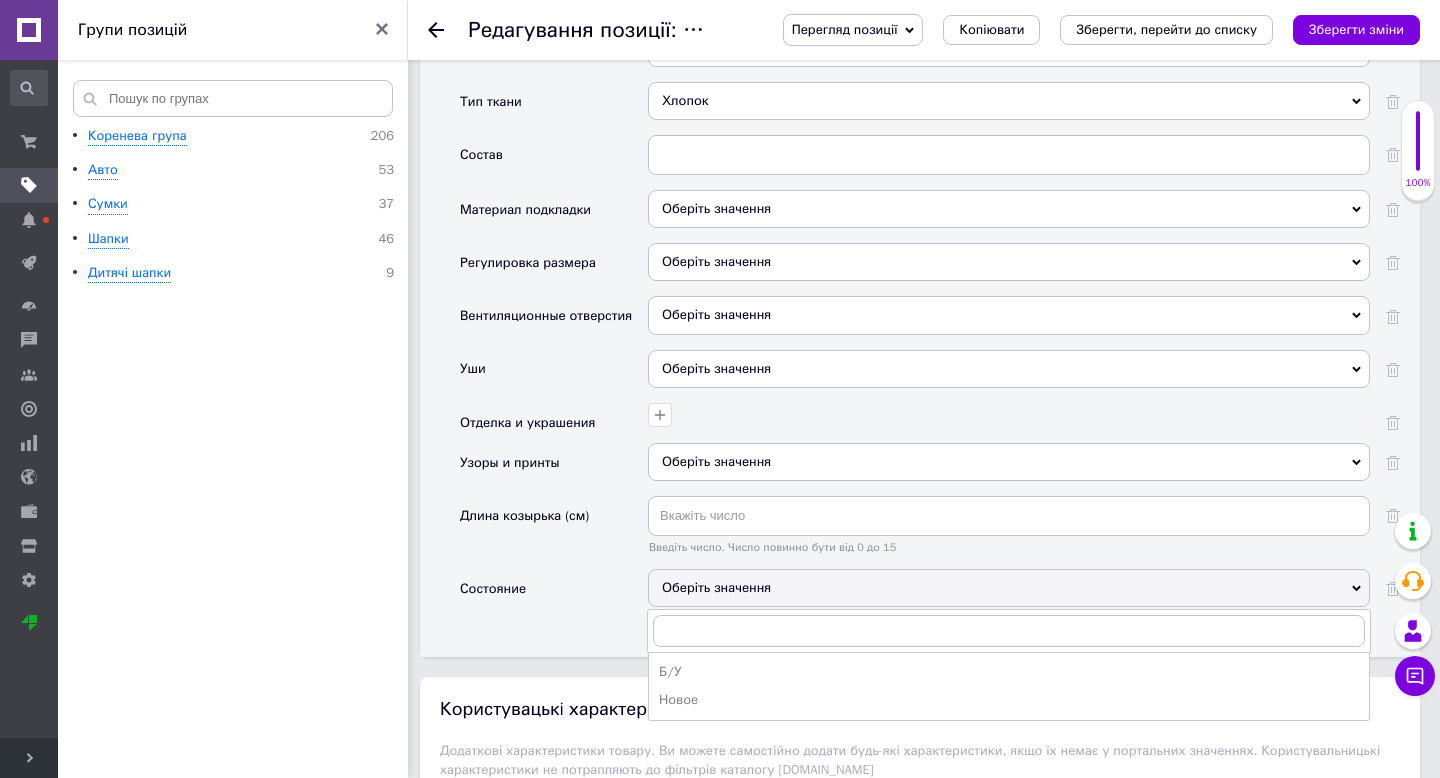 click on "Новое" at bounding box center [1009, 700] 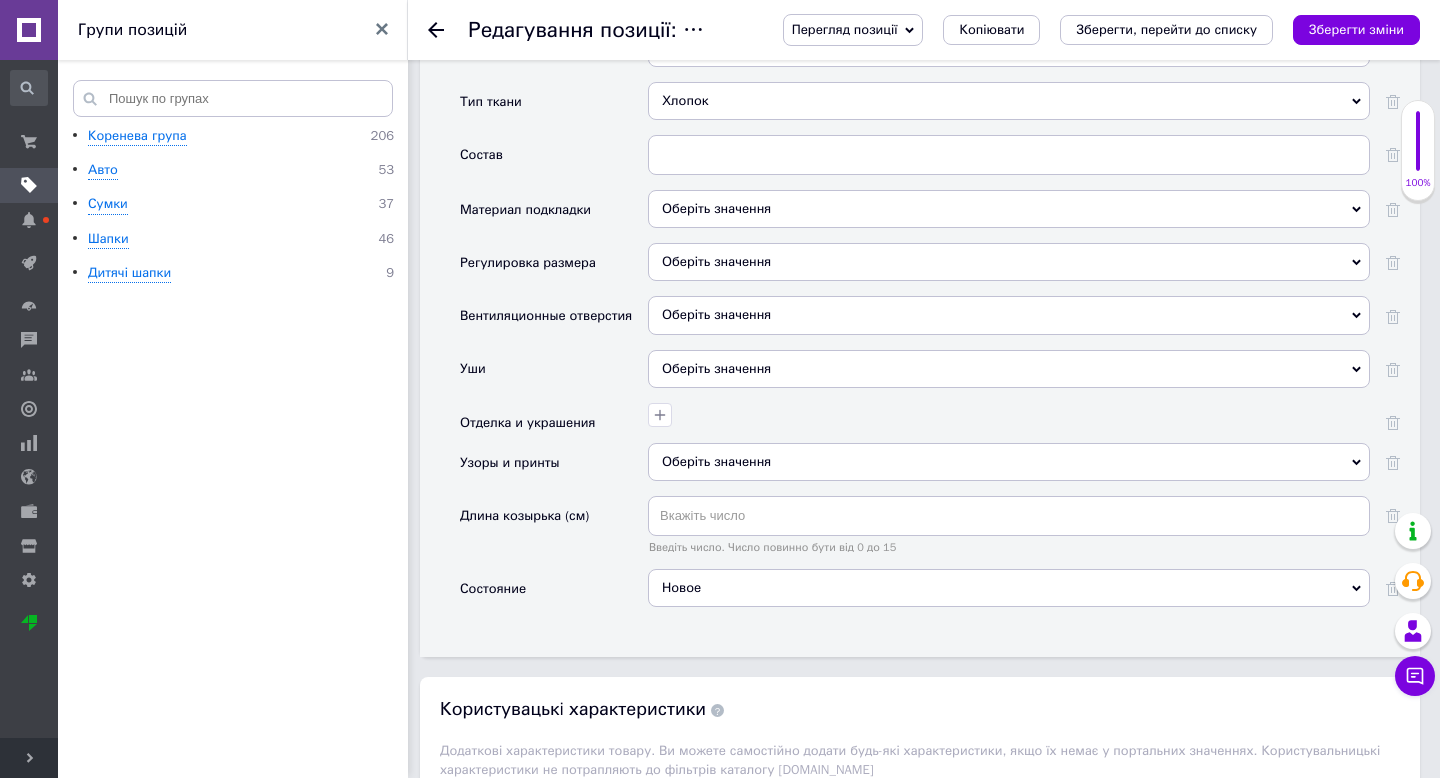 click on "Зберегти зміни" at bounding box center [1356, 30] 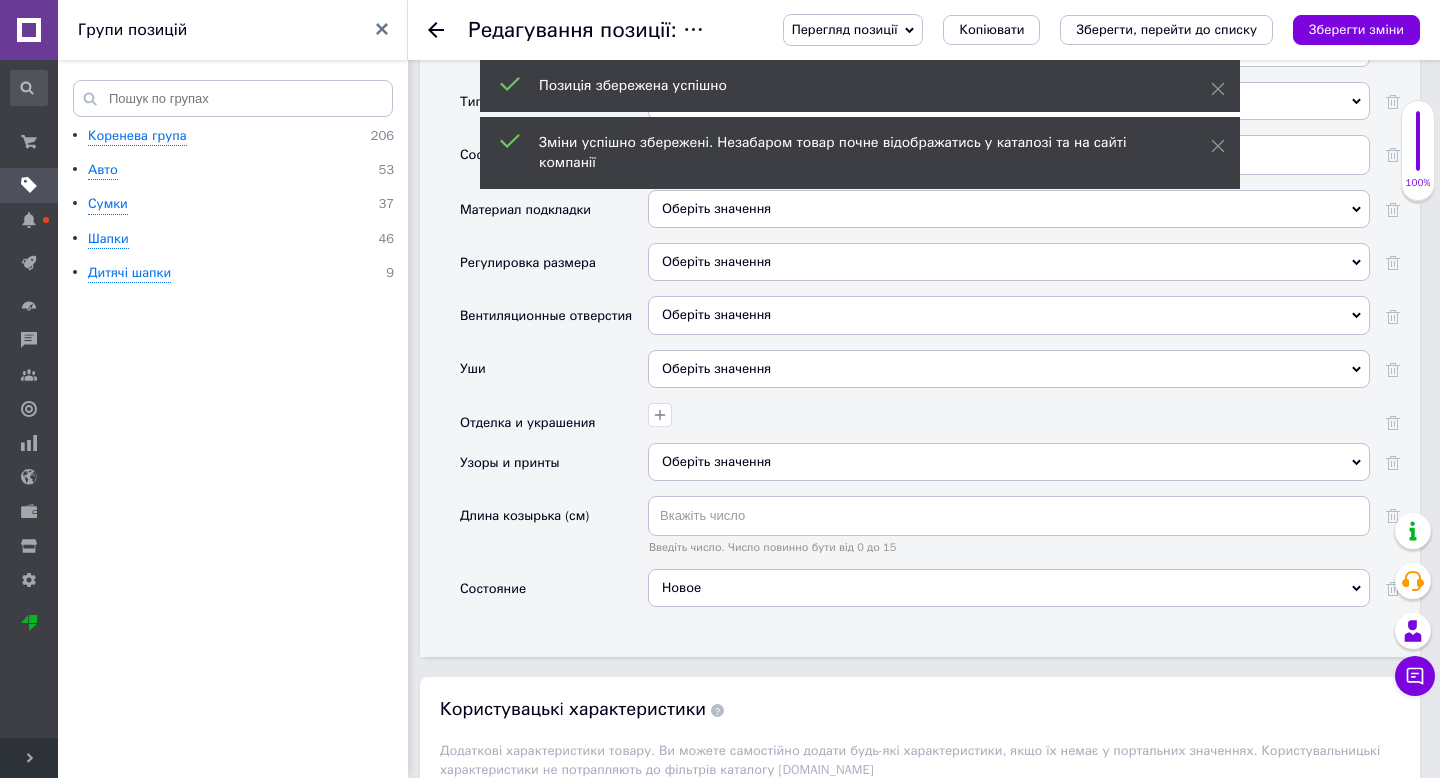 click on "Оберіть значення" at bounding box center (1009, 262) 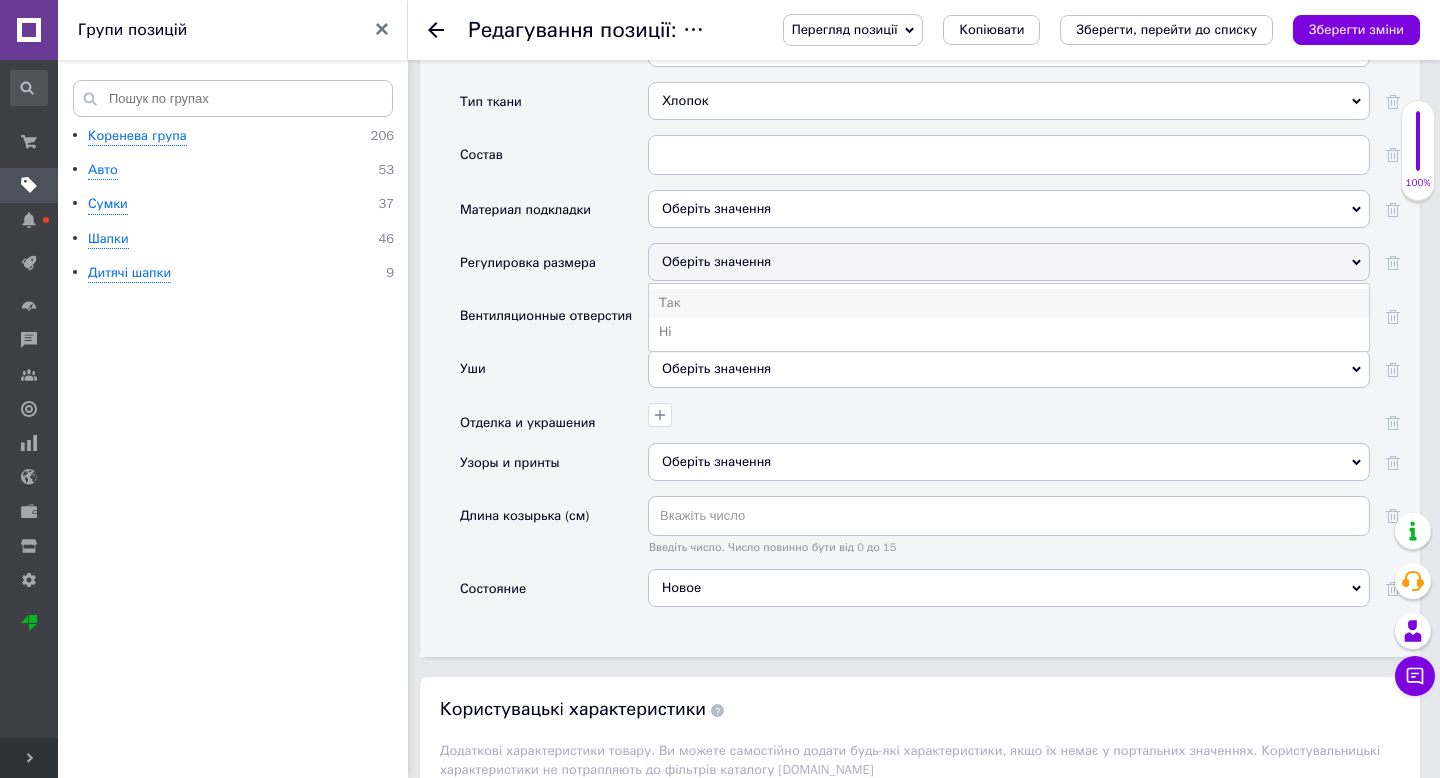 click on "Так" at bounding box center (1009, 303) 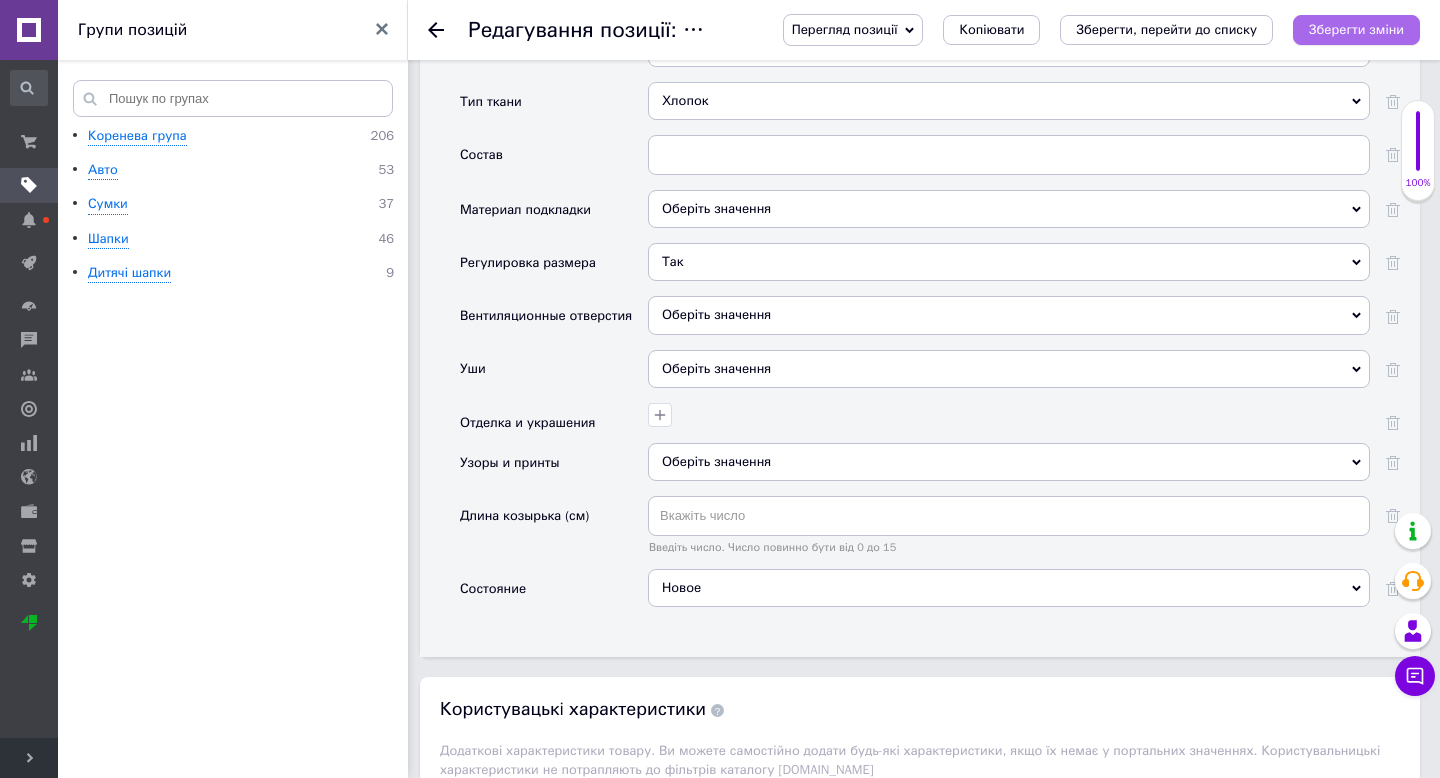 click on "Зберегти зміни" at bounding box center (1356, 30) 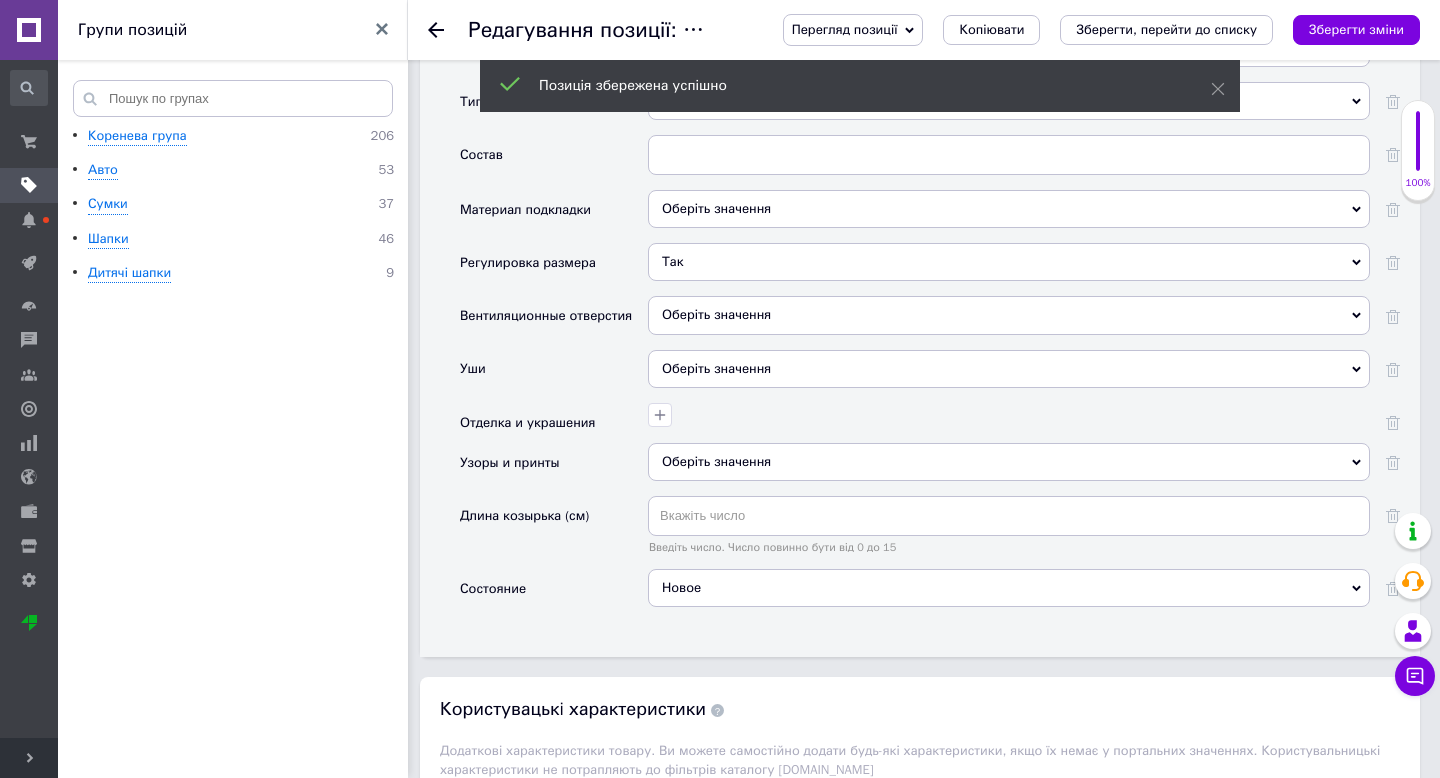 click on "Оберіть значення" at bounding box center [1009, 315] 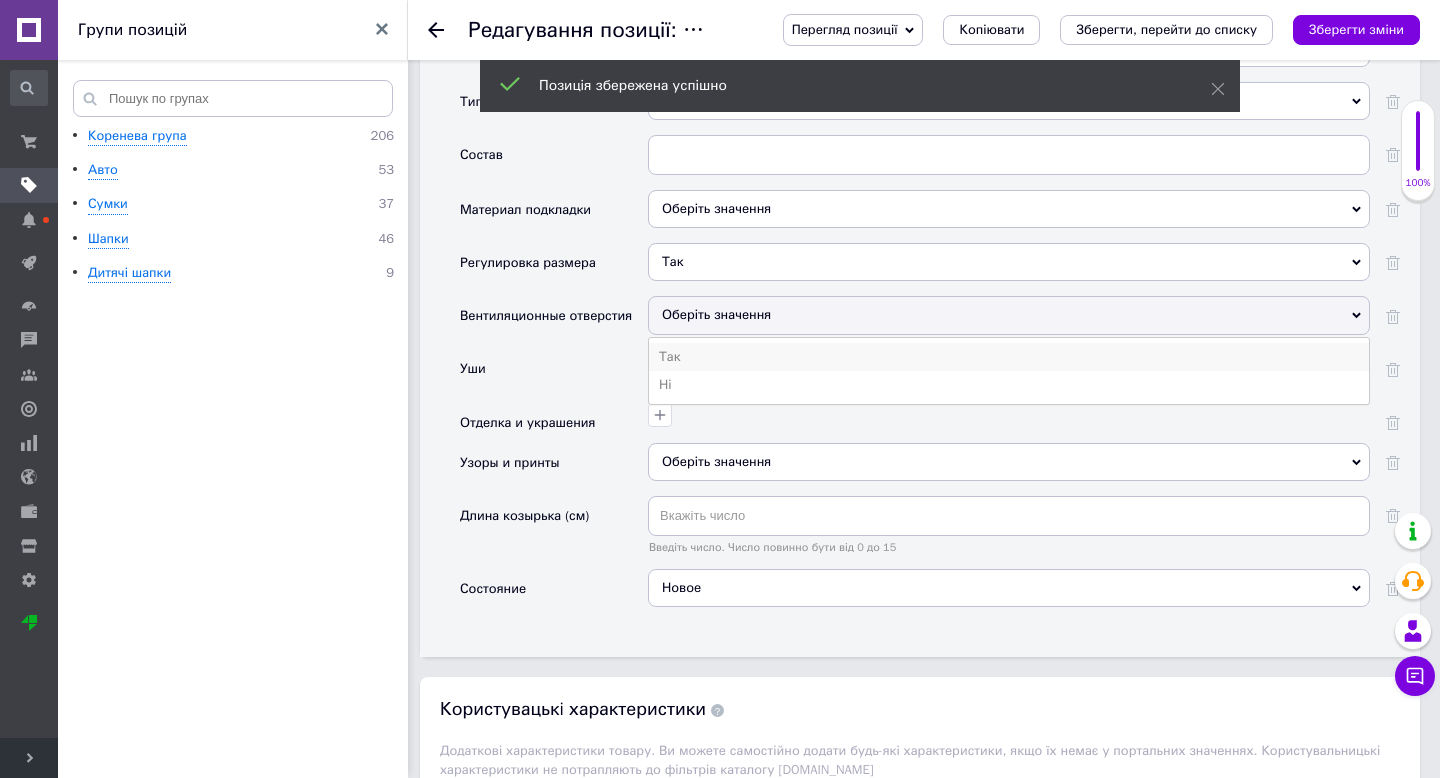 click on "Так" at bounding box center (1009, 357) 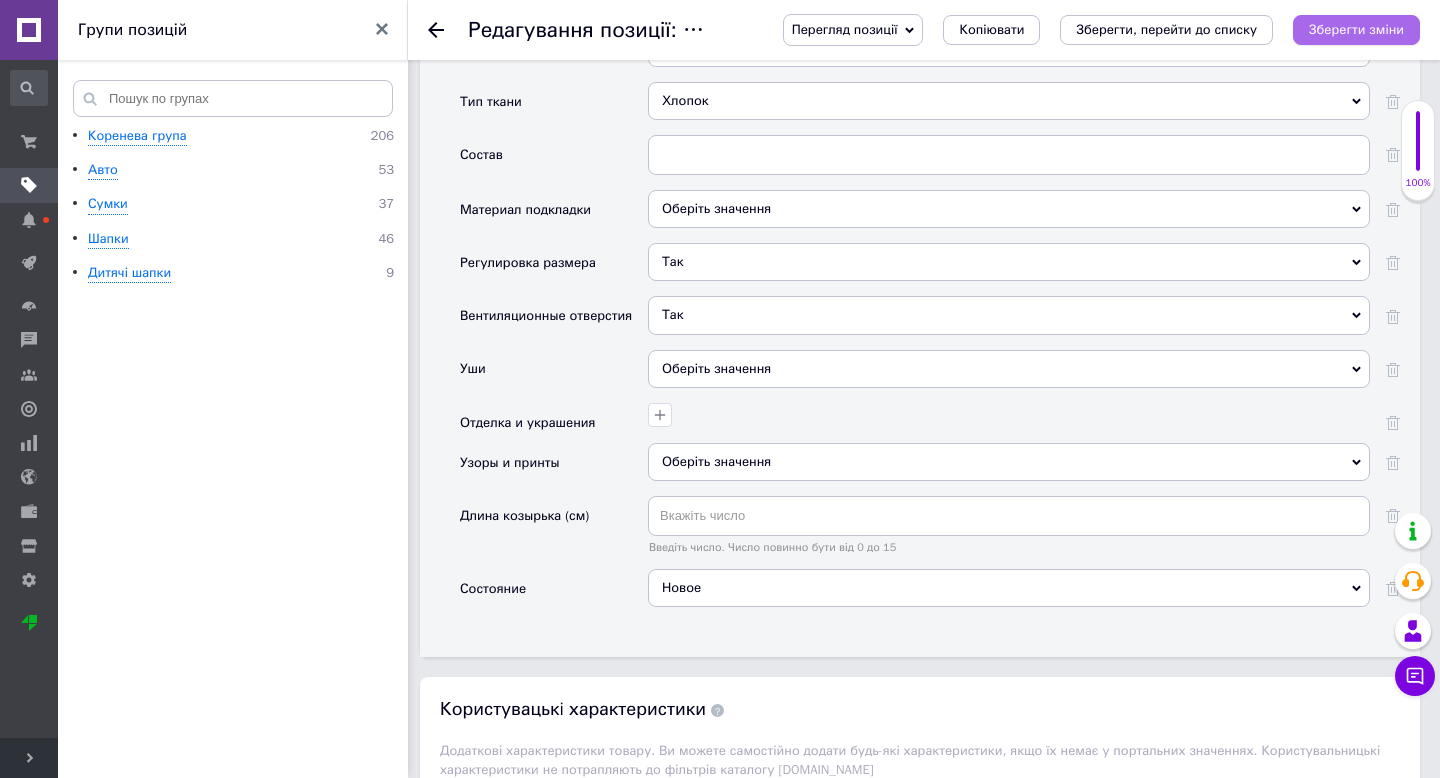 click on "Зберегти зміни" at bounding box center (1356, 30) 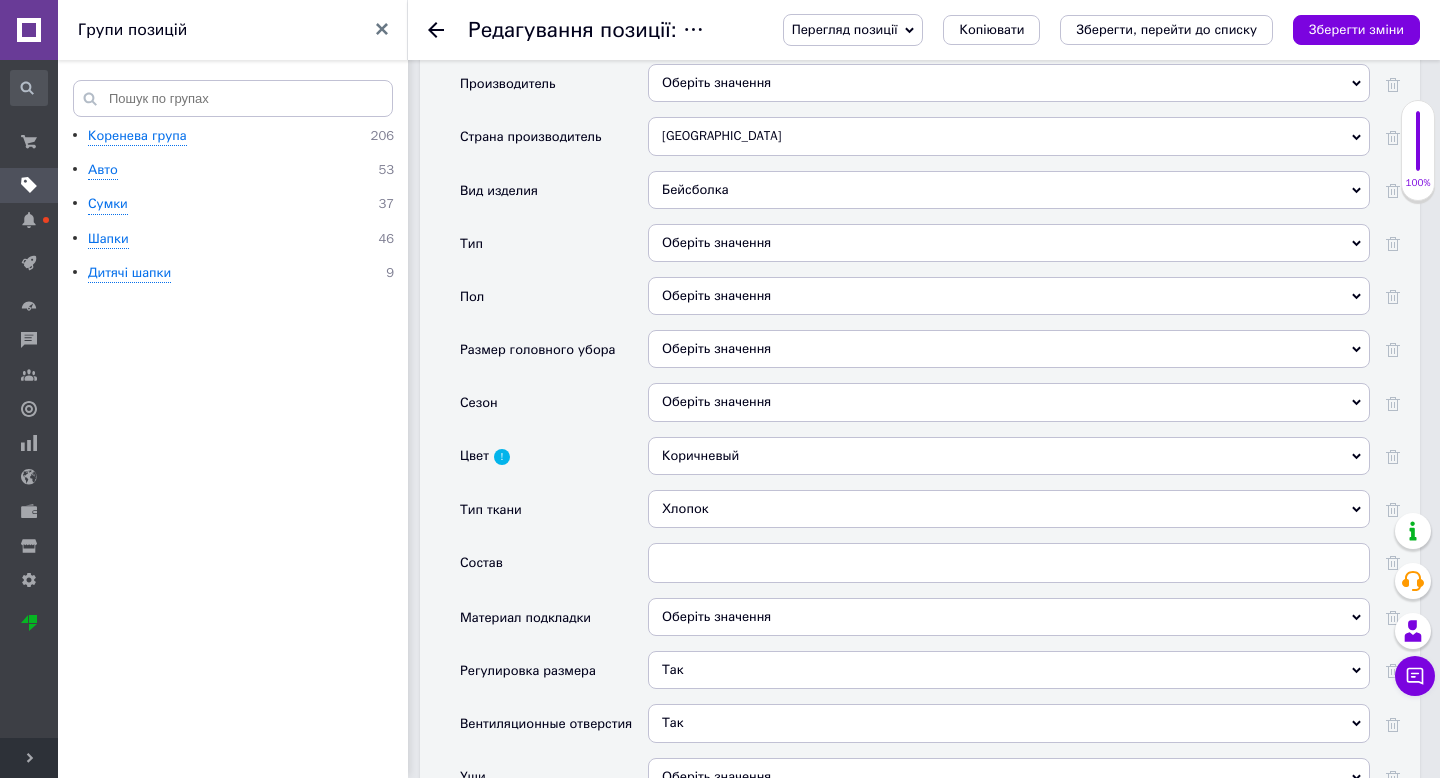 scroll, scrollTop: 1798, scrollLeft: 0, axis: vertical 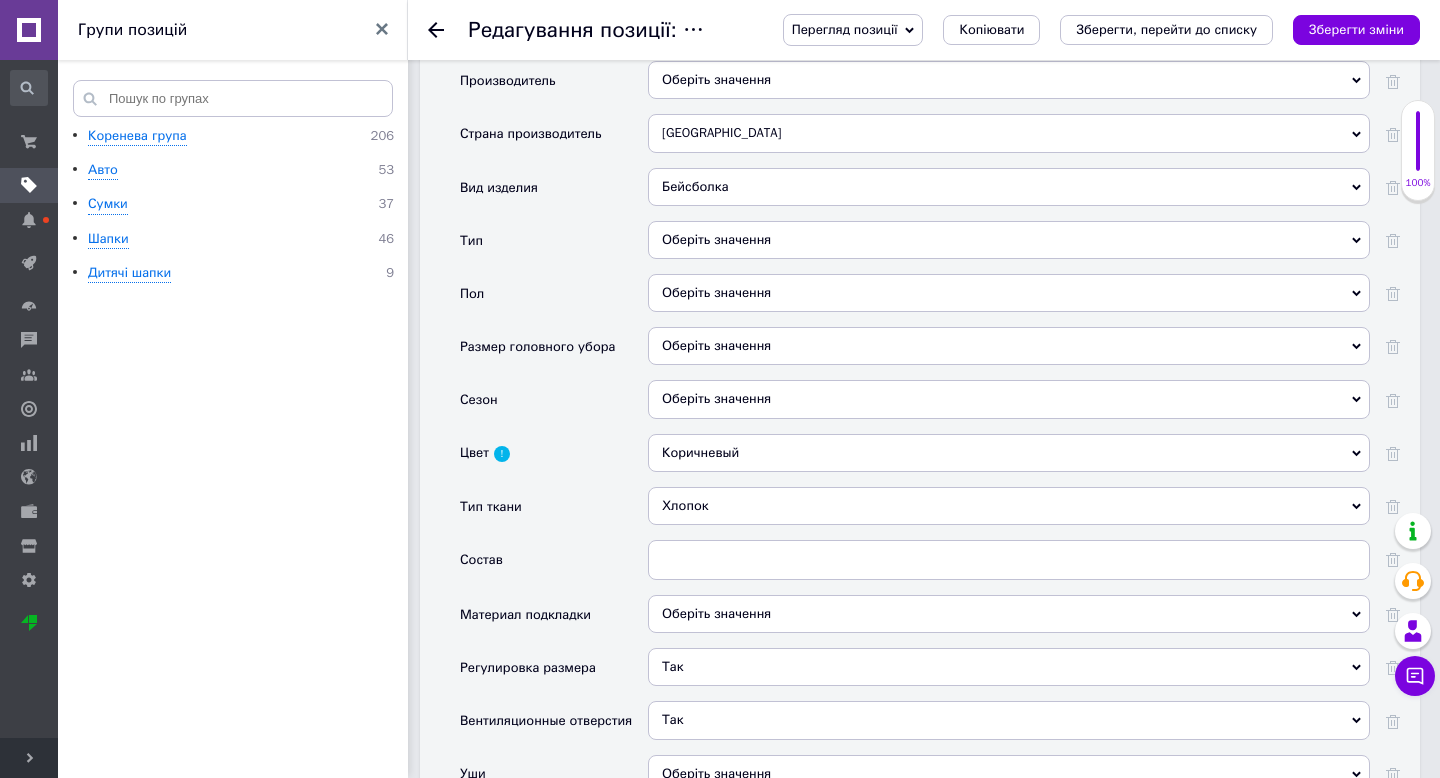click on "Оберіть значення" at bounding box center [1009, 346] 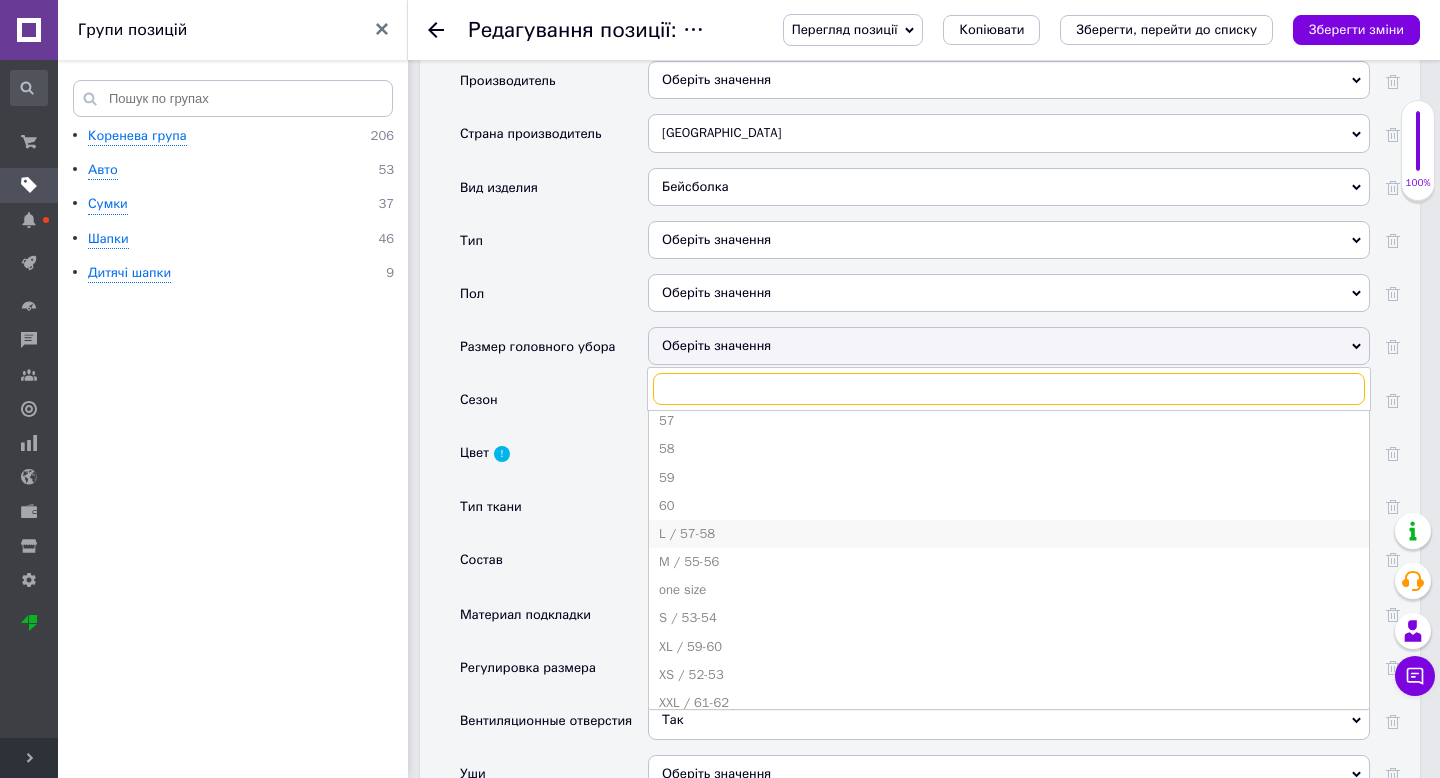 scroll, scrollTop: 191, scrollLeft: 0, axis: vertical 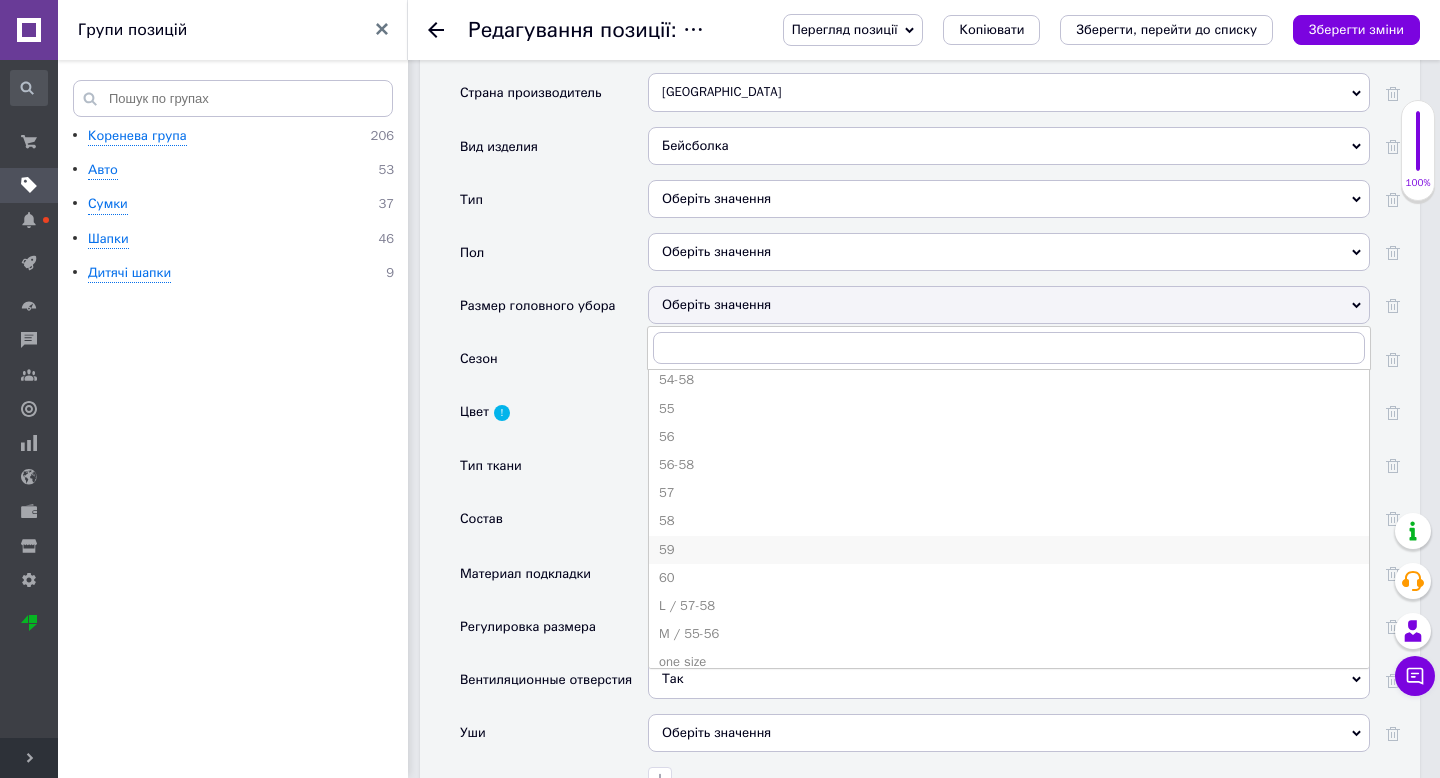 click on "59" at bounding box center [1009, 550] 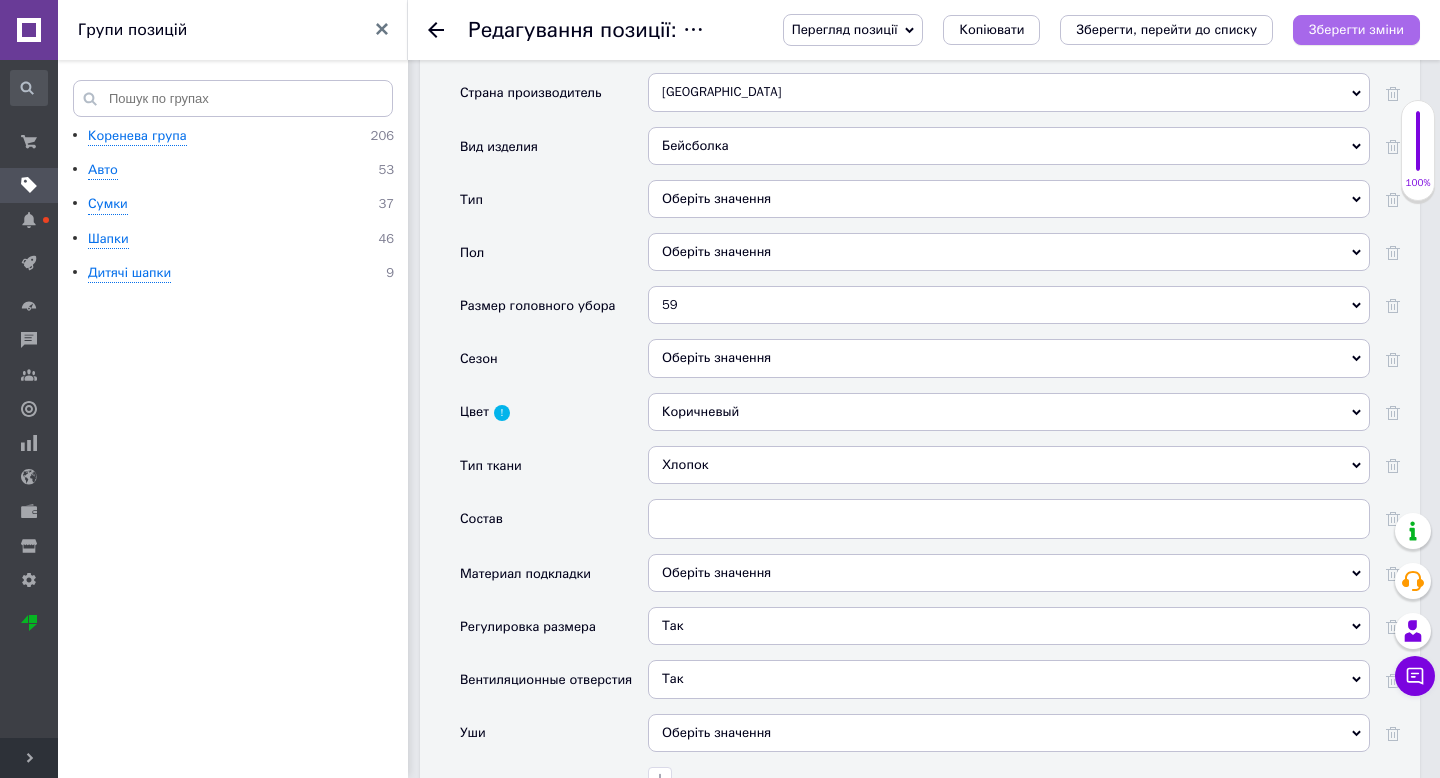 click on "Зберегти зміни" at bounding box center [1356, 29] 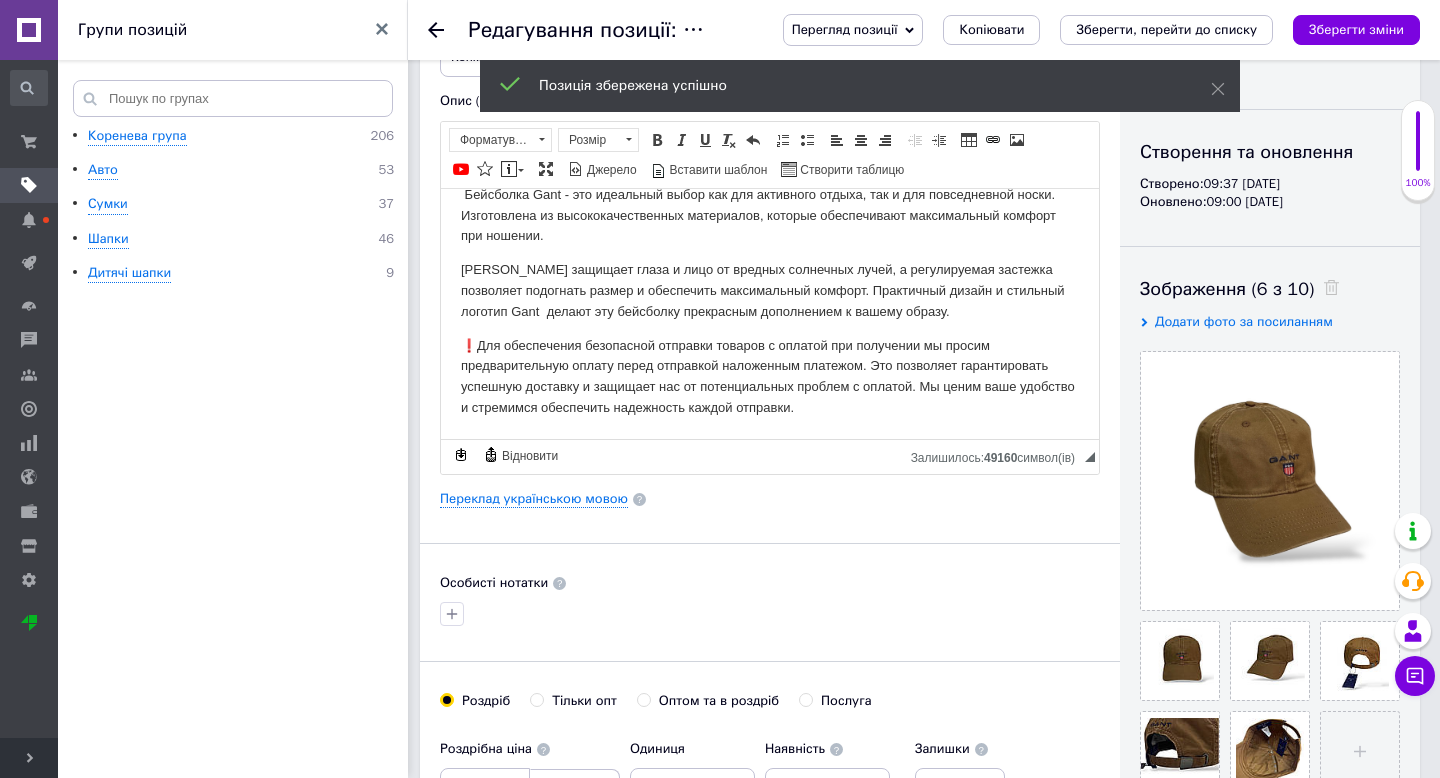 scroll, scrollTop: 0, scrollLeft: 0, axis: both 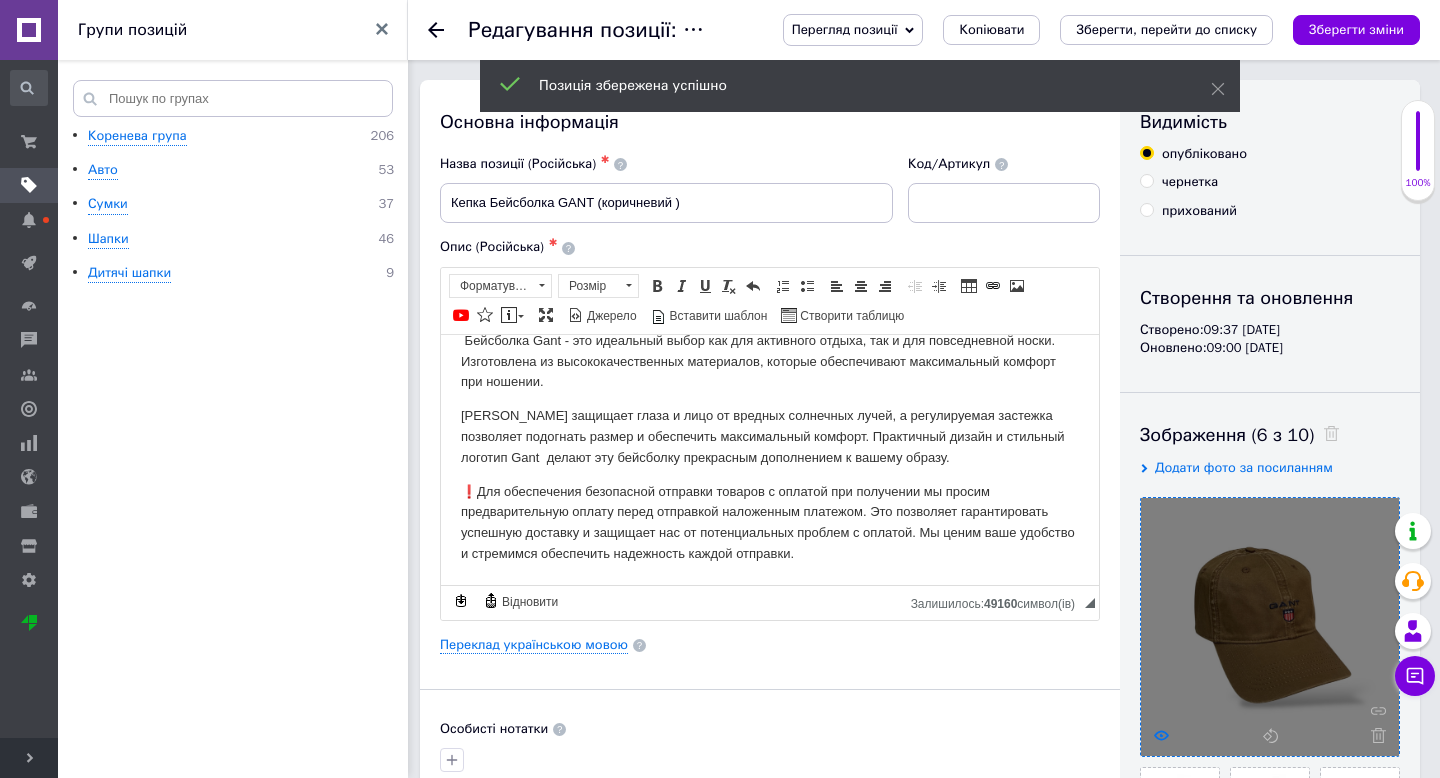 click 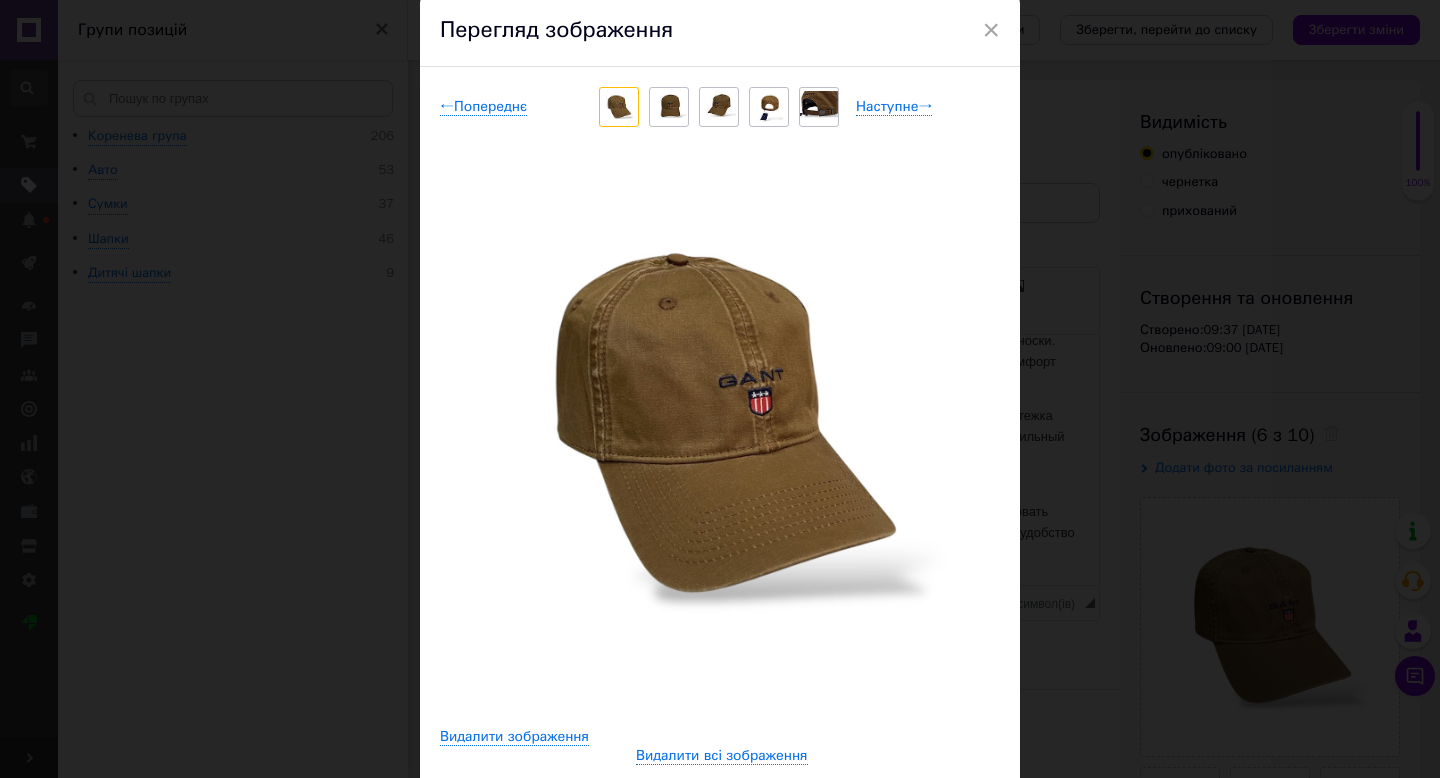 scroll, scrollTop: 77, scrollLeft: 0, axis: vertical 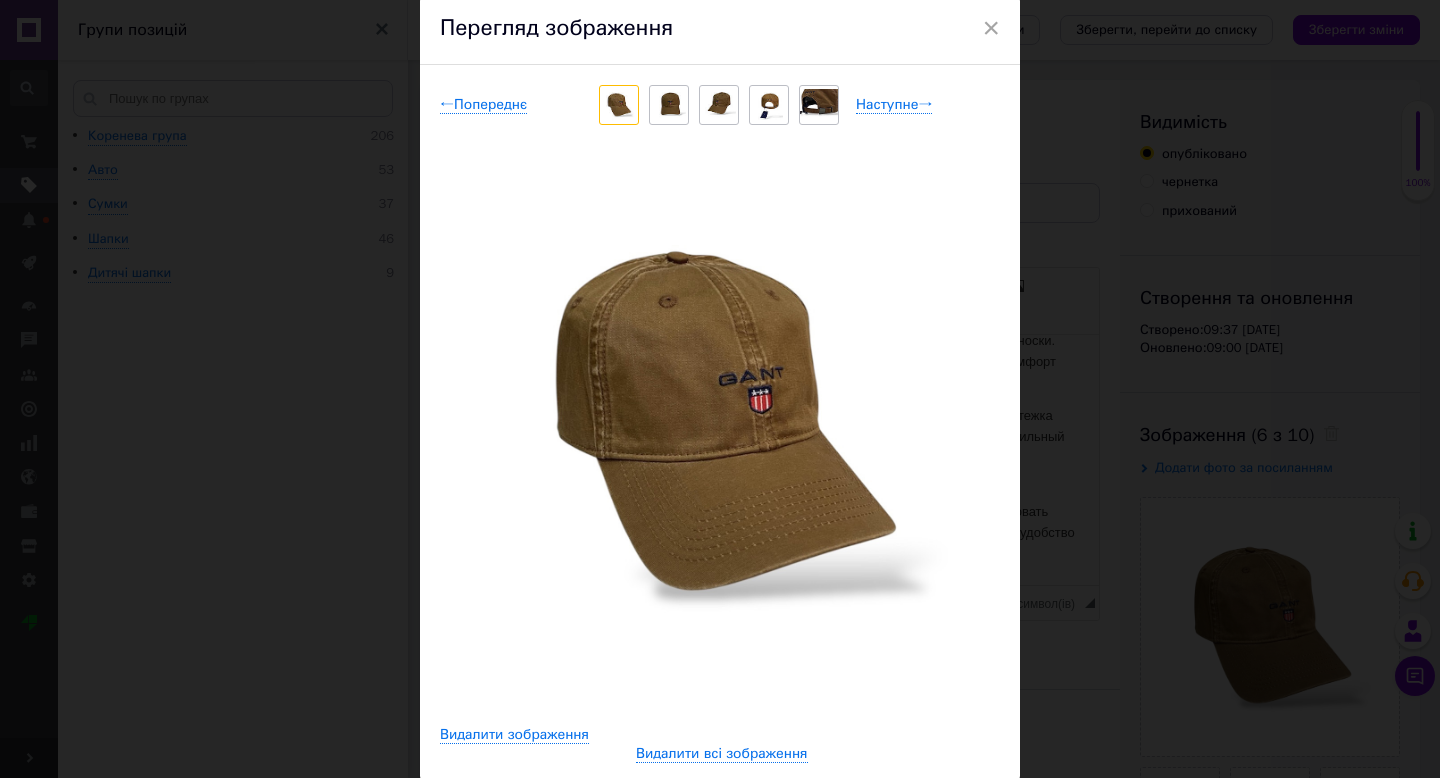 click on "× Перегляд зображення ← Попереднє Наступне → Видалити зображення Видалити всі зображення" at bounding box center (720, 389) 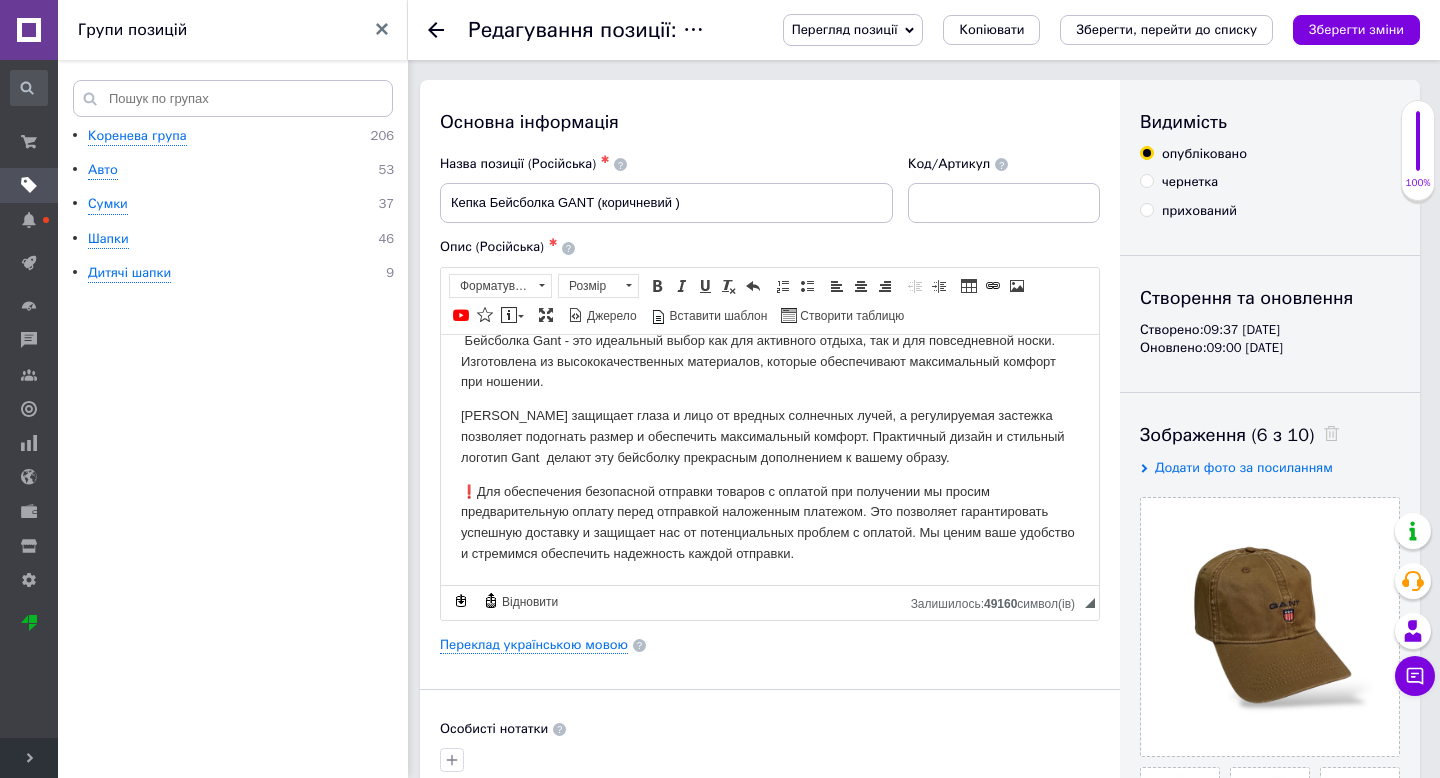 click on "опубліковано" at bounding box center (1204, 154) 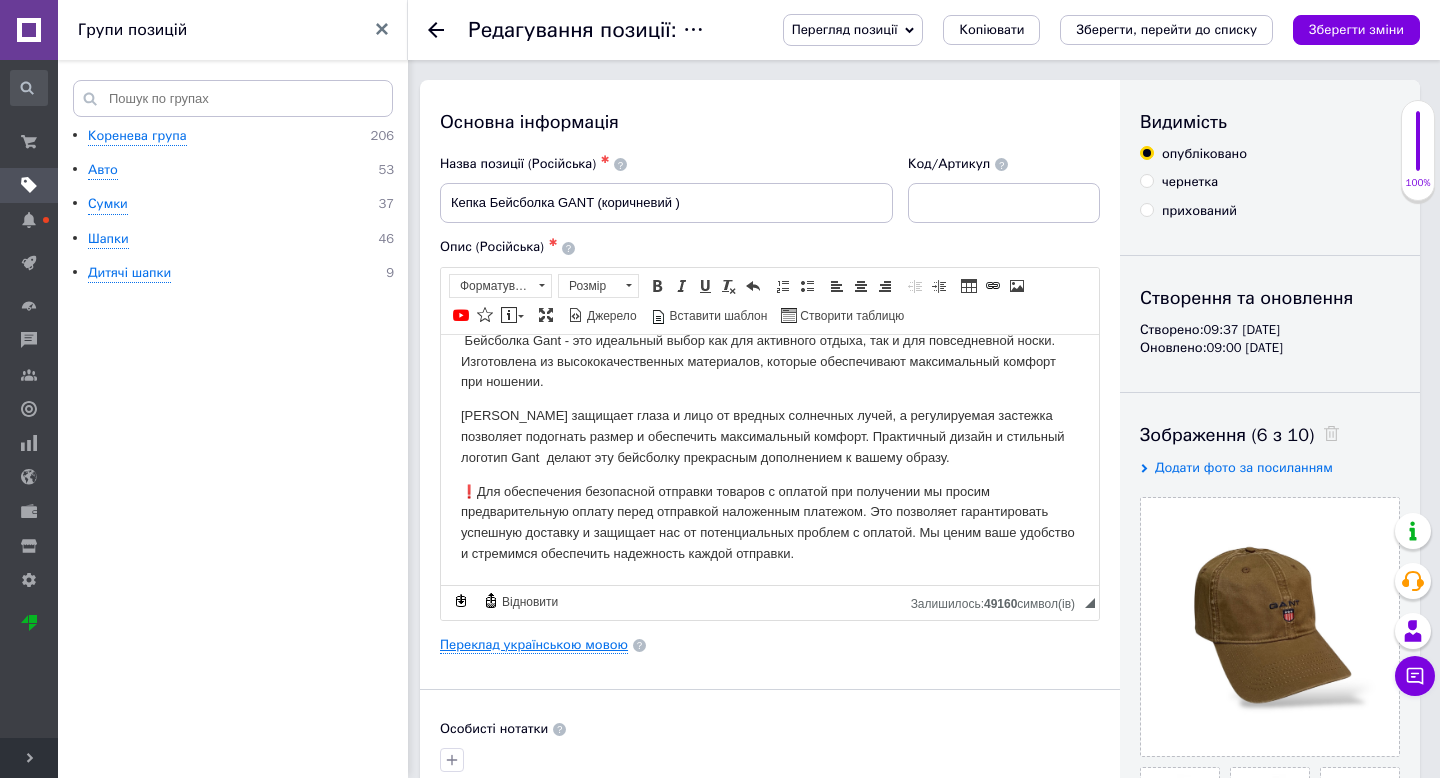 click on "Переклад українською мовою" at bounding box center [534, 645] 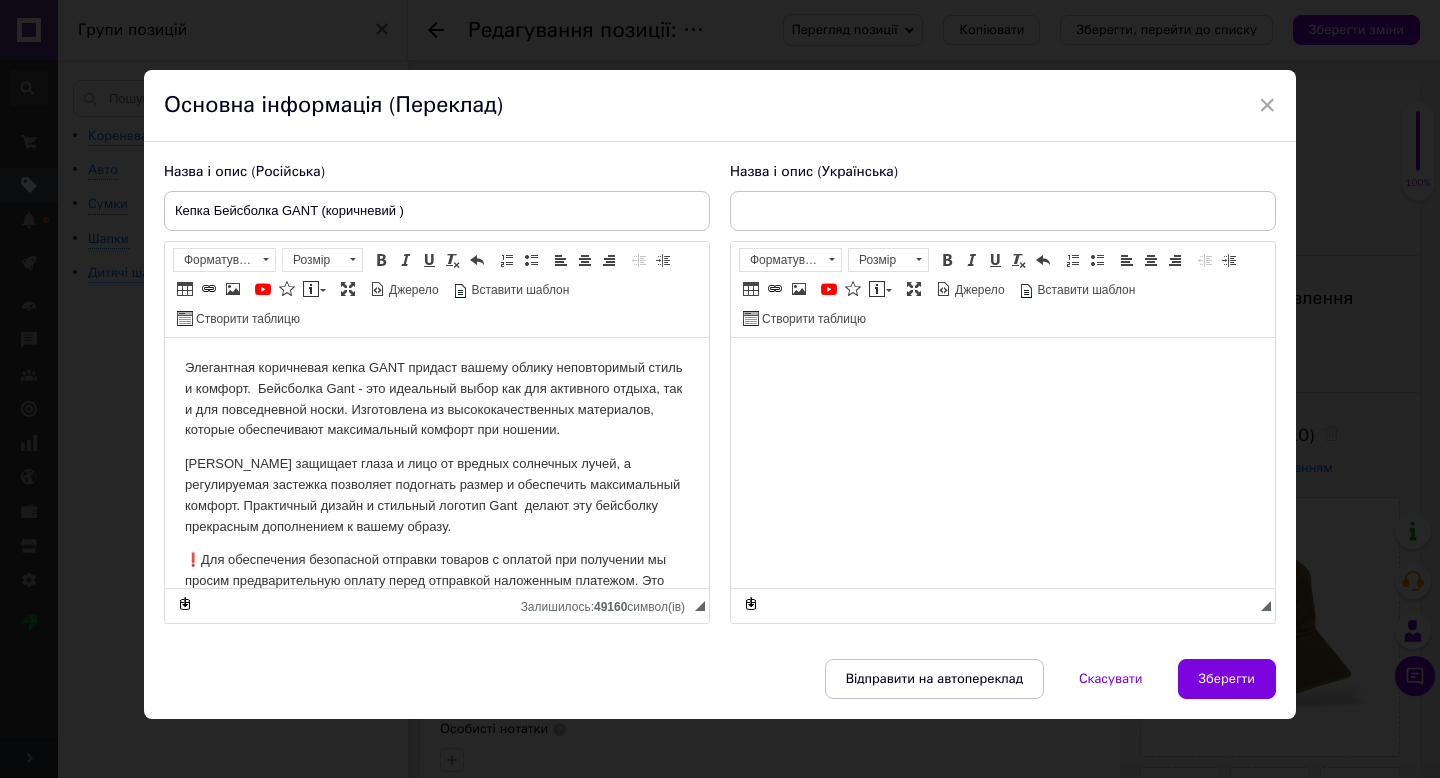 scroll, scrollTop: 0, scrollLeft: 0, axis: both 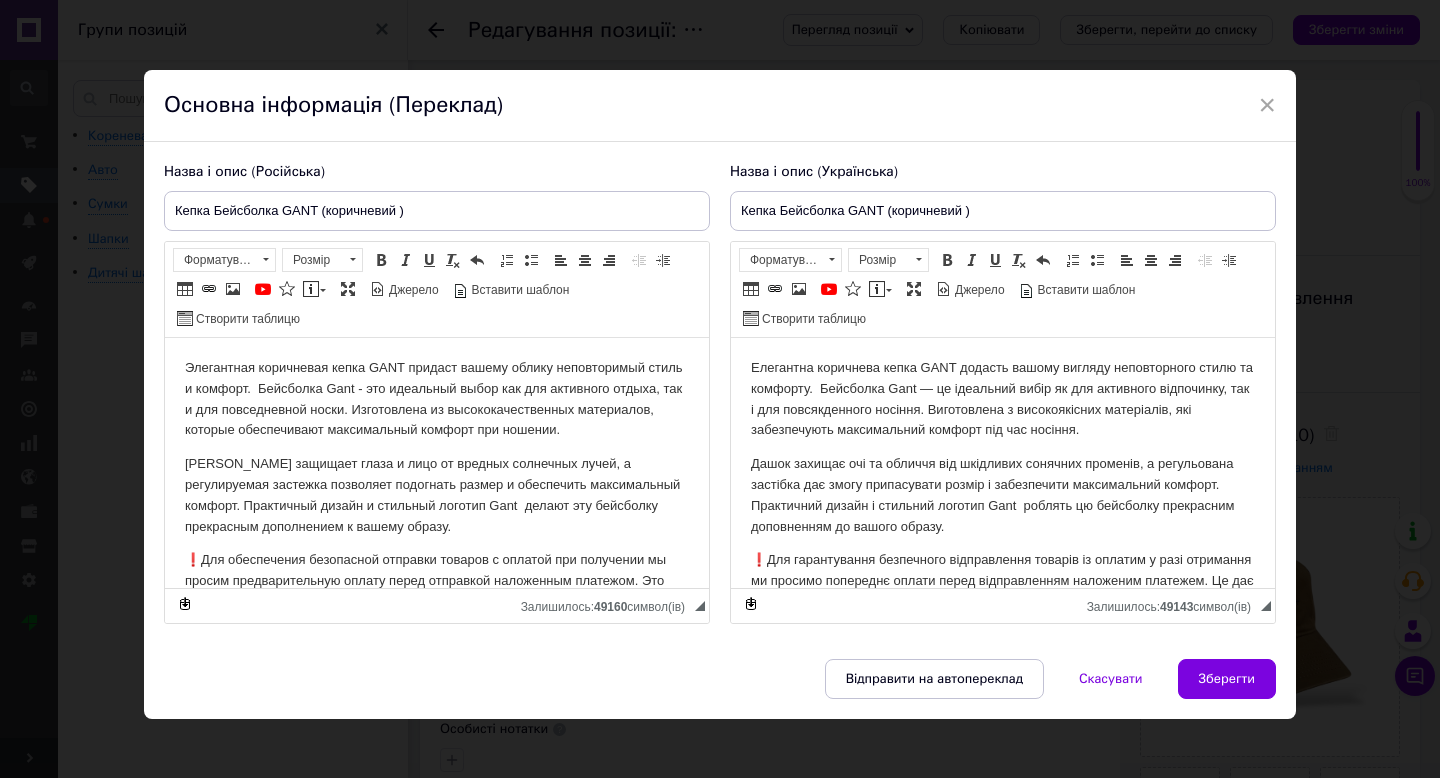 click on "× Основна інформація (Переклад) Назва і опис (Російська) Кепка Бейсболка GANT (коричневий ) Элегантная коричневая кепка GANT придаст вашему облику неповторимый стиль и комфорт.  Бейсболка Gant - это идеальный выбор как для активного отдыха, так и для повседневной носки. Изготовлена из высококачественных материалов, которые обеспечивают максимальный комфорт при ношении.
Розширений текстовий редактор, D669DCFD-32BE-480F-8D79-C5823B4E855B Панель інструментів редактора Форматування Форматування Розмір Розмір   Жирний  Сполучення клавіш Command+B   Курсив   Підкреслений" at bounding box center [720, 389] 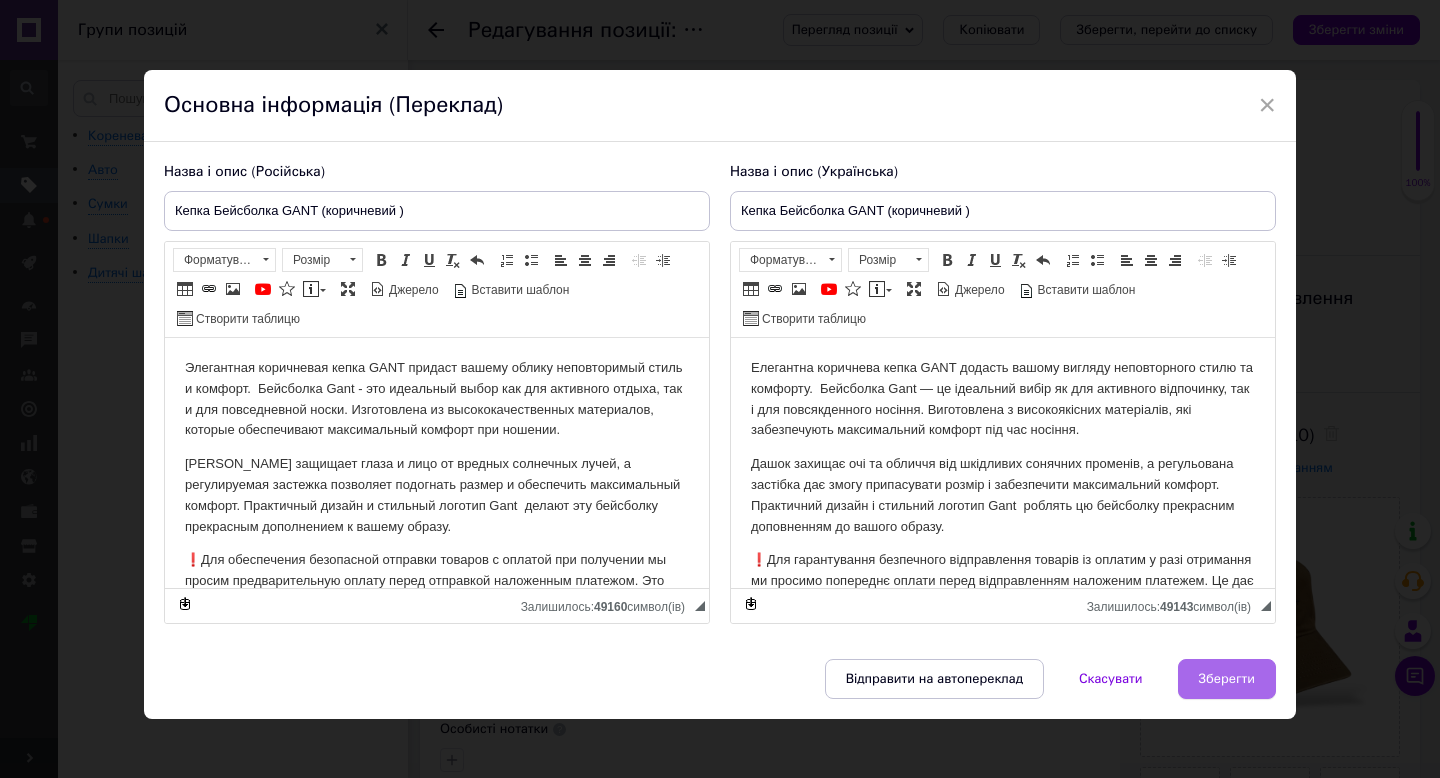 click on "Зберегти" at bounding box center [1227, 679] 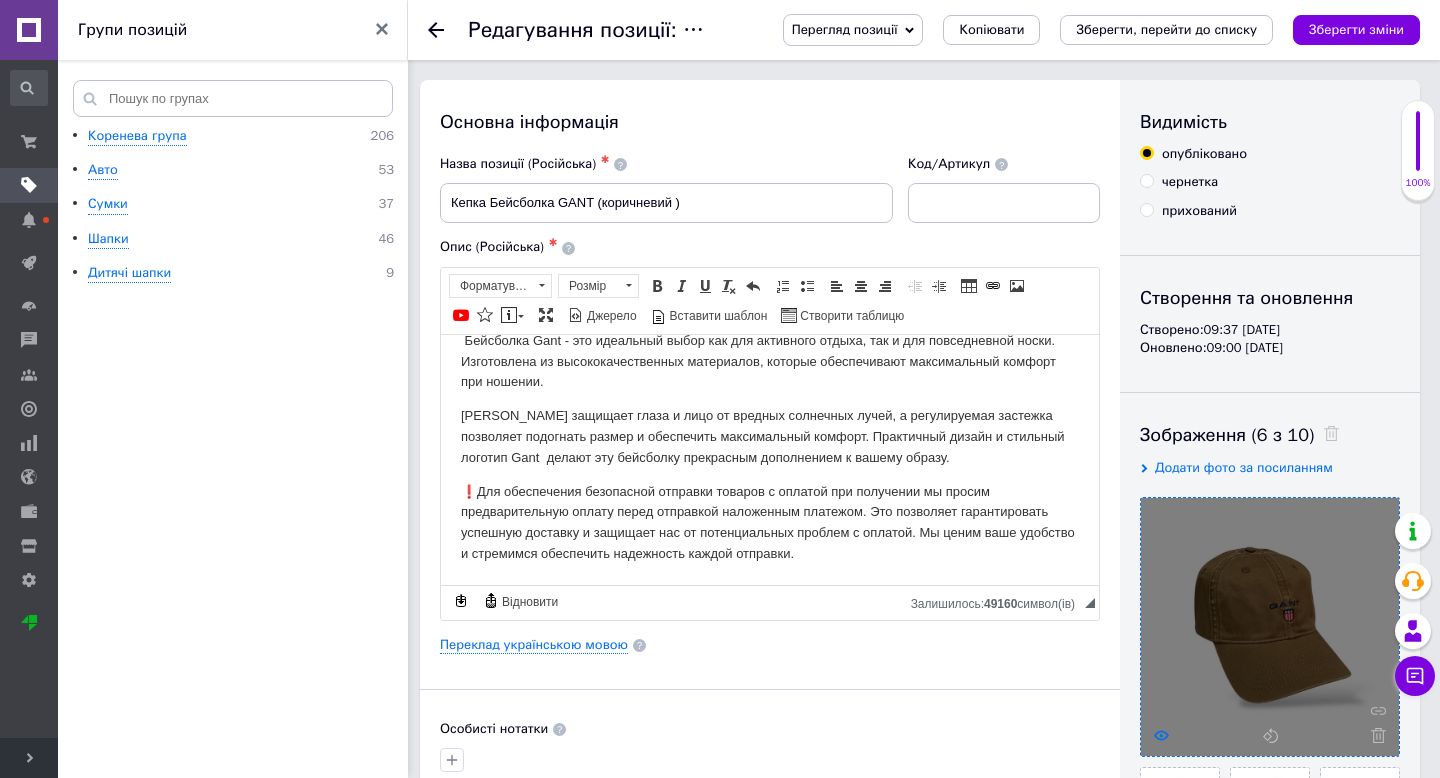 click 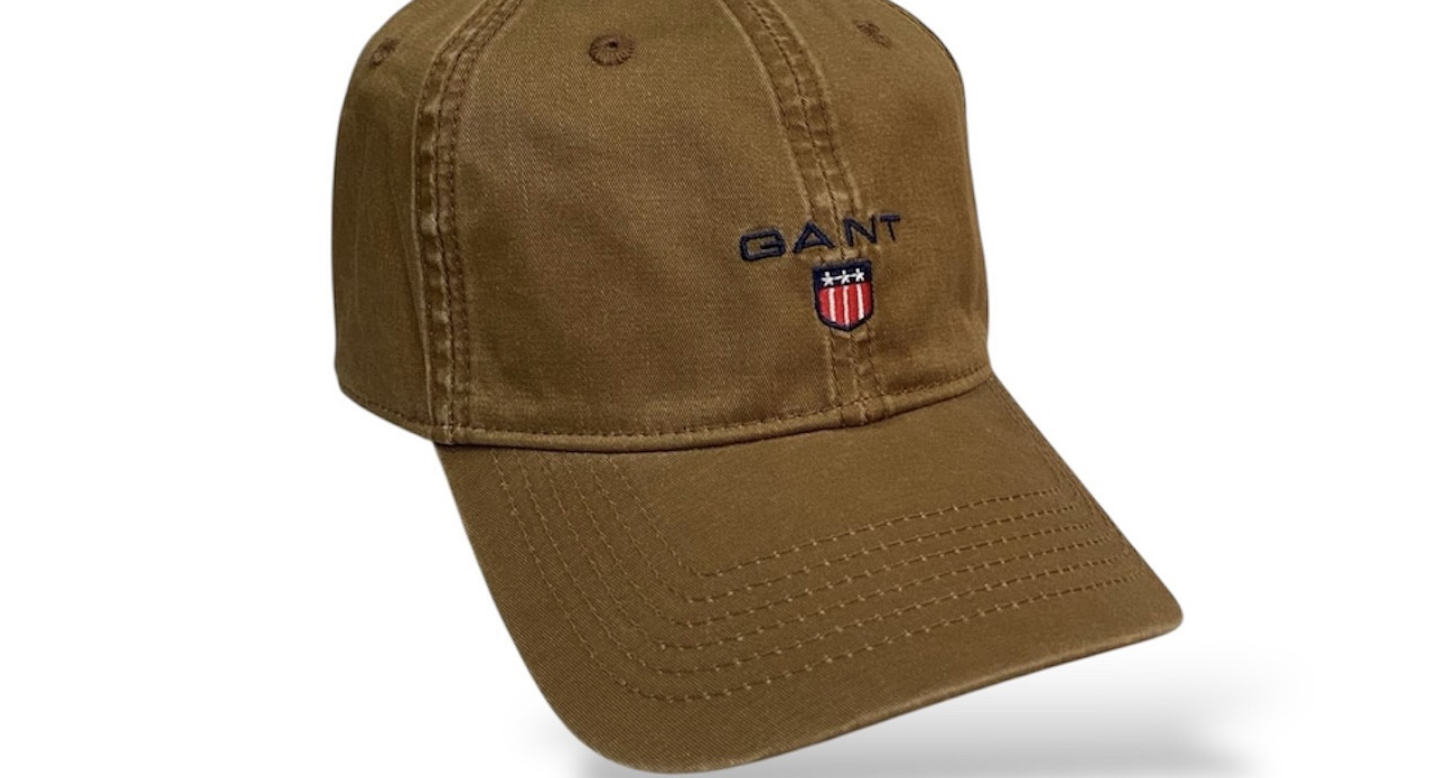 scroll, scrollTop: 101, scrollLeft: 0, axis: vertical 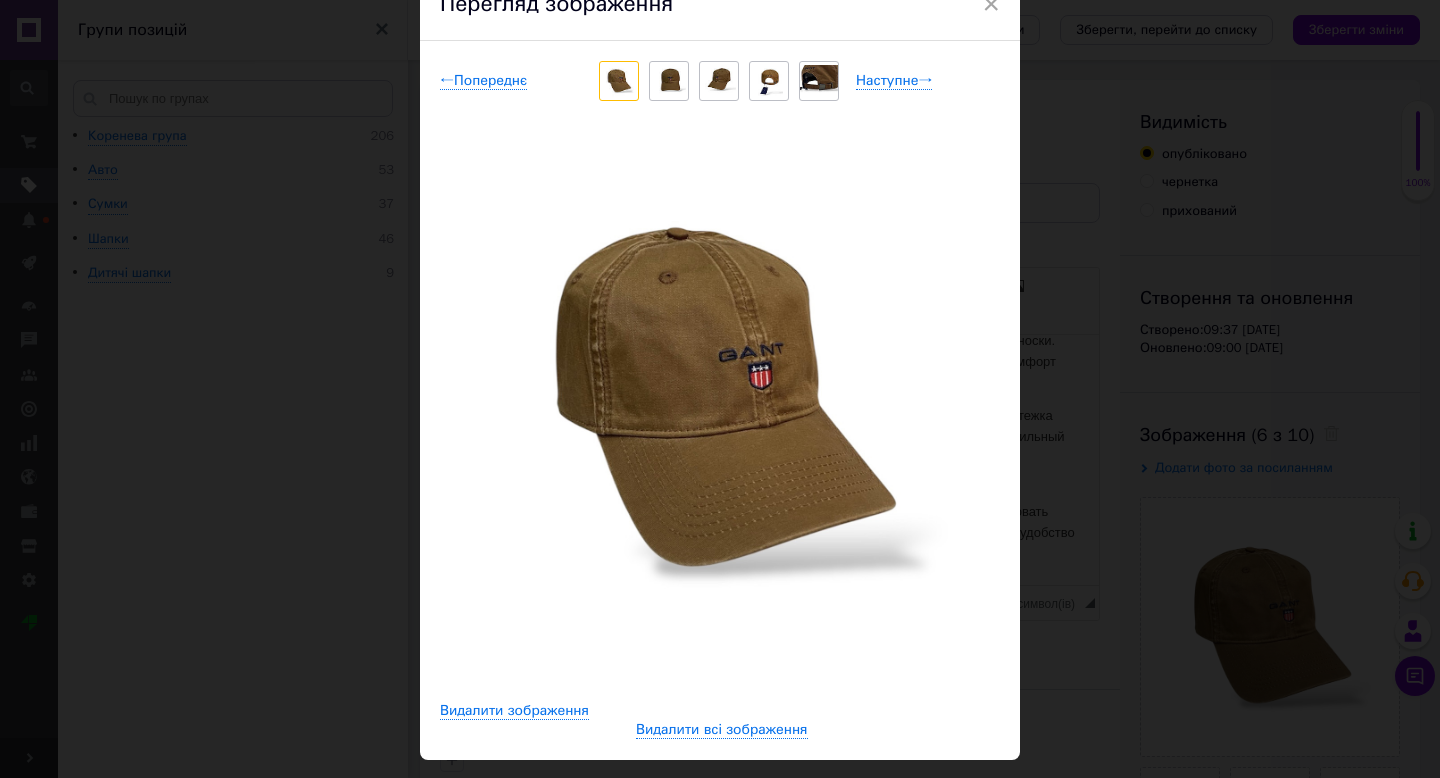 click on "← Попереднє Наступне → Видалити зображення Видалити всі зображення" at bounding box center [720, 400] 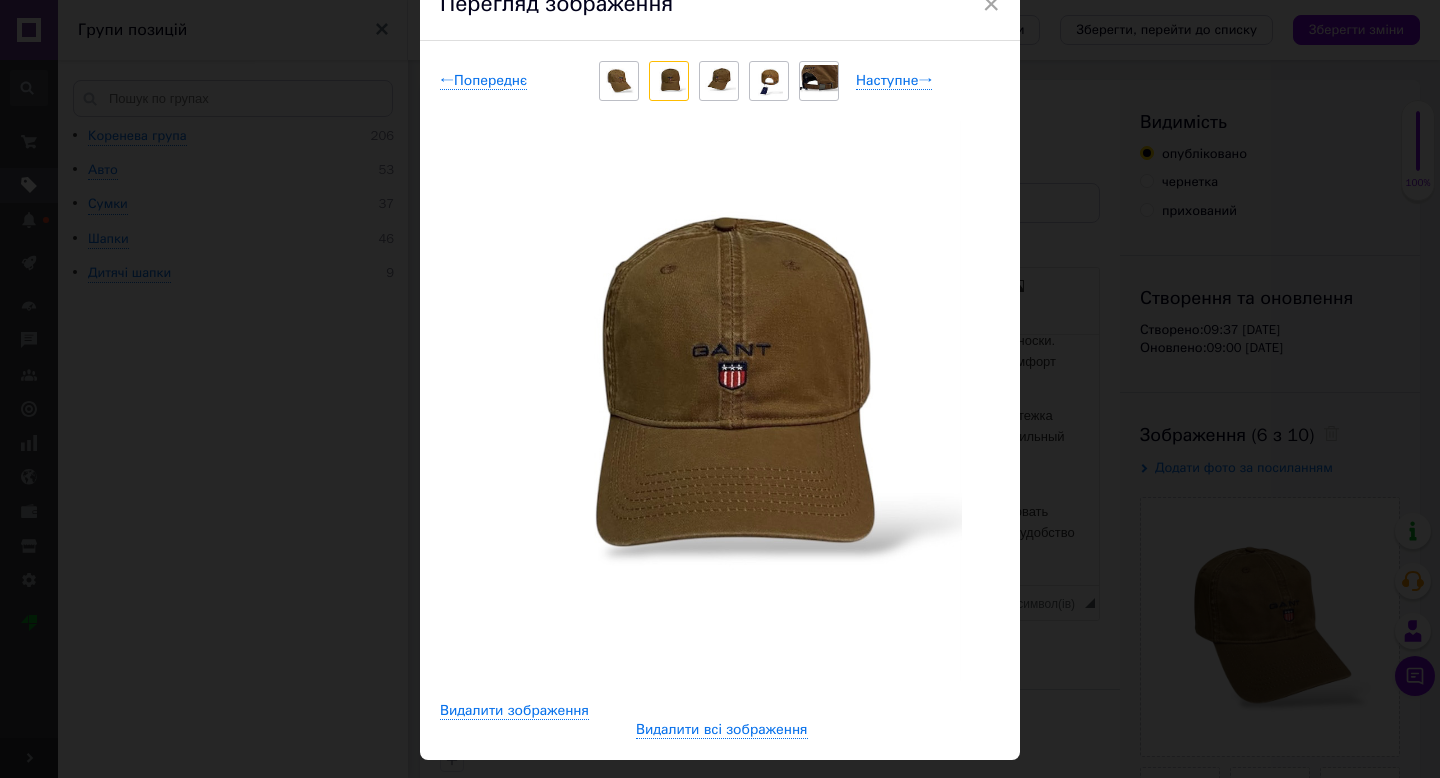 click at bounding box center (719, 81) 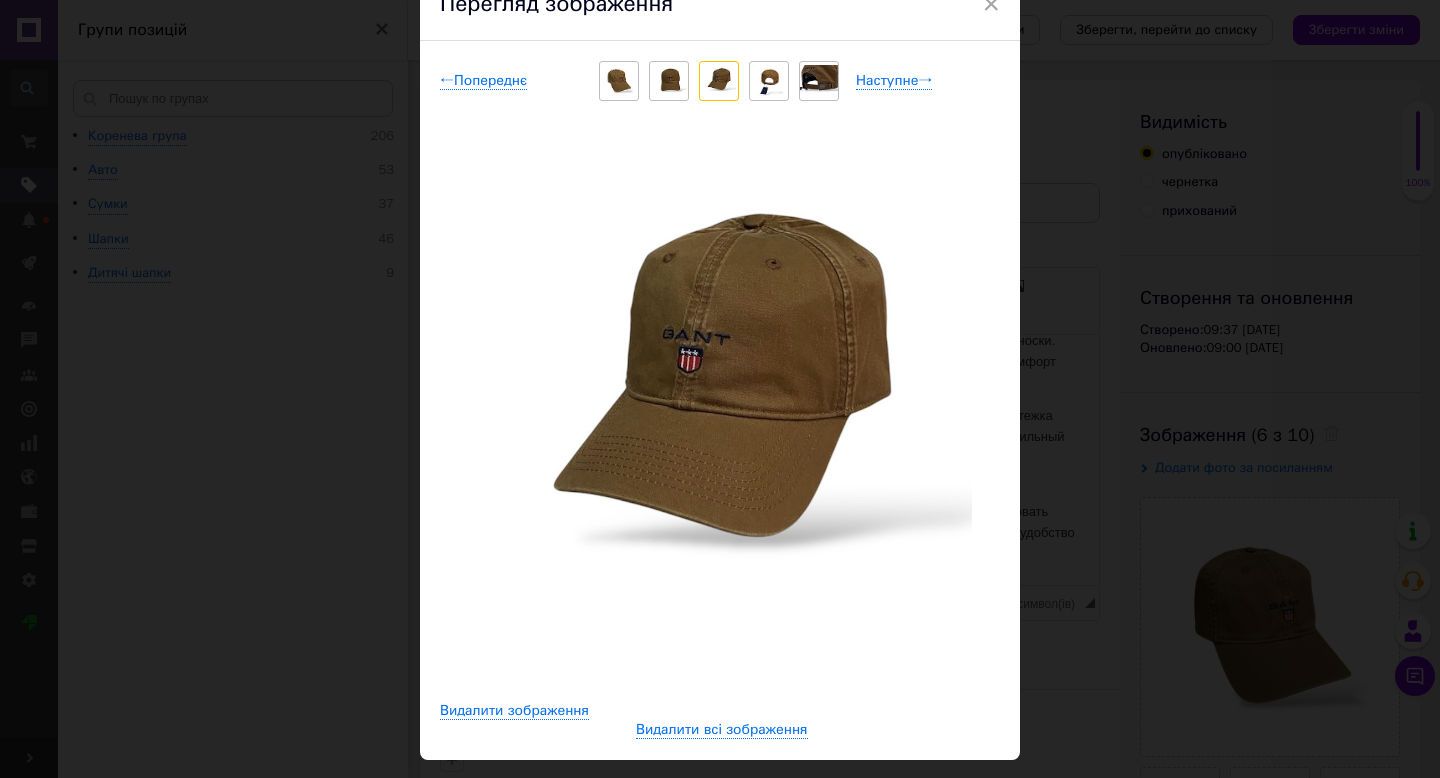 click at bounding box center [669, 81] 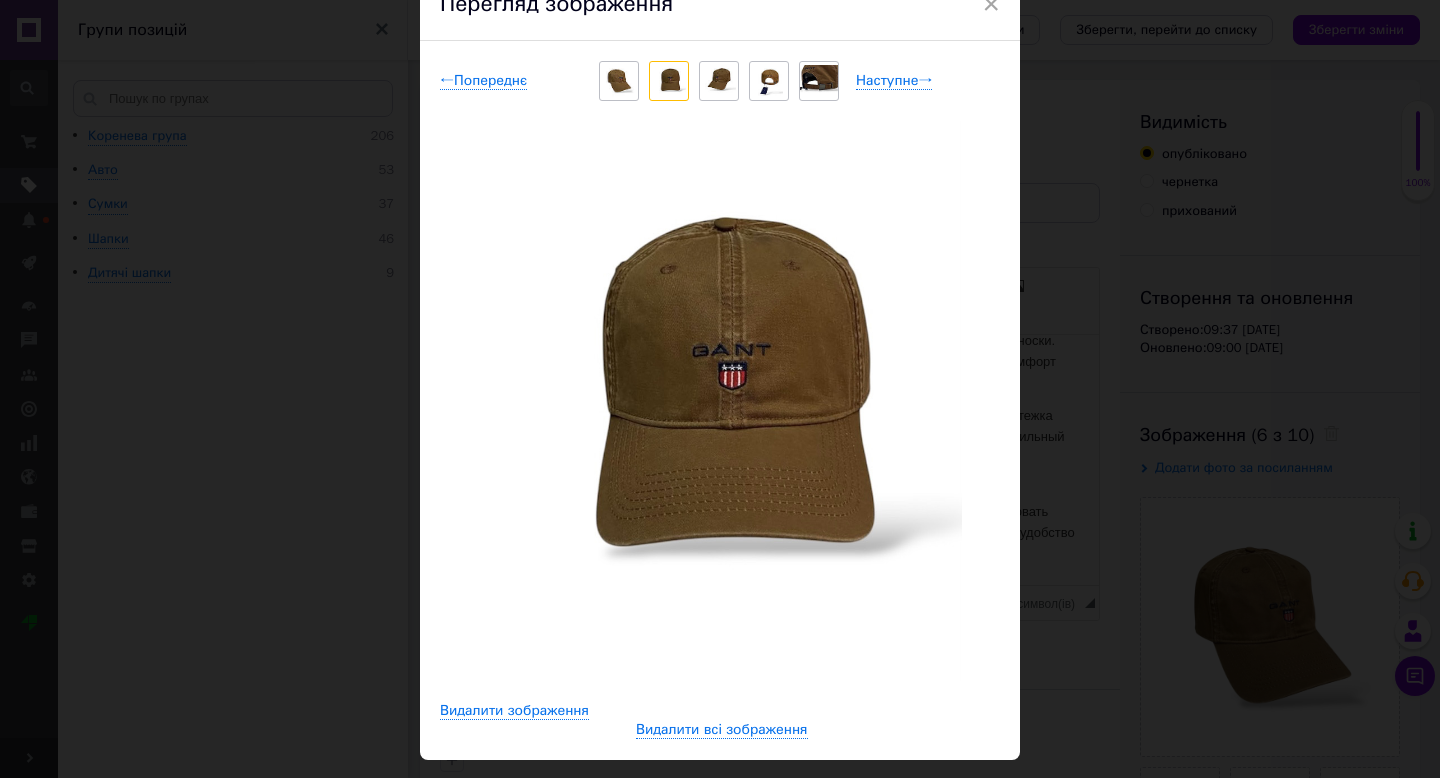 click at bounding box center (619, 81) 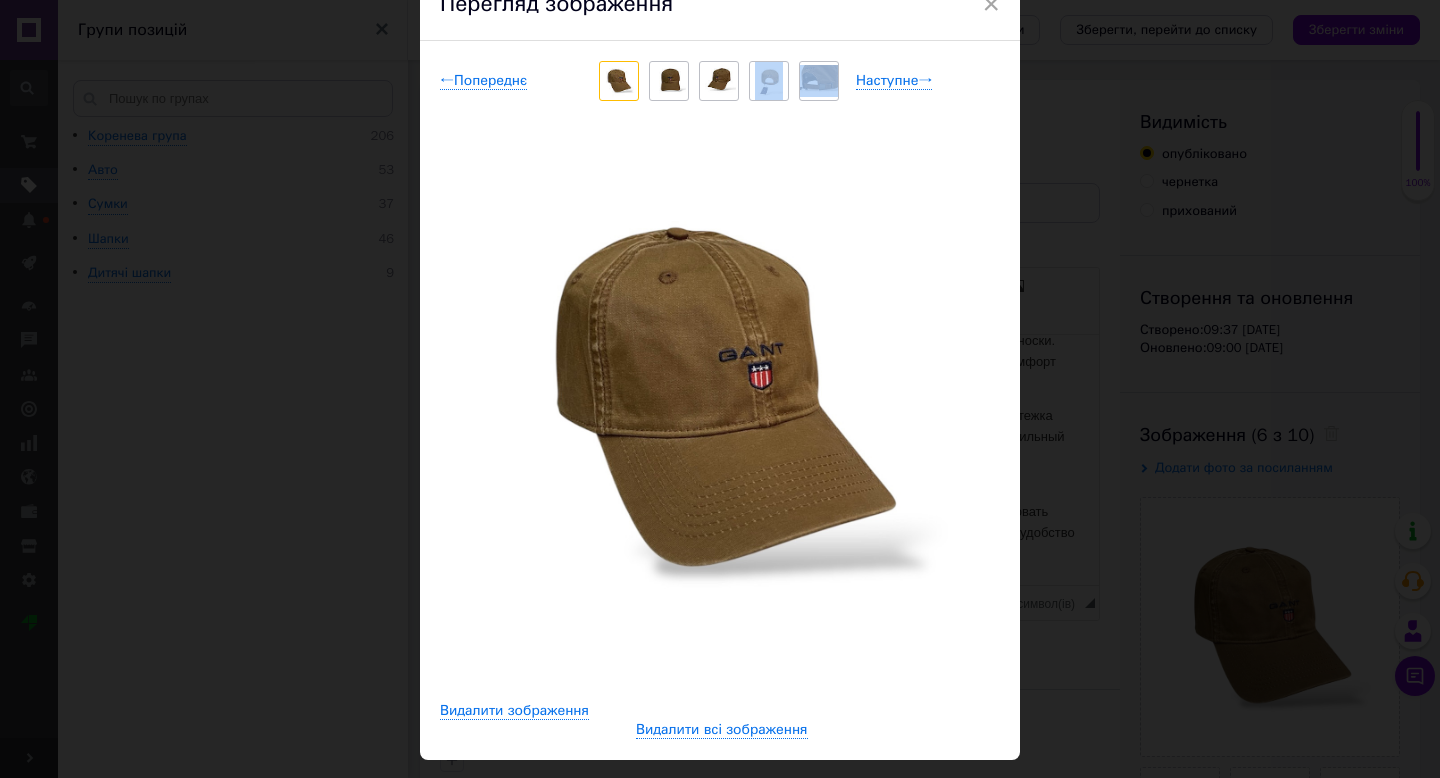click at bounding box center (720, 81) 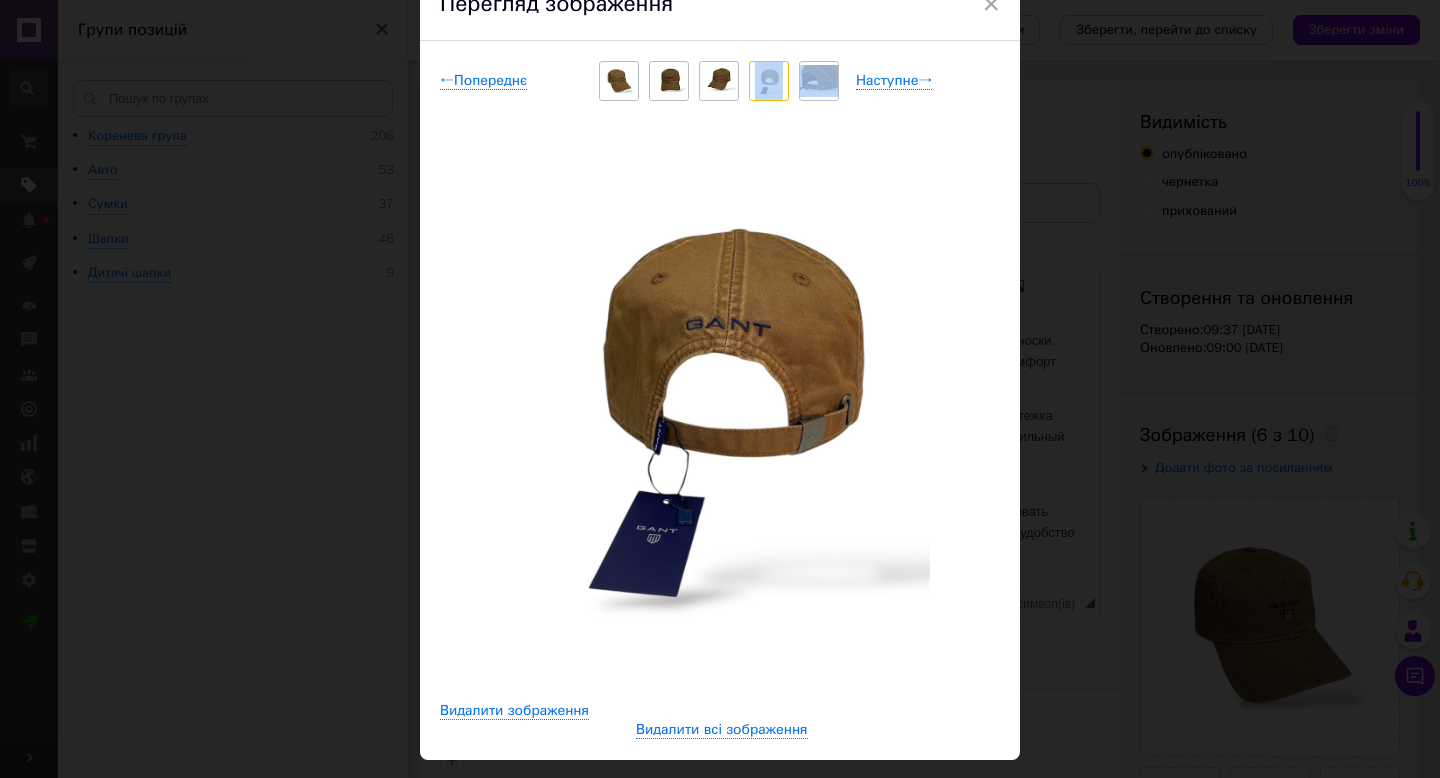 click at bounding box center (720, 401) 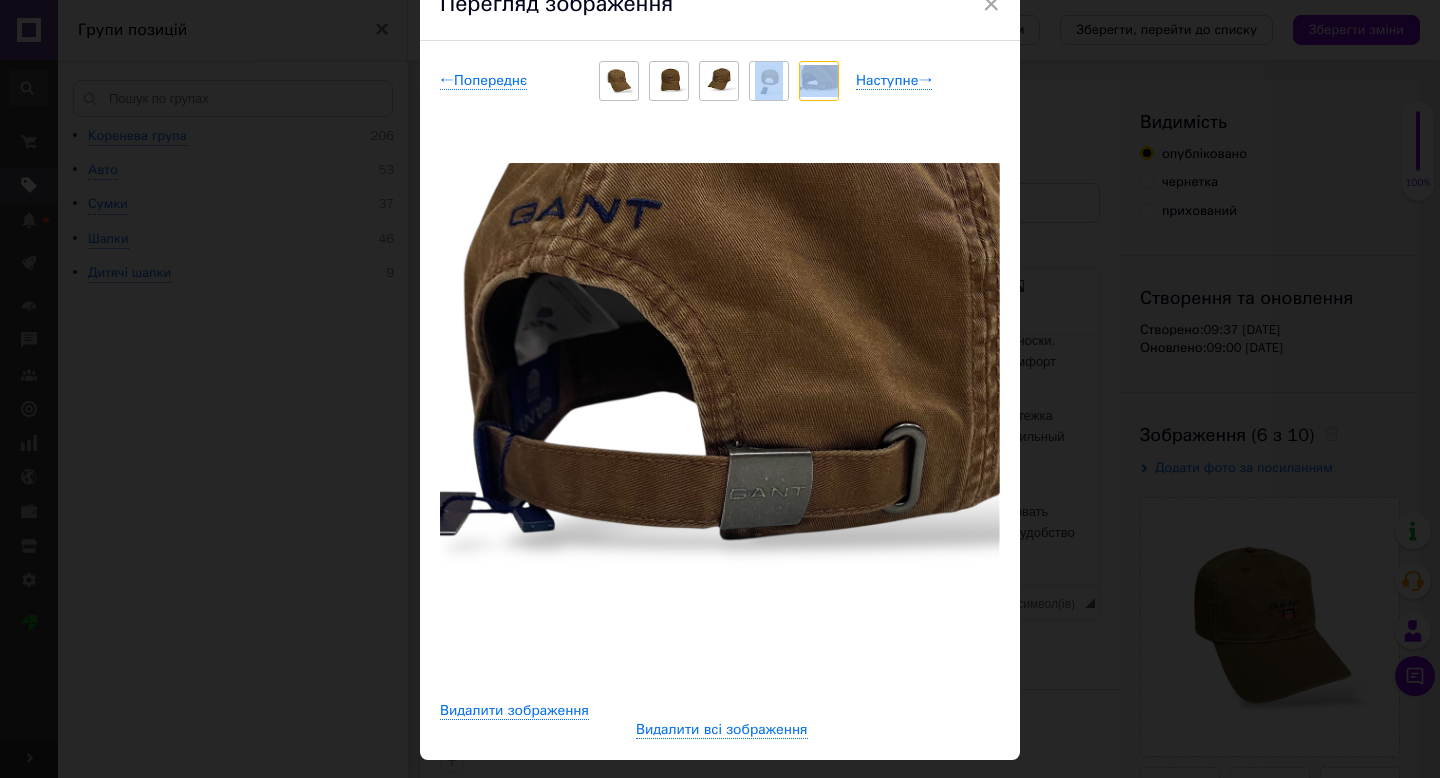 click at bounding box center (769, 81) 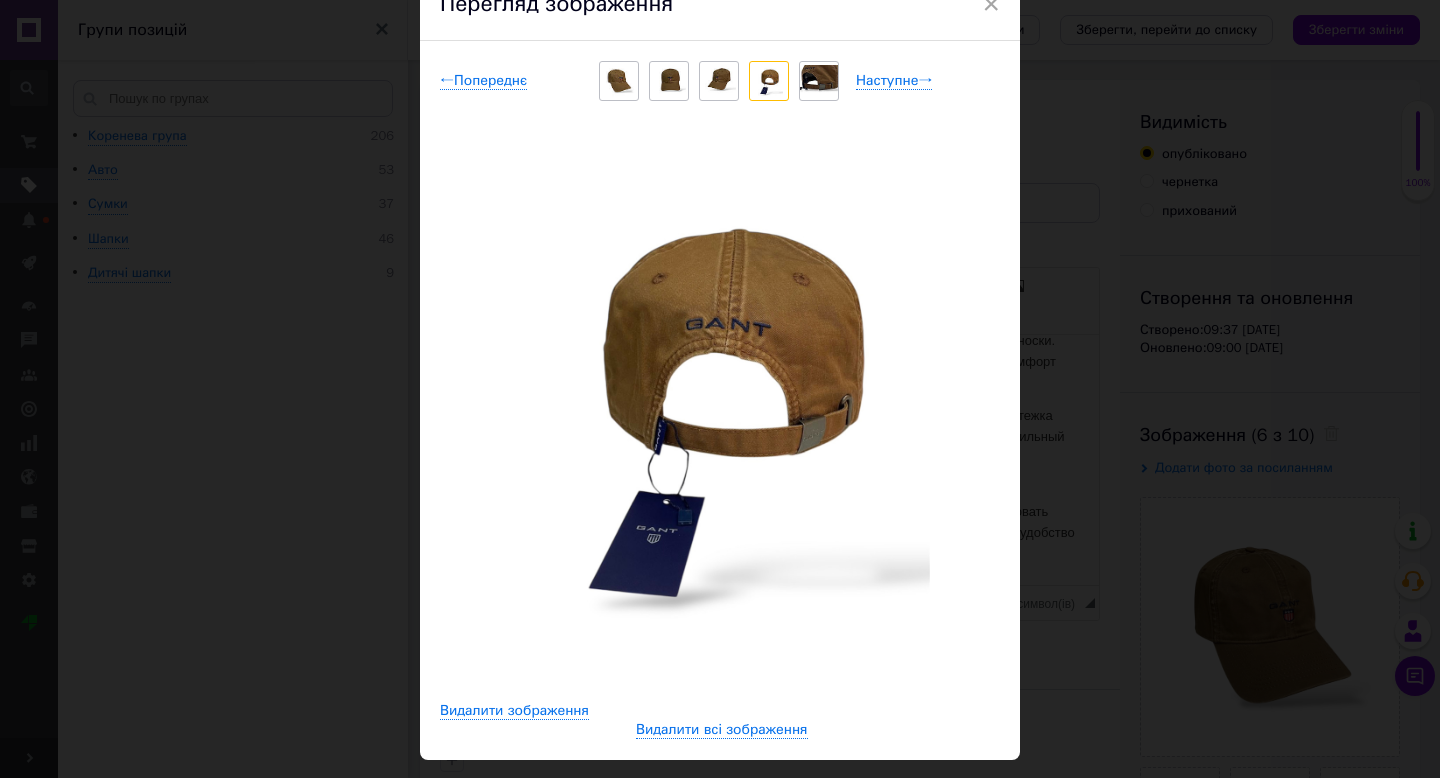 click at bounding box center [769, 81] 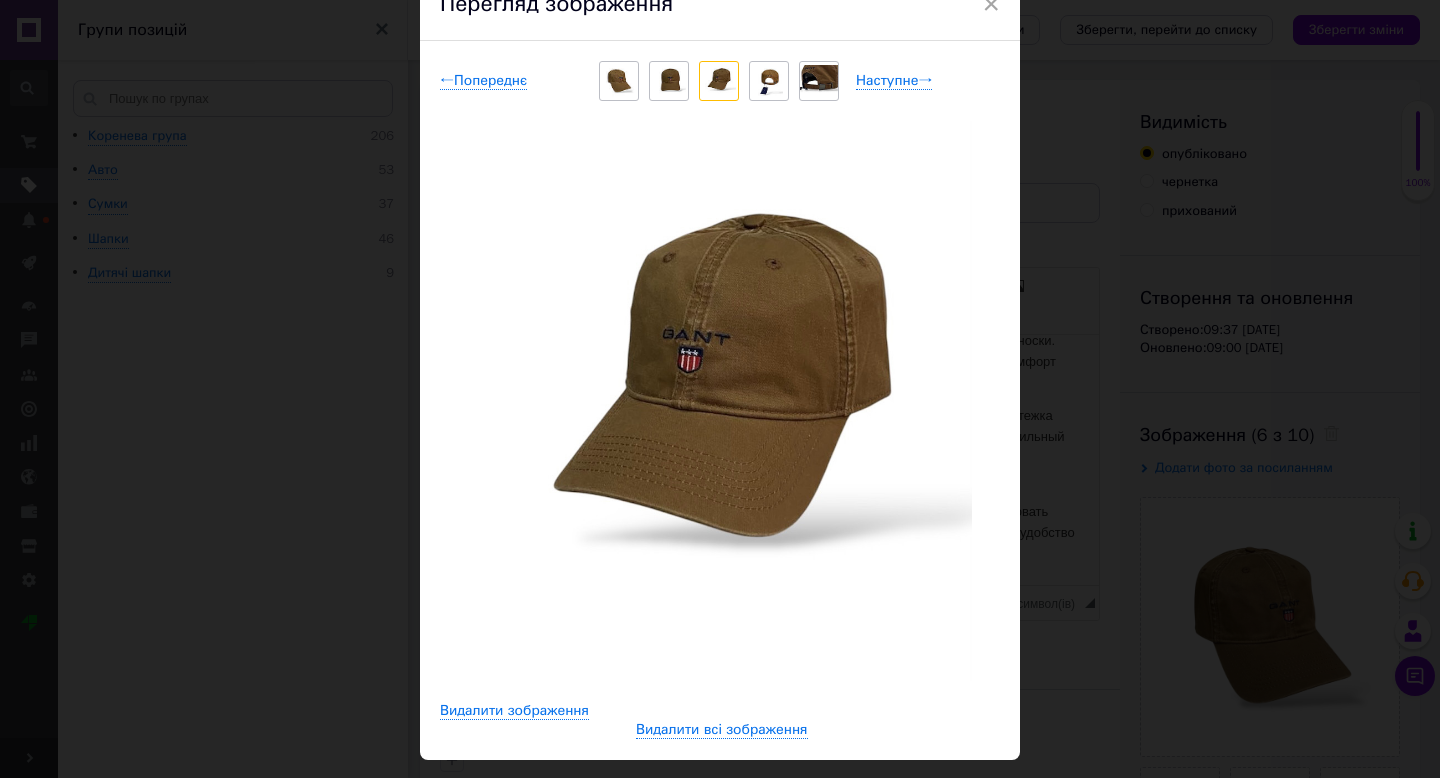 click at bounding box center (669, 81) 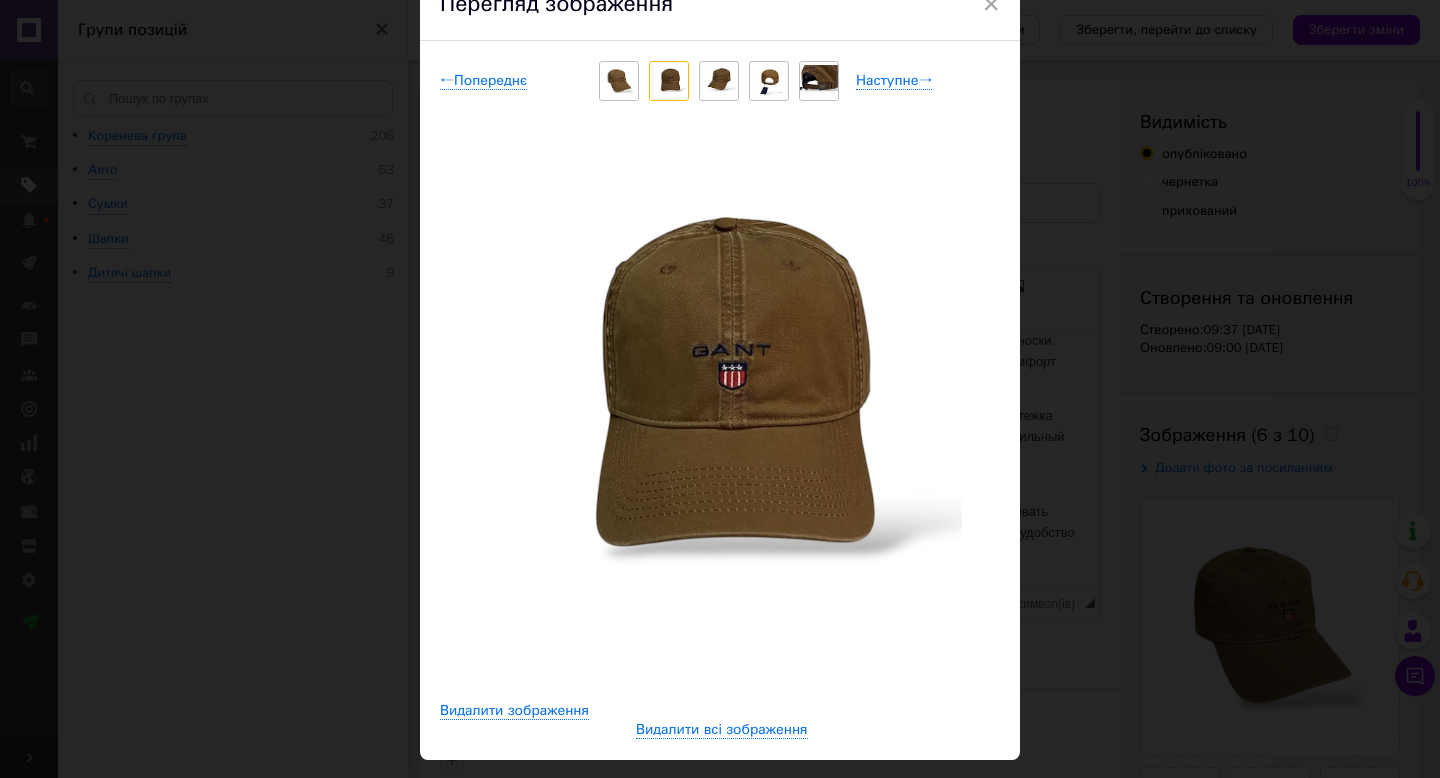 click at bounding box center (619, 81) 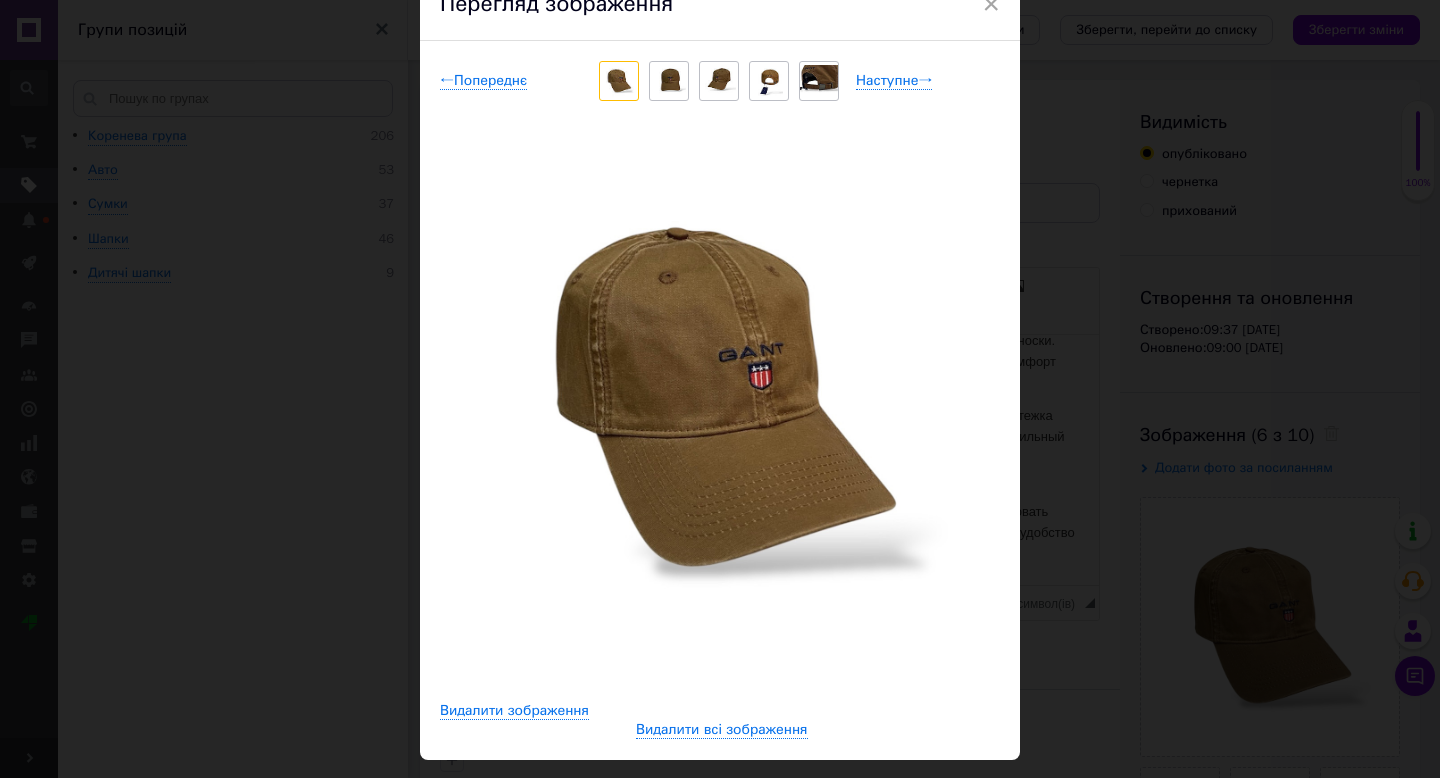 click on "× Перегляд зображення ← Попереднє Наступне → Видалити зображення Видалити всі зображення" at bounding box center [720, 389] 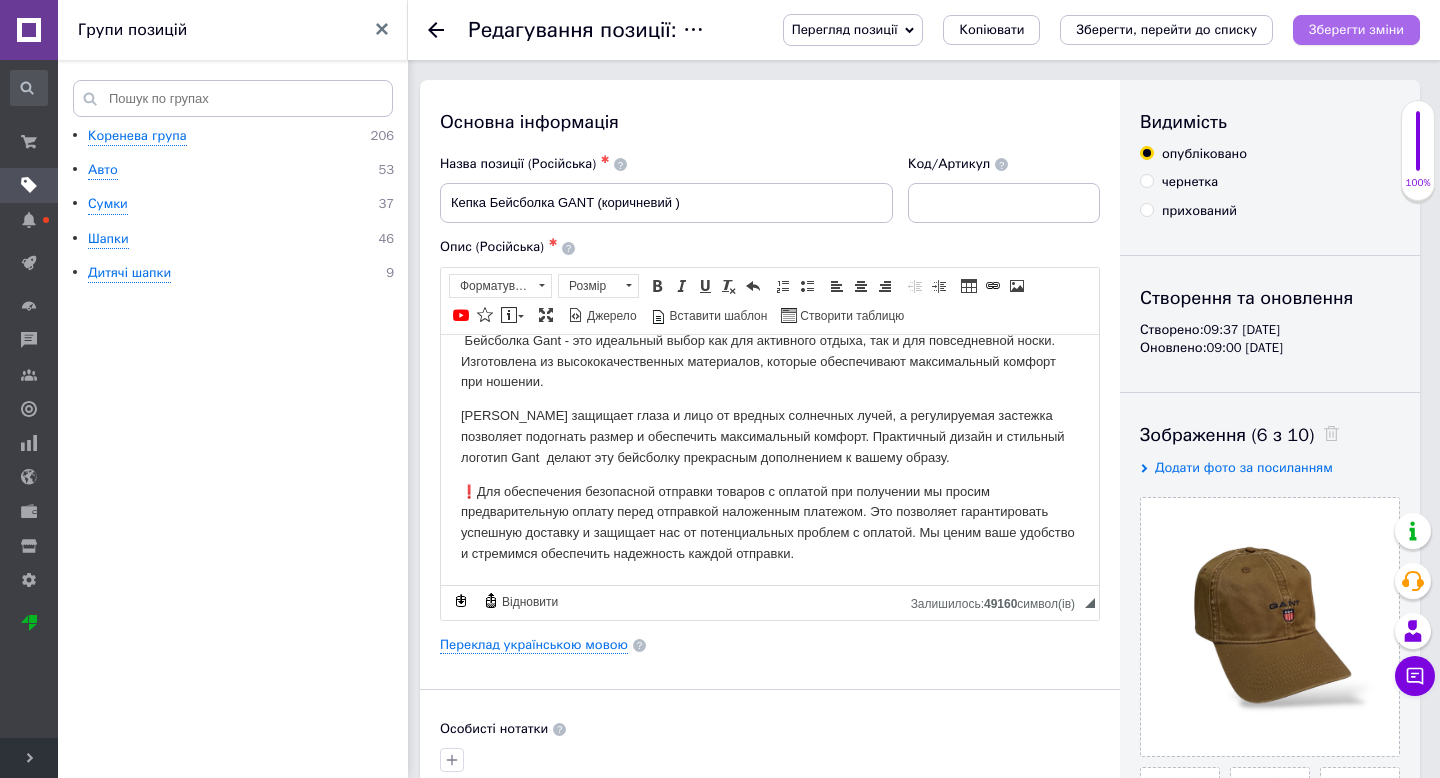 click on "Зберегти зміни" at bounding box center (1356, 30) 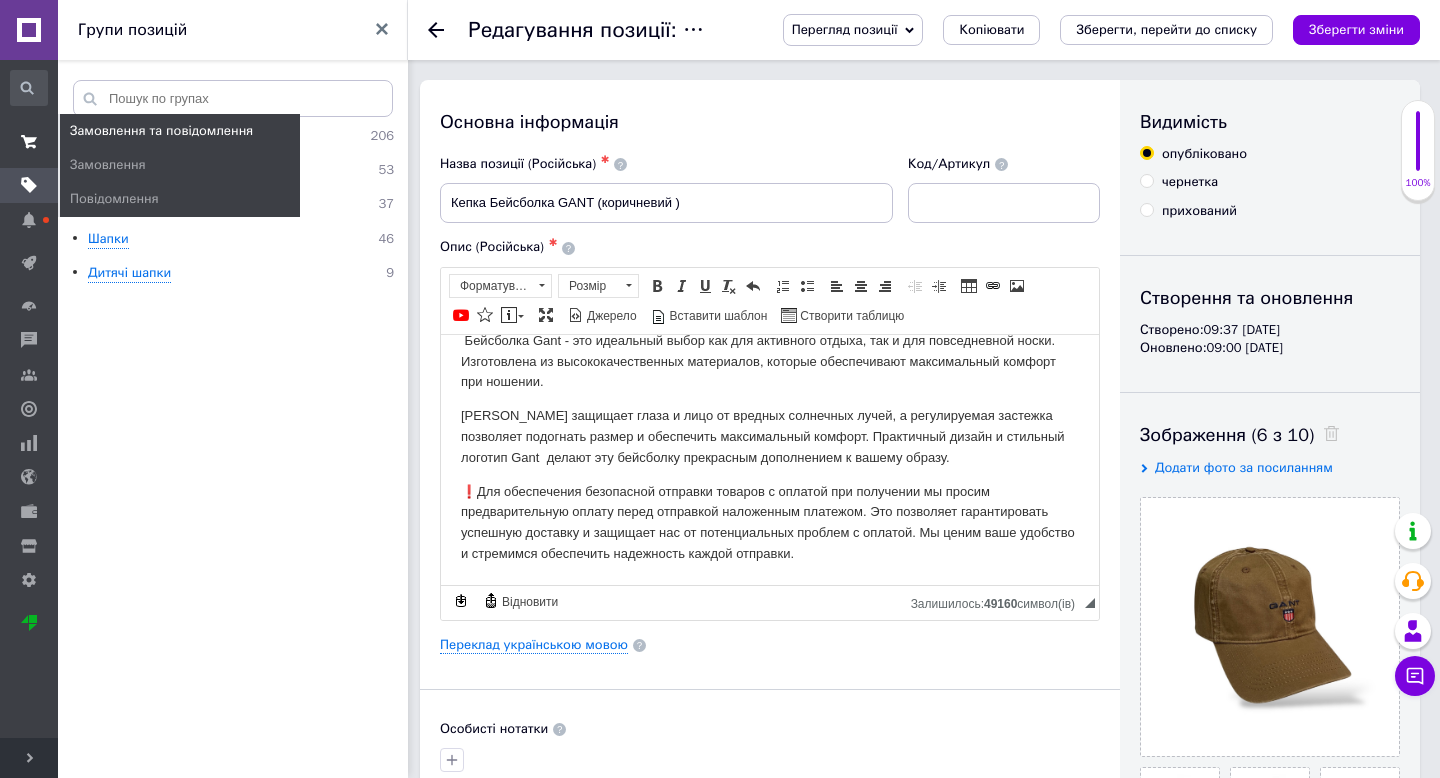 click 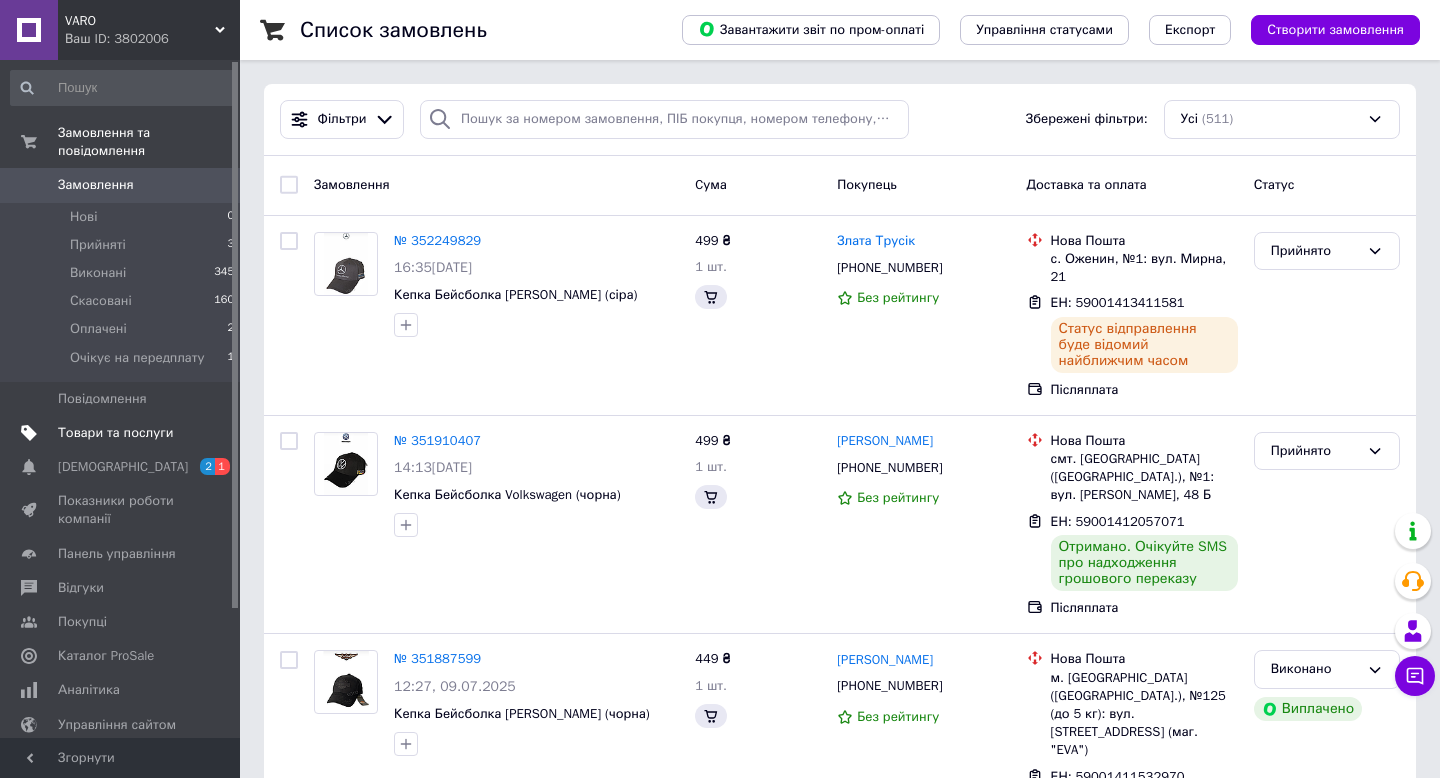 click on "Товари та послуги" at bounding box center (123, 433) 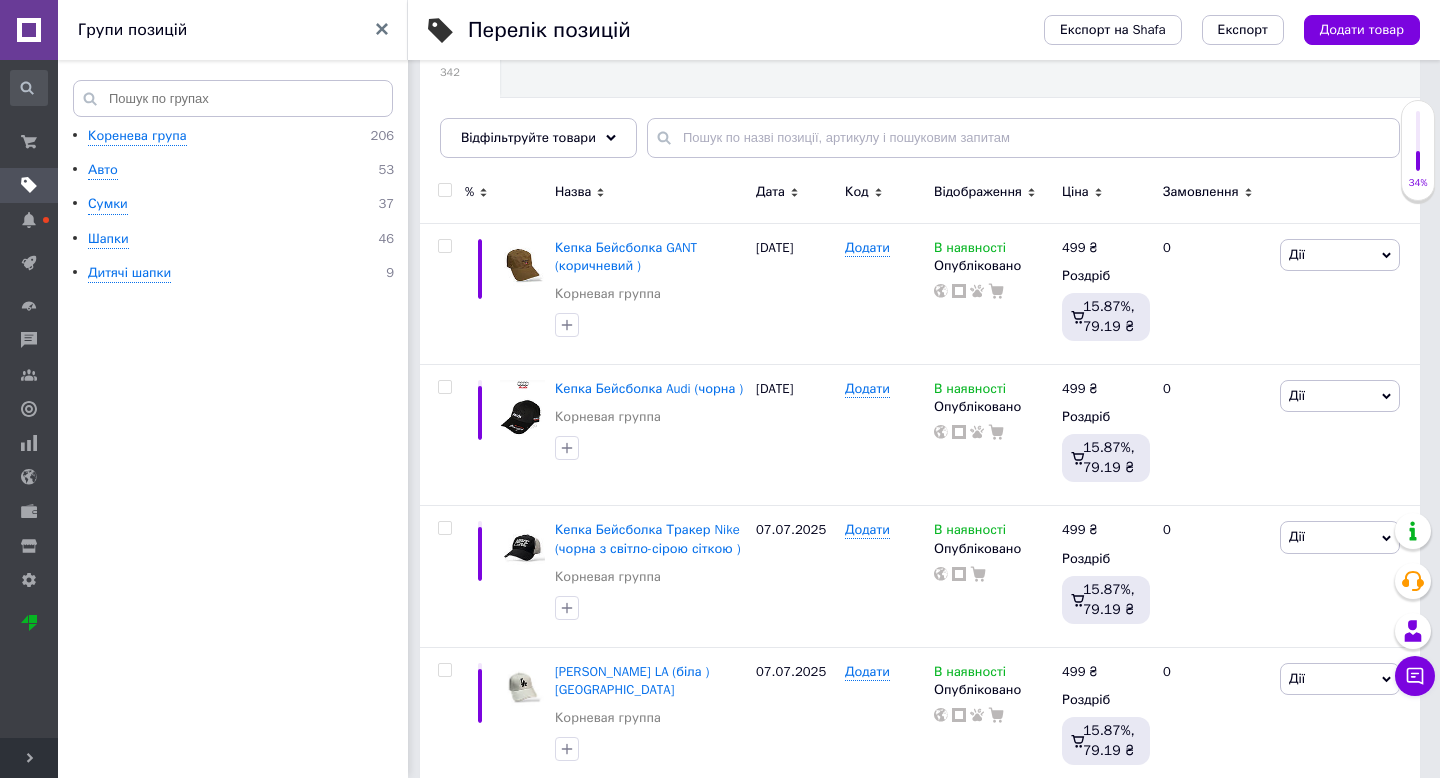 scroll, scrollTop: 209, scrollLeft: 0, axis: vertical 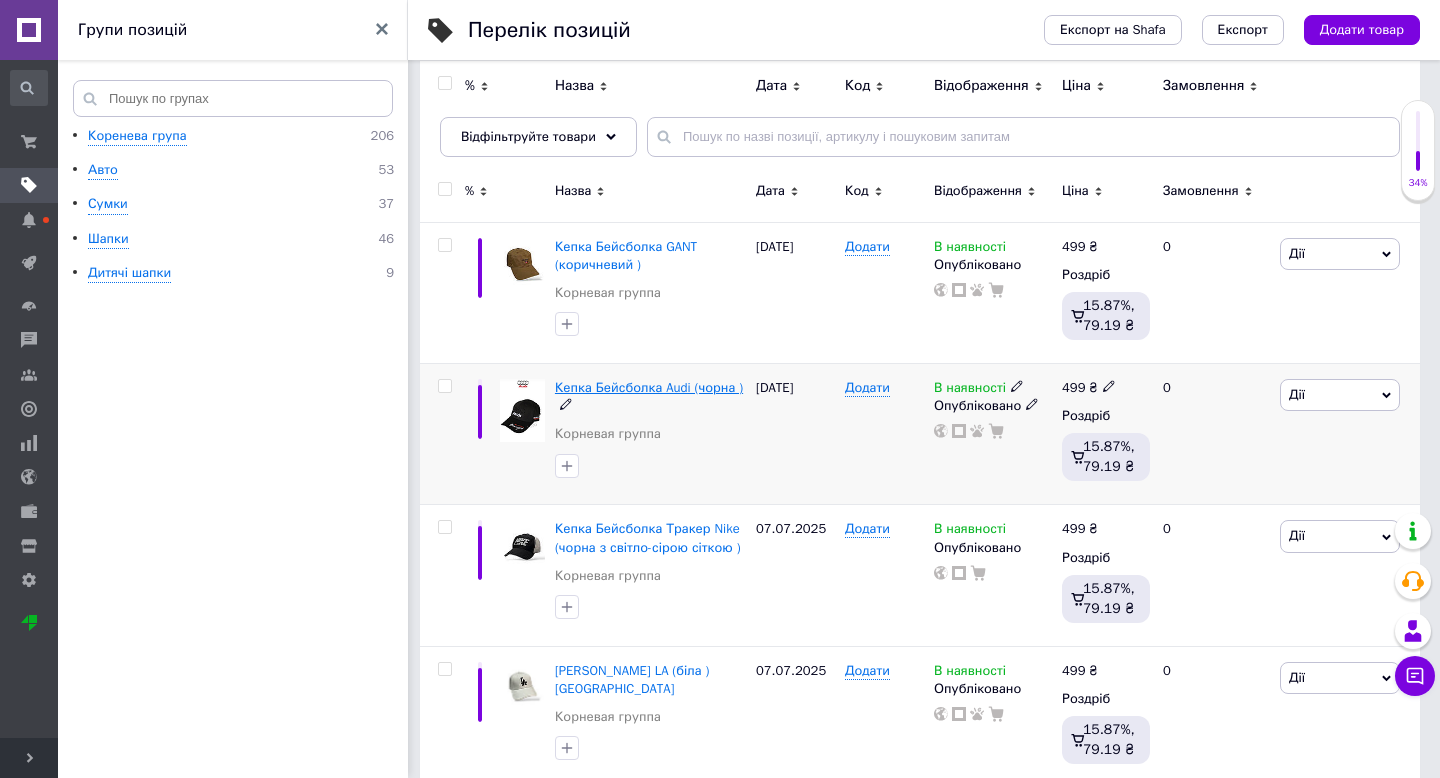 click on "Кепка Бейсболка Audi (чорна )" at bounding box center (649, 387) 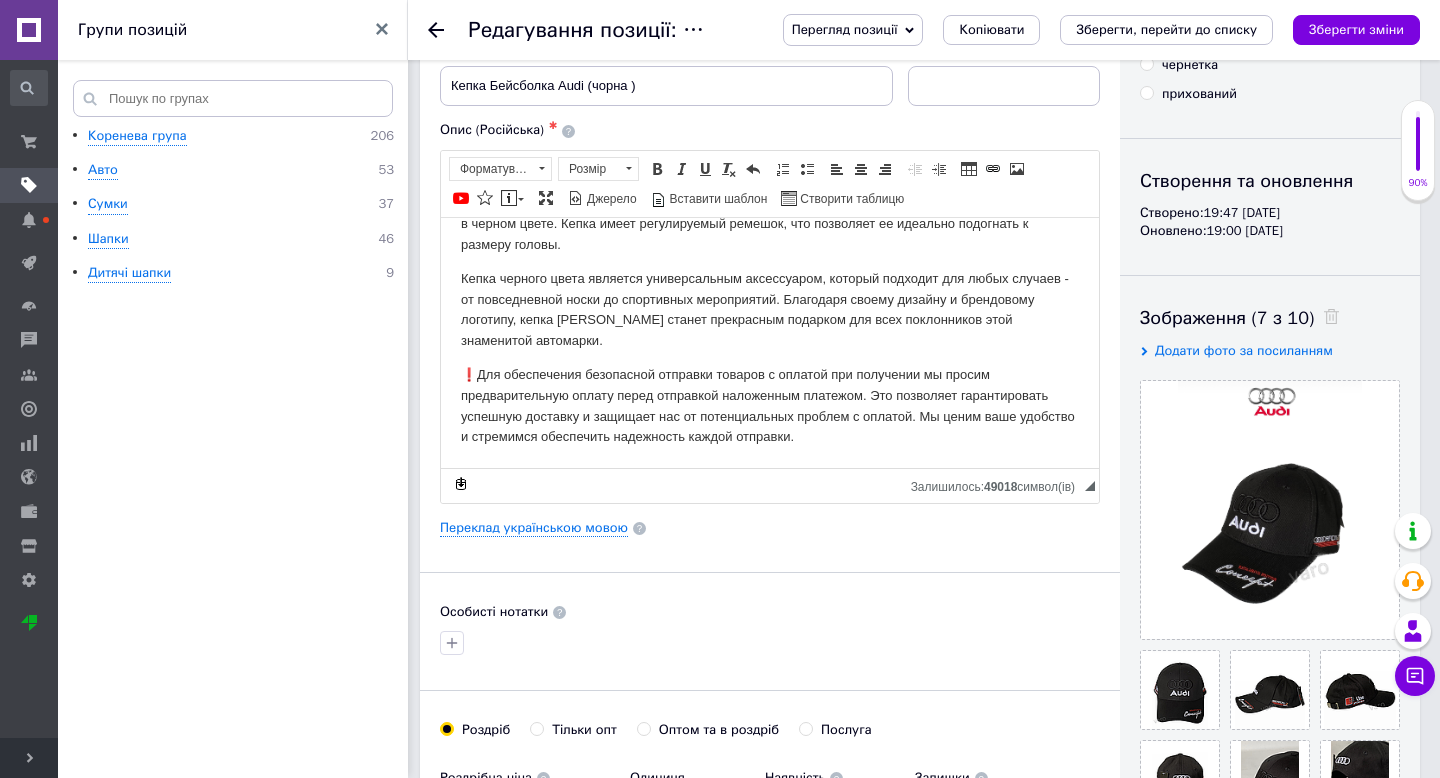 scroll, scrollTop: 0, scrollLeft: 0, axis: both 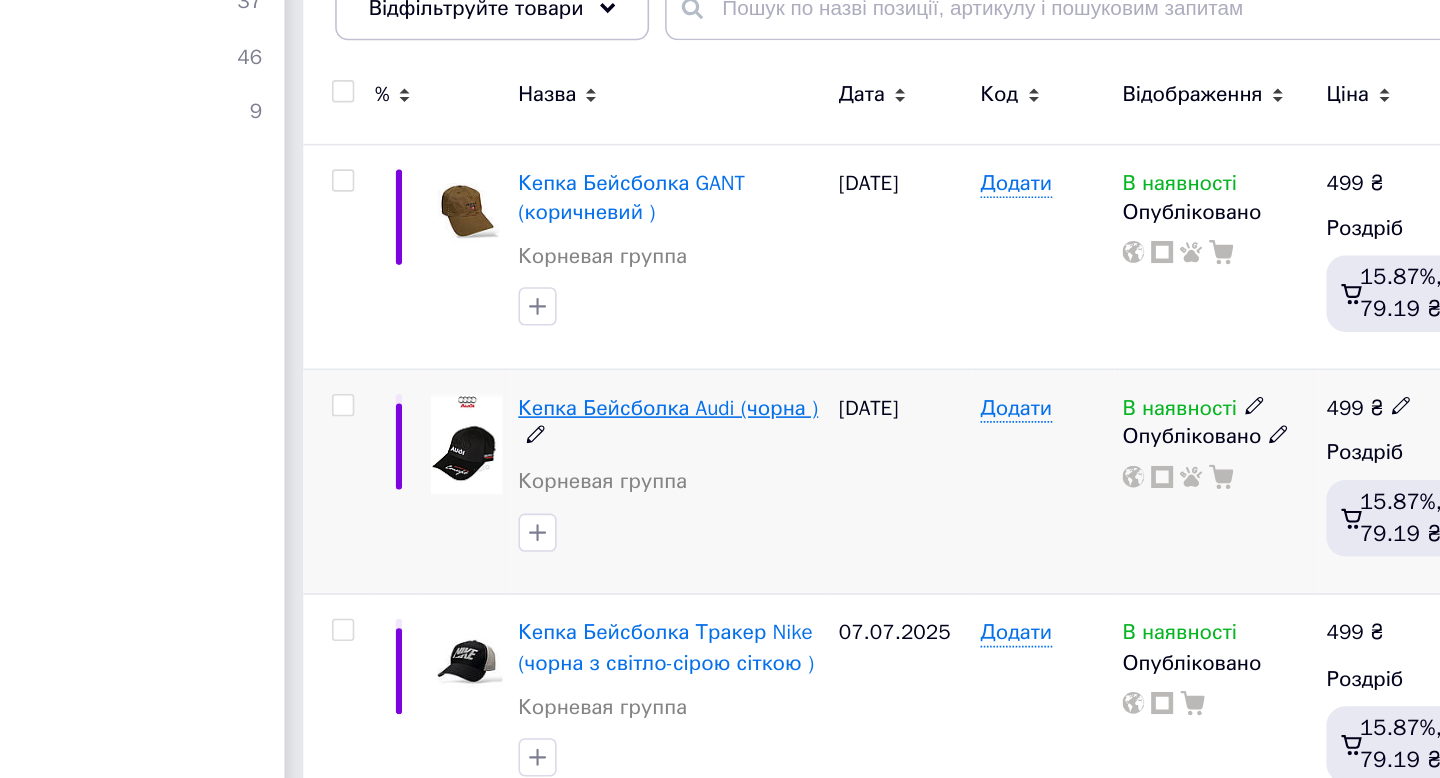 click on "Кепка Бейсболка Audi (чорна )" at bounding box center [649, 458] 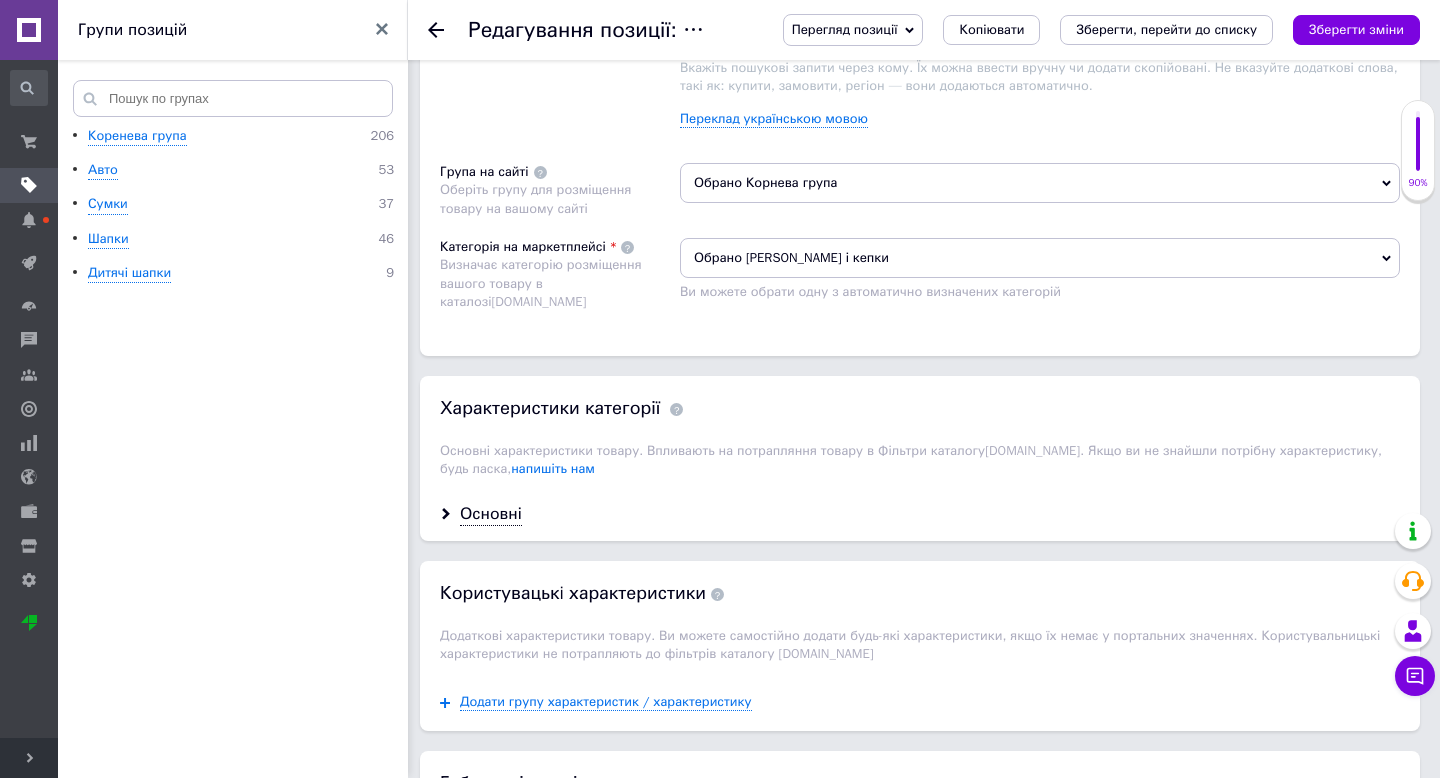 scroll, scrollTop: 1345, scrollLeft: 0, axis: vertical 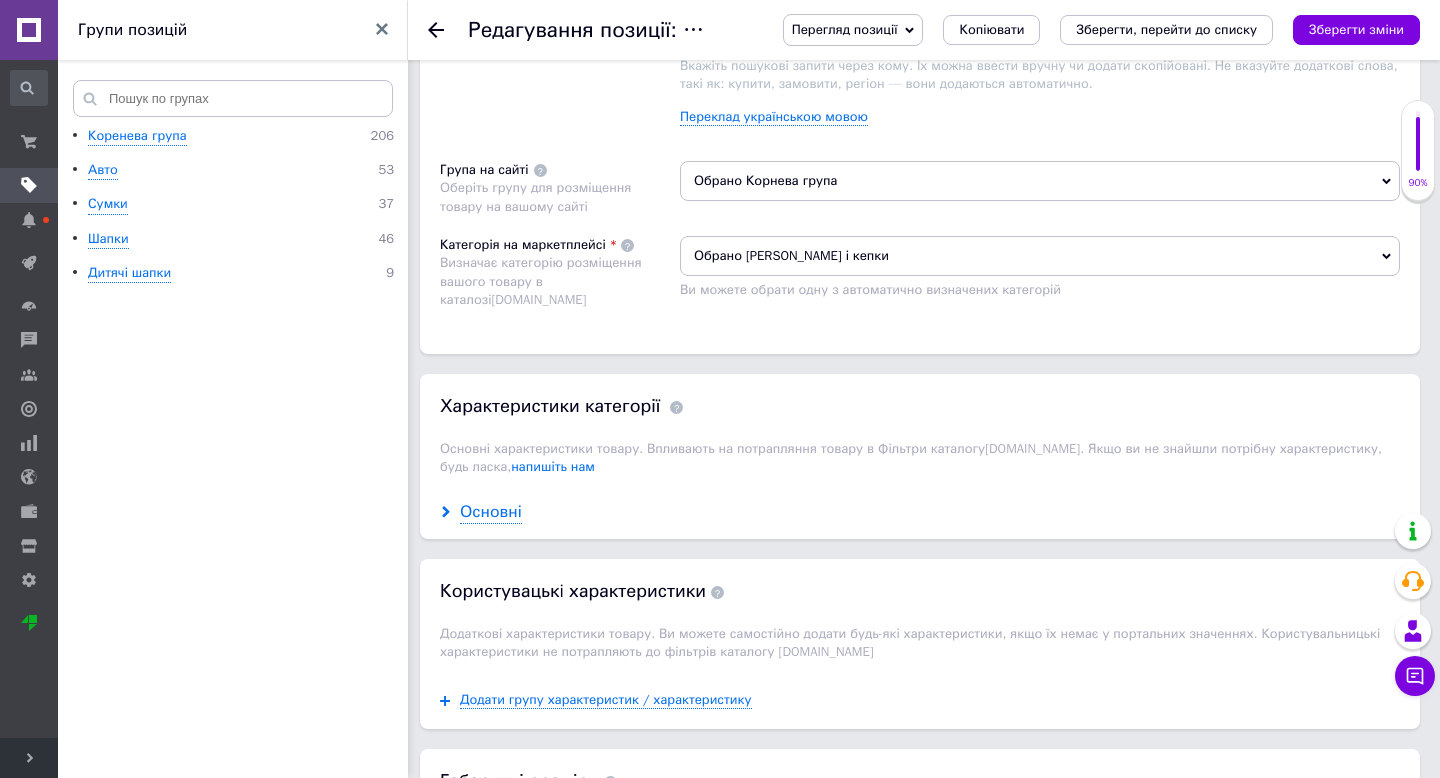 click on "Основні" at bounding box center [491, 512] 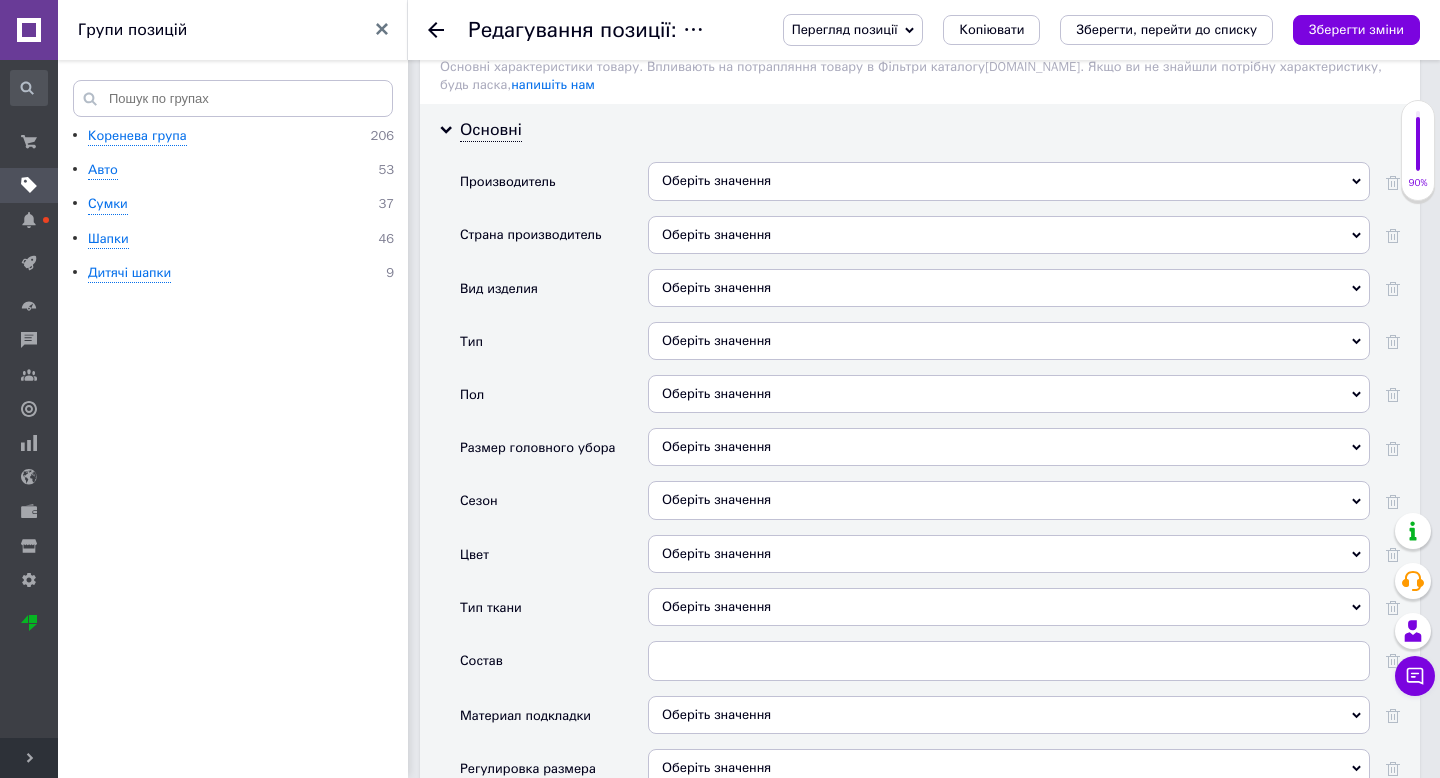 scroll, scrollTop: 1751, scrollLeft: 0, axis: vertical 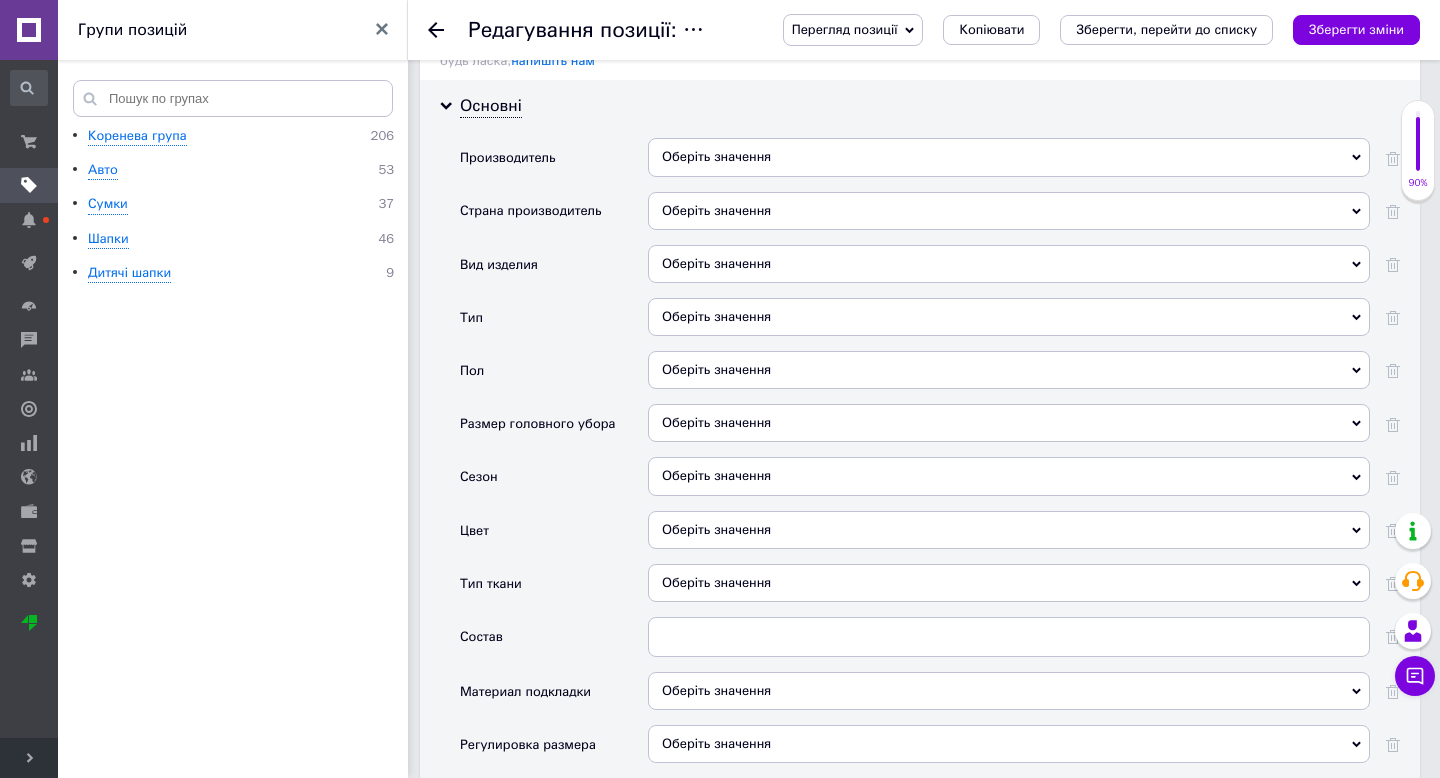 click on "Оберіть значення" at bounding box center (1009, 211) 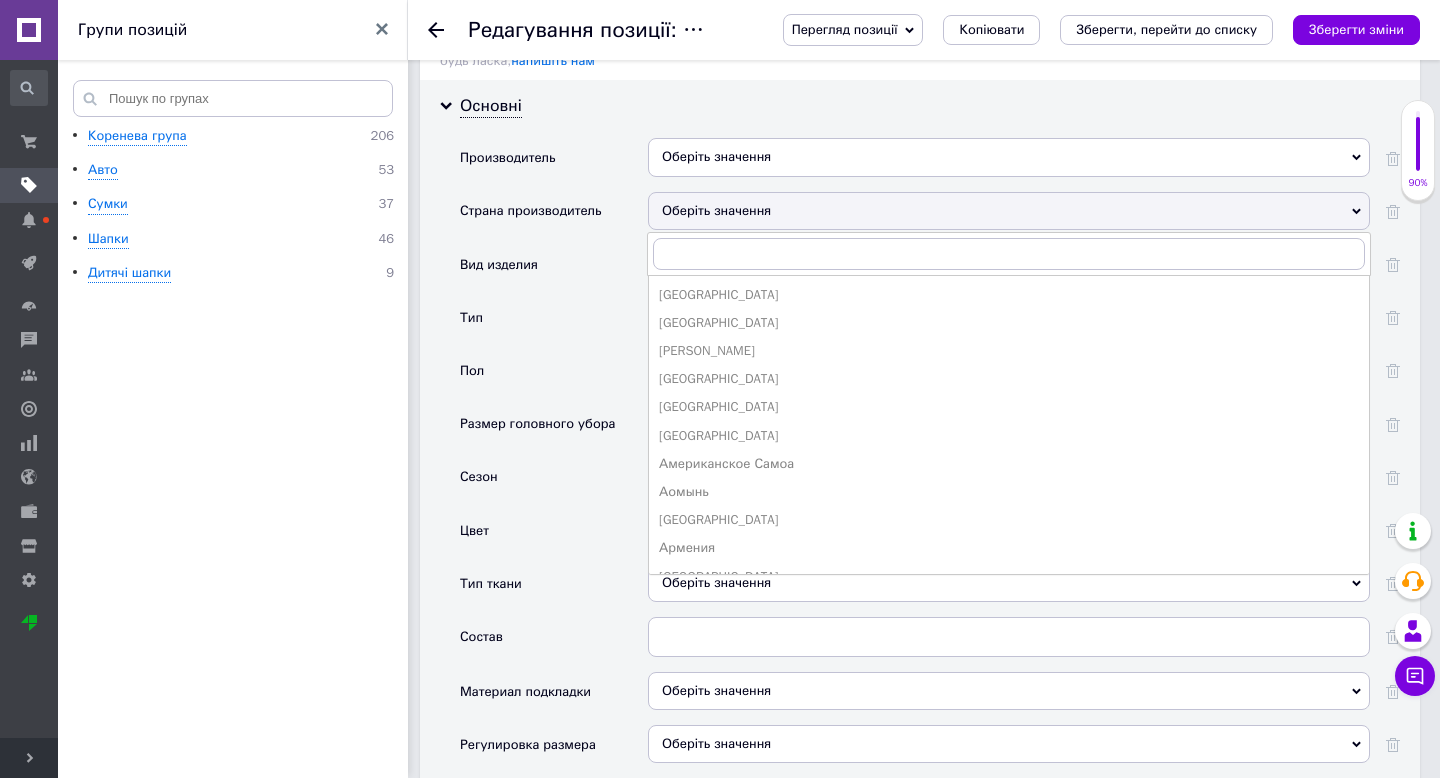 click 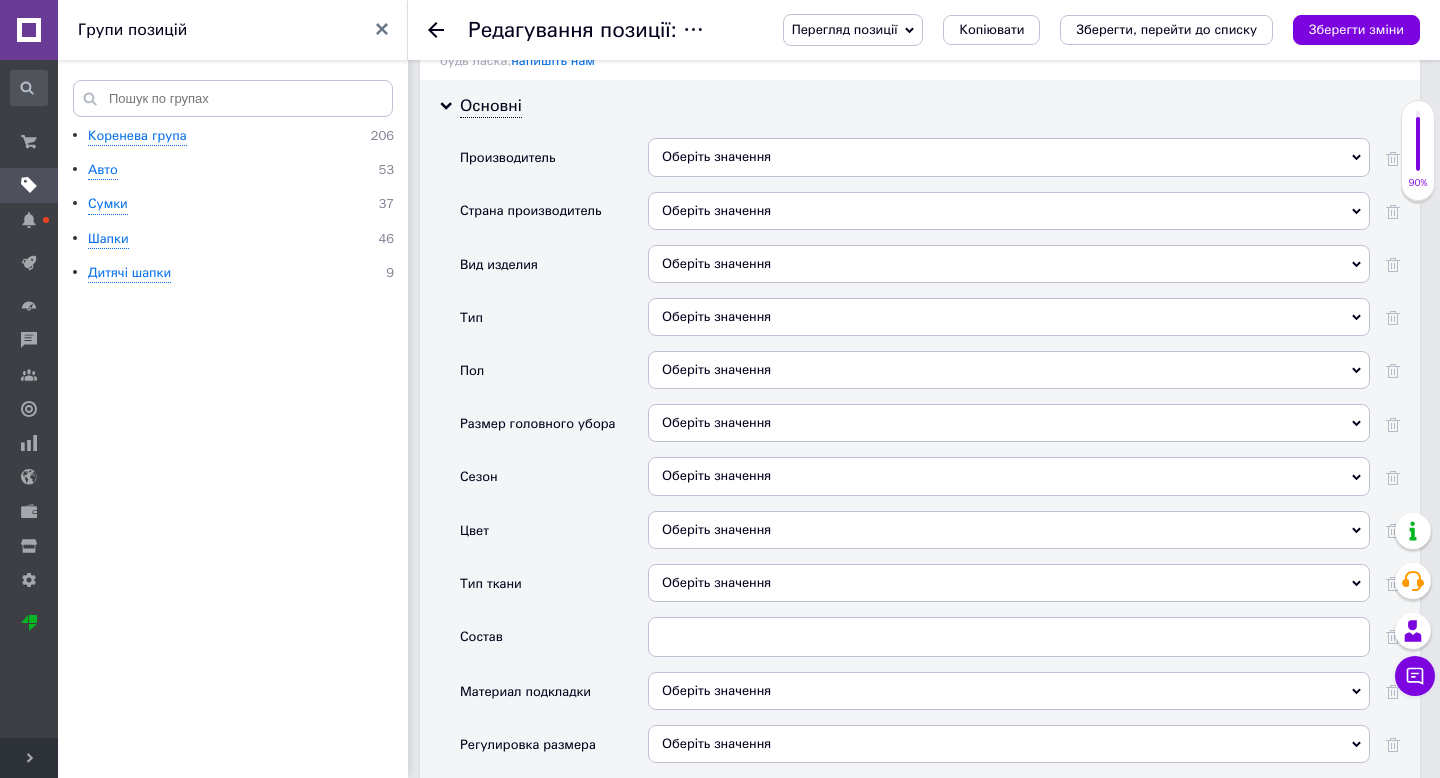 click 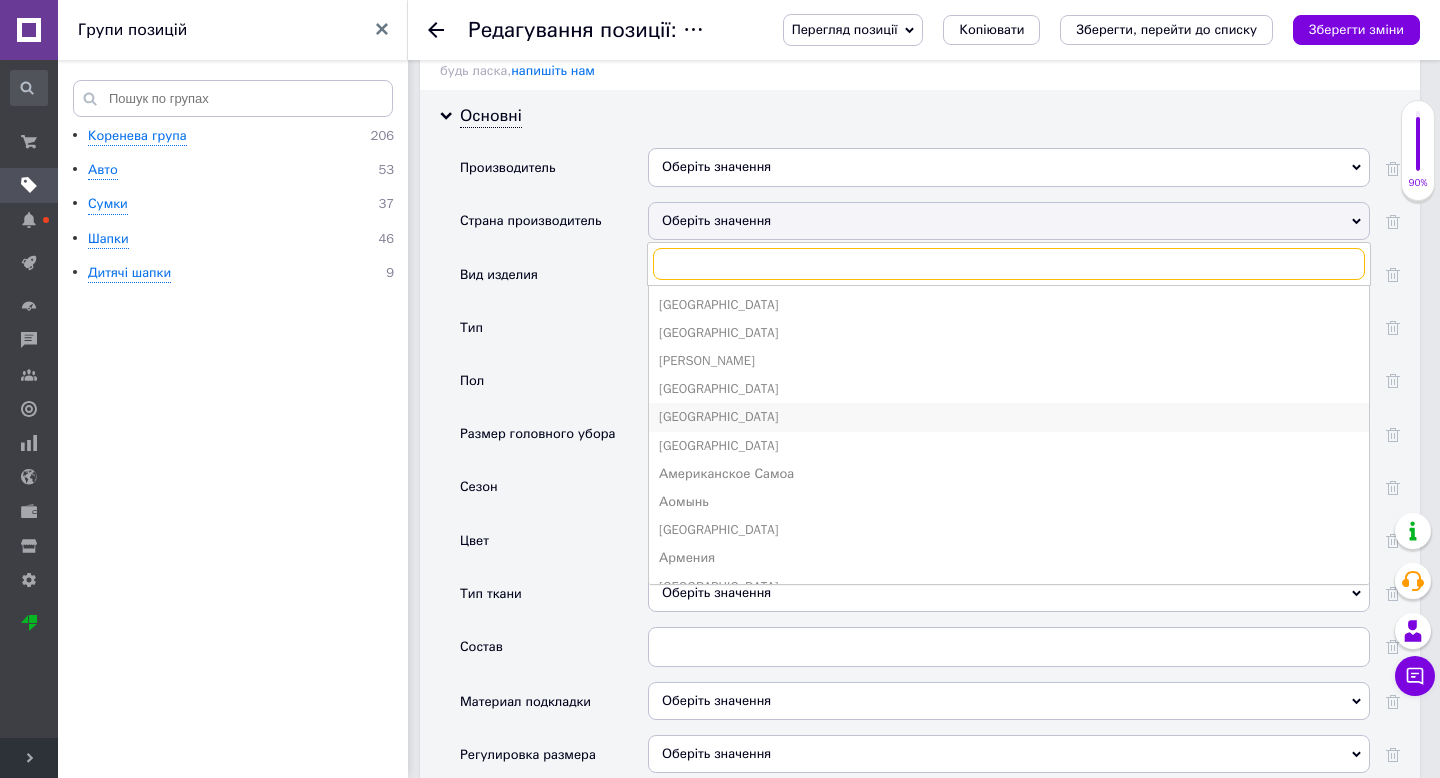 scroll, scrollTop: 1748, scrollLeft: 0, axis: vertical 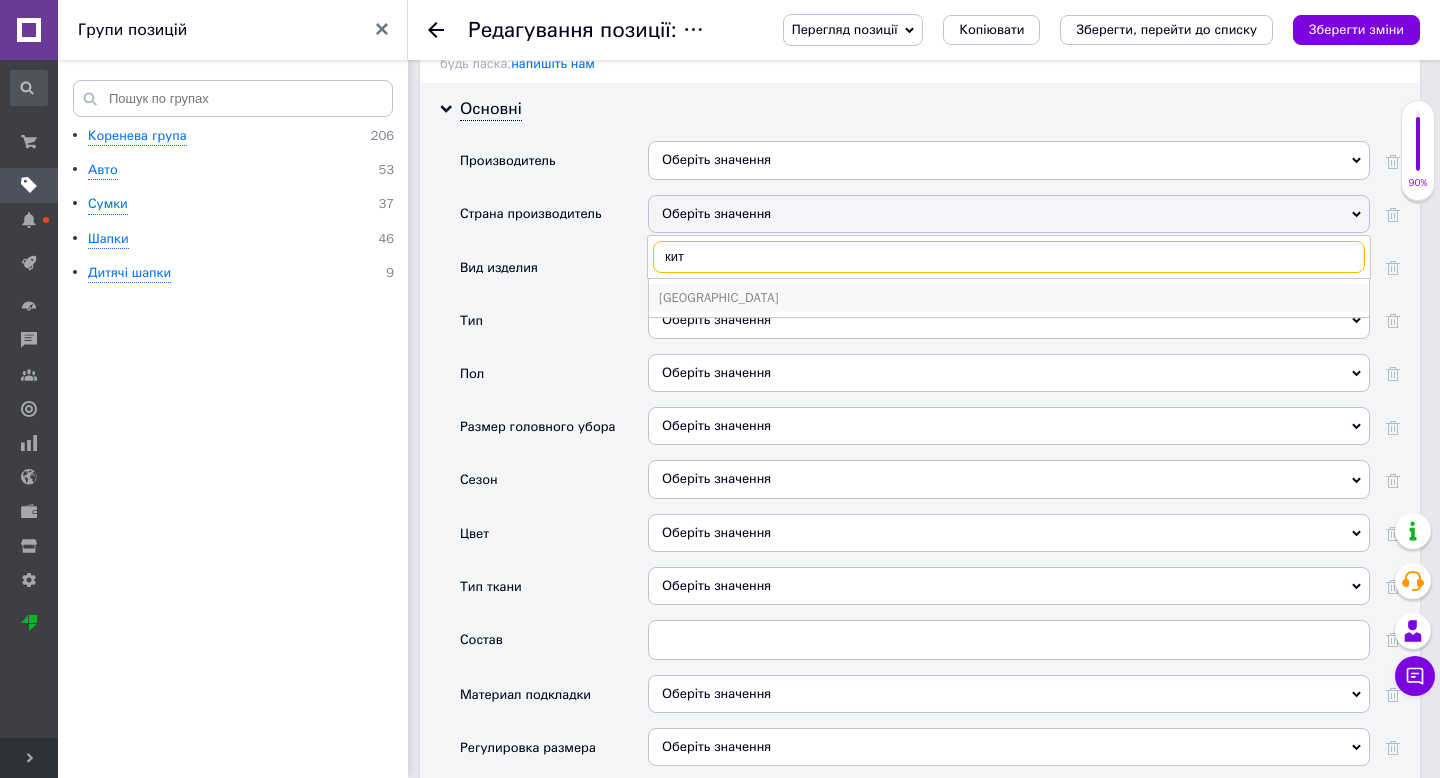 type on "кит" 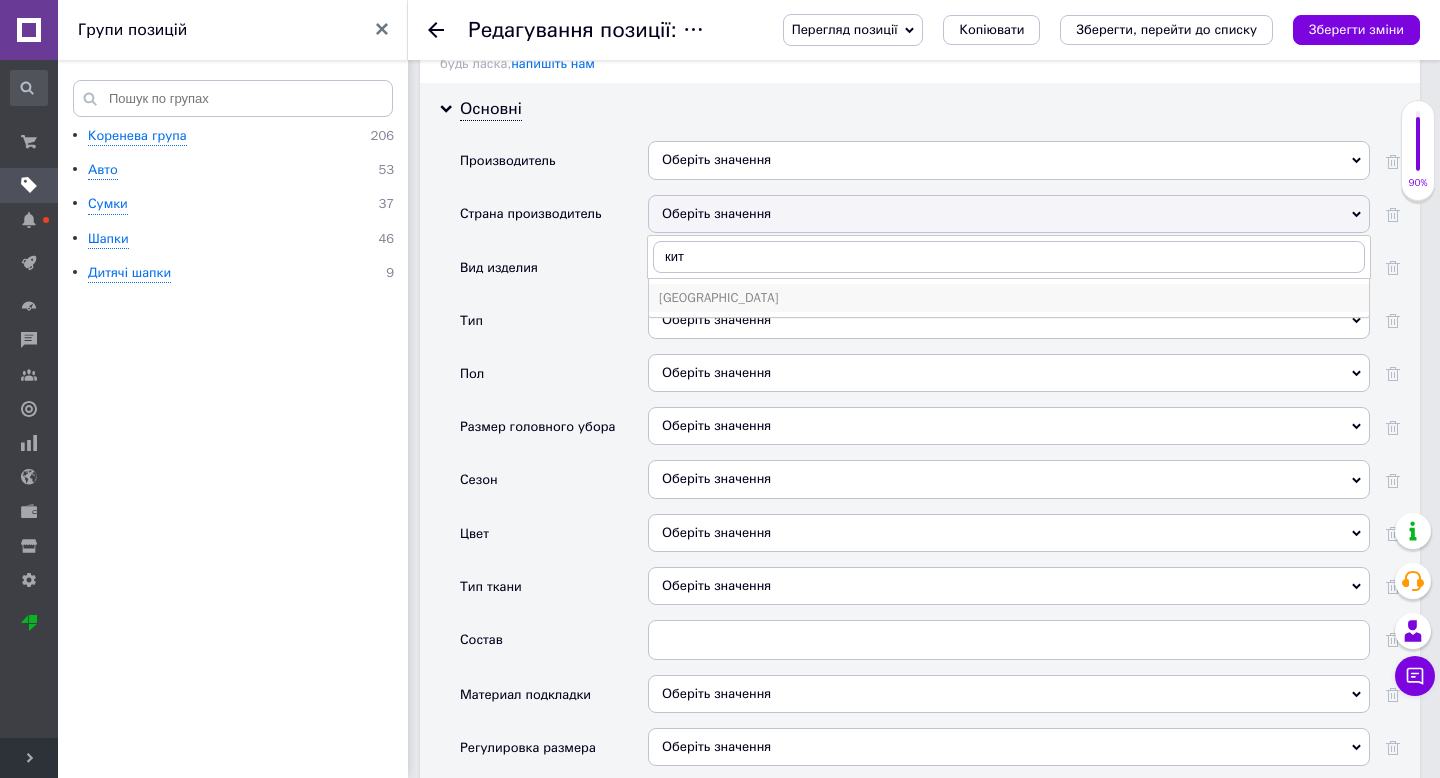 click on "[GEOGRAPHIC_DATA]" at bounding box center (1009, 298) 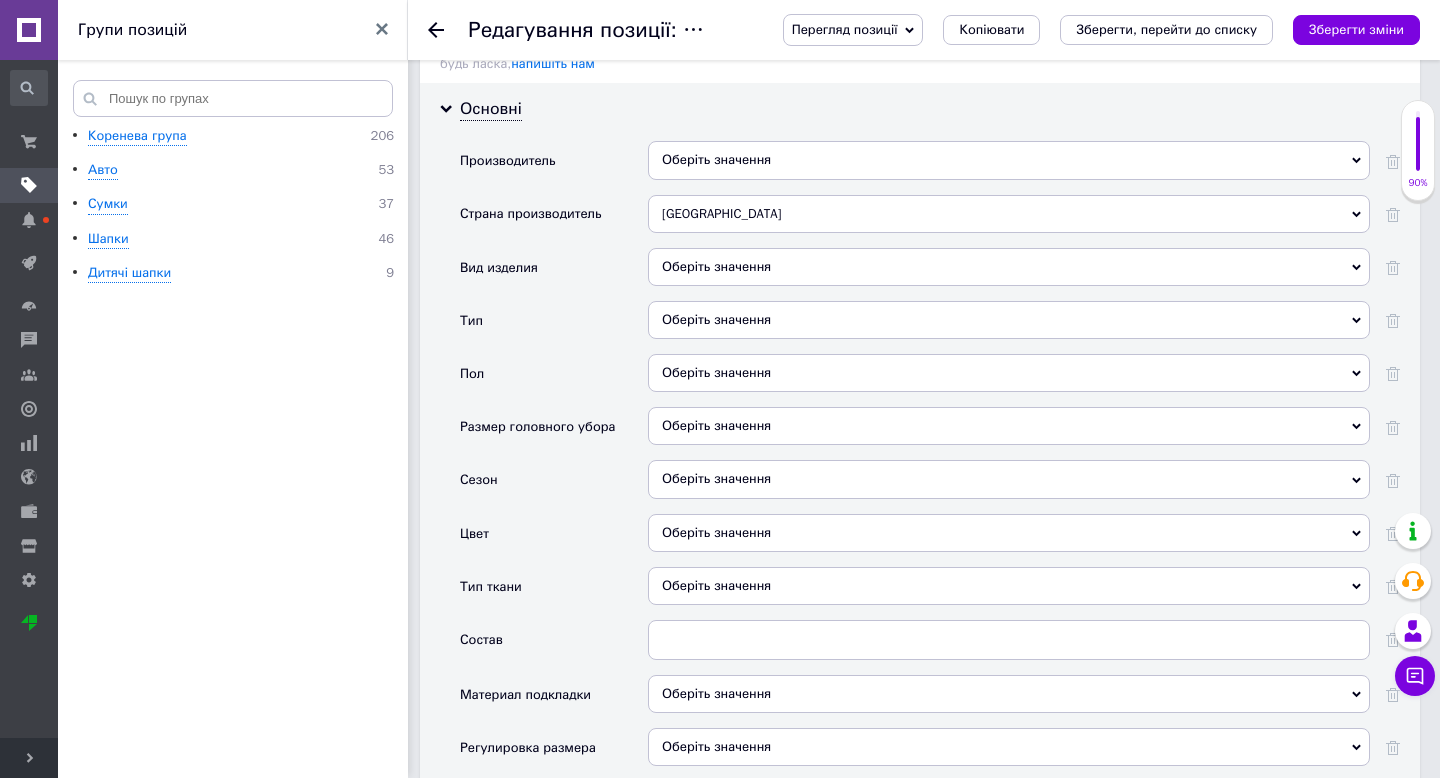 click on "Оберіть значення" at bounding box center (1009, 267) 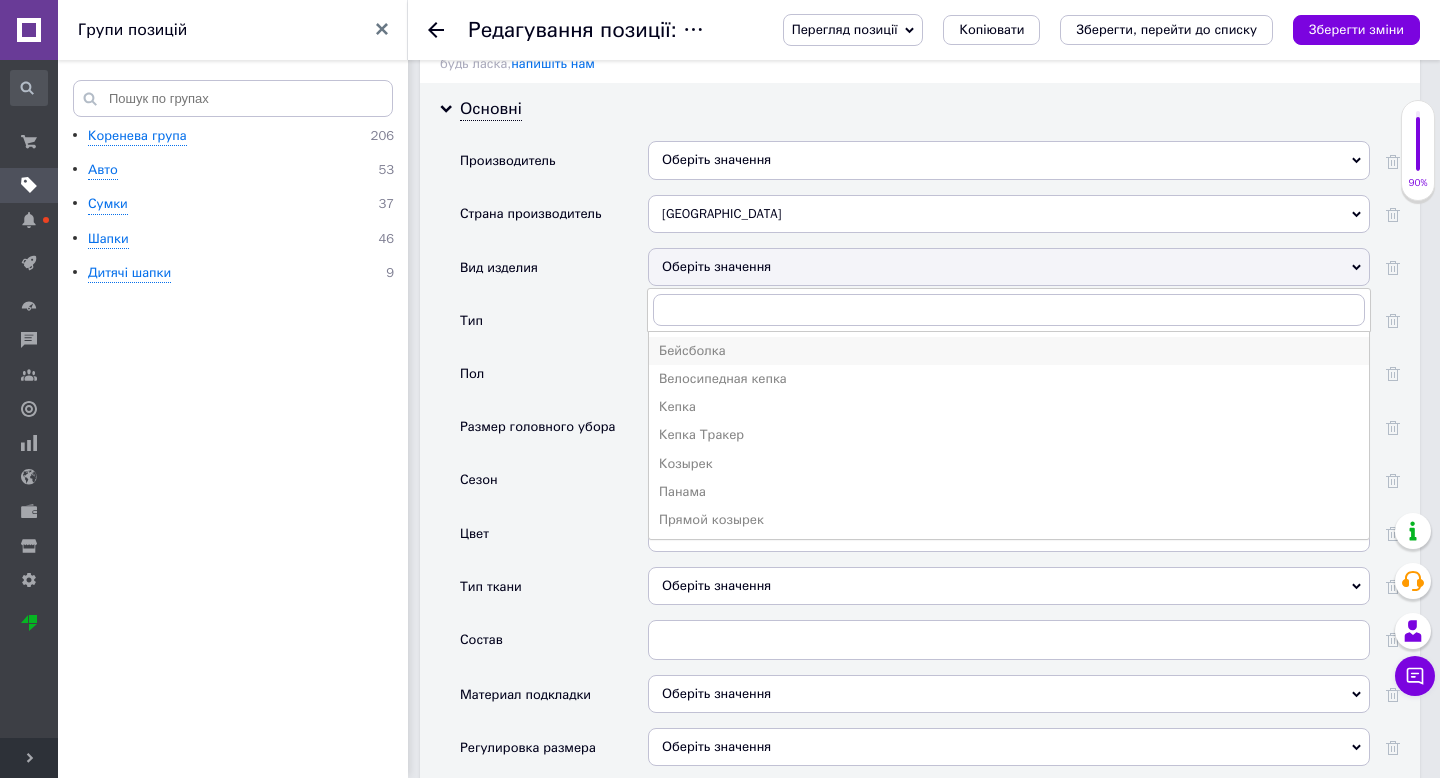 click on "Бейсболка" at bounding box center [1009, 351] 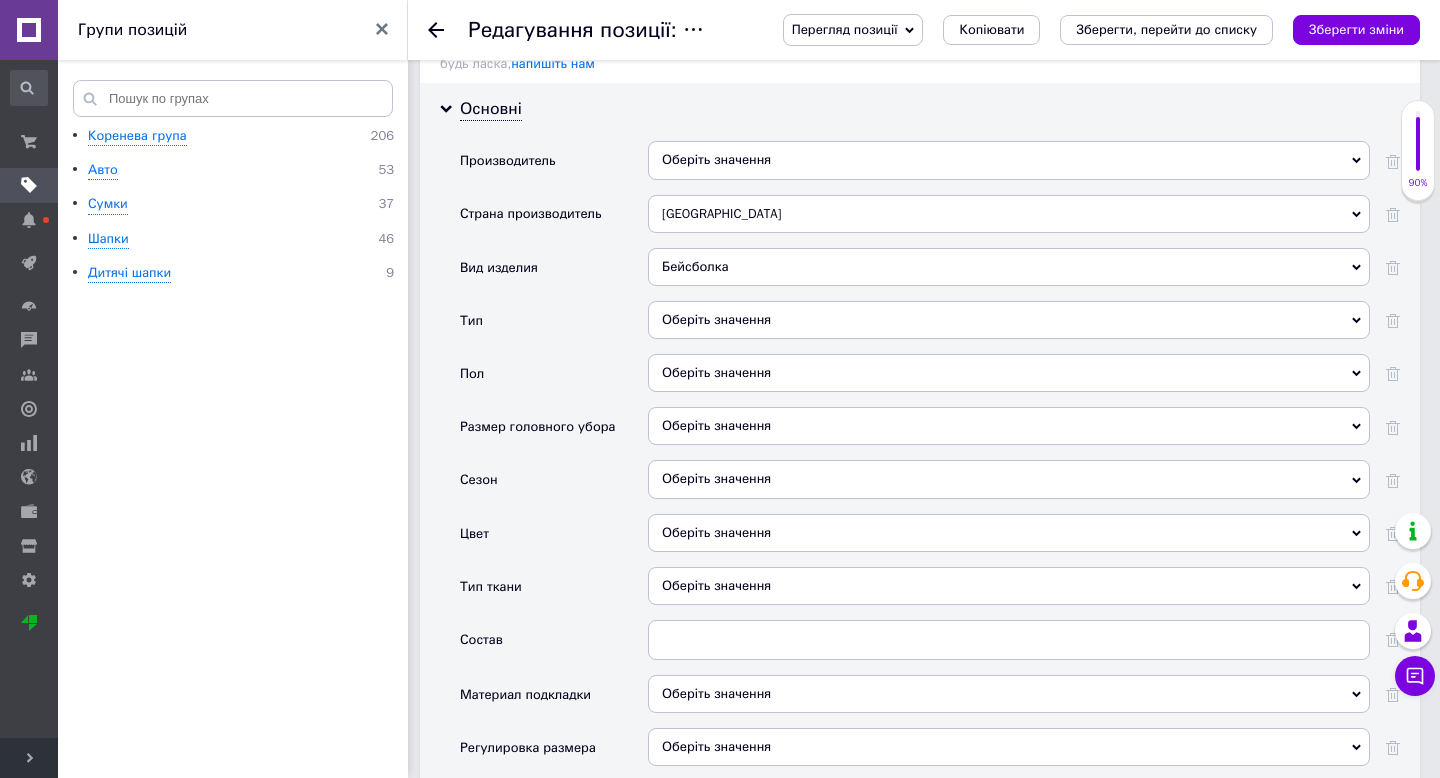 click on "Оберіть значення" at bounding box center [1009, 320] 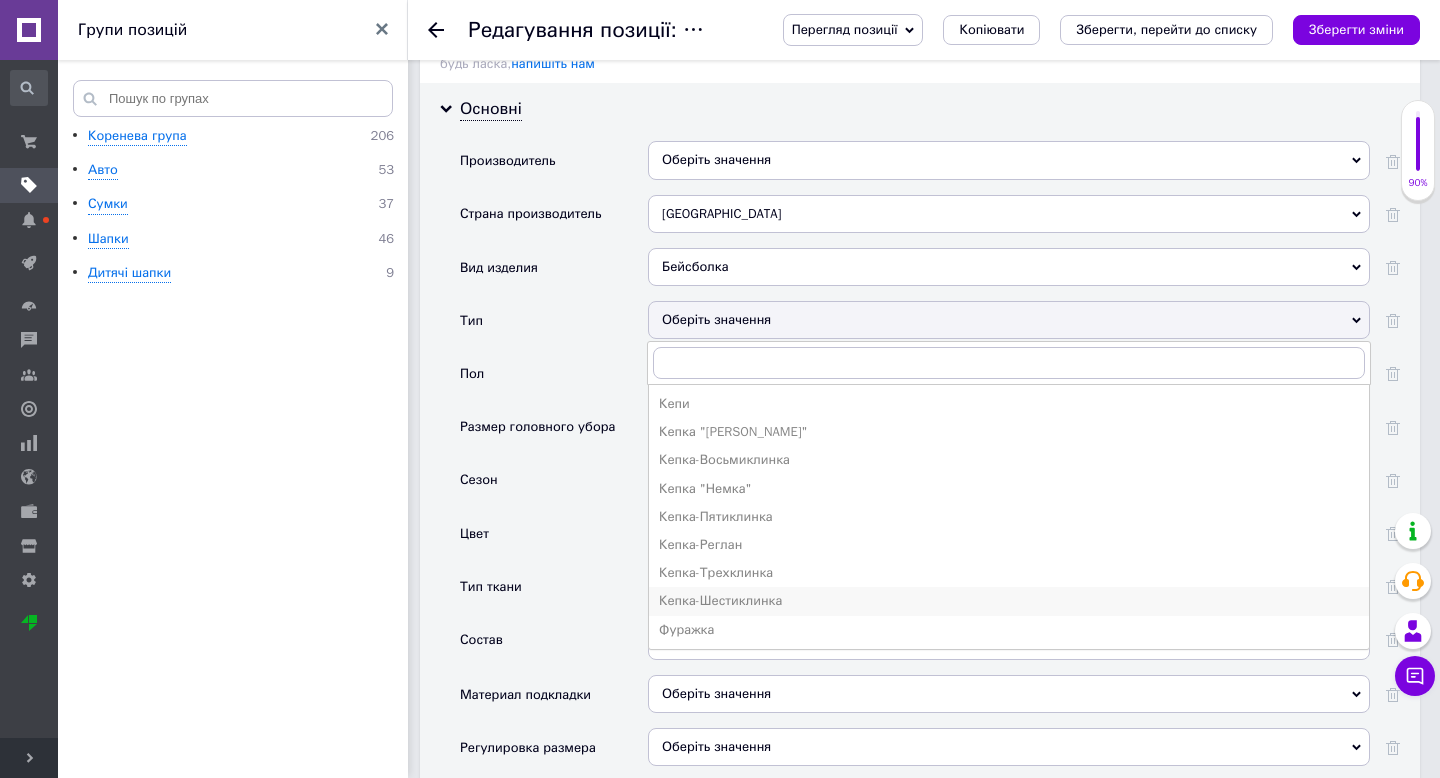 click on "Кепка-Шестиклинка" at bounding box center [1009, 601] 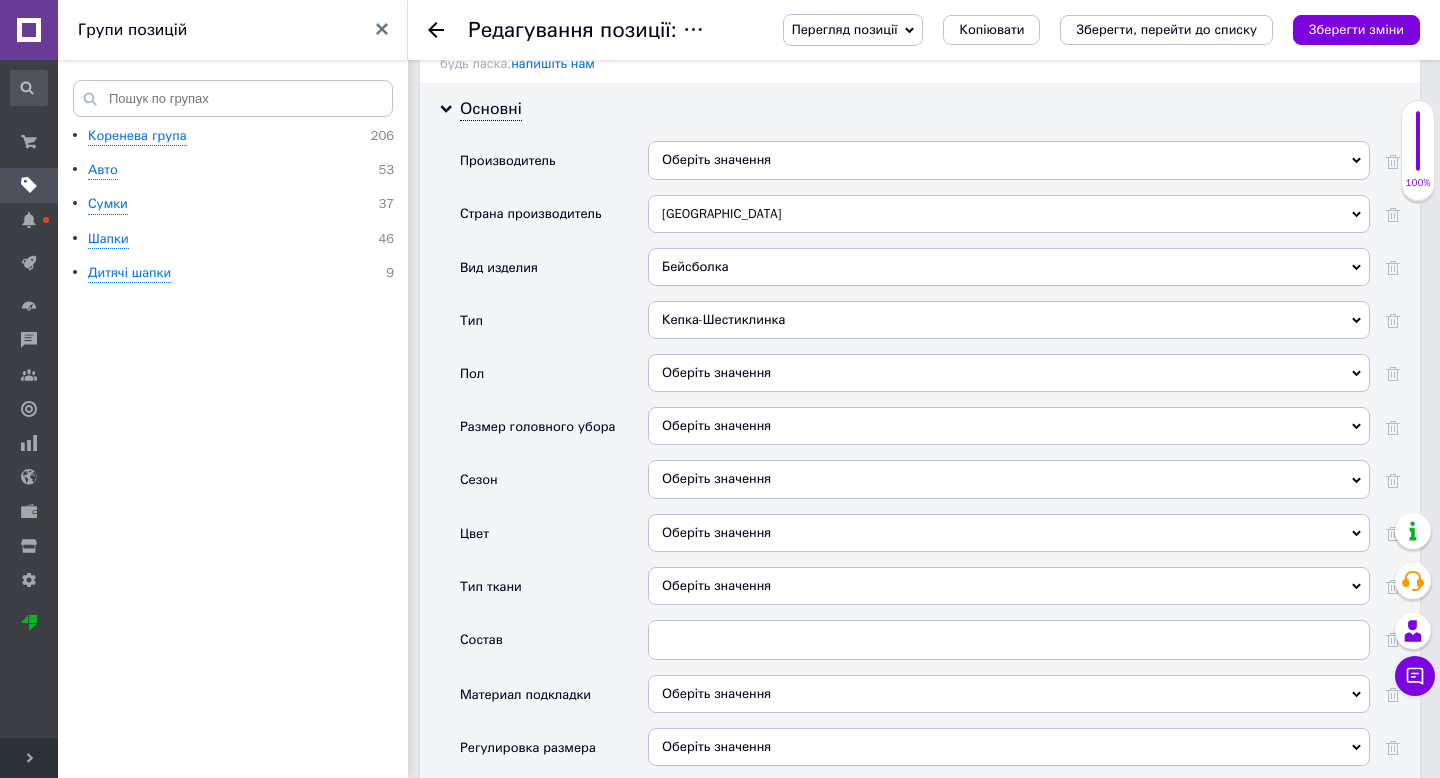 click on "Оберіть значення" at bounding box center (1009, 373) 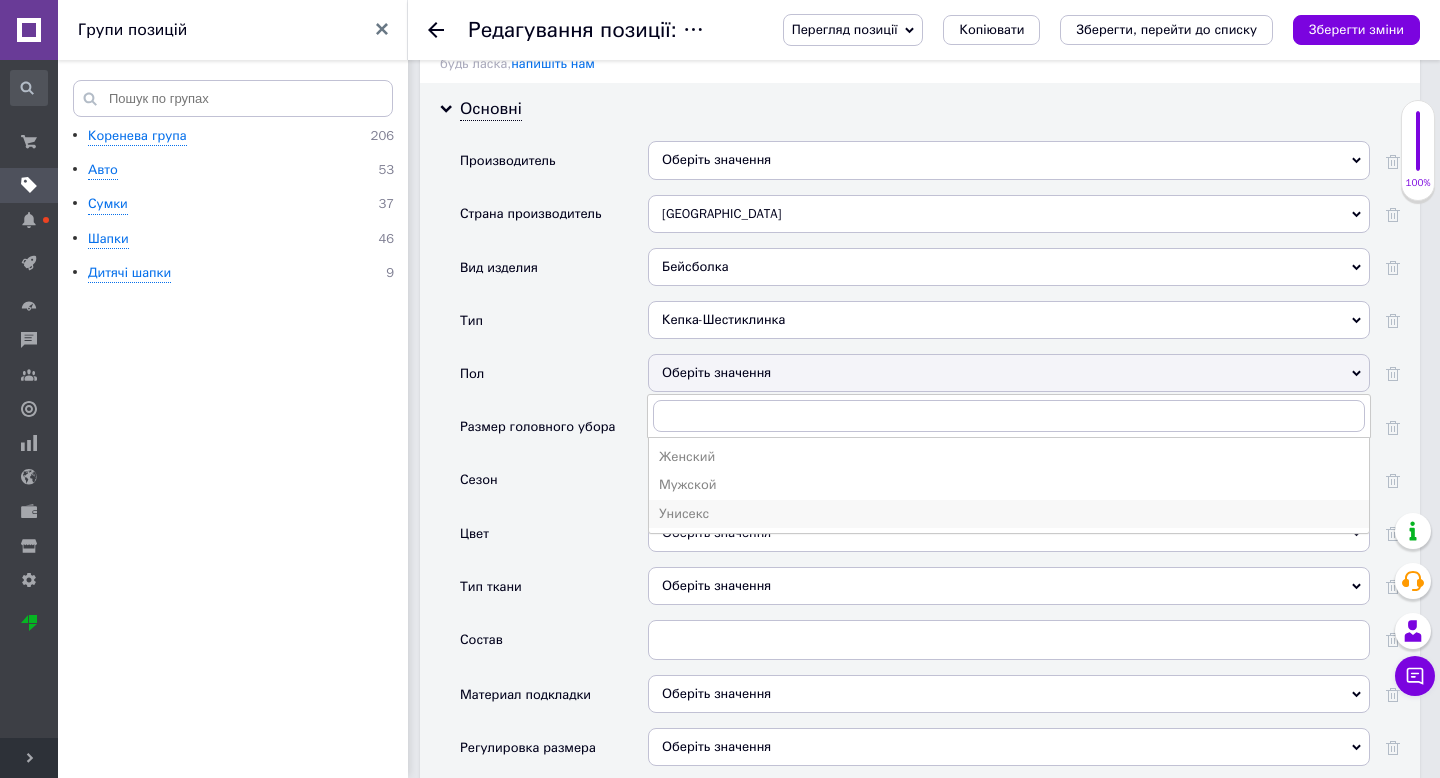 click on "Унисекс" at bounding box center (1009, 514) 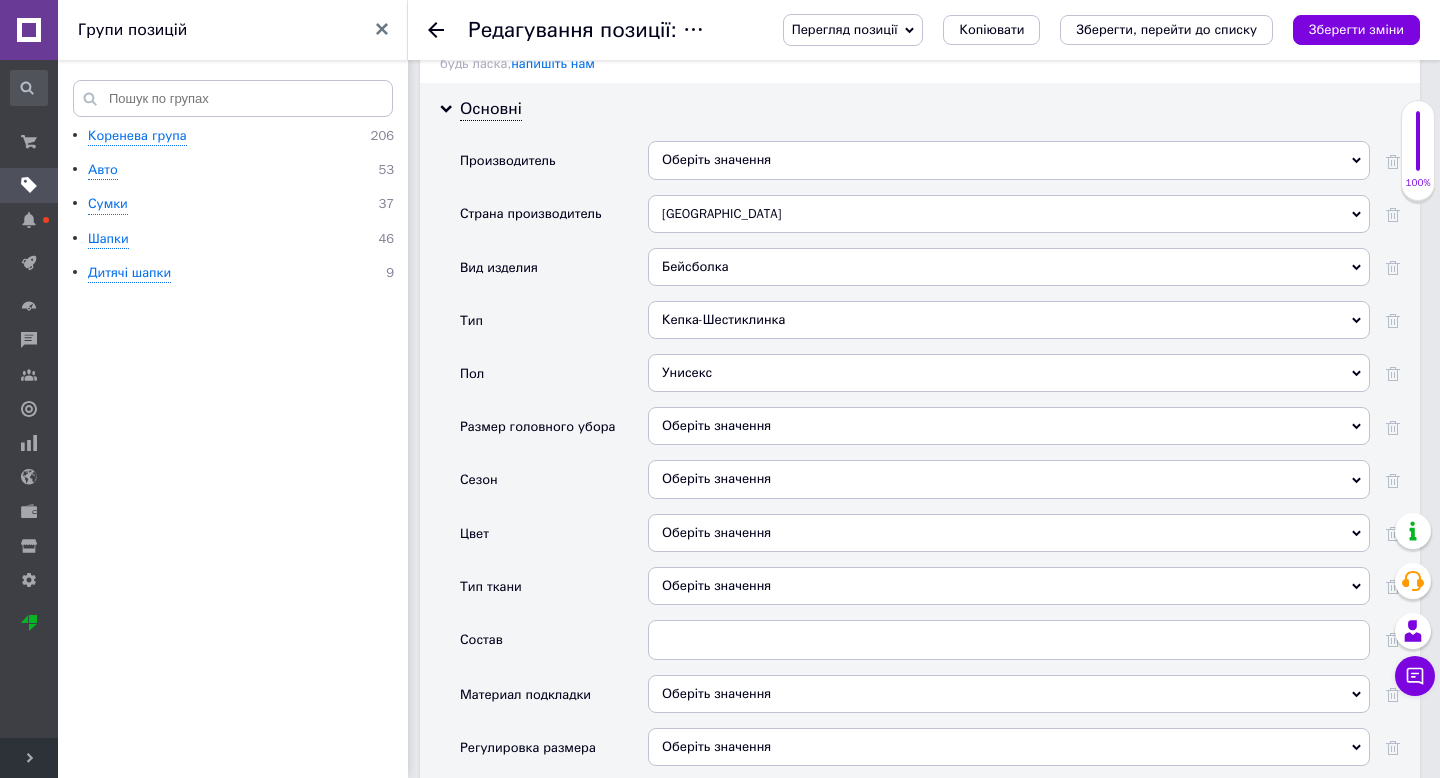 click on "Оберіть значення" at bounding box center [1009, 426] 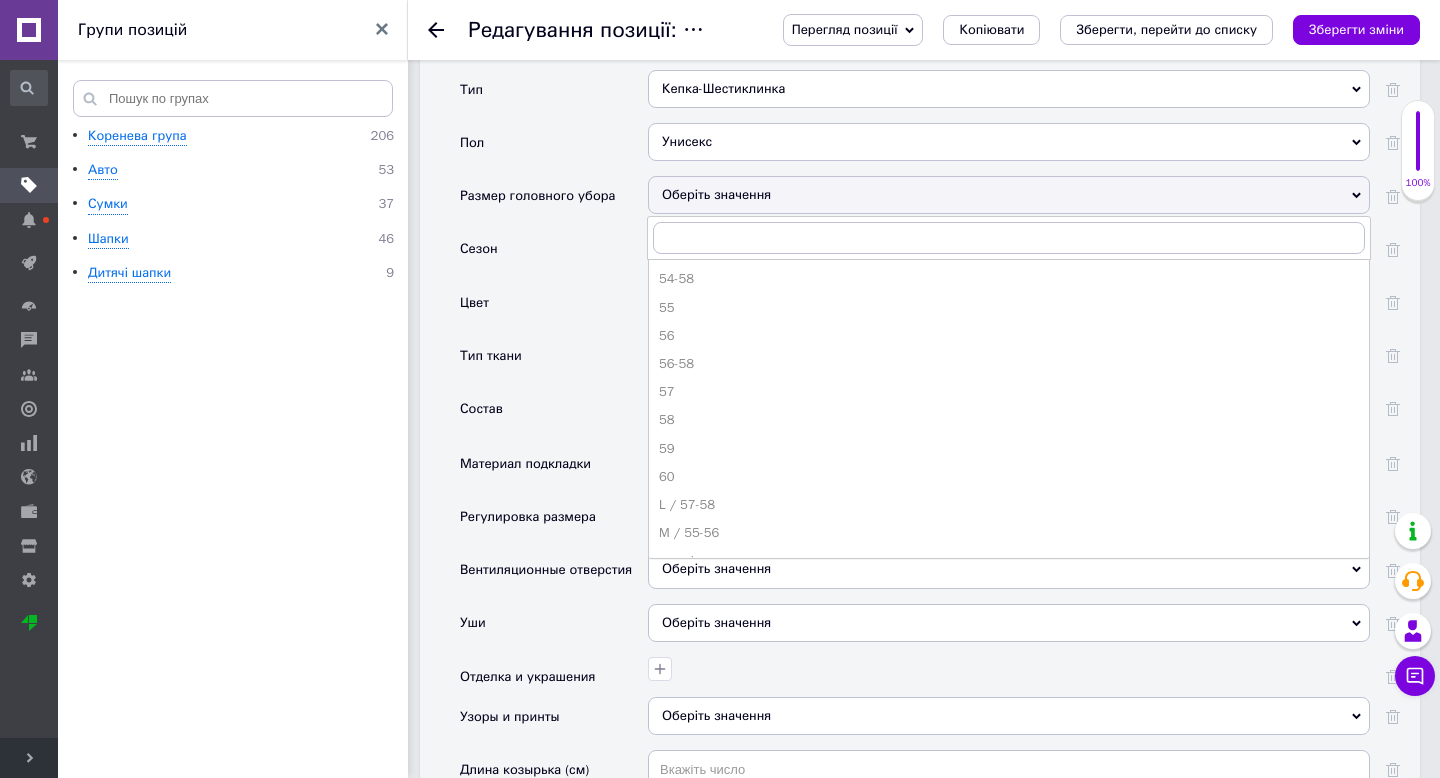 scroll, scrollTop: 1967, scrollLeft: 0, axis: vertical 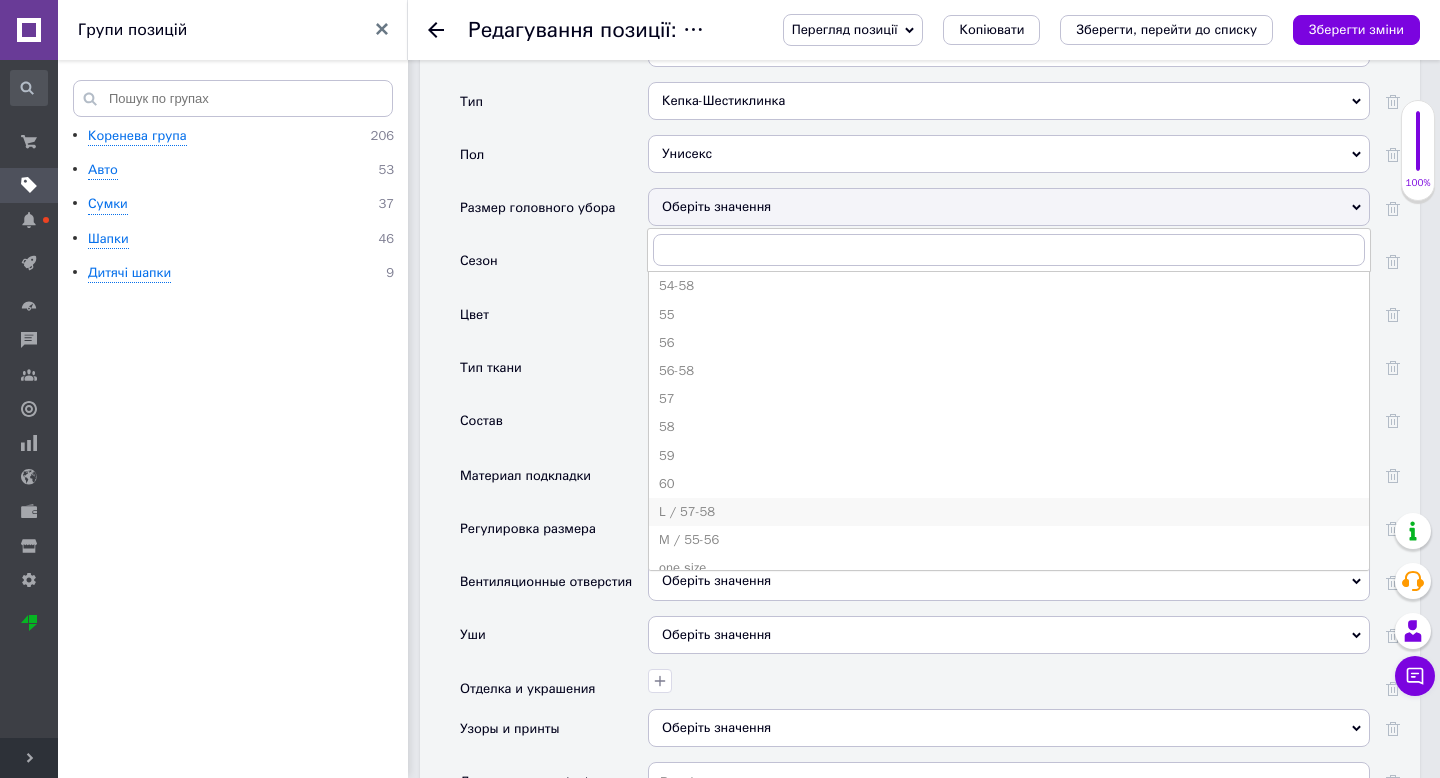 click on "L / 57-58" at bounding box center (1009, 512) 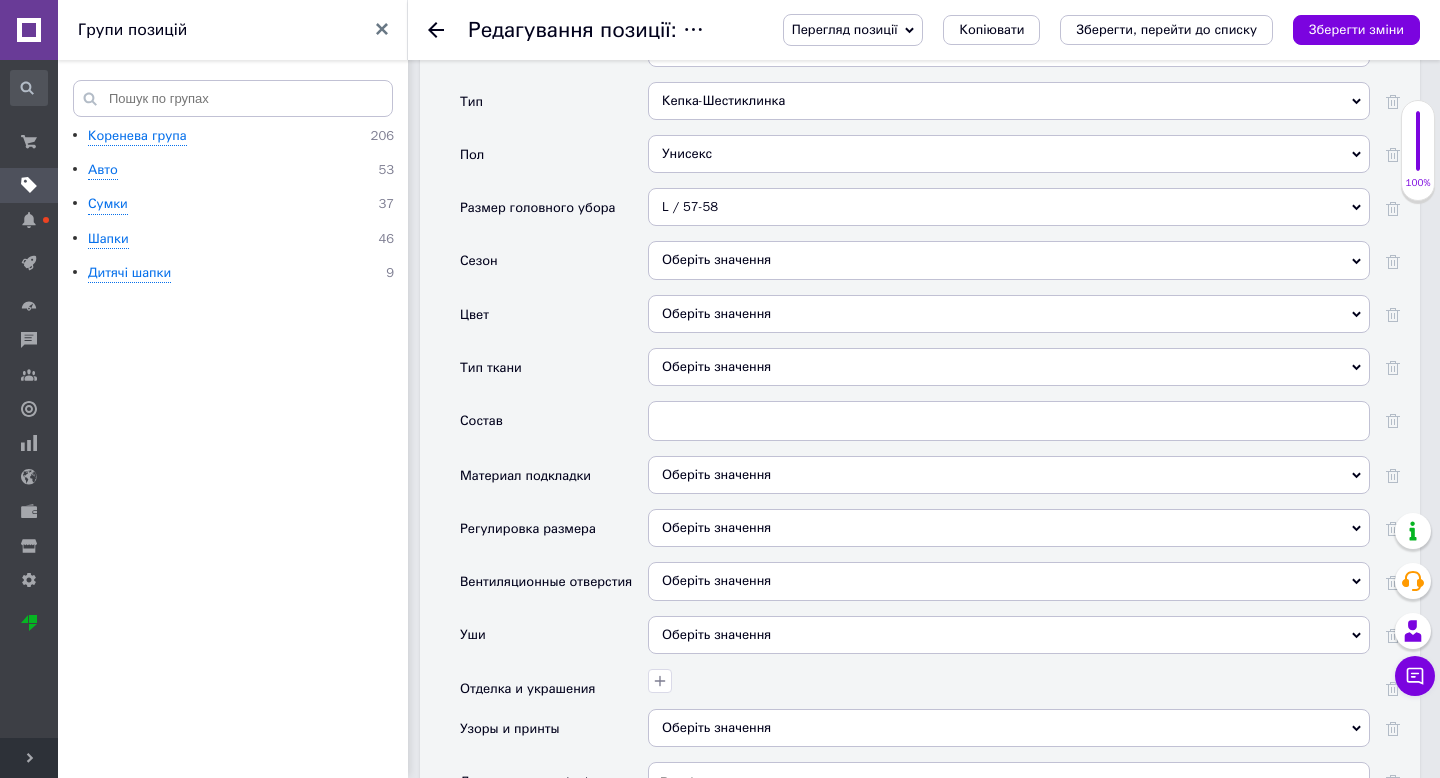 click on "L / 57-58" at bounding box center (1009, 207) 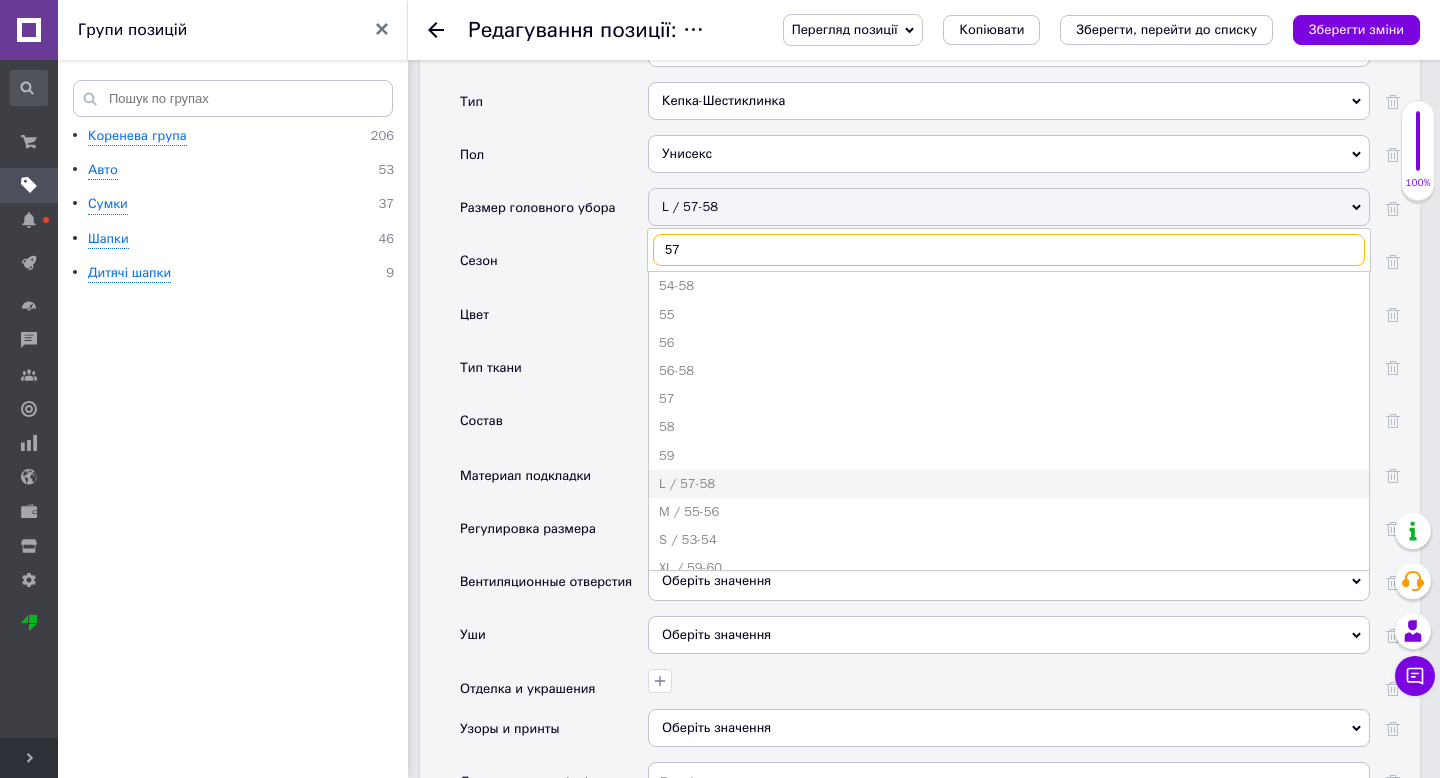 scroll, scrollTop: 0, scrollLeft: 0, axis: both 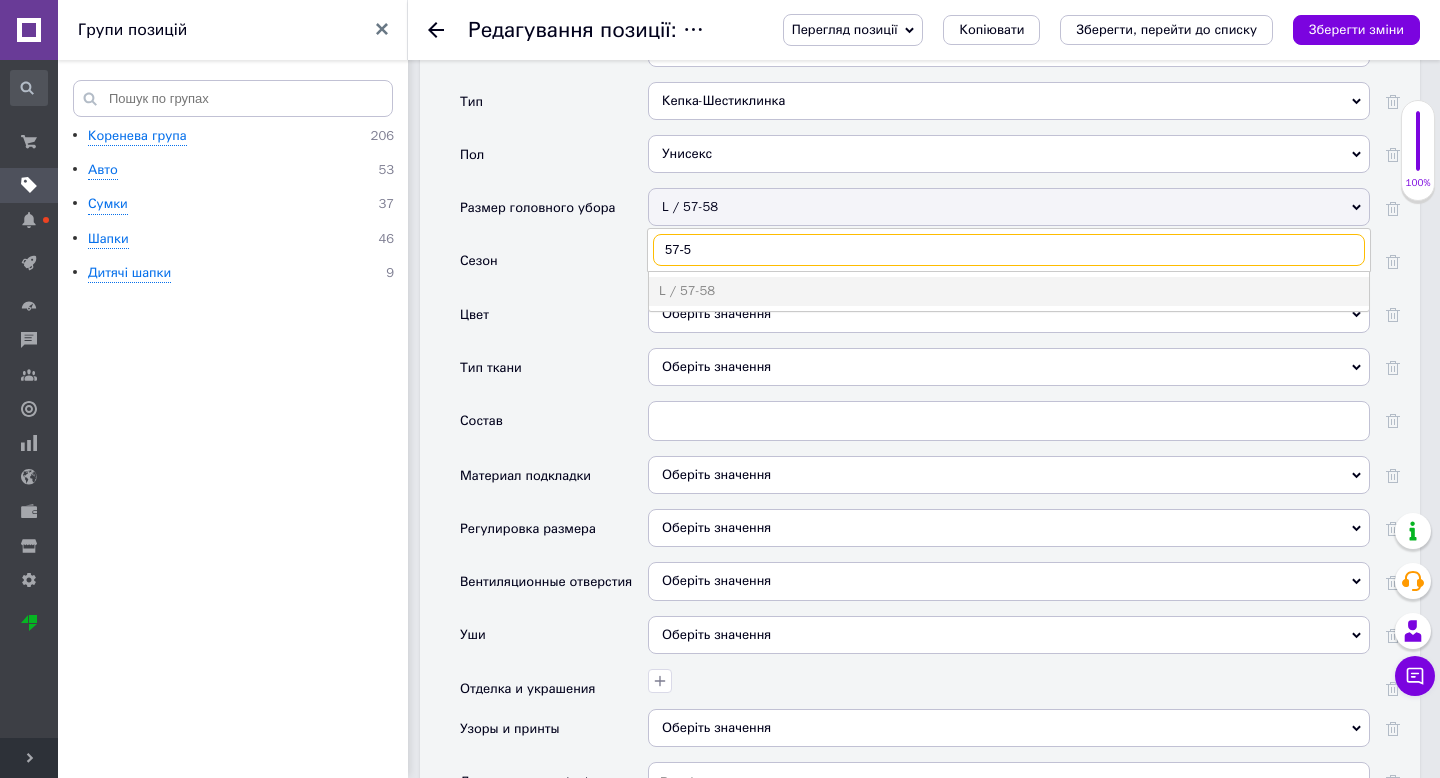 type on "57-59" 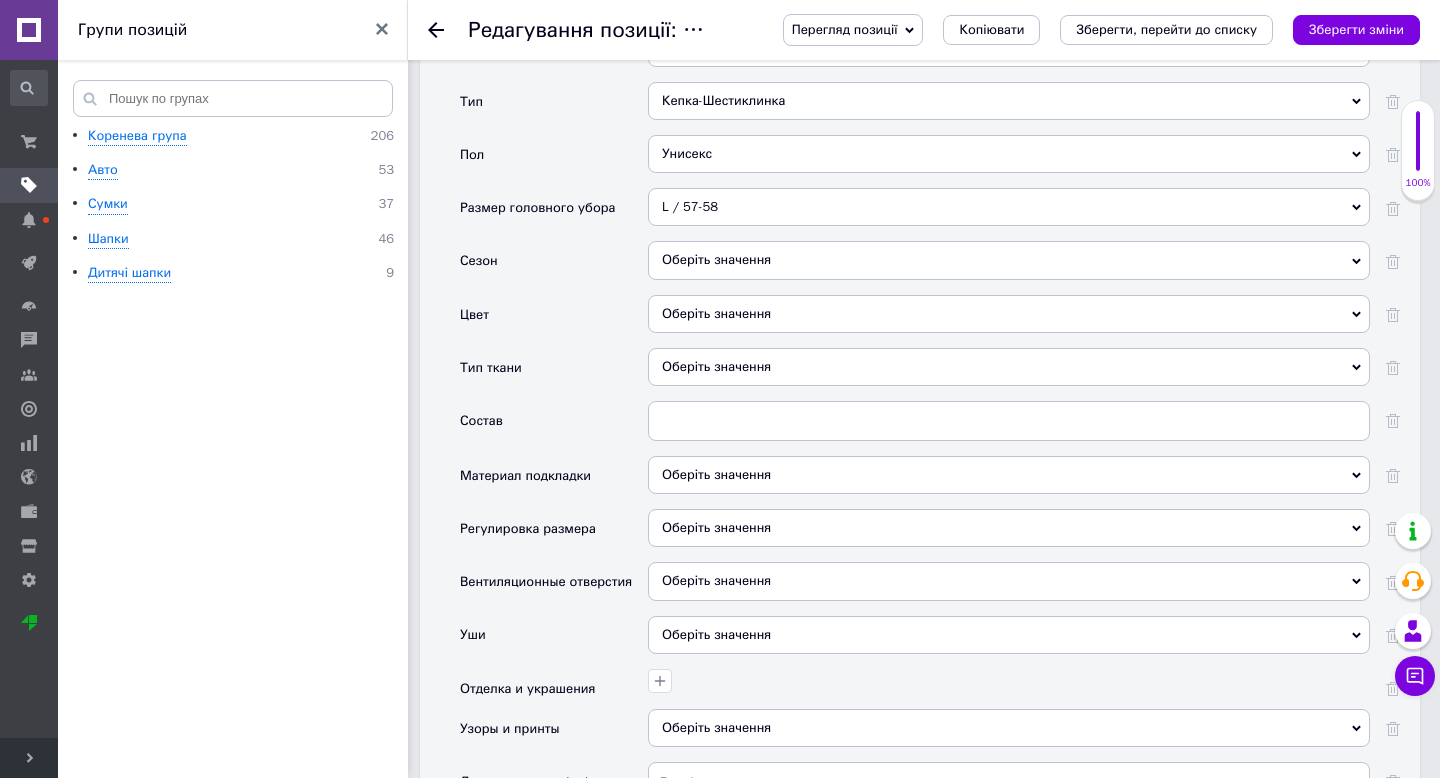 click on "Оберіть значення" at bounding box center (1009, 314) 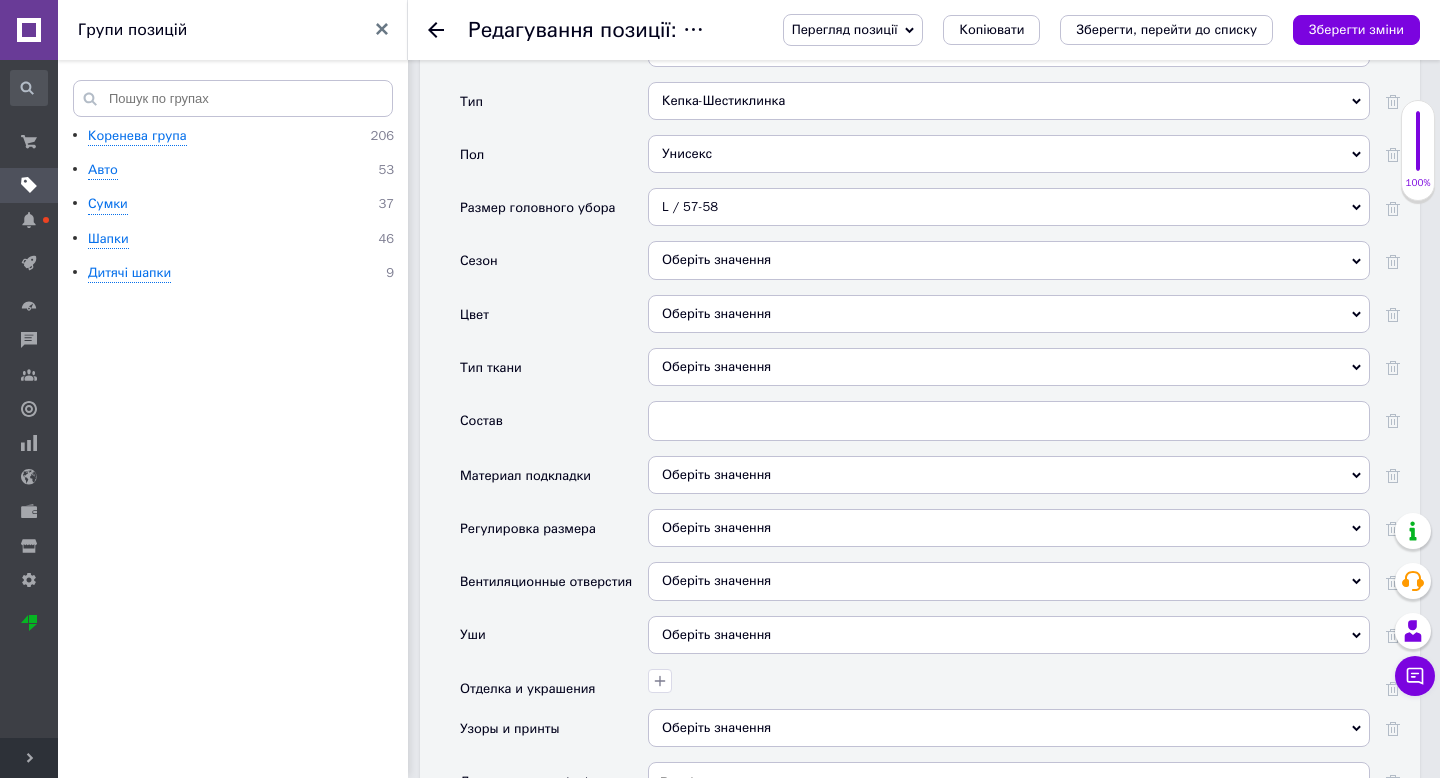 click on "L / 57-58" at bounding box center [1009, 207] 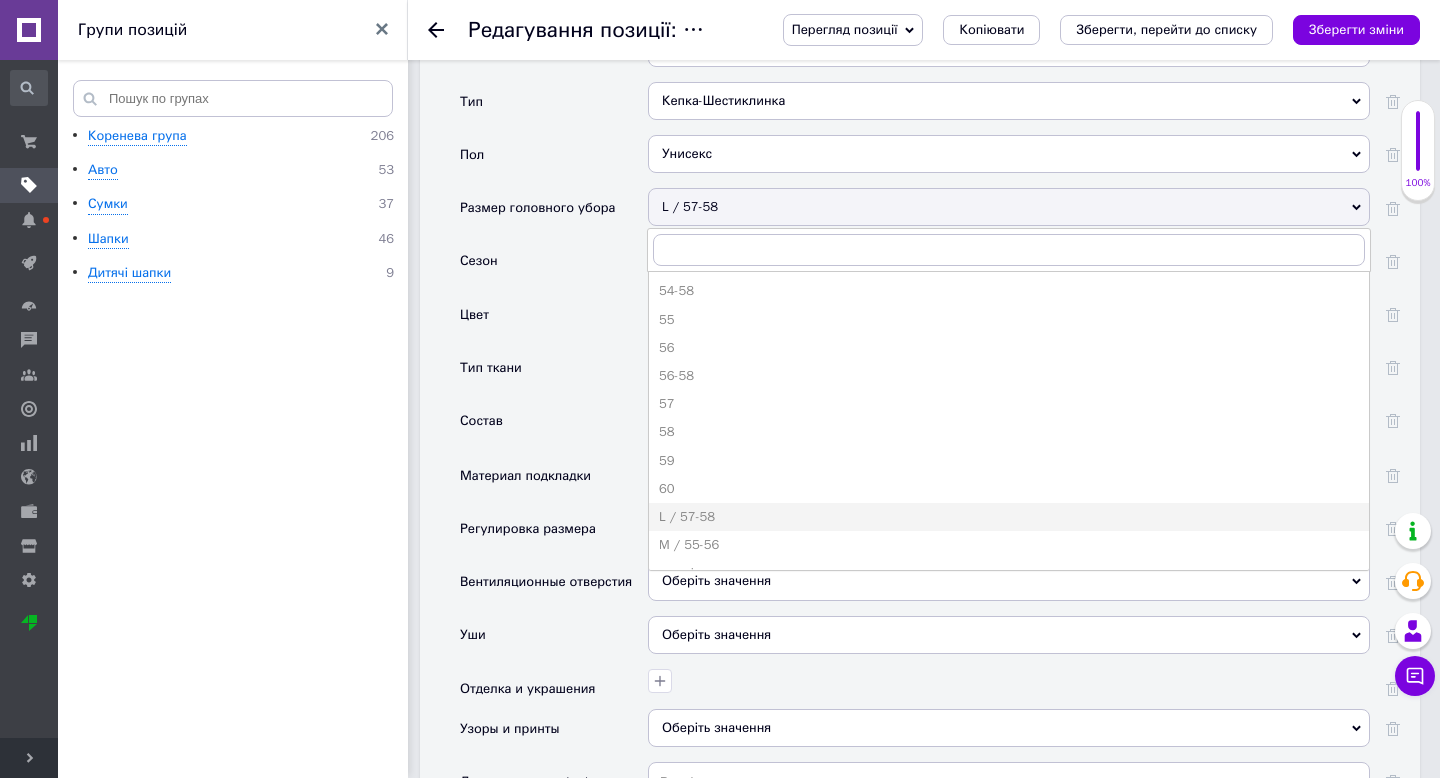 click on "Сезон" at bounding box center [554, 267] 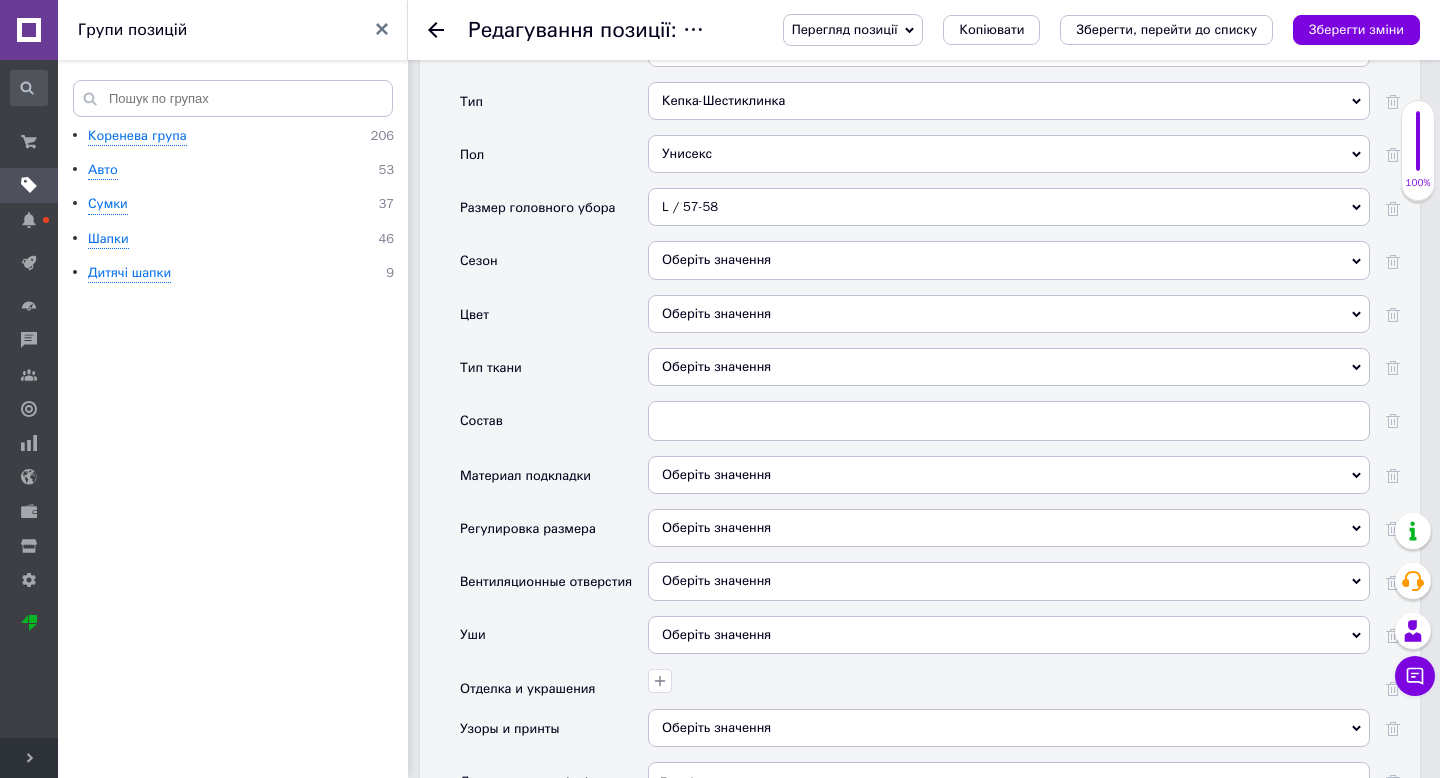 click on "Оберіть значення" at bounding box center [1009, 314] 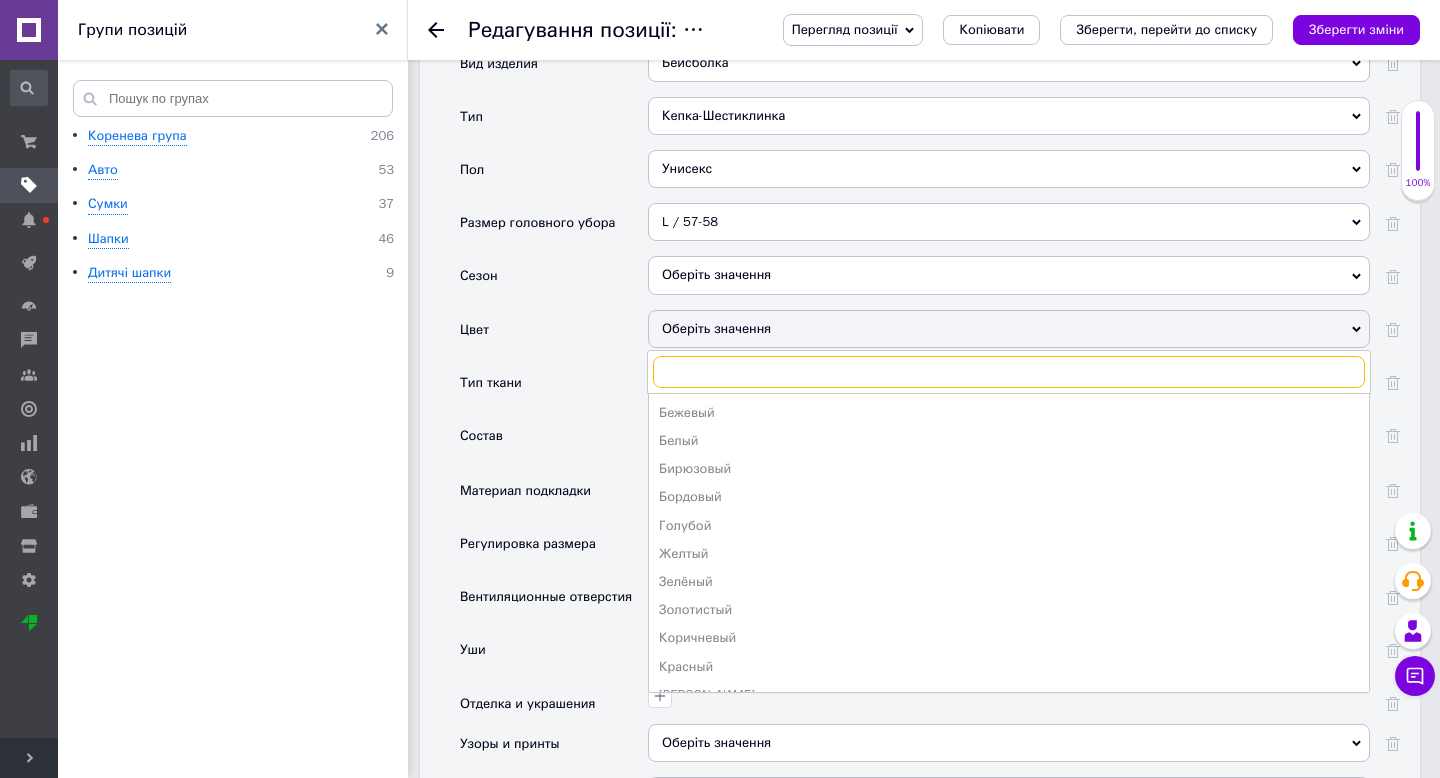 scroll, scrollTop: 1956, scrollLeft: 0, axis: vertical 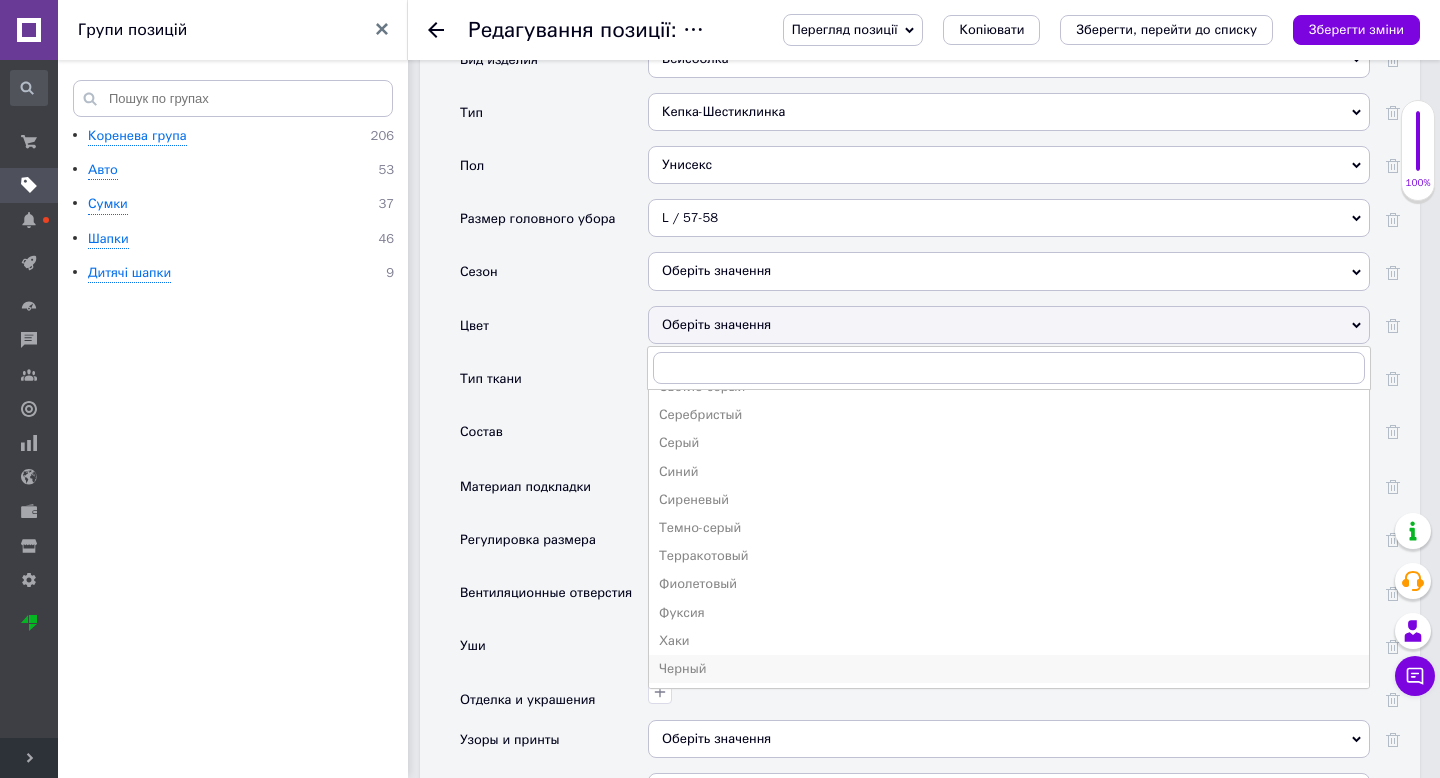 click on "Черный" at bounding box center (1009, 669) 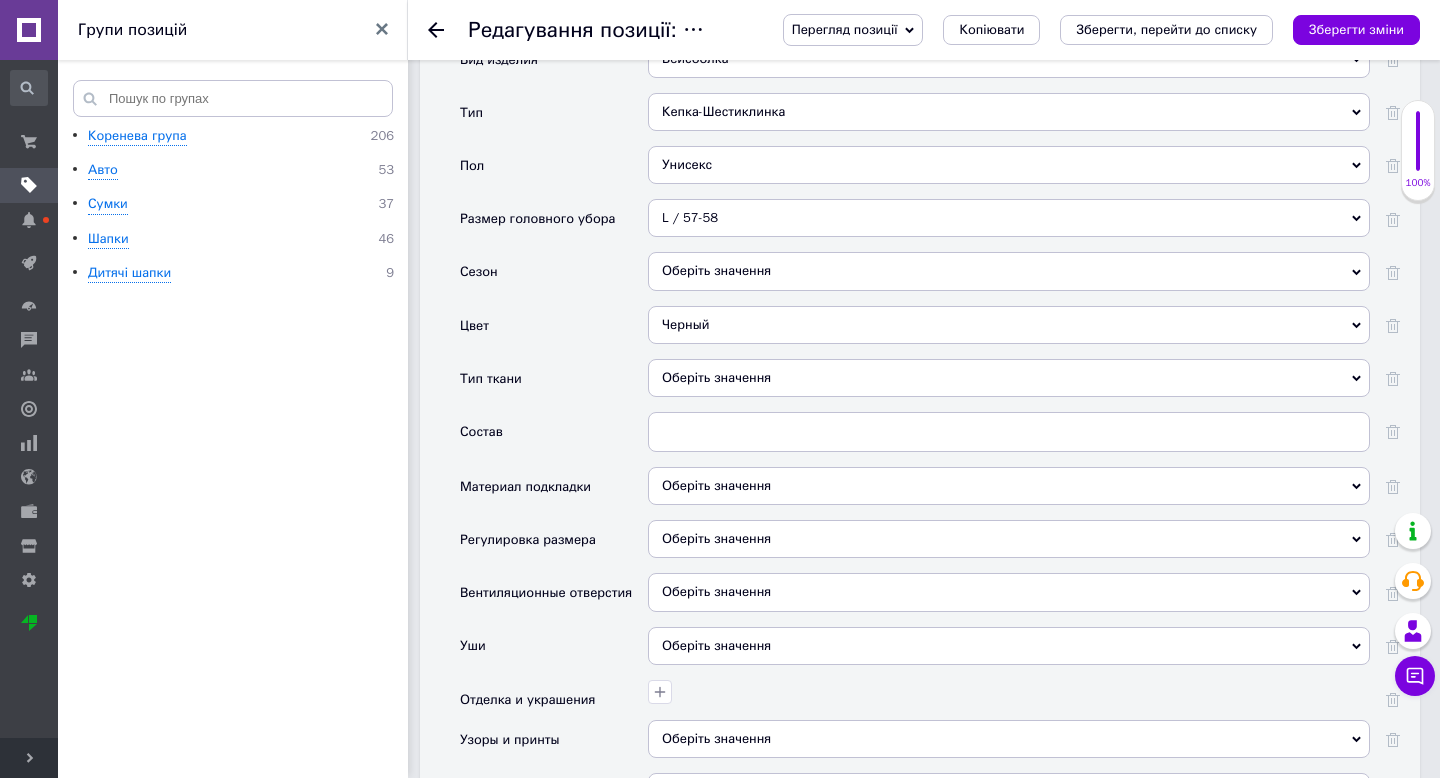 click on "Оберіть значення" at bounding box center (1009, 378) 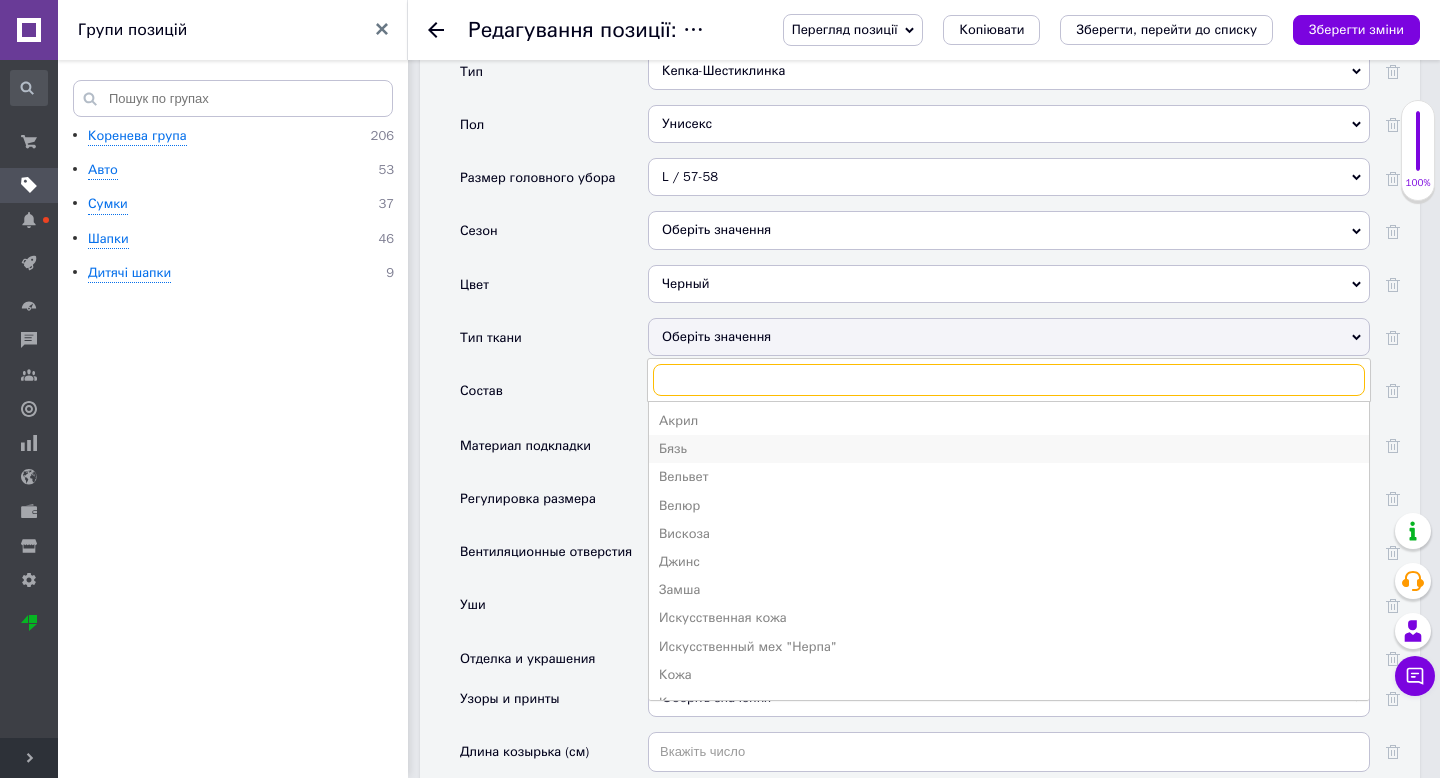 scroll, scrollTop: 2010, scrollLeft: 0, axis: vertical 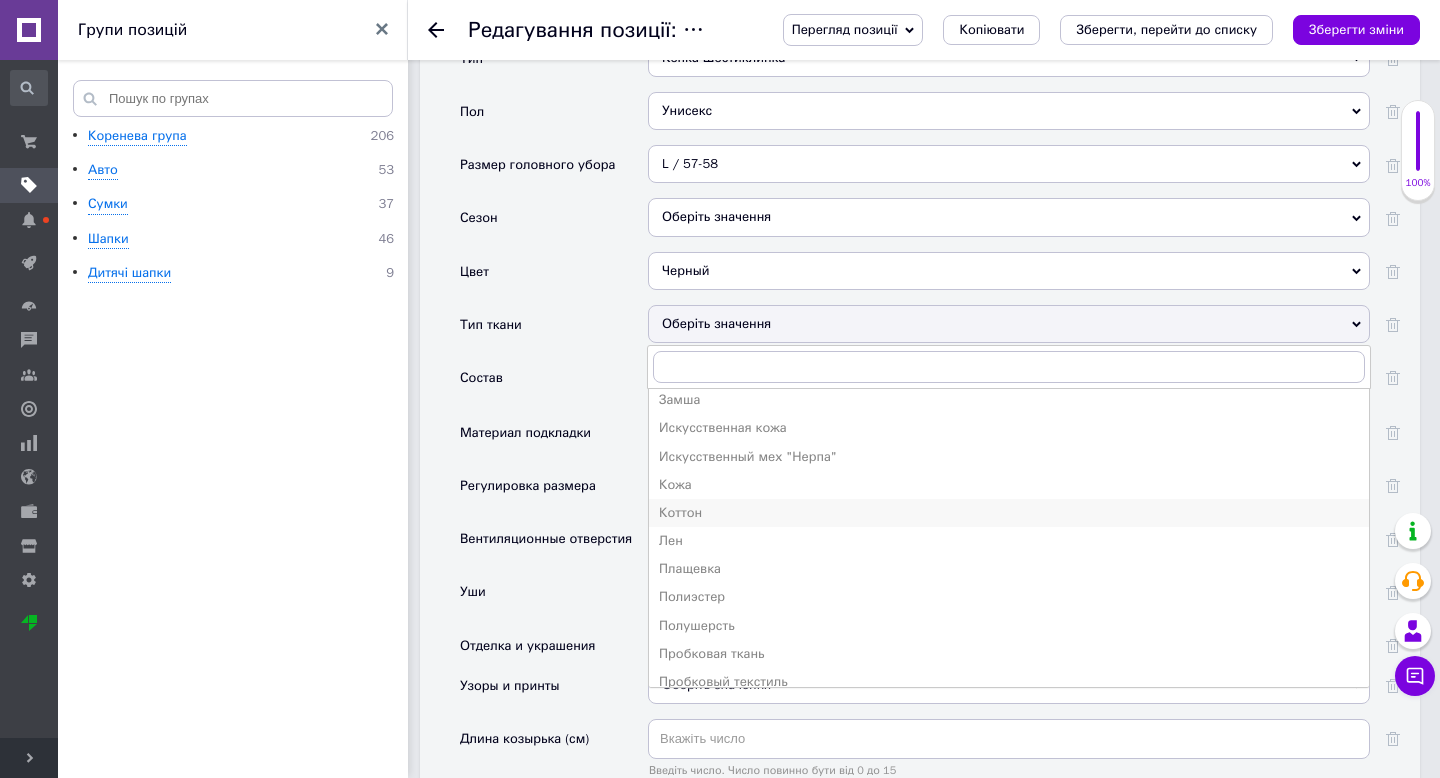 click on "Коттон" at bounding box center (1009, 513) 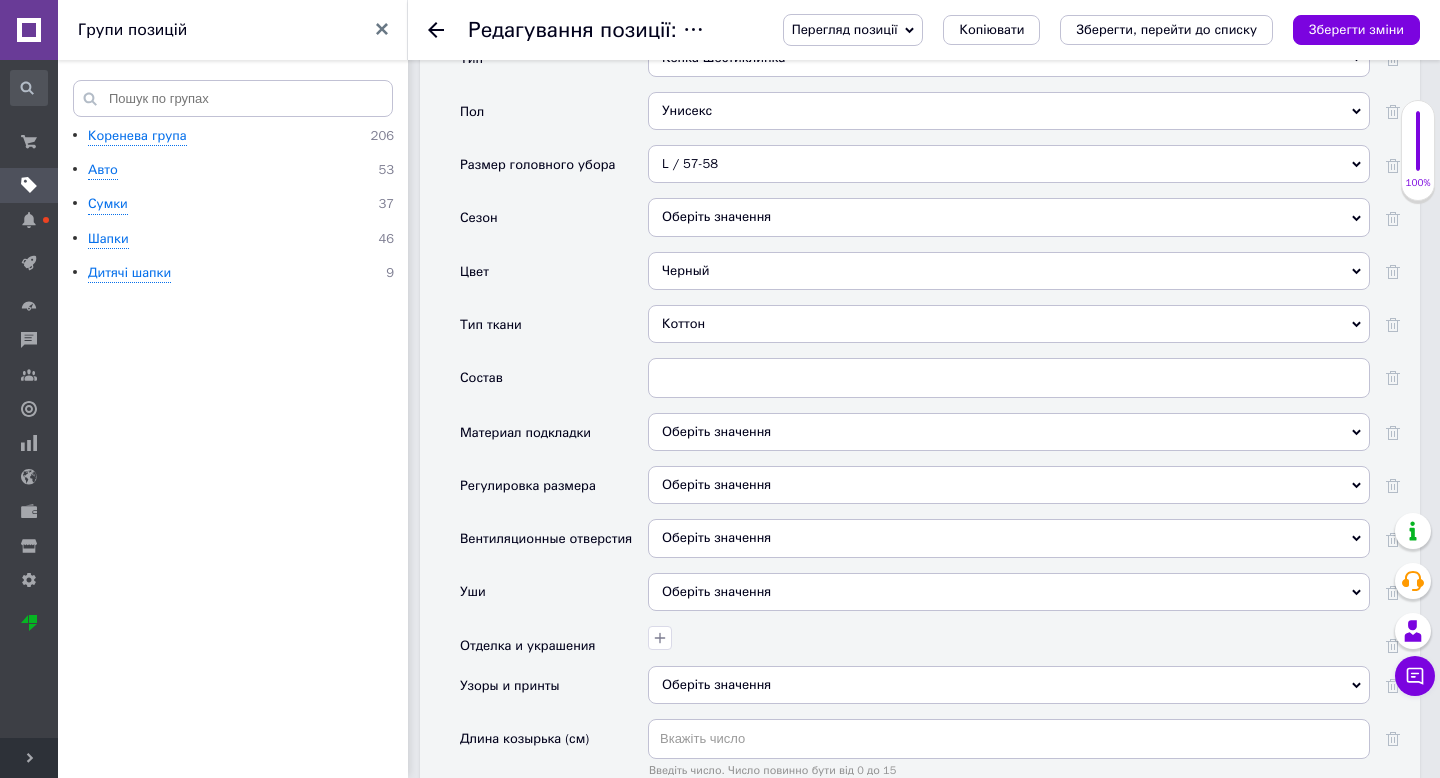 click on "Оберіть значення" at bounding box center (1009, 485) 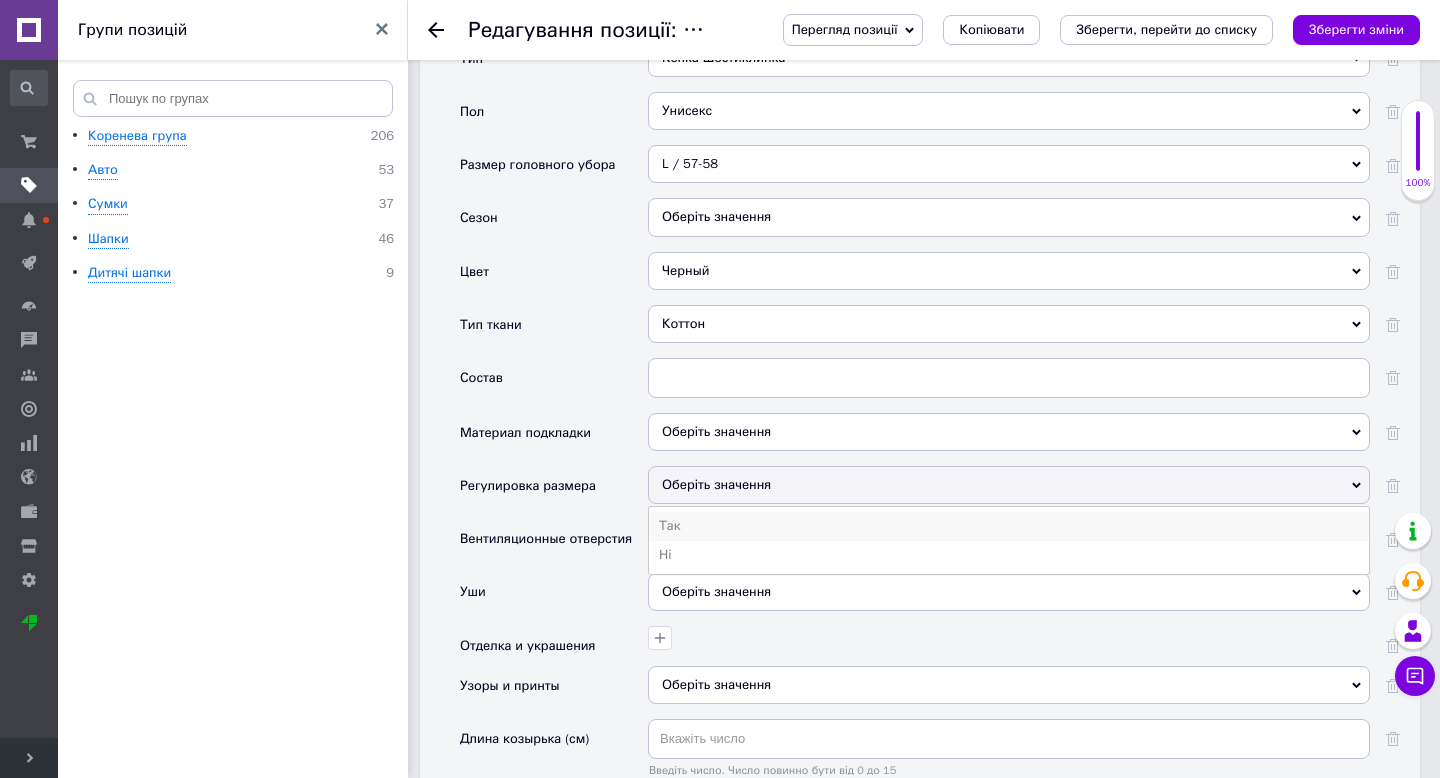 click on "Так" at bounding box center (1009, 526) 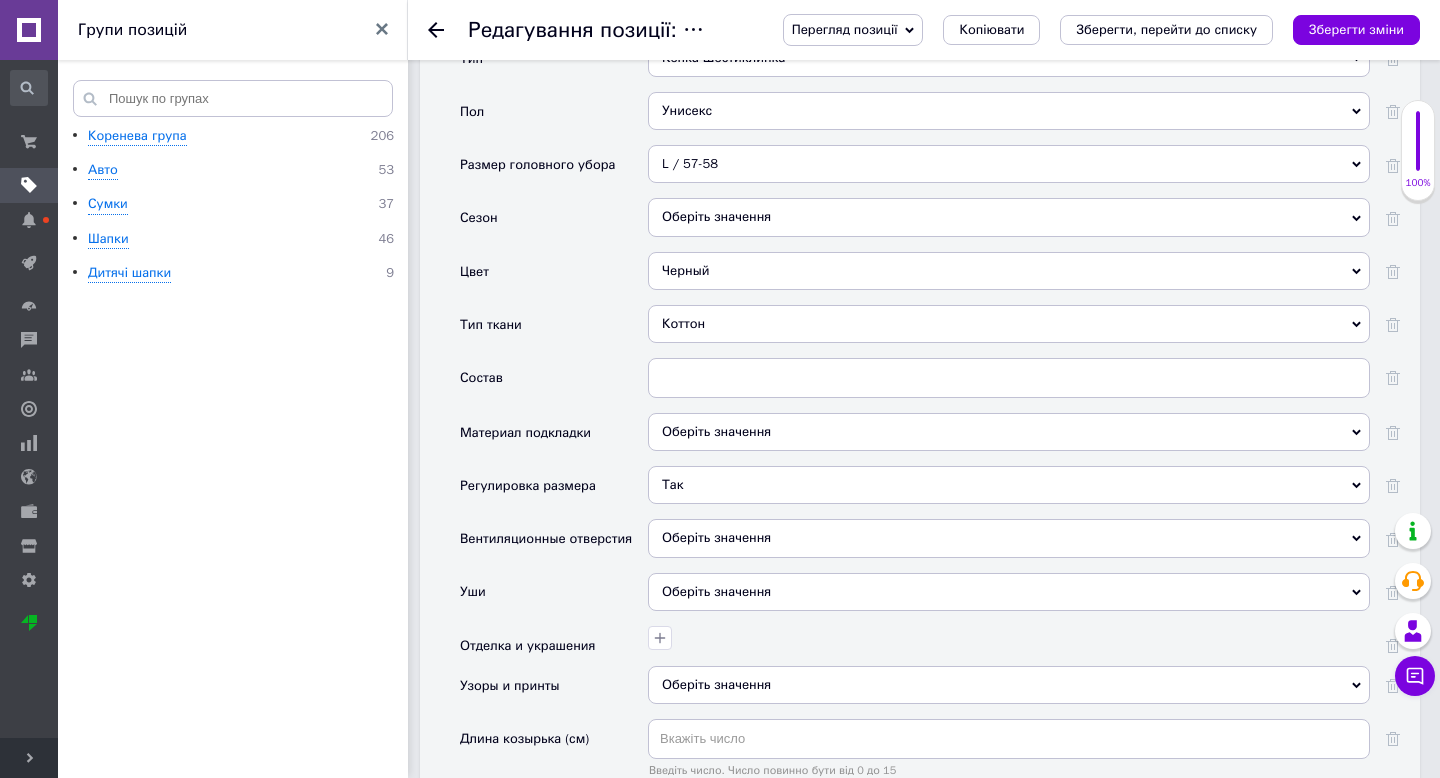click on "Оберіть значення" at bounding box center [1009, 538] 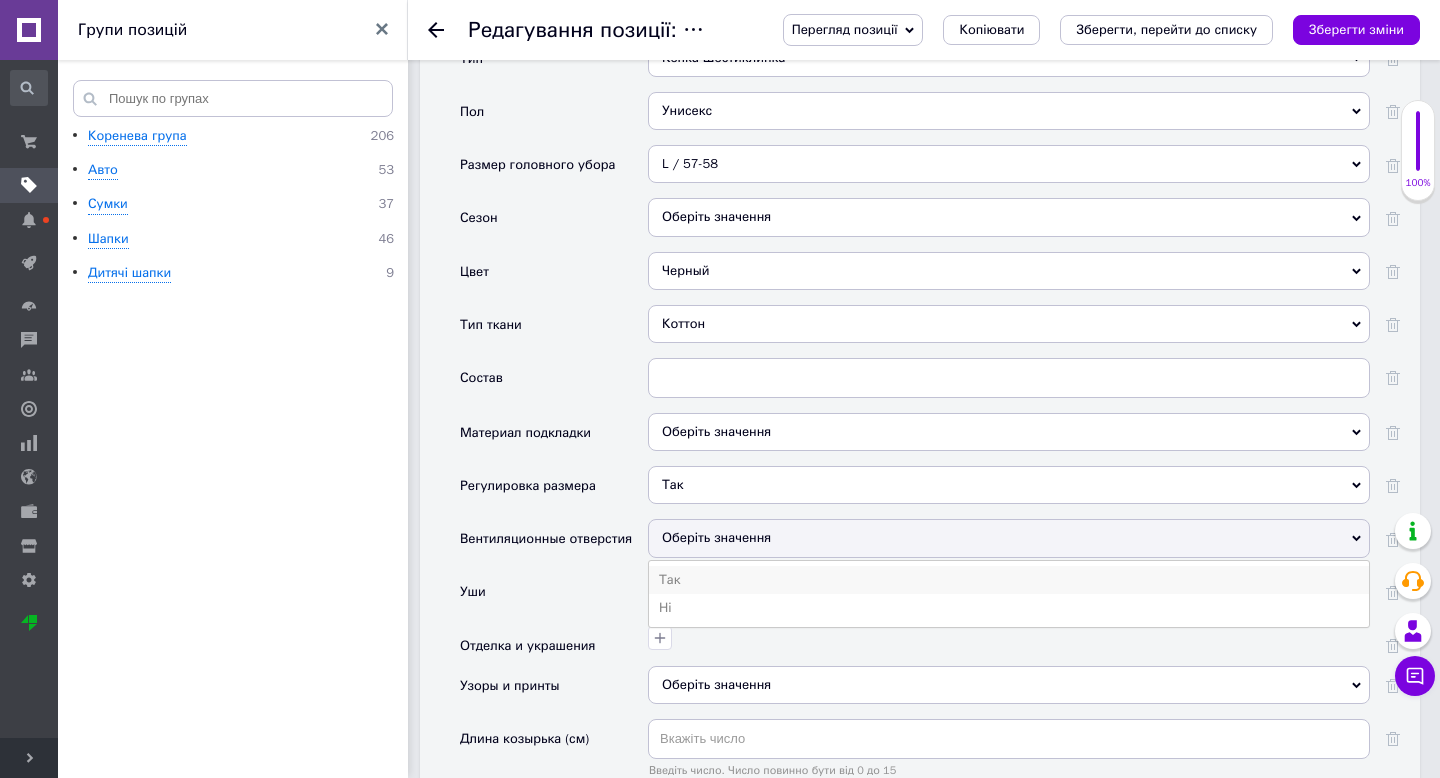 click on "Так" at bounding box center [1009, 580] 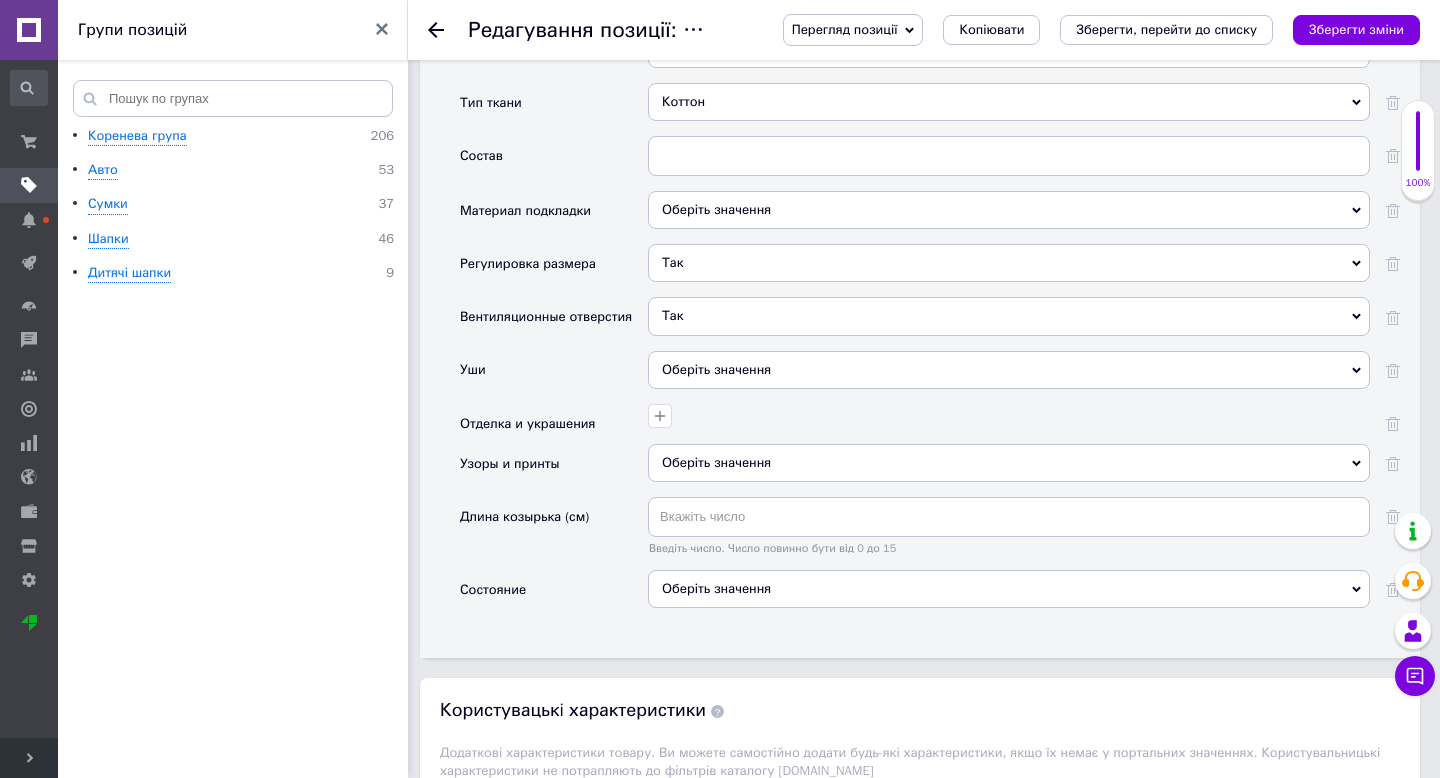 scroll, scrollTop: 2254, scrollLeft: 0, axis: vertical 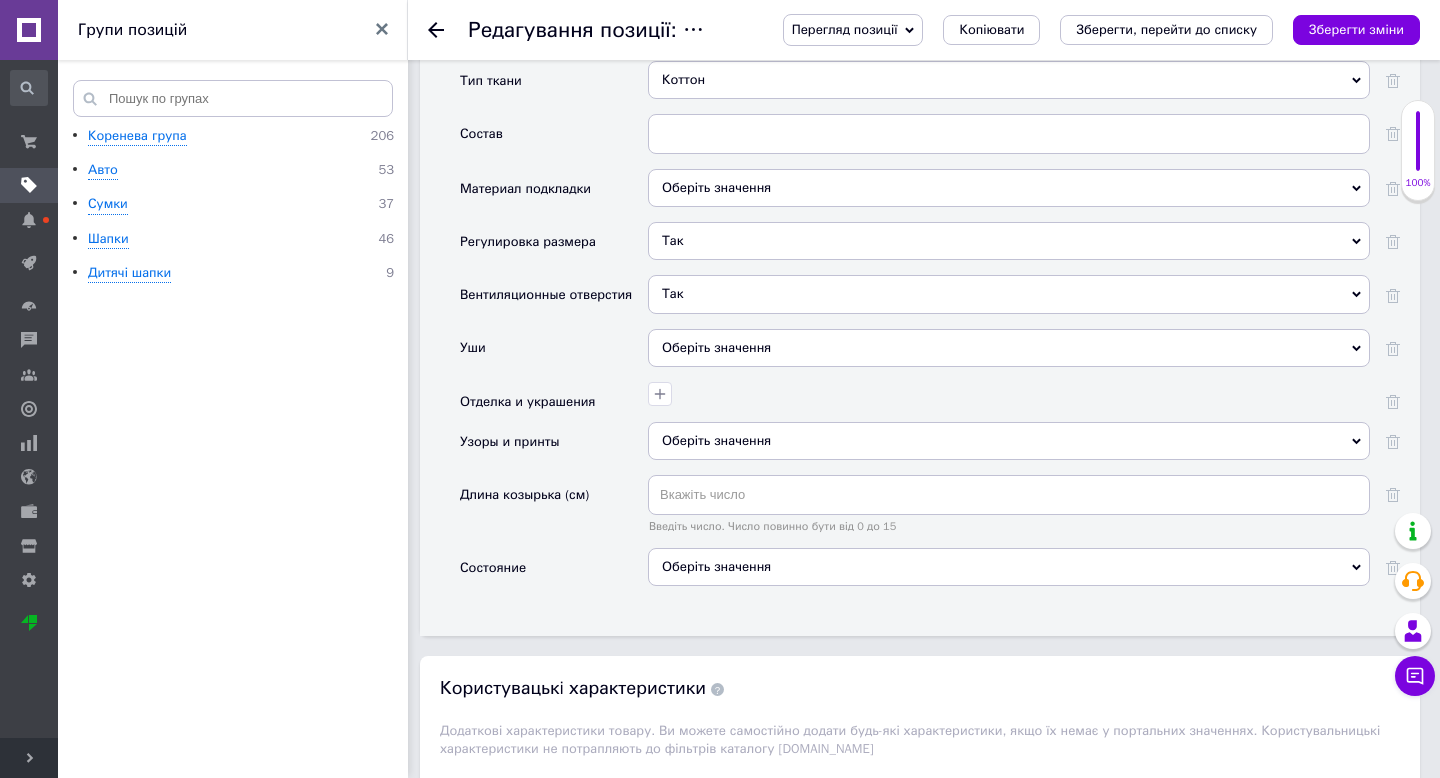 click on "Оберіть значення" at bounding box center [1009, 567] 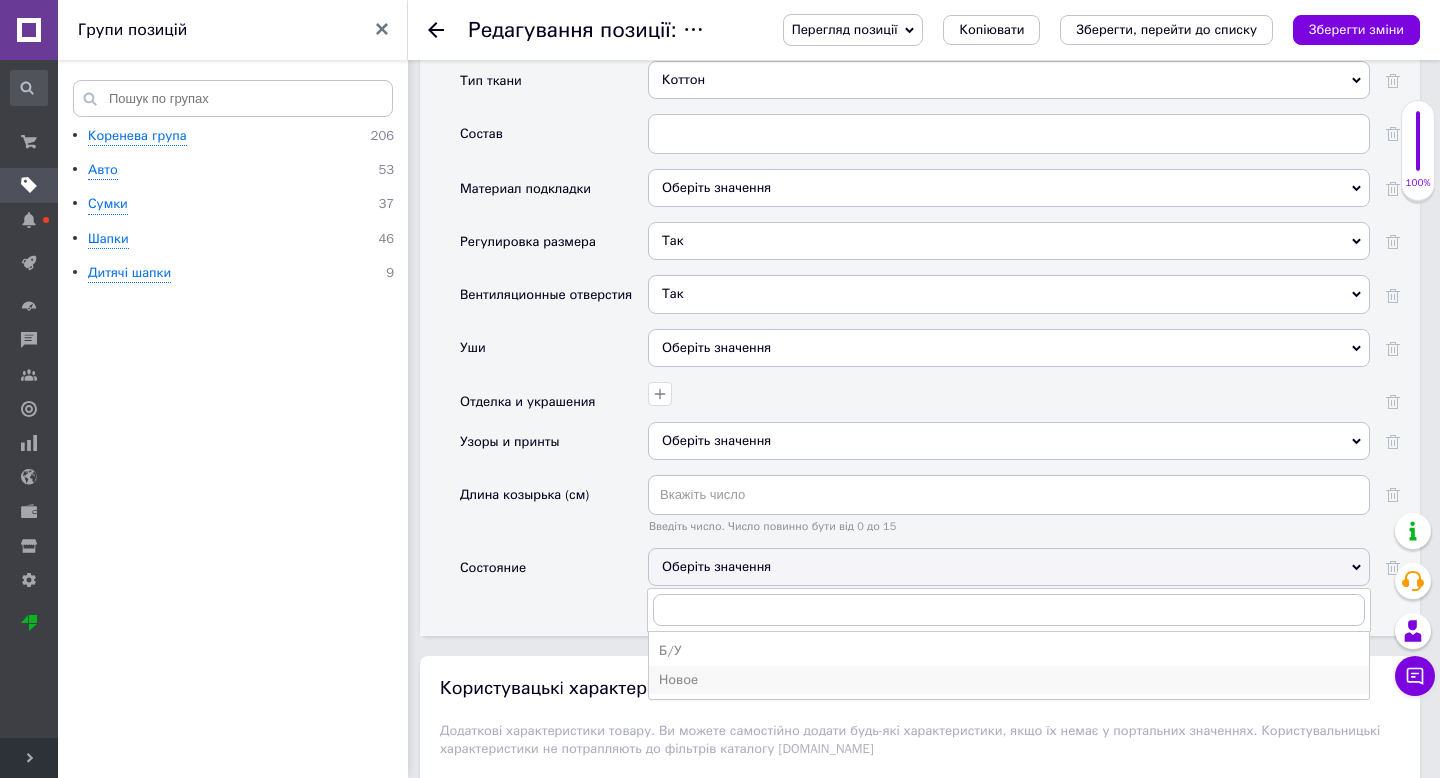 click on "Новое" at bounding box center (1009, 680) 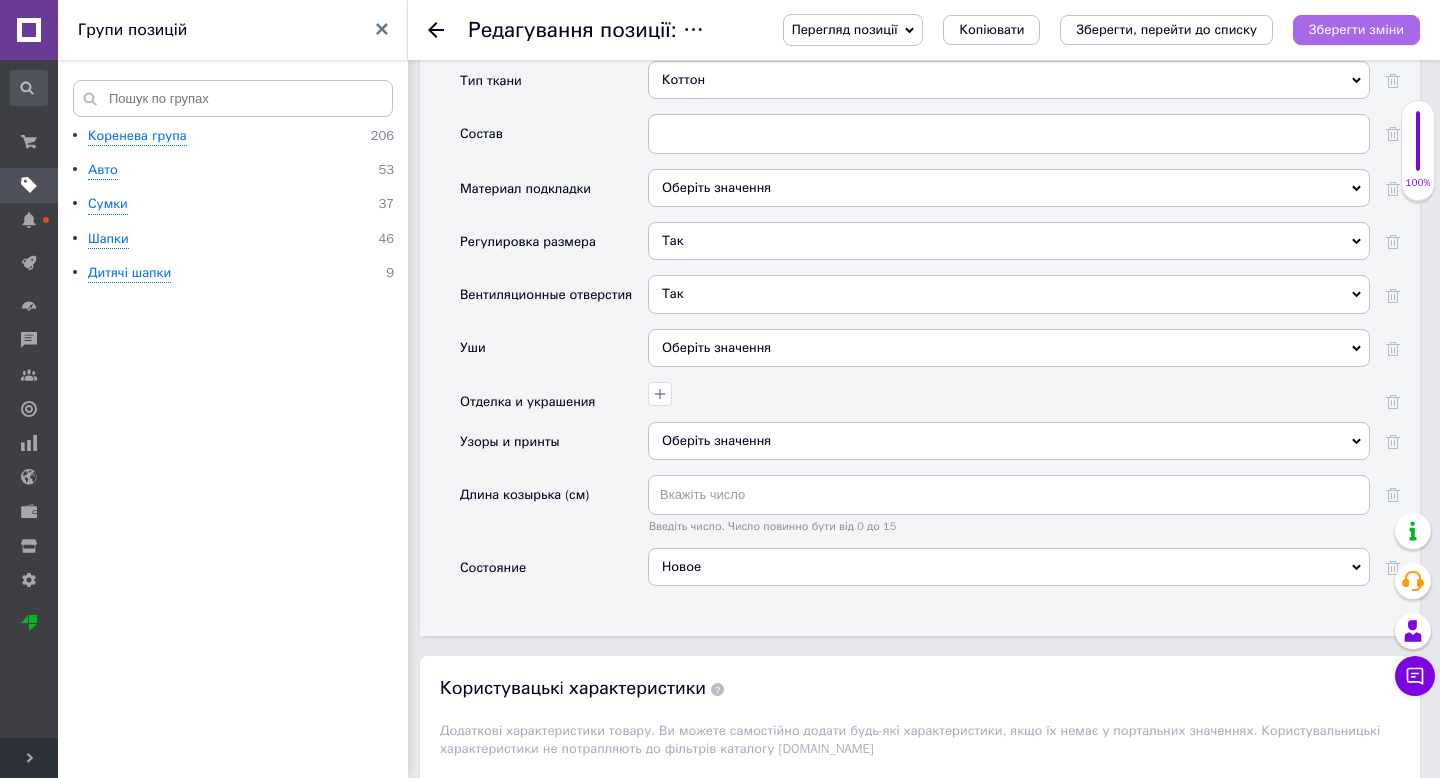 click on "Зберегти зміни" at bounding box center [1356, 29] 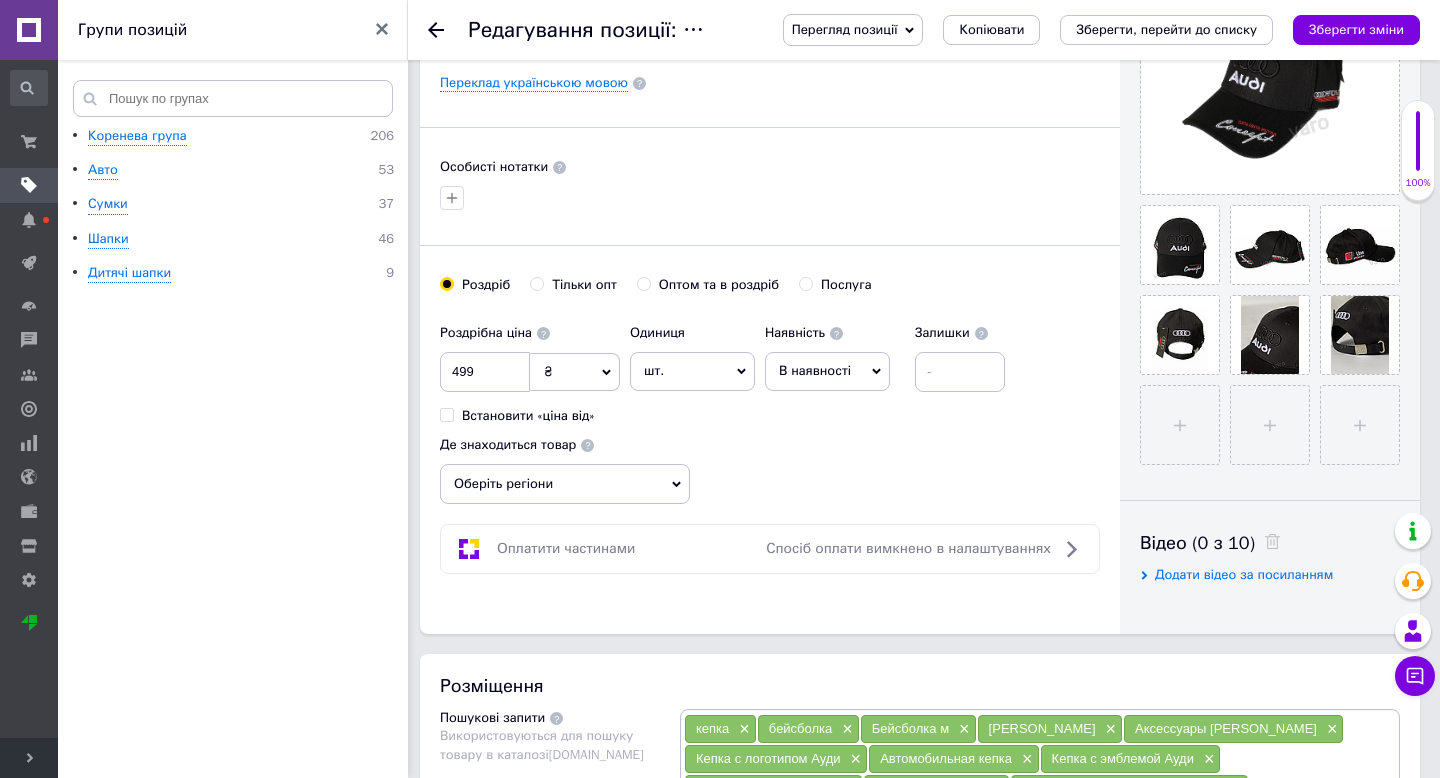 scroll, scrollTop: 582, scrollLeft: 0, axis: vertical 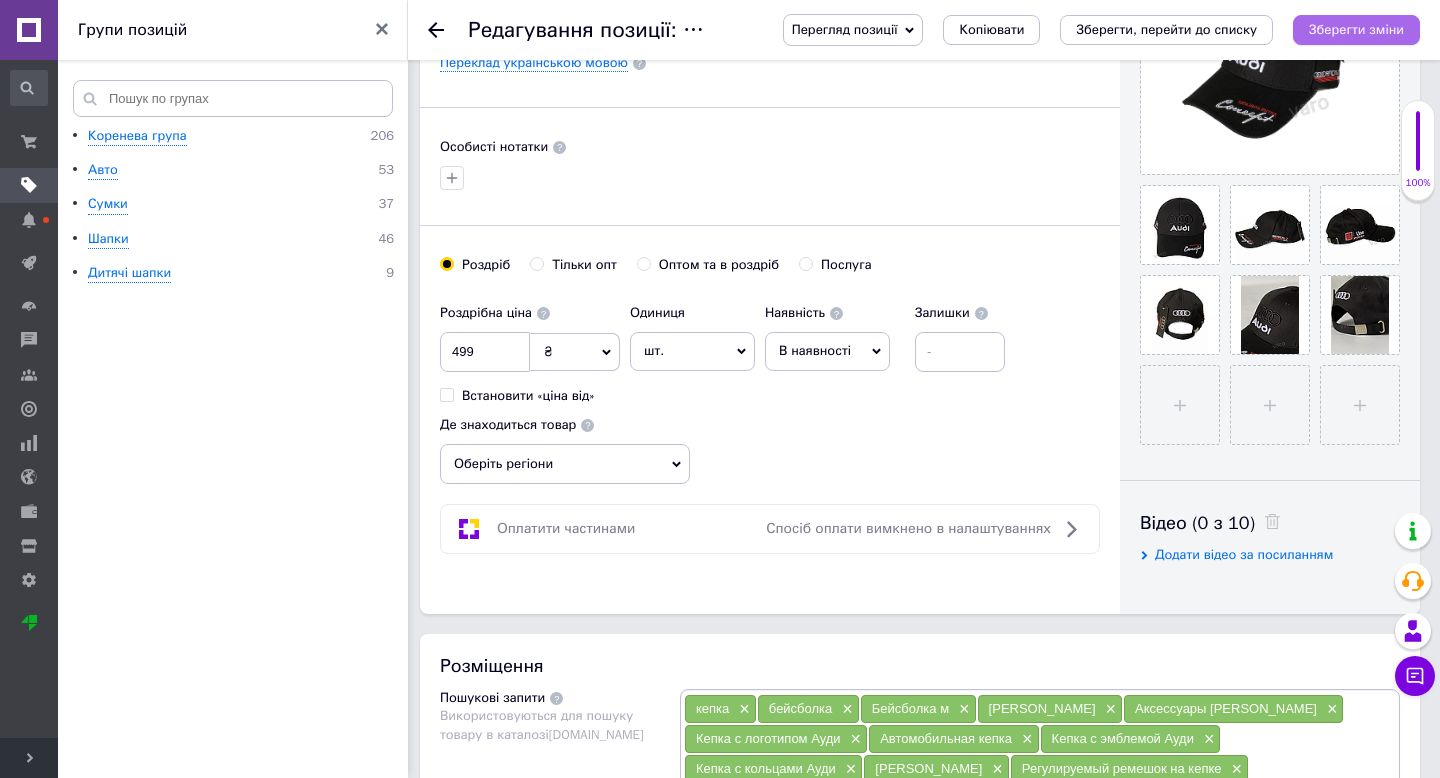 click on "Зберегти зміни" at bounding box center (1356, 29) 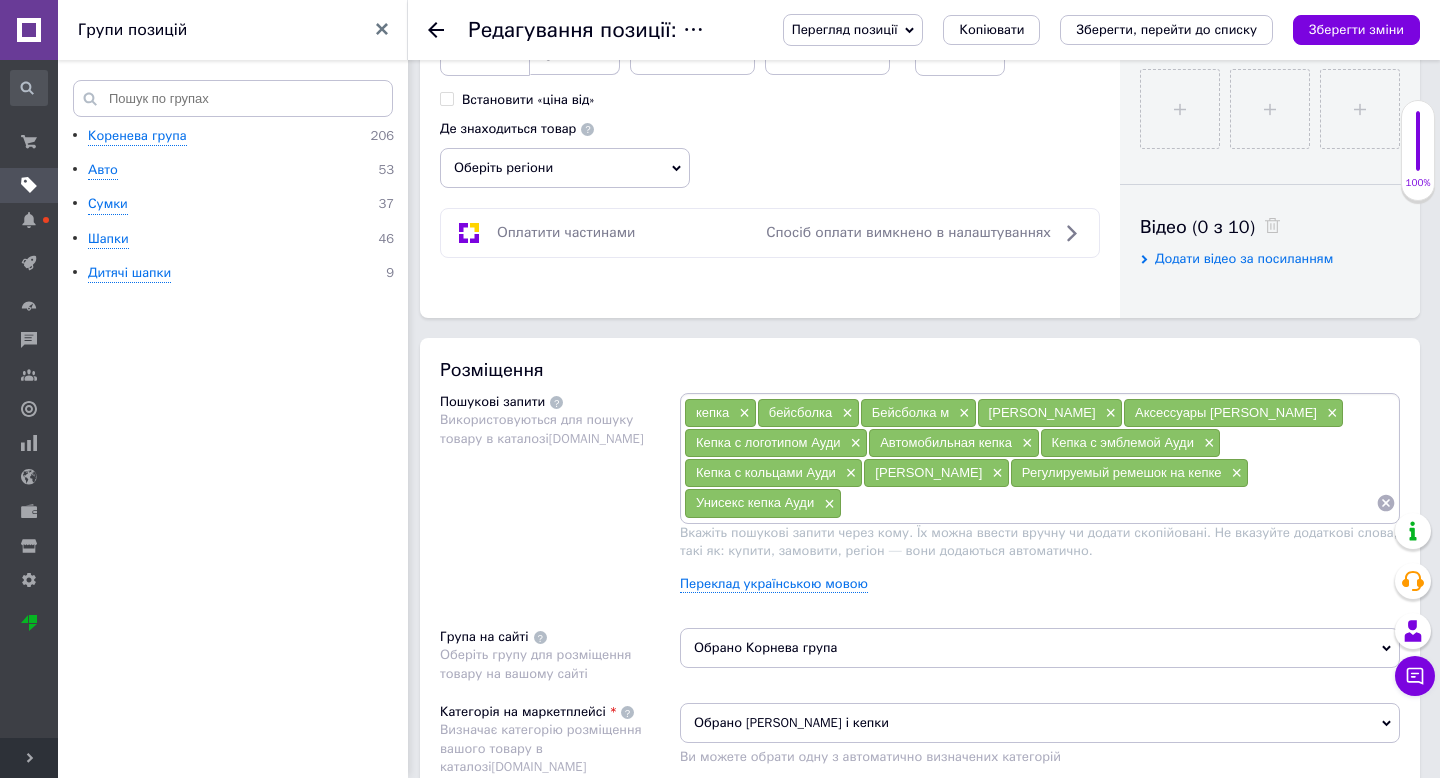 scroll, scrollTop: 883, scrollLeft: 0, axis: vertical 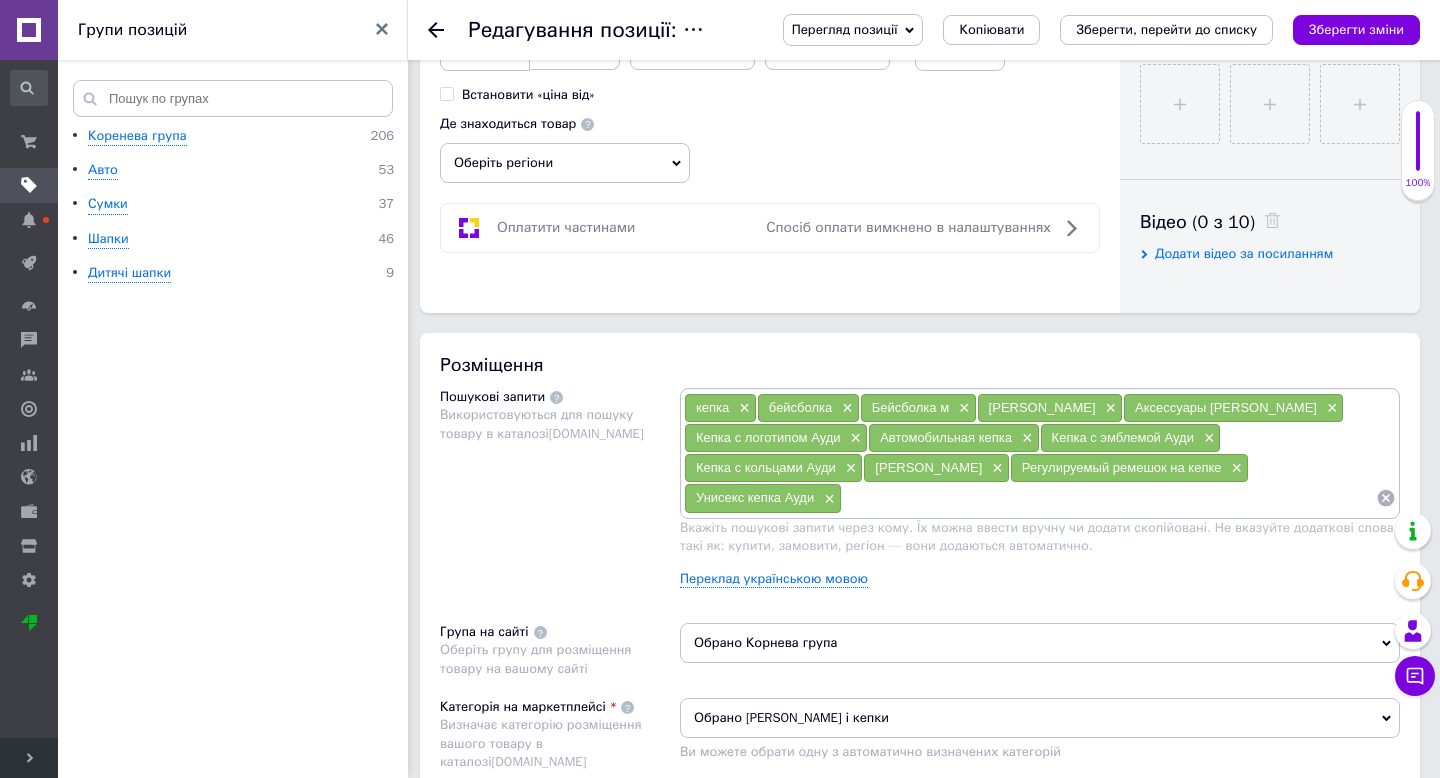 click 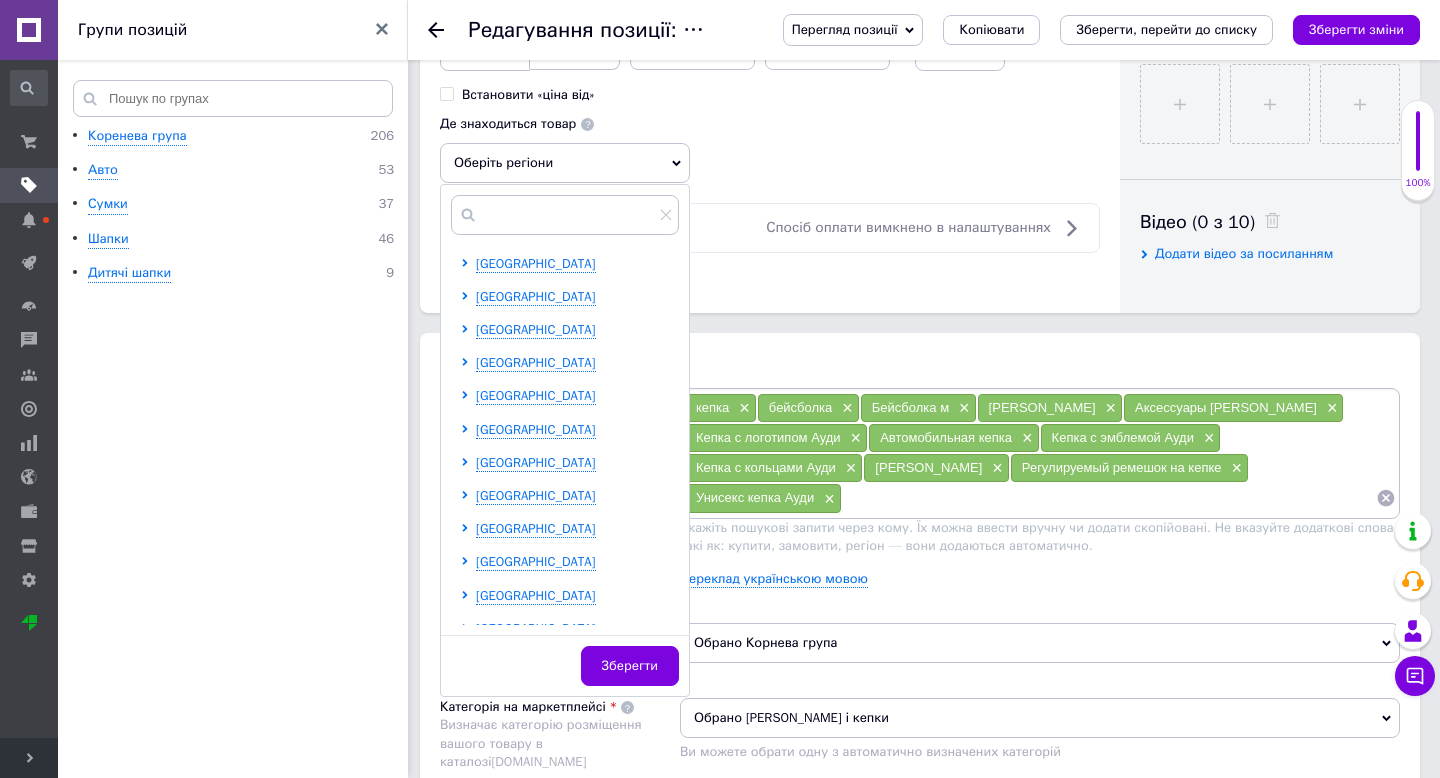 click on "Роздрібна ціна 499 ₴ $ EUR CHF GBP ¥ PLN ₸ MDL HUF KGS CNY TRY KRW lei Встановити «ціна від» Одиниця шт. Популярне комплект упаковка кв.м пара м кг пог.м послуга т а автоцистерна ампула б балон банка блістер бобіна бочка бут бухта в ват виїзд відро г г га година гр/кв.м гігакалорія д дав два місяці день доба доза є єврокуб з зміна к кВт каністра карат кв.дм кв.м кв.см кв.фут квартал кг кг/кв.м км колесо комплект коробка куб.дм куб.м л л лист м м мВт мл мм моток місяць мішок н набір номер о об'єкт од. п палетомісце пара партія пач пог.м послуга посівна одиниця птахомісце півроку пігулка" at bounding box center (770, 88) 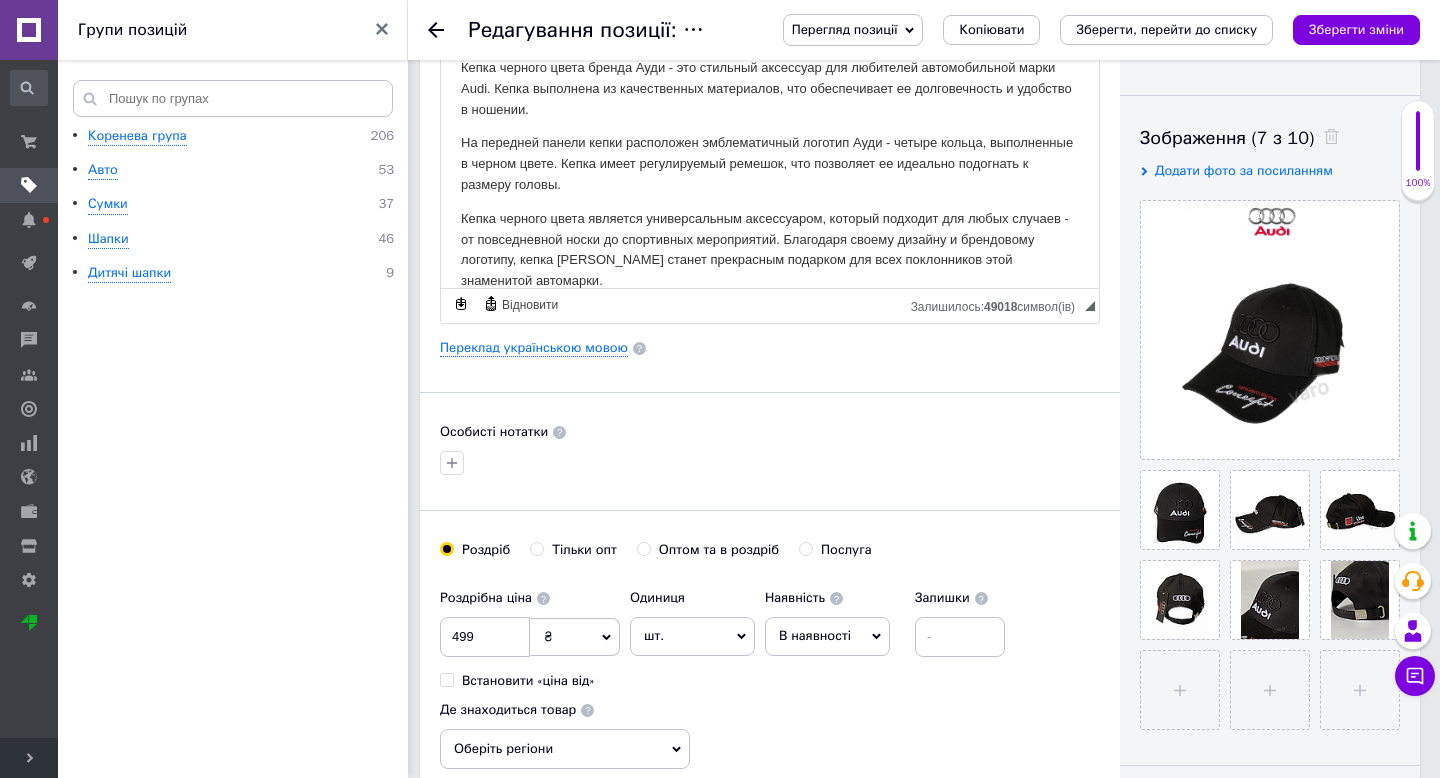 scroll, scrollTop: 289, scrollLeft: 0, axis: vertical 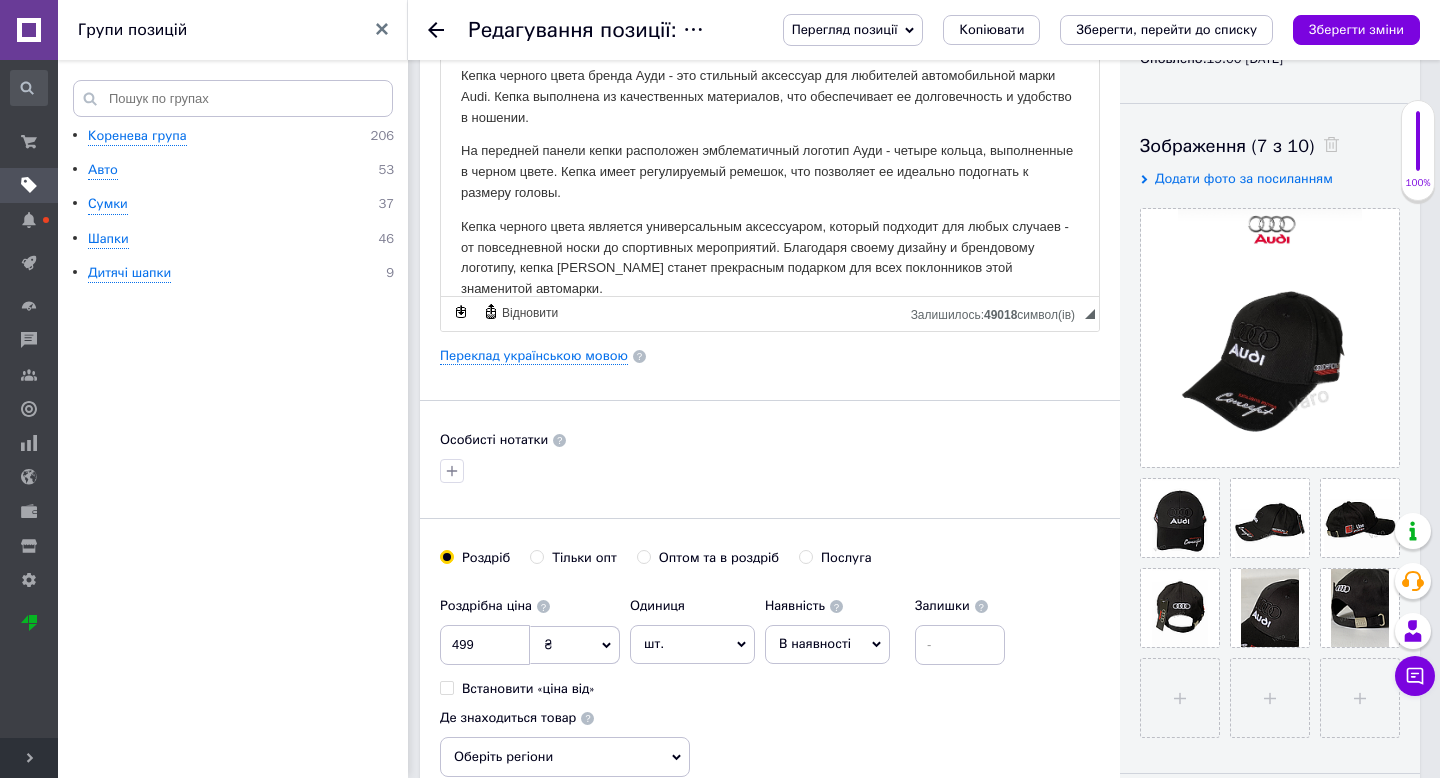 click 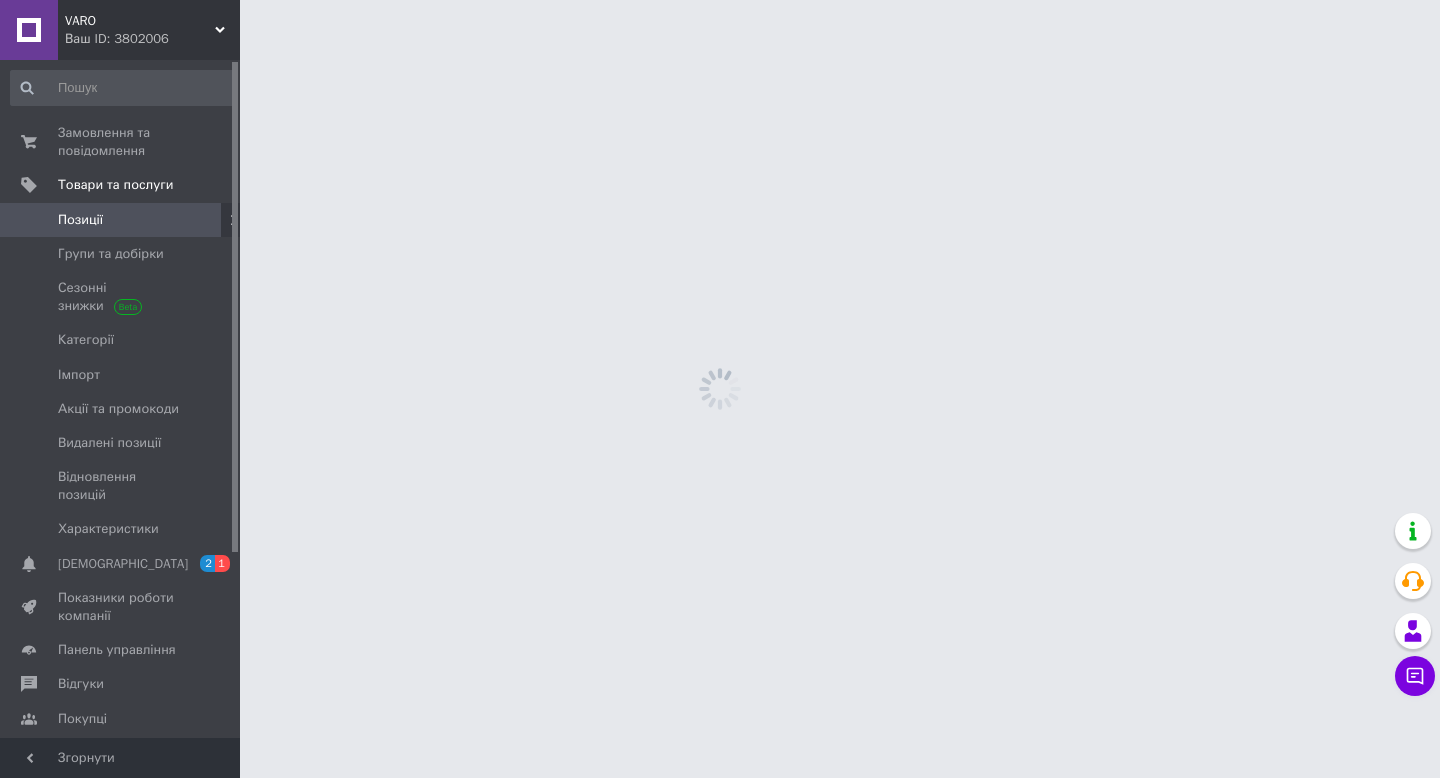 scroll, scrollTop: 0, scrollLeft: 0, axis: both 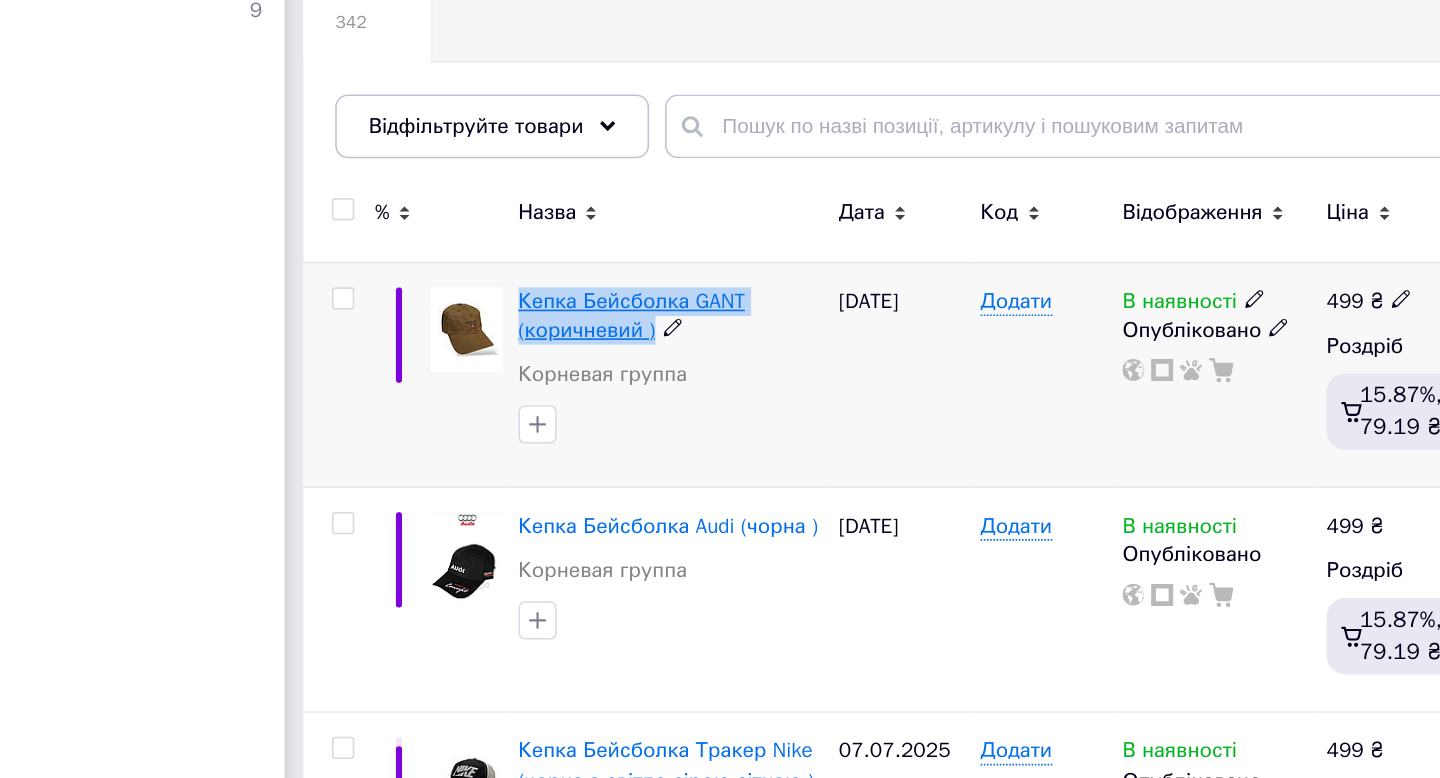 click on "Кепка Бейсболка GANT (коричневий )" at bounding box center (626, 464) 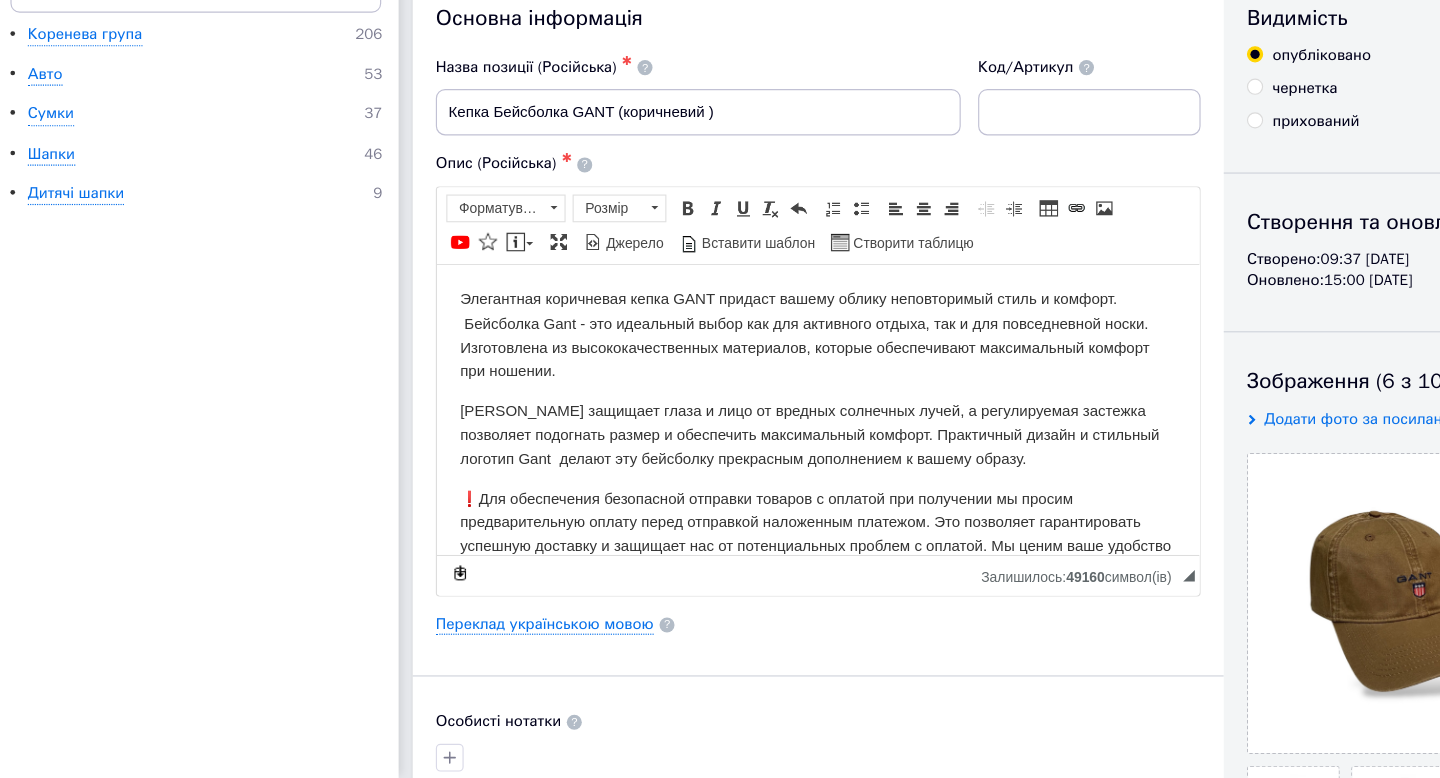 scroll, scrollTop: 0, scrollLeft: 0, axis: both 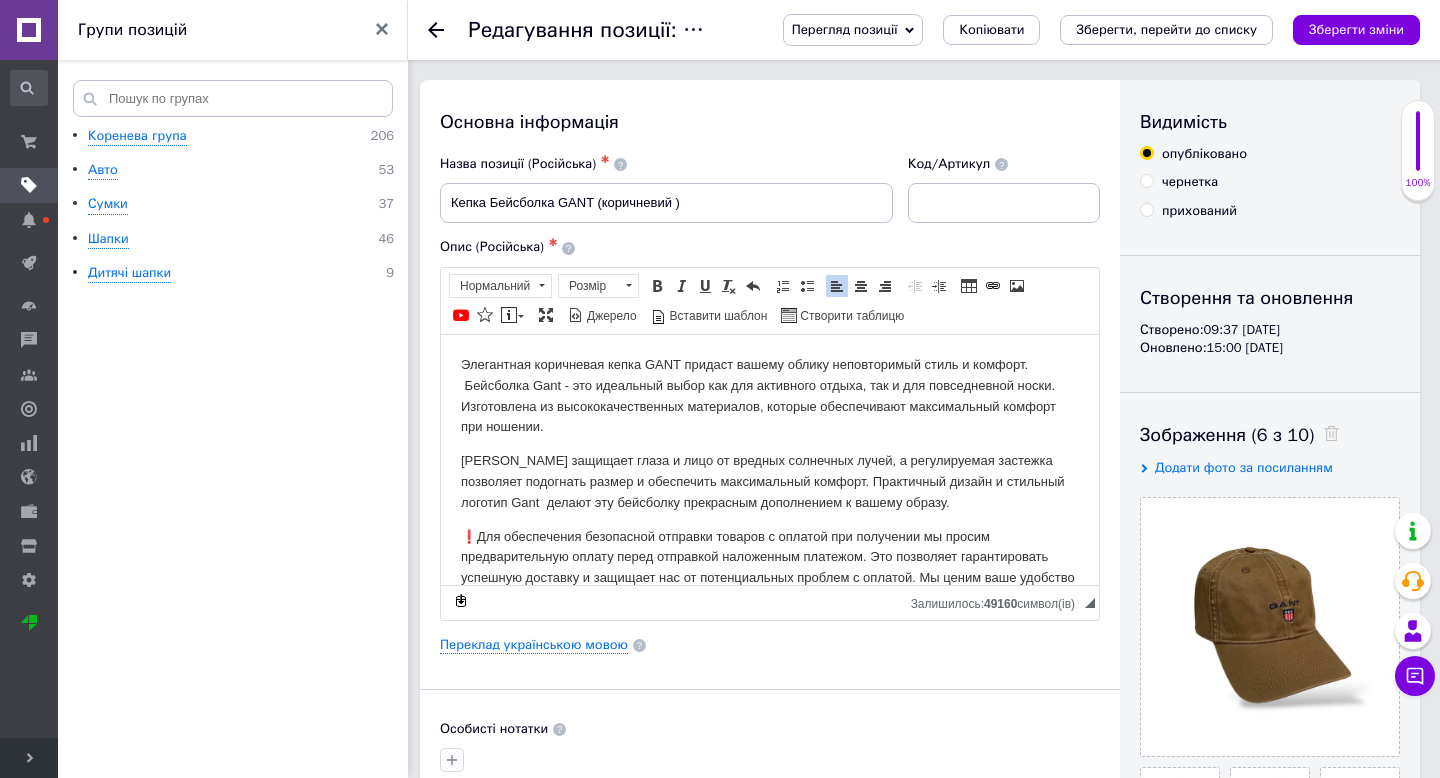 click on "Элегантная коричневая кепка GANT придаст вашему облику неповторимый стиль и комфорт.  Бейсболка Gant - это идеальный выбор как для активного отдыха, так и для повседневной носки. Изготовлена из высококачественных материалов, которые обеспечивают максимальный комфорт при ношении." at bounding box center [770, 395] 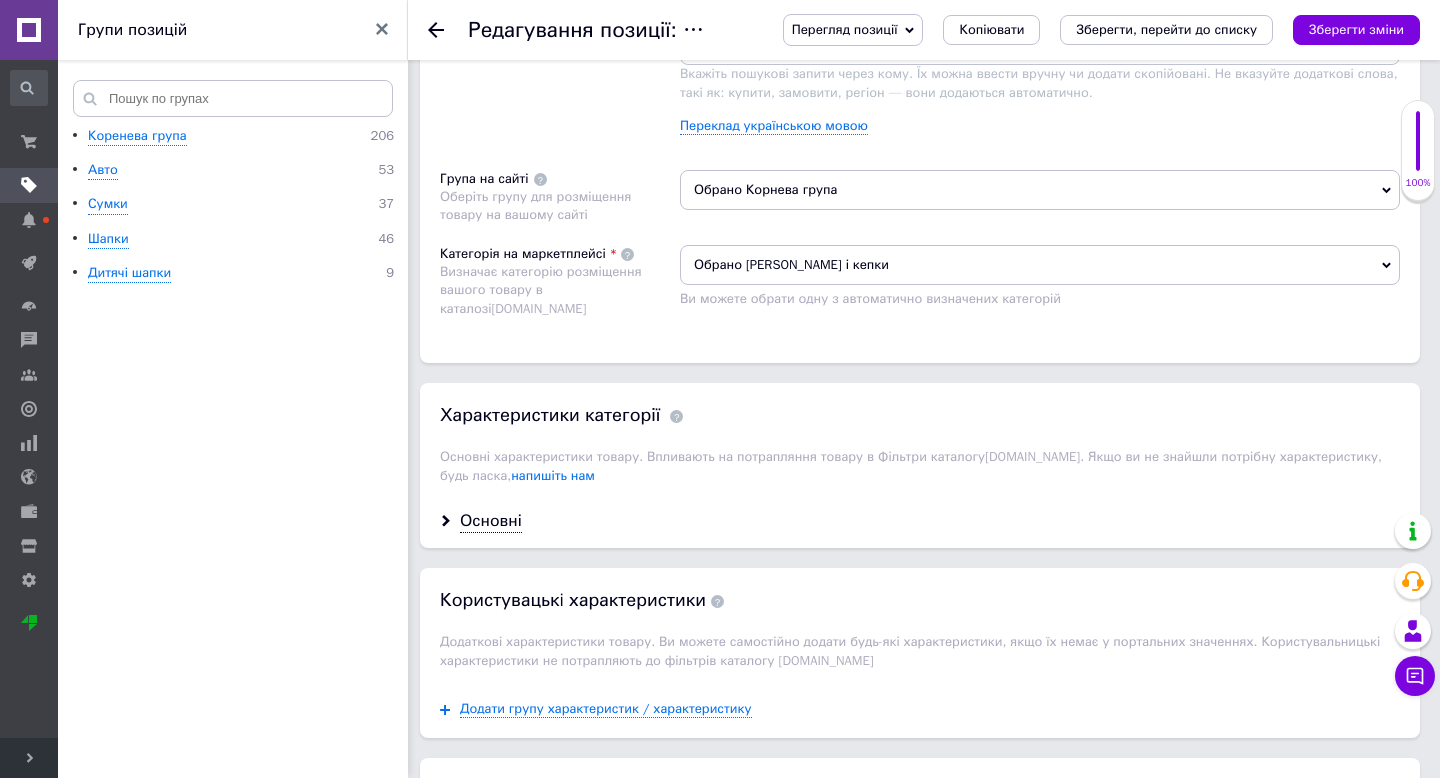 scroll, scrollTop: 1307, scrollLeft: 0, axis: vertical 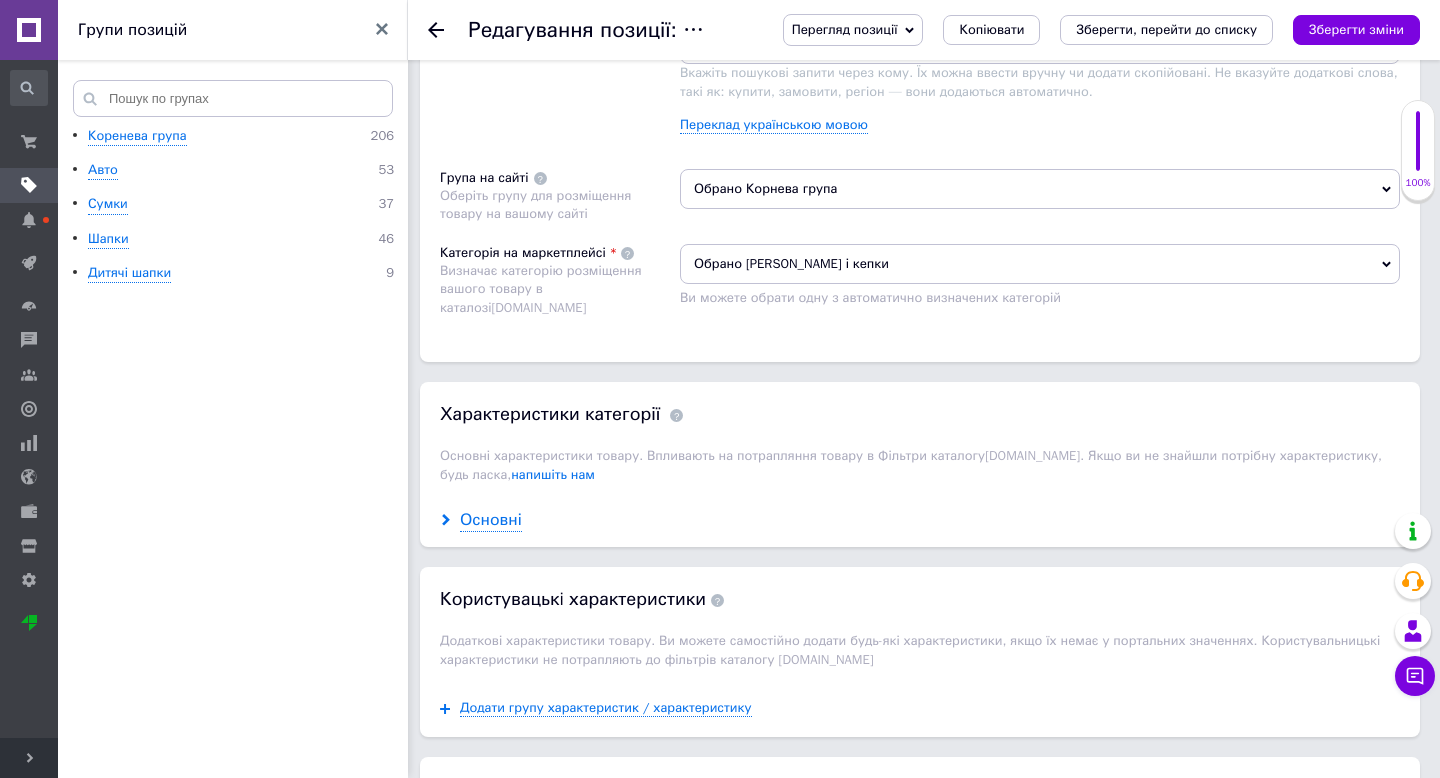 click on "Основні" at bounding box center [491, 520] 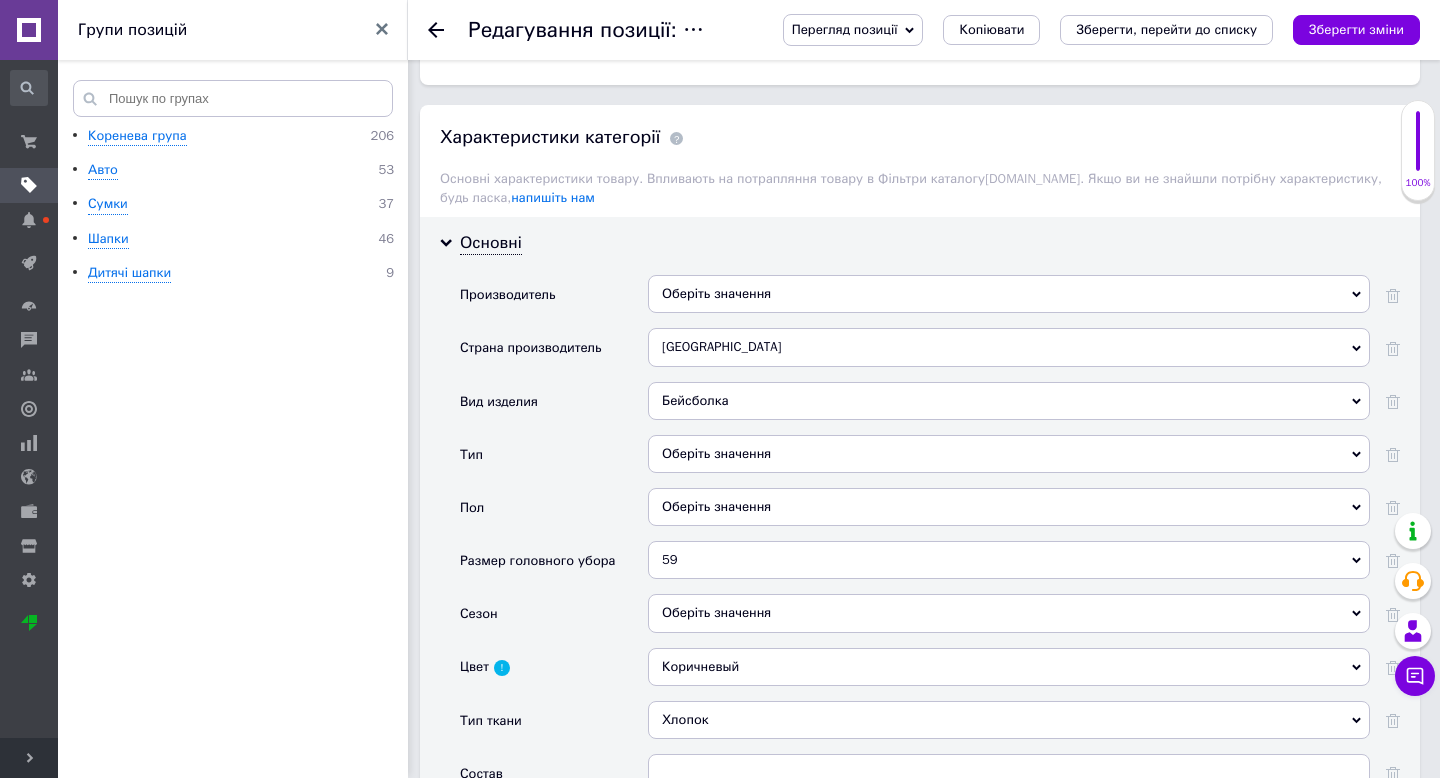 scroll, scrollTop: 1590, scrollLeft: 0, axis: vertical 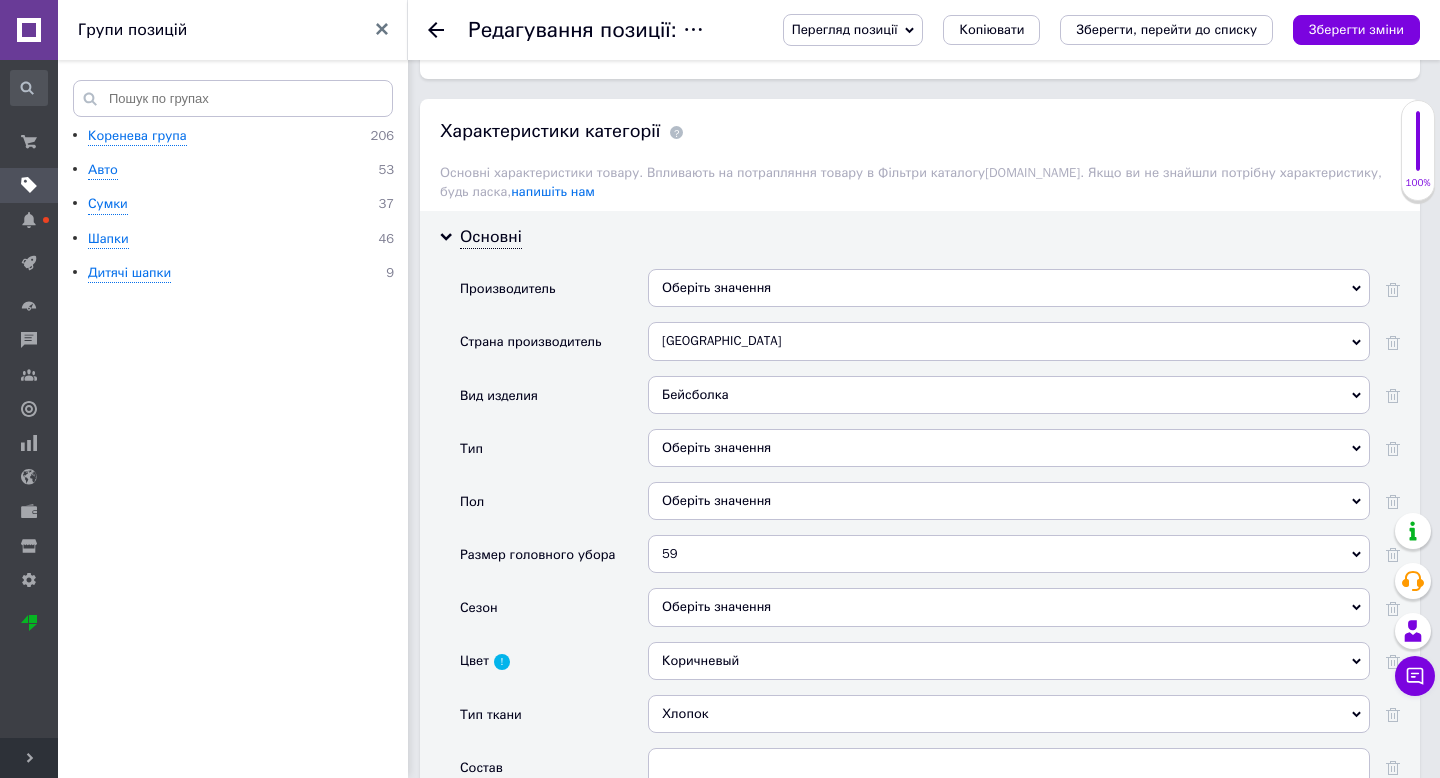 click on "Оберіть значення" at bounding box center [1009, 448] 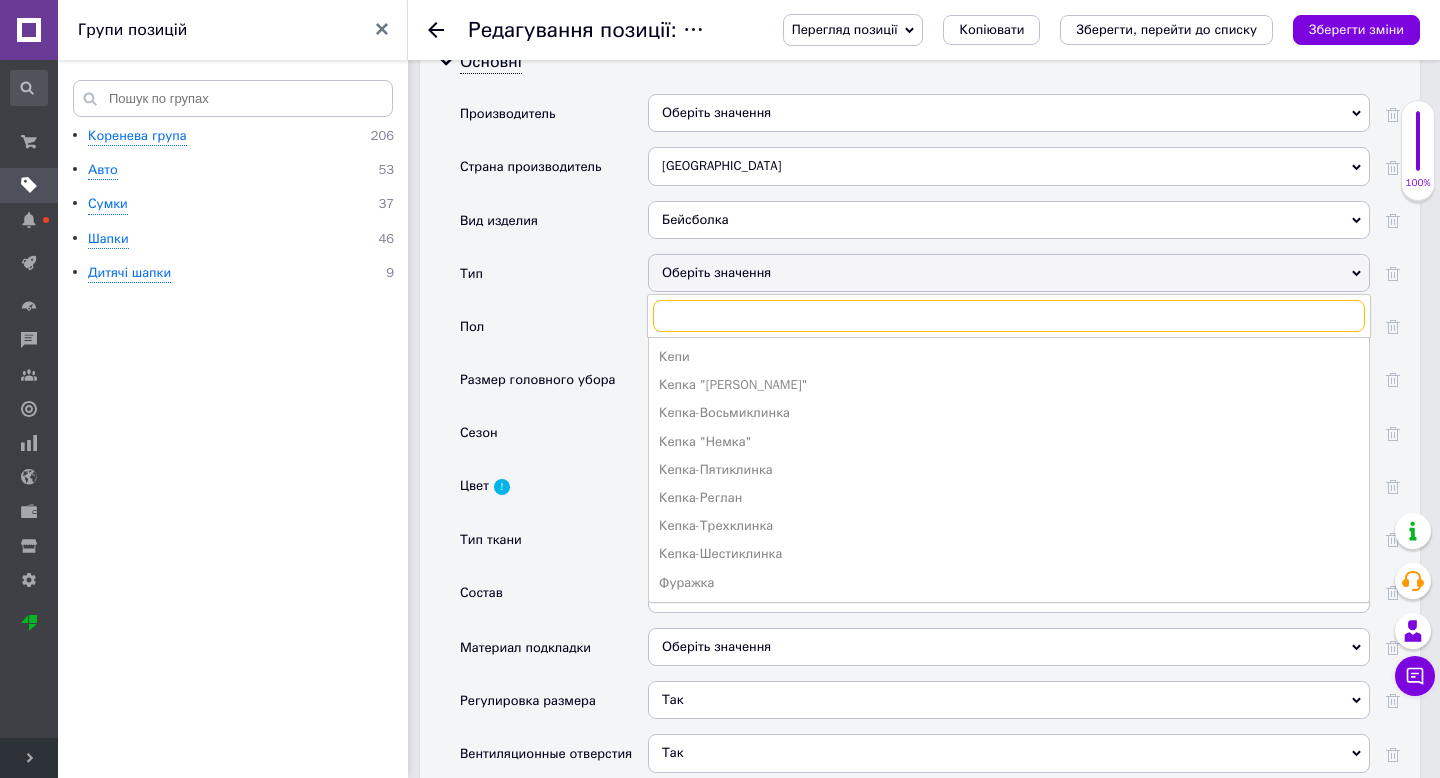 scroll, scrollTop: 1766, scrollLeft: 0, axis: vertical 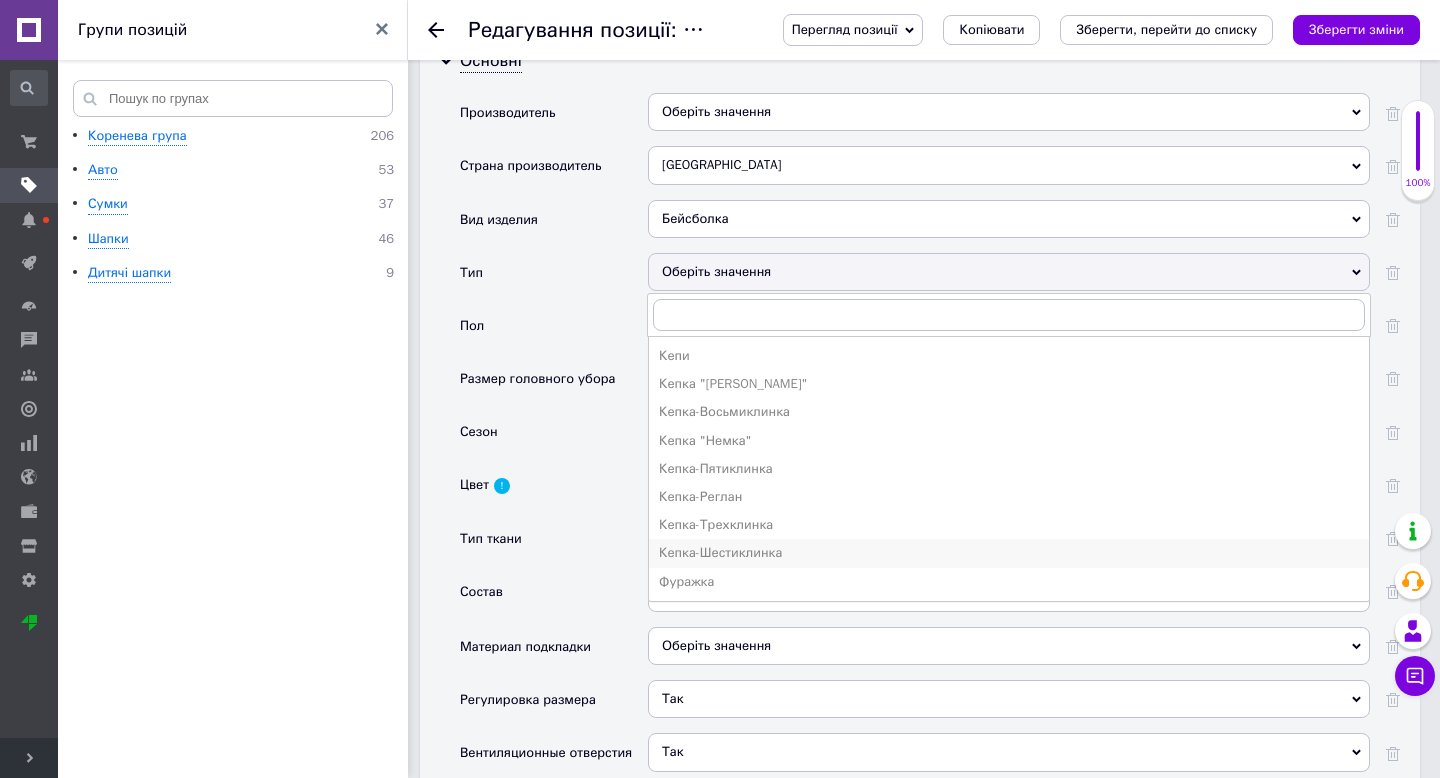 click on "Кепка-Шестиклинка" at bounding box center (1009, 553) 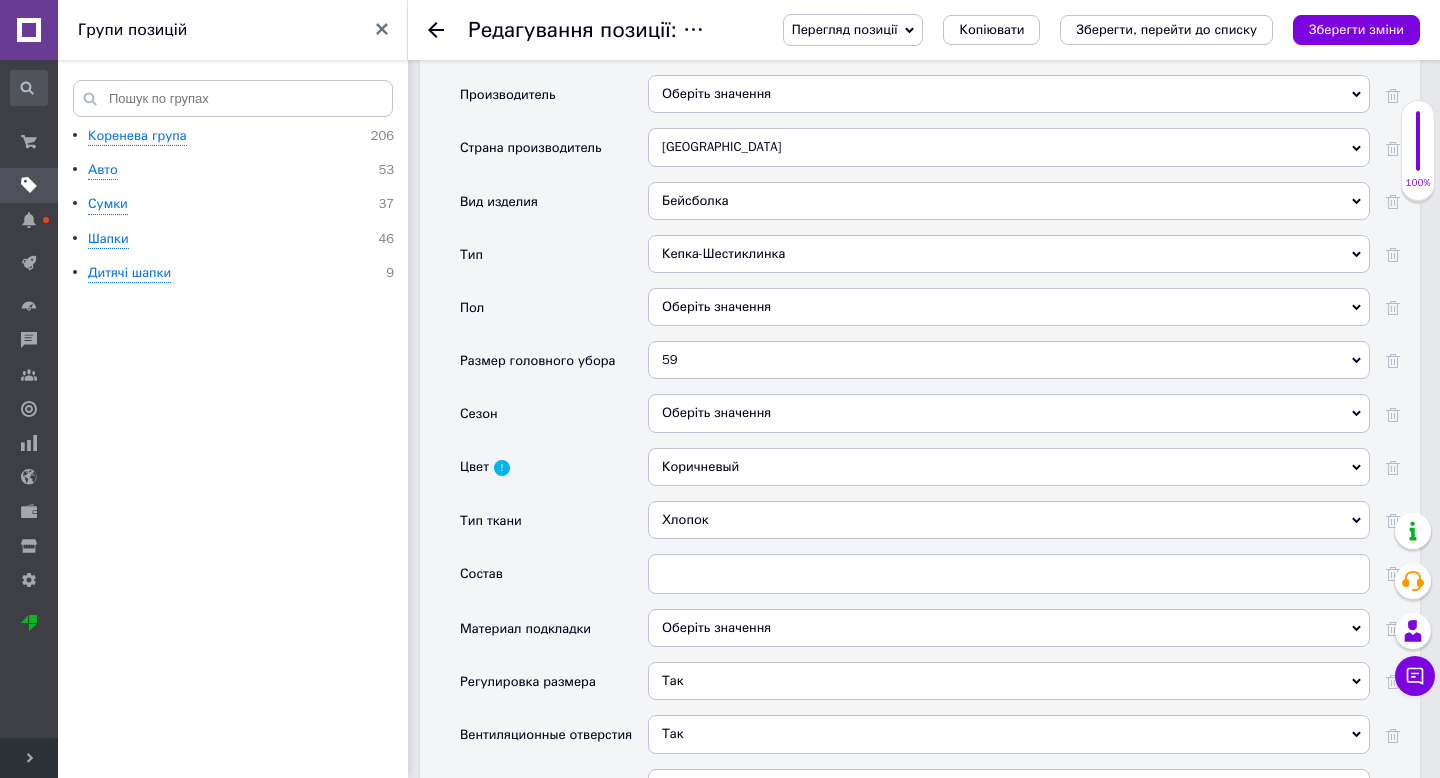 scroll, scrollTop: 1782, scrollLeft: 0, axis: vertical 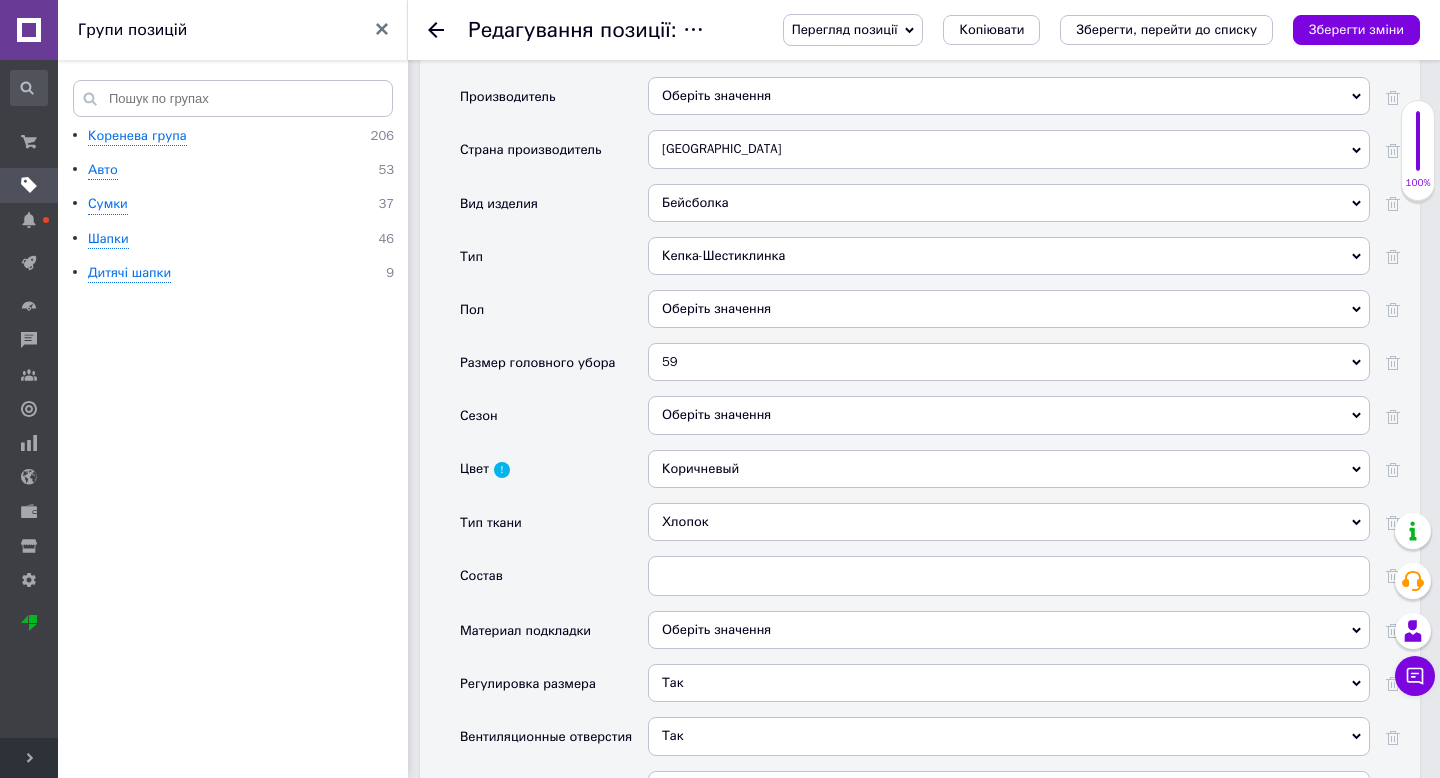 click on "59" at bounding box center (1009, 362) 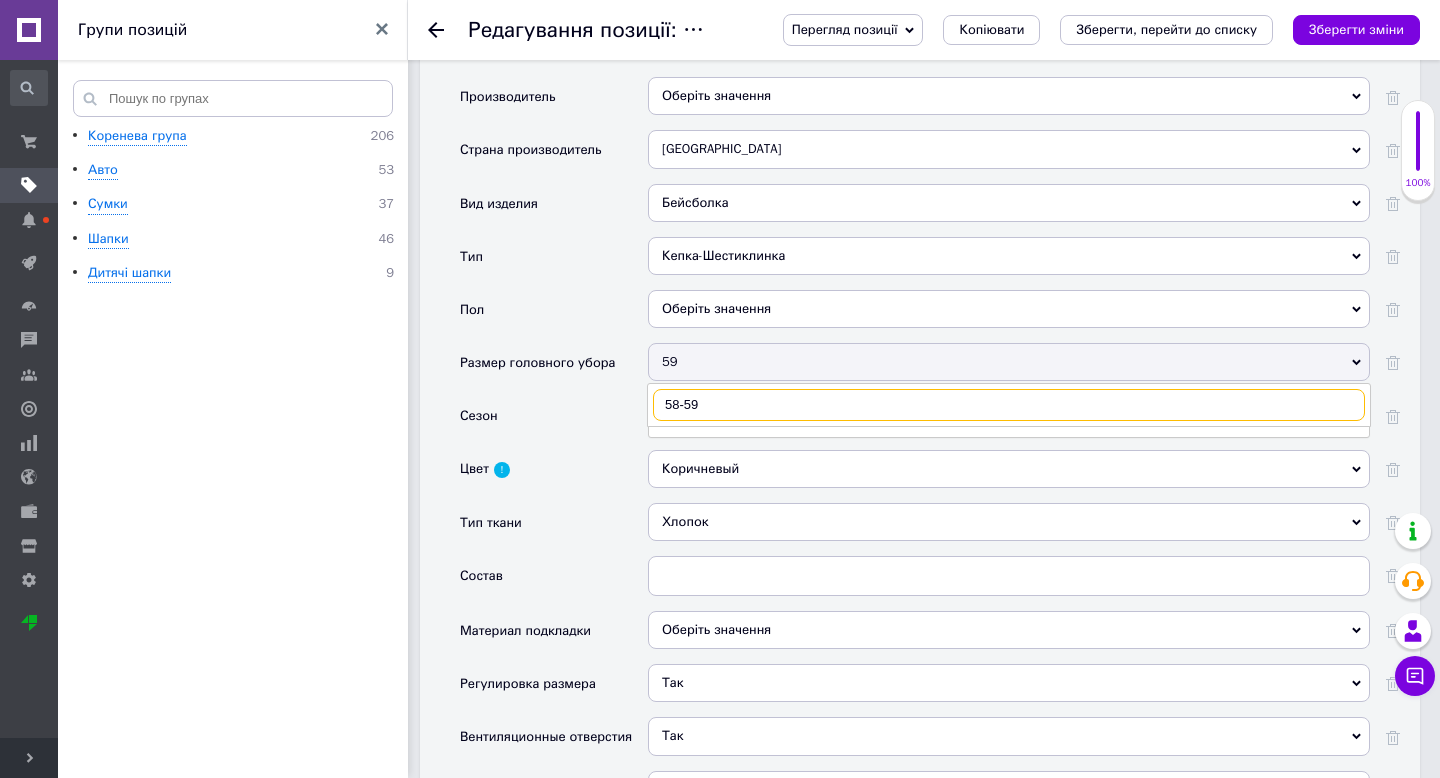 type on "58-59" 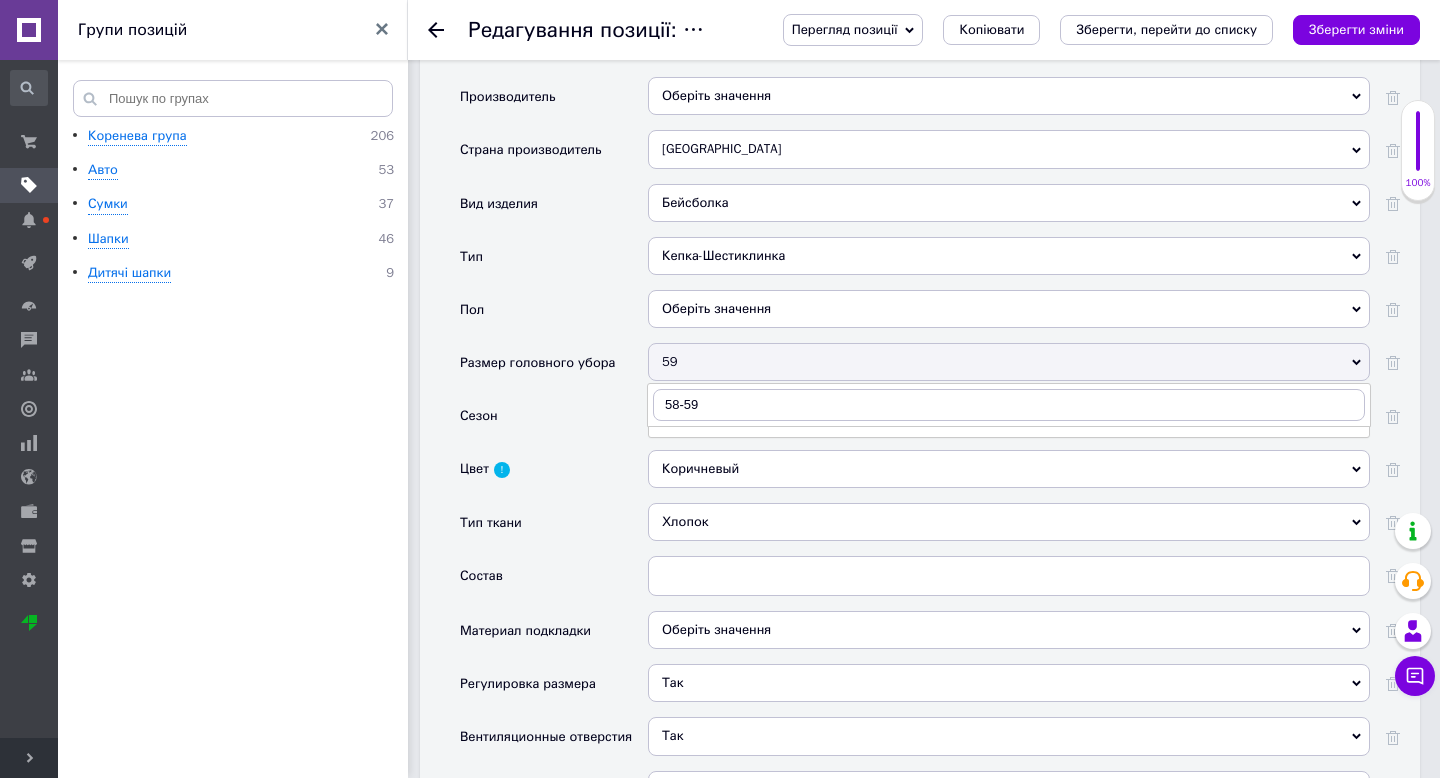 click on "59" at bounding box center [1009, 362] 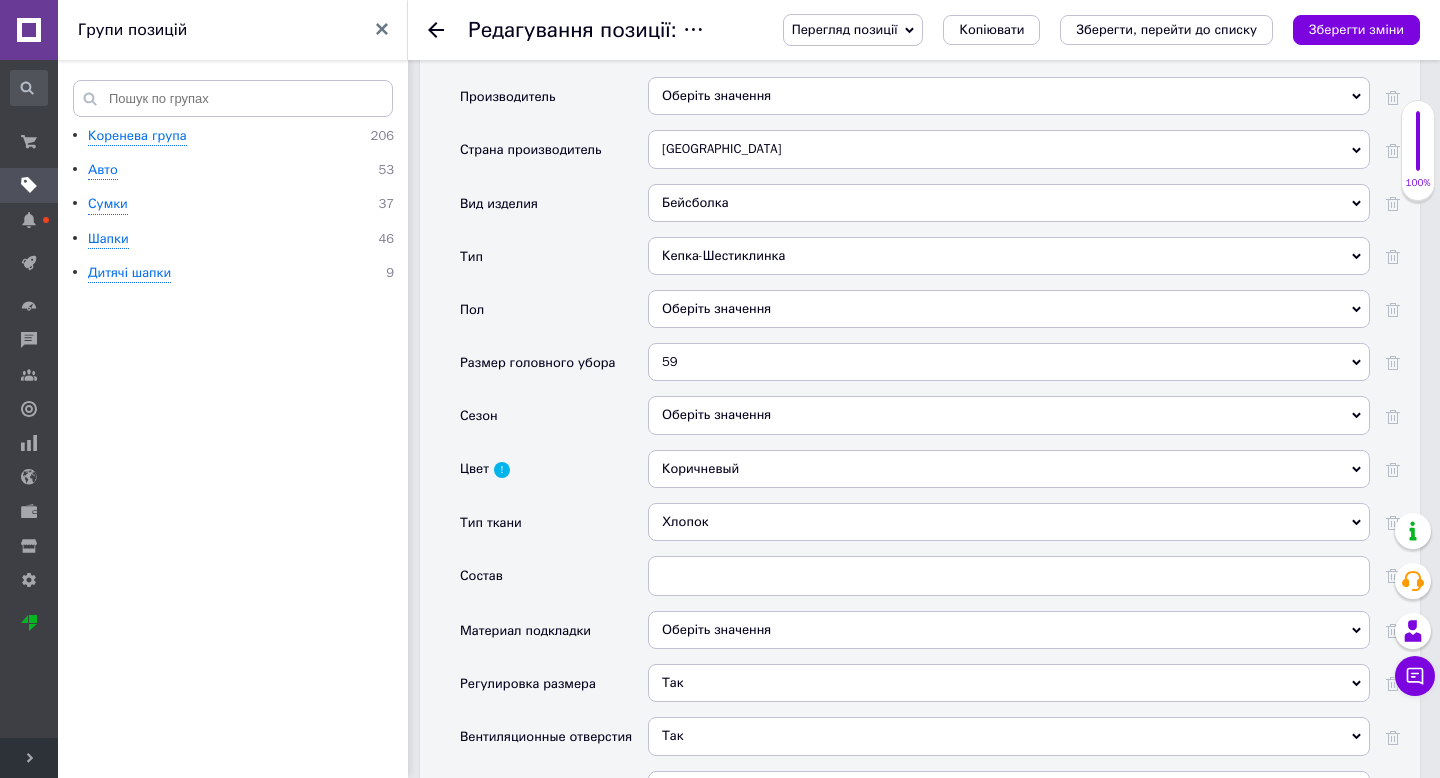 click on "59" at bounding box center (1009, 362) 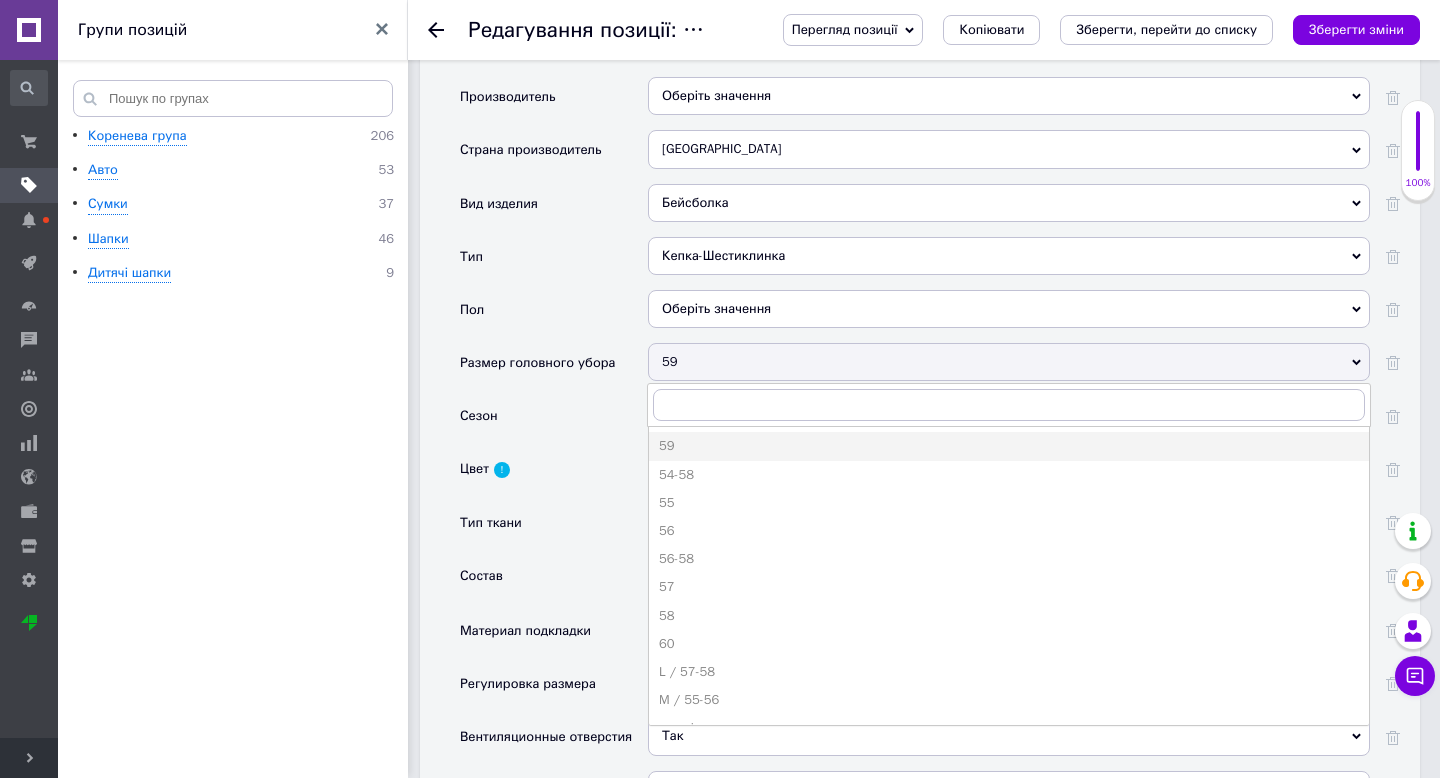 click on "59" at bounding box center (1009, 362) 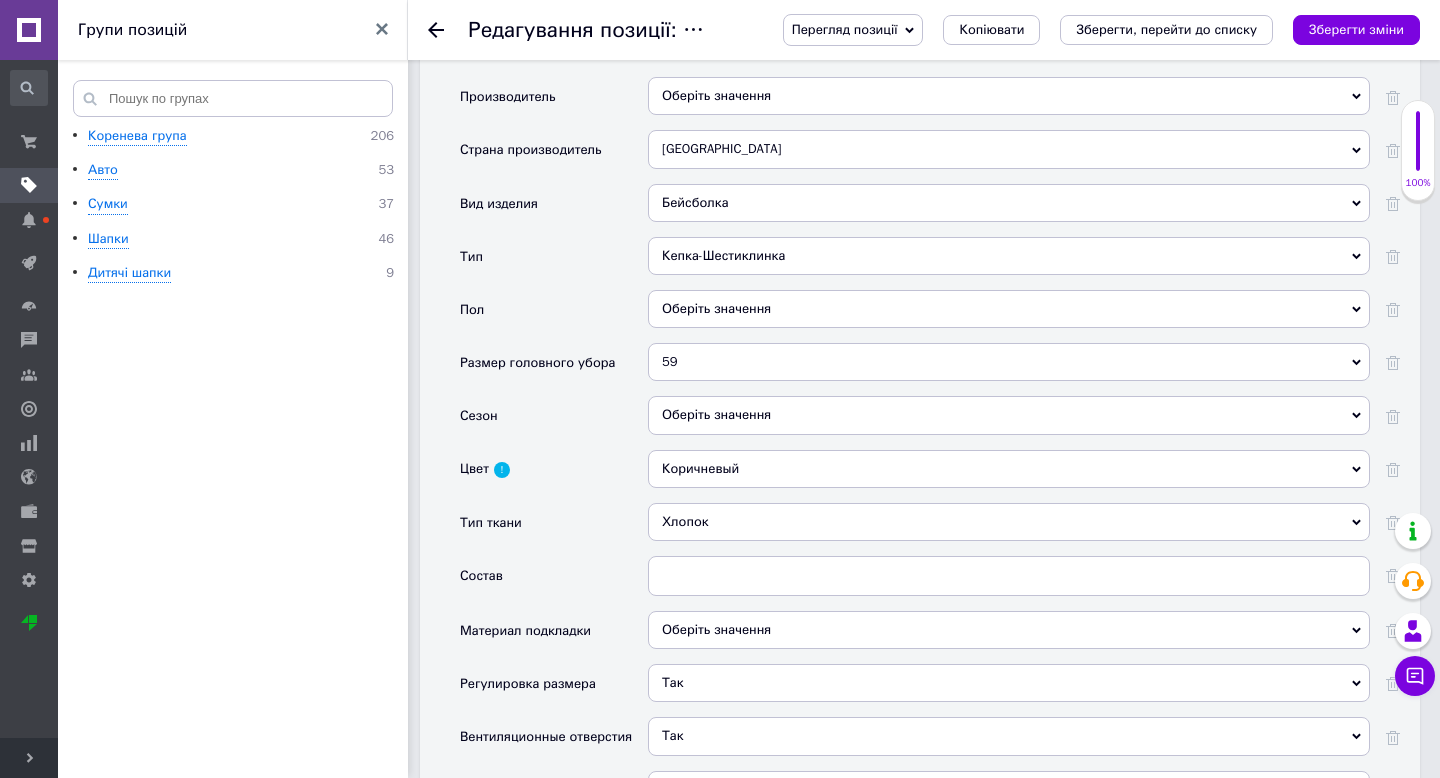 click on "59" at bounding box center (1009, 362) 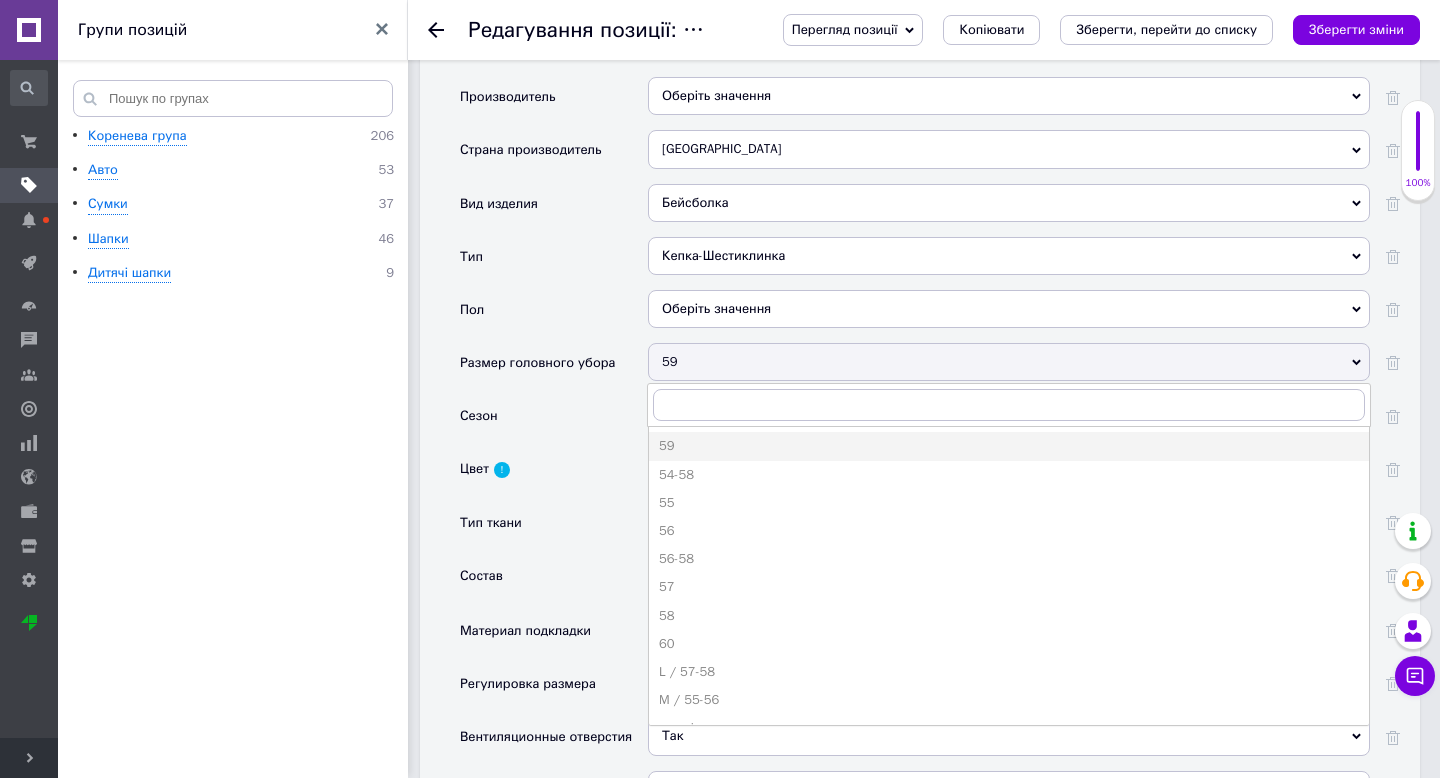 click on "55" at bounding box center [1009, 503] 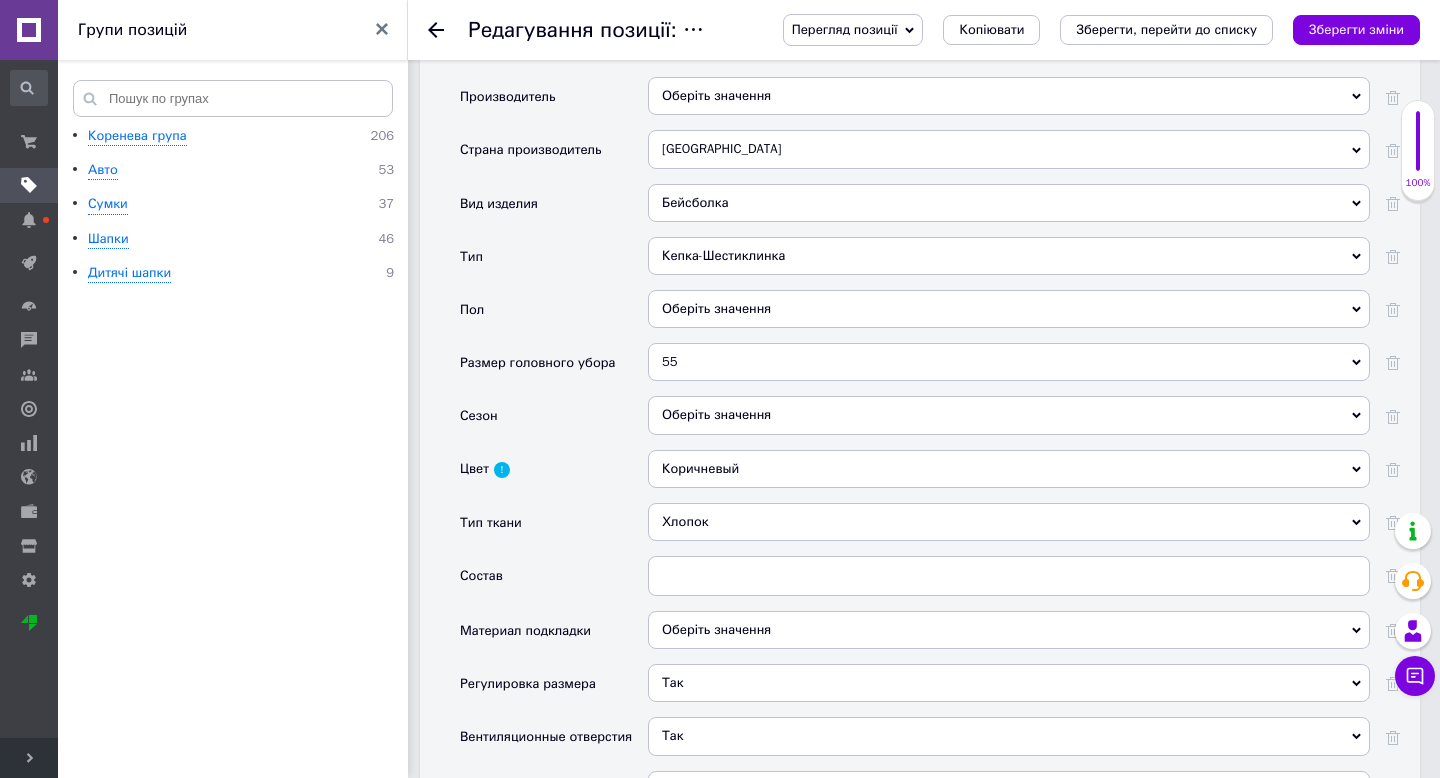 click on "55" at bounding box center [1009, 362] 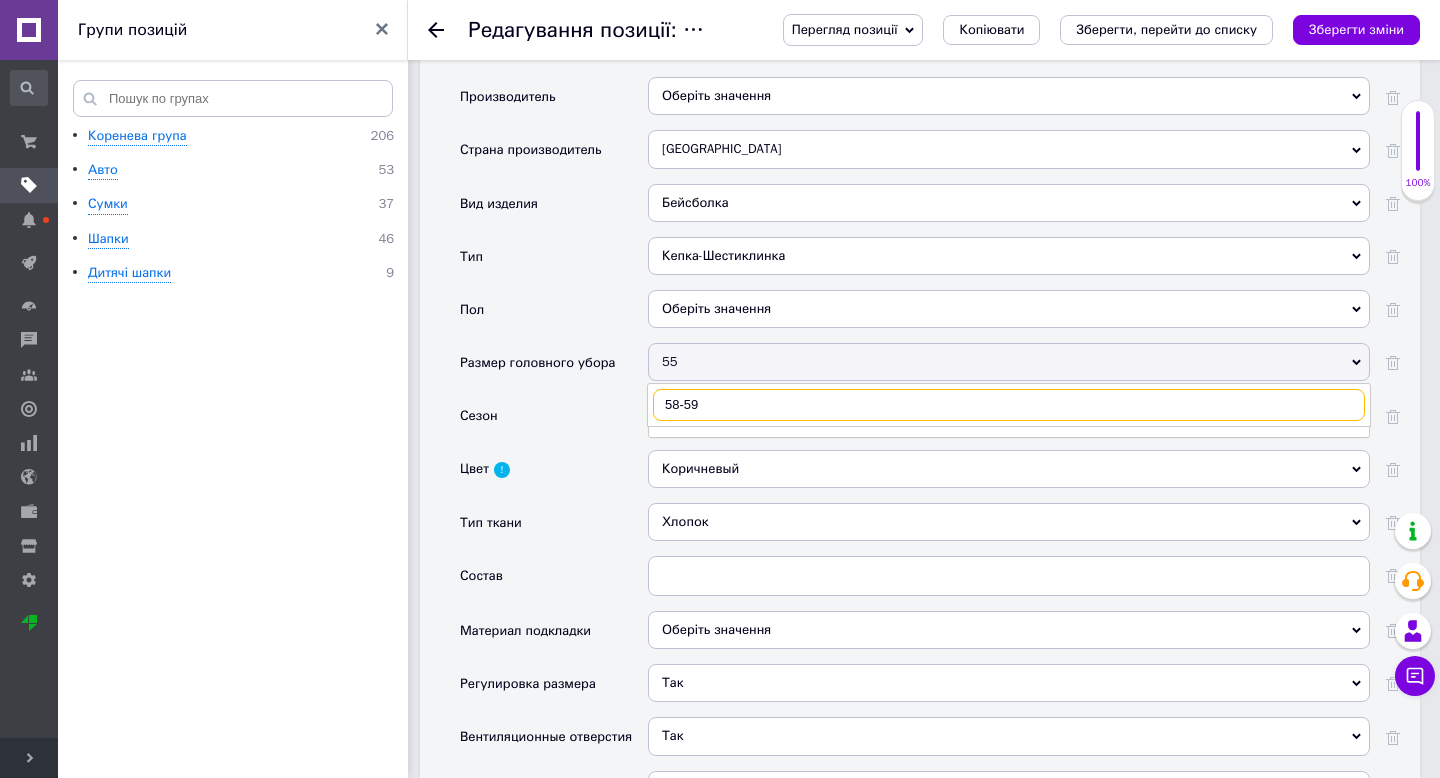 type on "58-59" 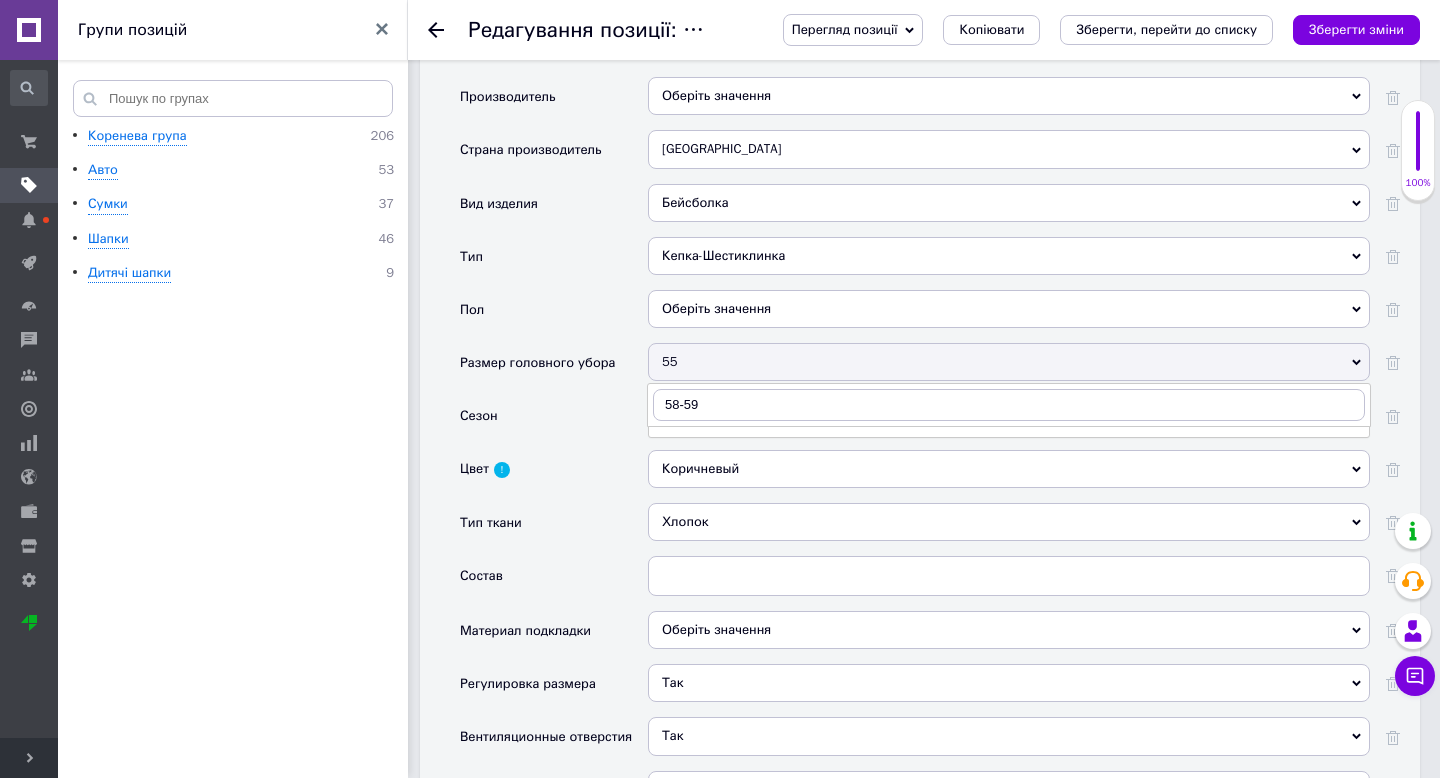 click on "55" at bounding box center (1009, 362) 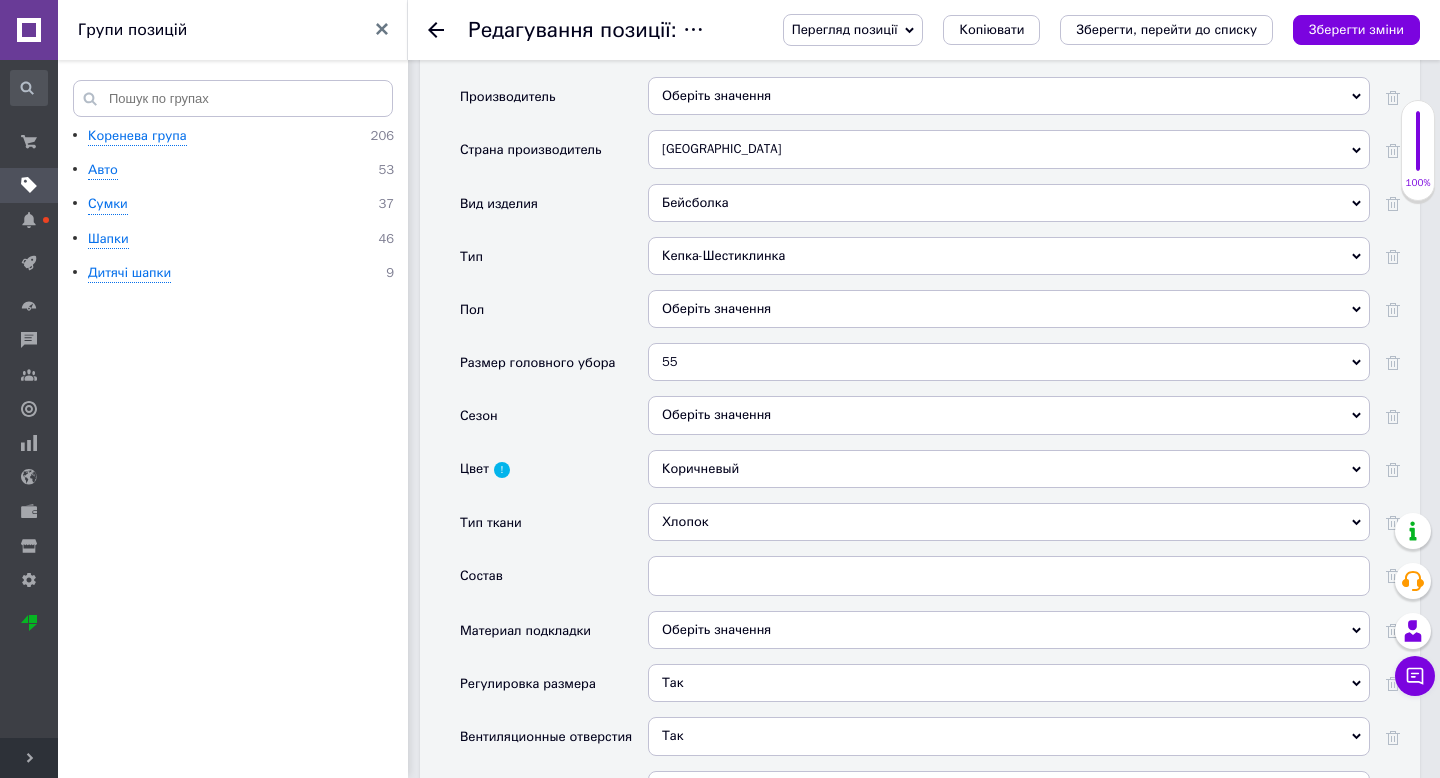 click on "55" at bounding box center [1009, 362] 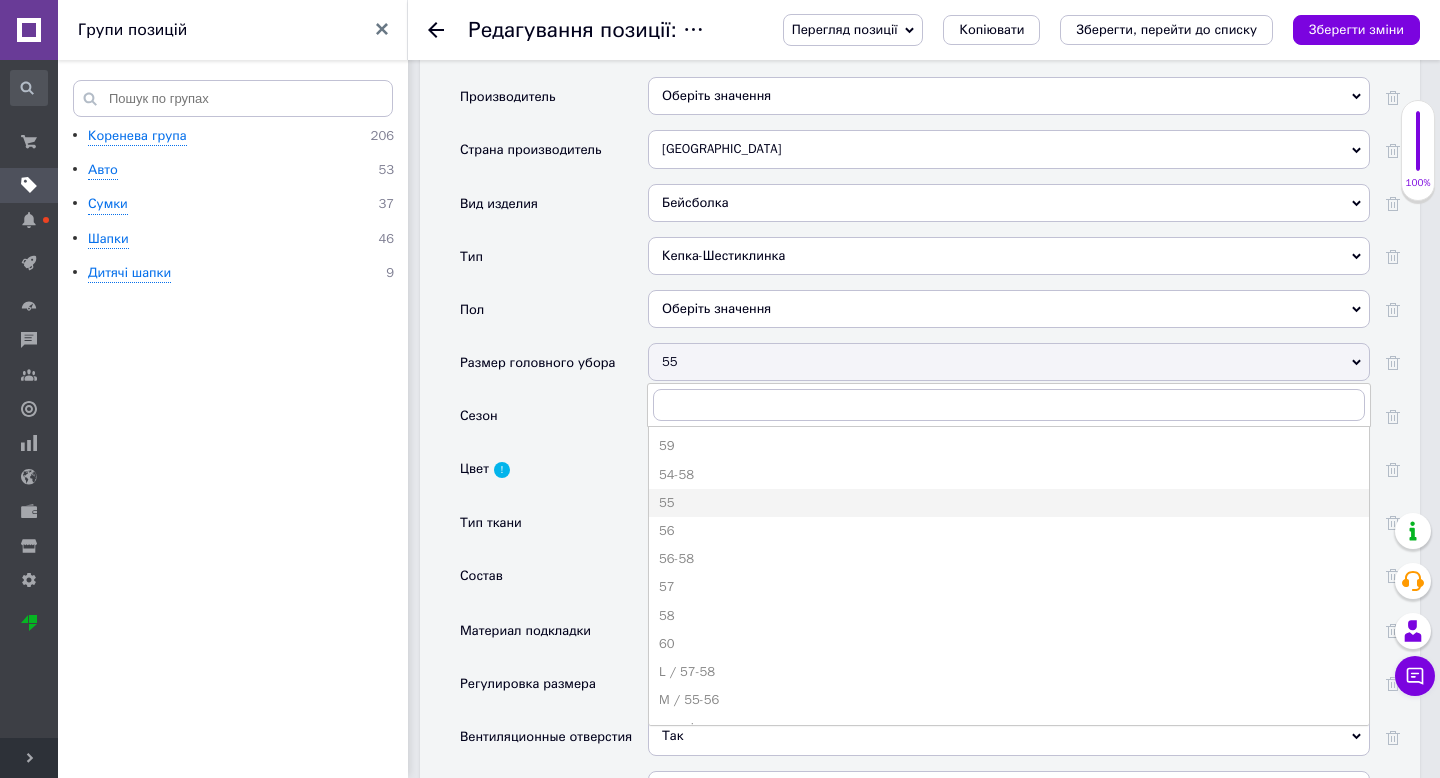click on "59" at bounding box center [1009, 446] 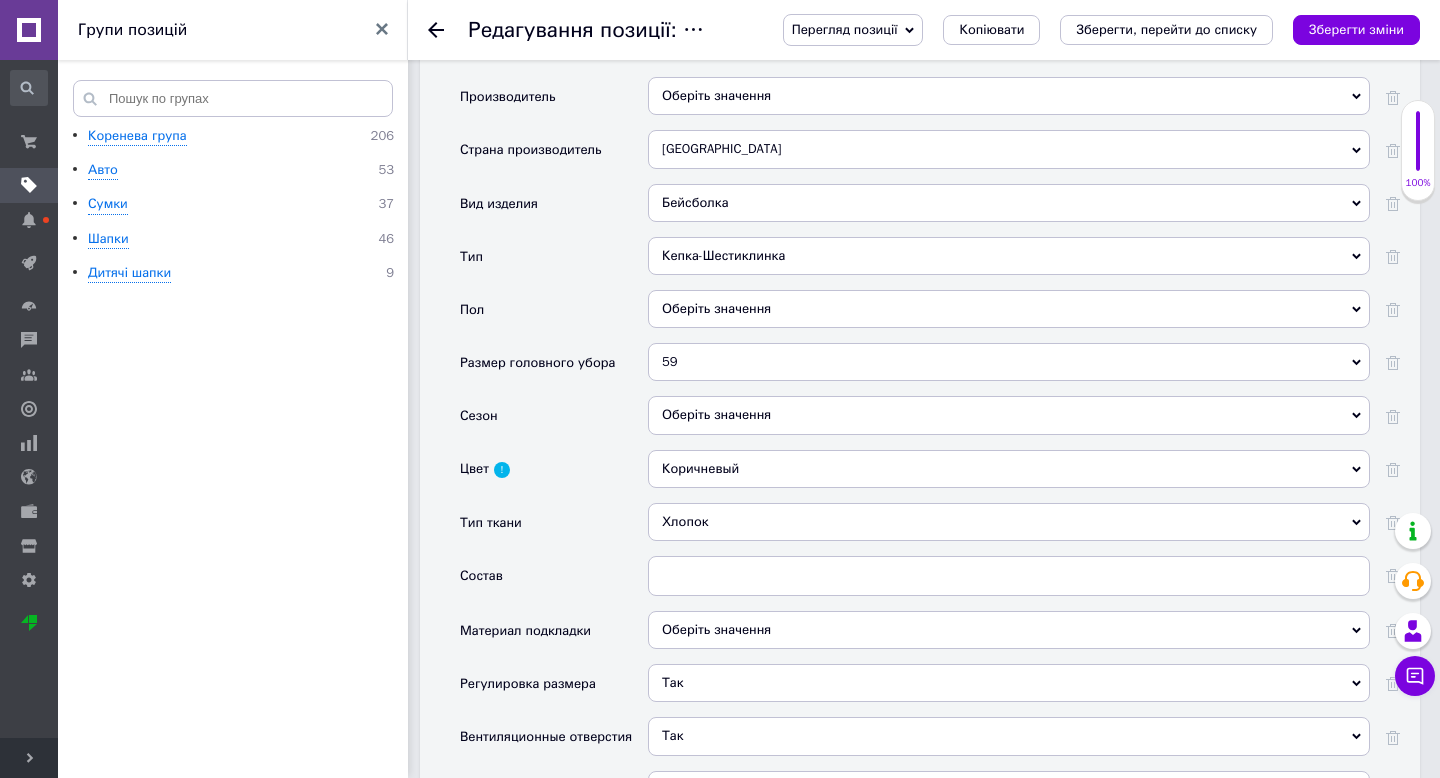 click on "59" at bounding box center (1009, 362) 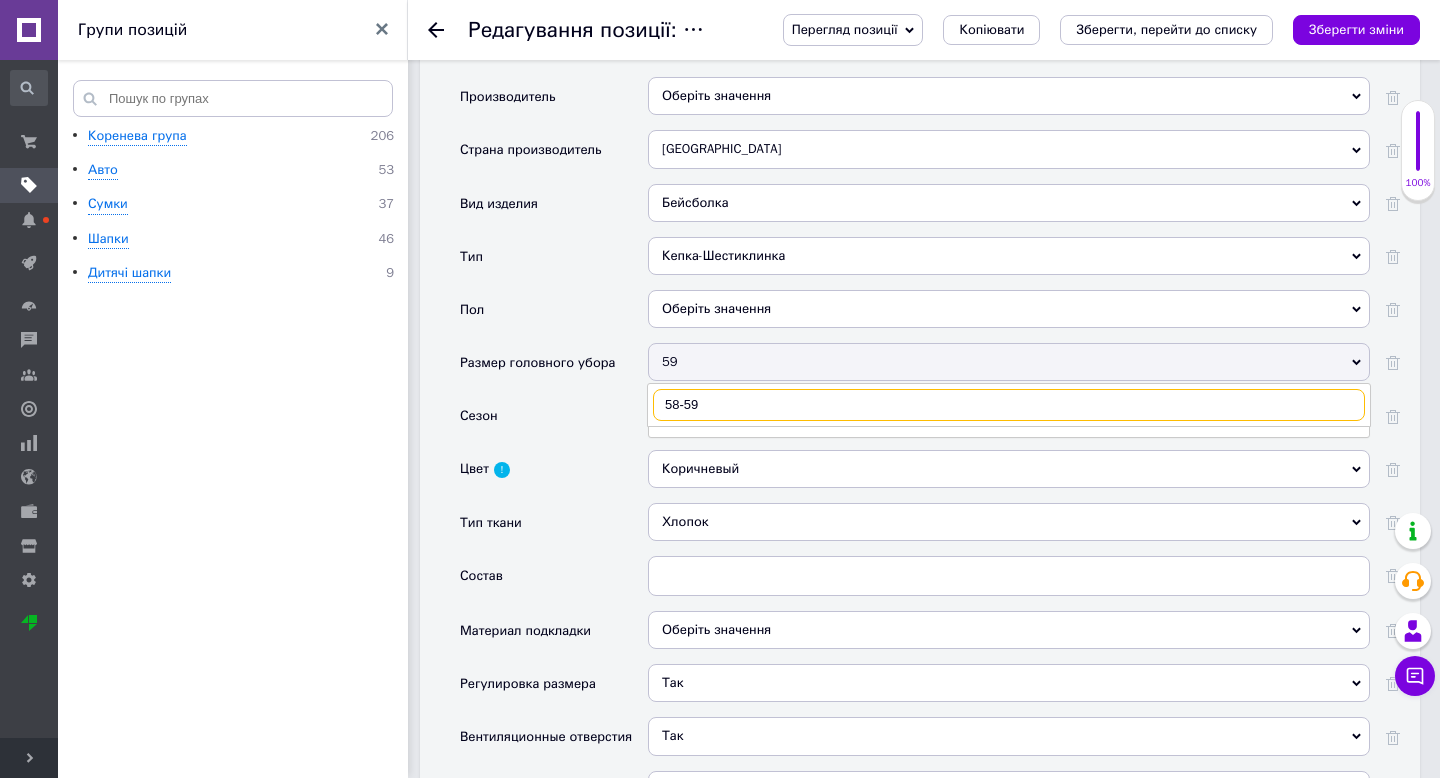 type on "58-59" 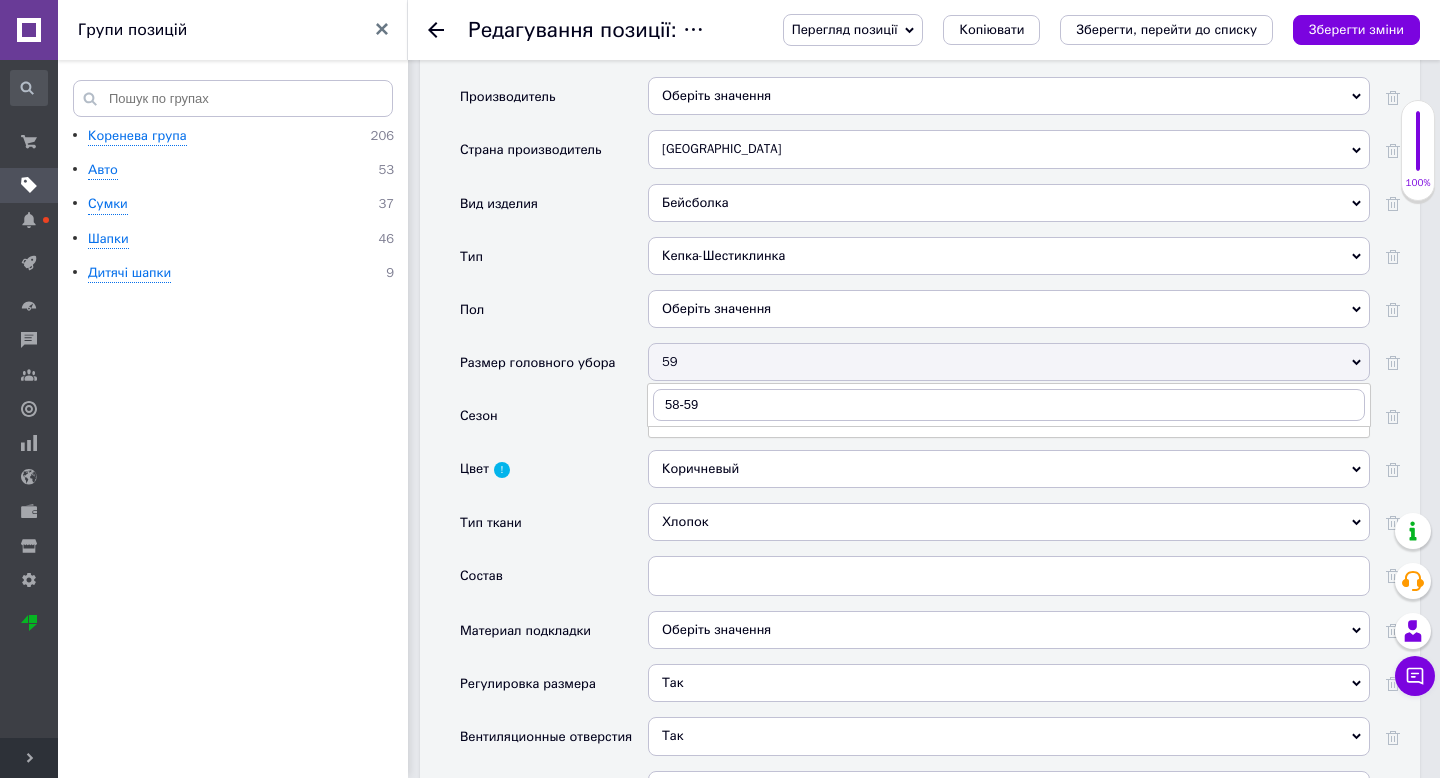 click on "59" at bounding box center (1009, 362) 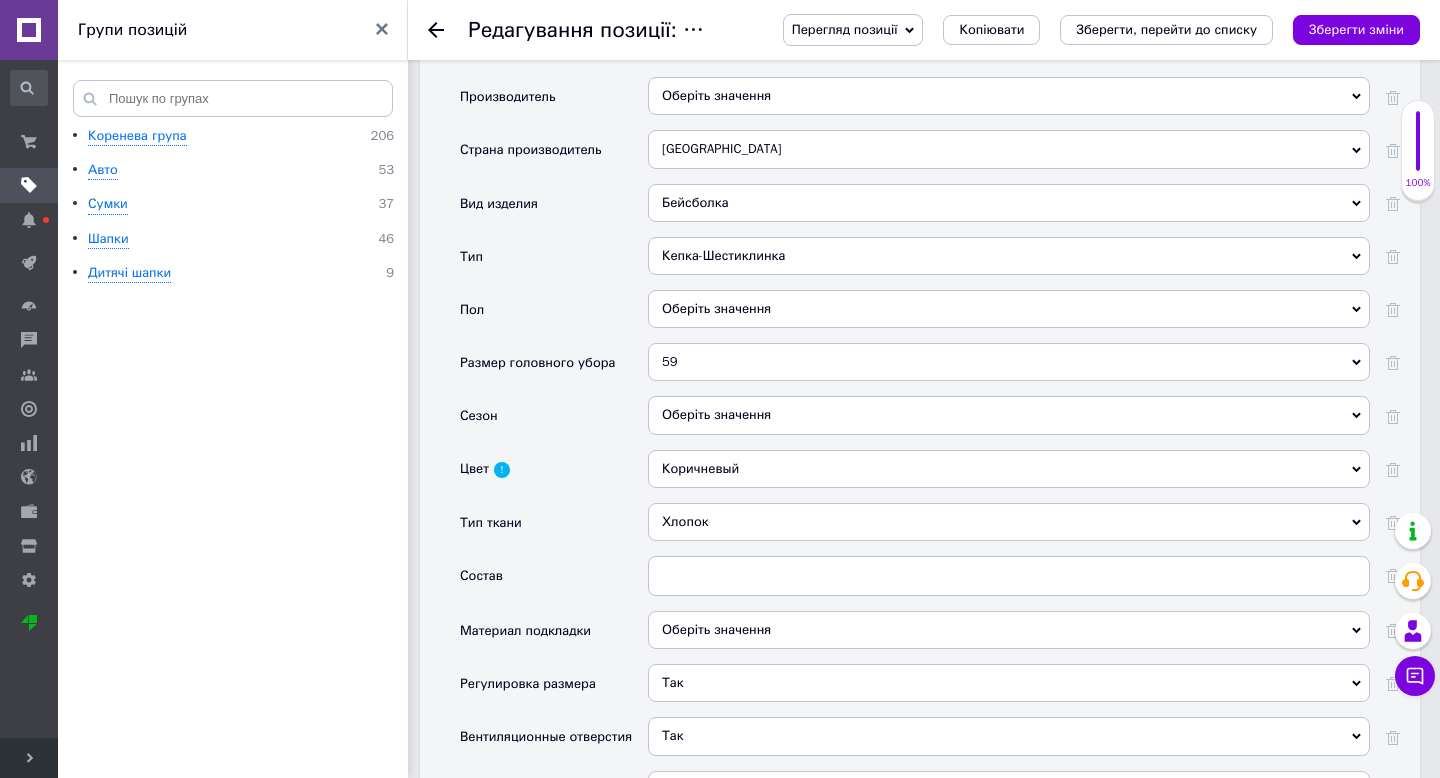 click on "Коричневый" at bounding box center (1009, 469) 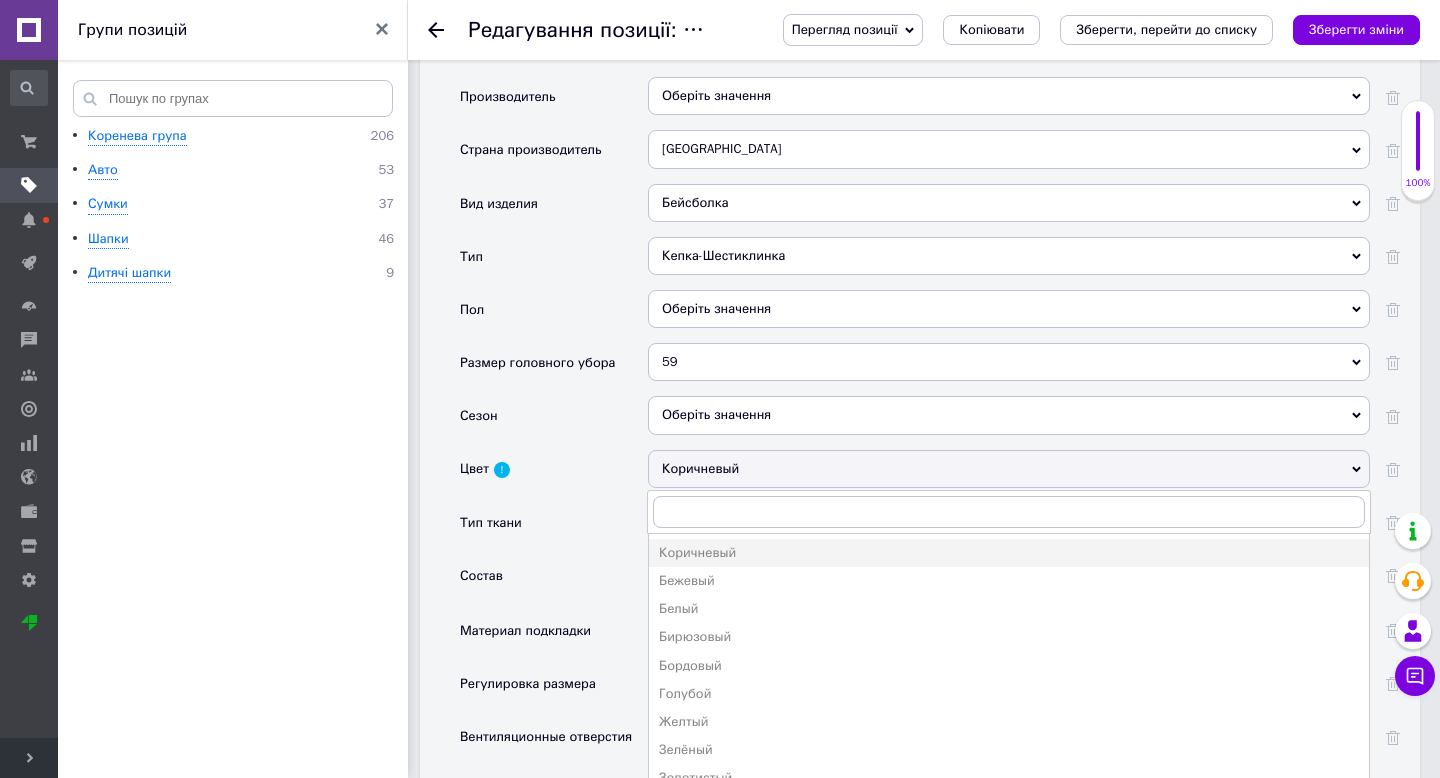 click on "Коричневый" at bounding box center (1009, 553) 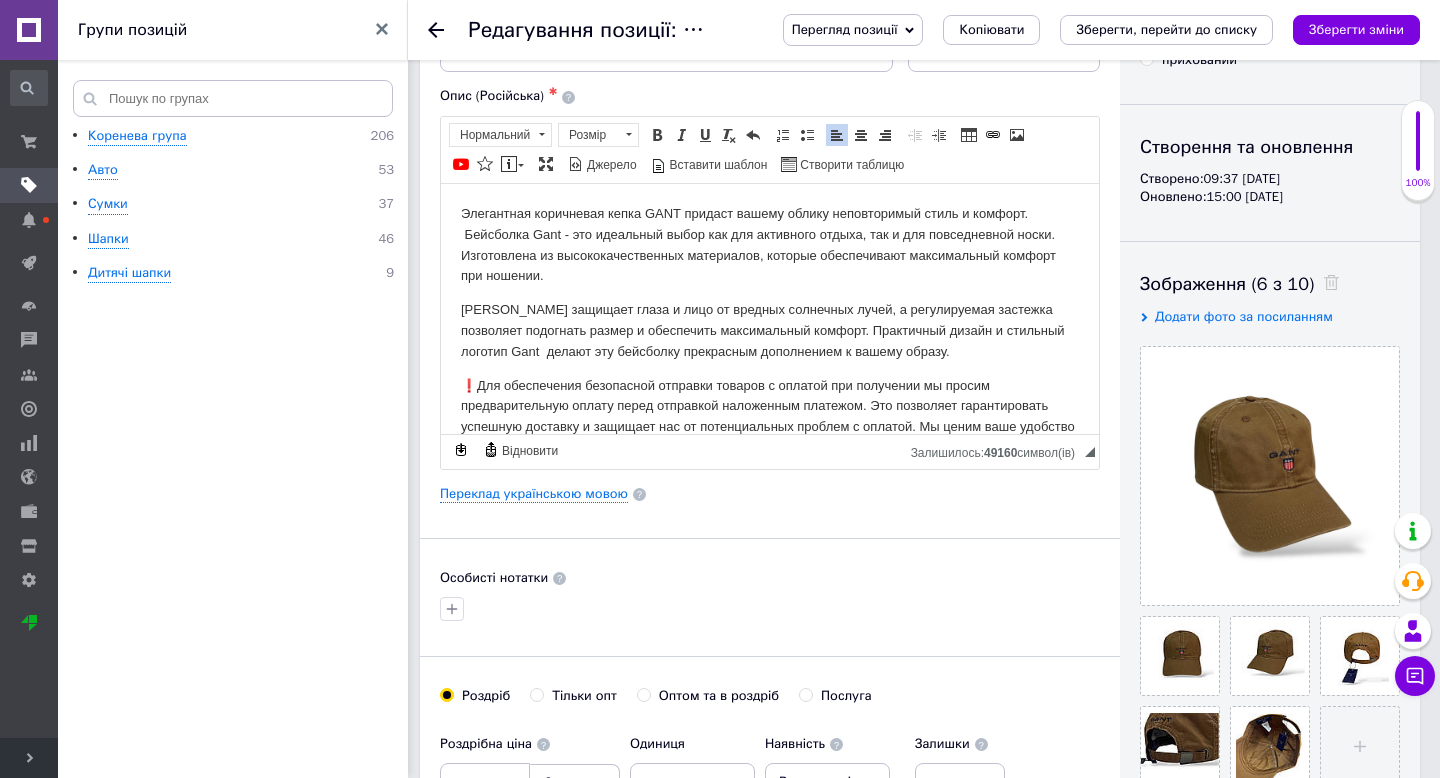 scroll, scrollTop: 0, scrollLeft: 0, axis: both 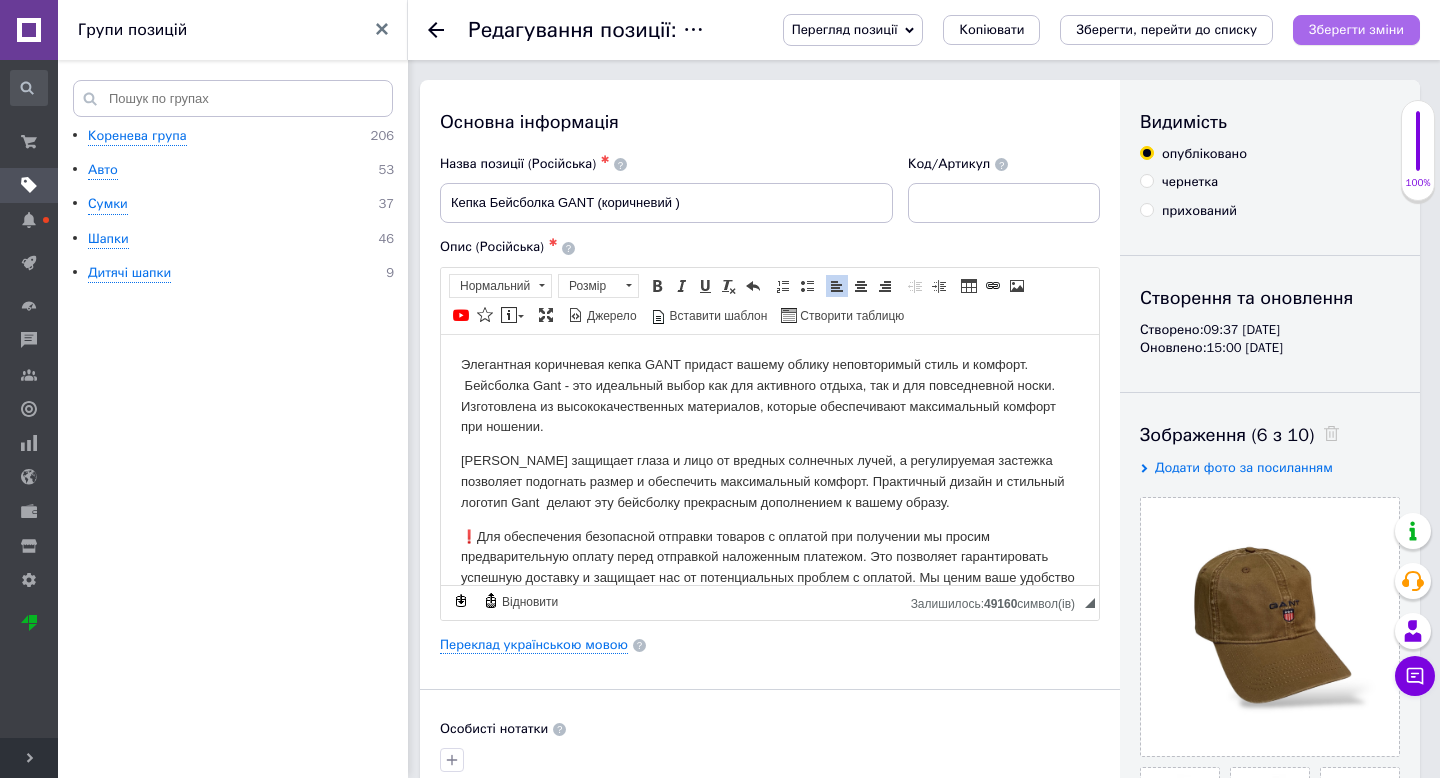 click on "Зберегти зміни" at bounding box center (1356, 29) 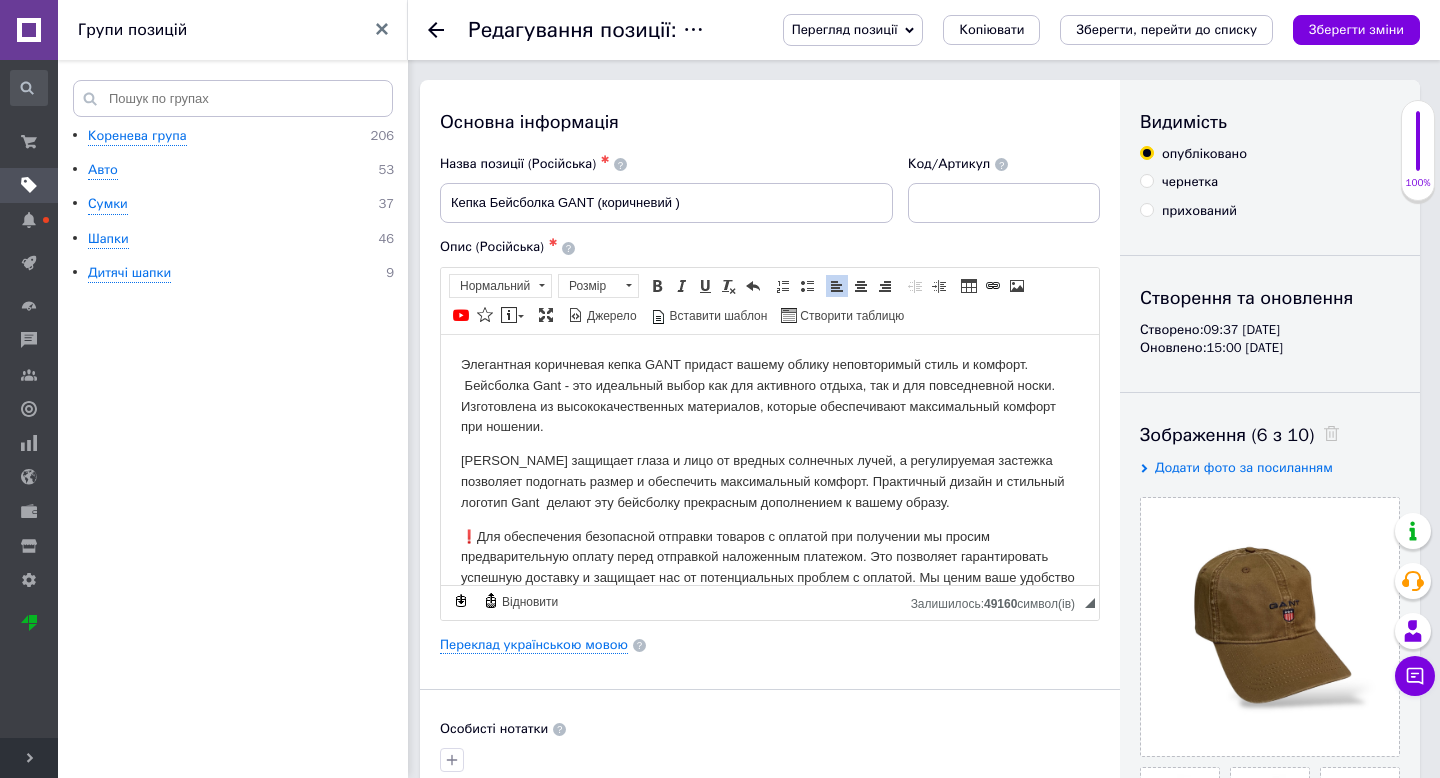 click 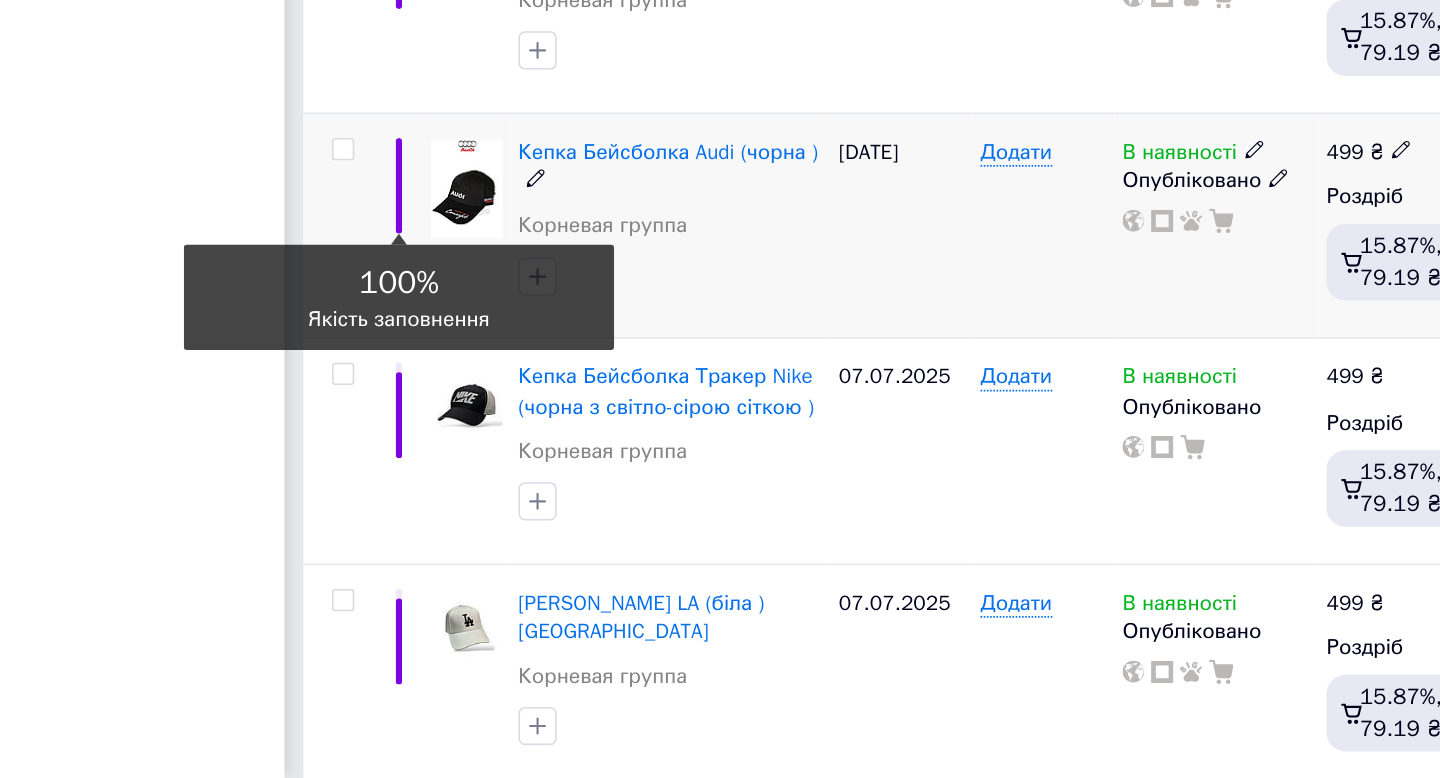 scroll, scrollTop: 247, scrollLeft: 0, axis: vertical 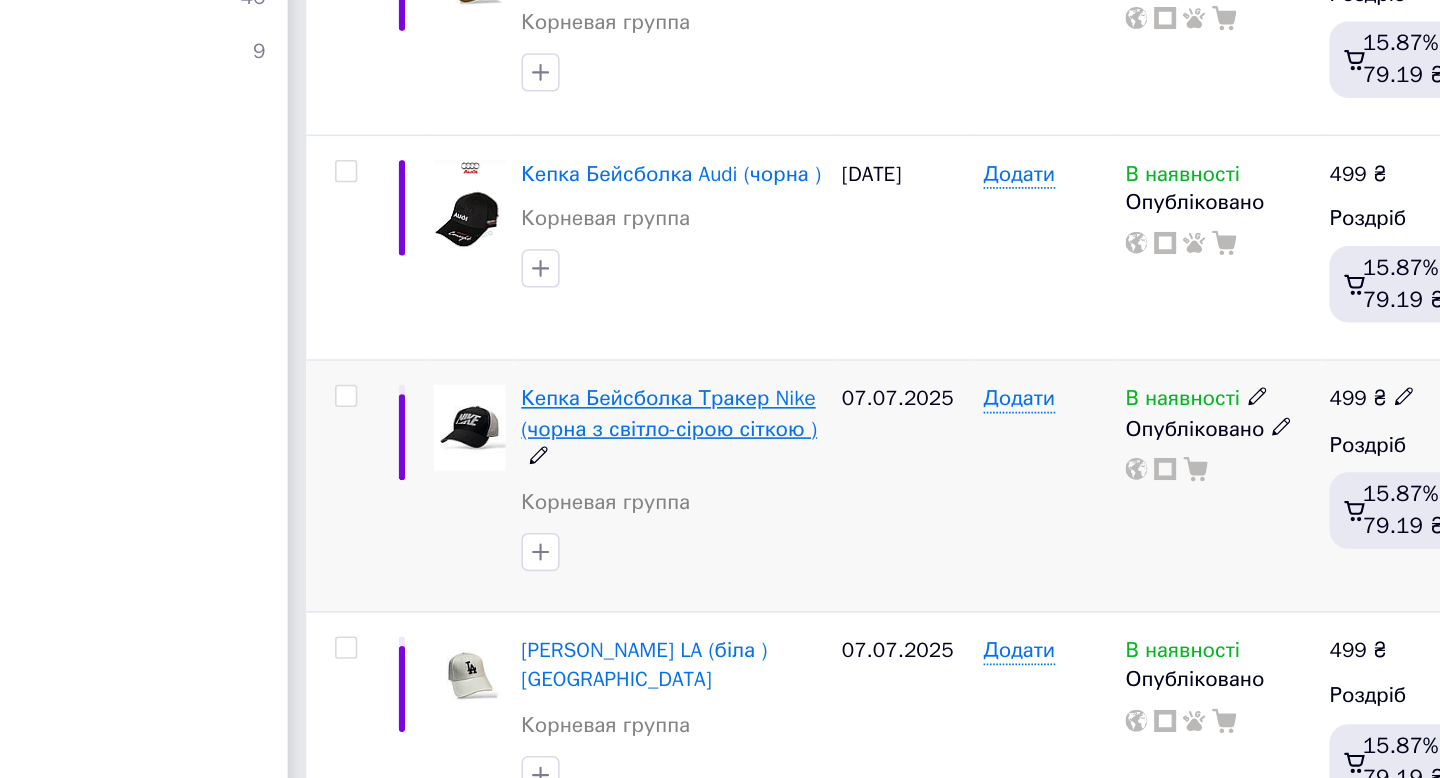 click on "Кепка Бейсболка Тракер Nike (чорна з світло-сірою сіткою )" at bounding box center (648, 499) 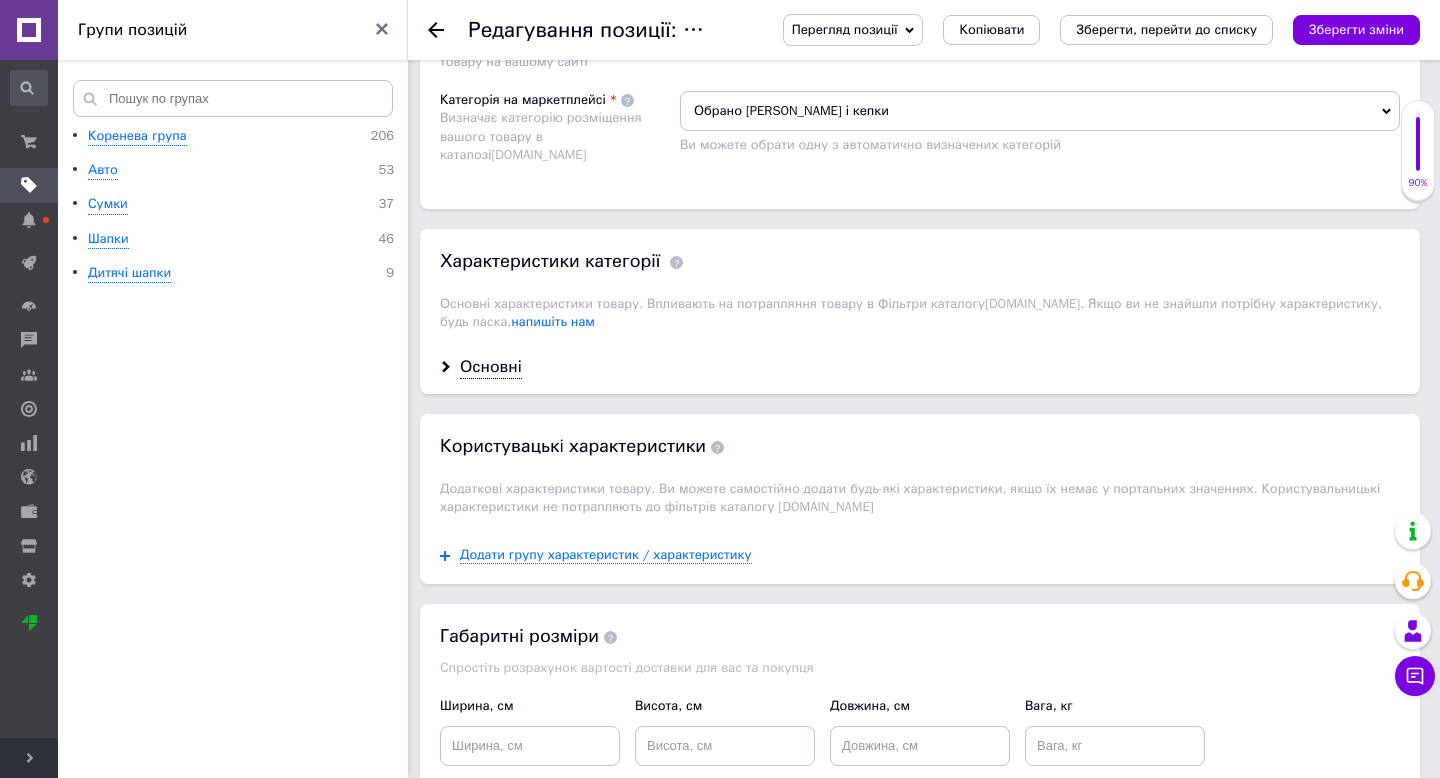 scroll, scrollTop: 1525, scrollLeft: 0, axis: vertical 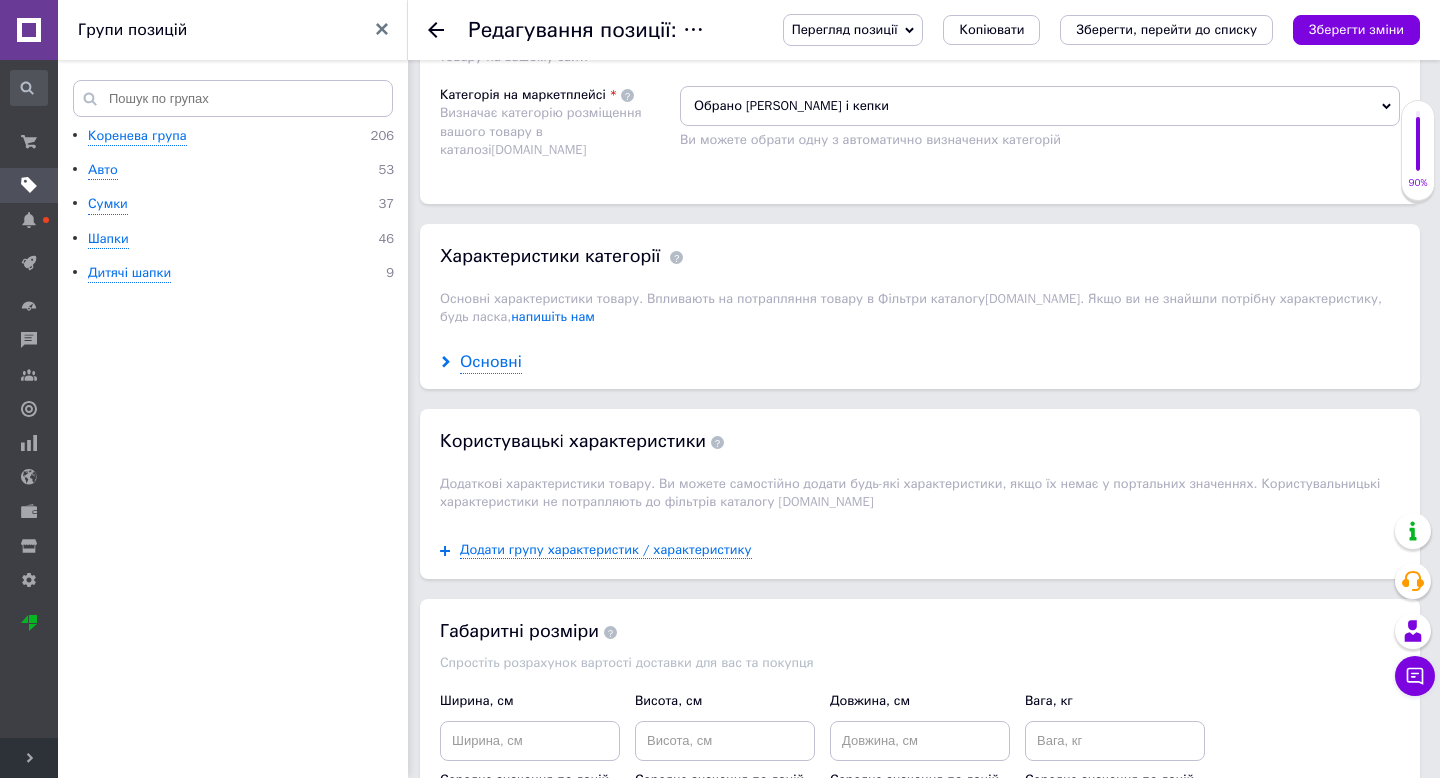 click on "Основні" at bounding box center [491, 362] 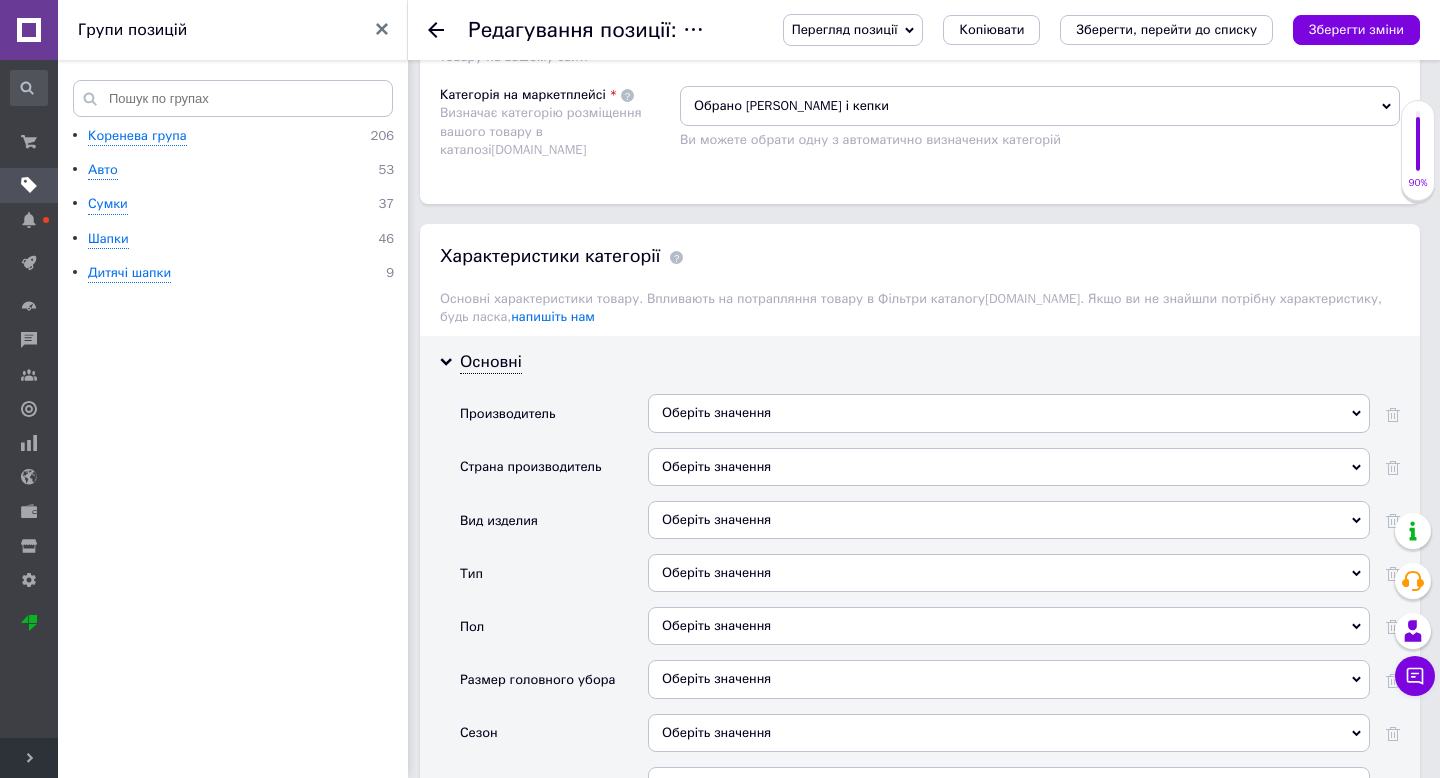 click on "Оберіть значення" at bounding box center (1009, 467) 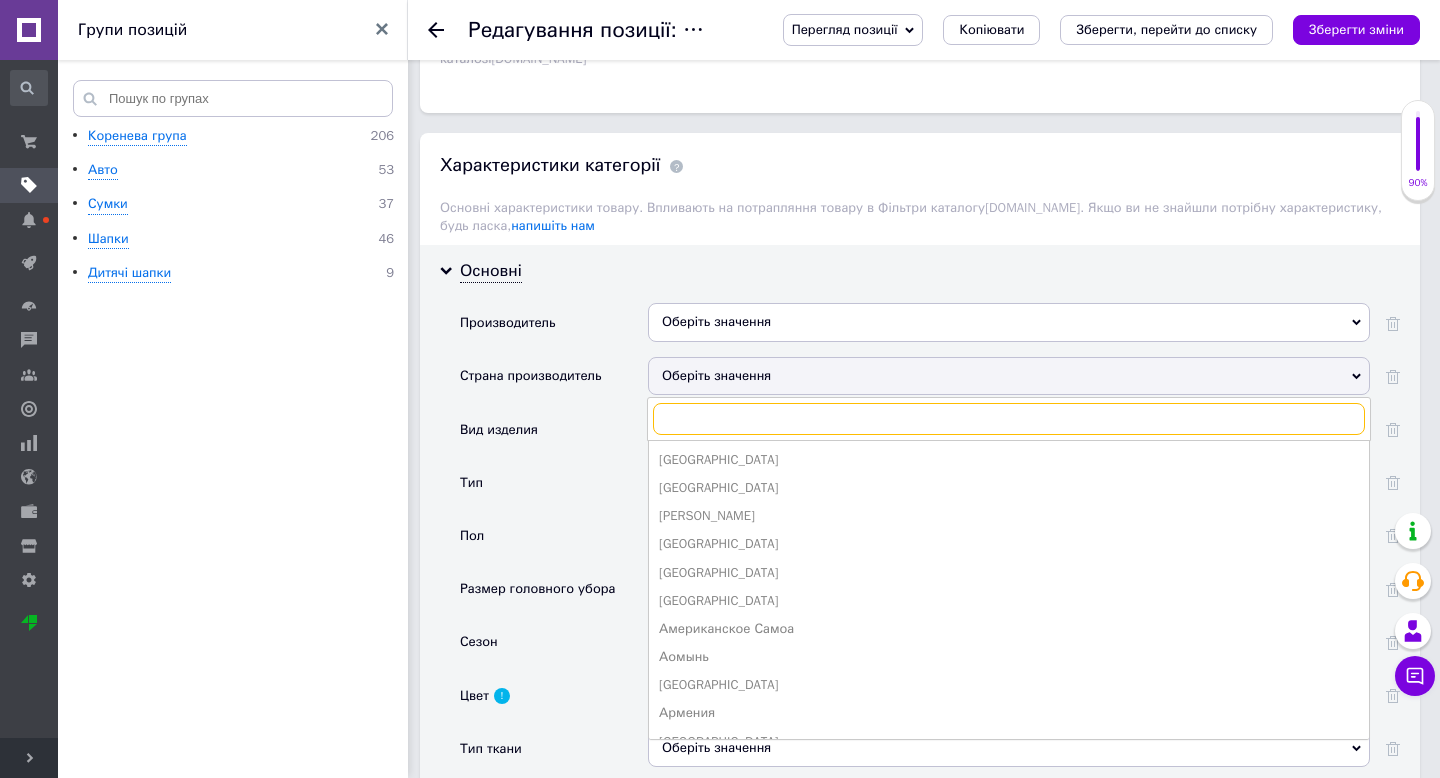 scroll, scrollTop: 1615, scrollLeft: 0, axis: vertical 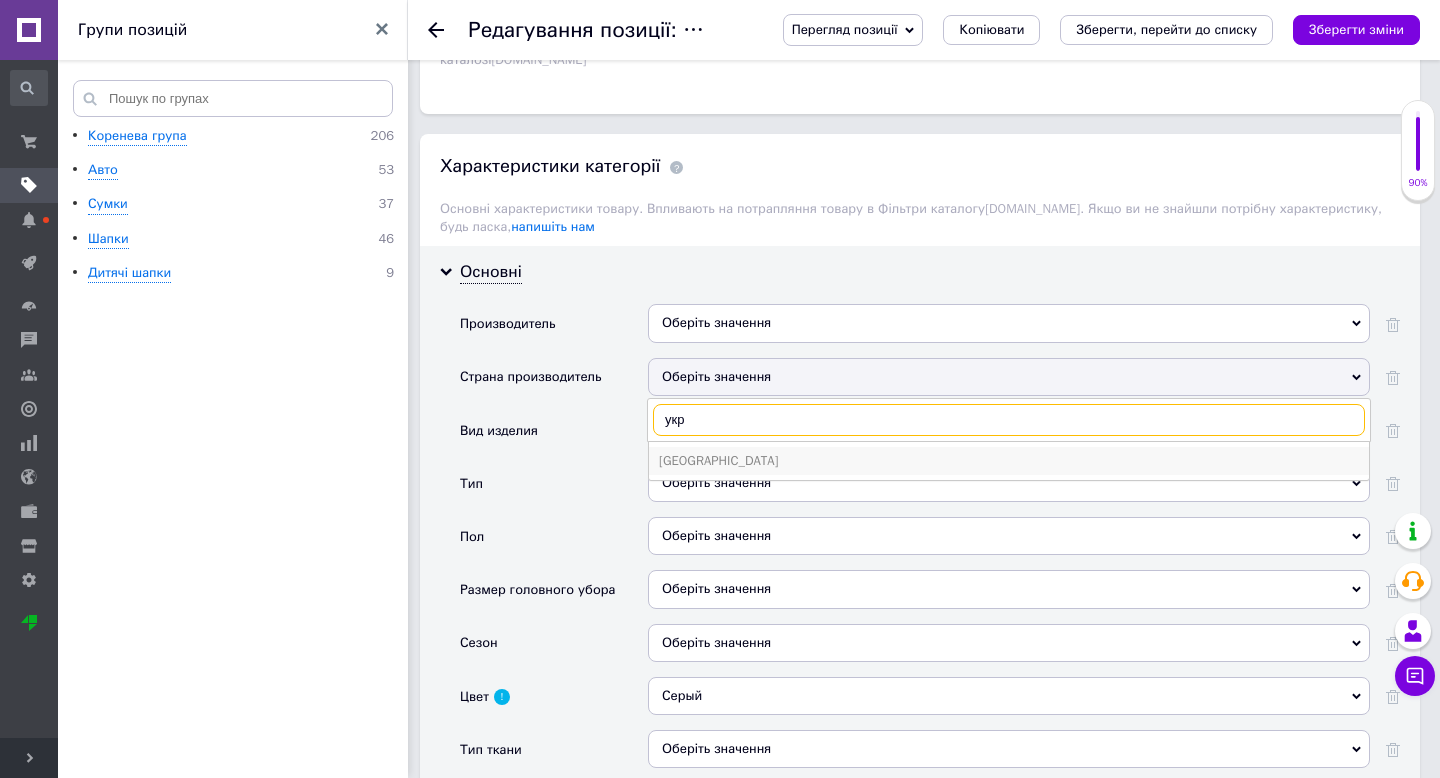 type on "укр" 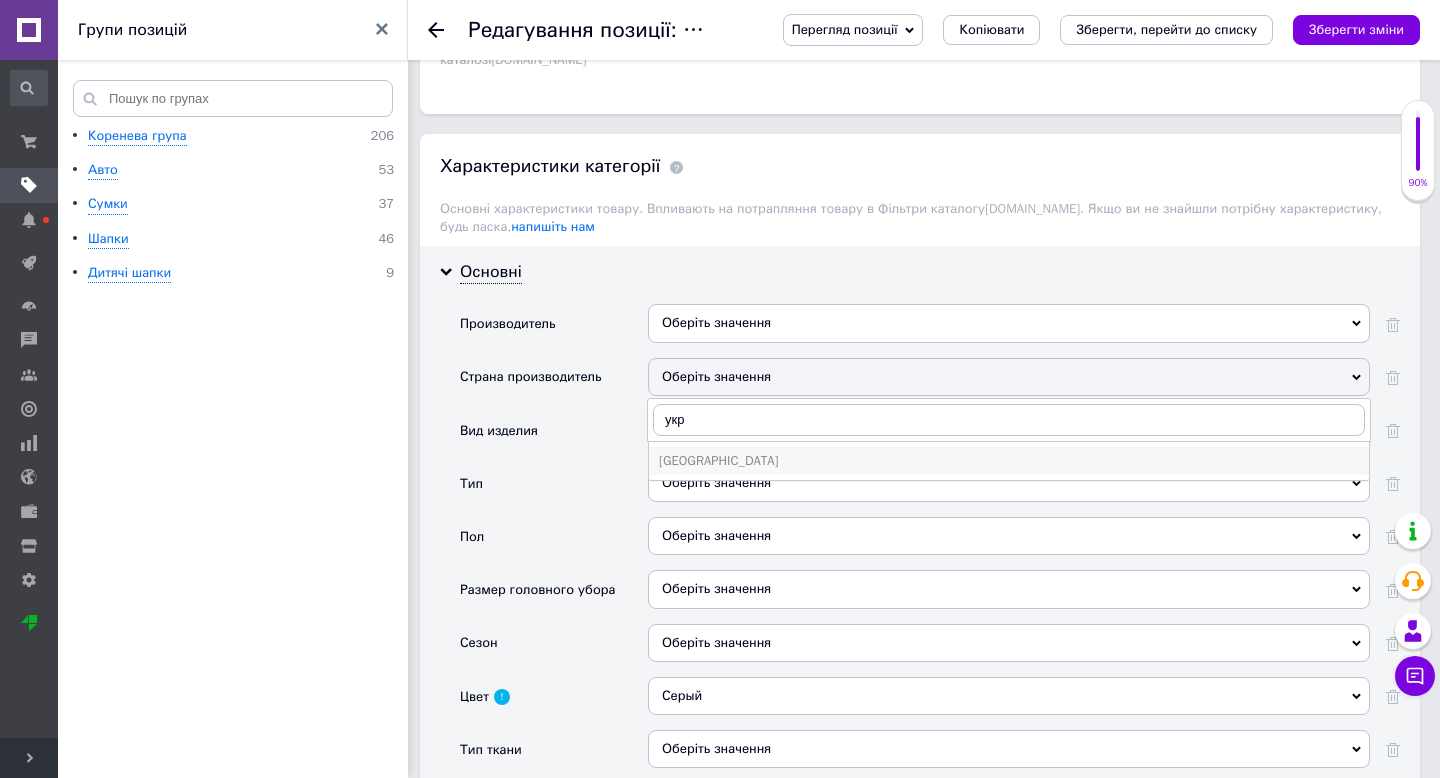 click on "[GEOGRAPHIC_DATA]" at bounding box center [1009, 461] 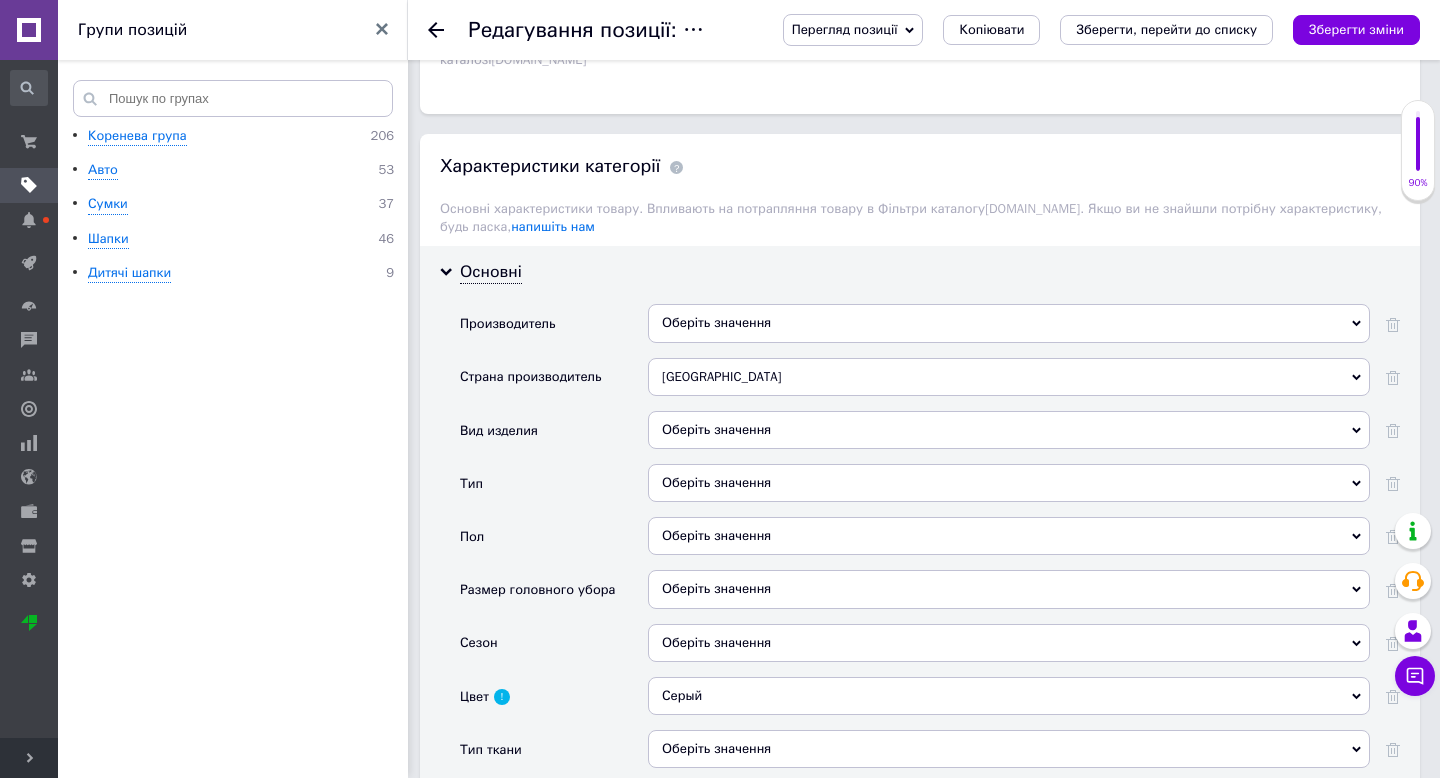 click on "Оберіть значення" at bounding box center [1009, 430] 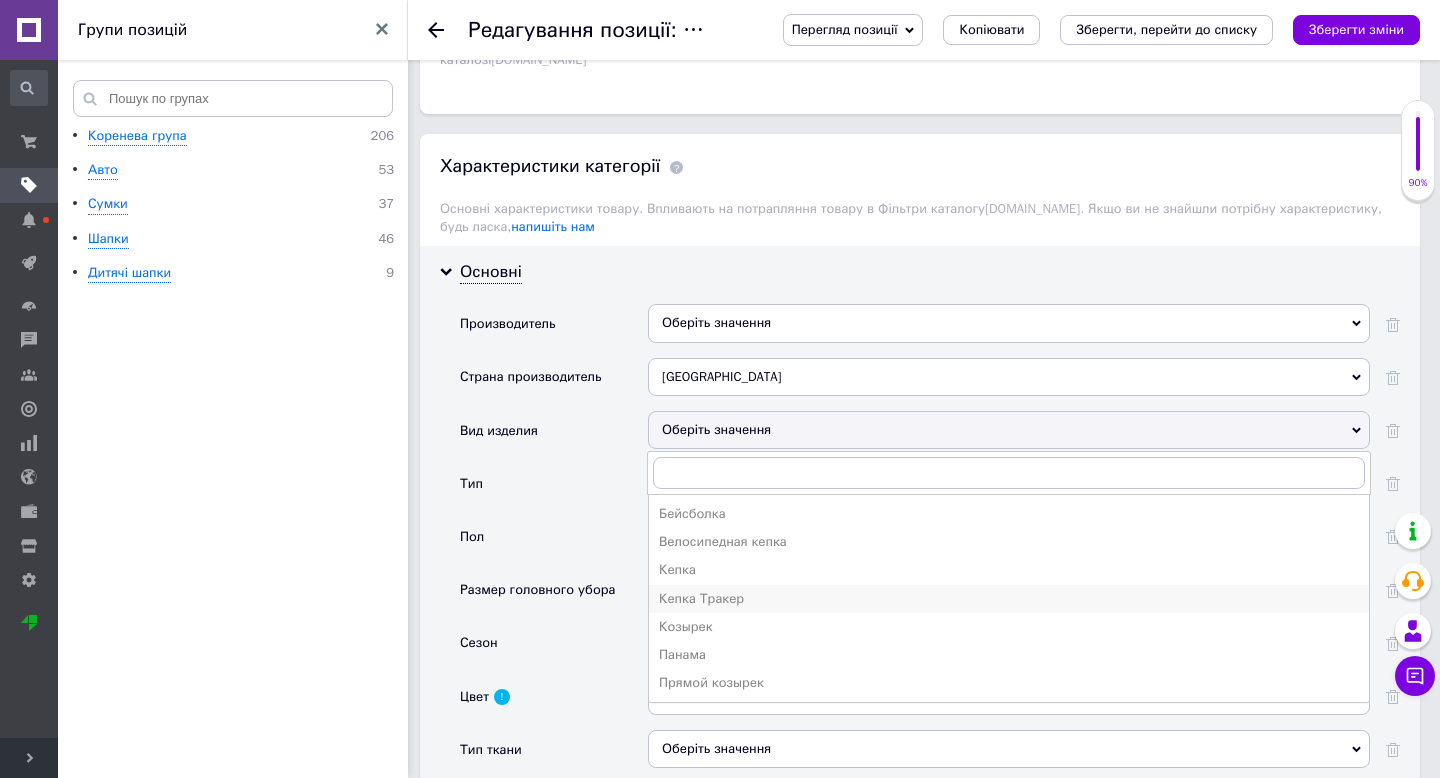 click on "Кепка Тракер" at bounding box center (1009, 599) 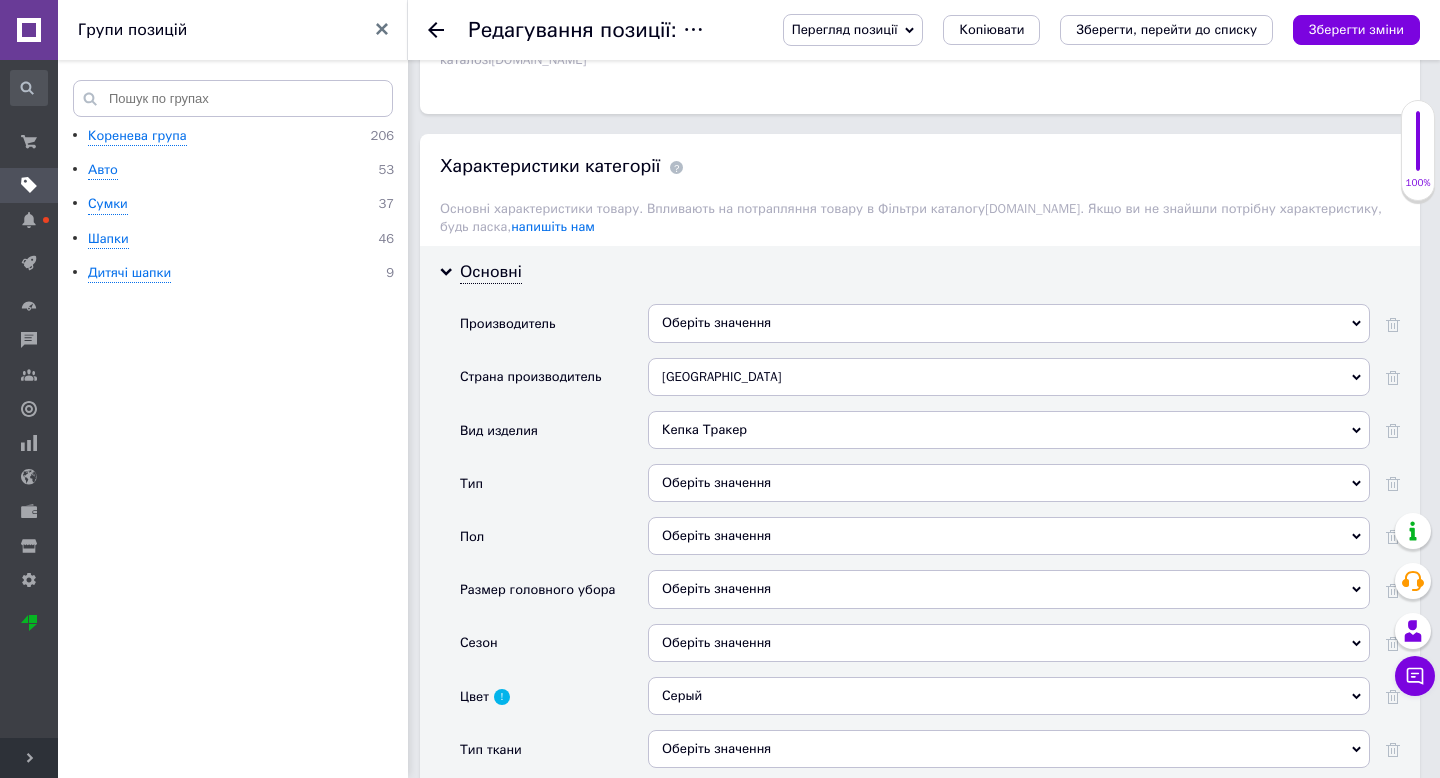 click on "Оберіть значення" at bounding box center [1009, 483] 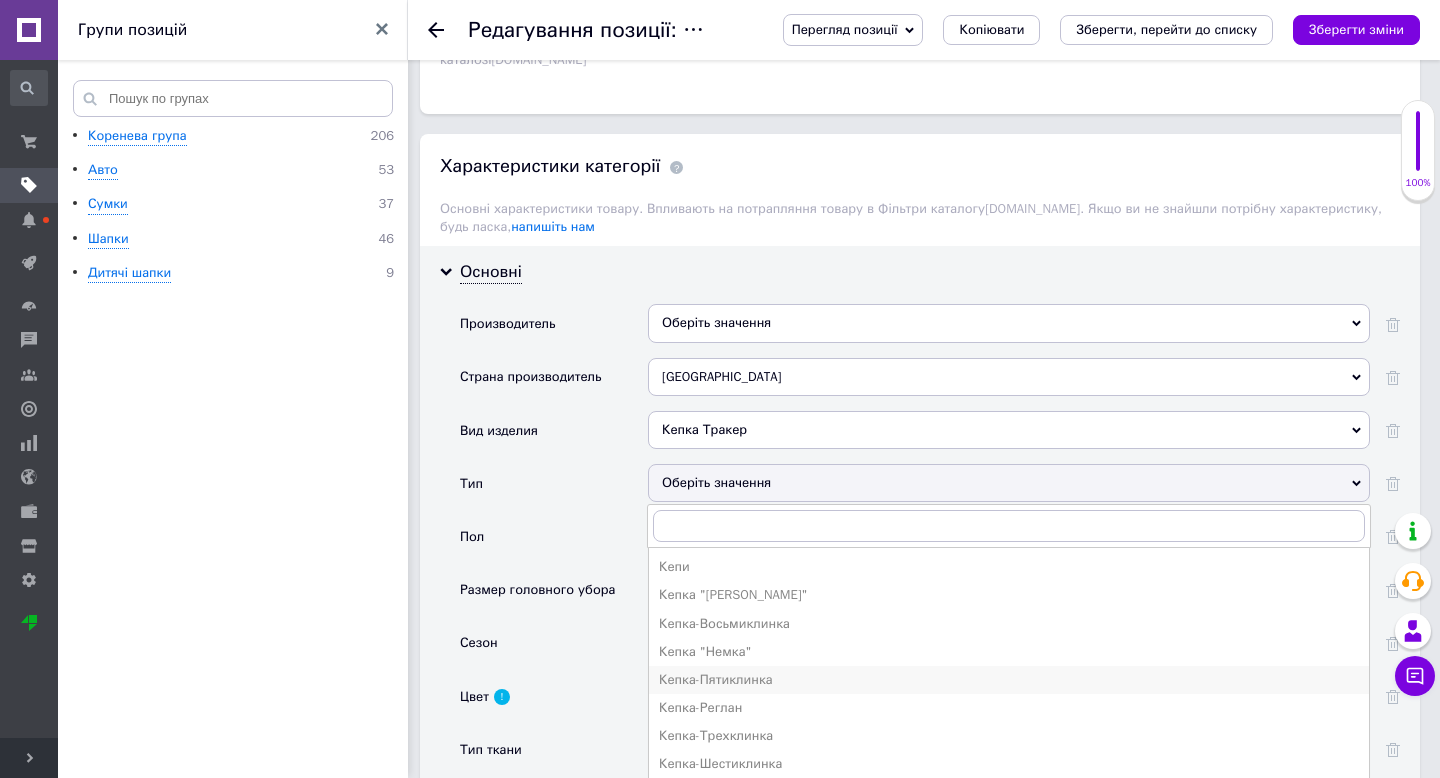 click on "Кепка-Пятиклинка" at bounding box center [1009, 680] 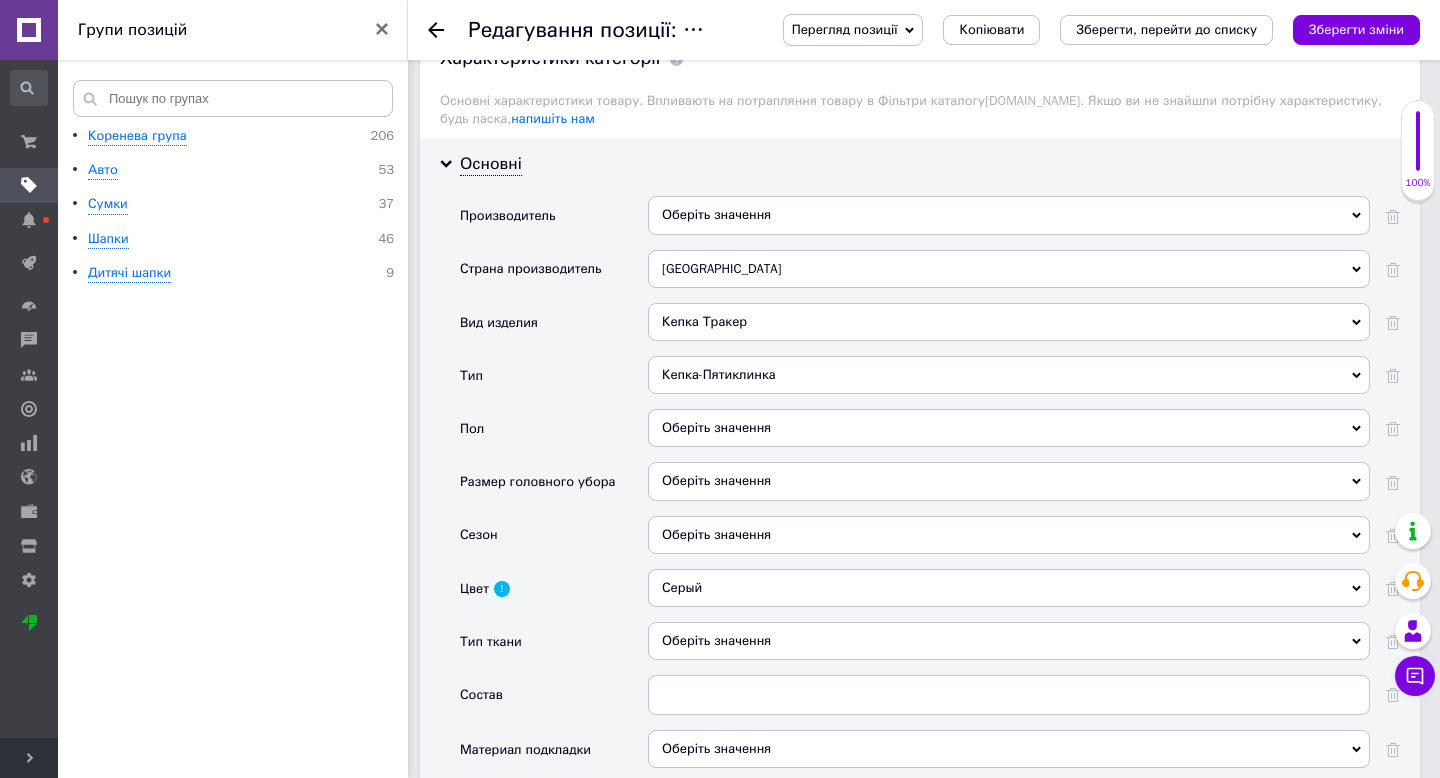 scroll, scrollTop: 1725, scrollLeft: 0, axis: vertical 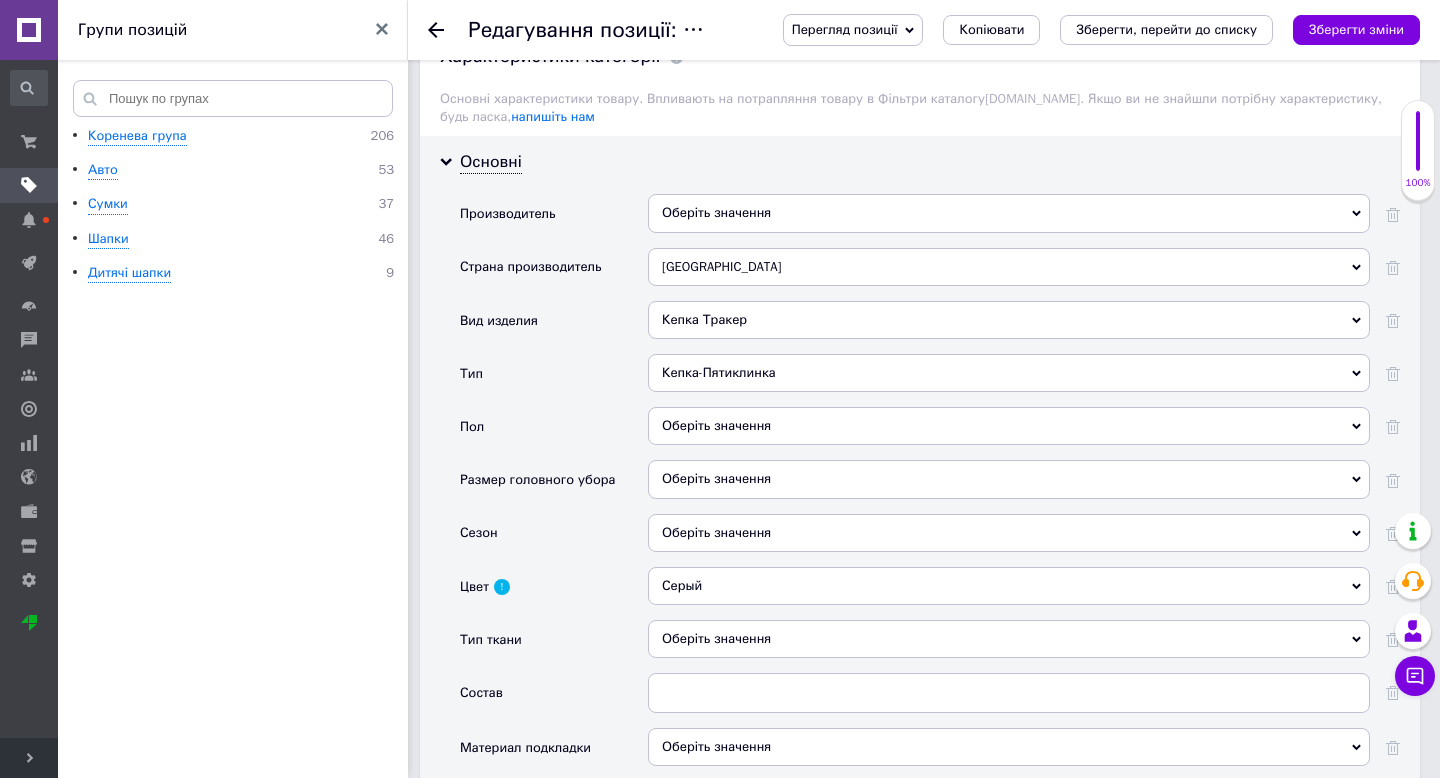 click on "Оберіть значення" at bounding box center [1009, 479] 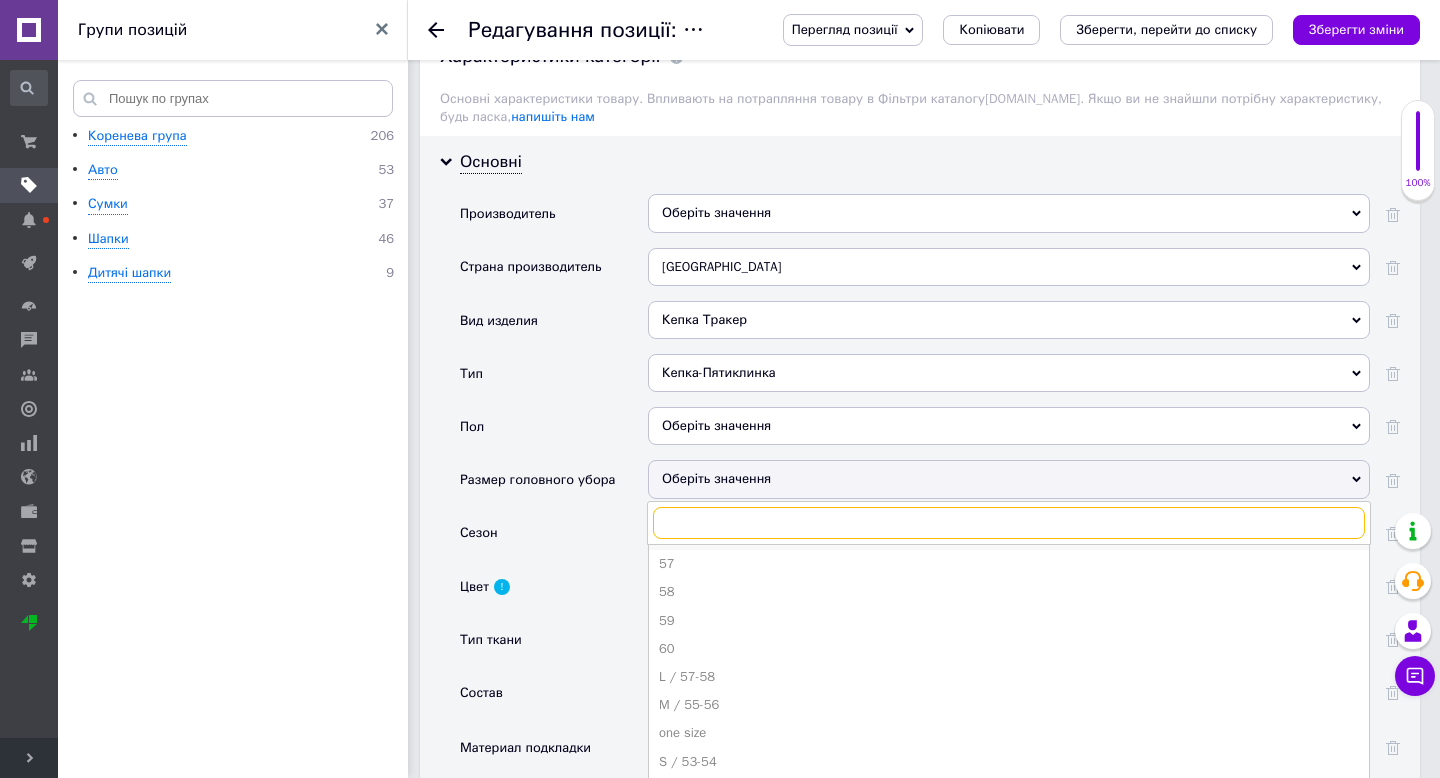 scroll, scrollTop: 122, scrollLeft: 0, axis: vertical 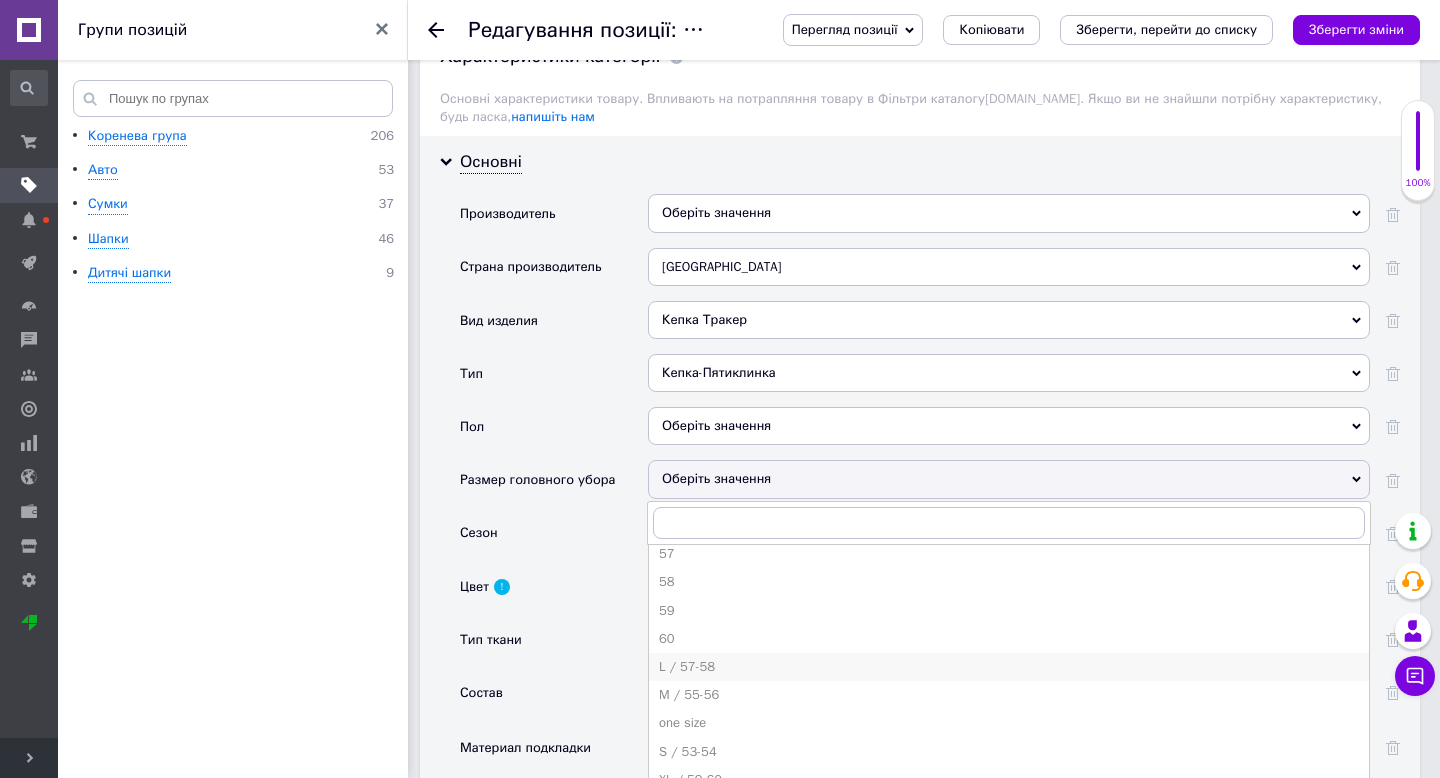 click on "L / 57-58" at bounding box center [1009, 667] 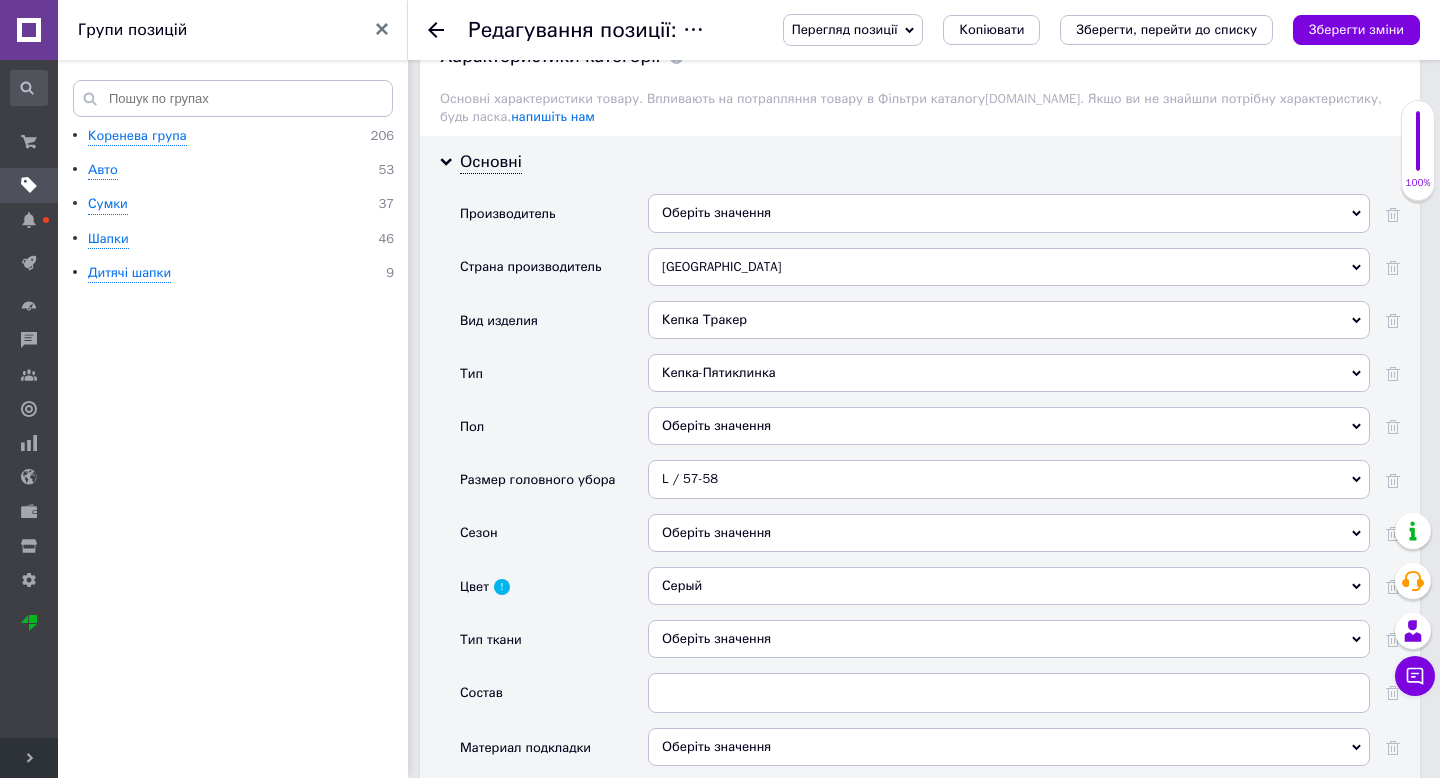 click on "Оберіть значення" at bounding box center [1009, 533] 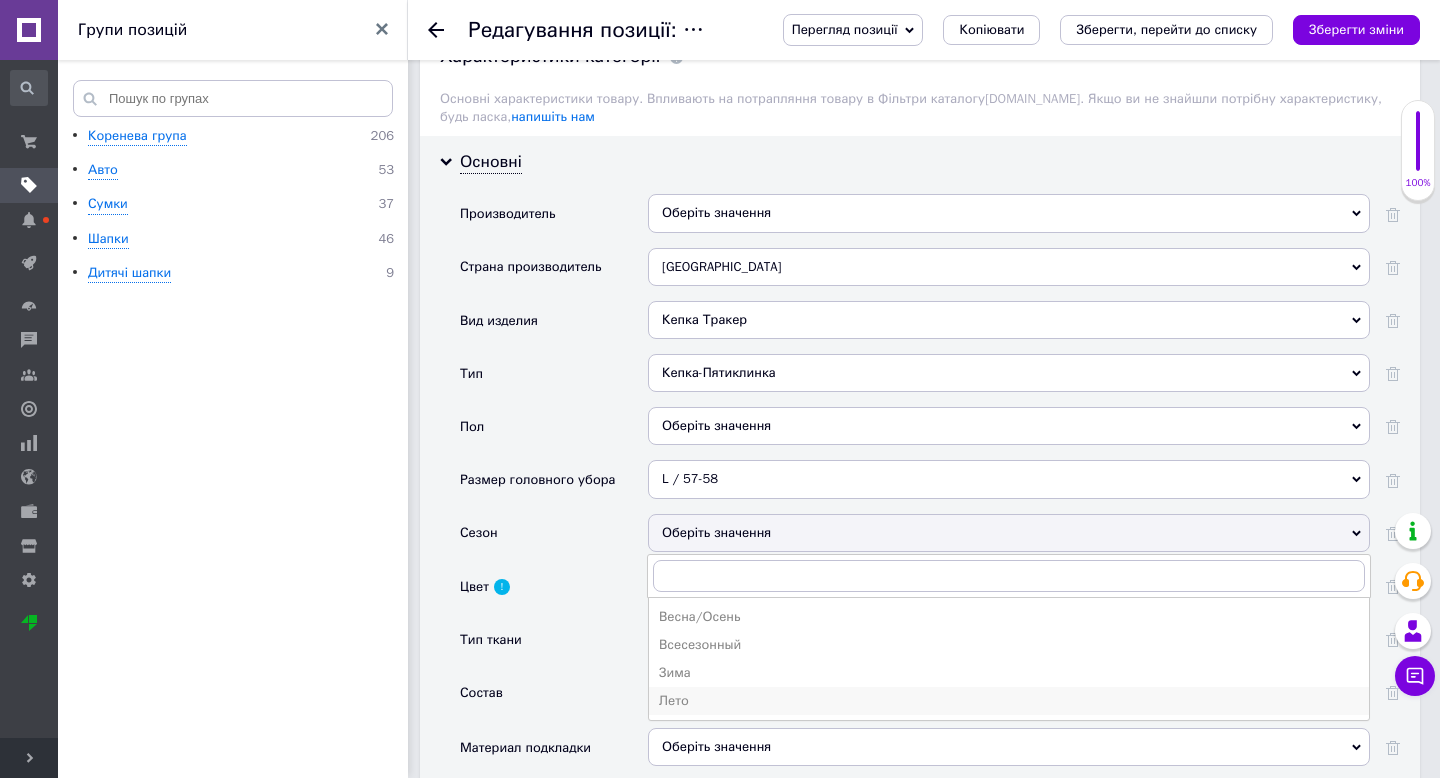 click on "Лето" at bounding box center (1009, 701) 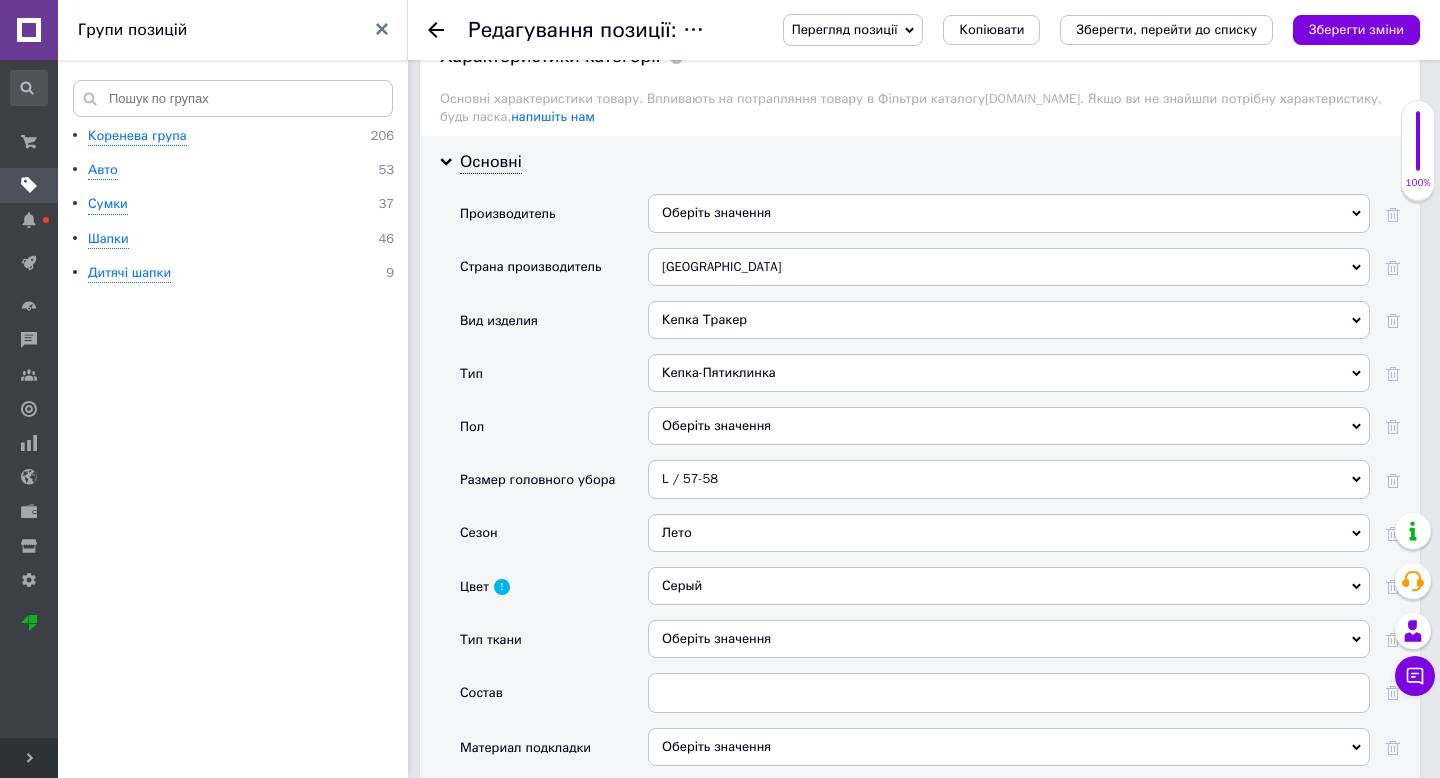 click on "Серый" at bounding box center (1009, 586) 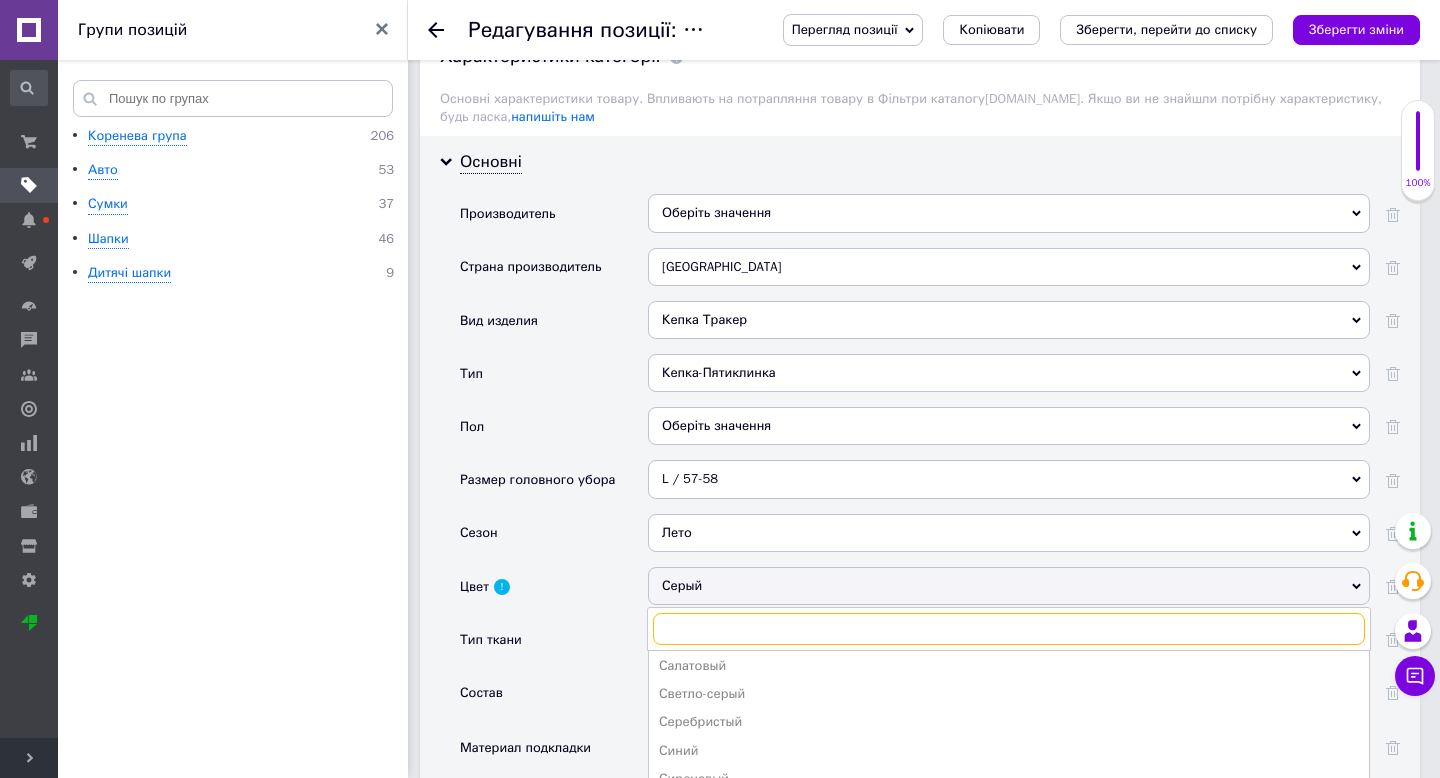 scroll, scrollTop: 501, scrollLeft: 0, axis: vertical 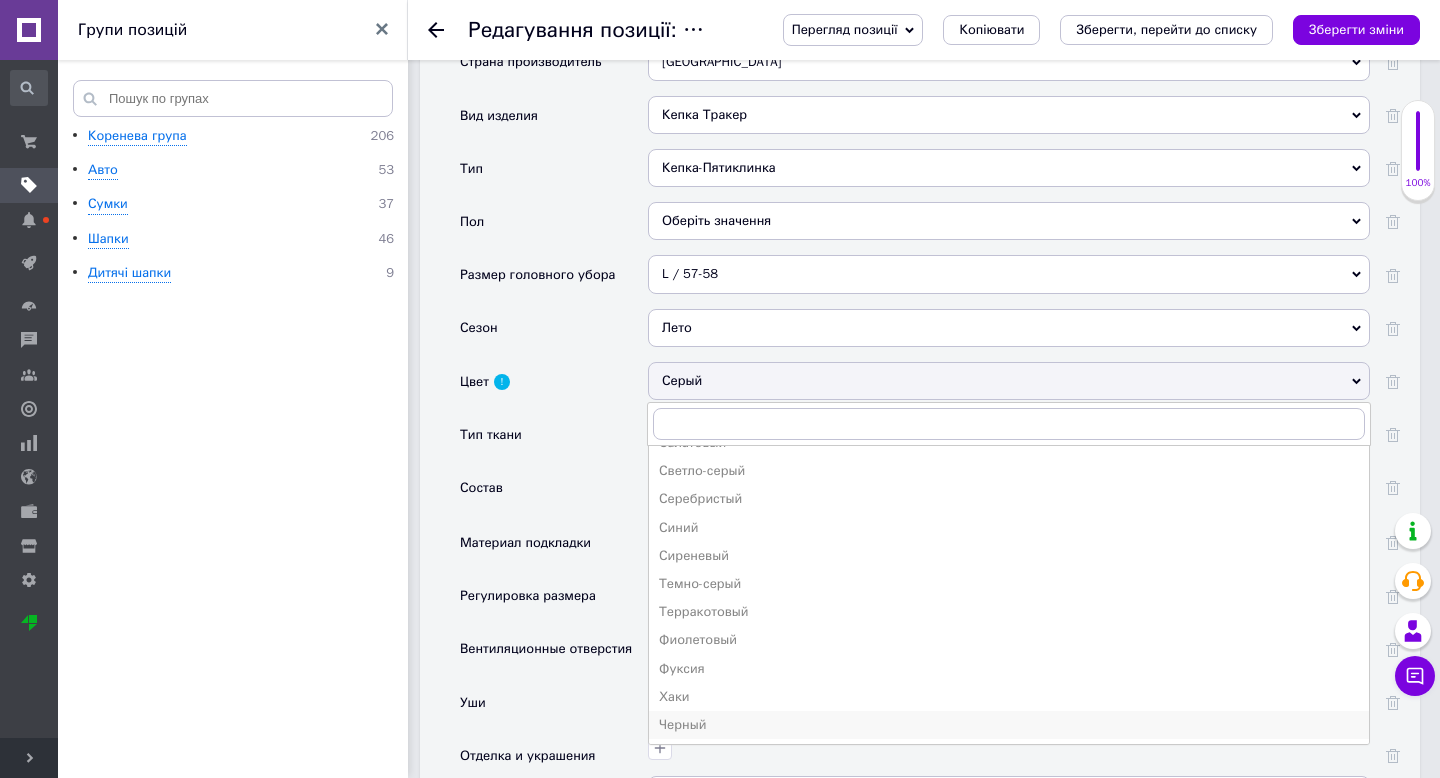 click on "Черный" at bounding box center [1009, 725] 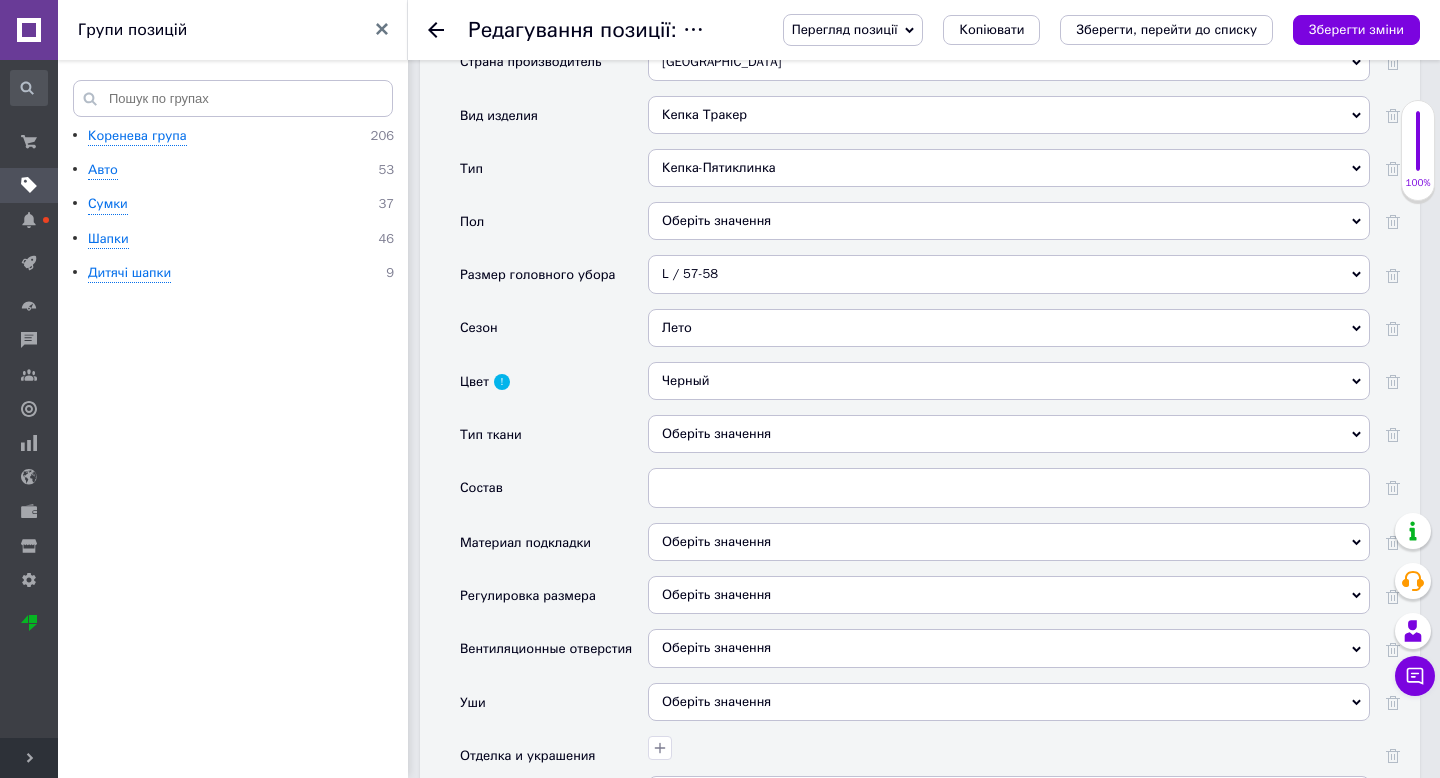 click on "Черный" at bounding box center (1009, 381) 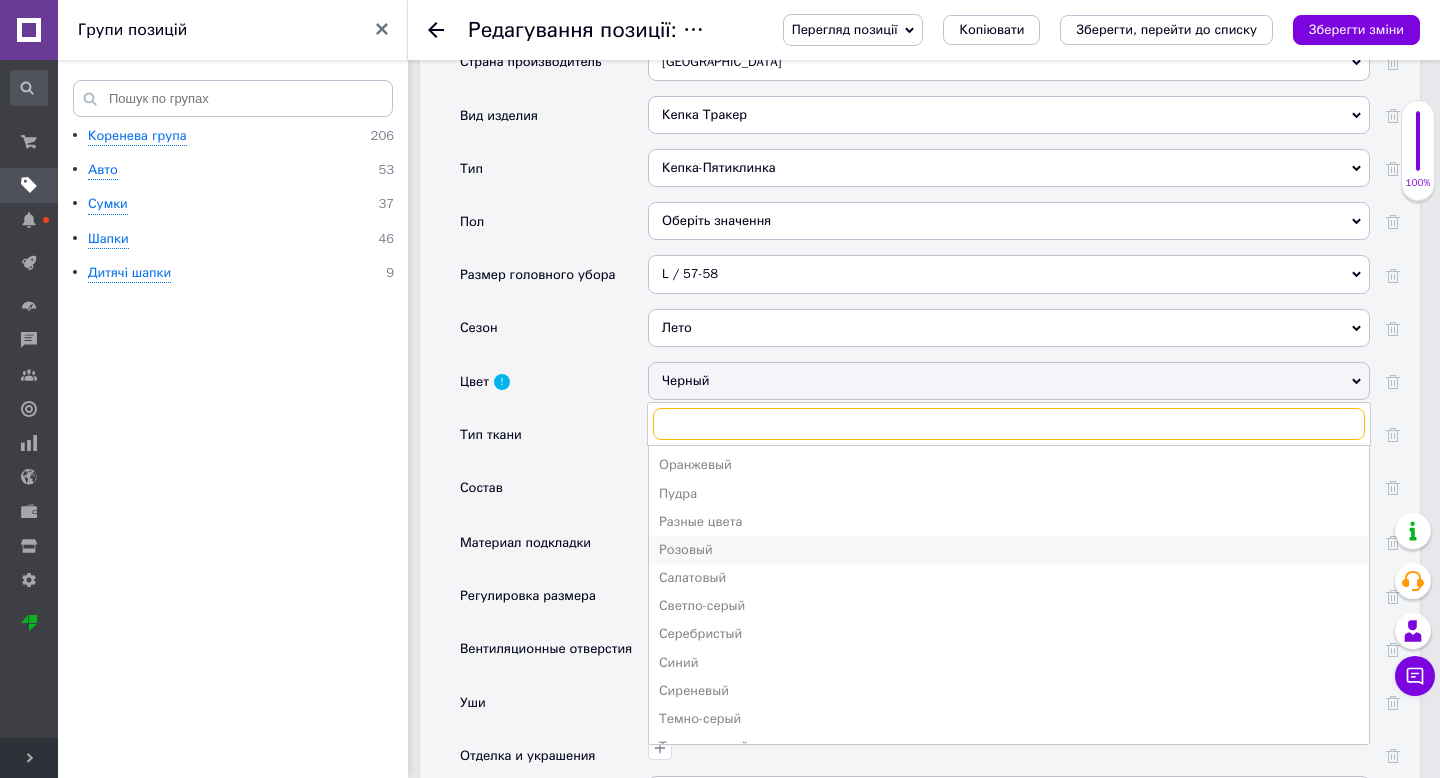scroll, scrollTop: 501, scrollLeft: 0, axis: vertical 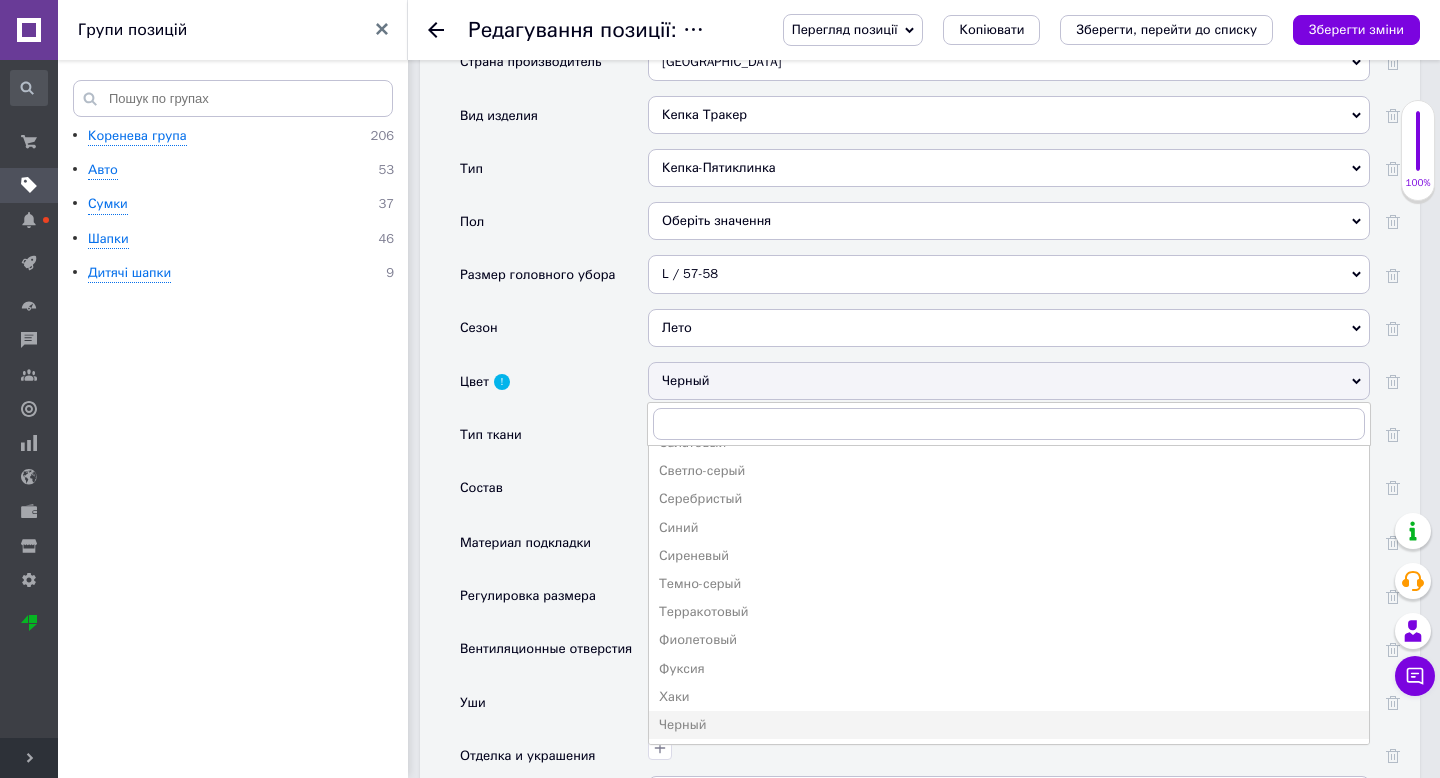 click on "Состав" at bounding box center [554, 495] 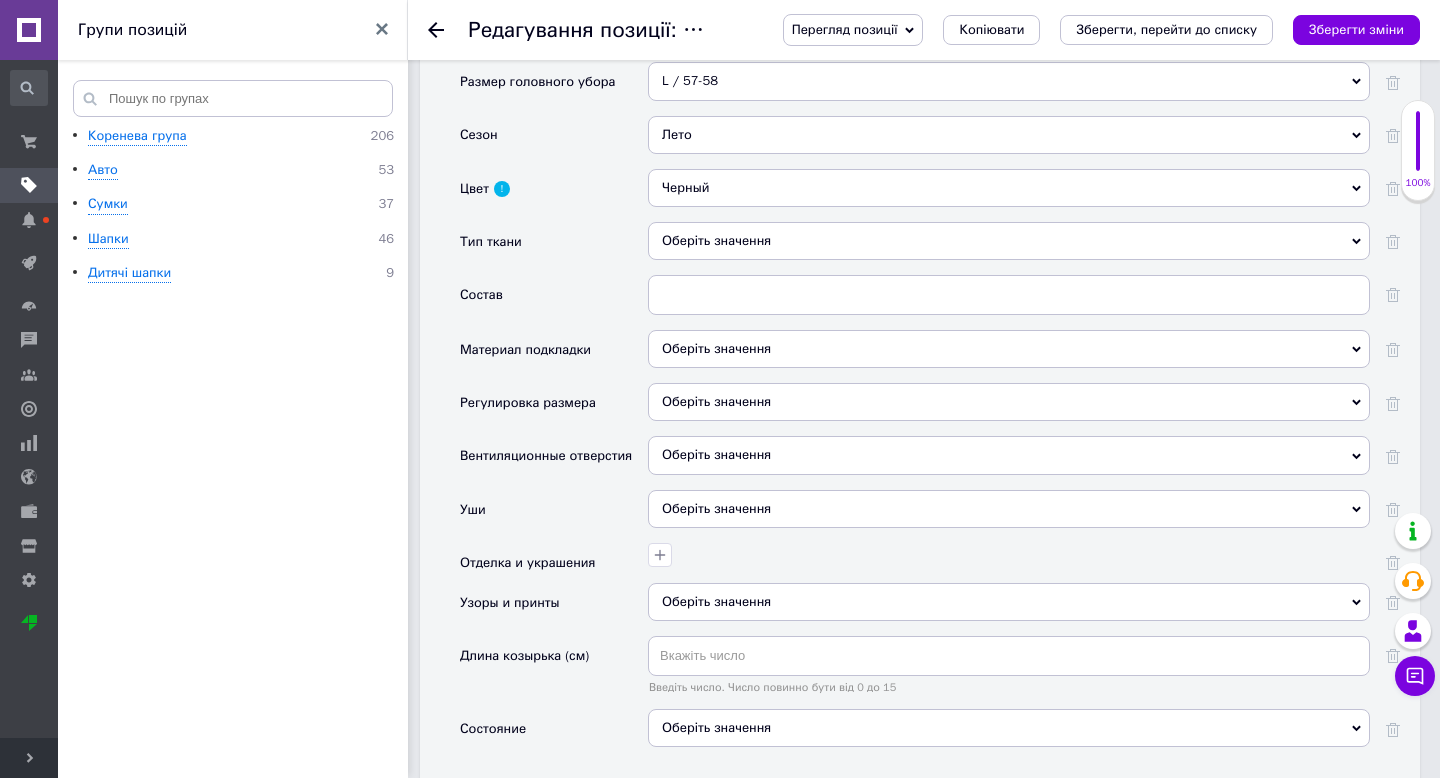 scroll, scrollTop: 2134, scrollLeft: 0, axis: vertical 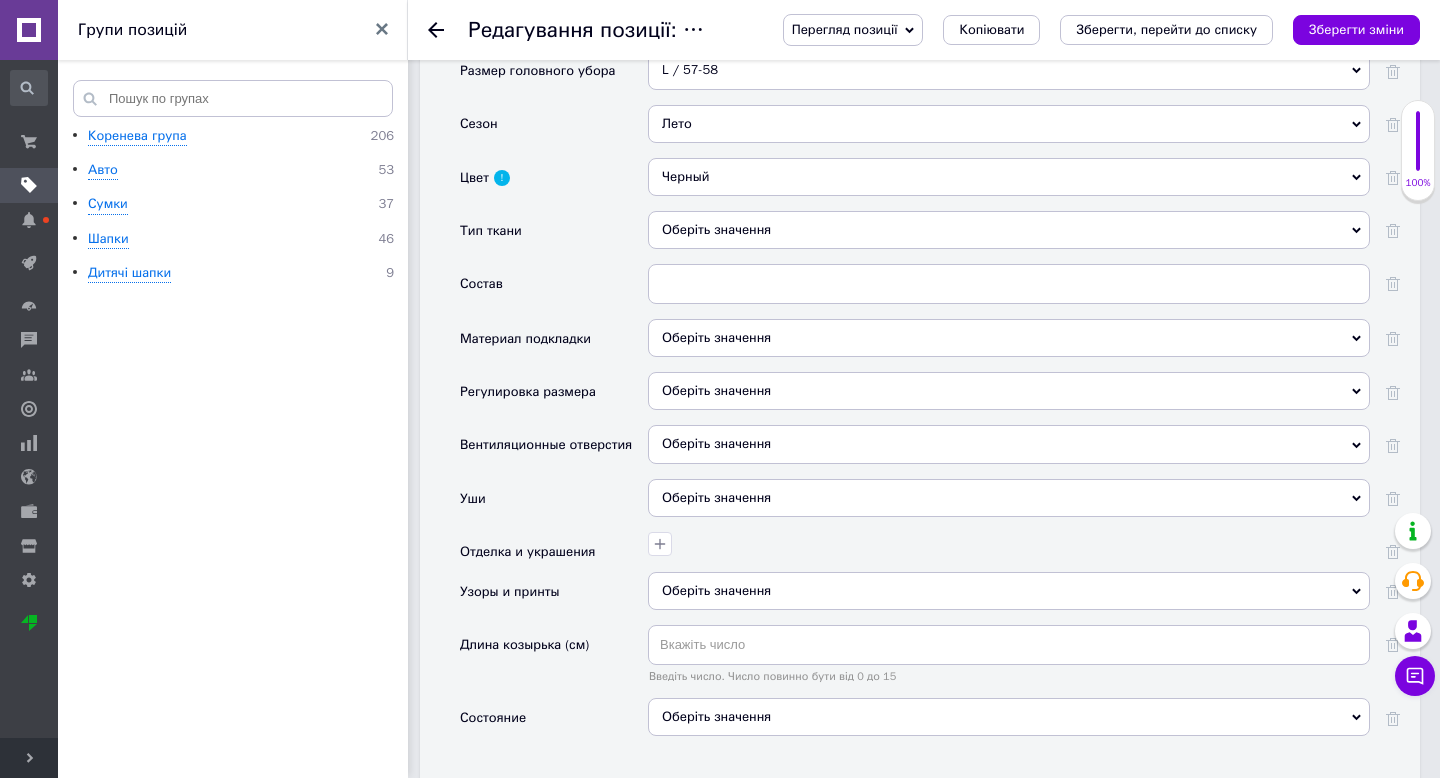 click on "Оберіть значення" at bounding box center [716, 390] 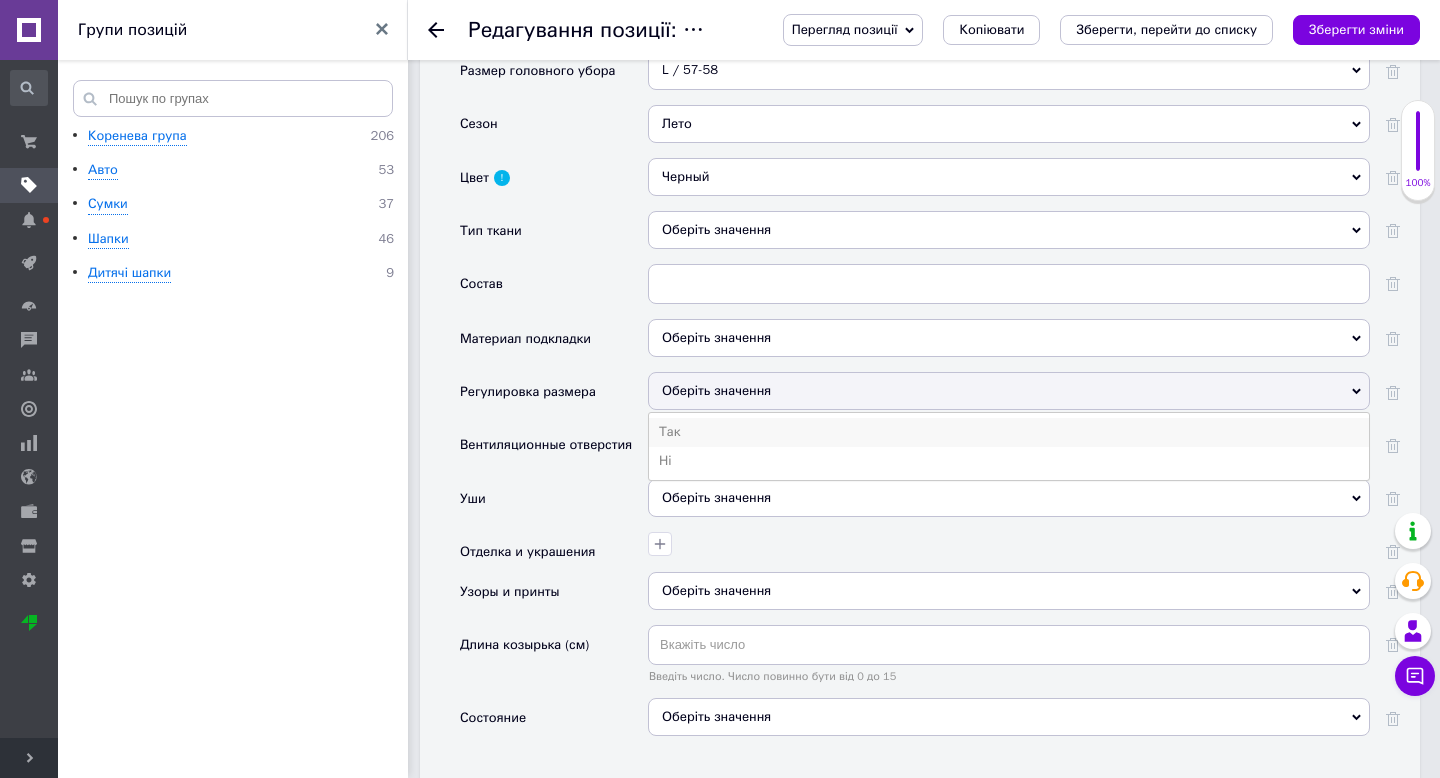 click on "Так" at bounding box center [1009, 432] 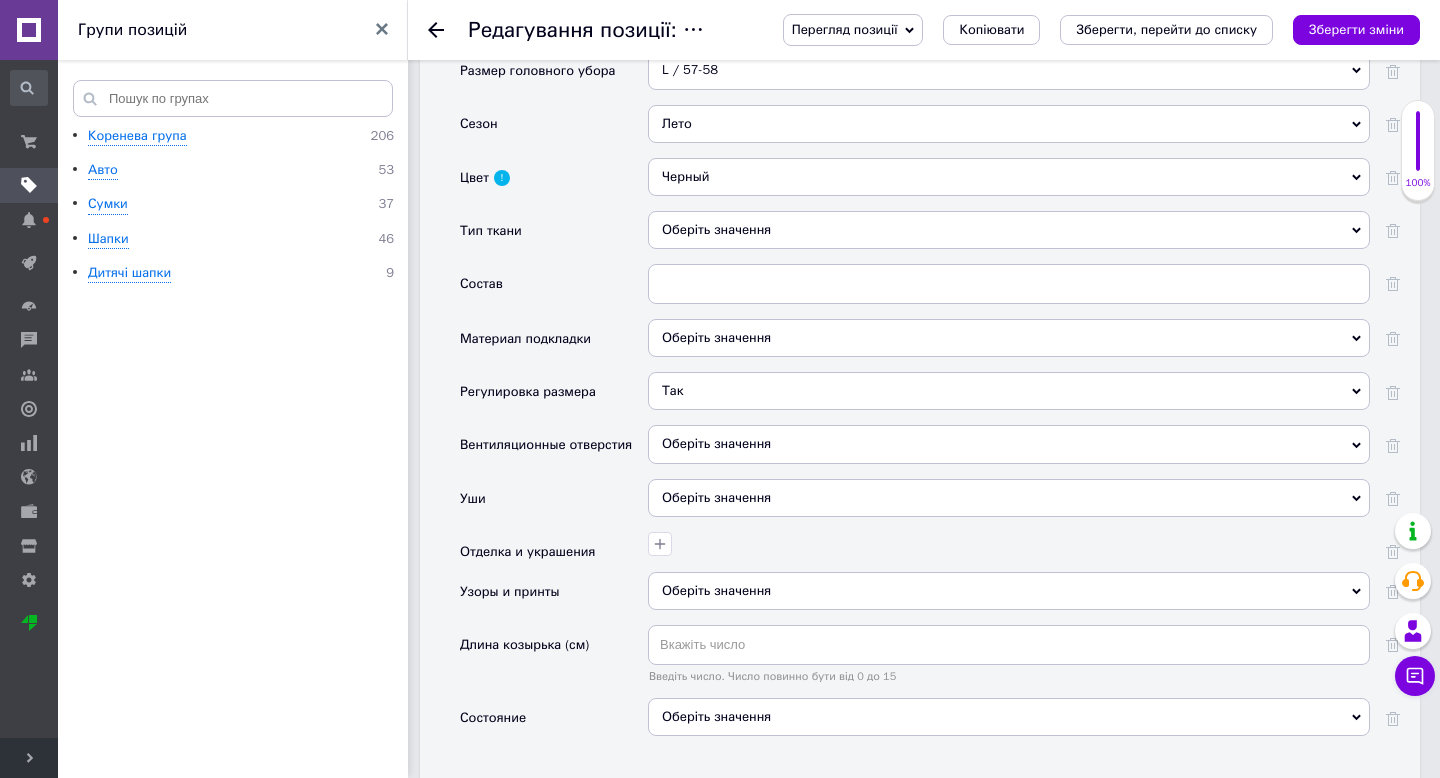 click on "Оберіть значення" at bounding box center (1009, 444) 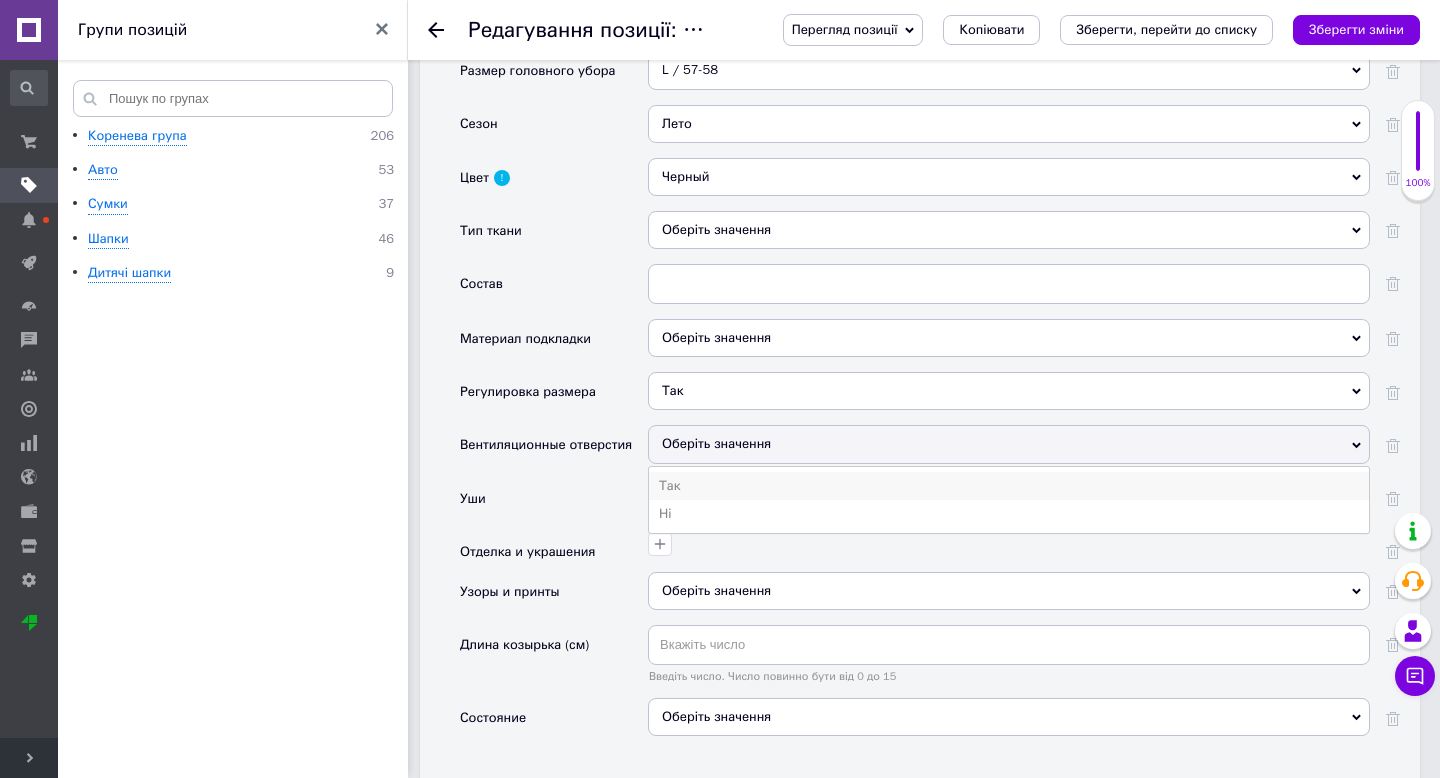 click on "Так" at bounding box center [1009, 486] 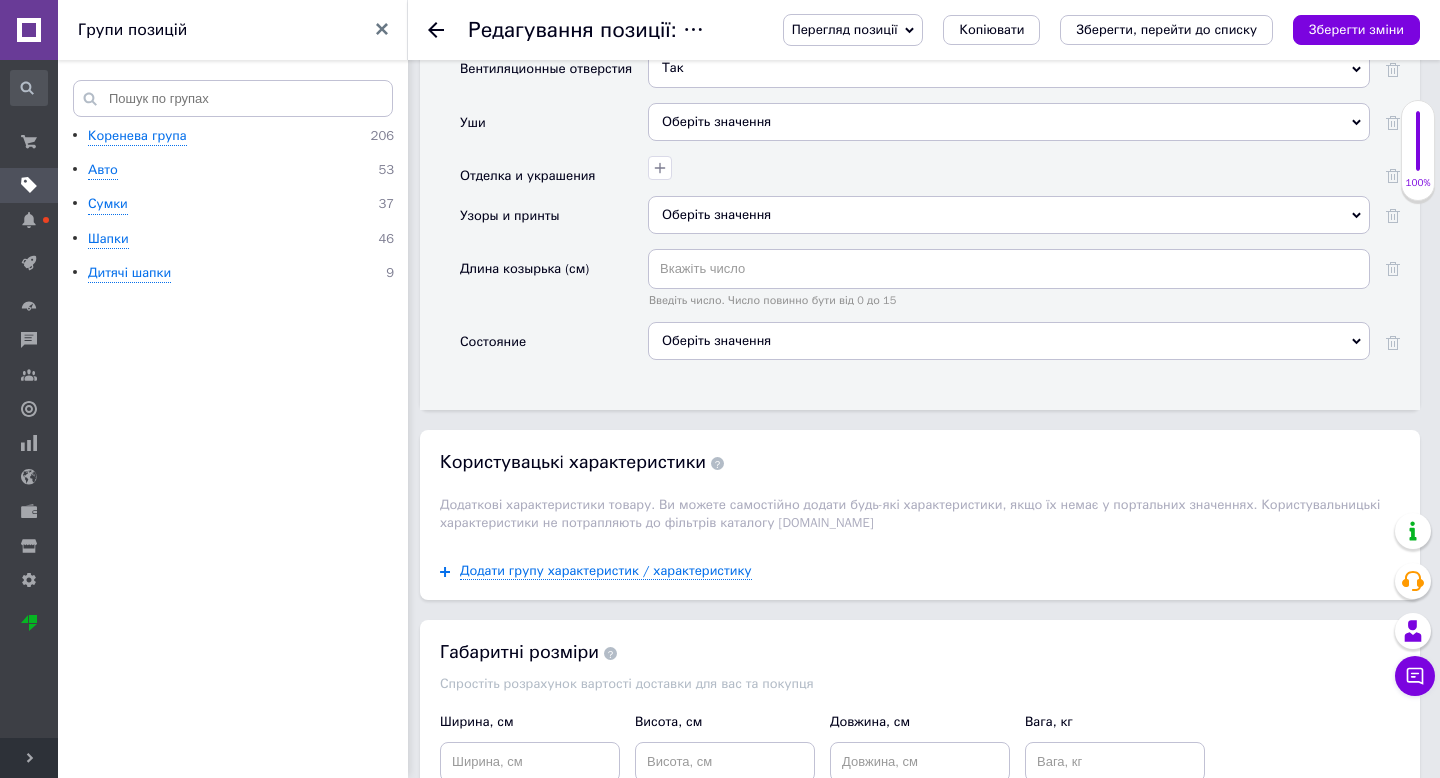 scroll, scrollTop: 2516, scrollLeft: 0, axis: vertical 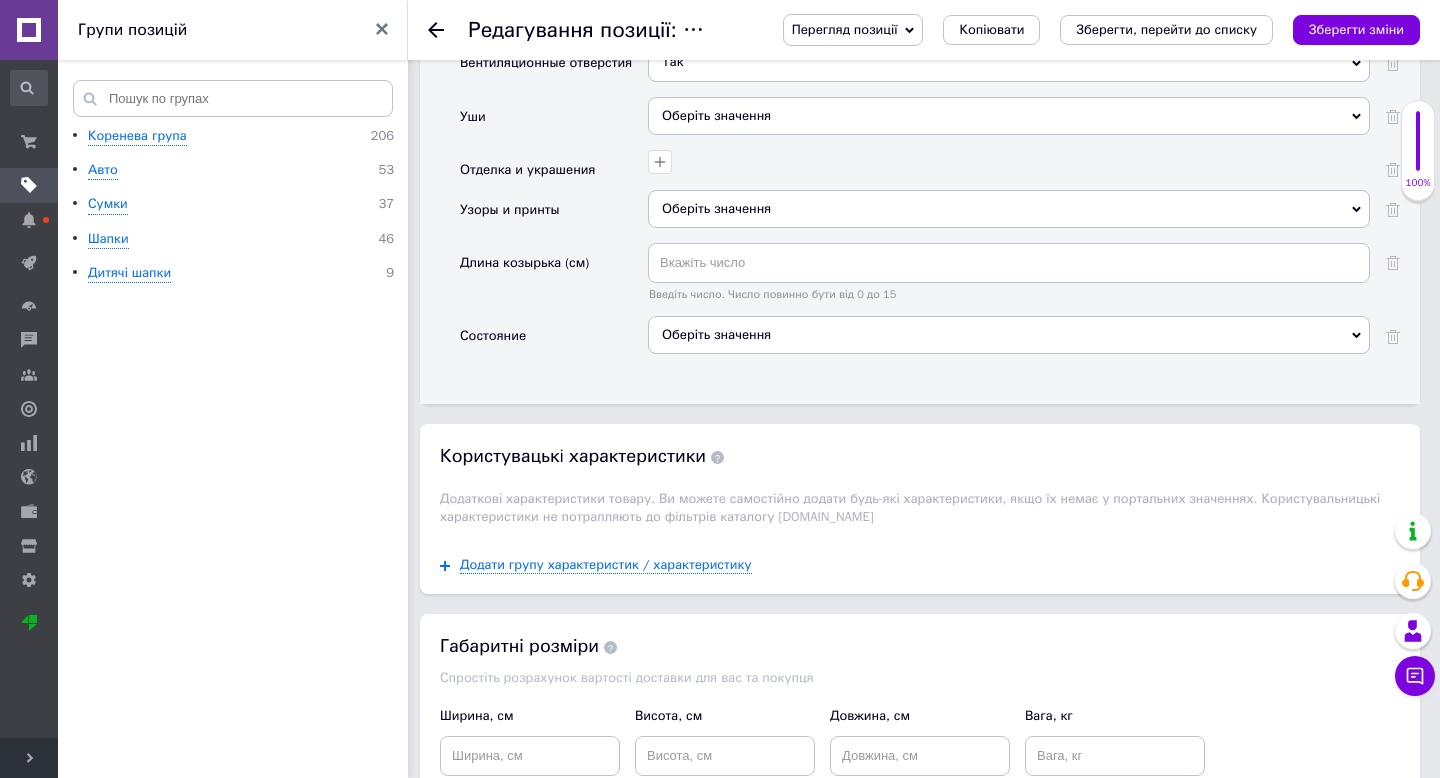 click on "Оберіть значення" at bounding box center (1009, 335) 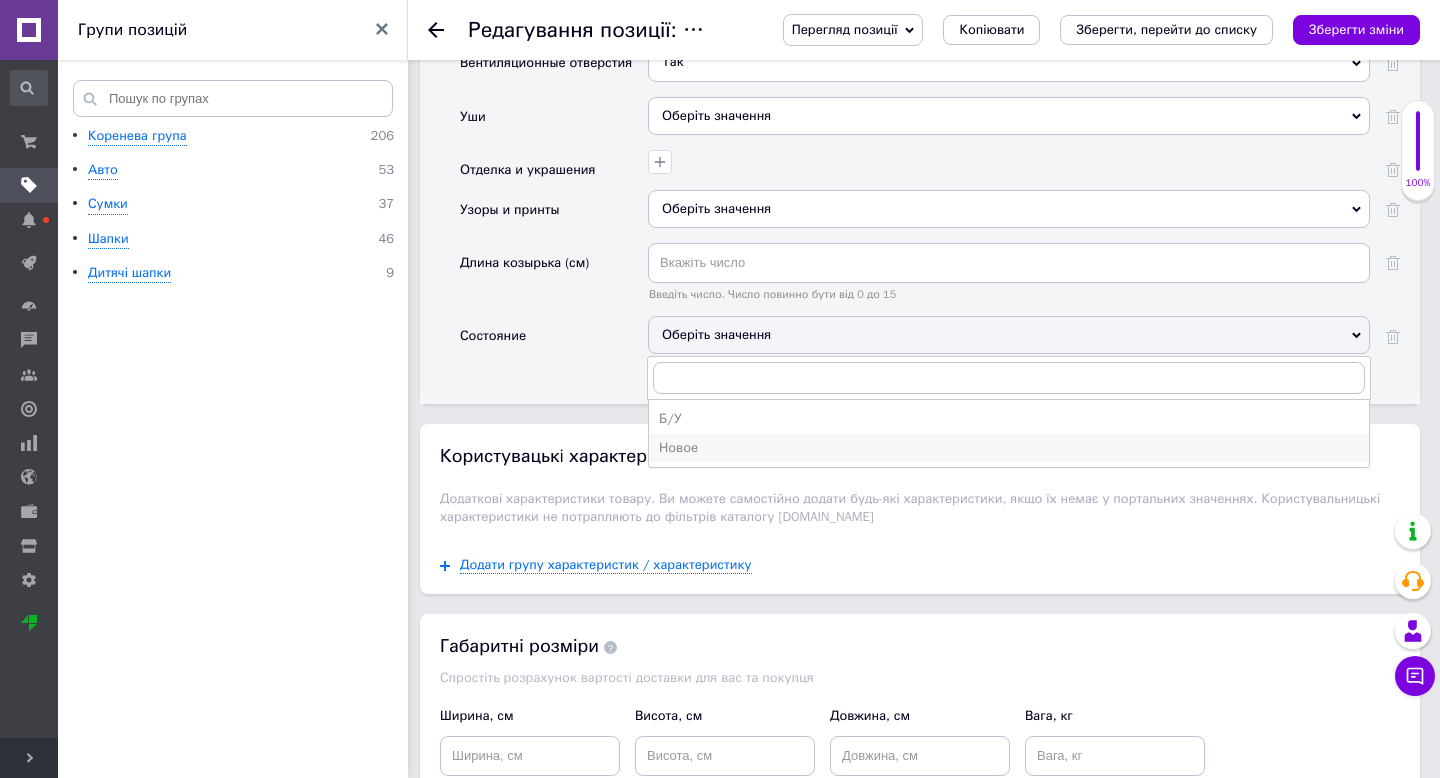 click on "Новое" at bounding box center [1009, 448] 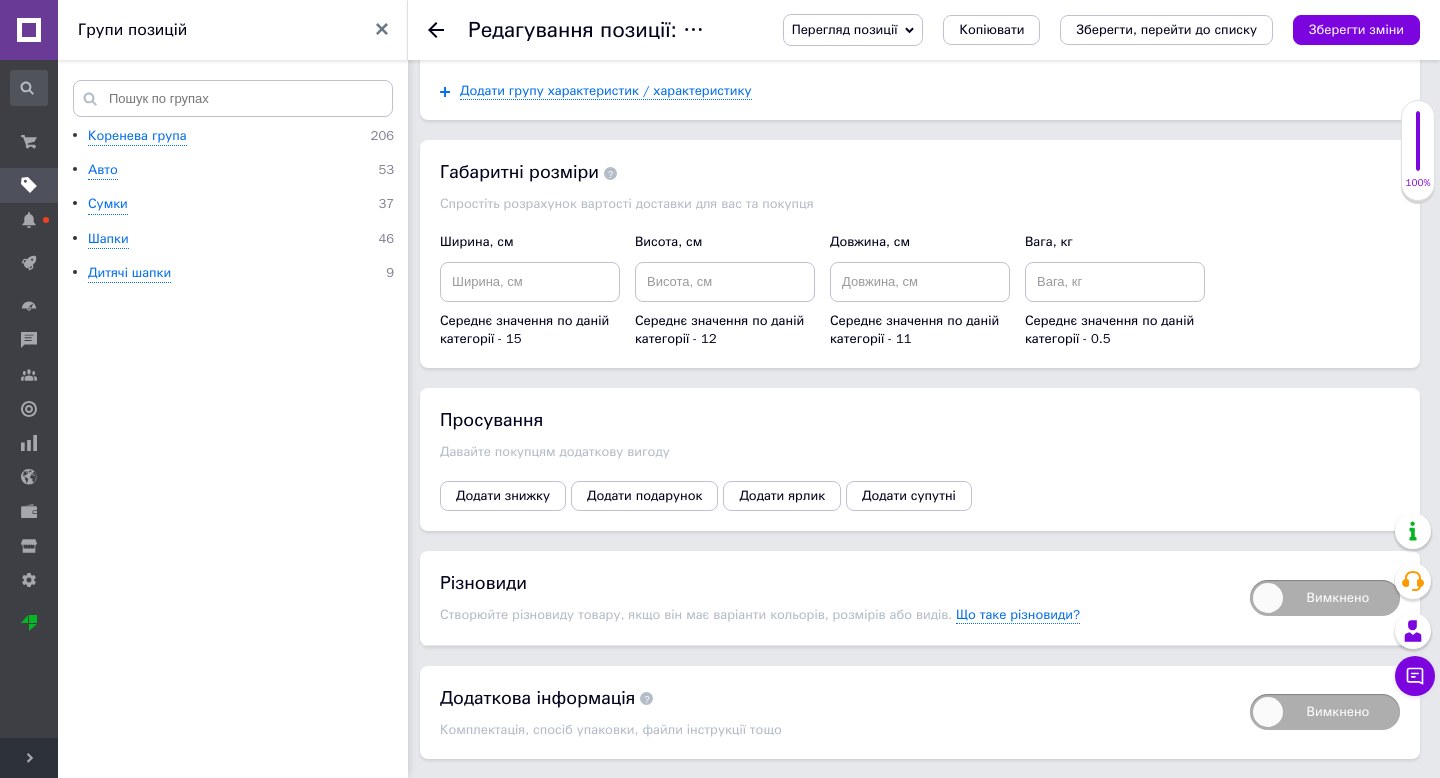 scroll, scrollTop: 3042, scrollLeft: 0, axis: vertical 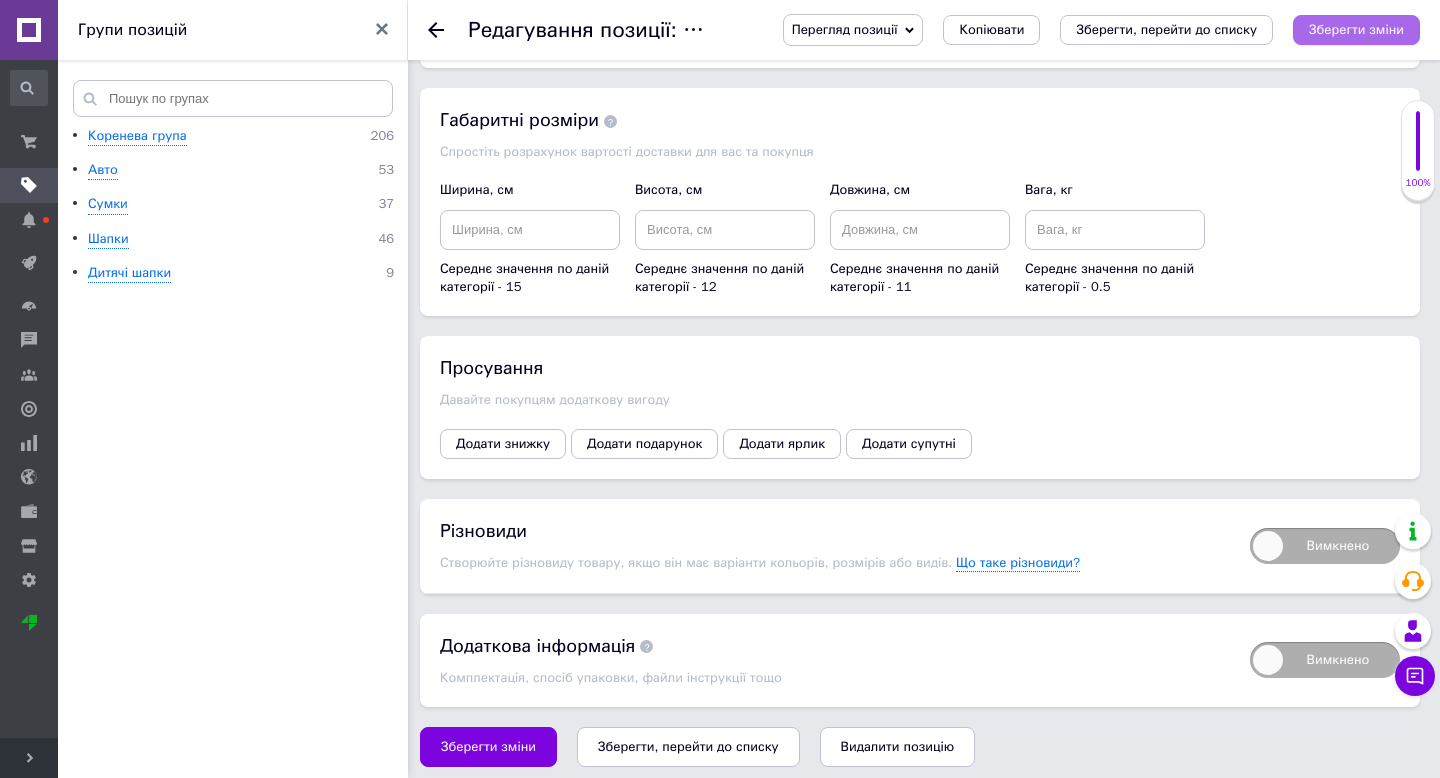 click on "Зберегти зміни" at bounding box center [1356, 29] 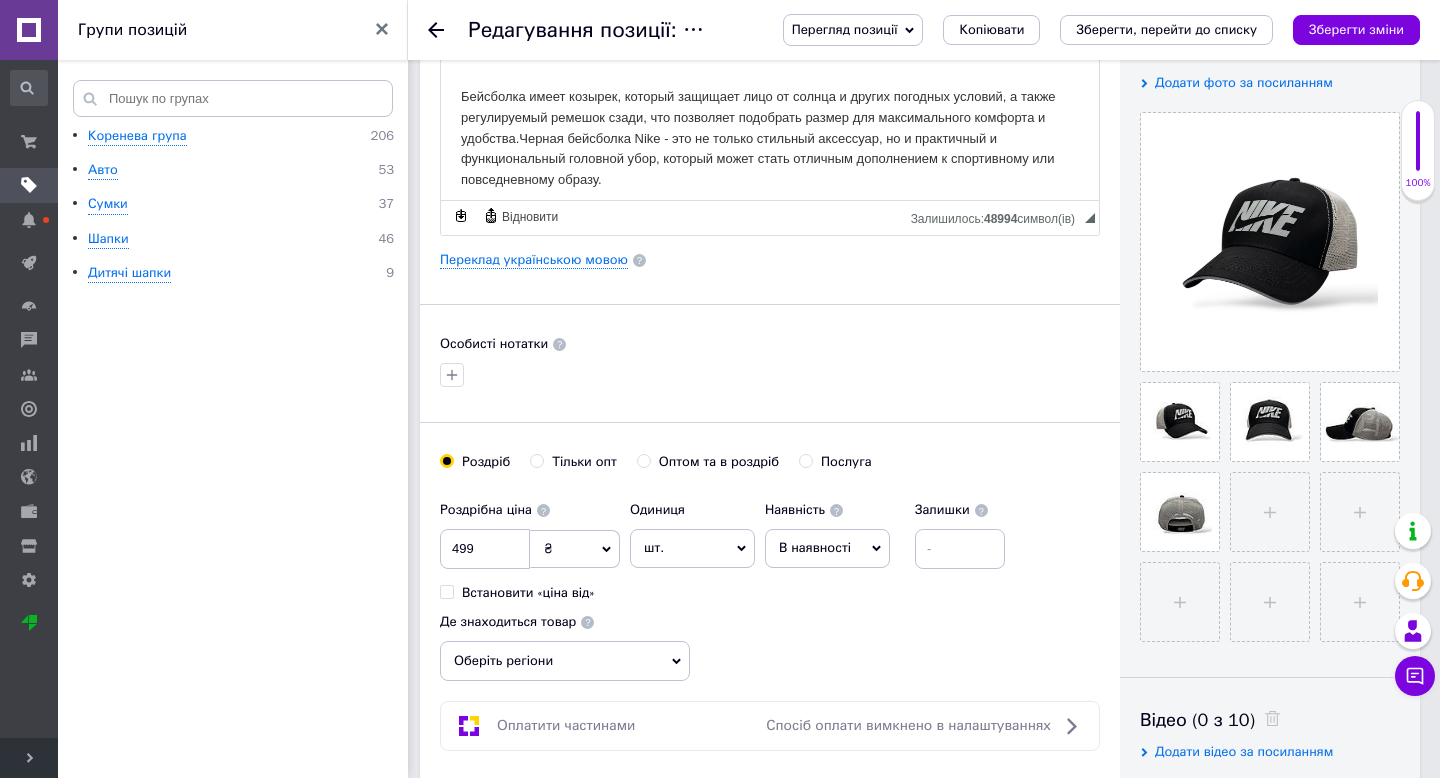 scroll, scrollTop: 362, scrollLeft: 0, axis: vertical 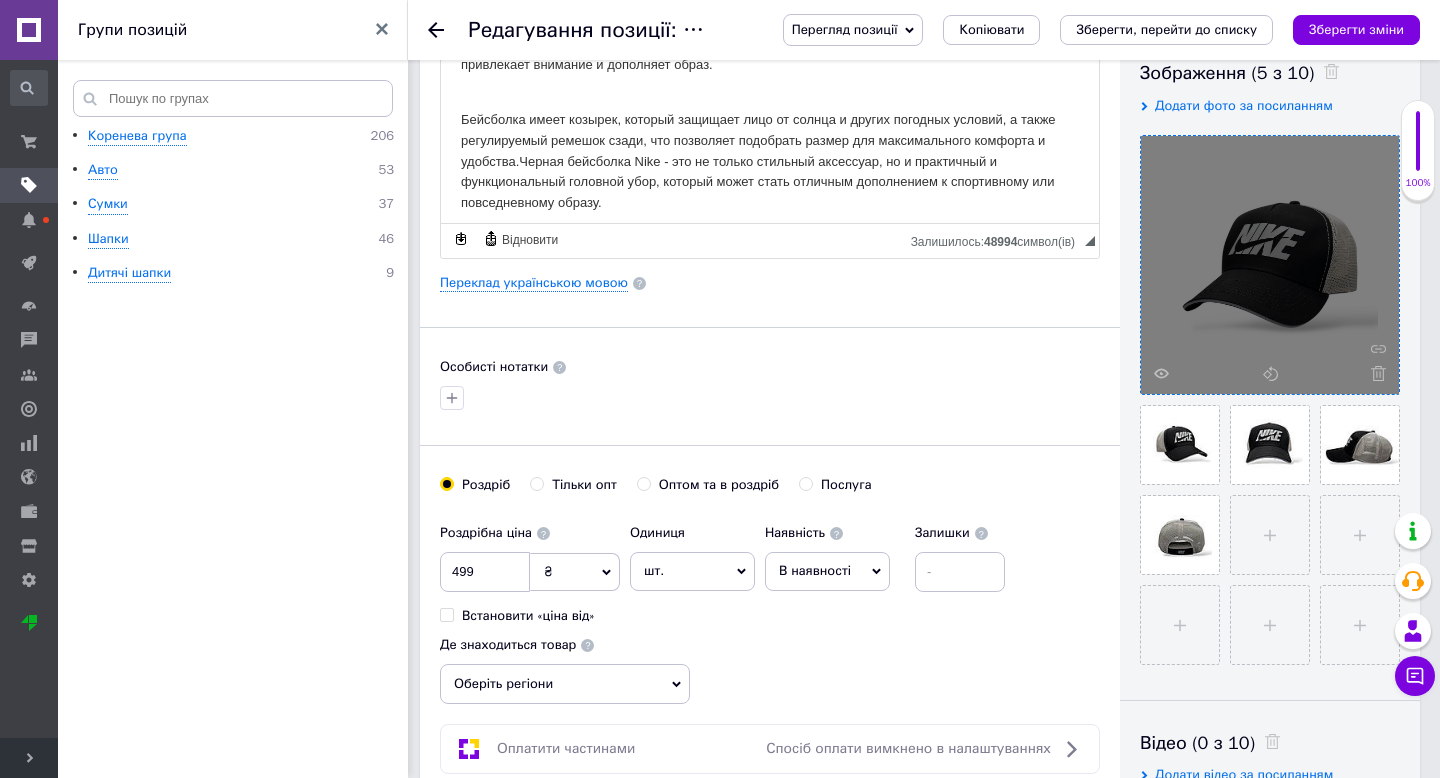 click at bounding box center [1270, 265] 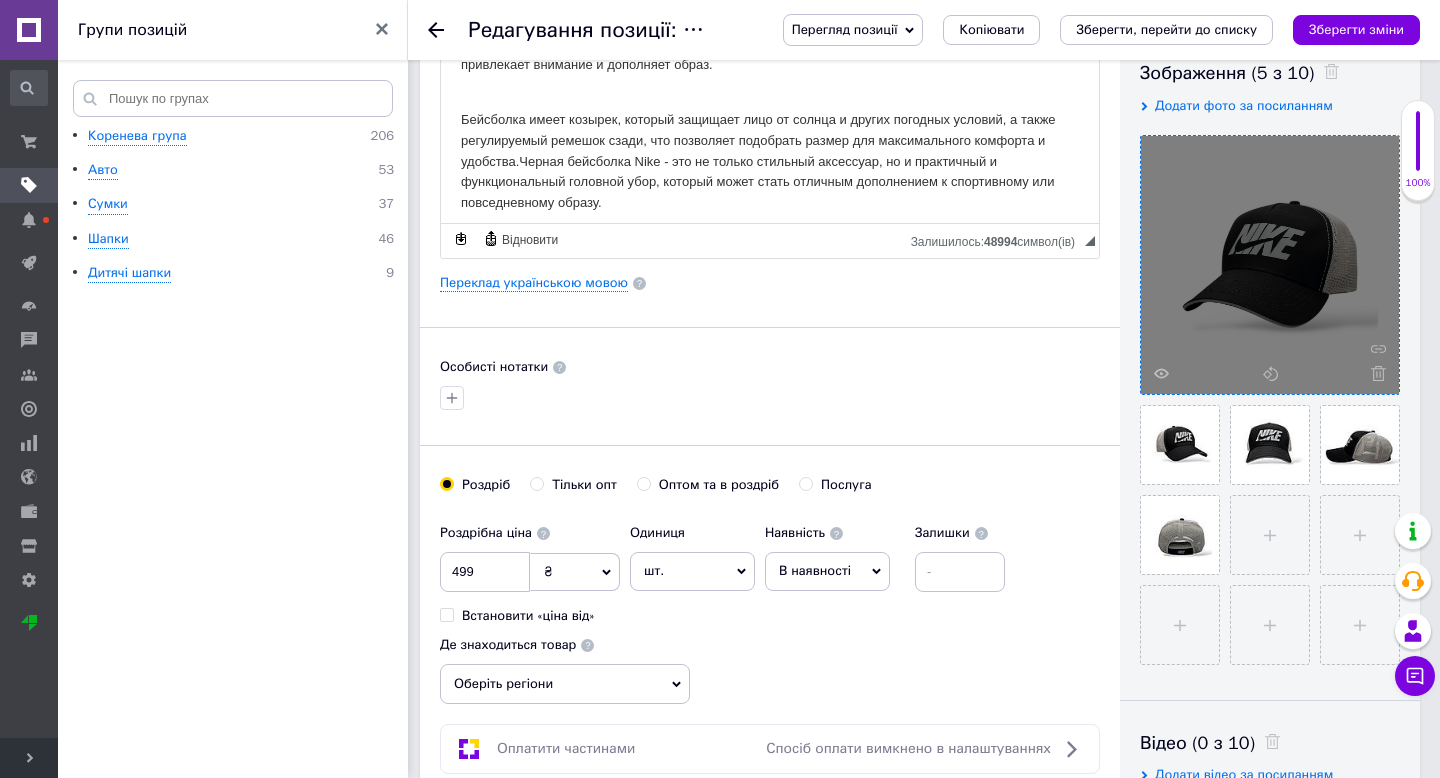 click at bounding box center [1270, 265] 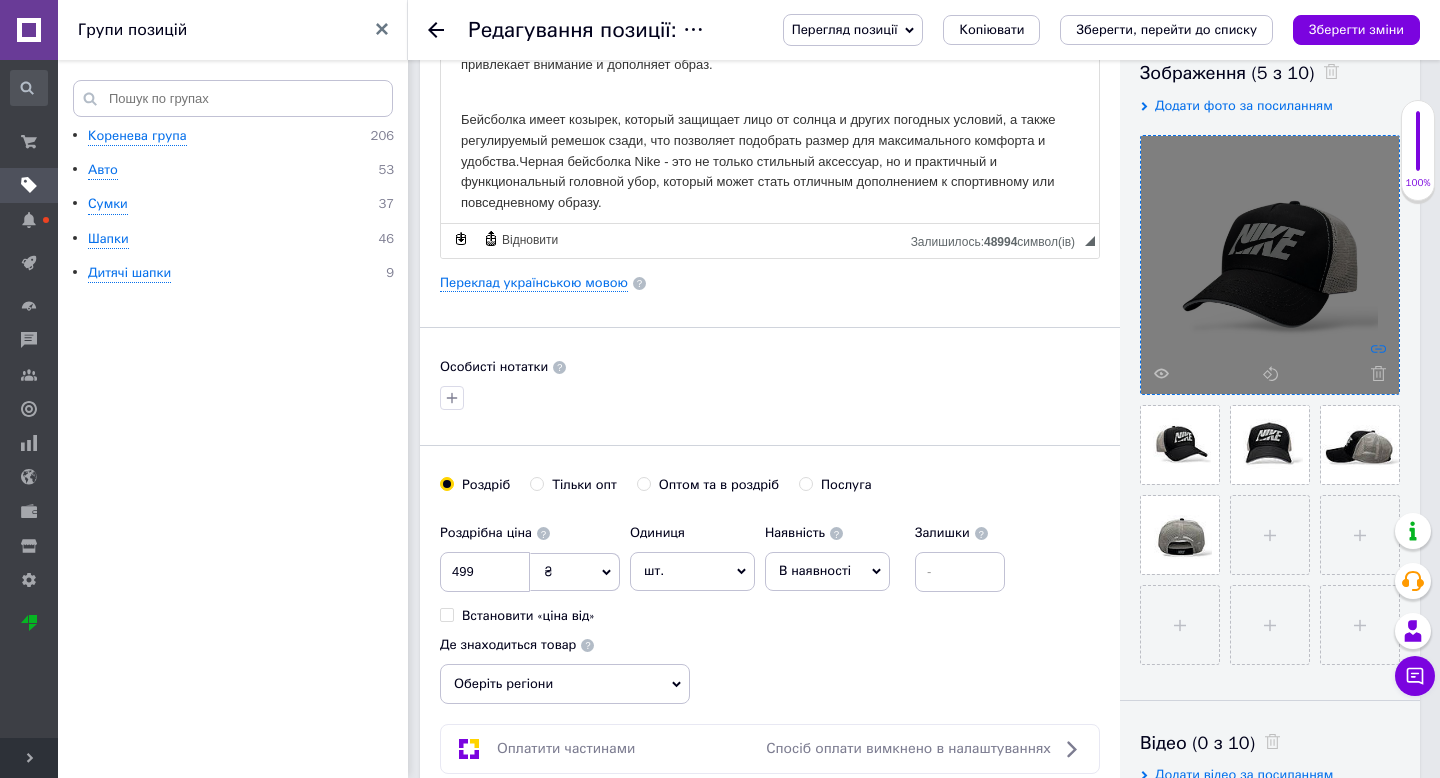 click 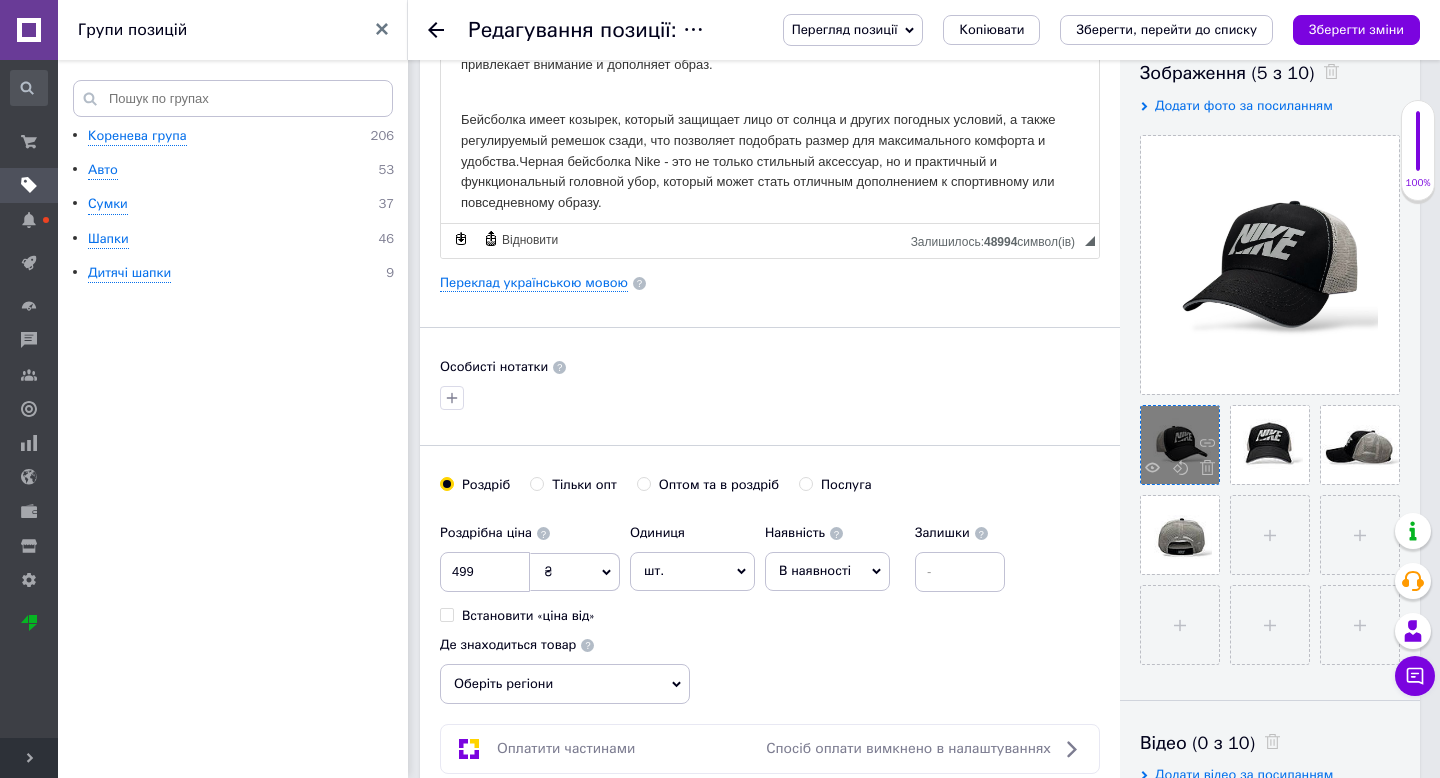 click at bounding box center (1180, 445) 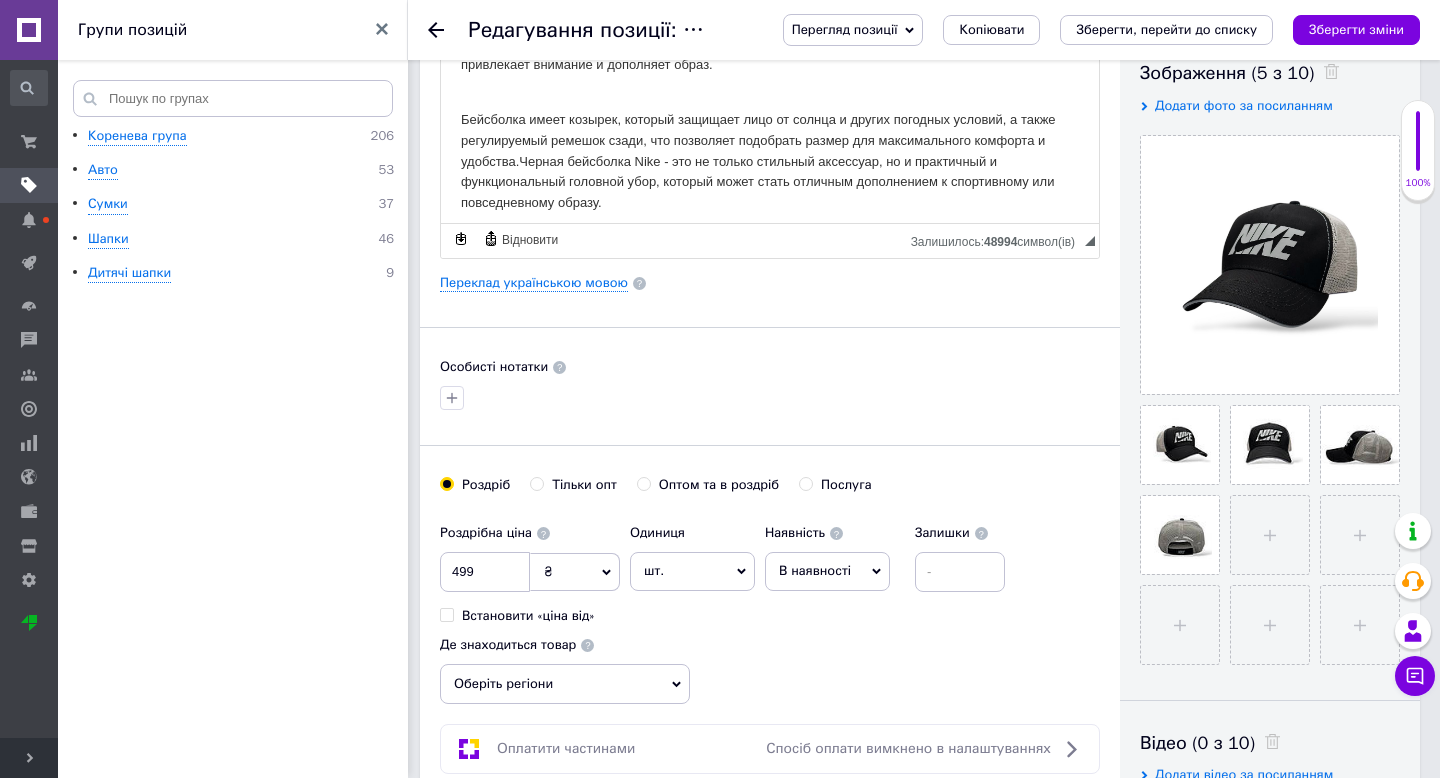 click at bounding box center (770, 398) 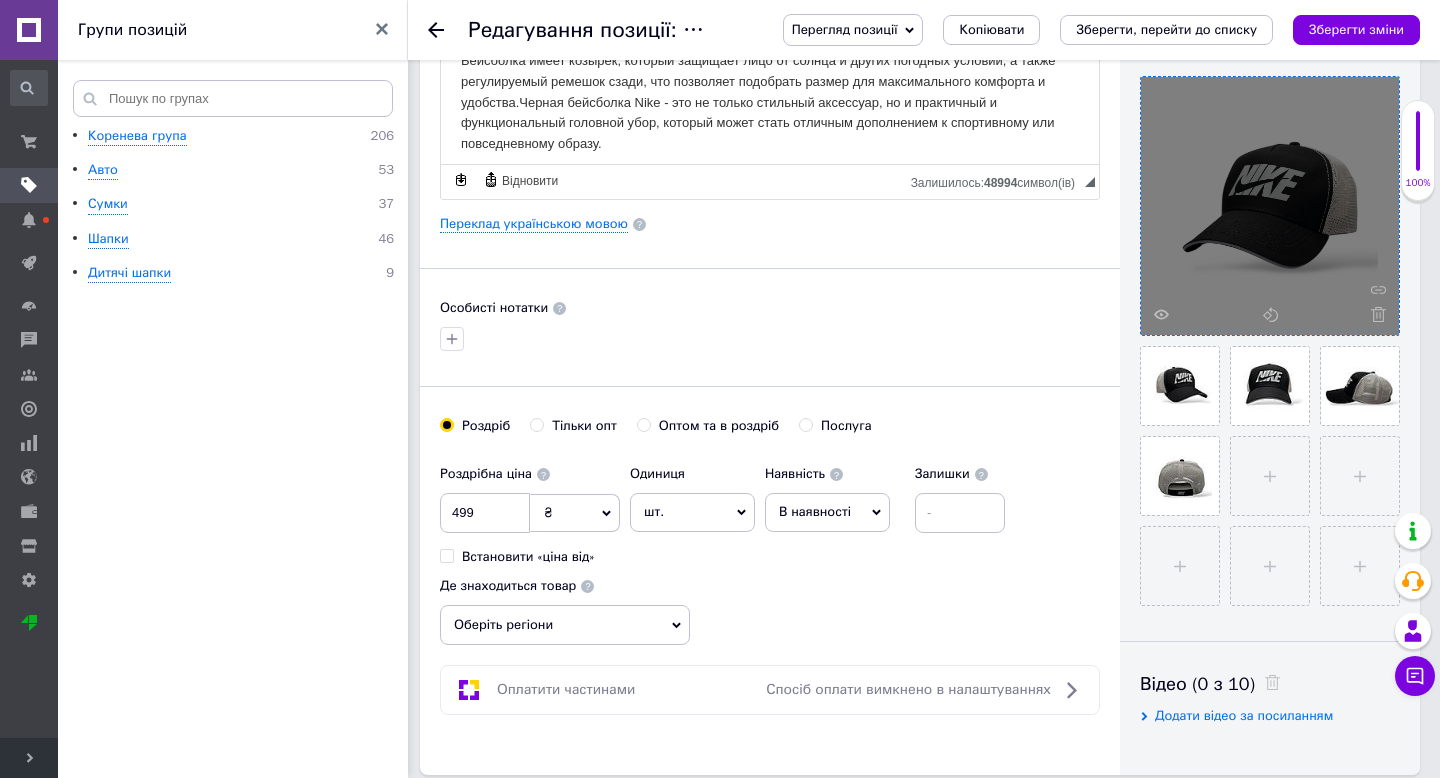 click at bounding box center [1270, 206] 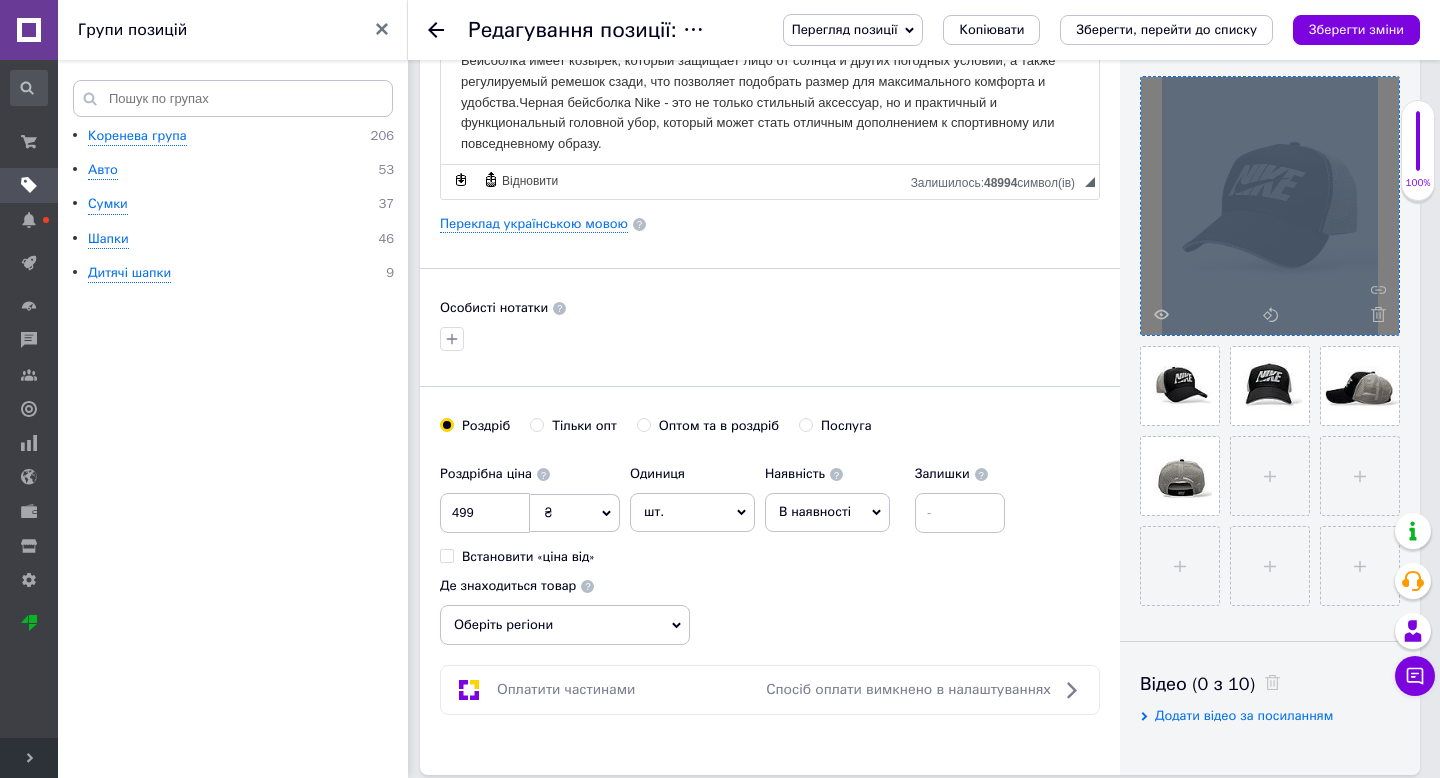 click at bounding box center [1270, 206] 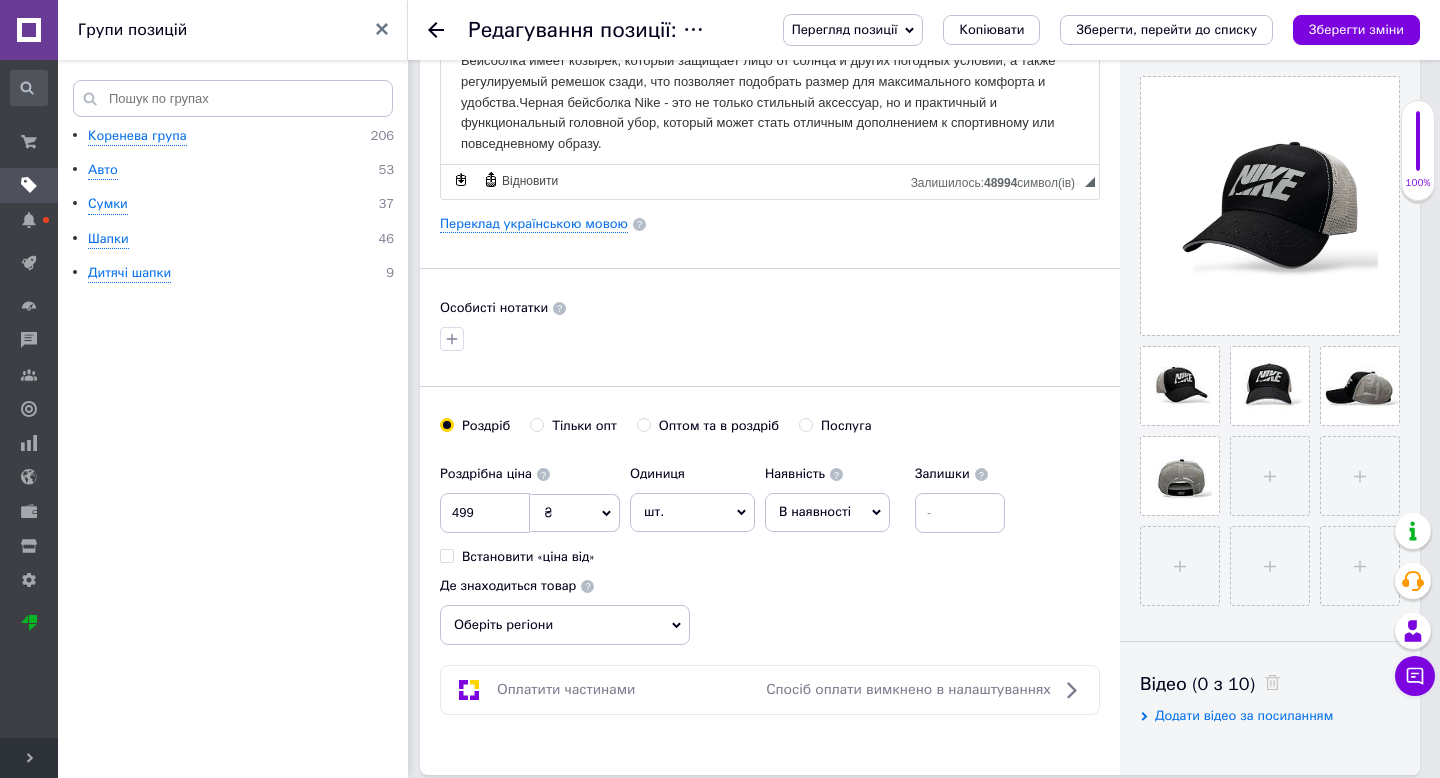 click at bounding box center (770, 339) 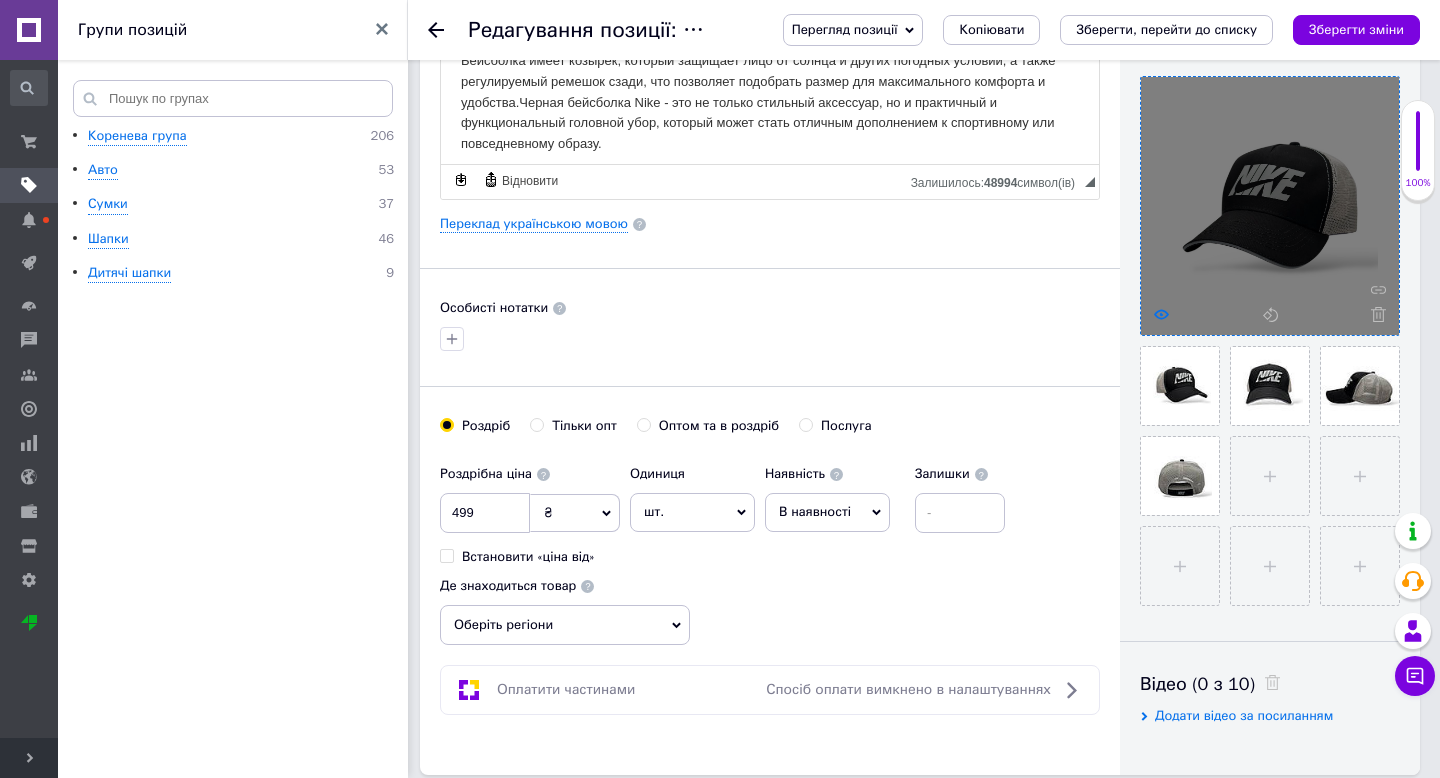 click 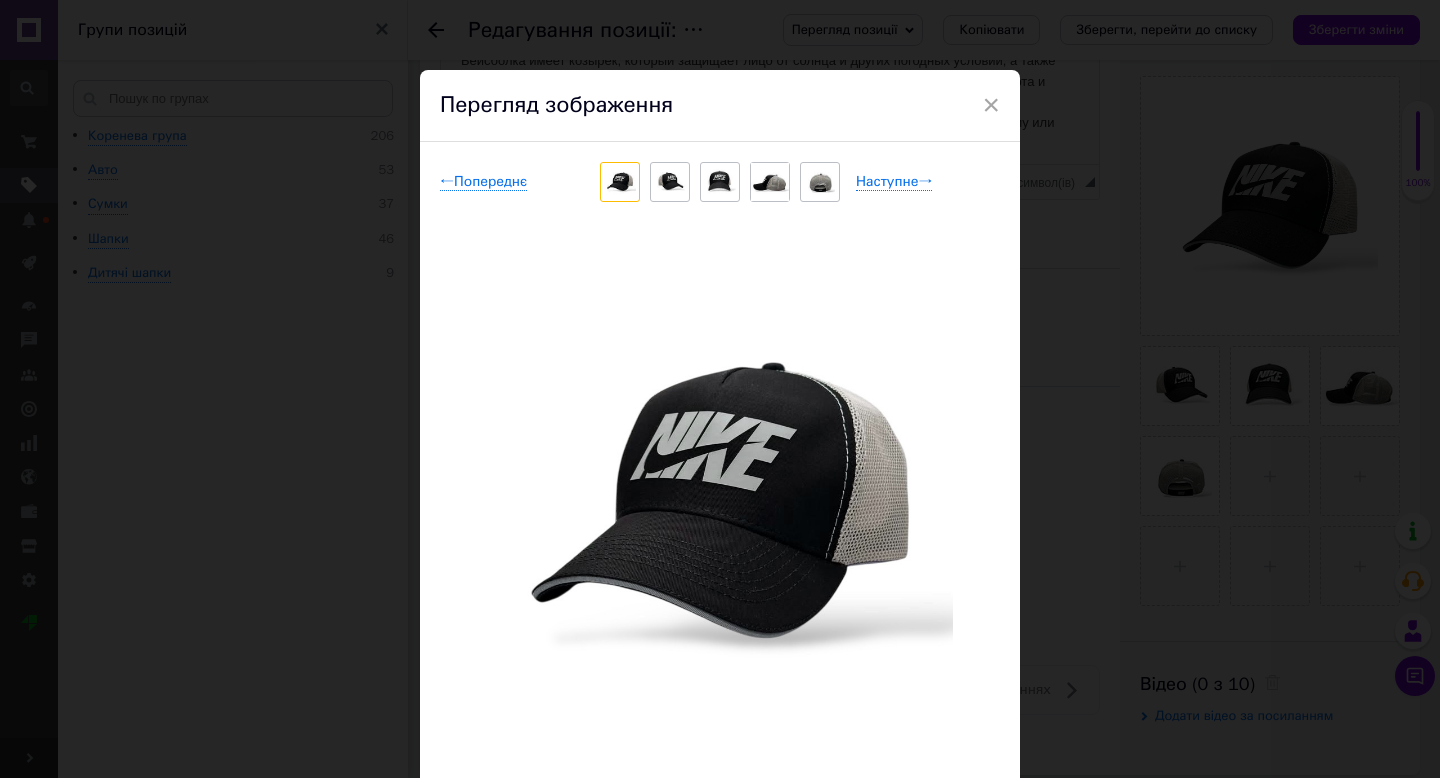 click at bounding box center (720, 502) 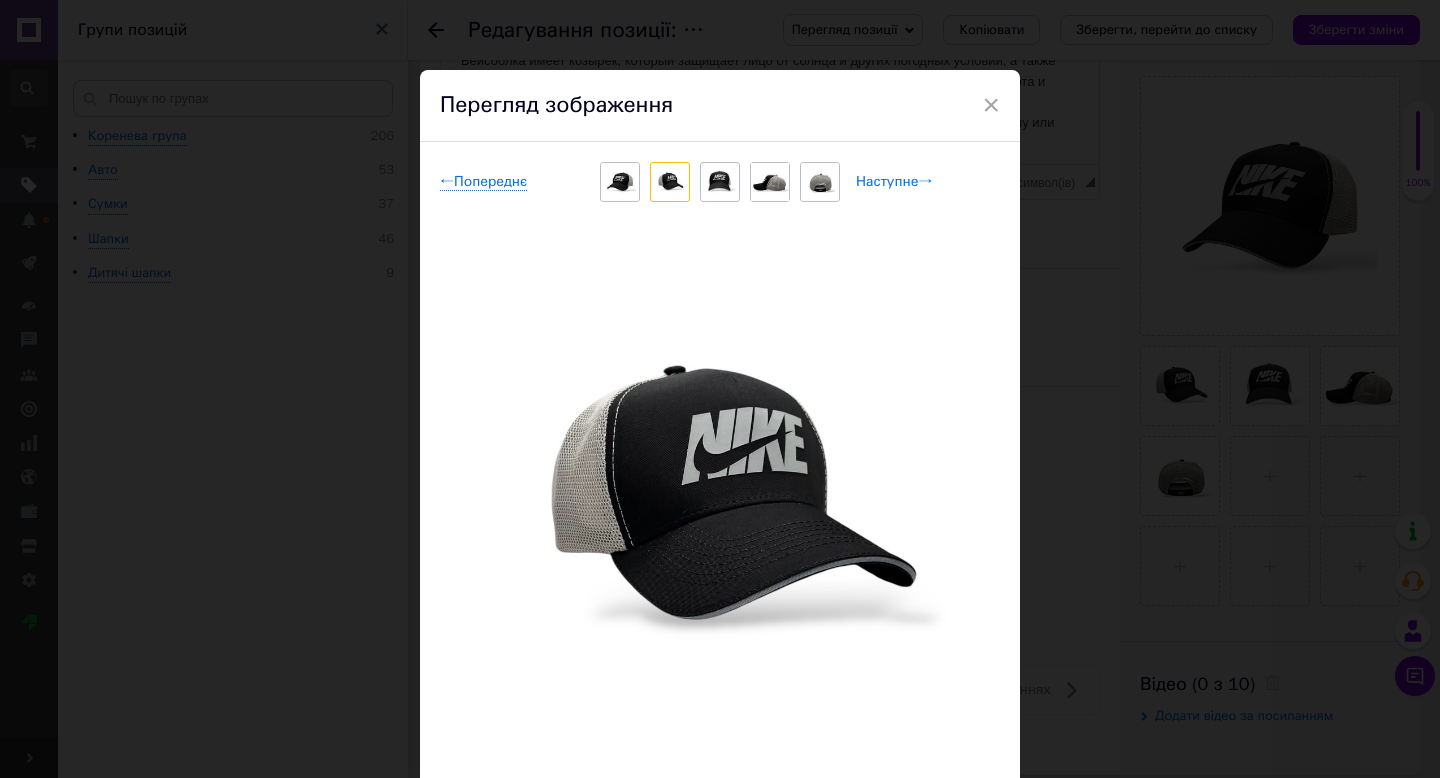 click on "Наступне →" at bounding box center (894, 182) 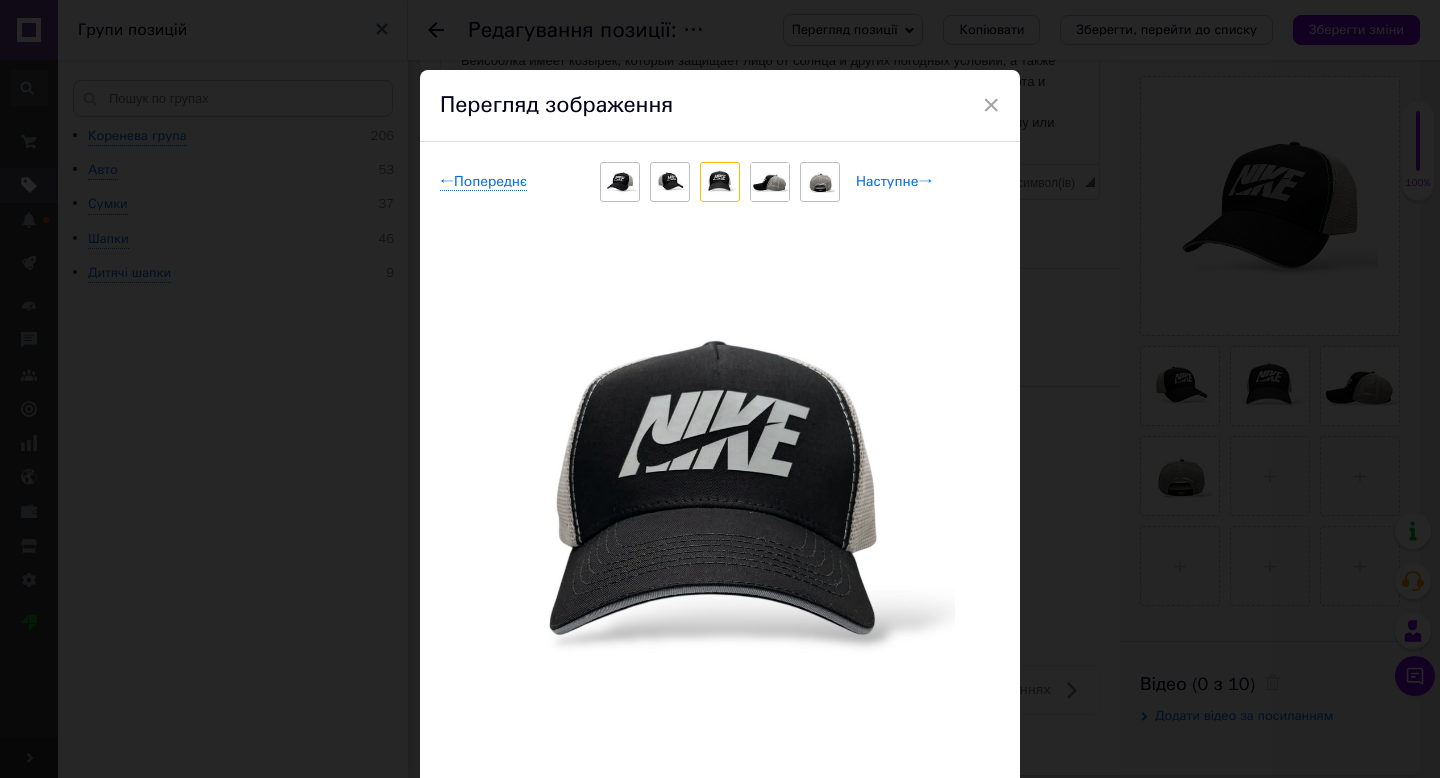 click on "Наступне →" at bounding box center [894, 182] 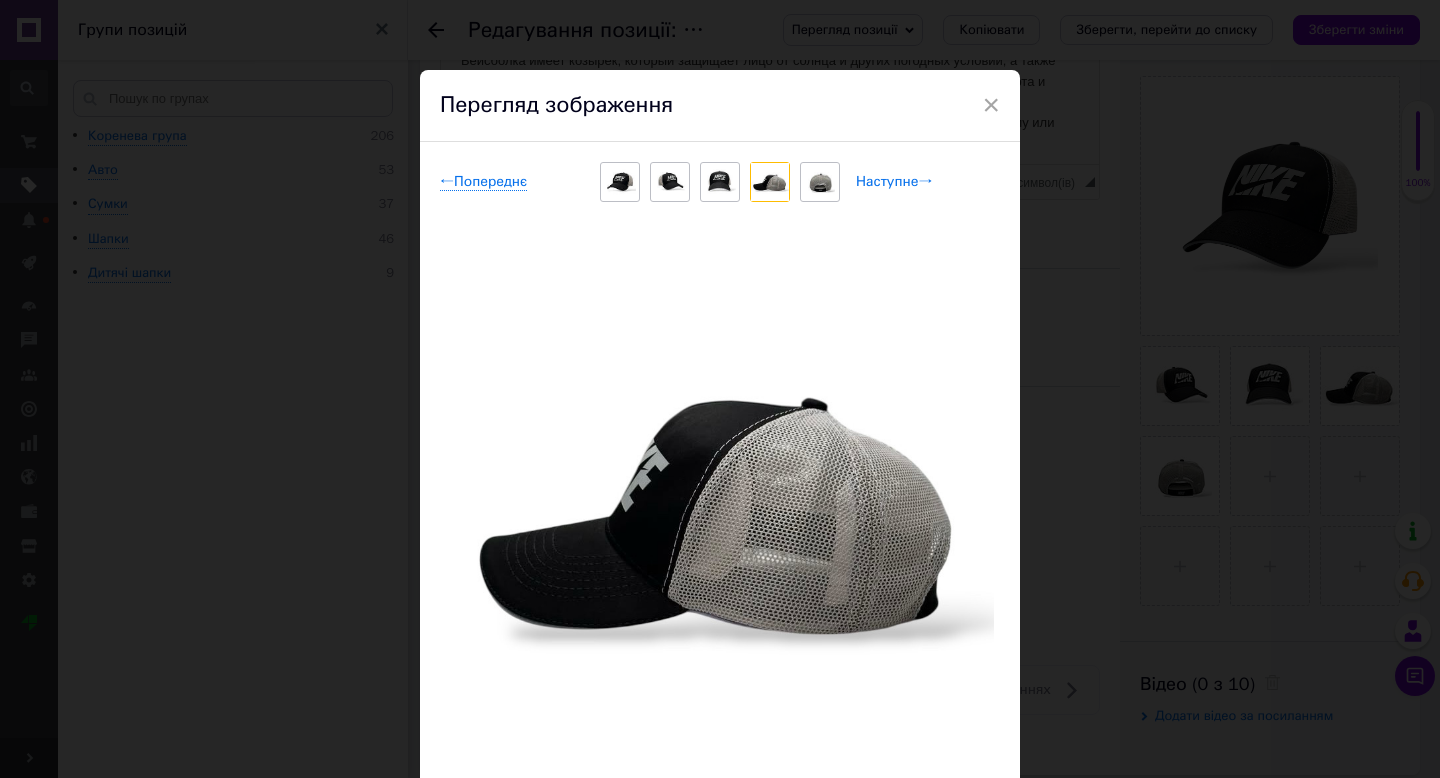 click on "Наступне →" at bounding box center [894, 182] 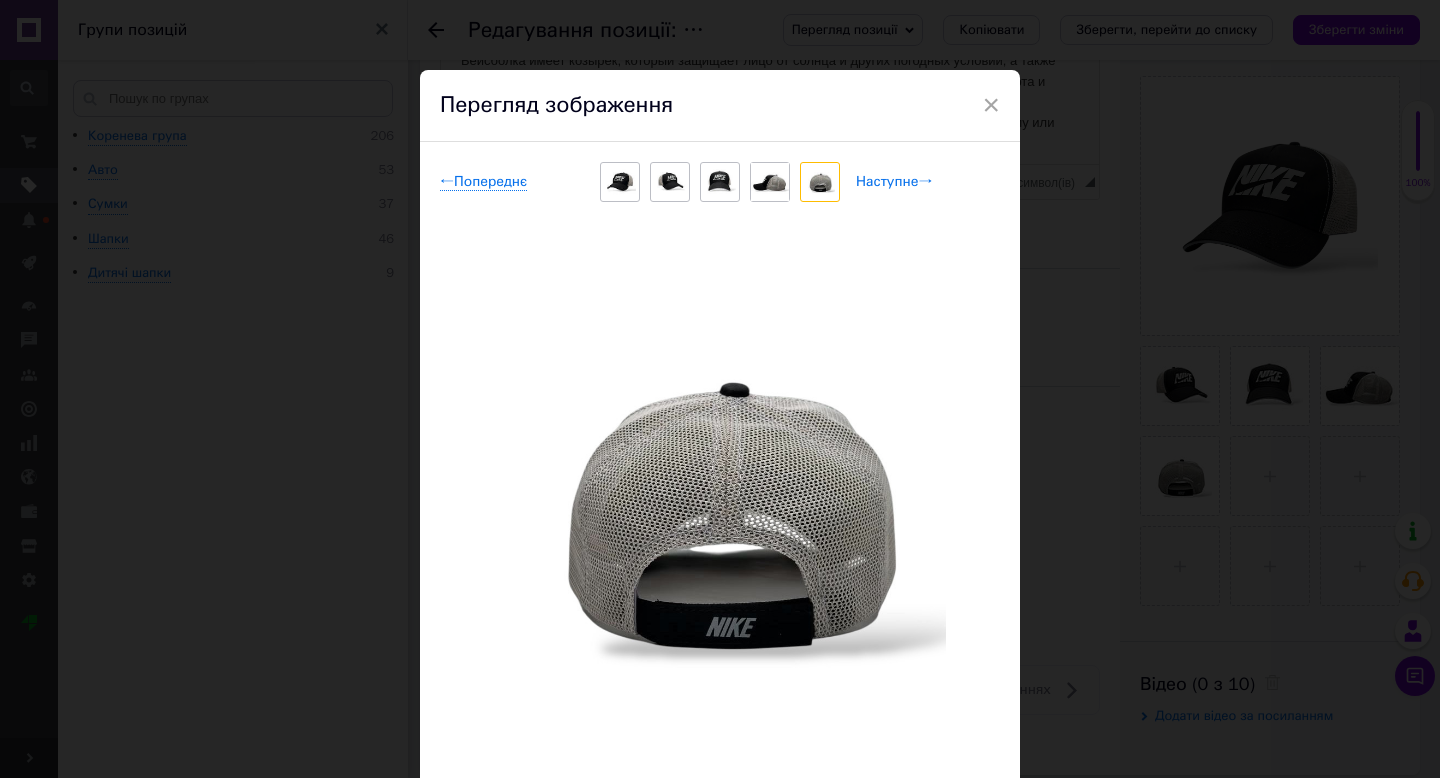 click on "Наступне →" at bounding box center [894, 182] 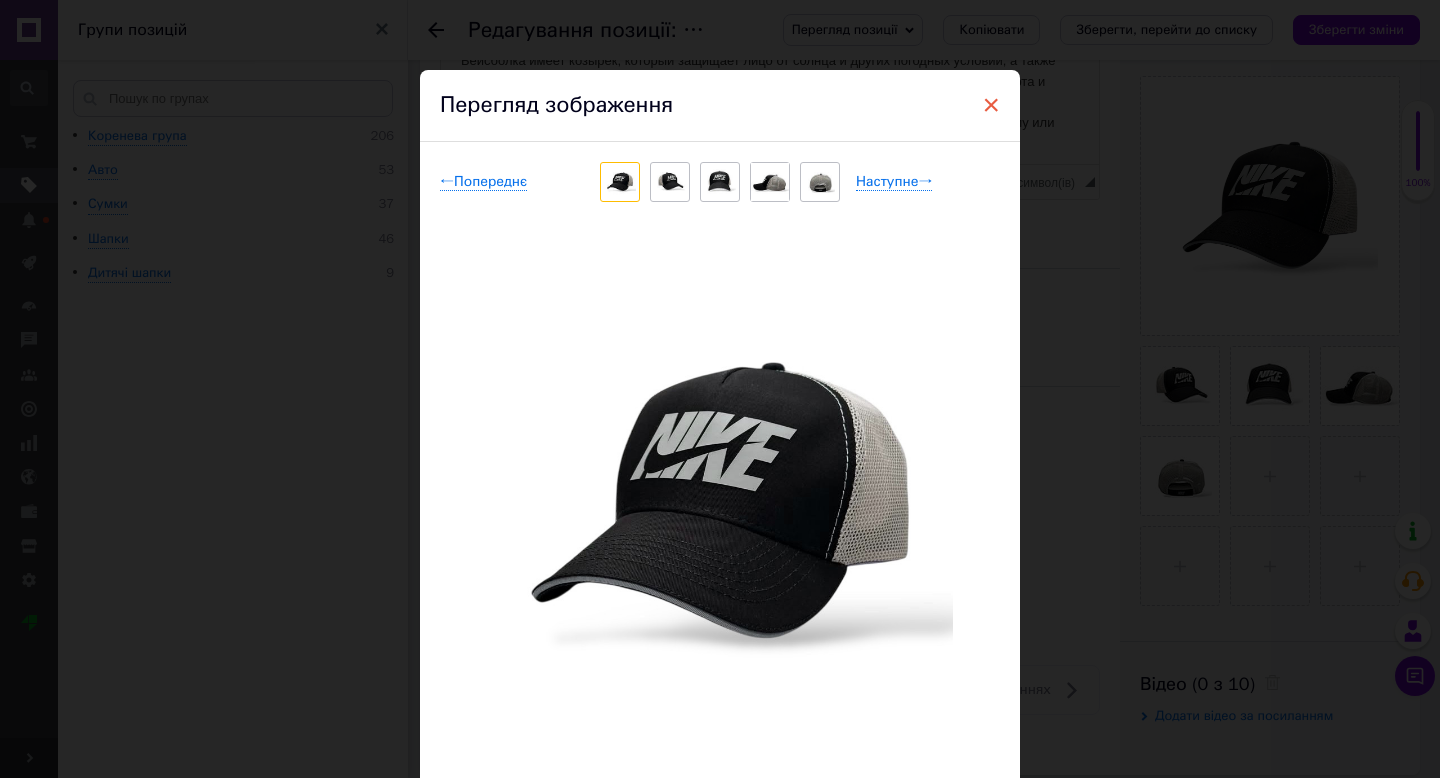 click on "×" at bounding box center [991, 105] 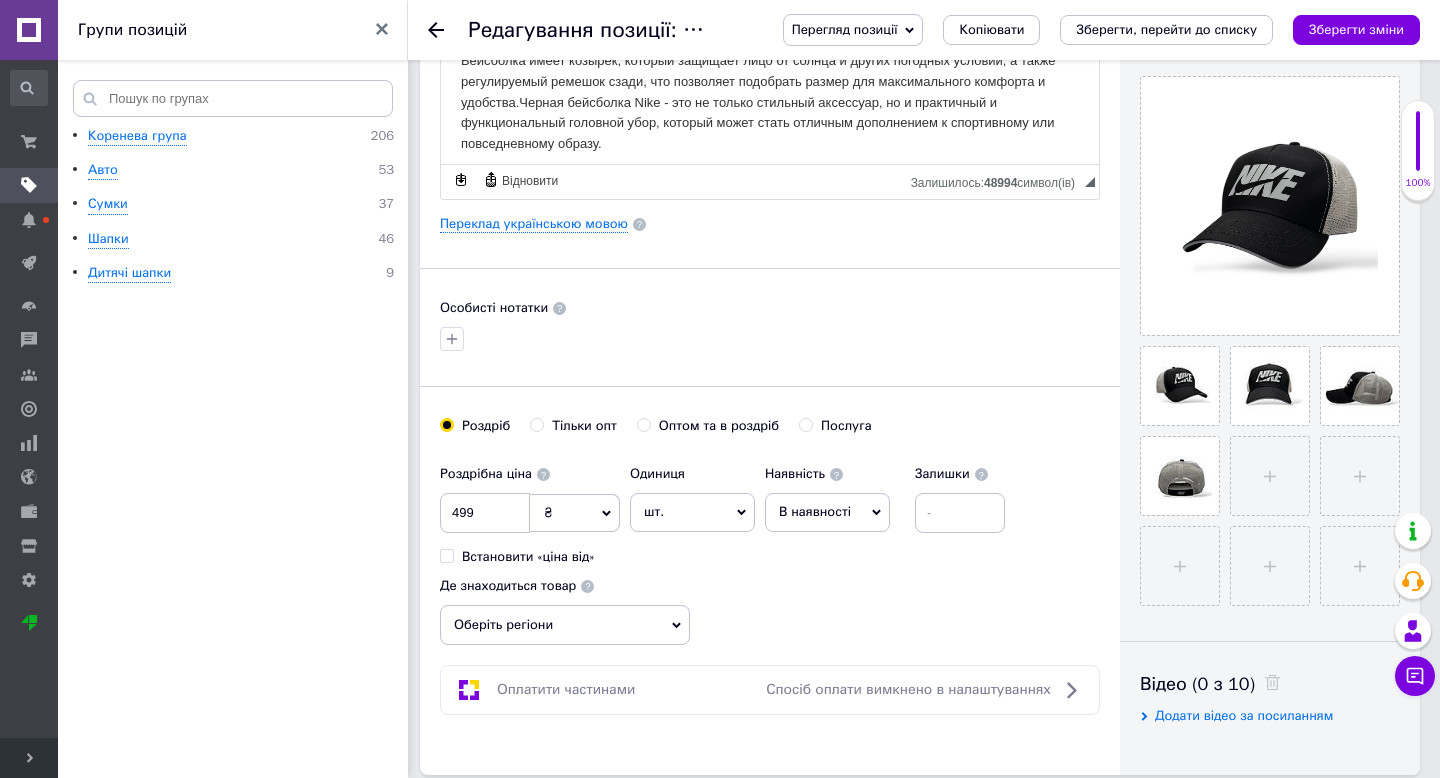 click 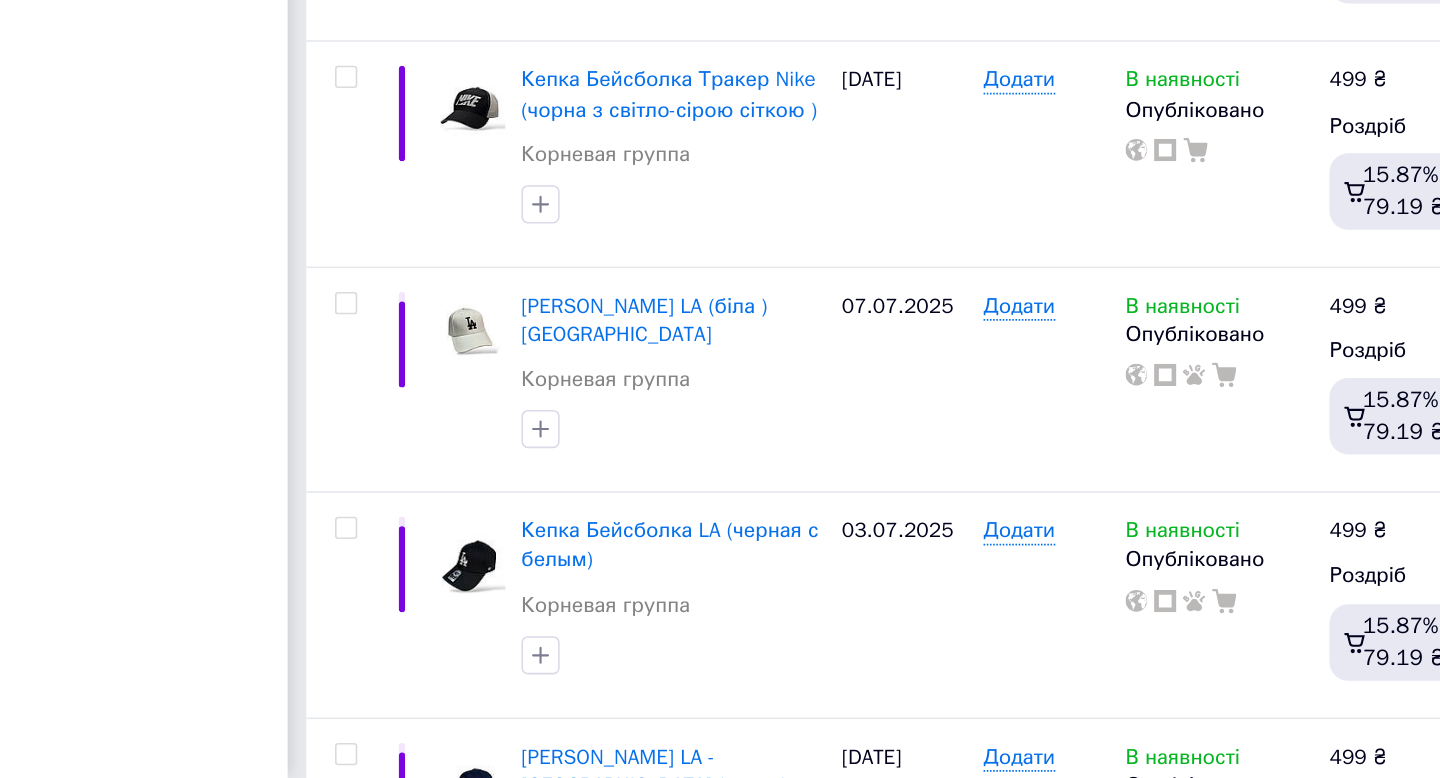 scroll, scrollTop: 404, scrollLeft: 0, axis: vertical 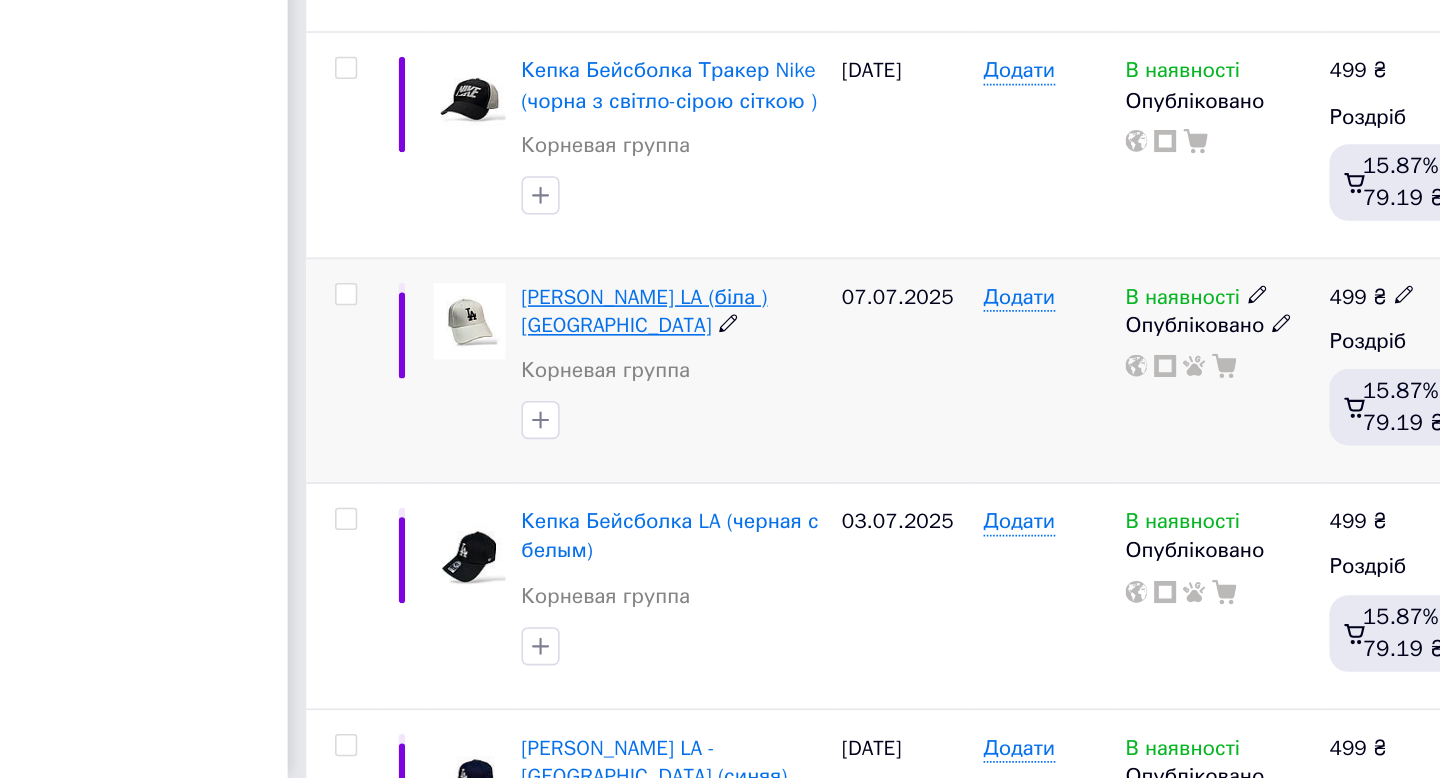 click on "[PERSON_NAME] LA (біла ) [GEOGRAPHIC_DATA]" at bounding box center [632, 484] 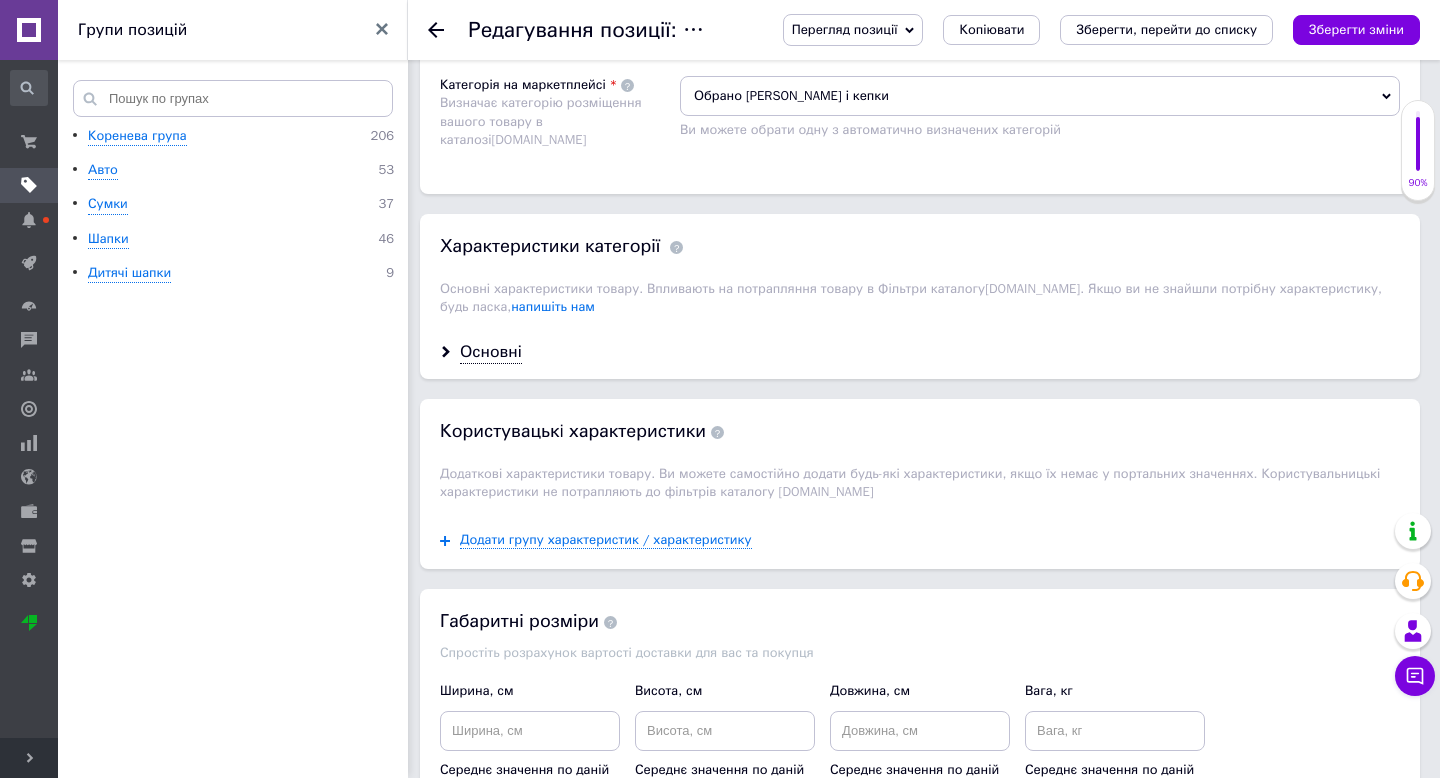 scroll, scrollTop: 1536, scrollLeft: 0, axis: vertical 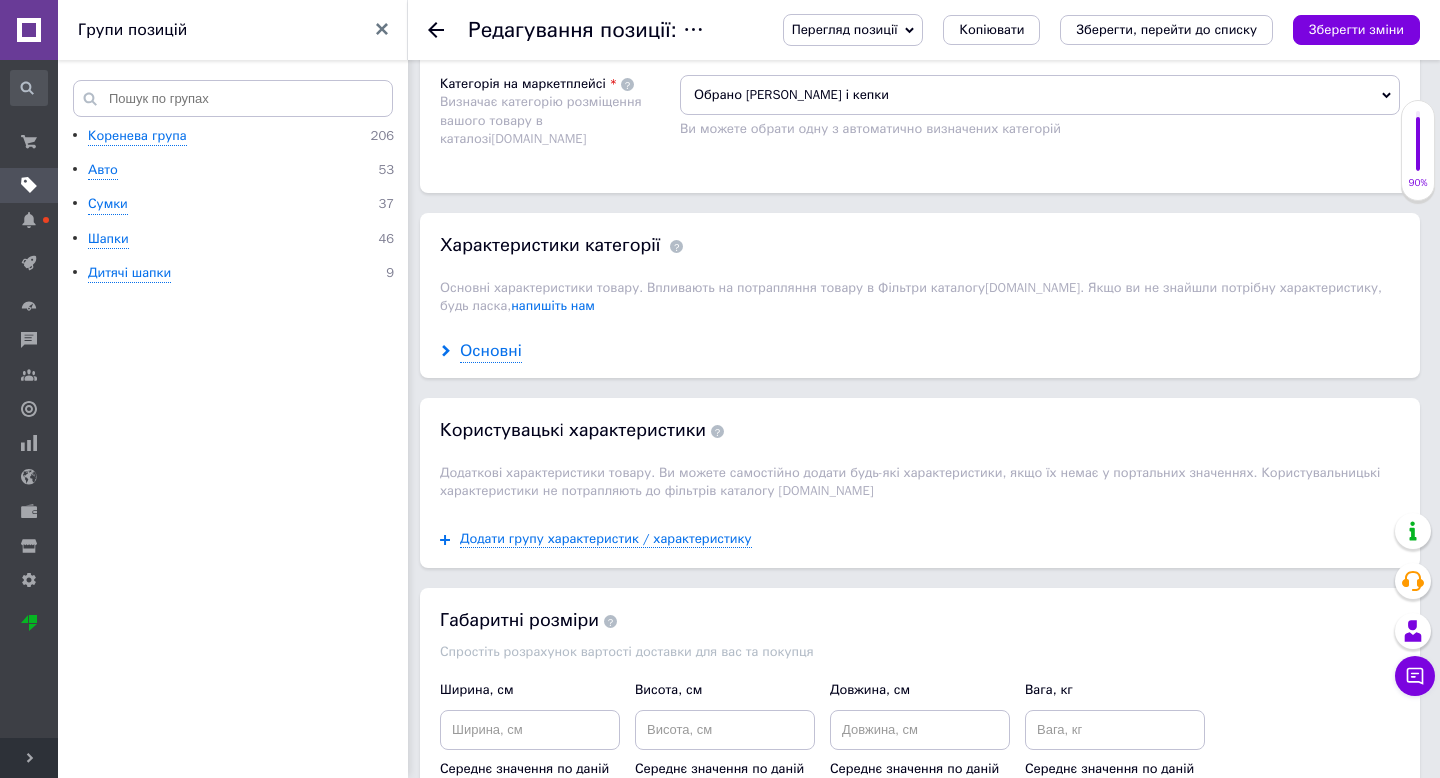 click on "Основні" at bounding box center [491, 351] 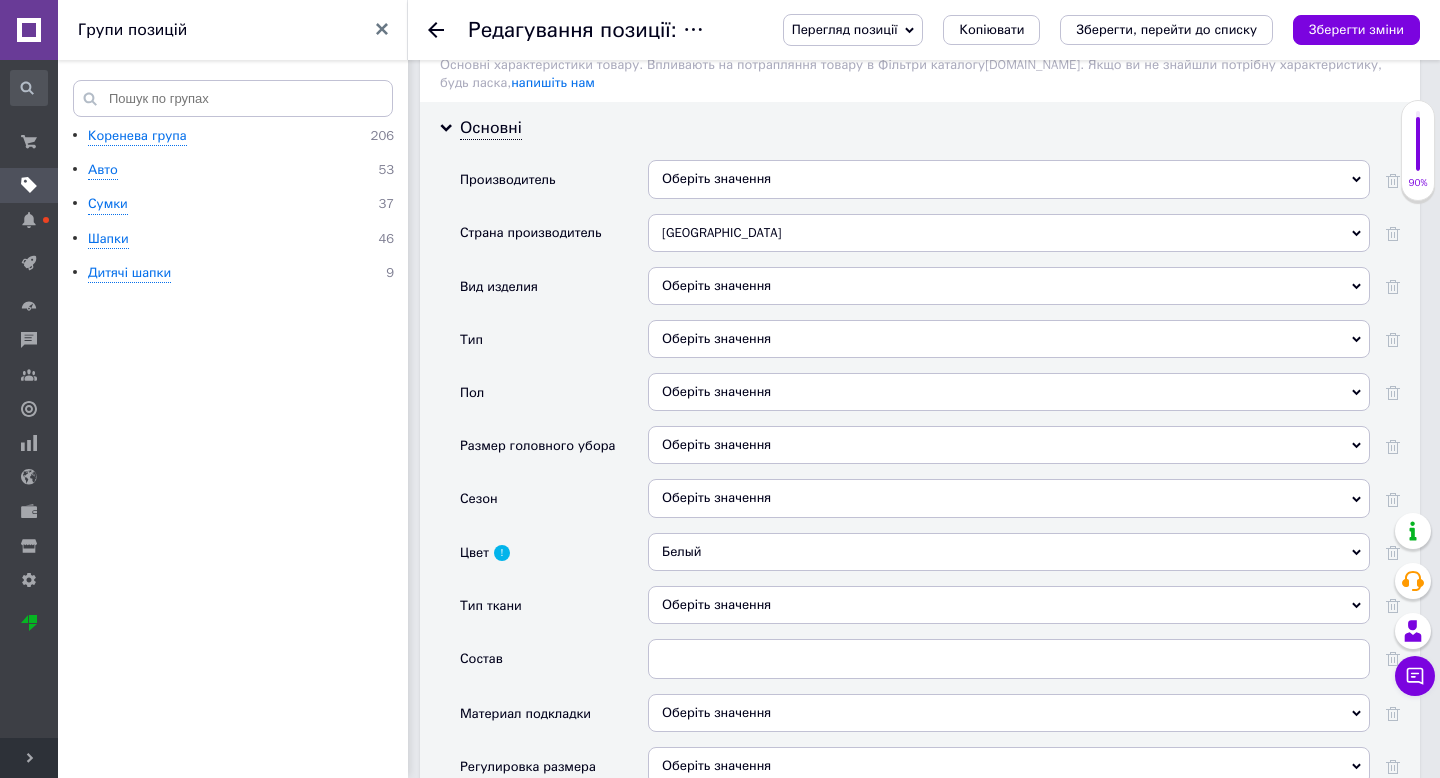 scroll, scrollTop: 1761, scrollLeft: 0, axis: vertical 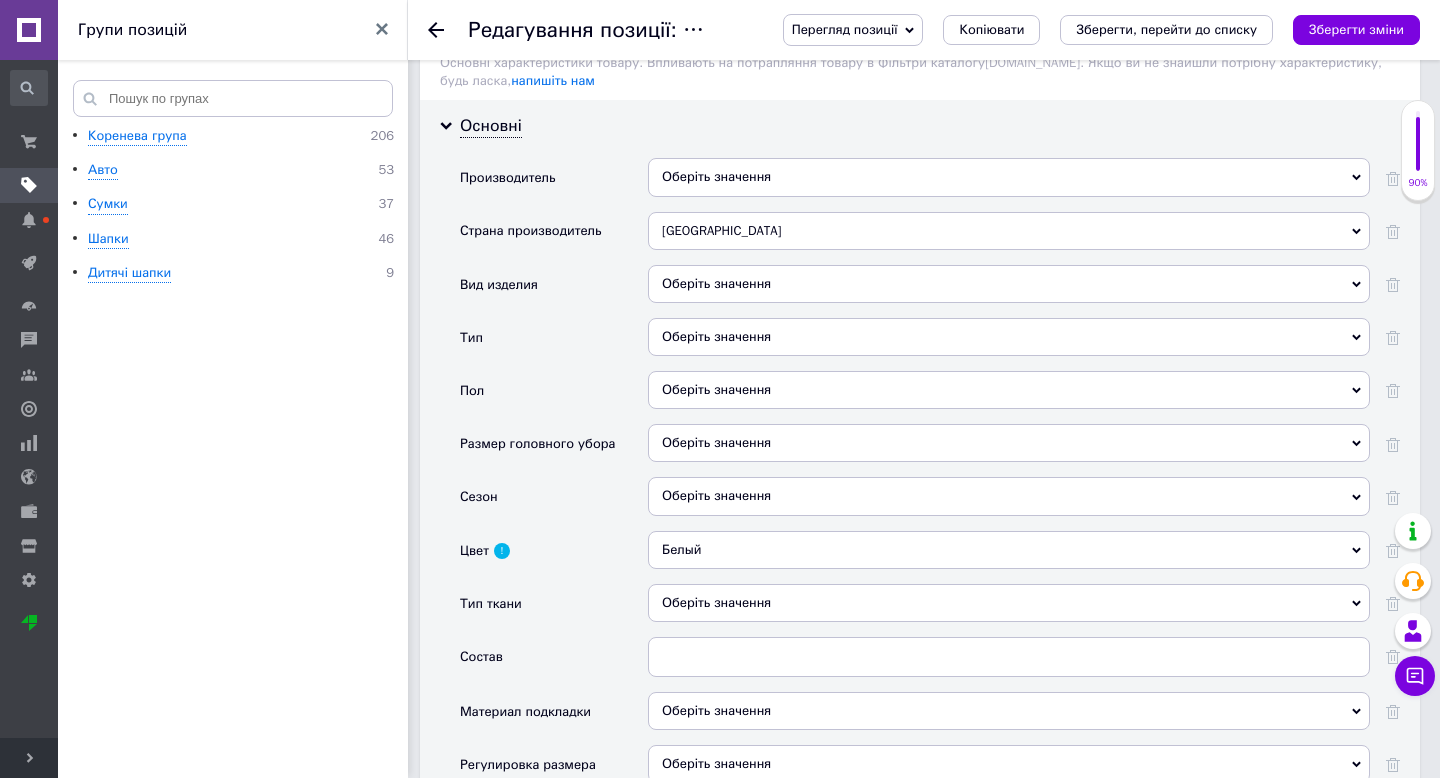 click on "Оберіть значення" at bounding box center [1009, 284] 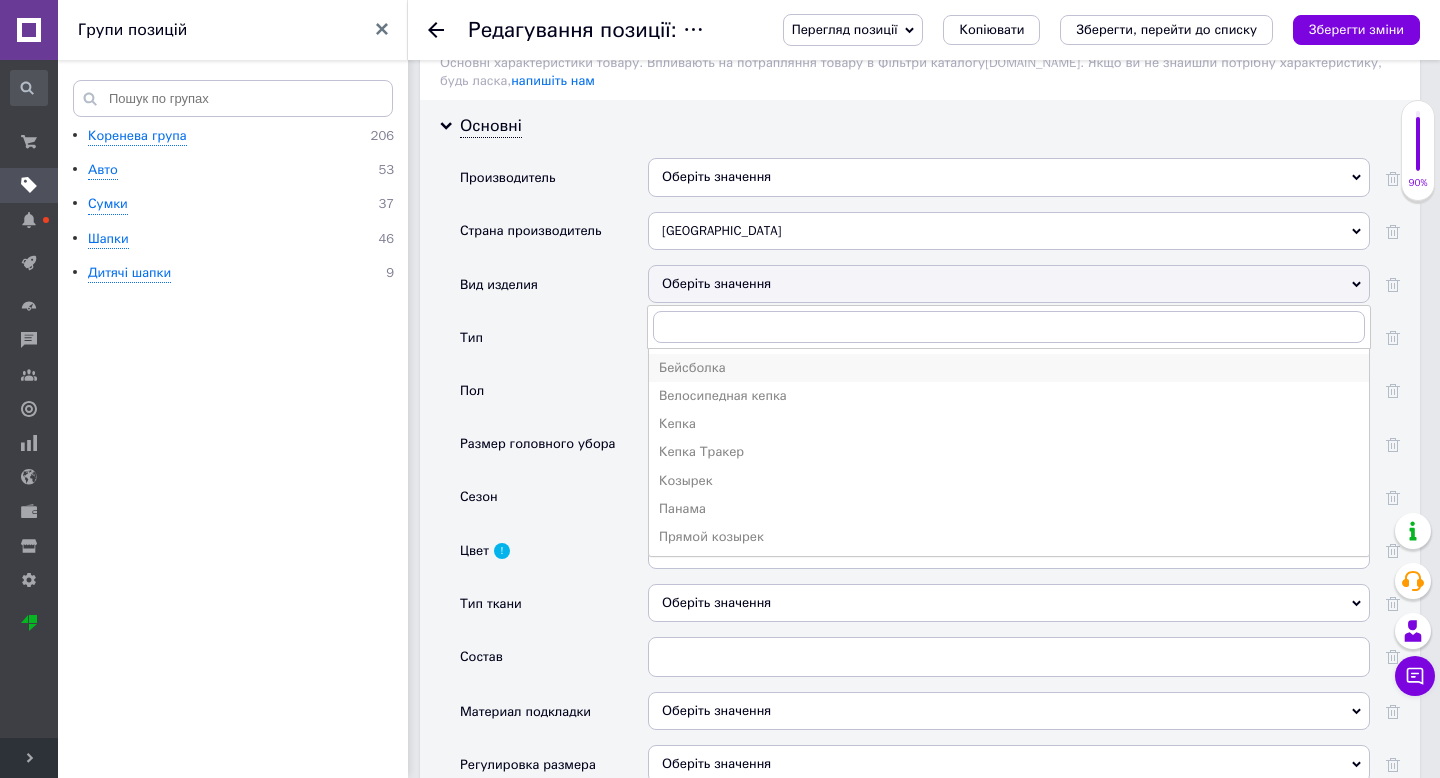 click on "Бейсболка" at bounding box center (1009, 368) 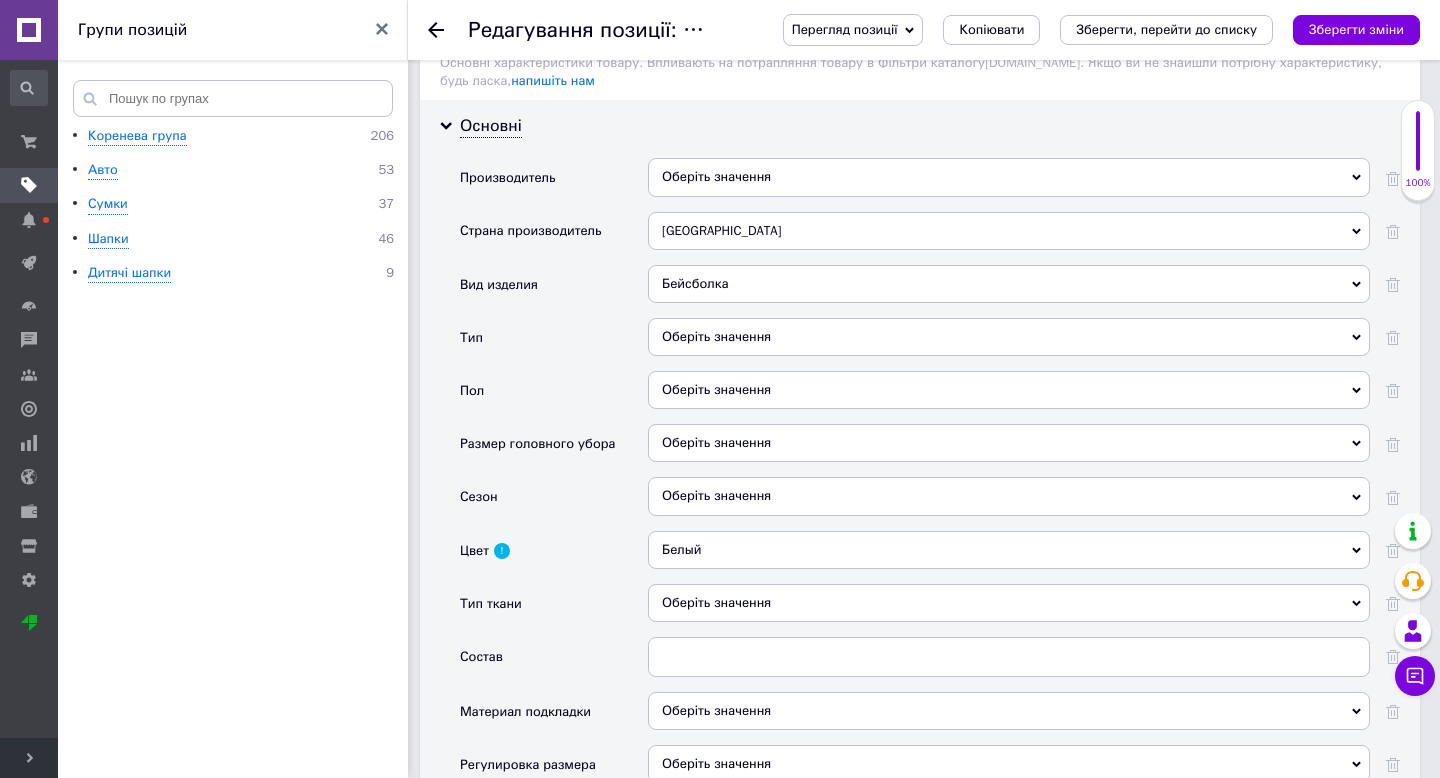 click on "Оберіть значення" at bounding box center [1009, 337] 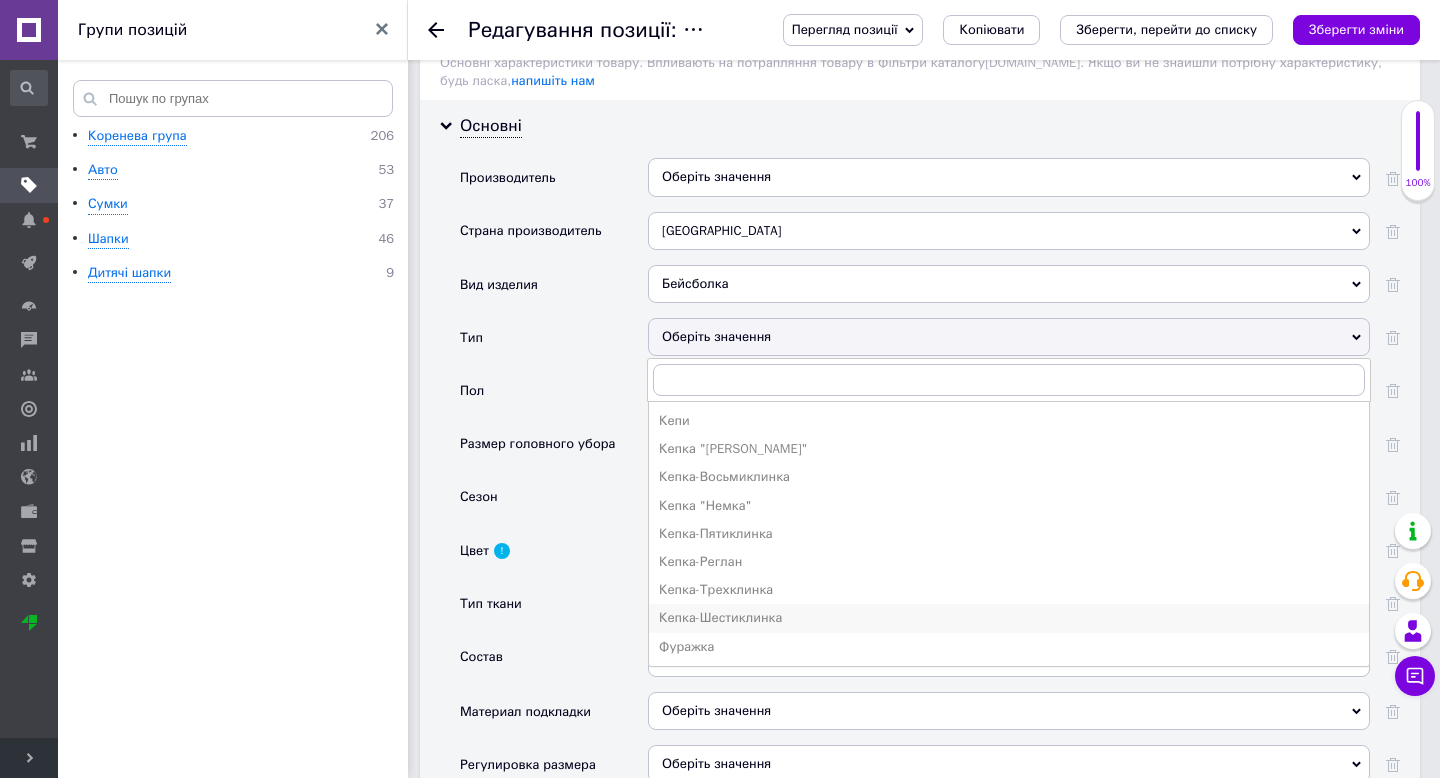 click on "Кепка-Шестиклинка" at bounding box center (1009, 618) 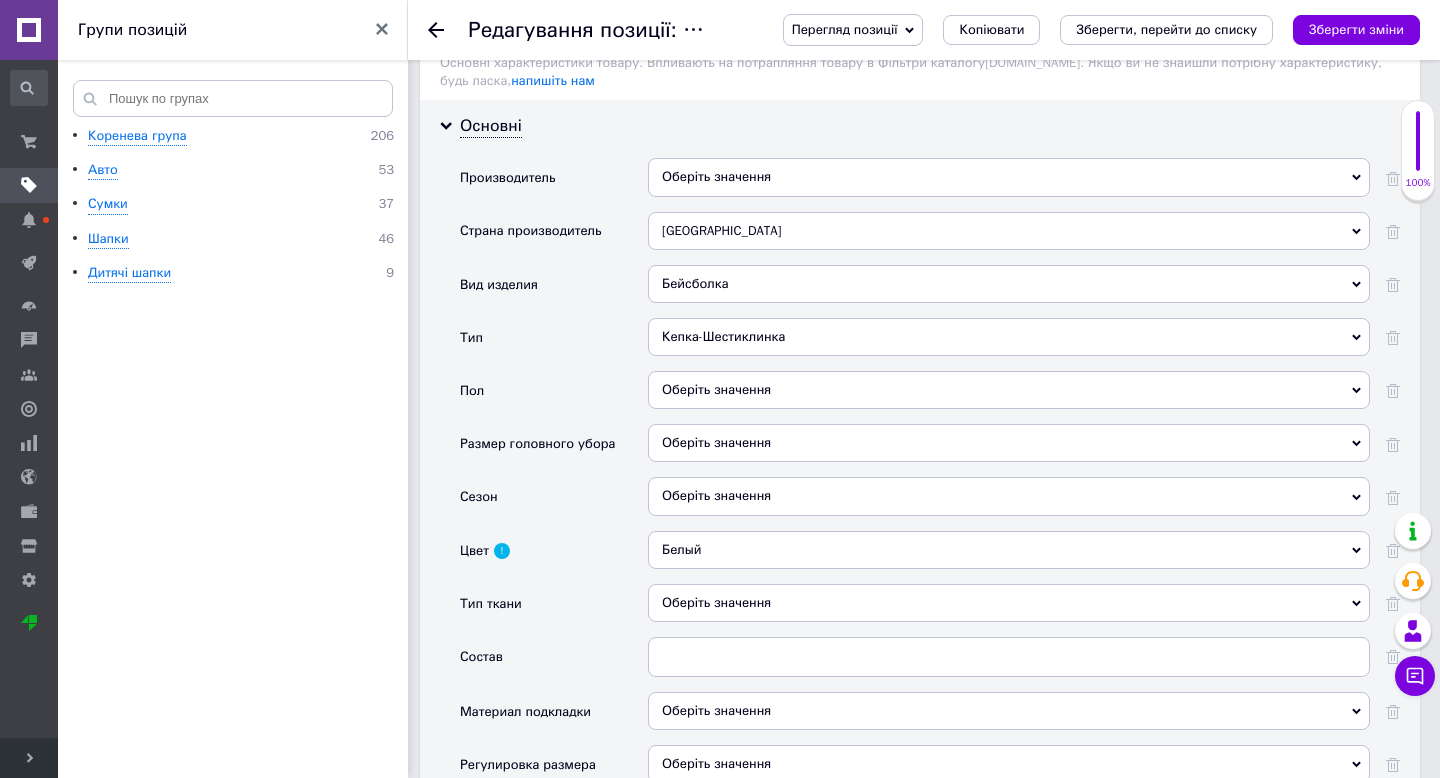 click on "Оберіть значення" at bounding box center [1009, 390] 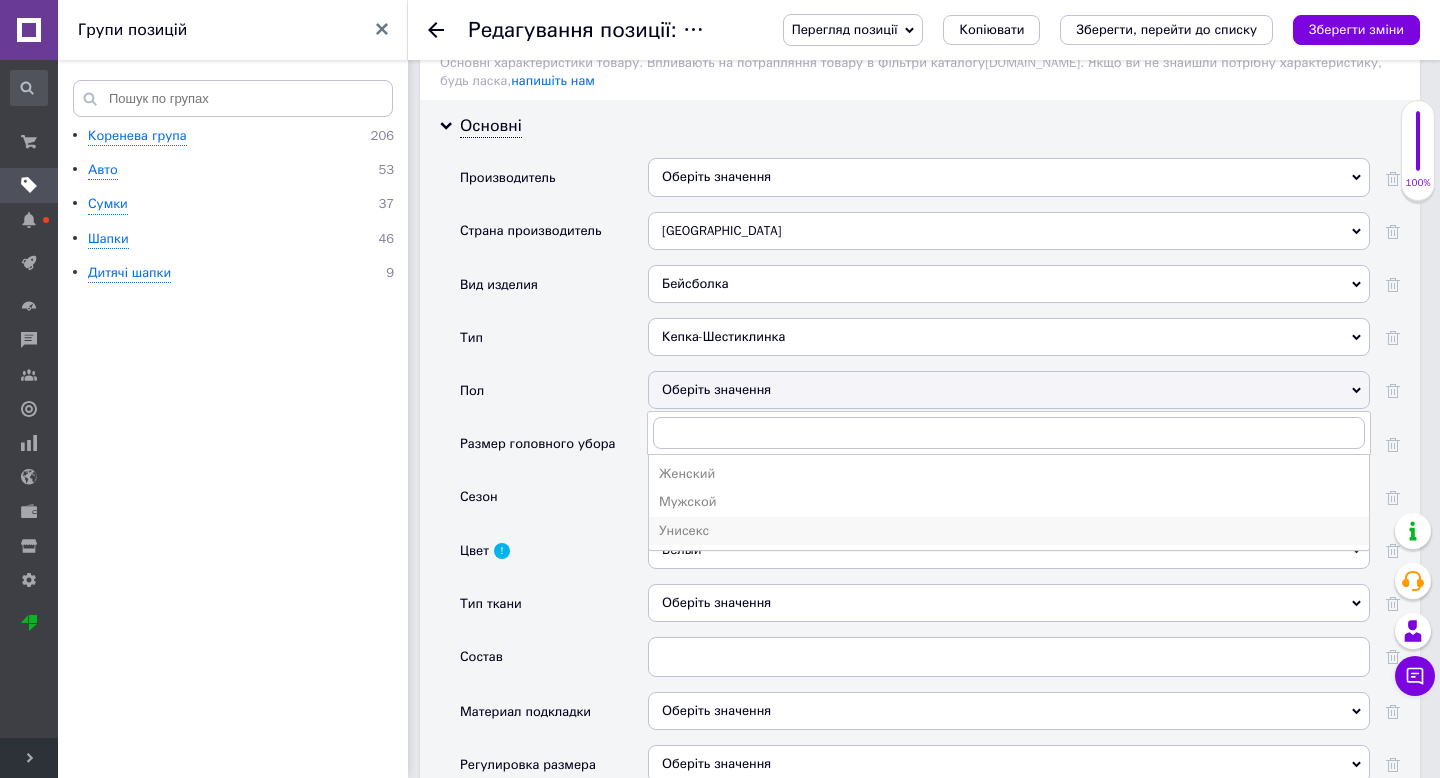 click on "Унисекс" at bounding box center (1009, 531) 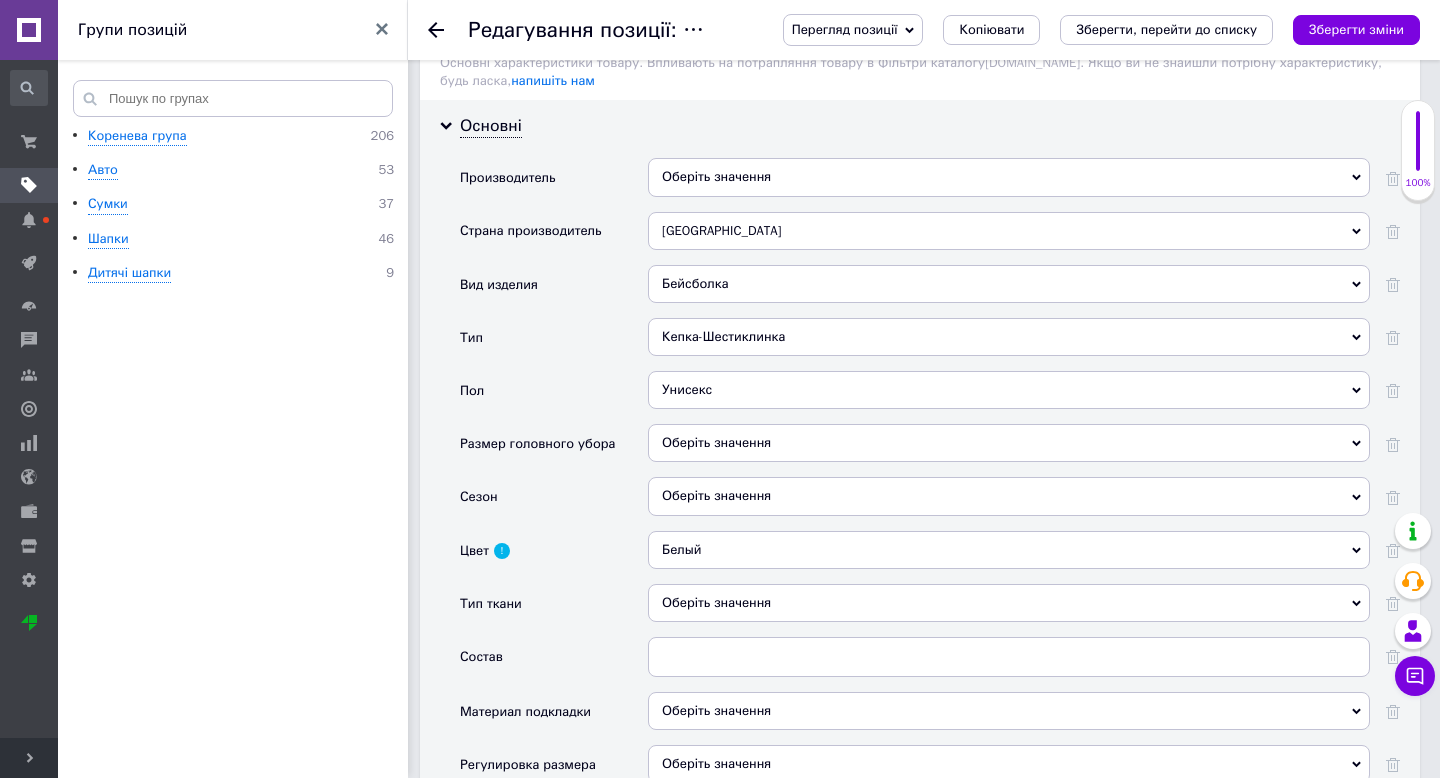 click on "Оберіть значення" at bounding box center [1009, 443] 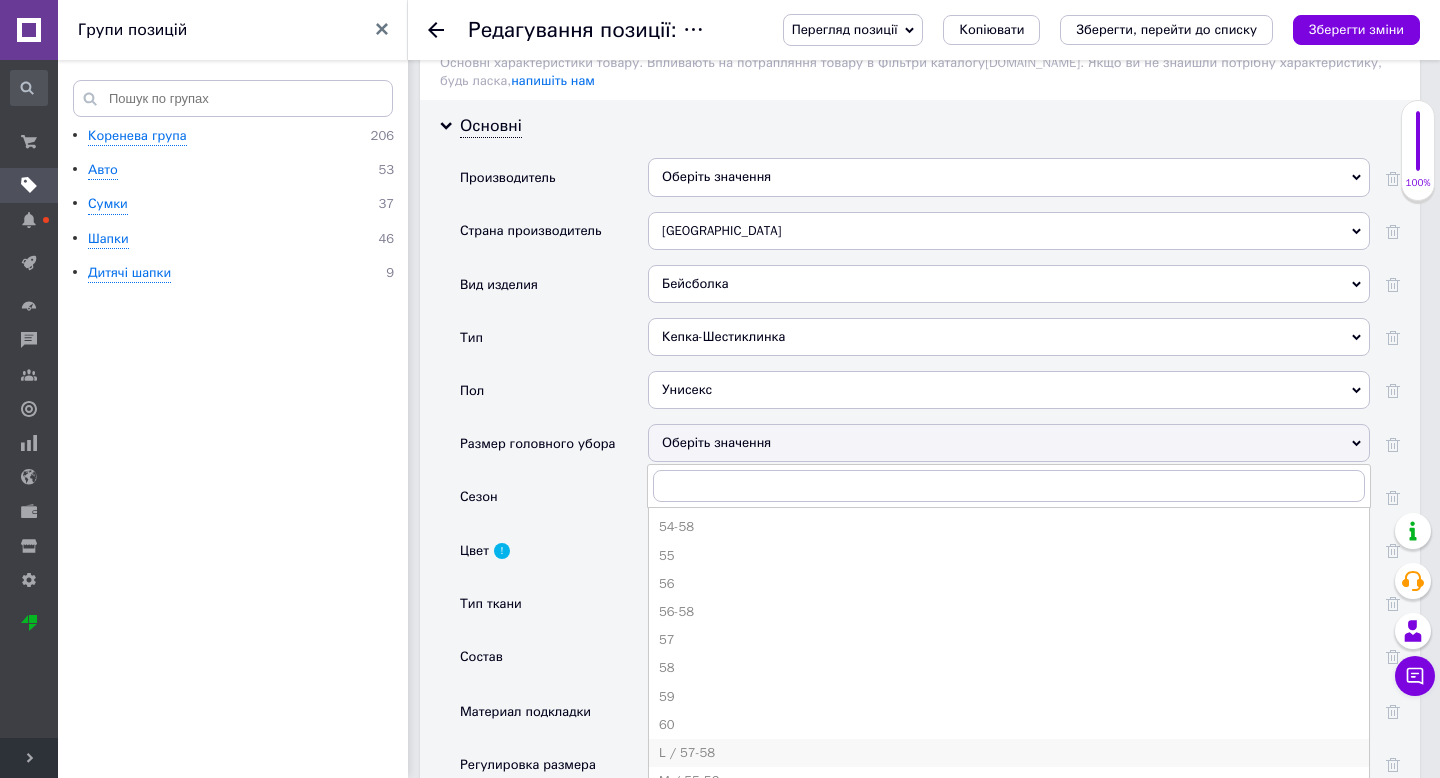 click on "L / 57-58" at bounding box center [1009, 753] 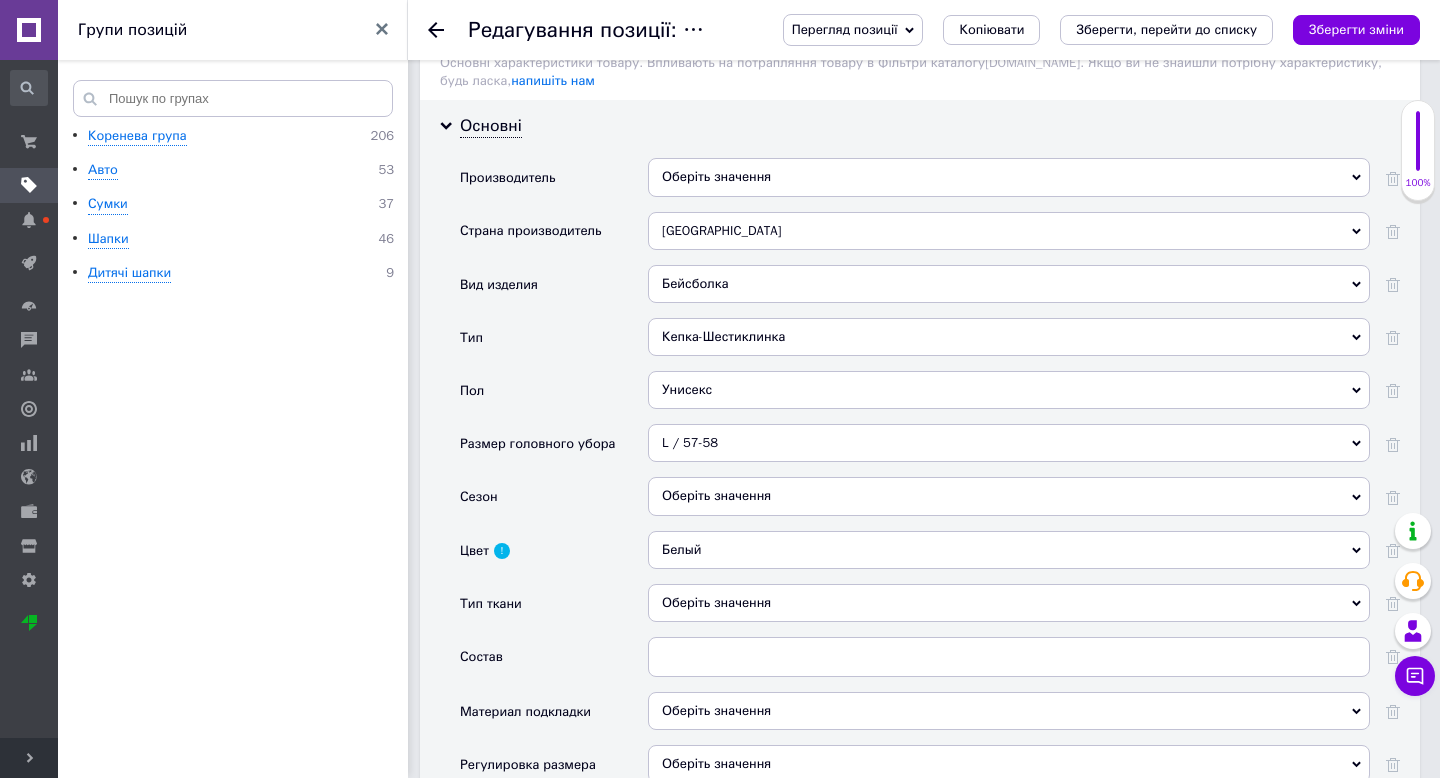 click on "L / 57-58" at bounding box center [1009, 443] 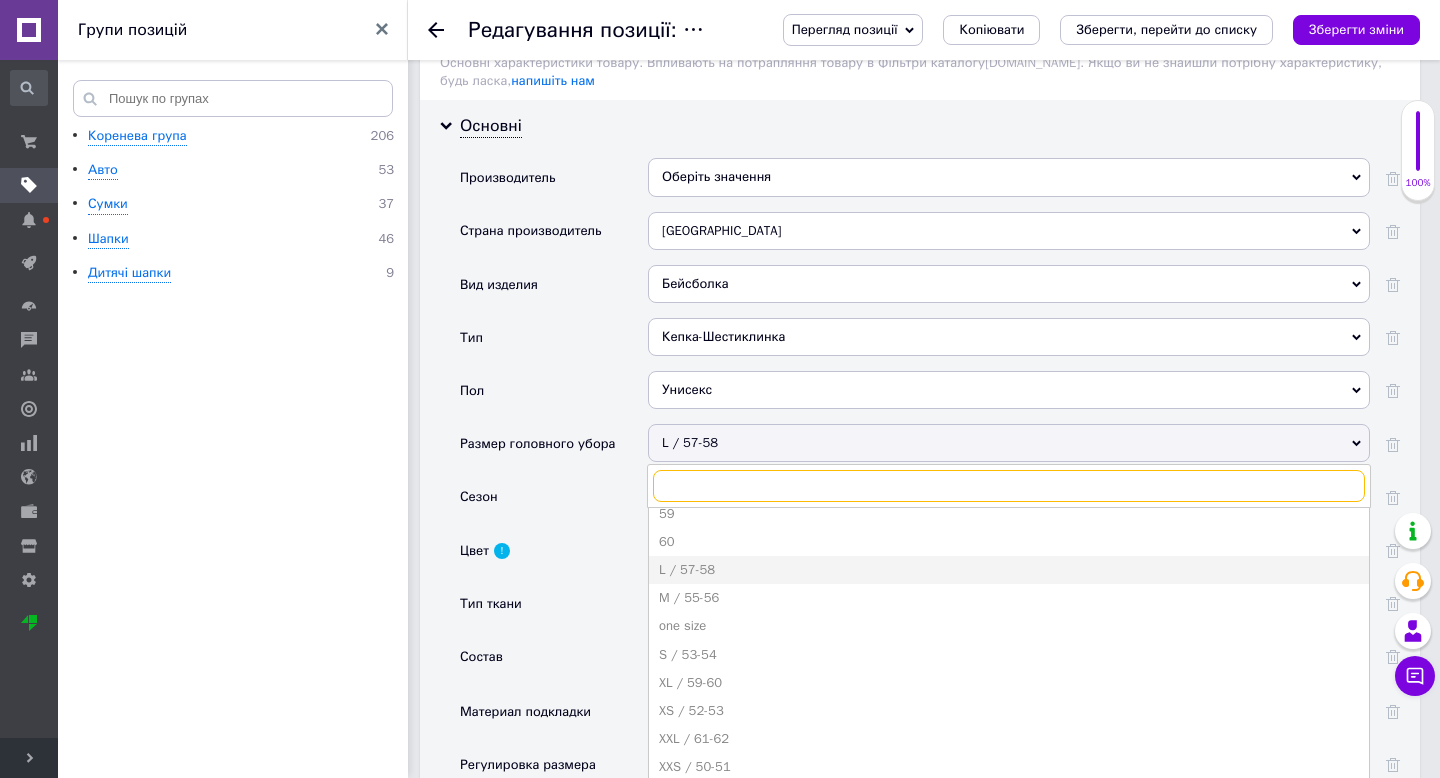 scroll, scrollTop: 191, scrollLeft: 0, axis: vertical 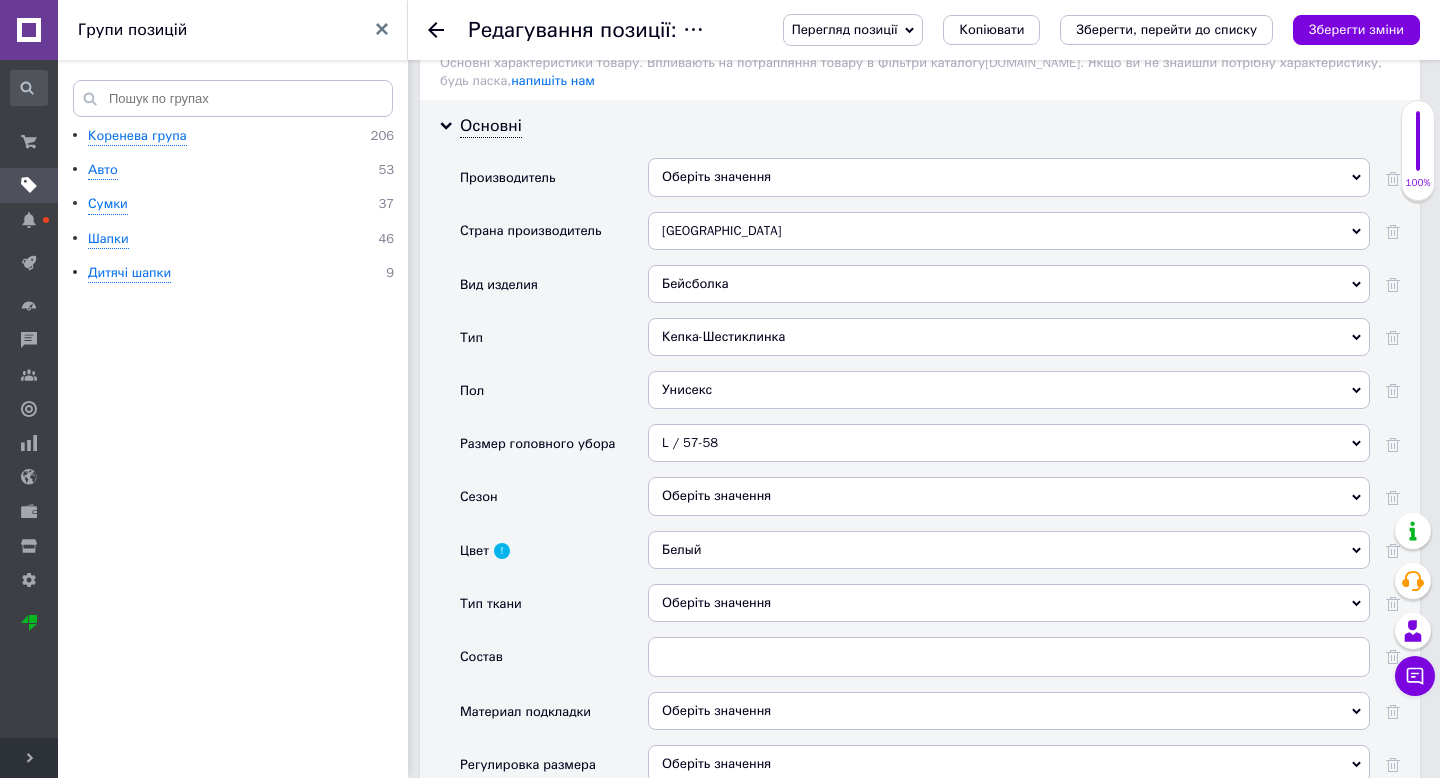 click on "Сезон" at bounding box center [554, 503] 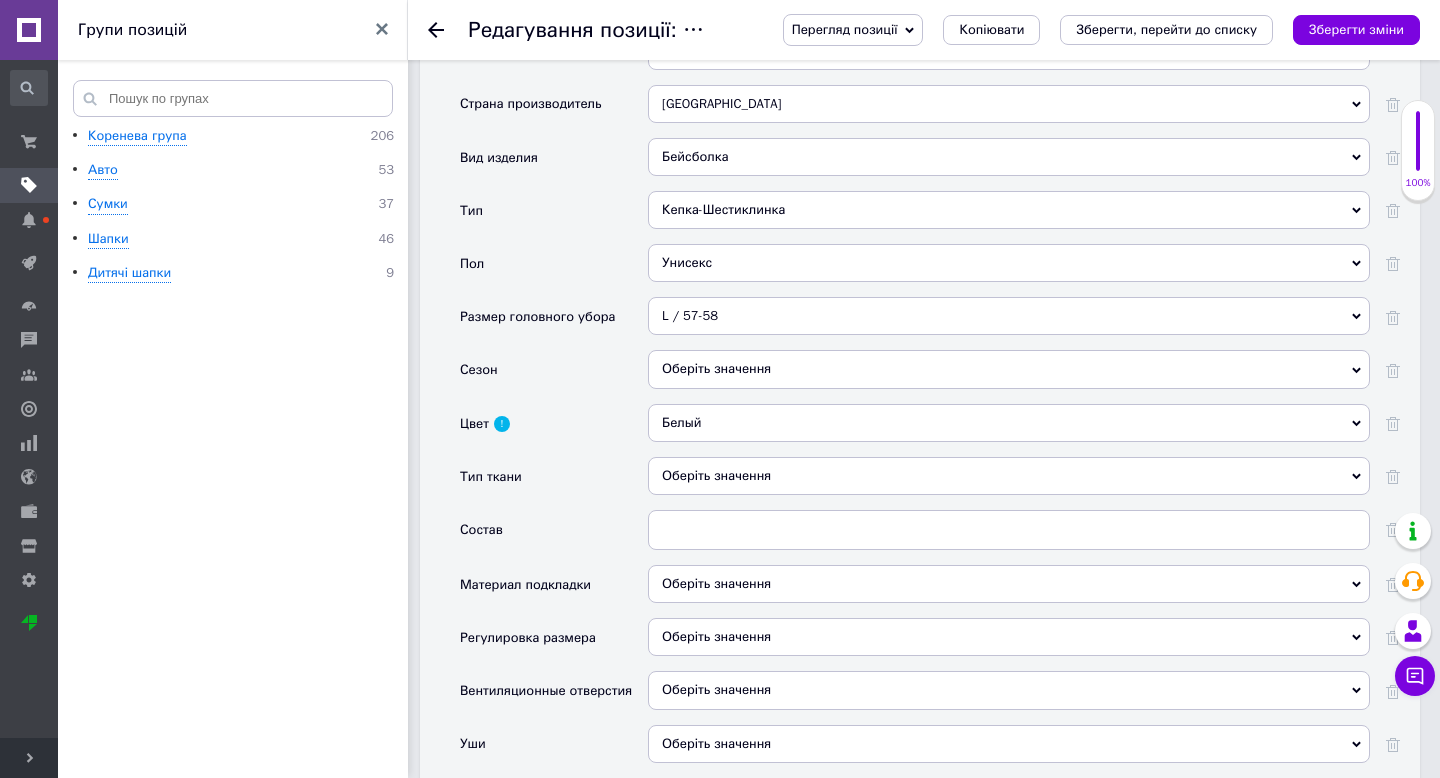 scroll, scrollTop: 1932, scrollLeft: 0, axis: vertical 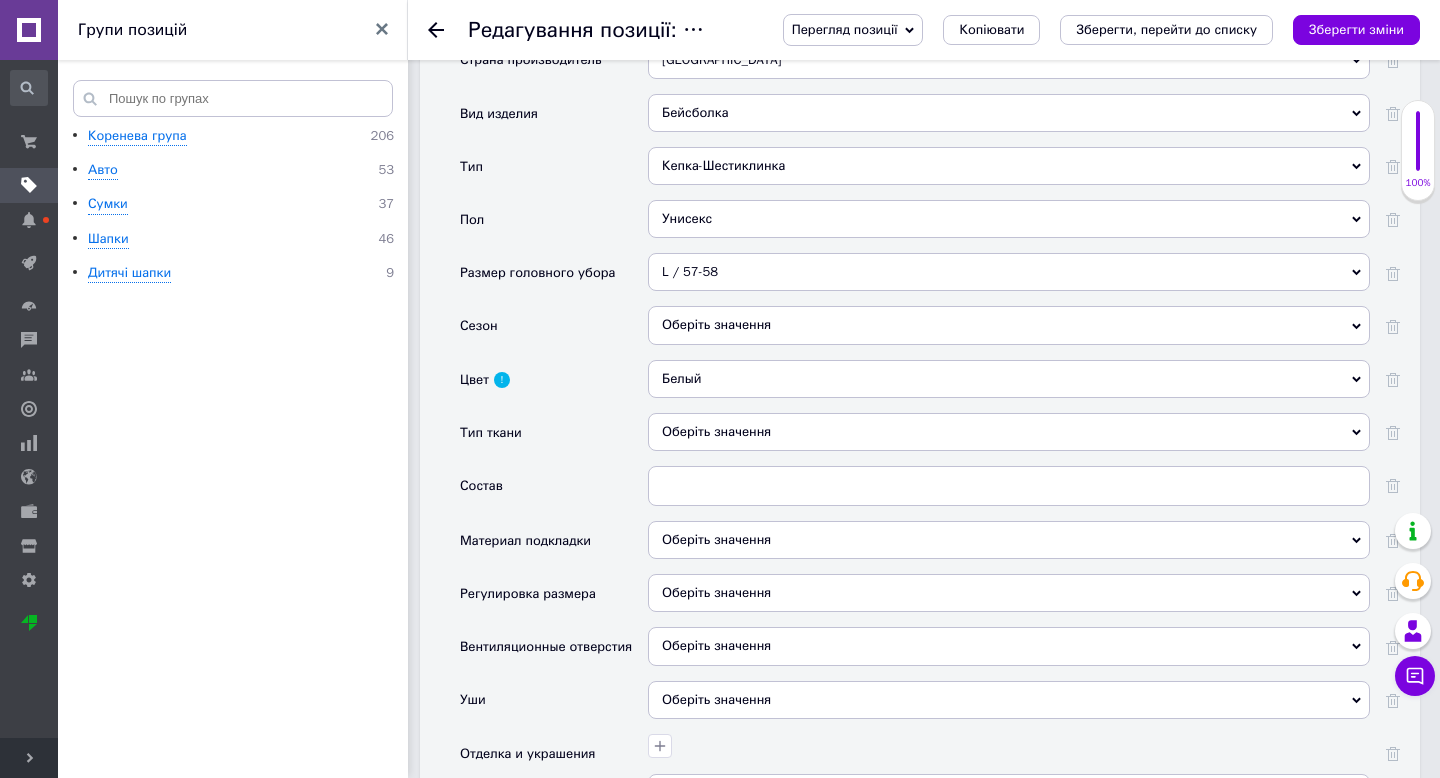 click on "Оберіть значення" at bounding box center (1009, 432) 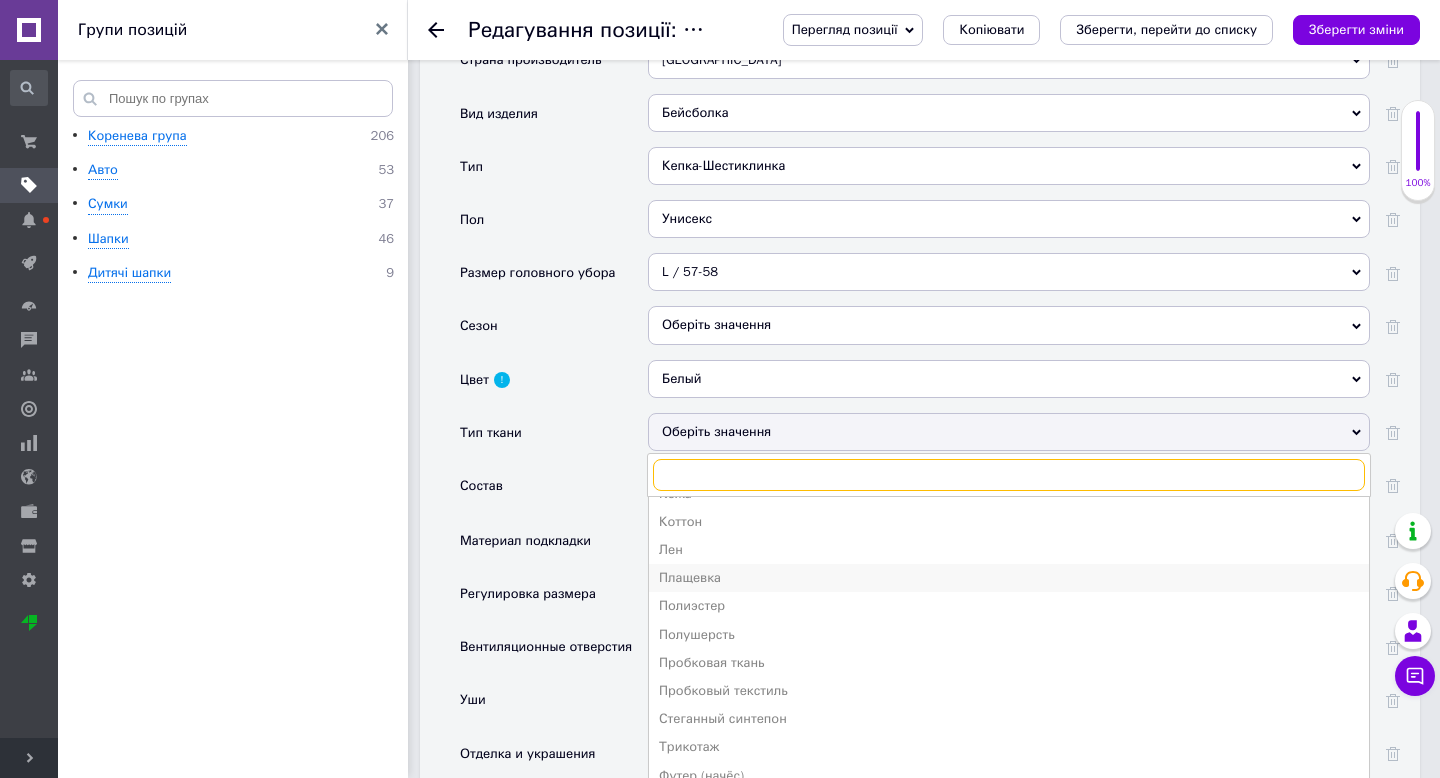 scroll, scrollTop: 332, scrollLeft: 0, axis: vertical 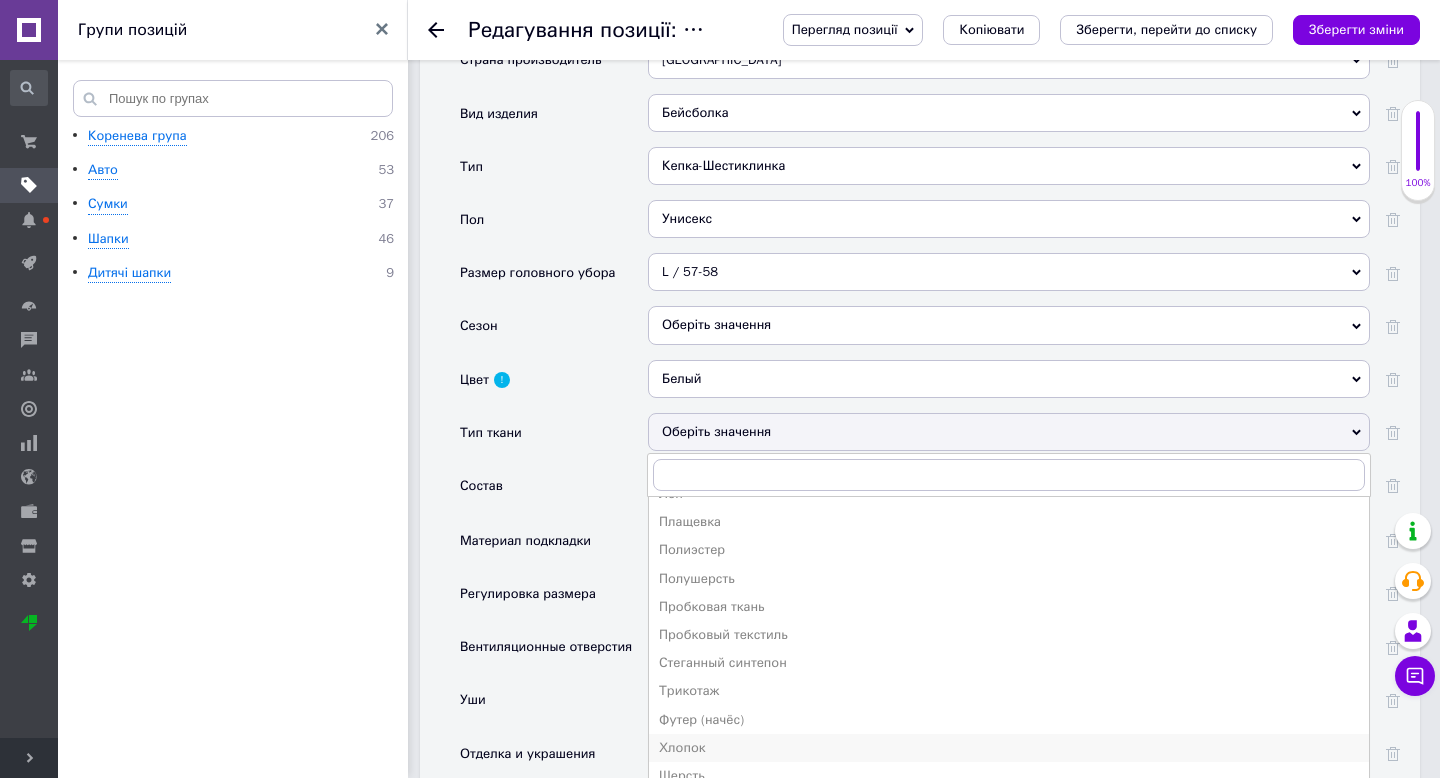 click on "Хлопок" at bounding box center (1009, 748) 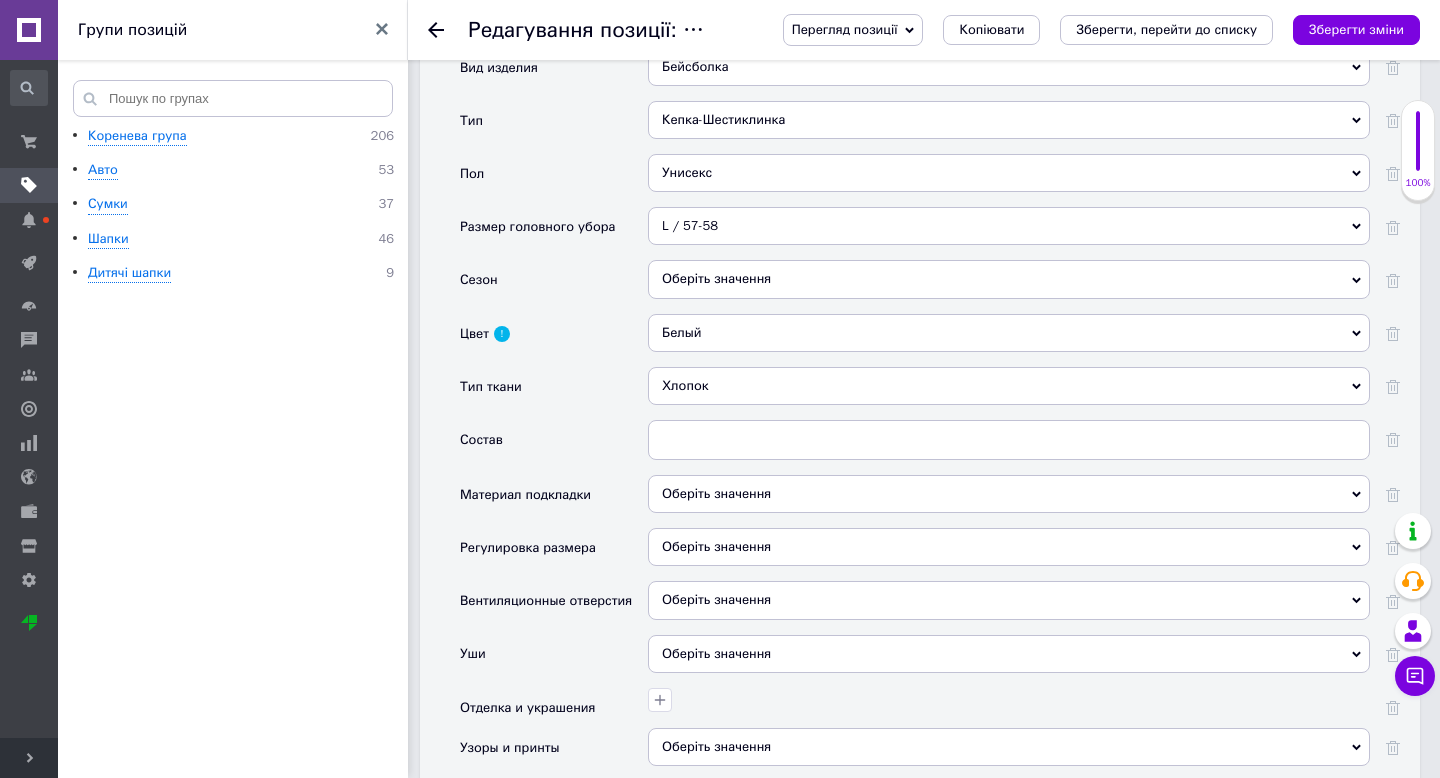 scroll, scrollTop: 1979, scrollLeft: 0, axis: vertical 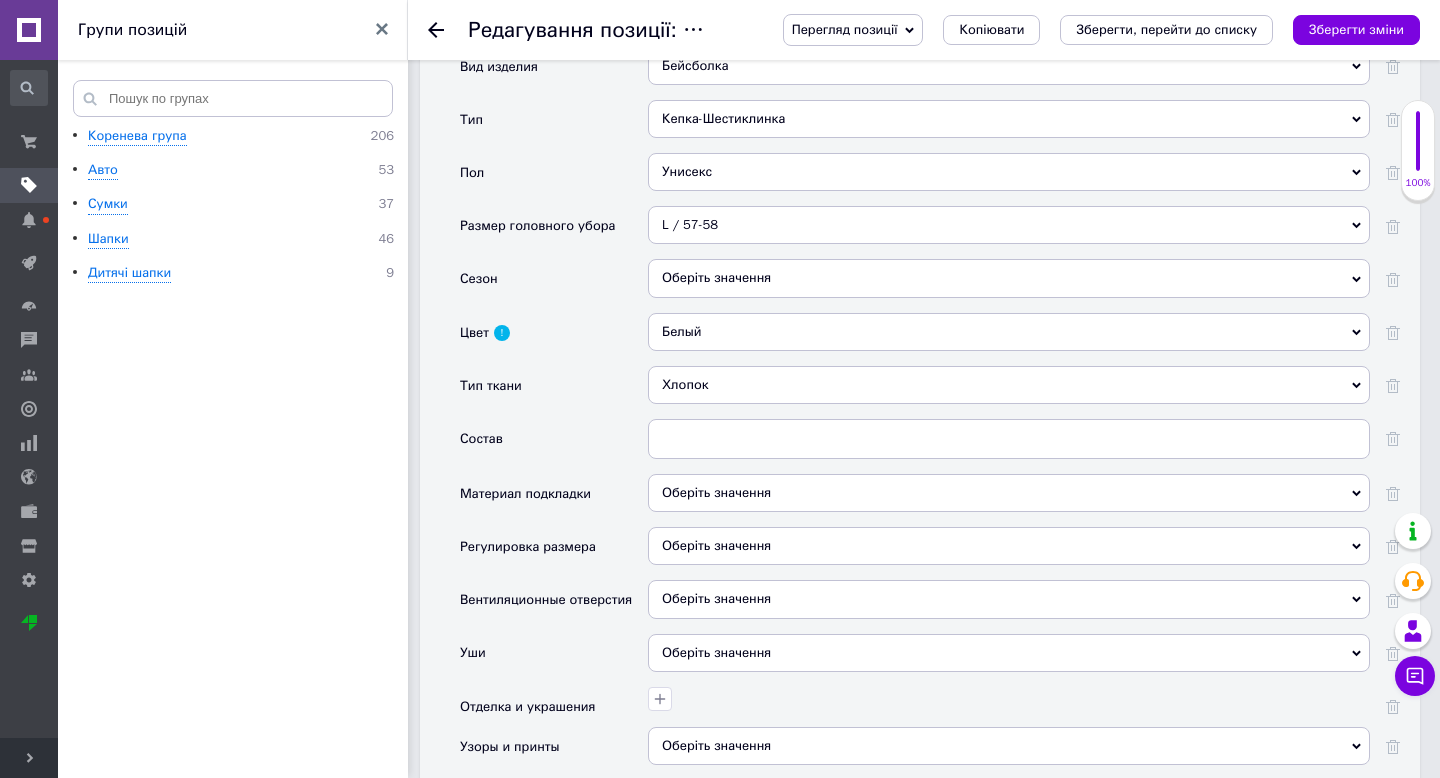 click on "Оберіть значення" at bounding box center (716, 545) 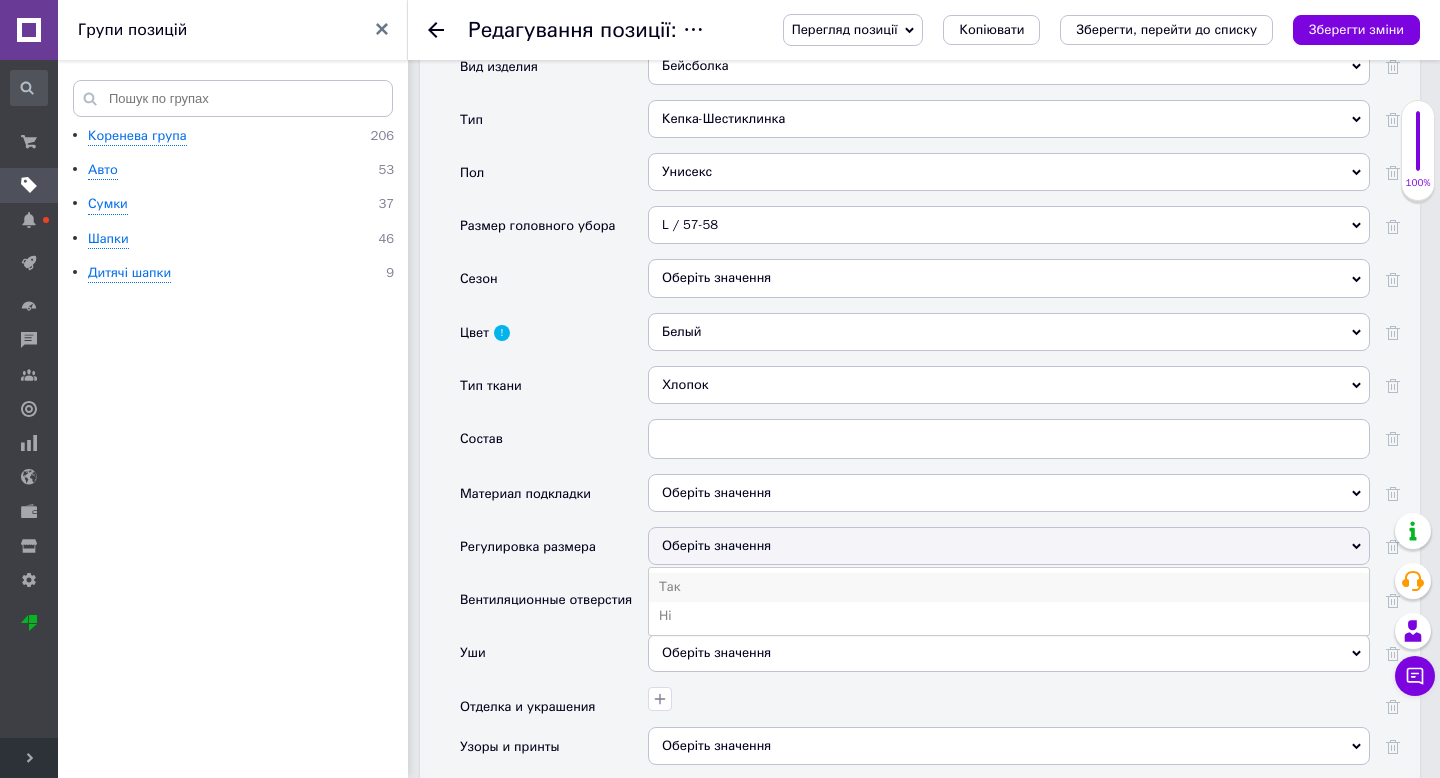 click on "Так" at bounding box center [1009, 587] 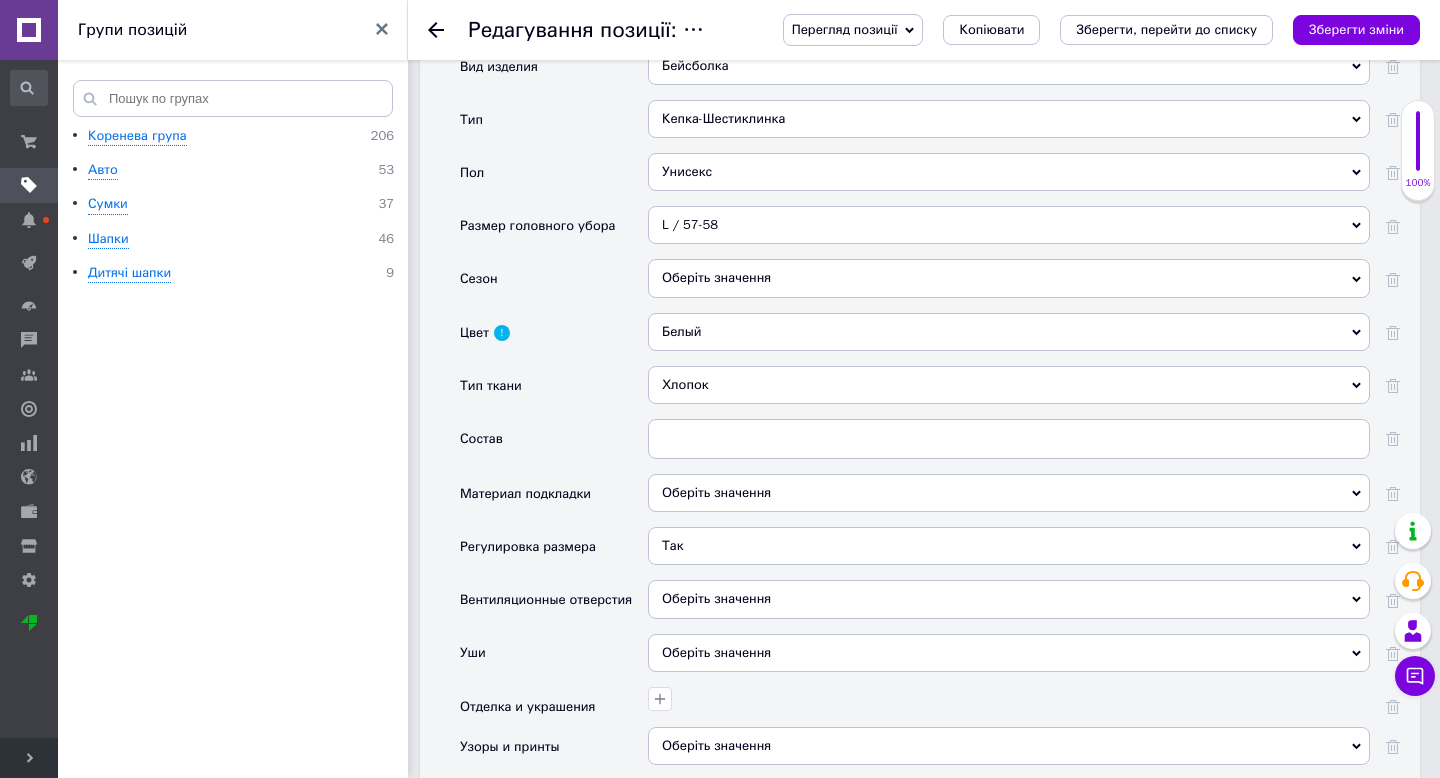 click on "Оберіть значення" at bounding box center [1009, 599] 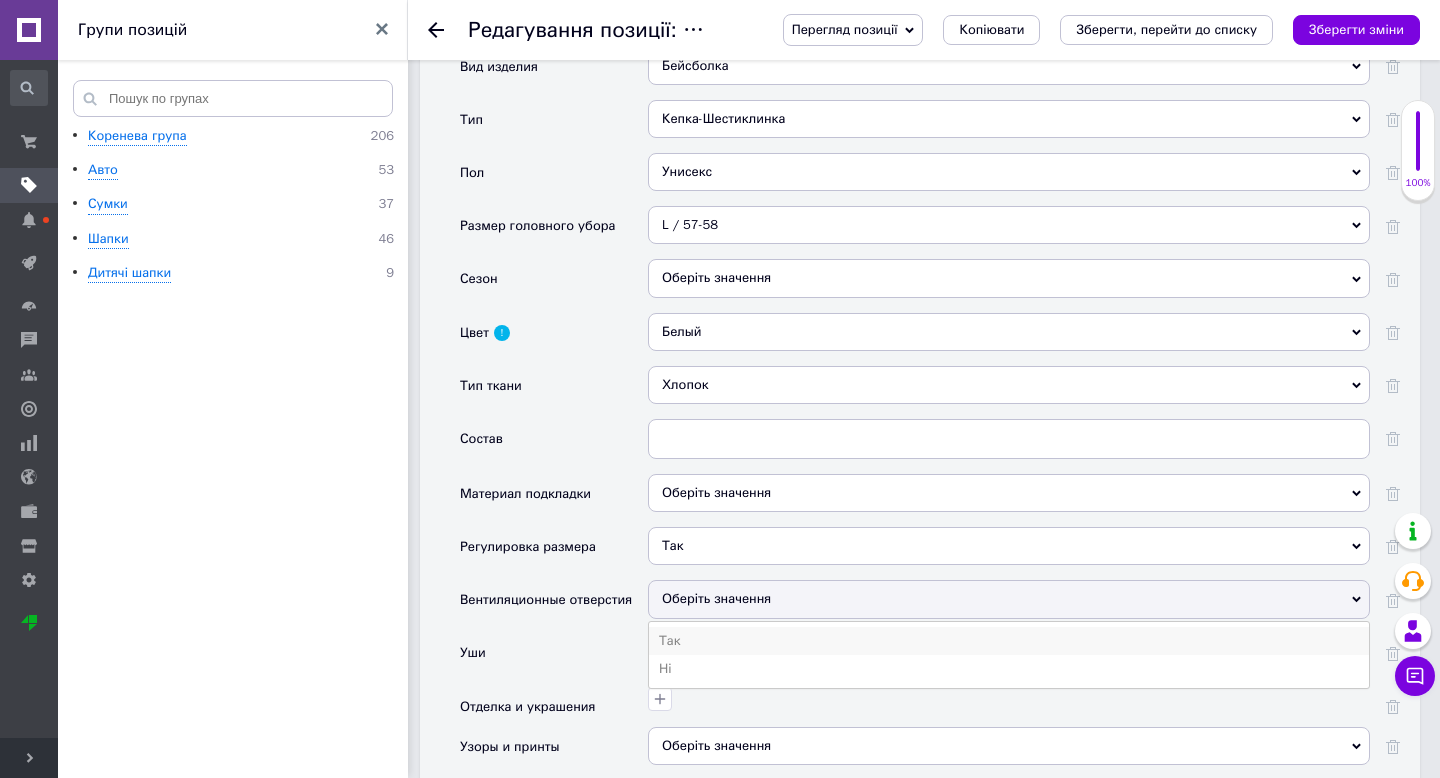 click on "Так" at bounding box center (1009, 641) 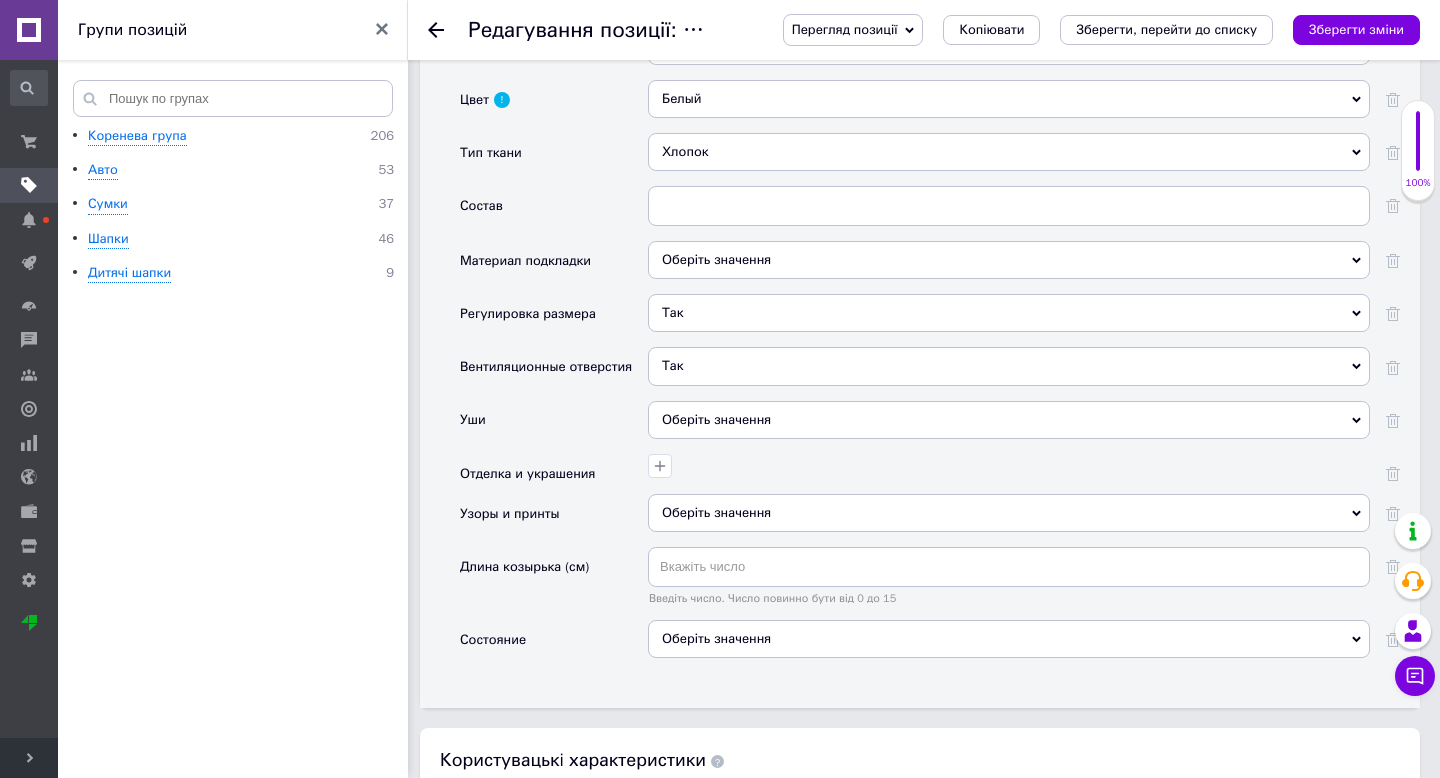 scroll, scrollTop: 2219, scrollLeft: 0, axis: vertical 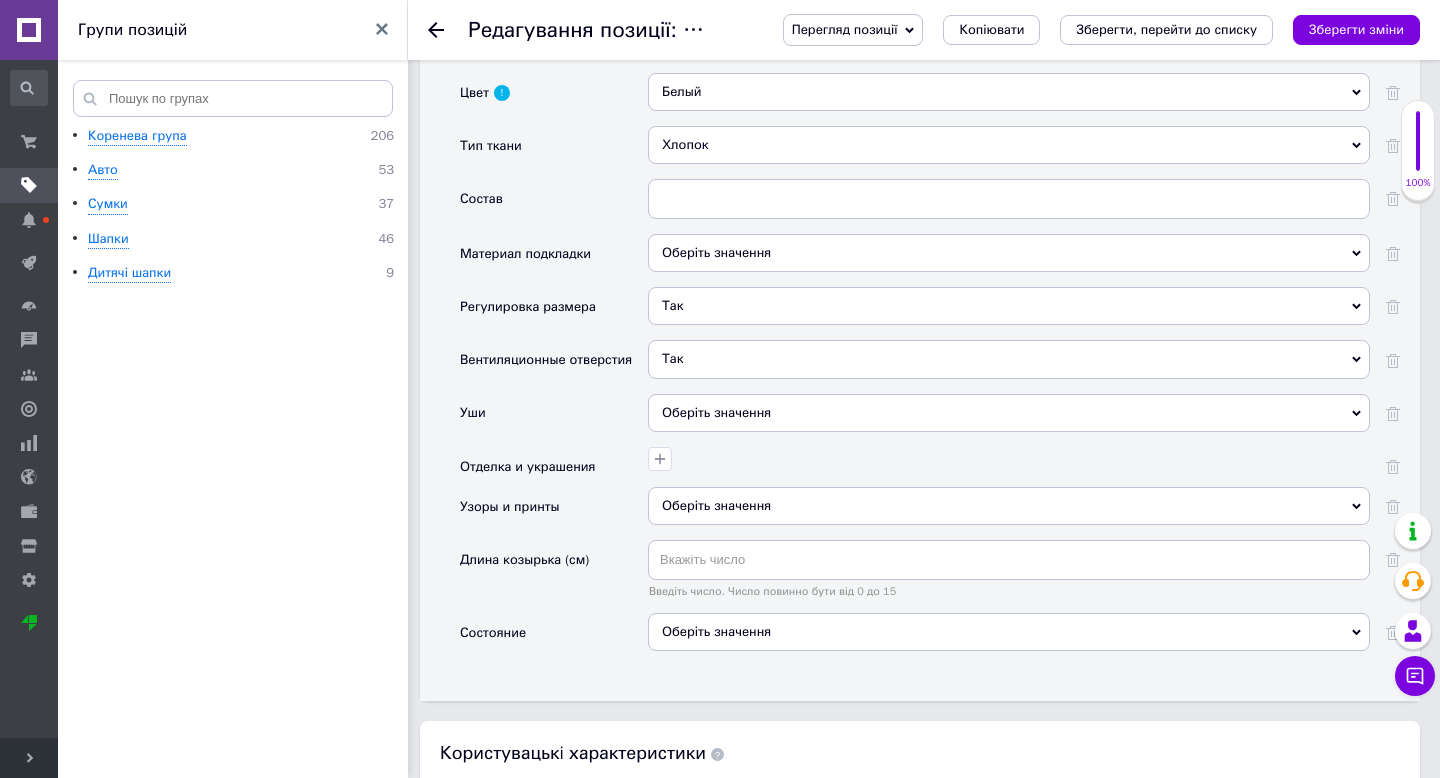 click on "Оберіть значення" at bounding box center [1009, 632] 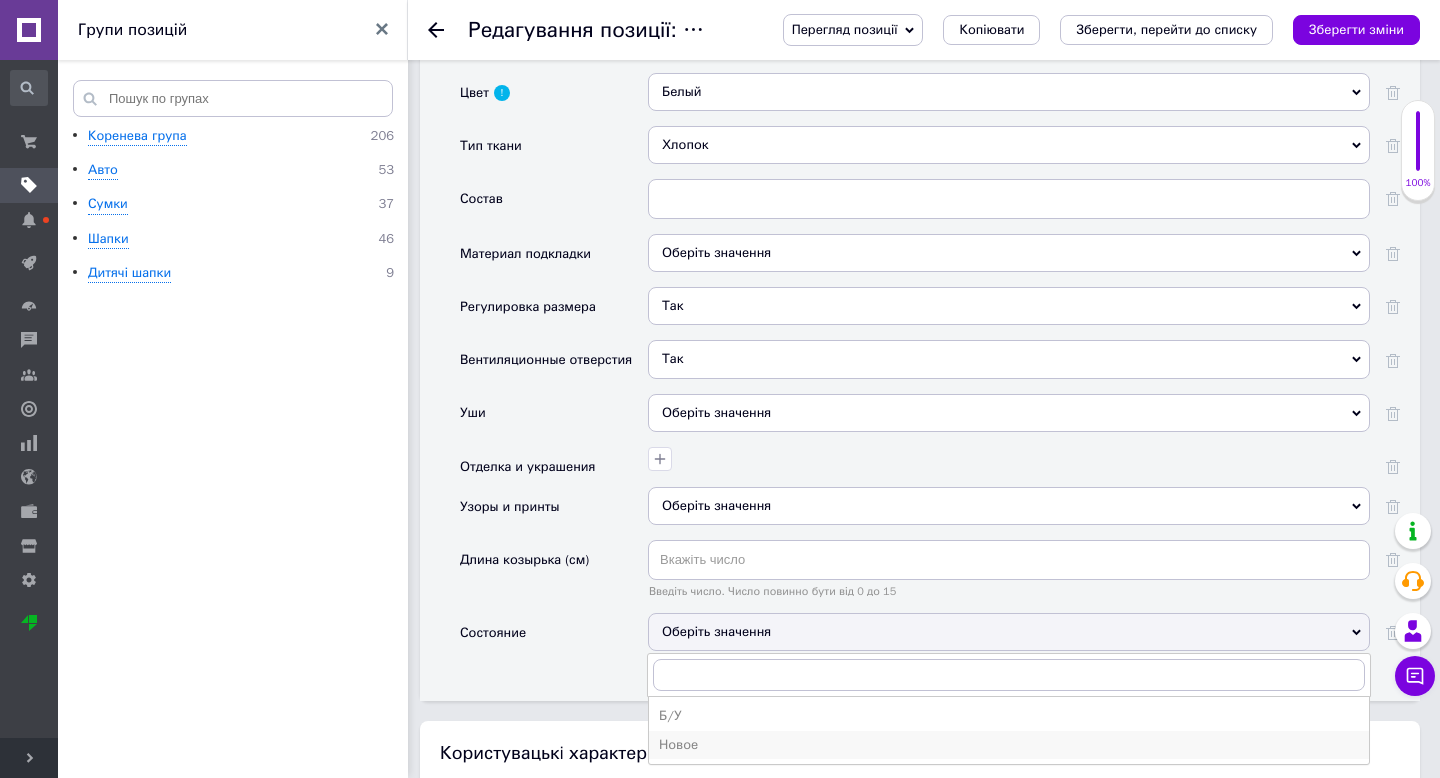 click on "Новое" at bounding box center (1009, 745) 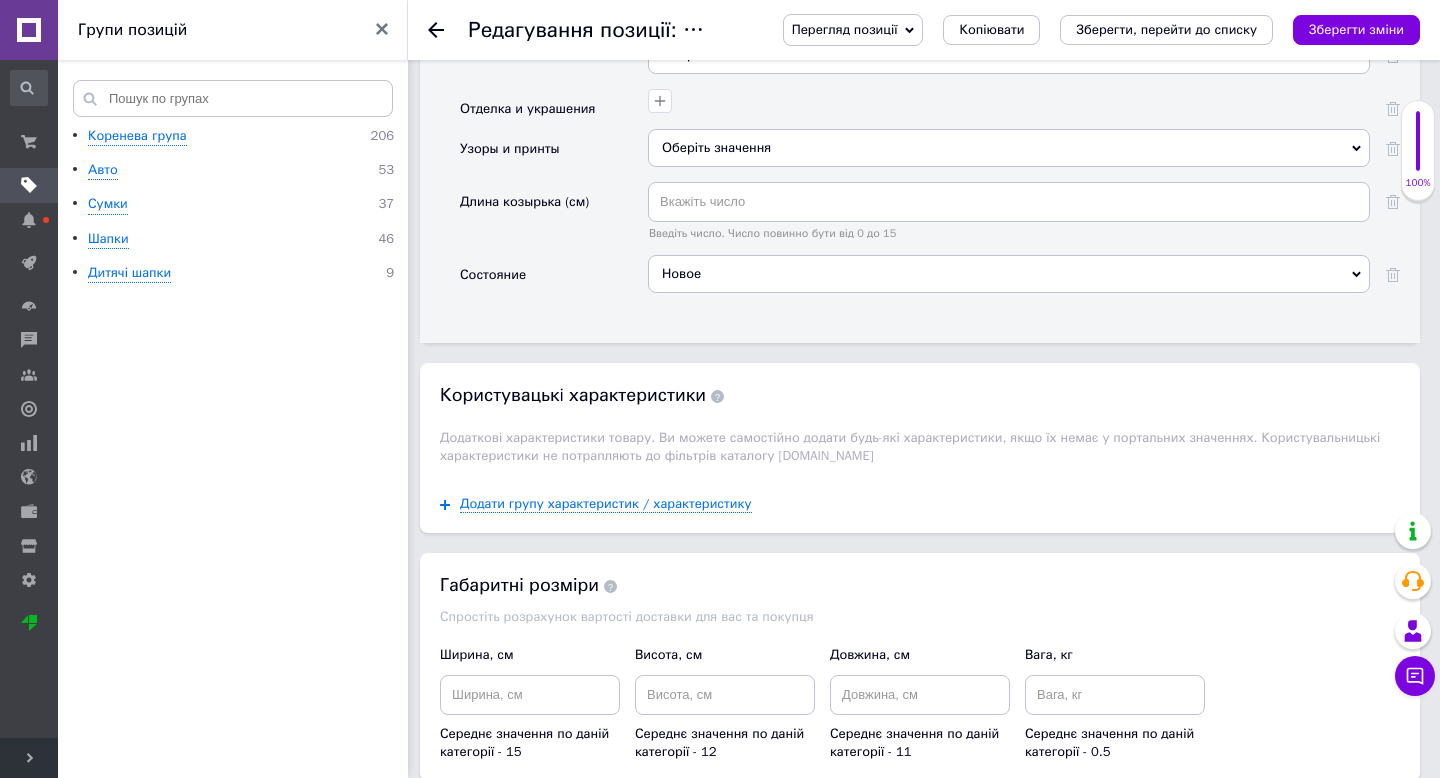 scroll, scrollTop: 2582, scrollLeft: 0, axis: vertical 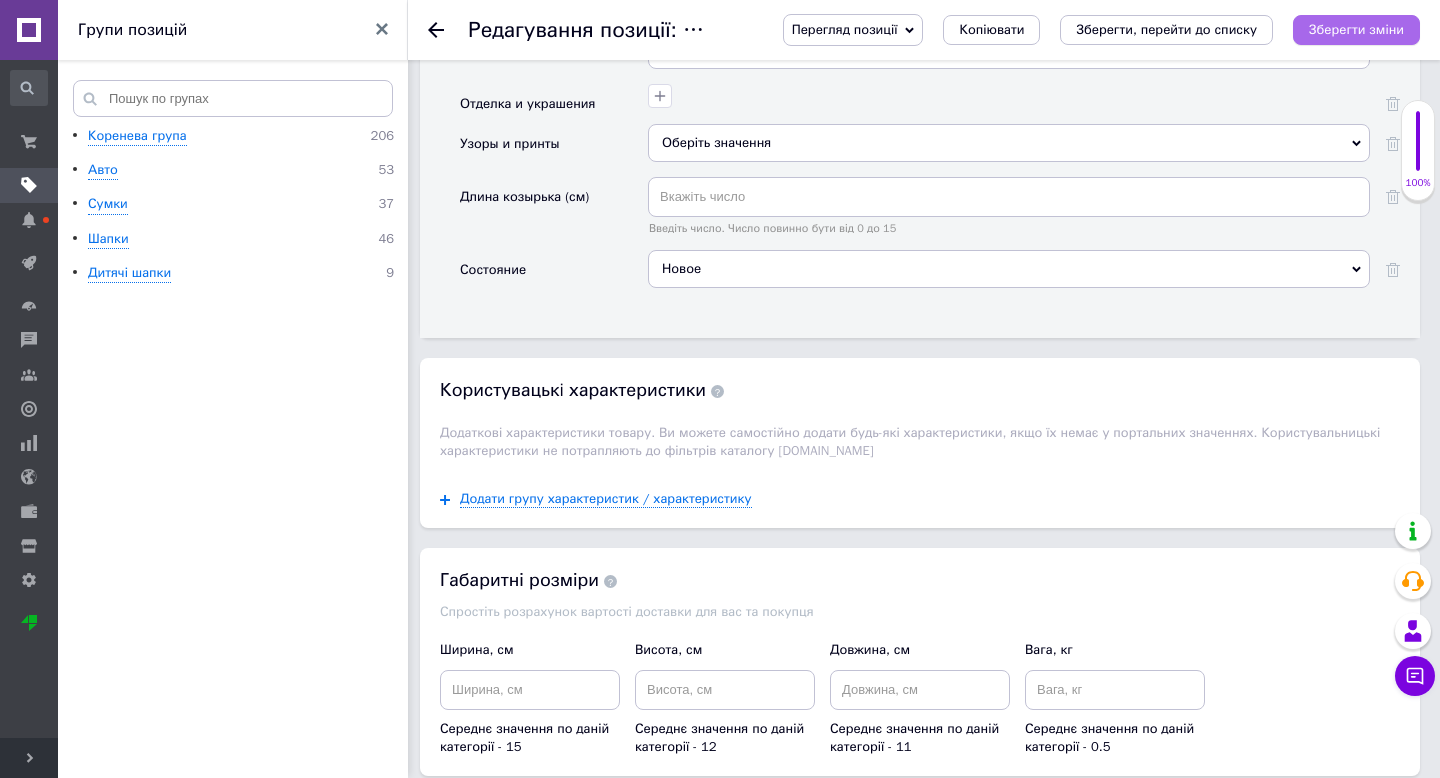 click on "Зберегти зміни" at bounding box center [1356, 29] 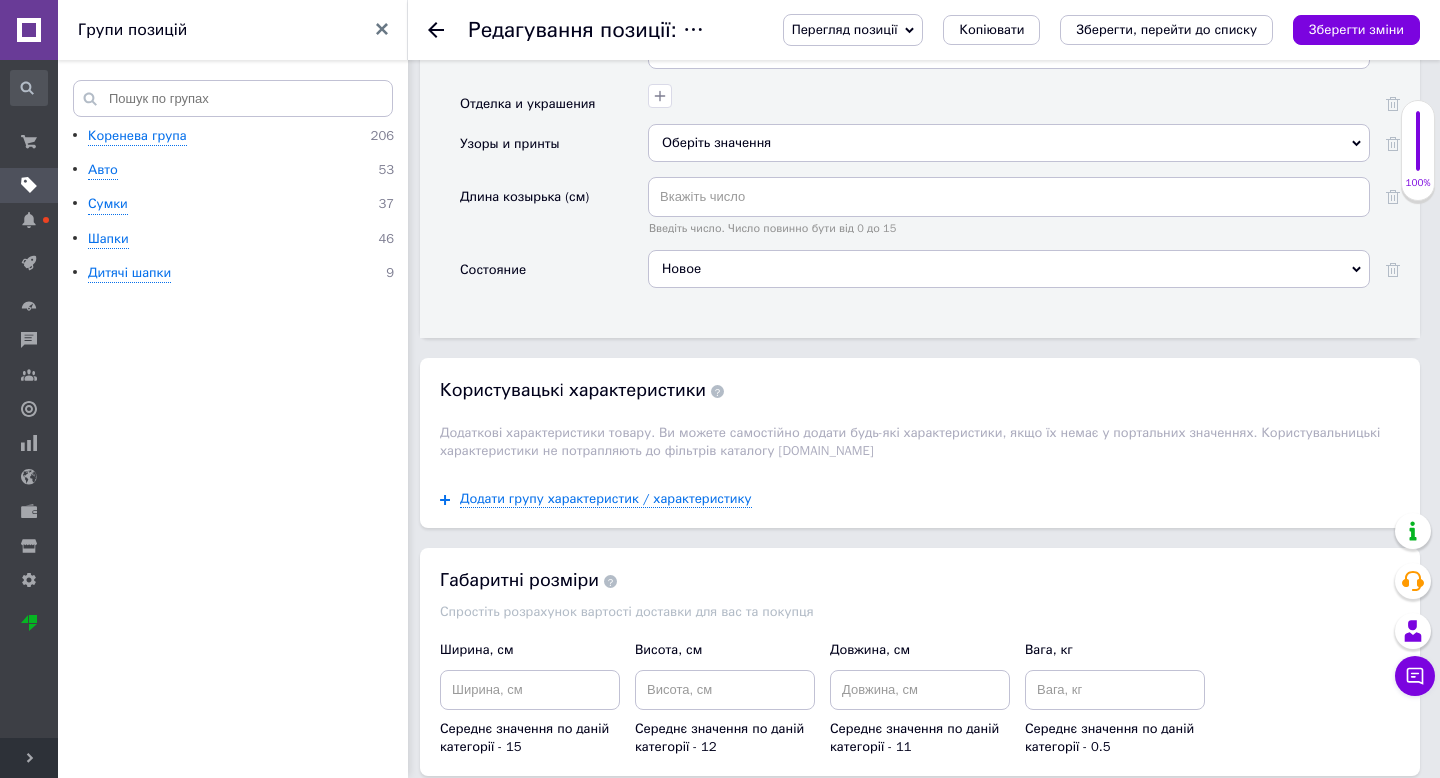 click 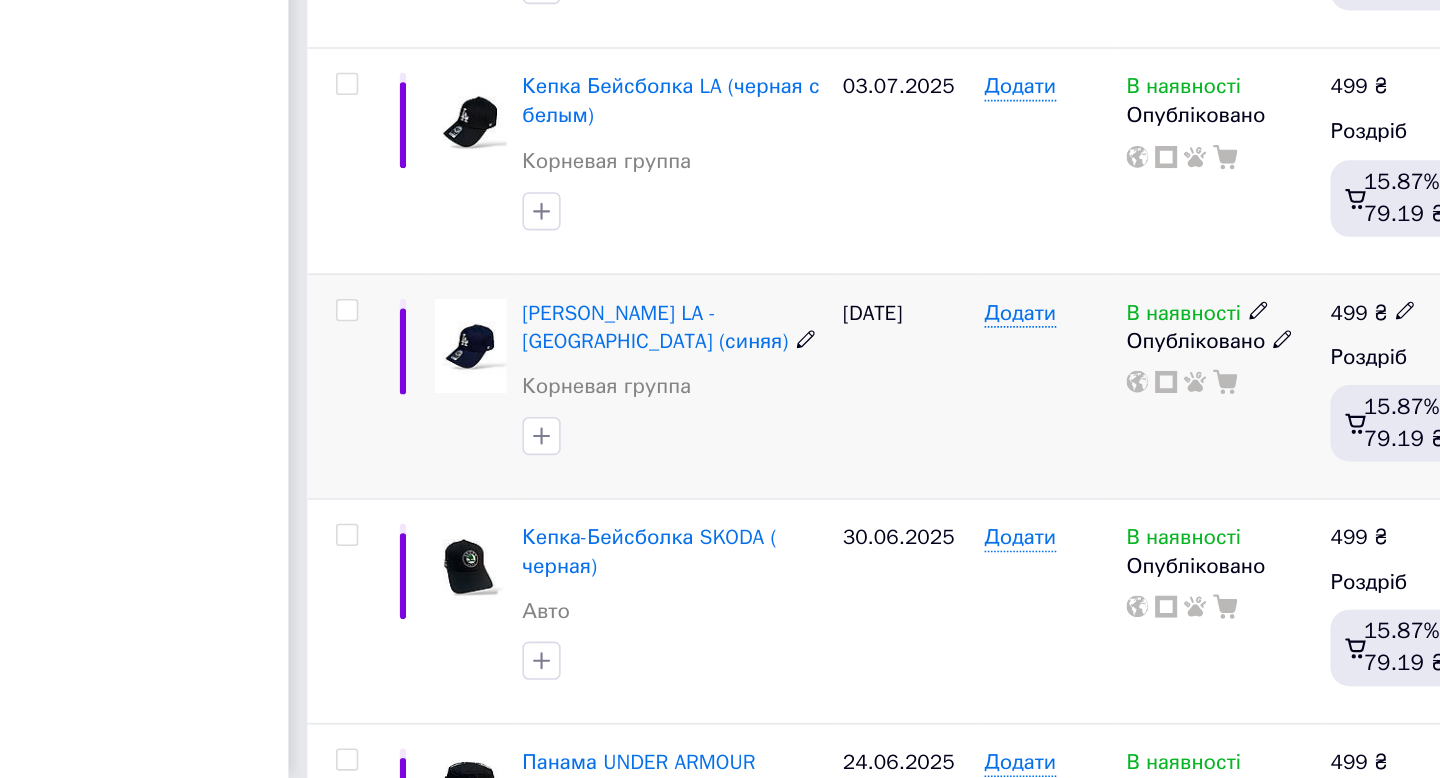 scroll, scrollTop: 694, scrollLeft: 0, axis: vertical 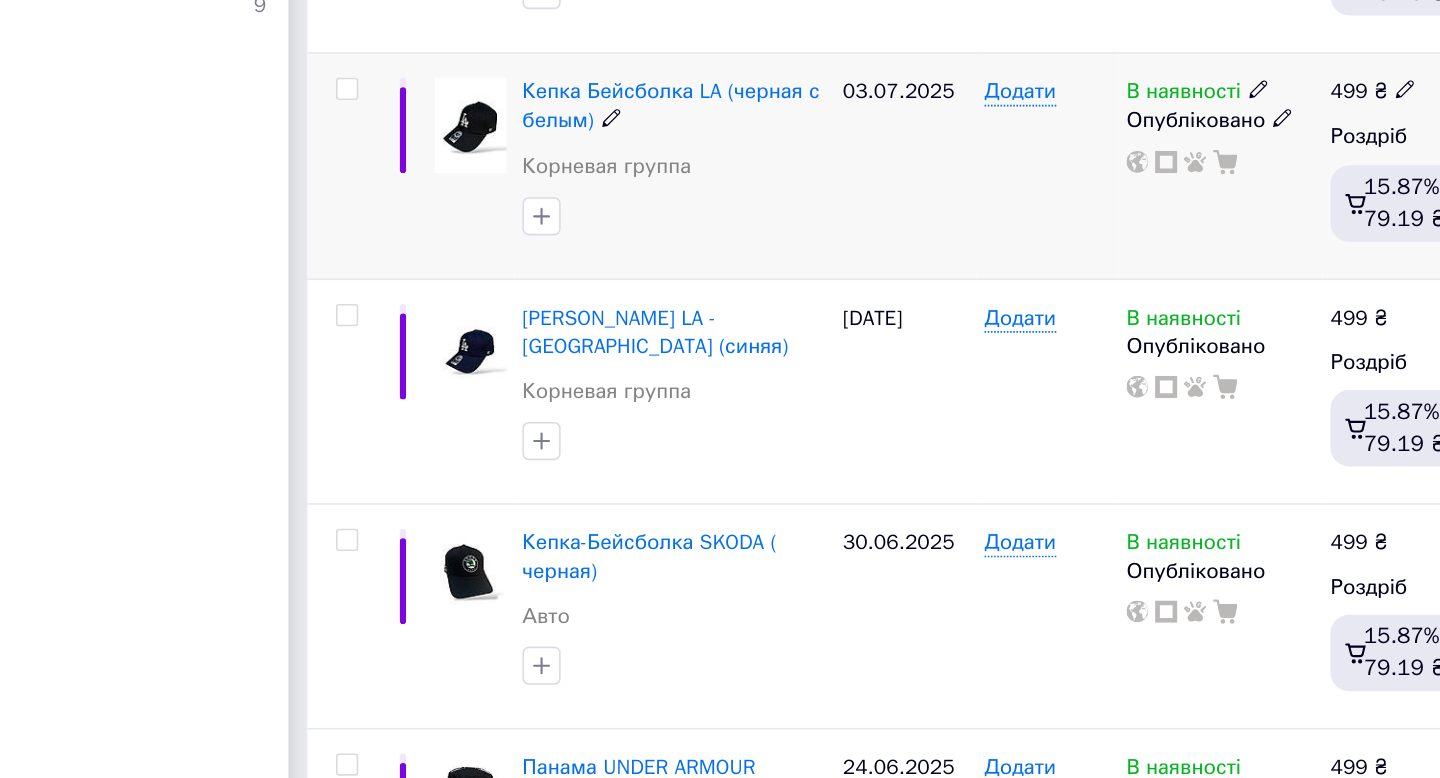 click at bounding box center [522, 348] 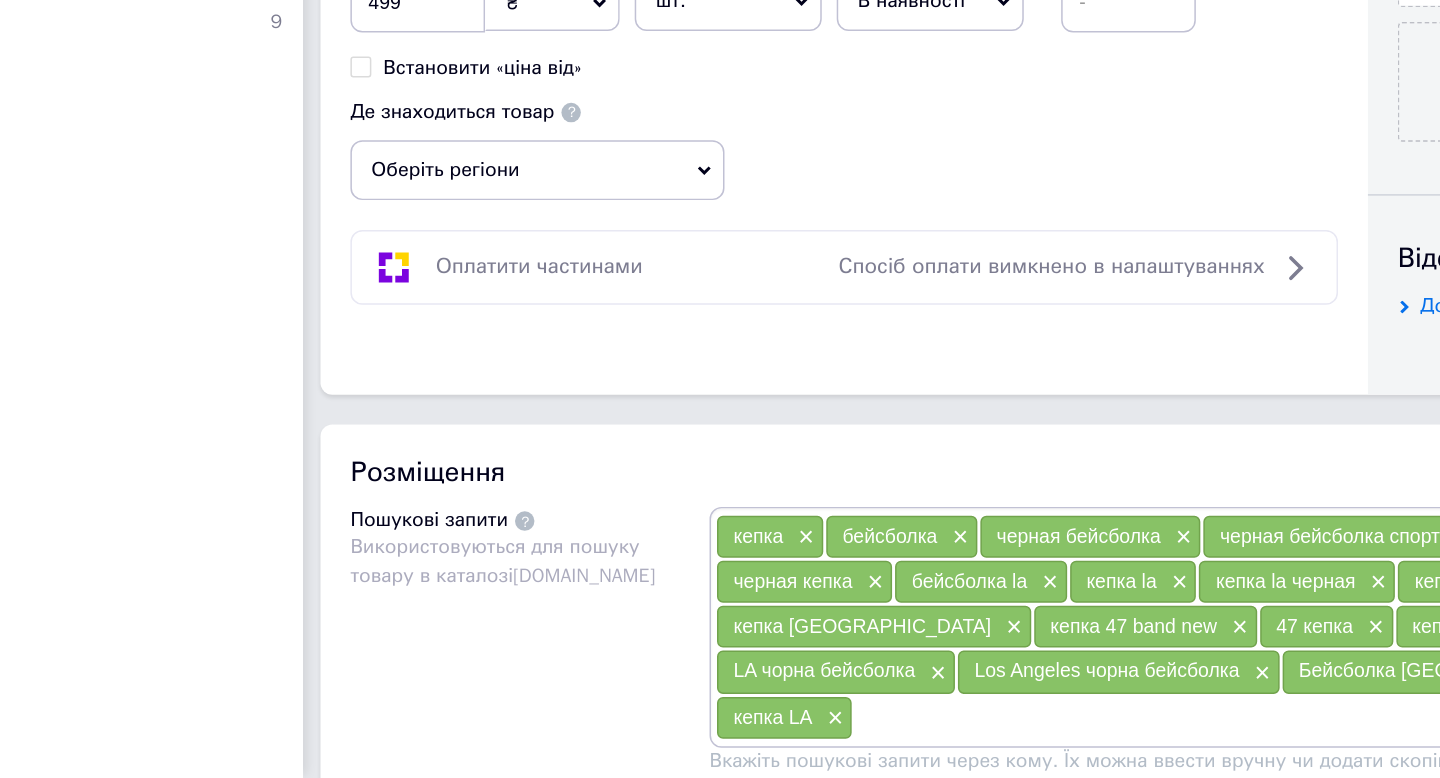 scroll, scrollTop: 673, scrollLeft: 0, axis: vertical 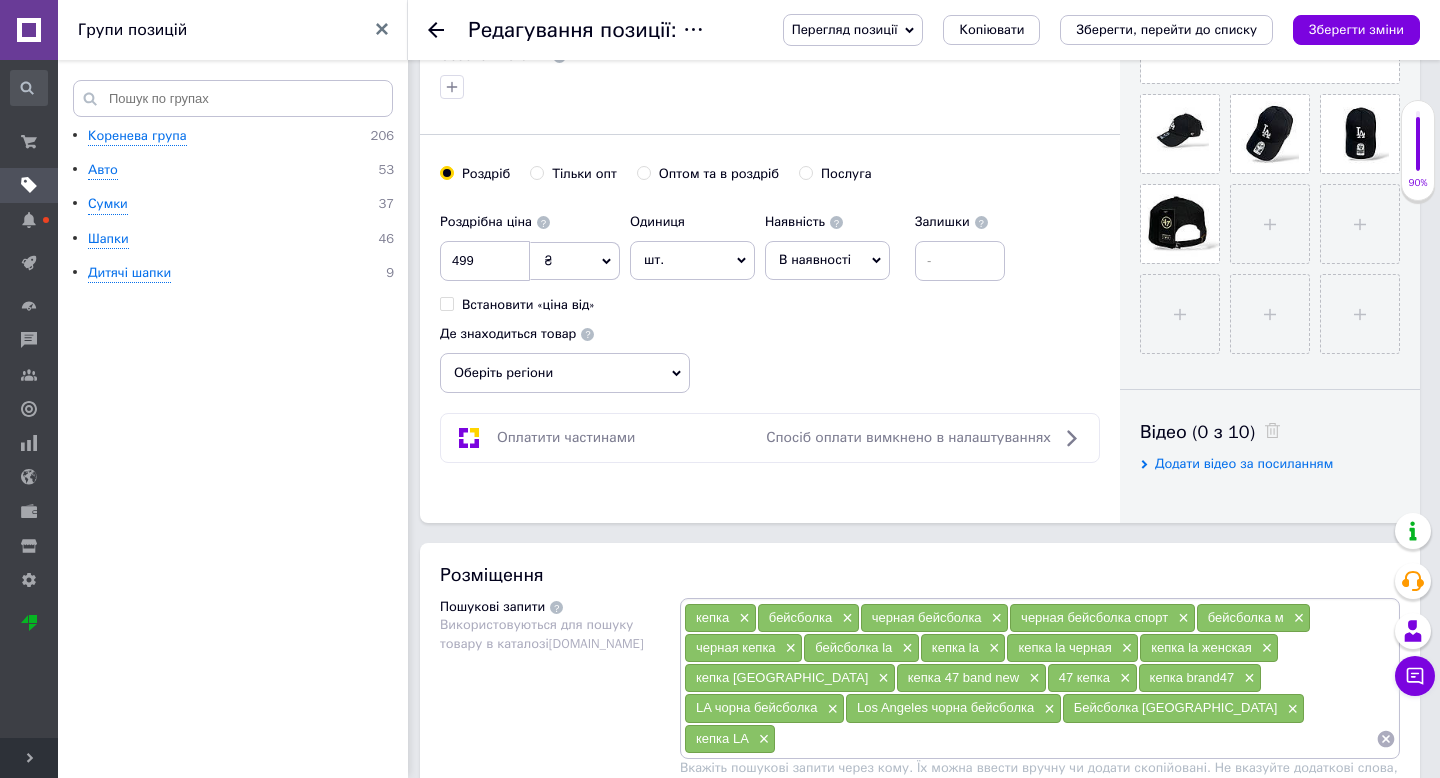 click on "[PERSON_NAME] група 206 Авто 53 Сумки 37 Шапки 46 Дитячі шапки 9" at bounding box center (236, 455) 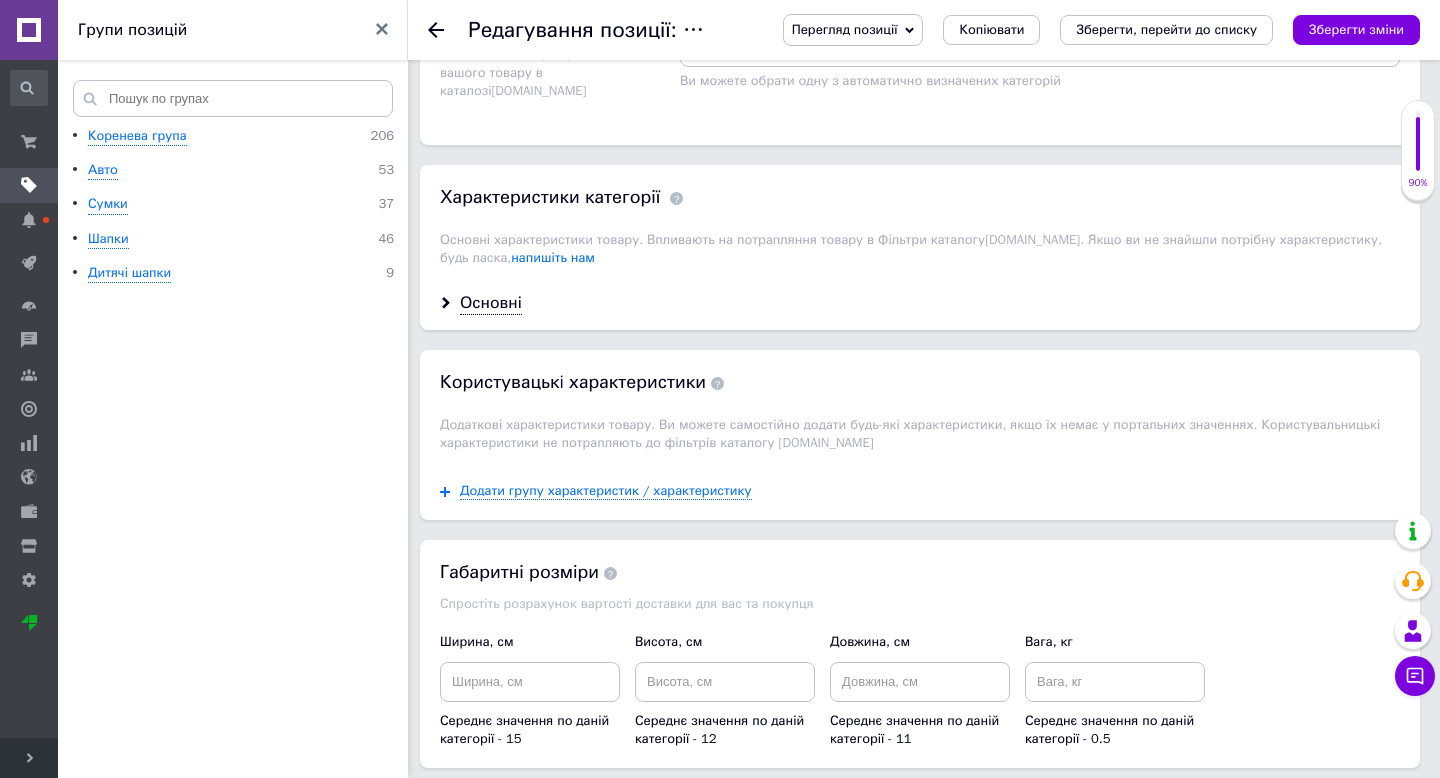 scroll, scrollTop: 1588, scrollLeft: 0, axis: vertical 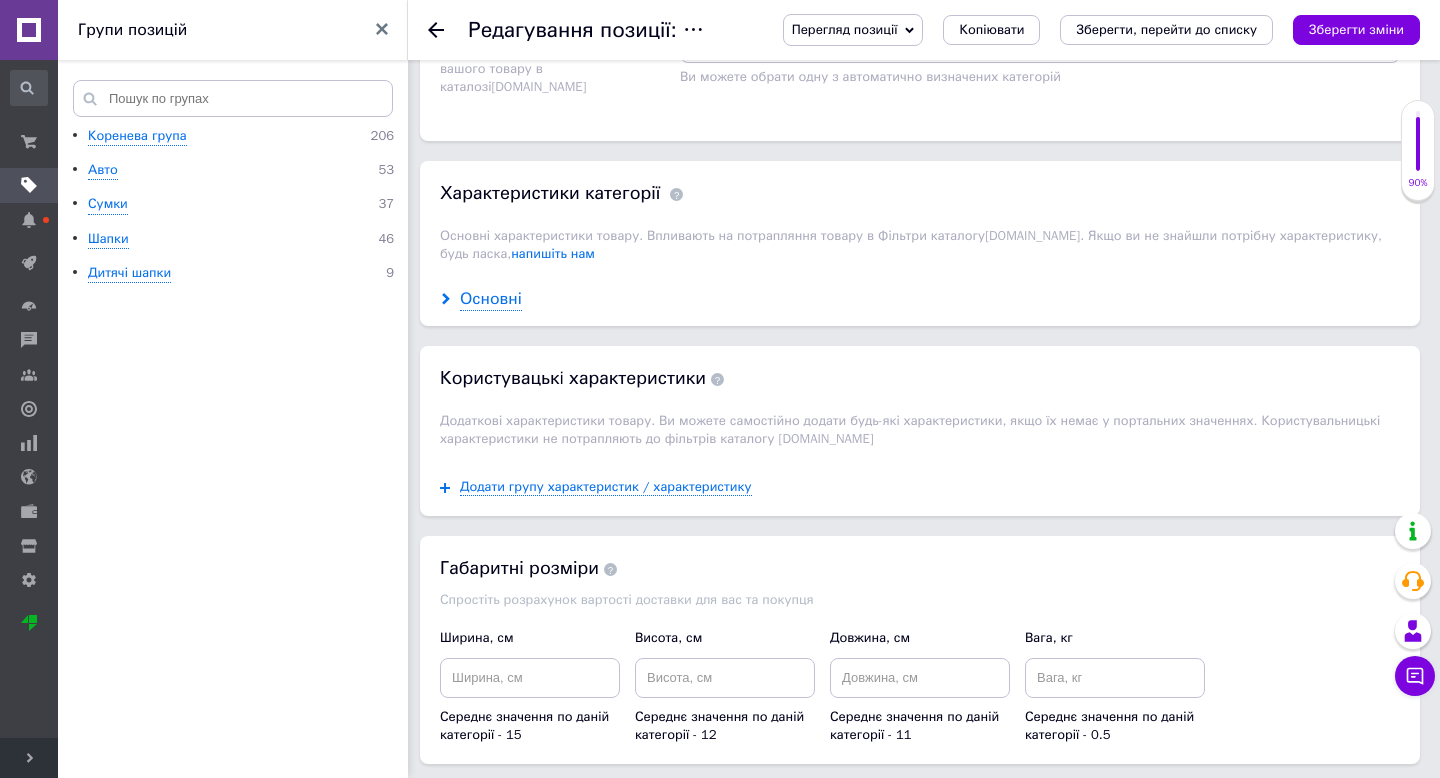 click on "Основні" at bounding box center (491, 299) 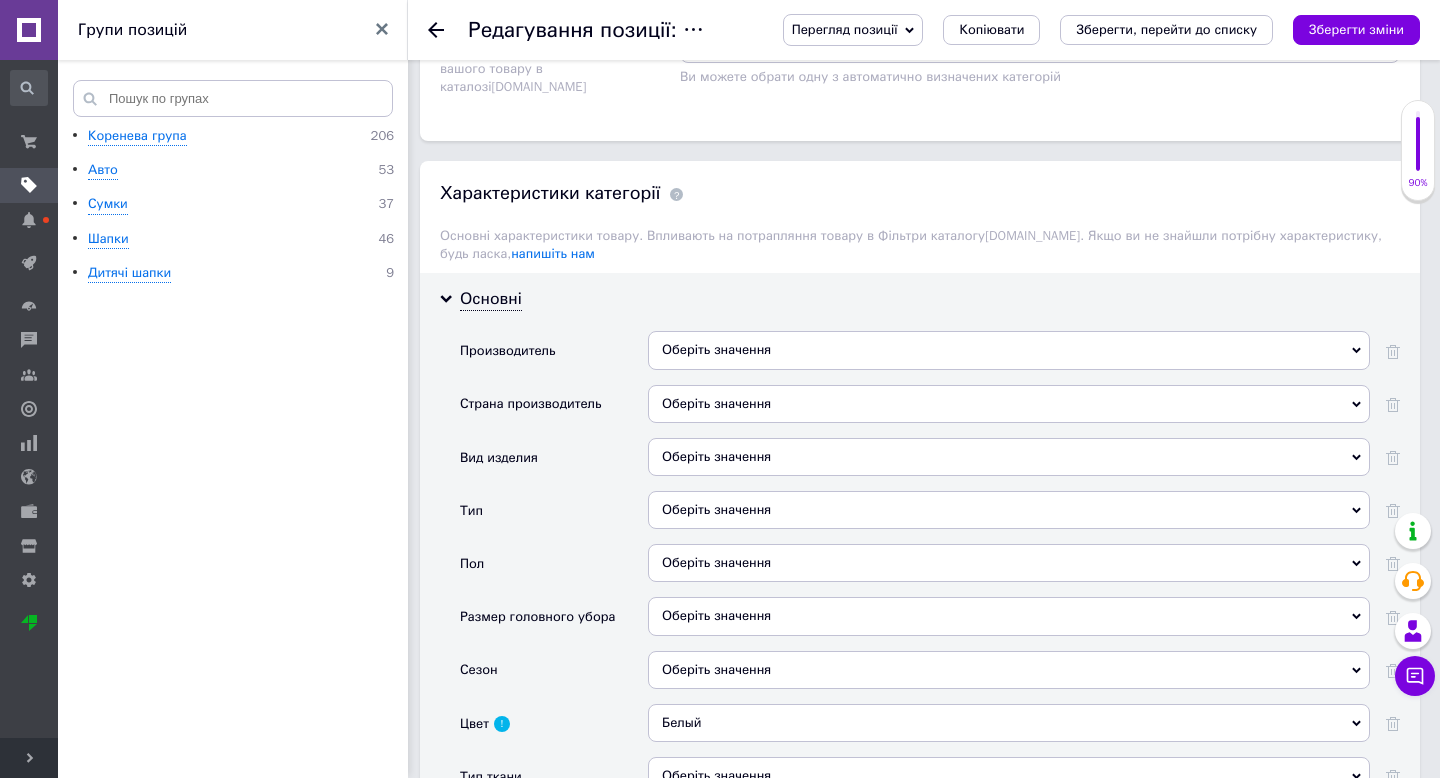 click on "Оберіть значення" at bounding box center (1009, 404) 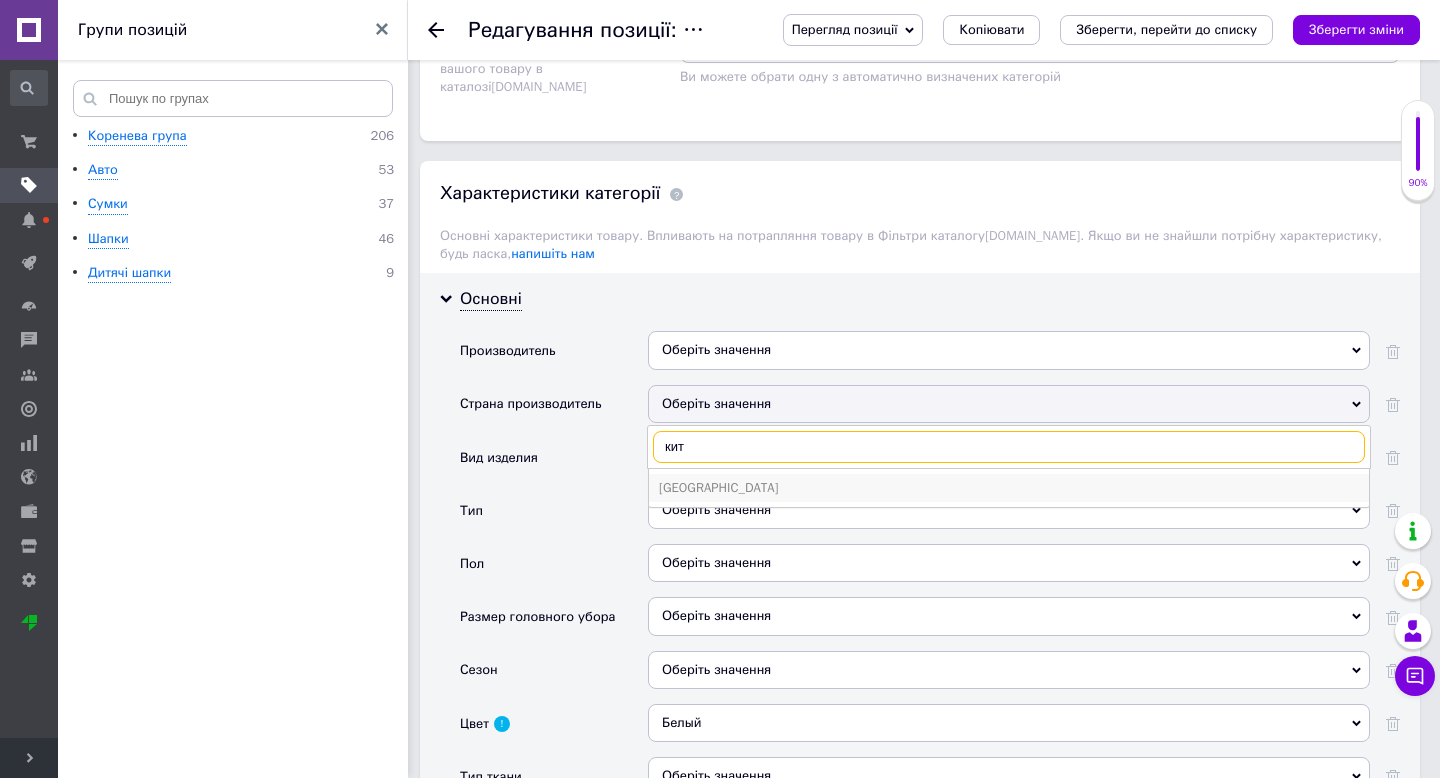 type on "кит" 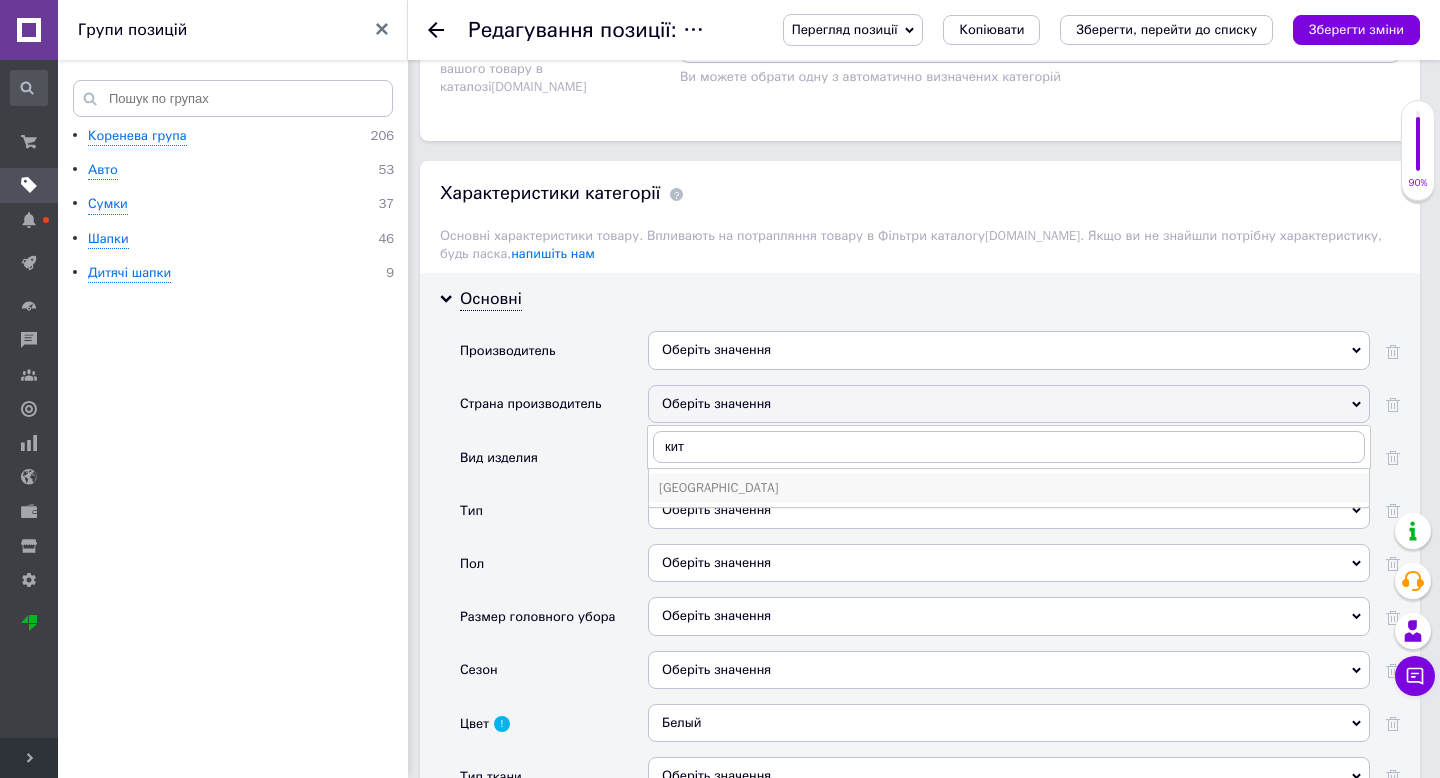 click on "[GEOGRAPHIC_DATA]" at bounding box center [1009, 488] 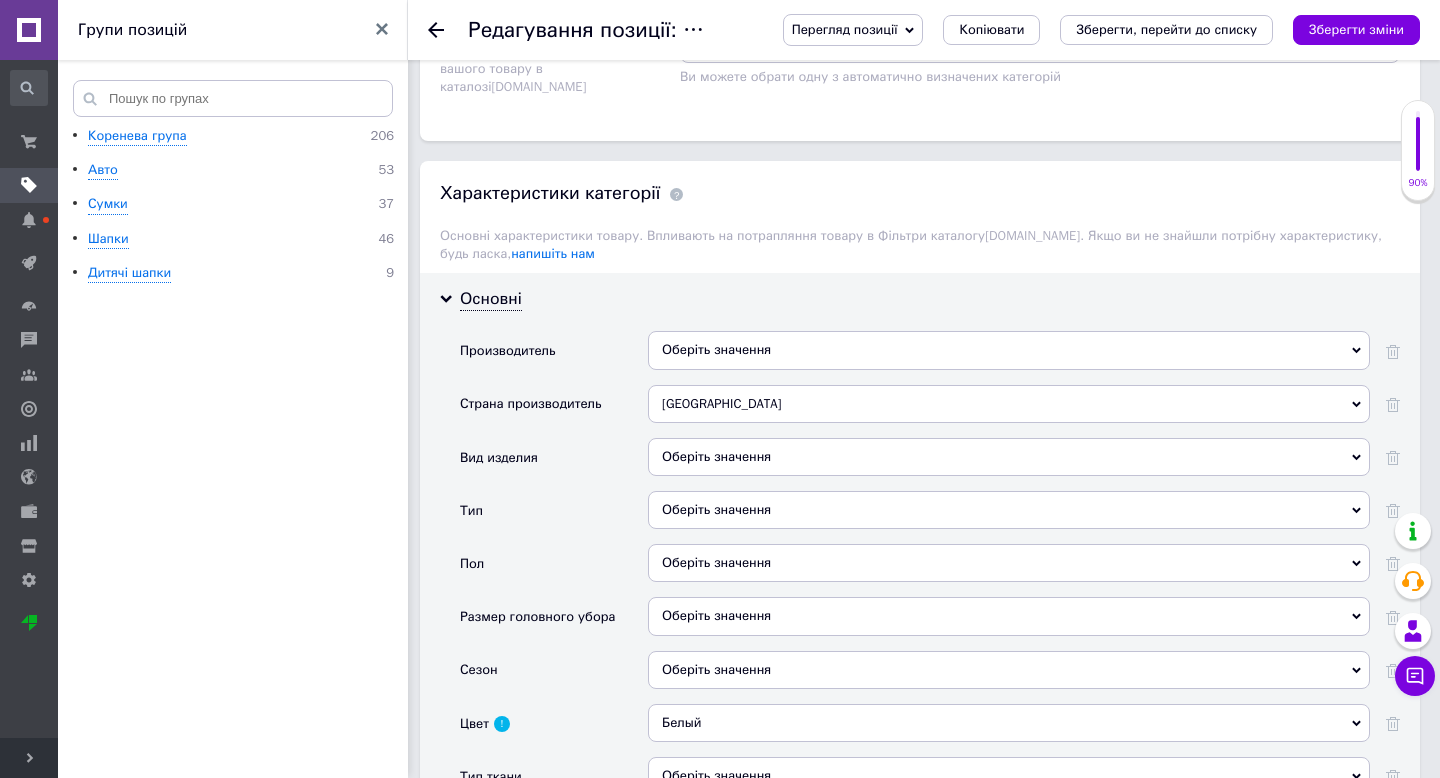 click on "Оберіть значення" at bounding box center (1009, 457) 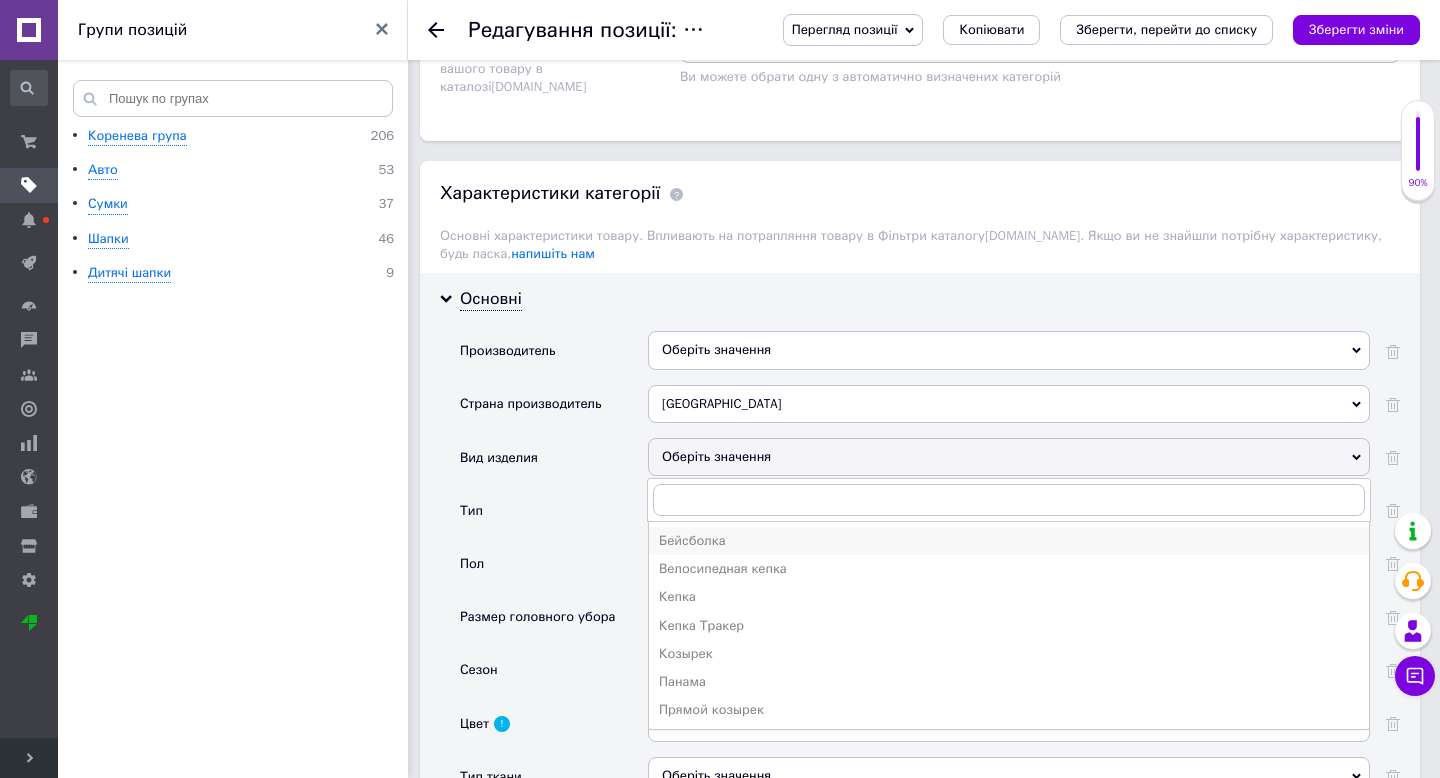 click on "Бейсболка" at bounding box center [1009, 541] 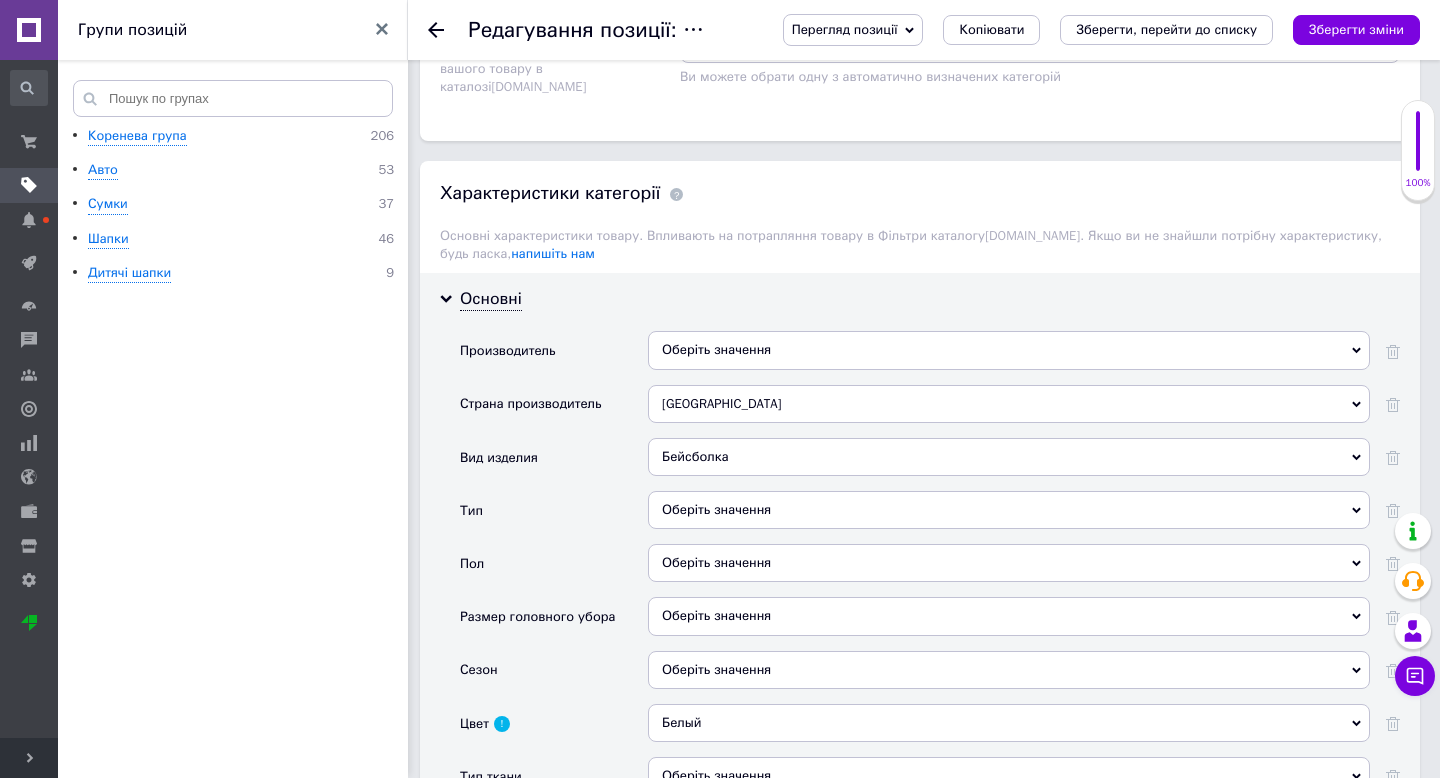 click on "Оберіть значення" at bounding box center (1009, 510) 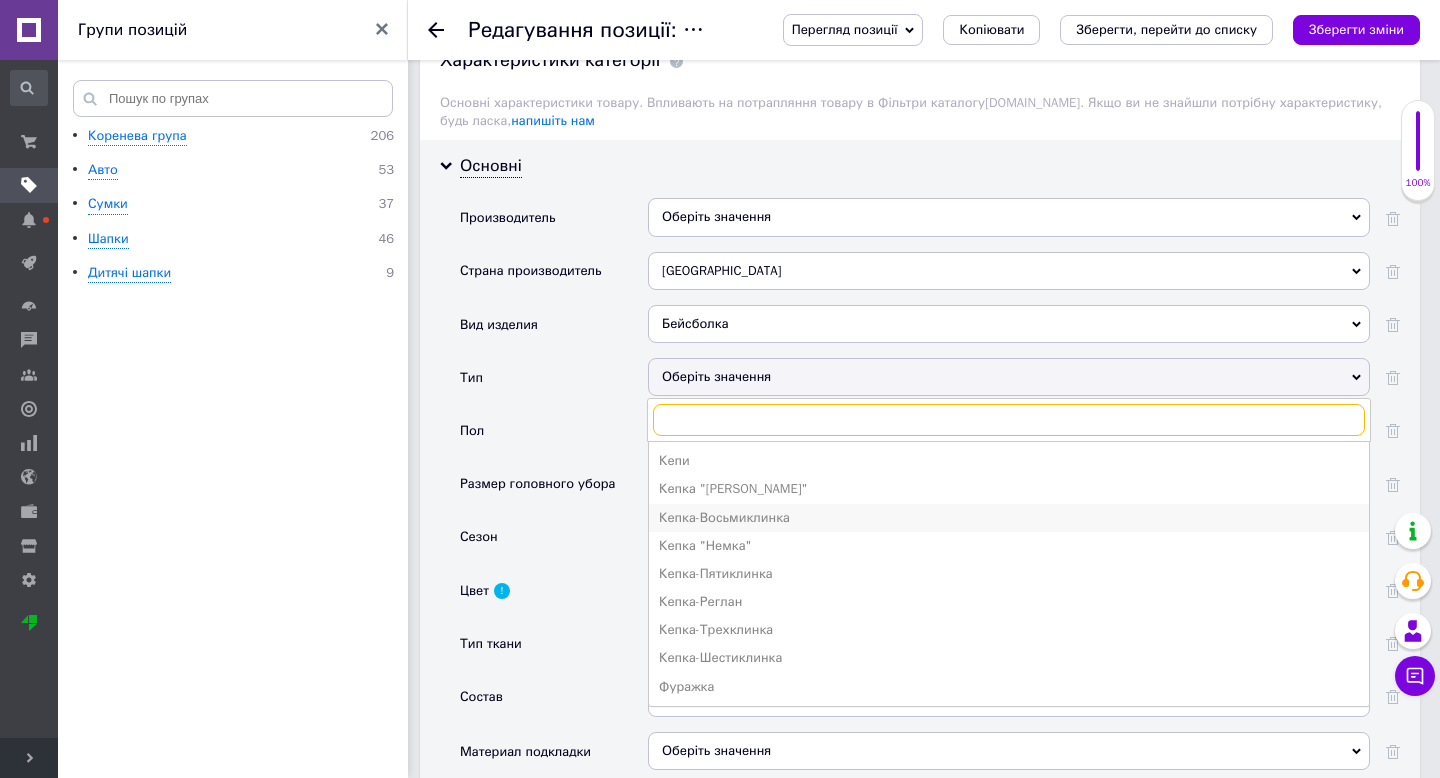 scroll, scrollTop: 1735, scrollLeft: 0, axis: vertical 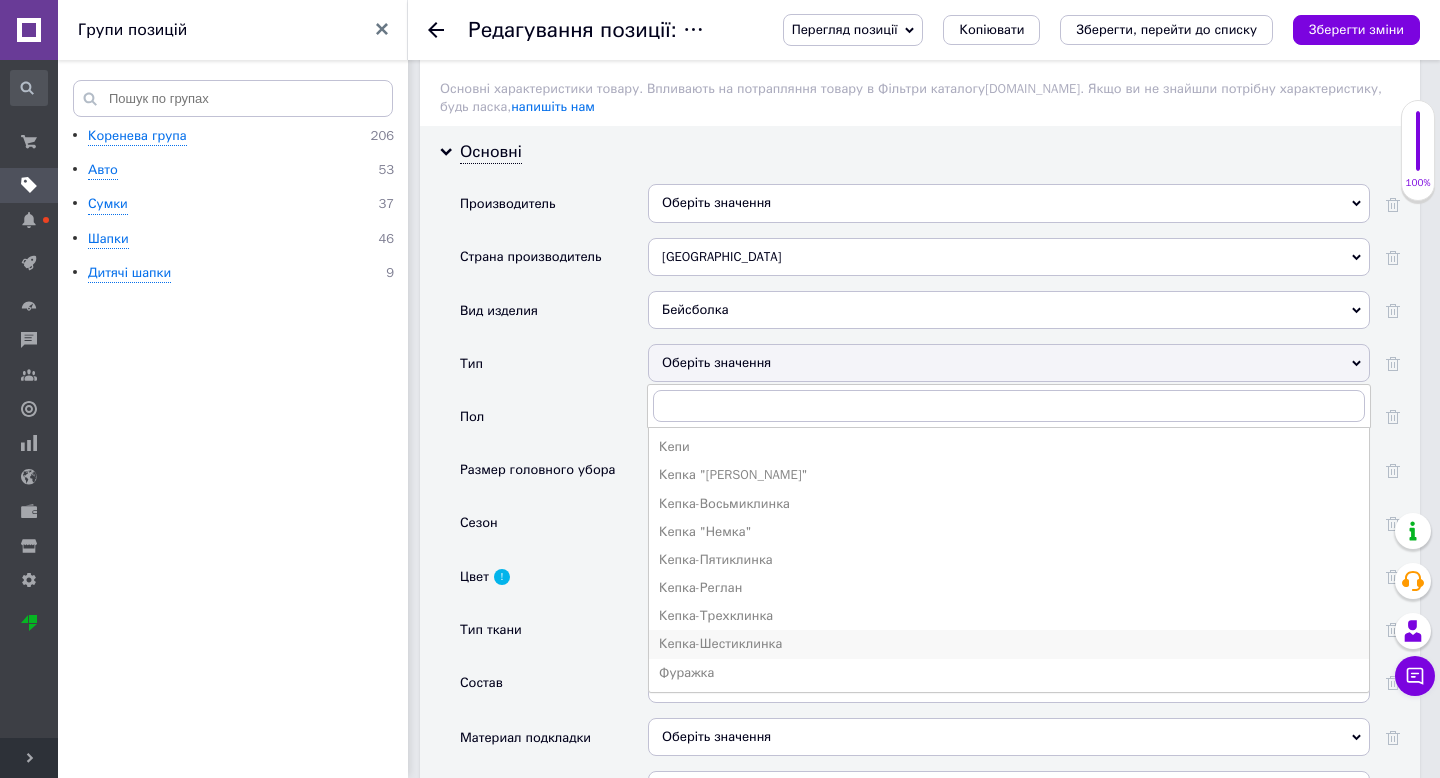 click on "Кепка-Шестиклинка" at bounding box center (1009, 644) 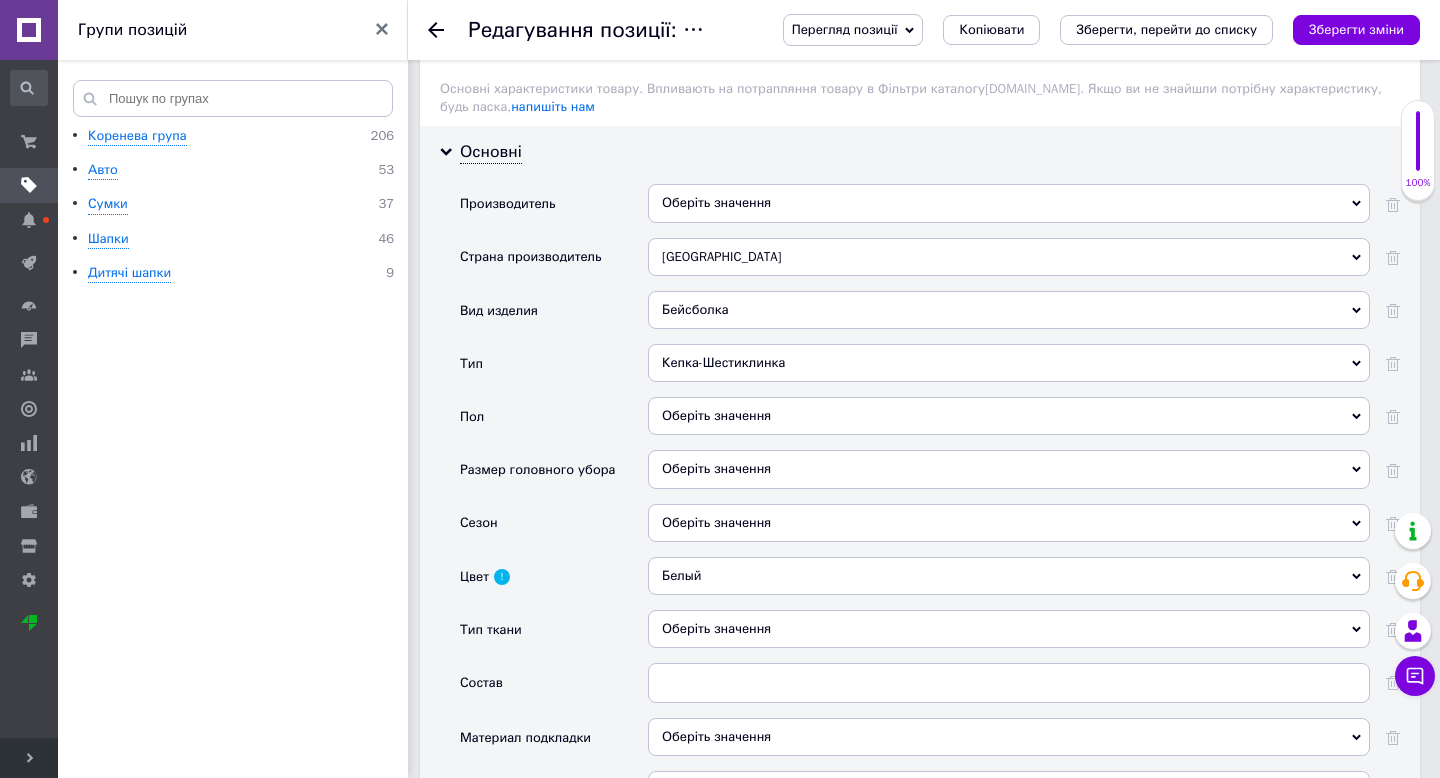 click on "Оберіть значення" at bounding box center [1009, 416] 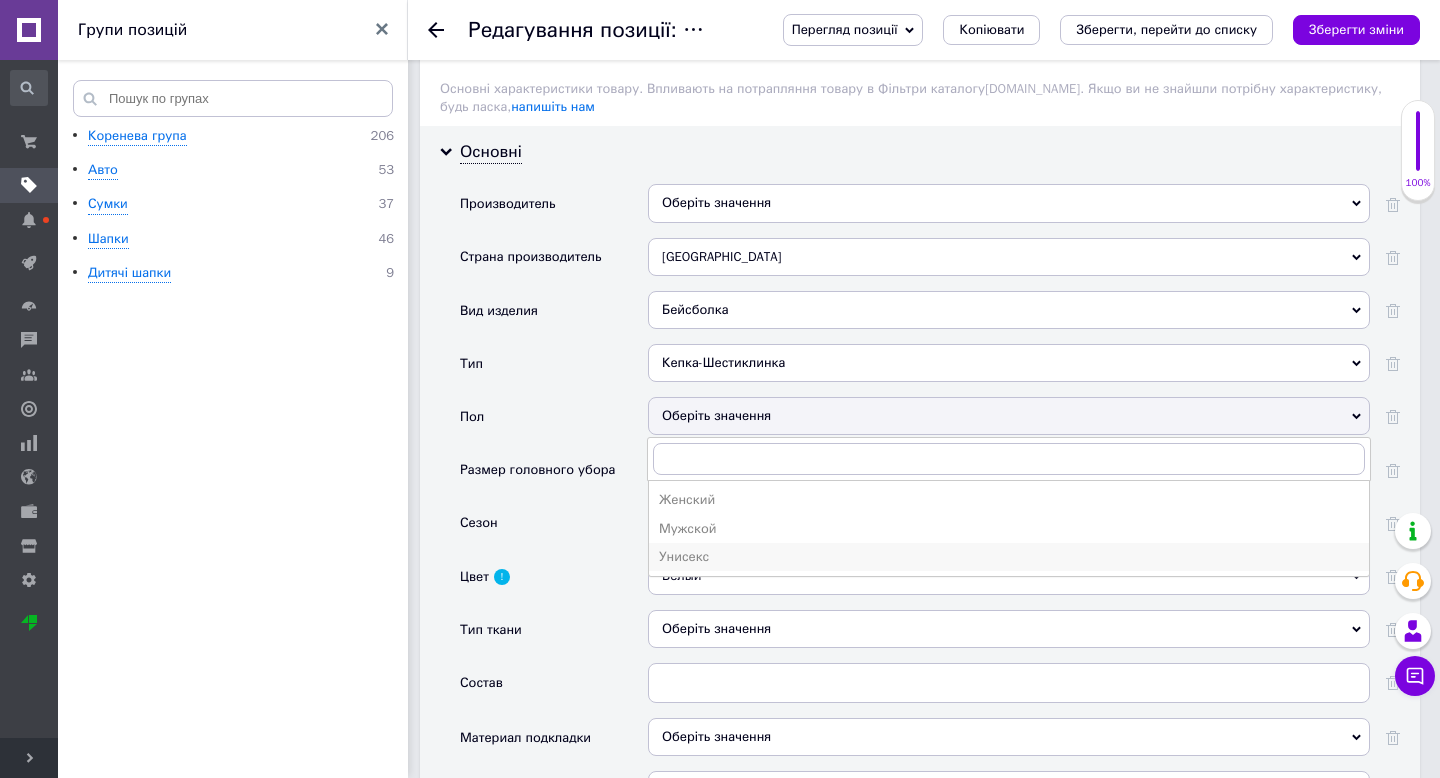 click on "Унисекс" at bounding box center (1009, 557) 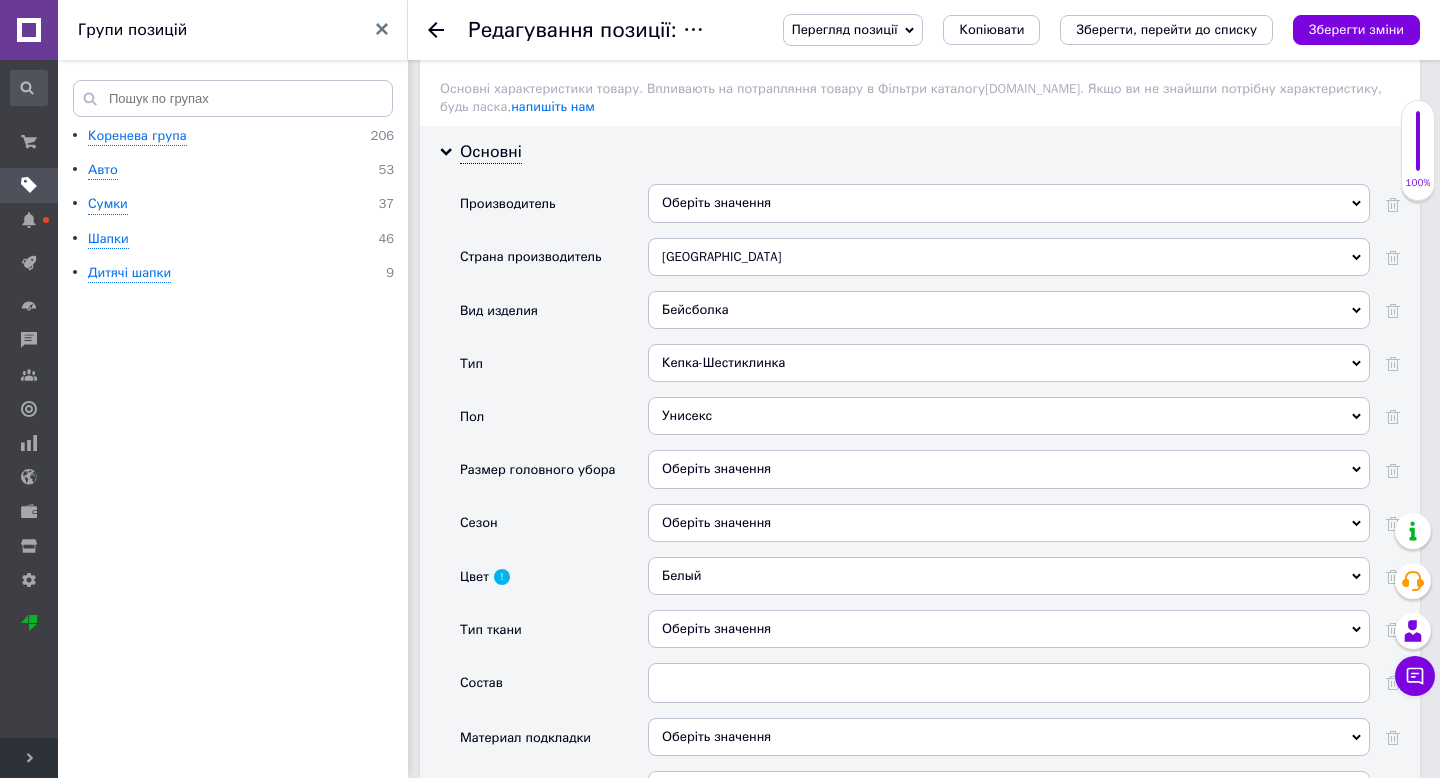 click on "Оберіть значення" at bounding box center (1009, 469) 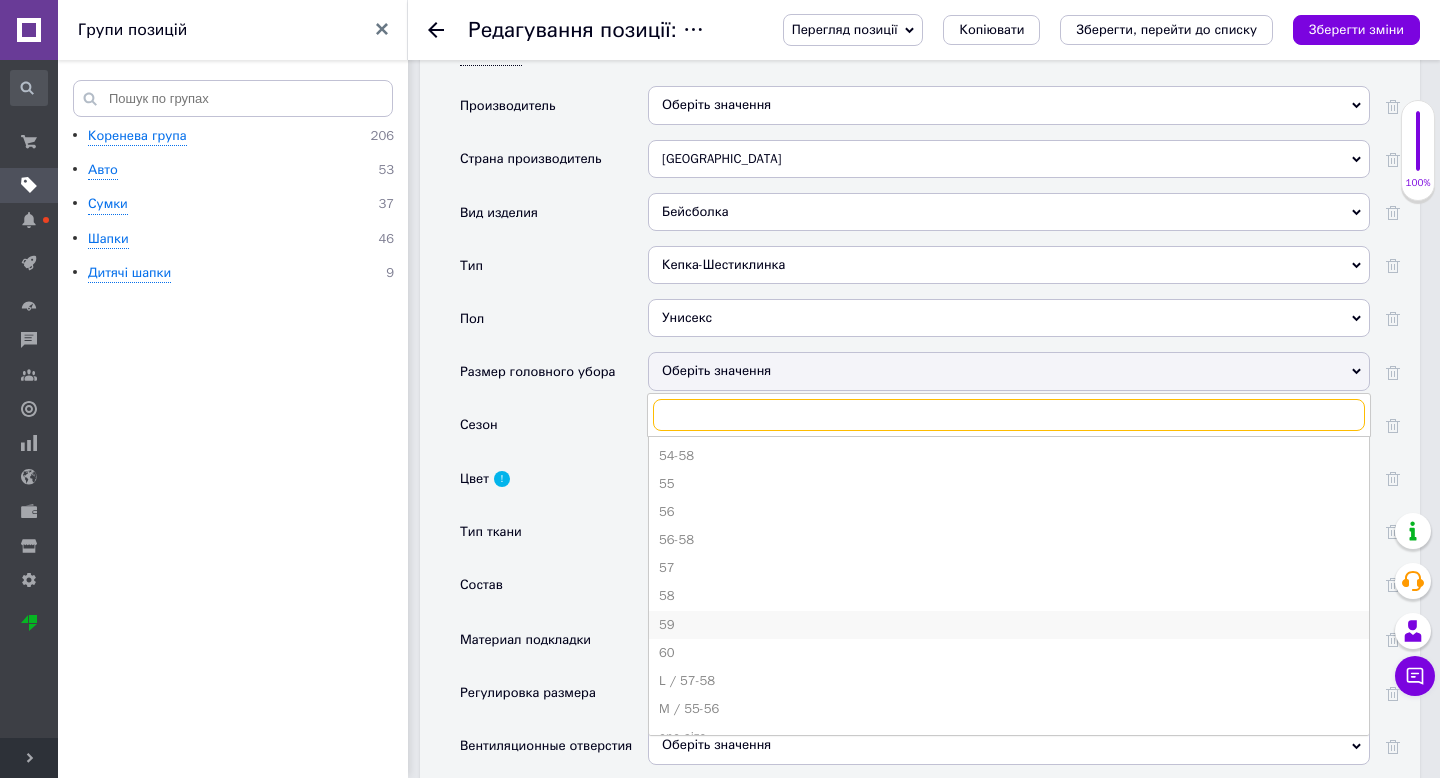 scroll, scrollTop: 1836, scrollLeft: 0, axis: vertical 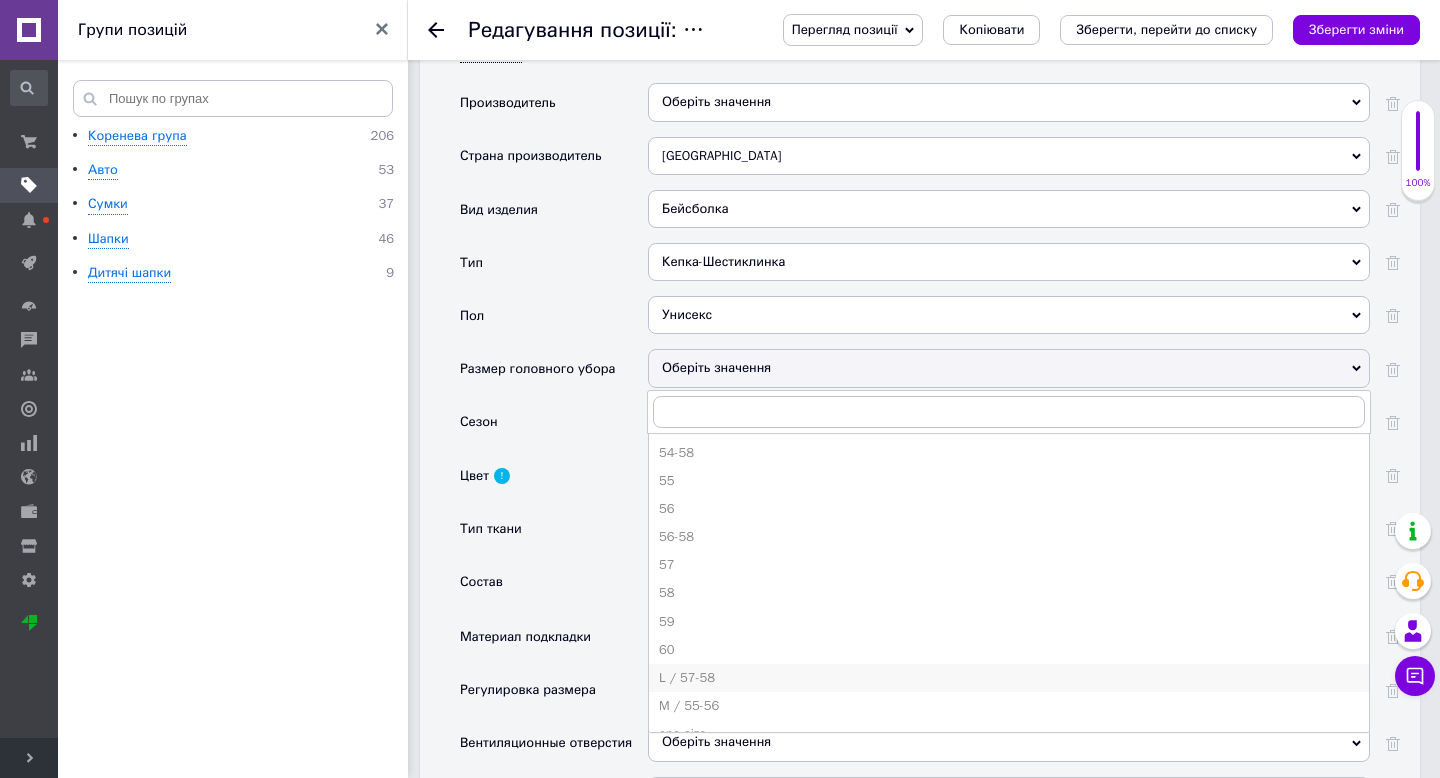 click on "L / 57-58" at bounding box center [1009, 678] 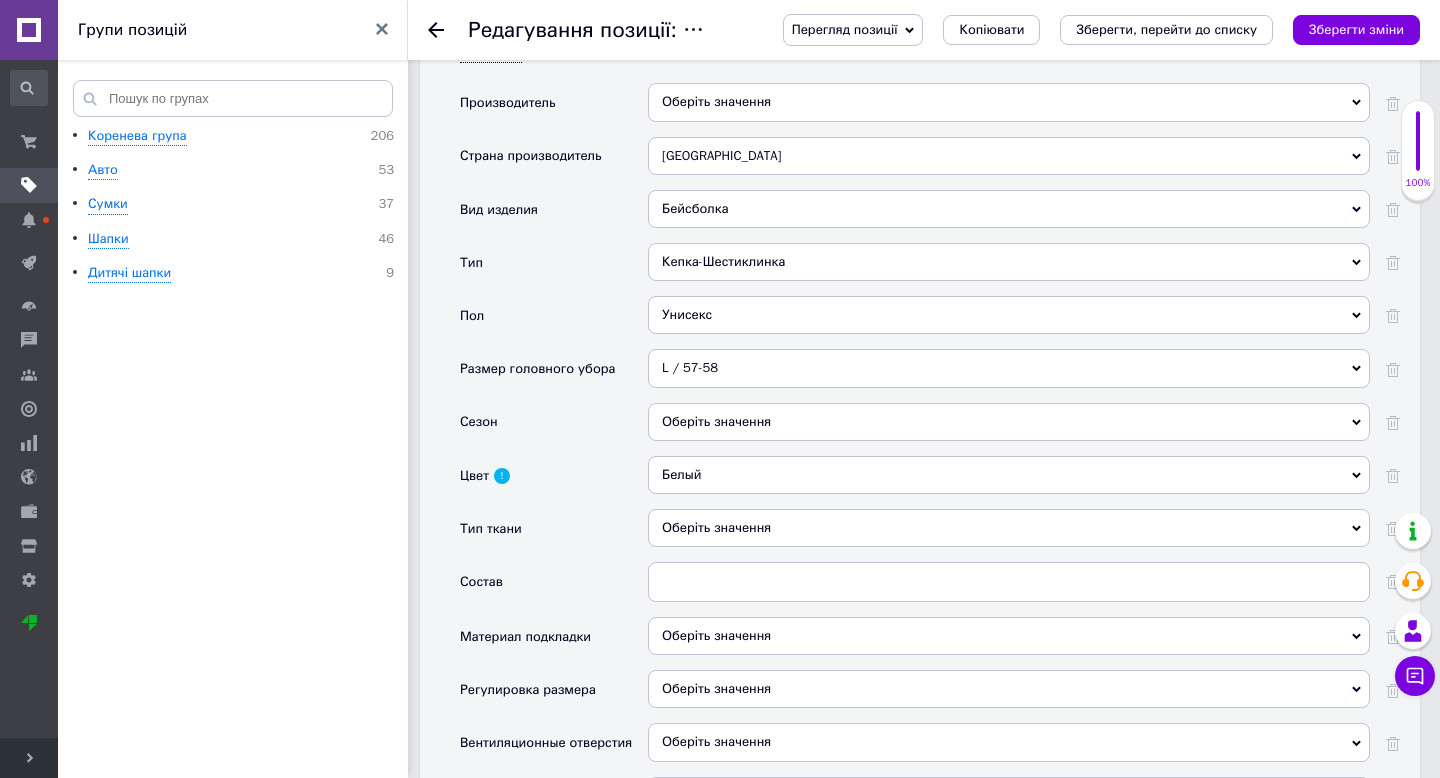 click on "Оберіть значення" at bounding box center (1009, 422) 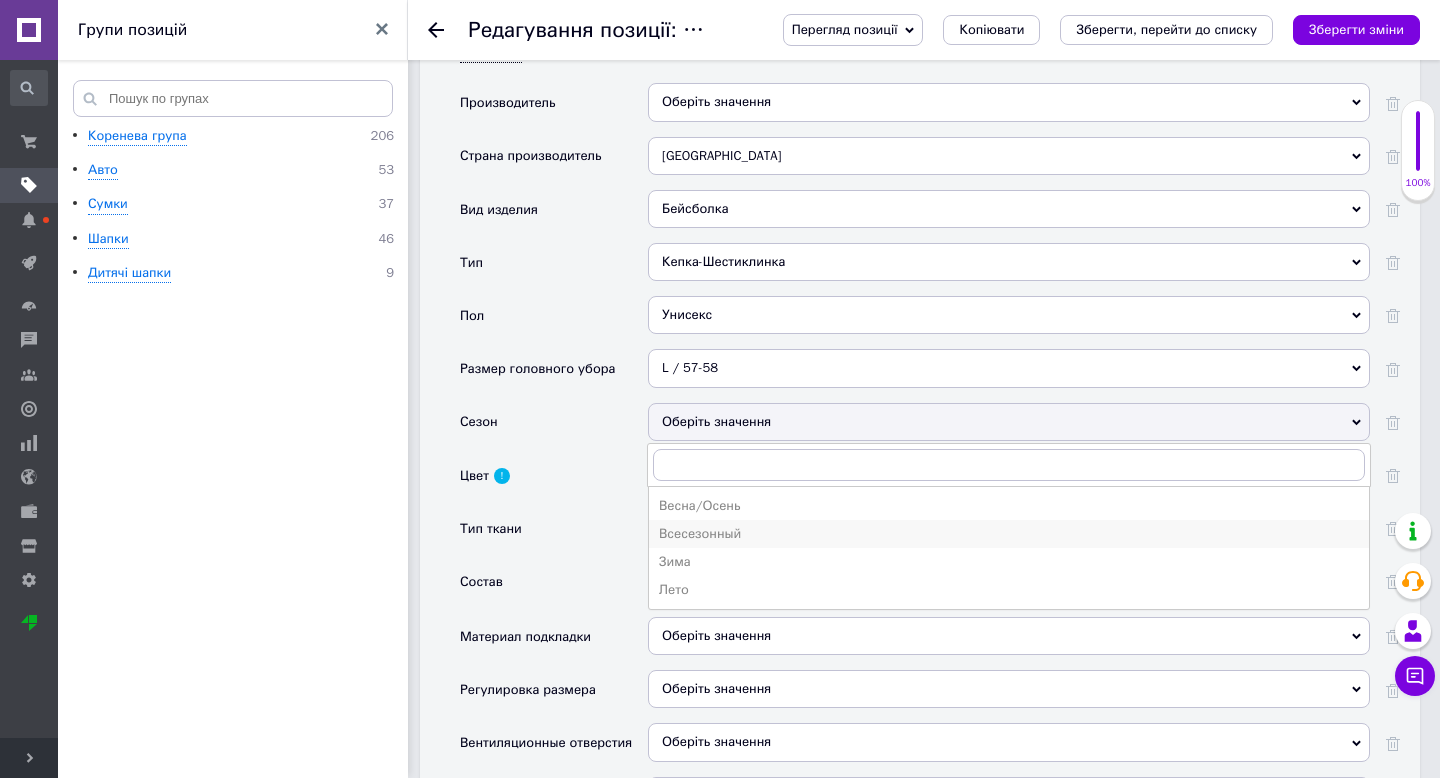 click on "Всесезонный" at bounding box center [1009, 534] 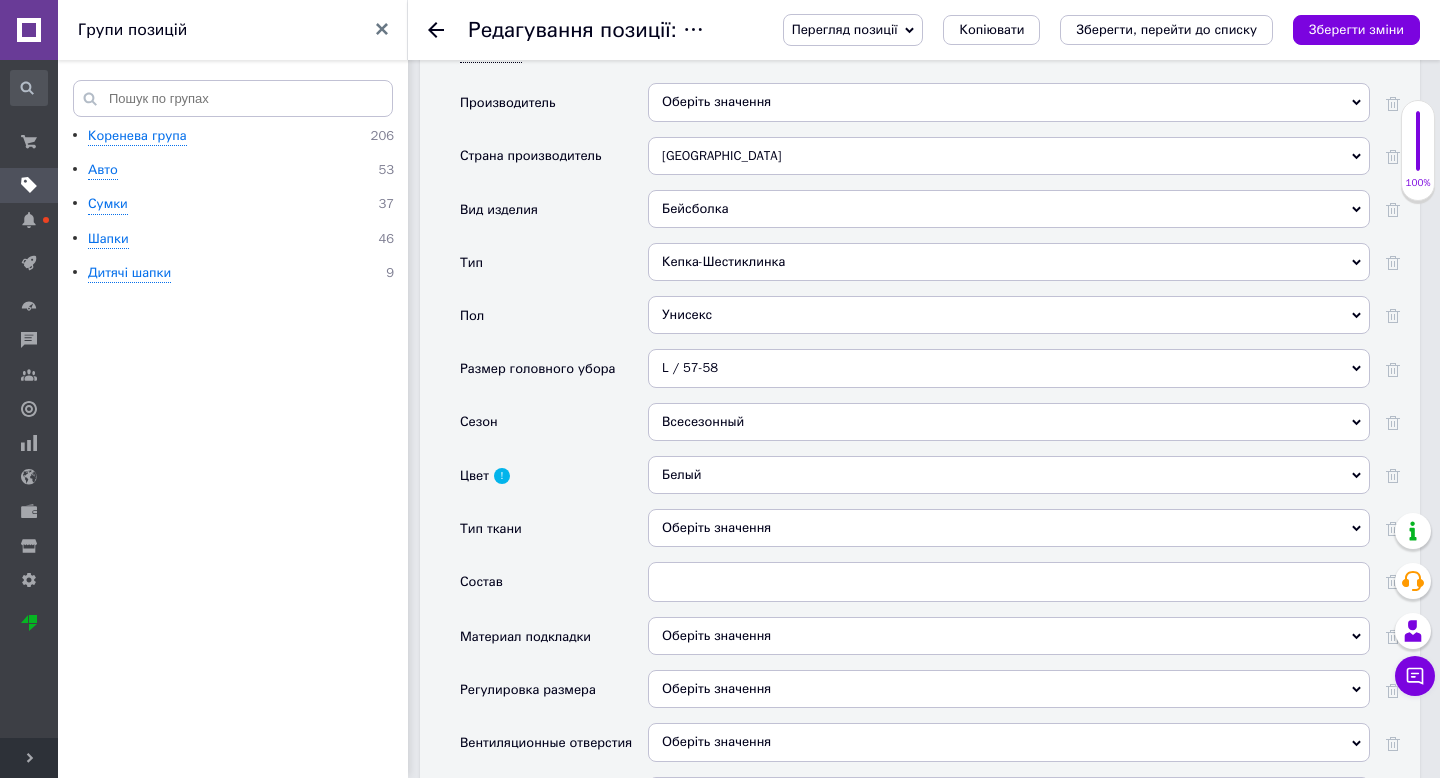 click on "Оберіть значення" at bounding box center [1009, 528] 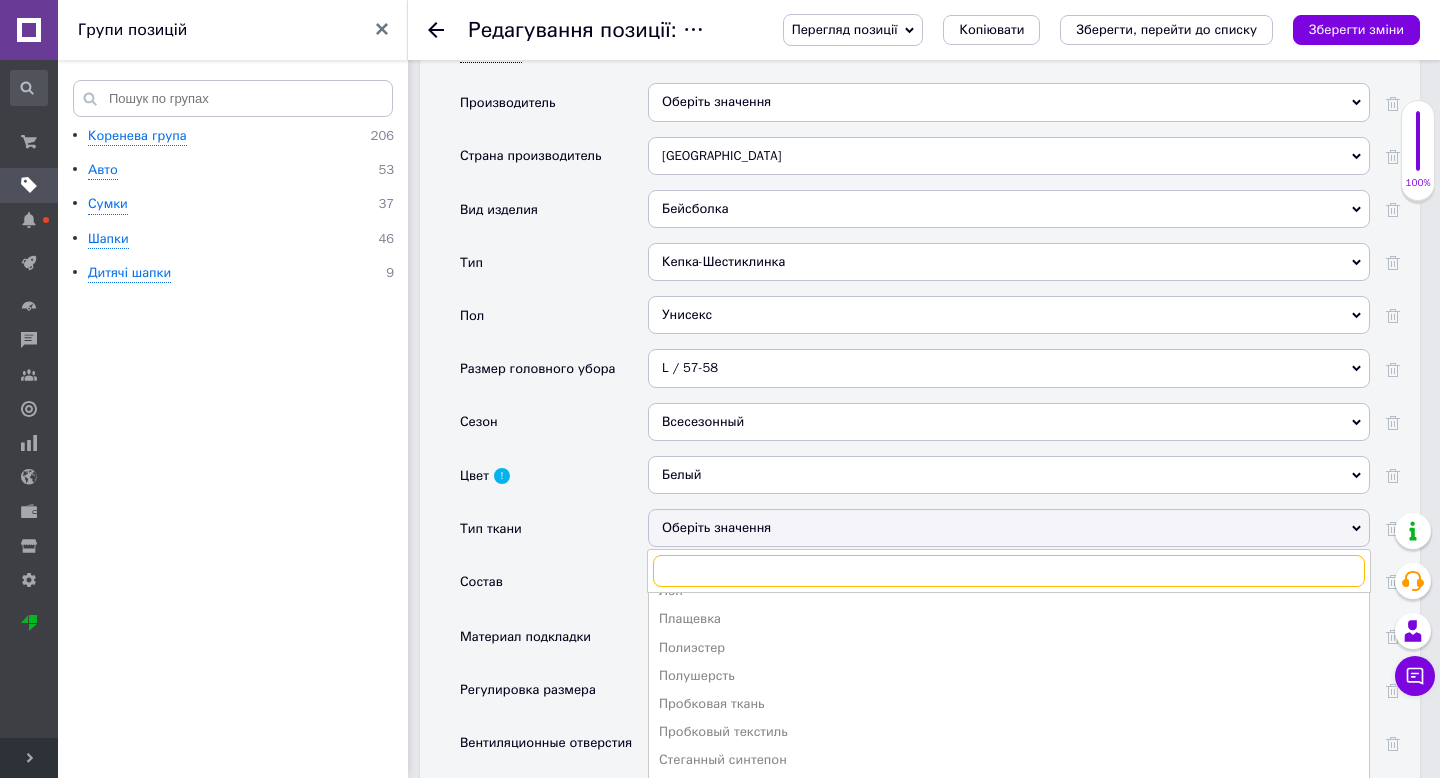 scroll, scrollTop: 332, scrollLeft: 0, axis: vertical 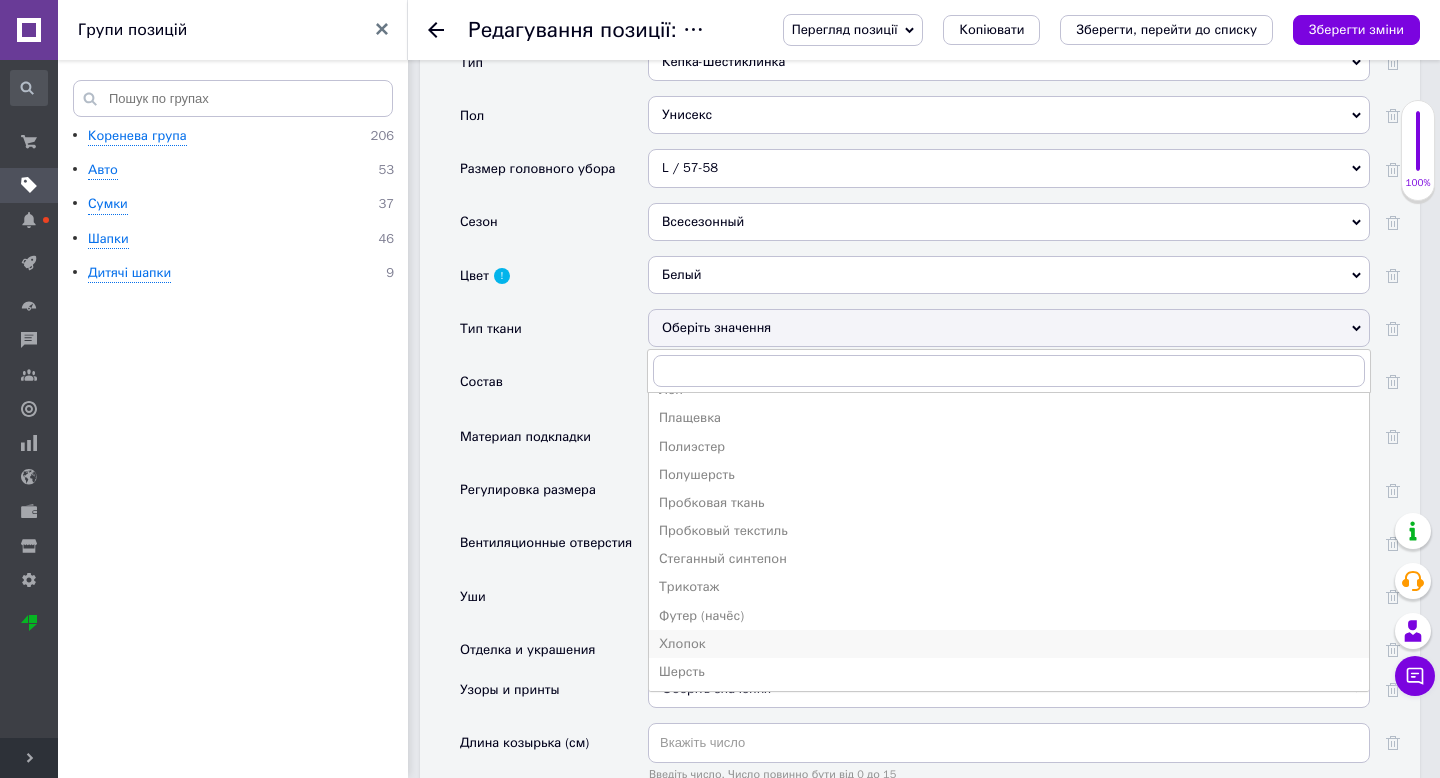 click on "Хлопок" at bounding box center (1009, 644) 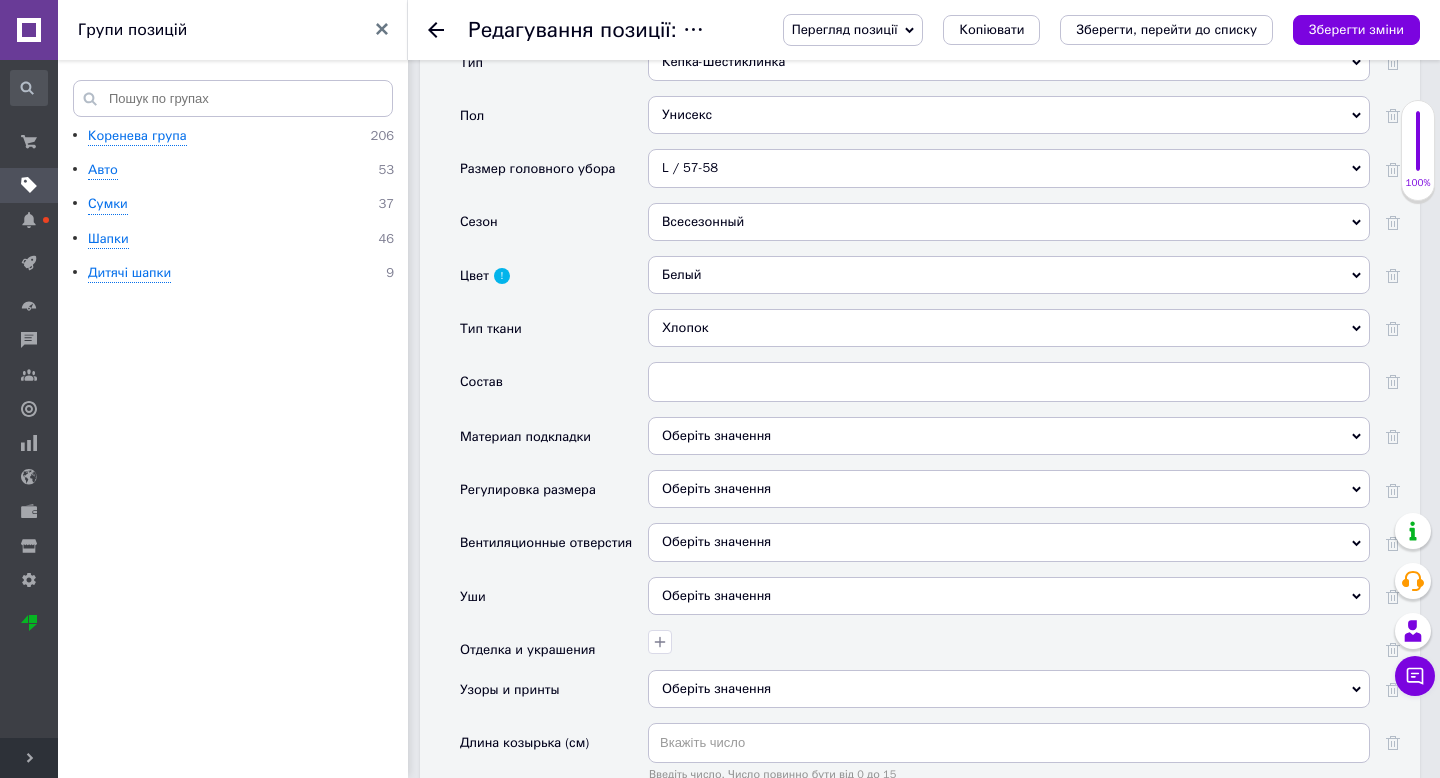 click on "Оберіть значення" at bounding box center [716, 488] 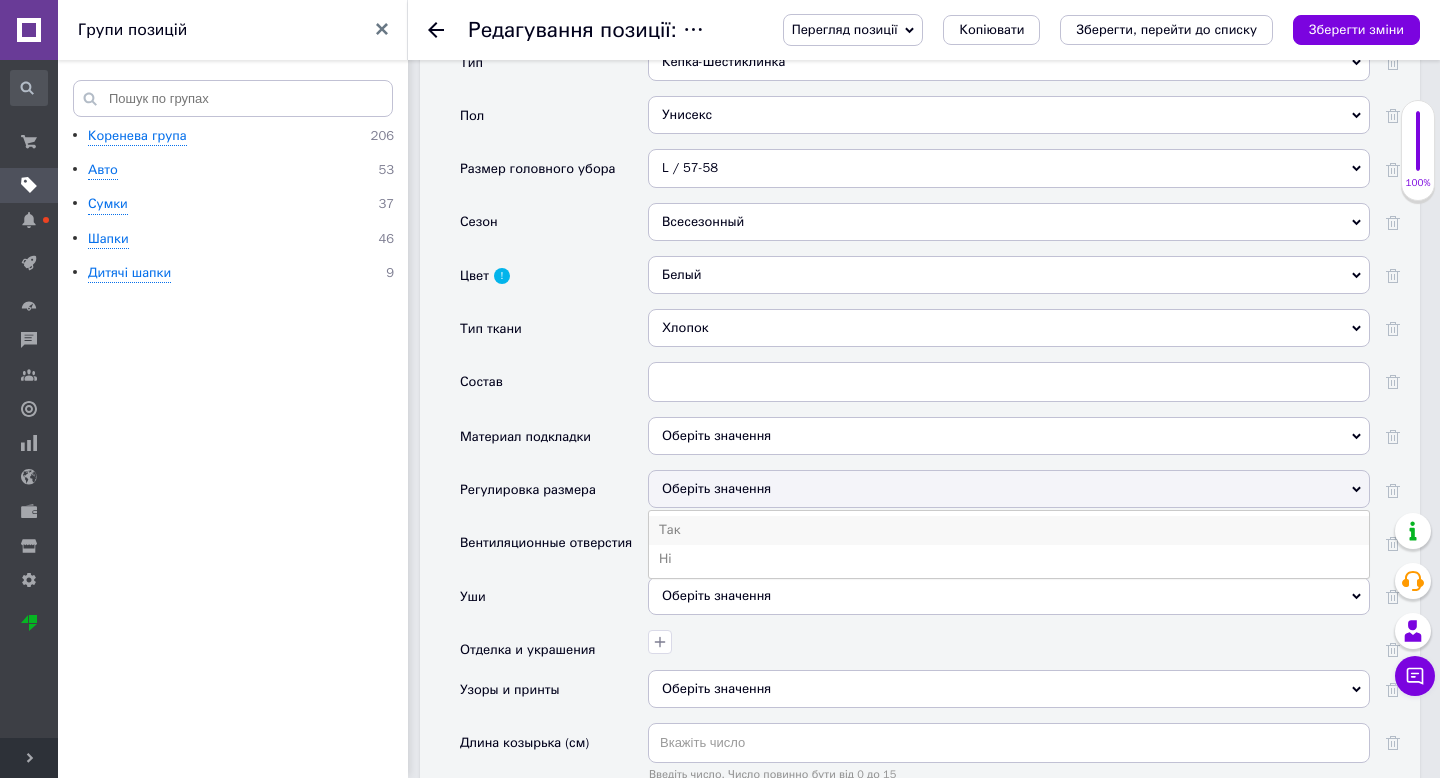 click on "Так" at bounding box center [1009, 530] 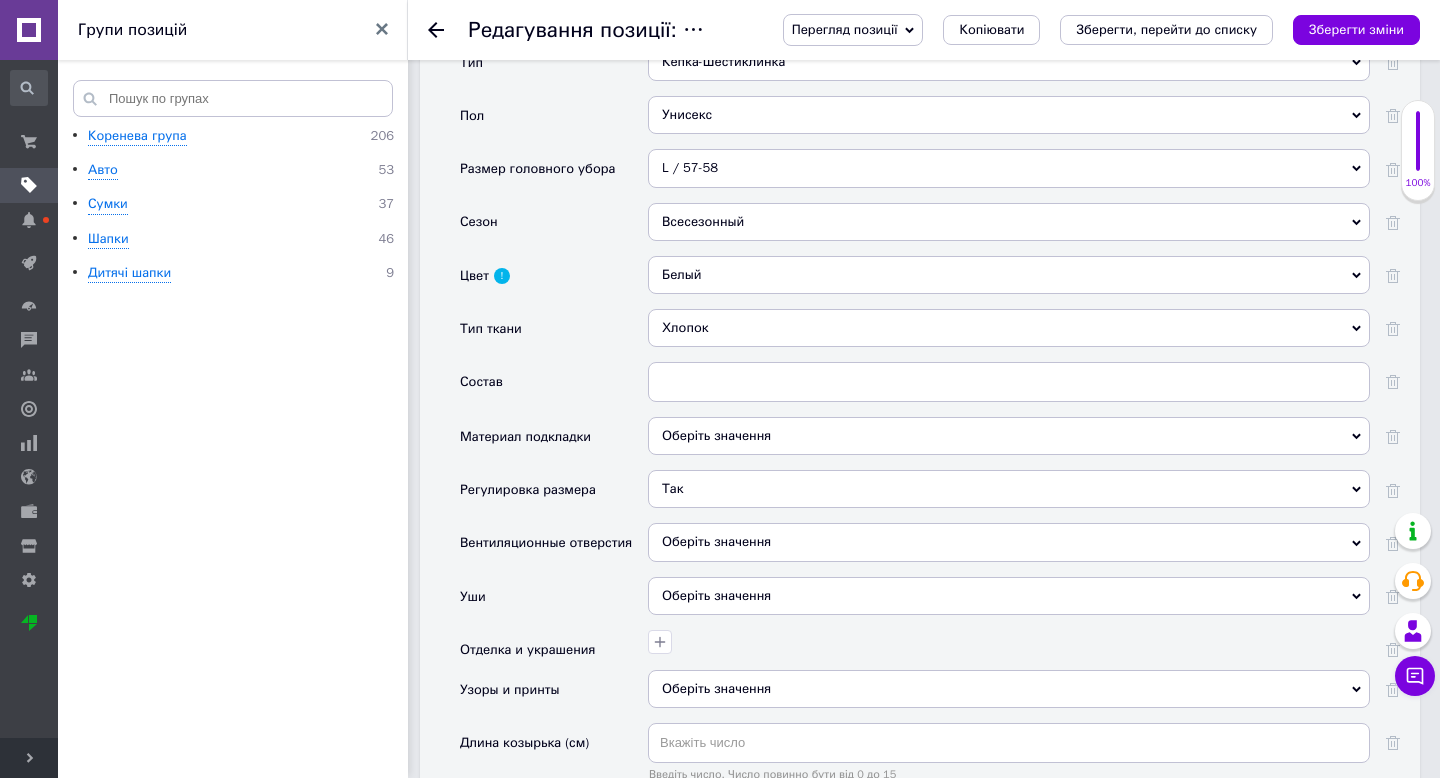 click on "Оберіть значення" at bounding box center (716, 541) 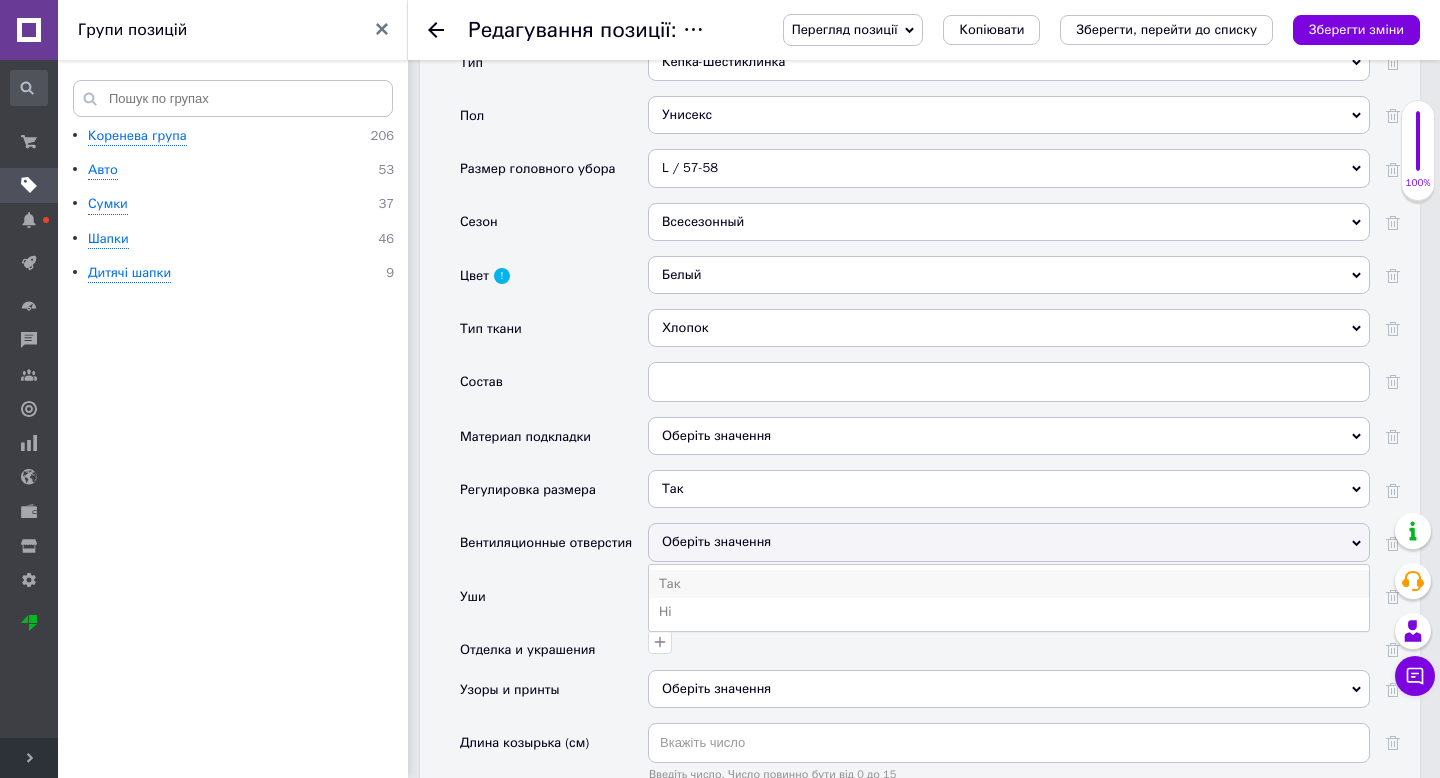 click on "Так" at bounding box center (1009, 584) 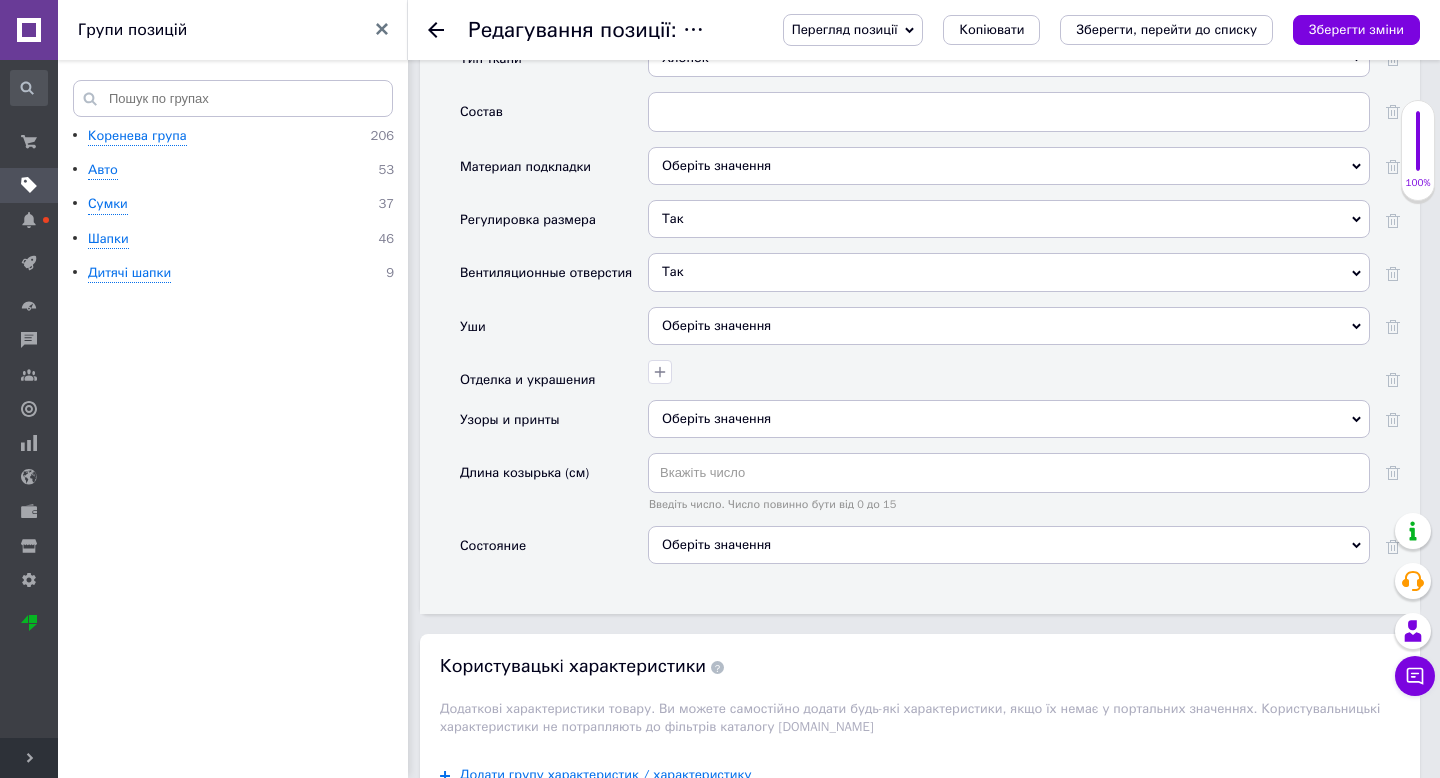 scroll, scrollTop: 2322, scrollLeft: 0, axis: vertical 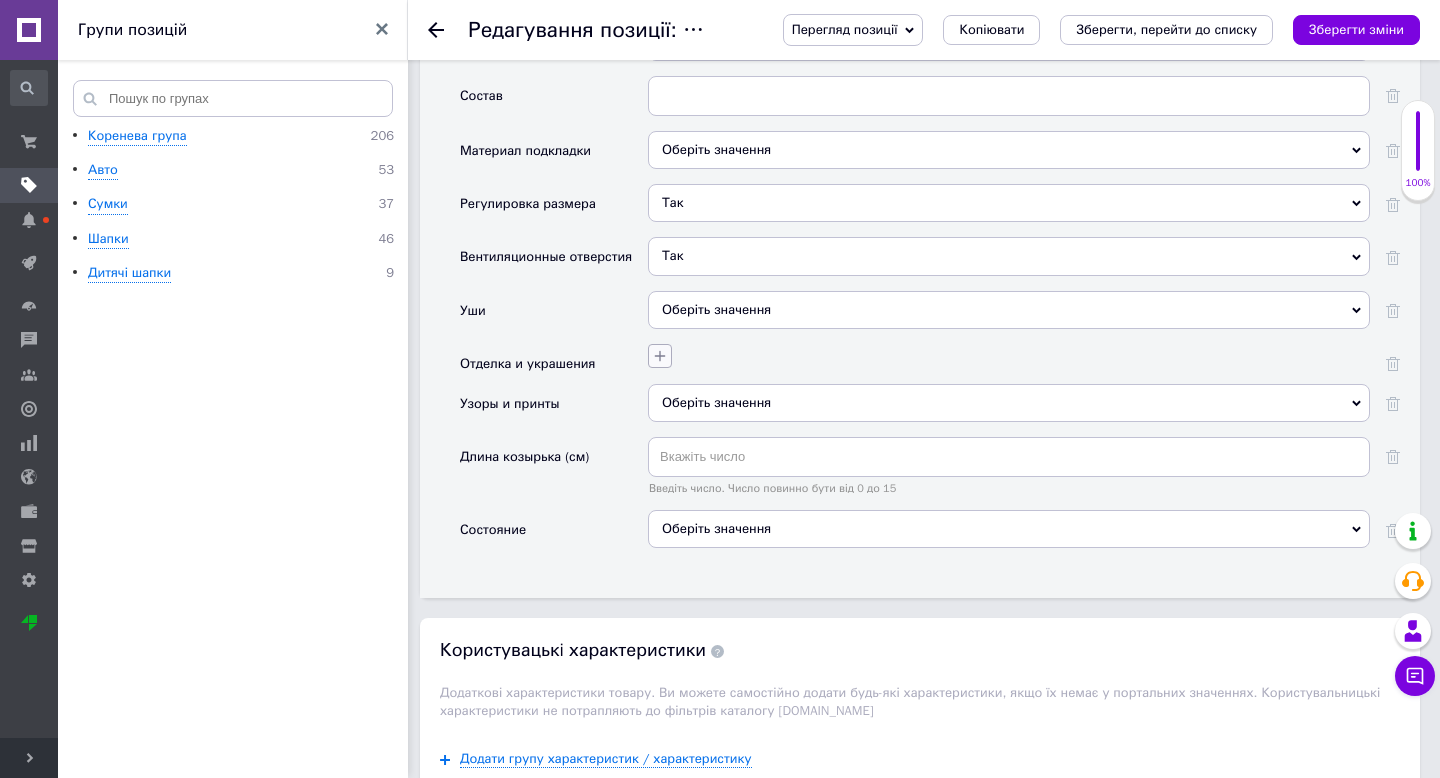 click 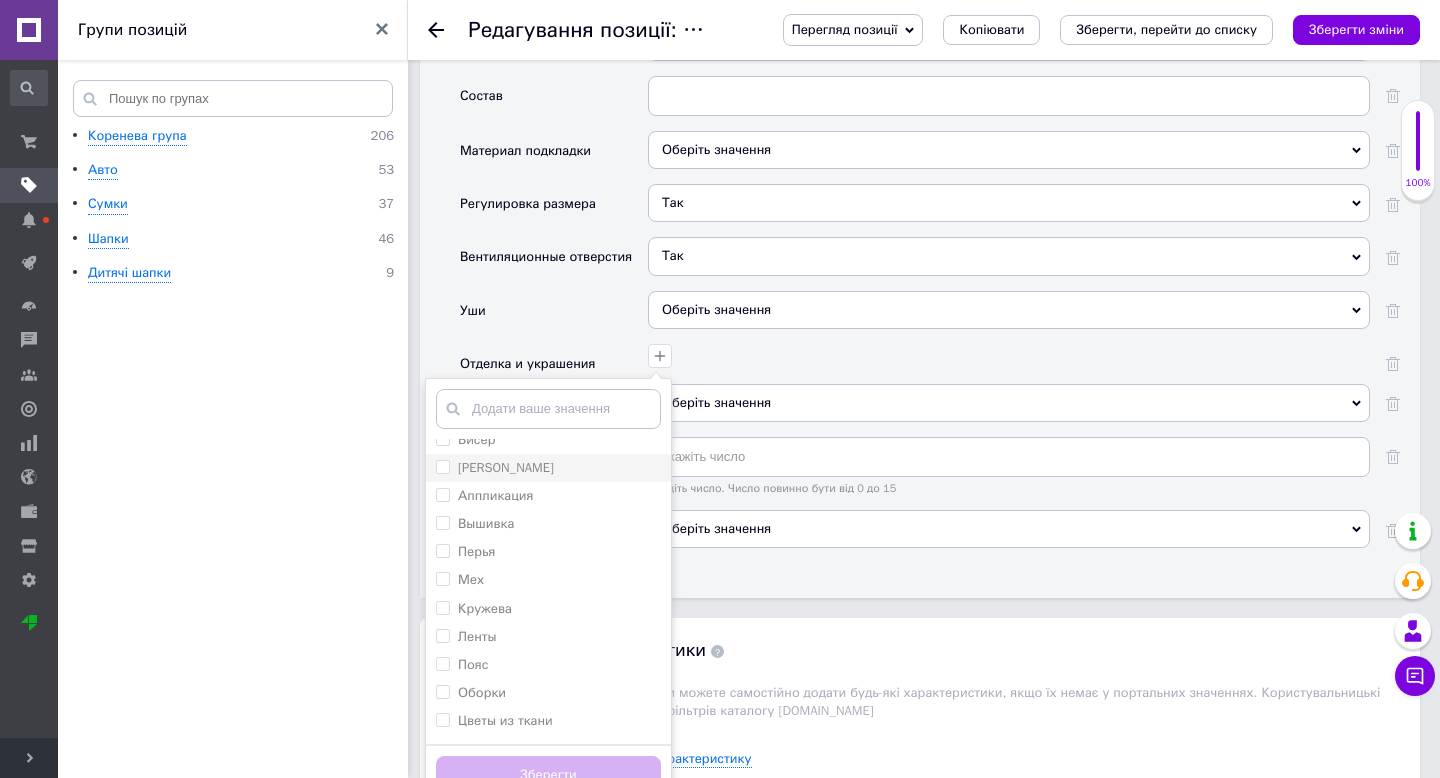 scroll, scrollTop: 66, scrollLeft: 0, axis: vertical 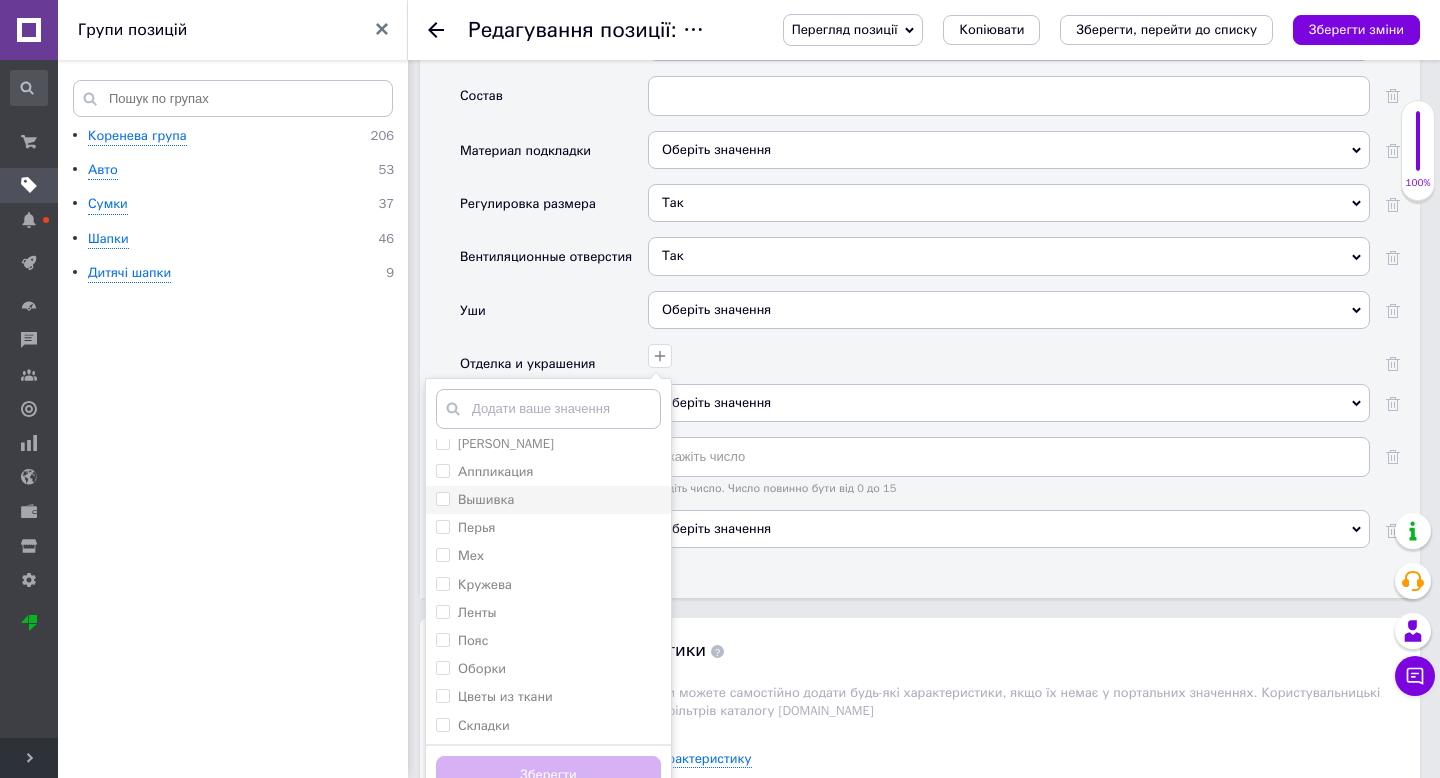 click on "Вышивка" at bounding box center (442, 498) 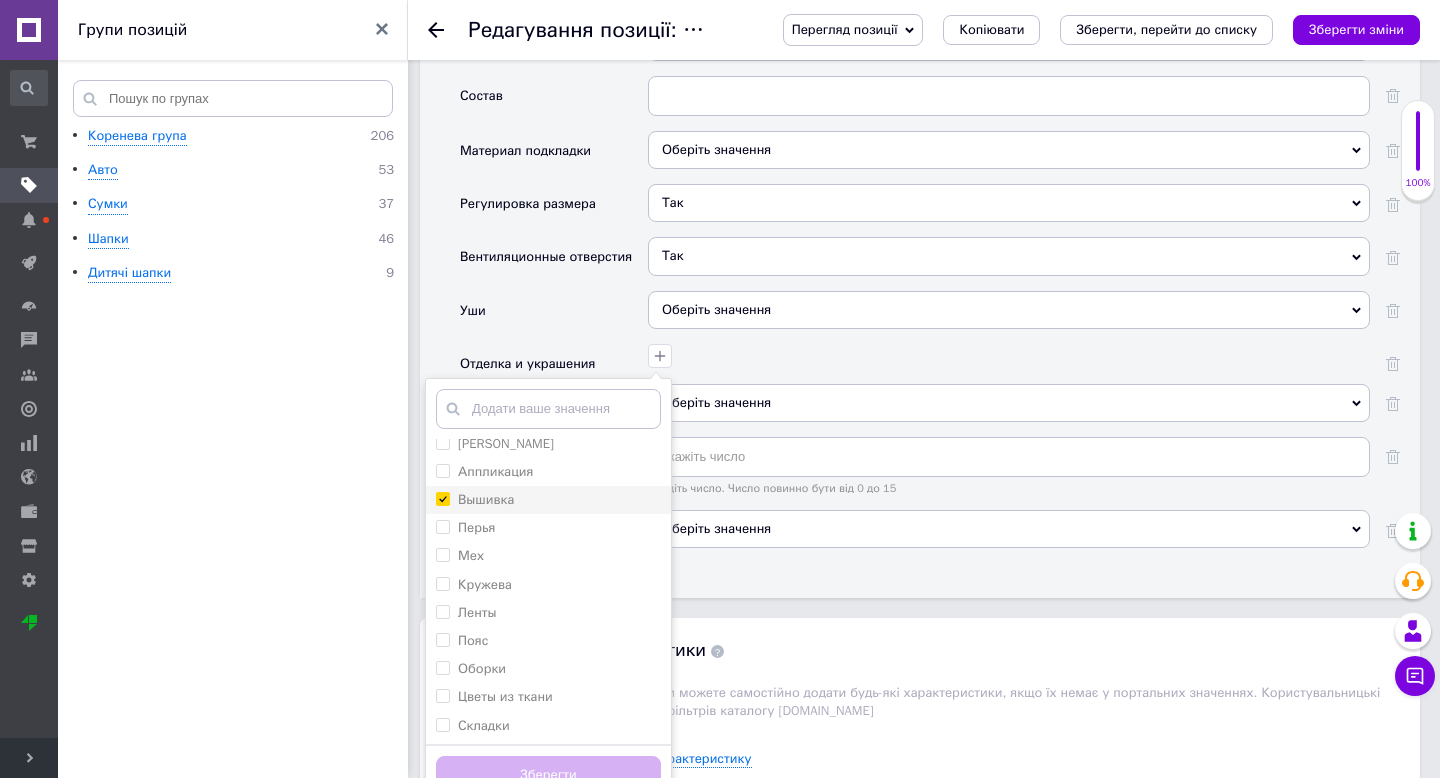 checkbox on "true" 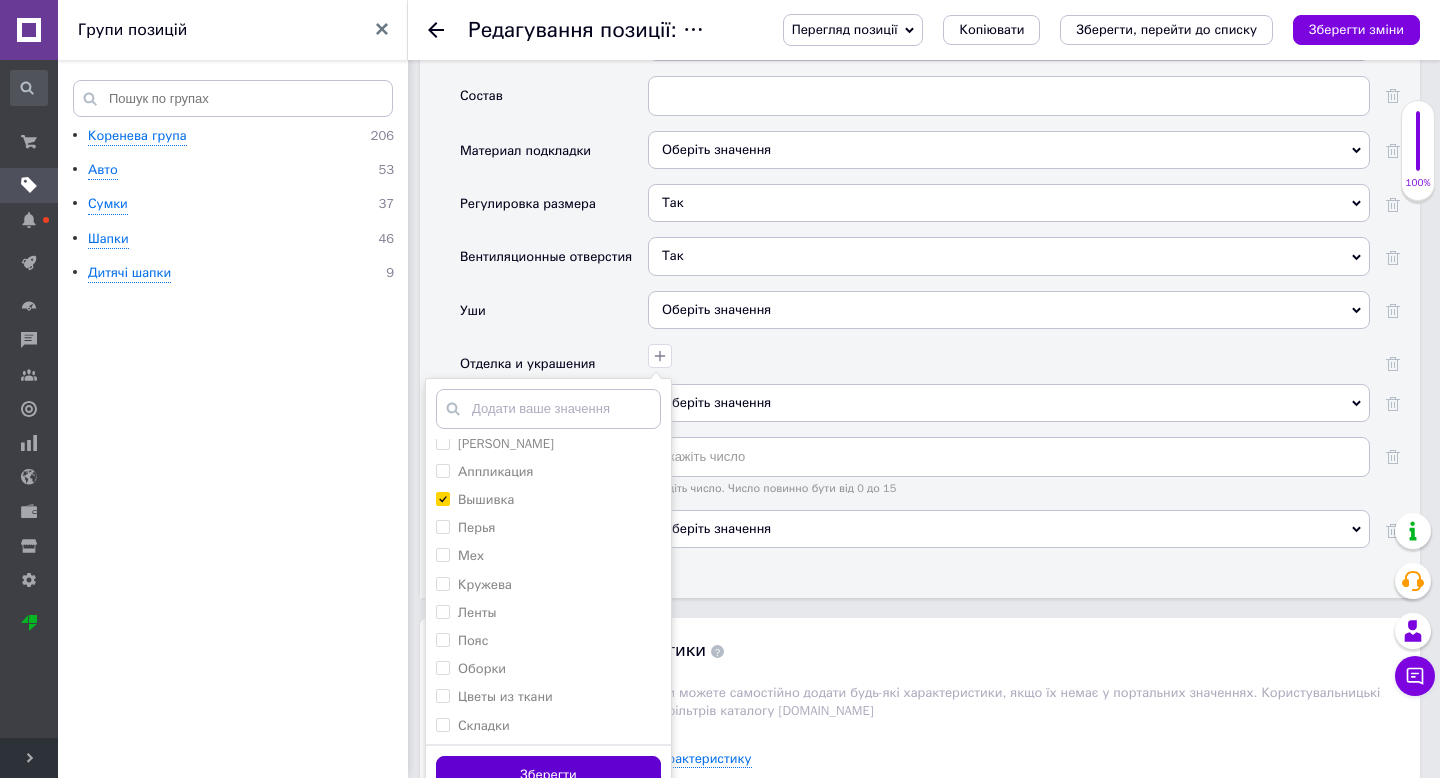 click on "Зберегти" at bounding box center (548, 775) 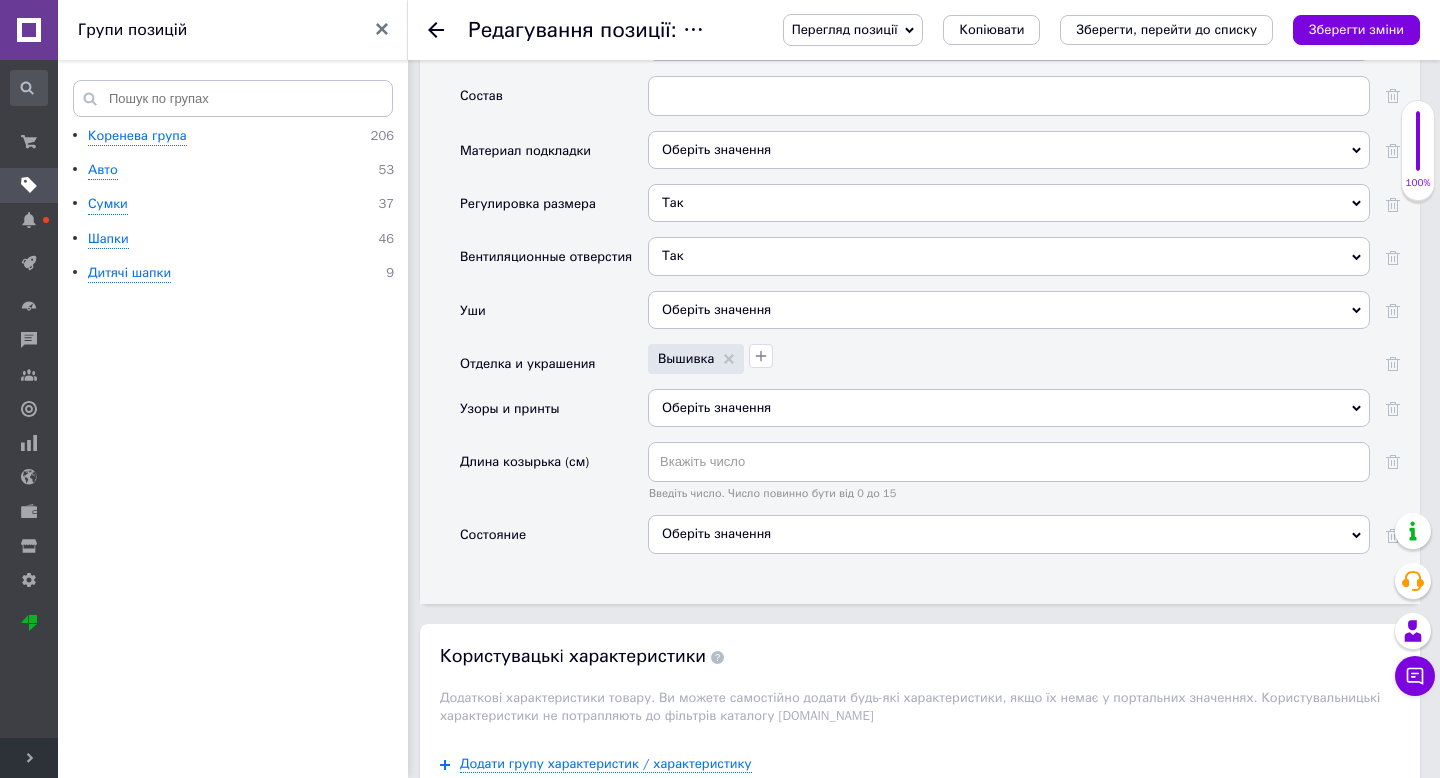 click on "Оберіть значення" at bounding box center [1009, 534] 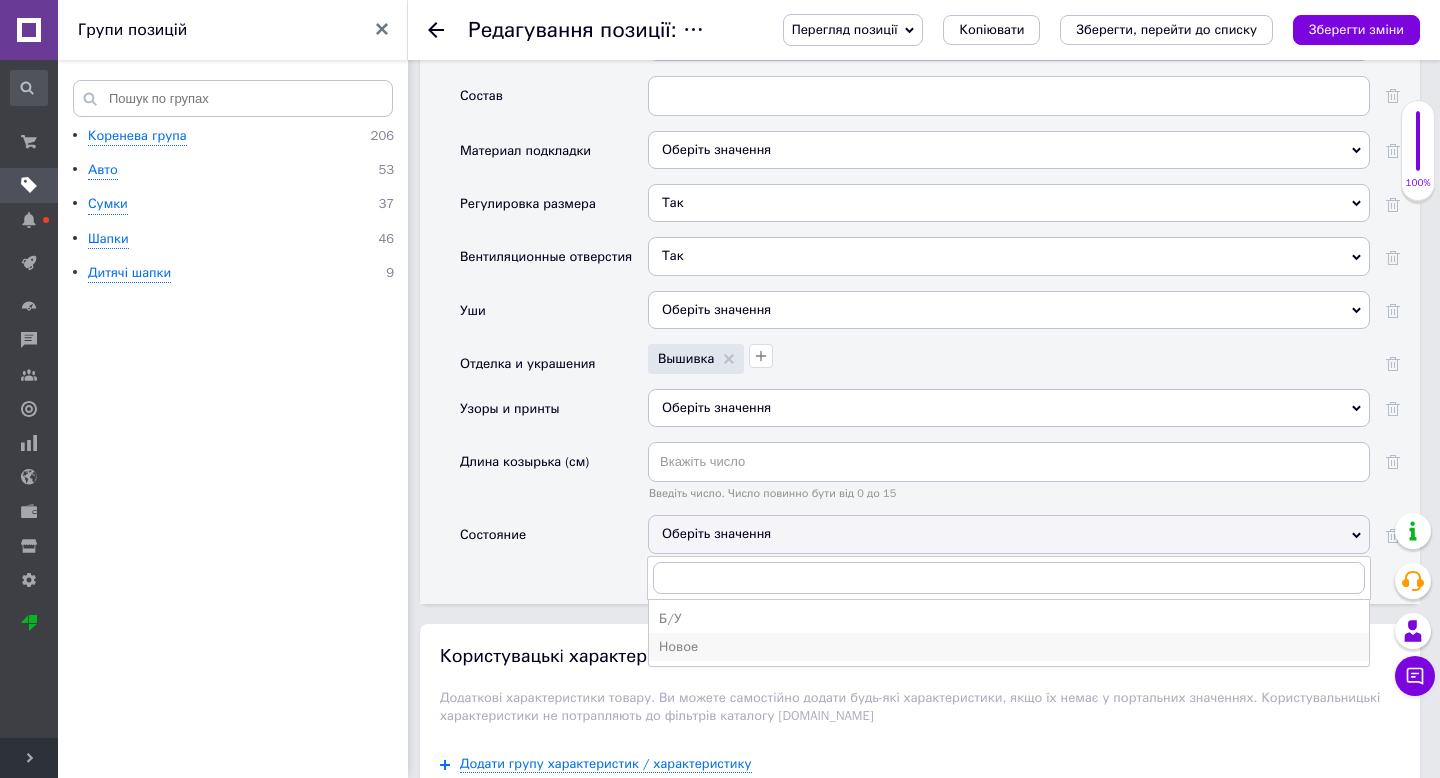 click on "Новое" at bounding box center [1009, 647] 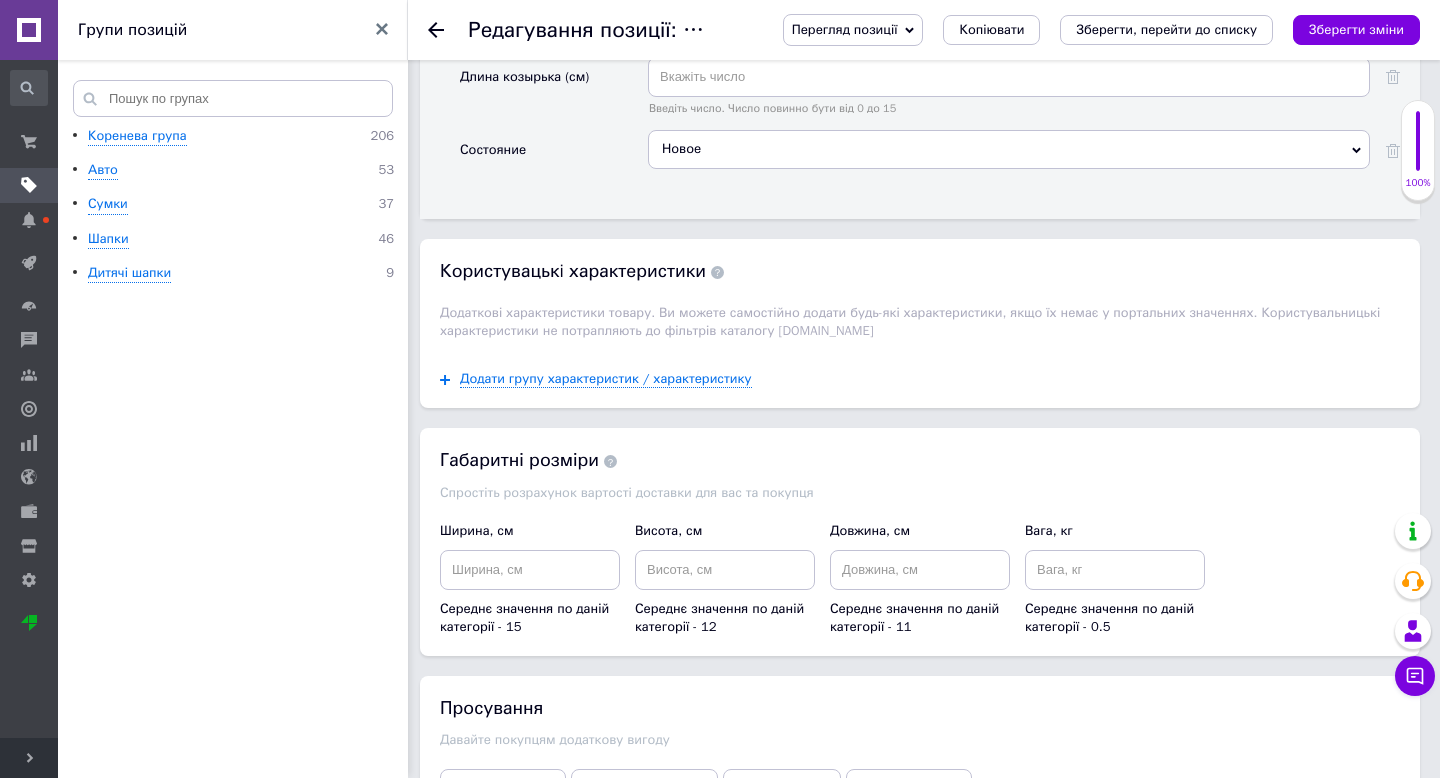 scroll, scrollTop: 2709, scrollLeft: 0, axis: vertical 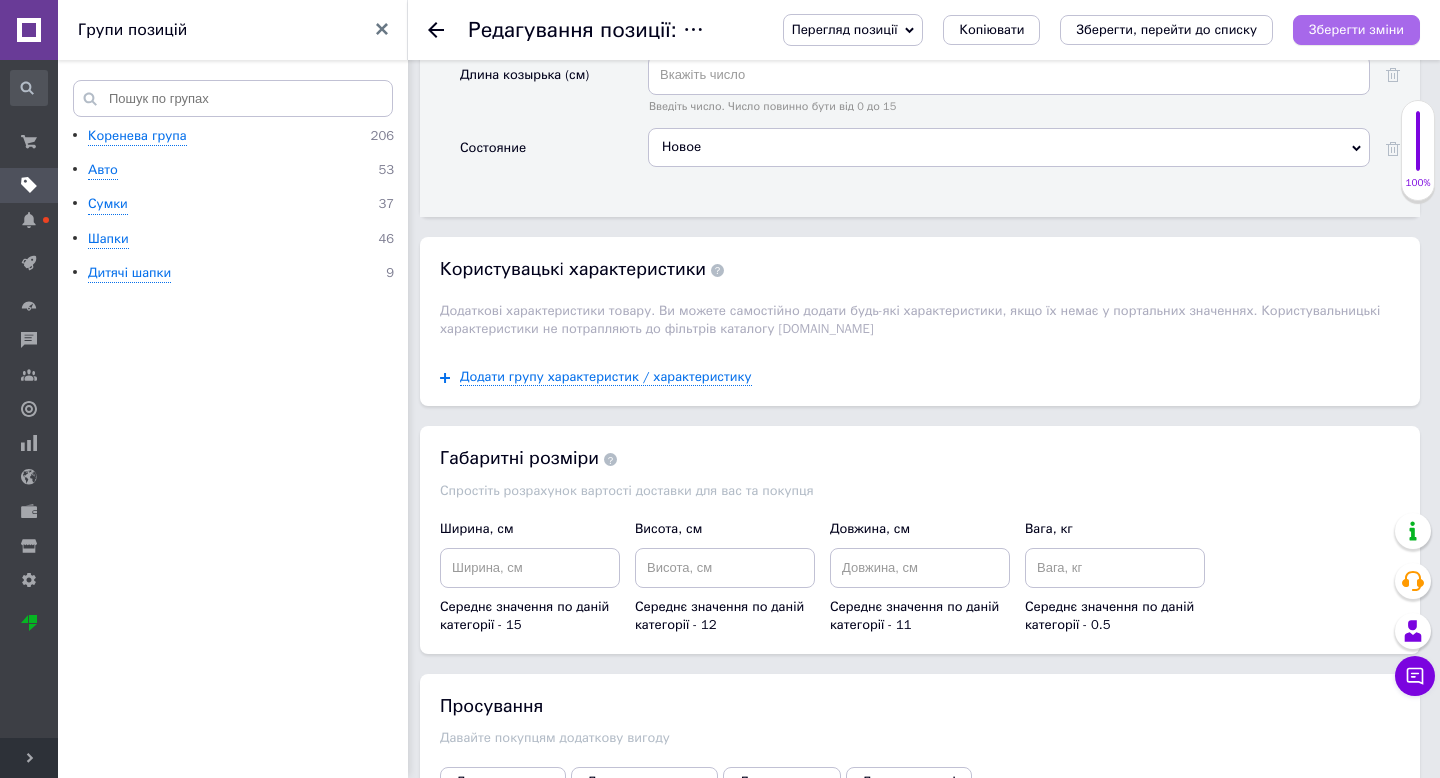 click on "Зберегти зміни" at bounding box center (1356, 29) 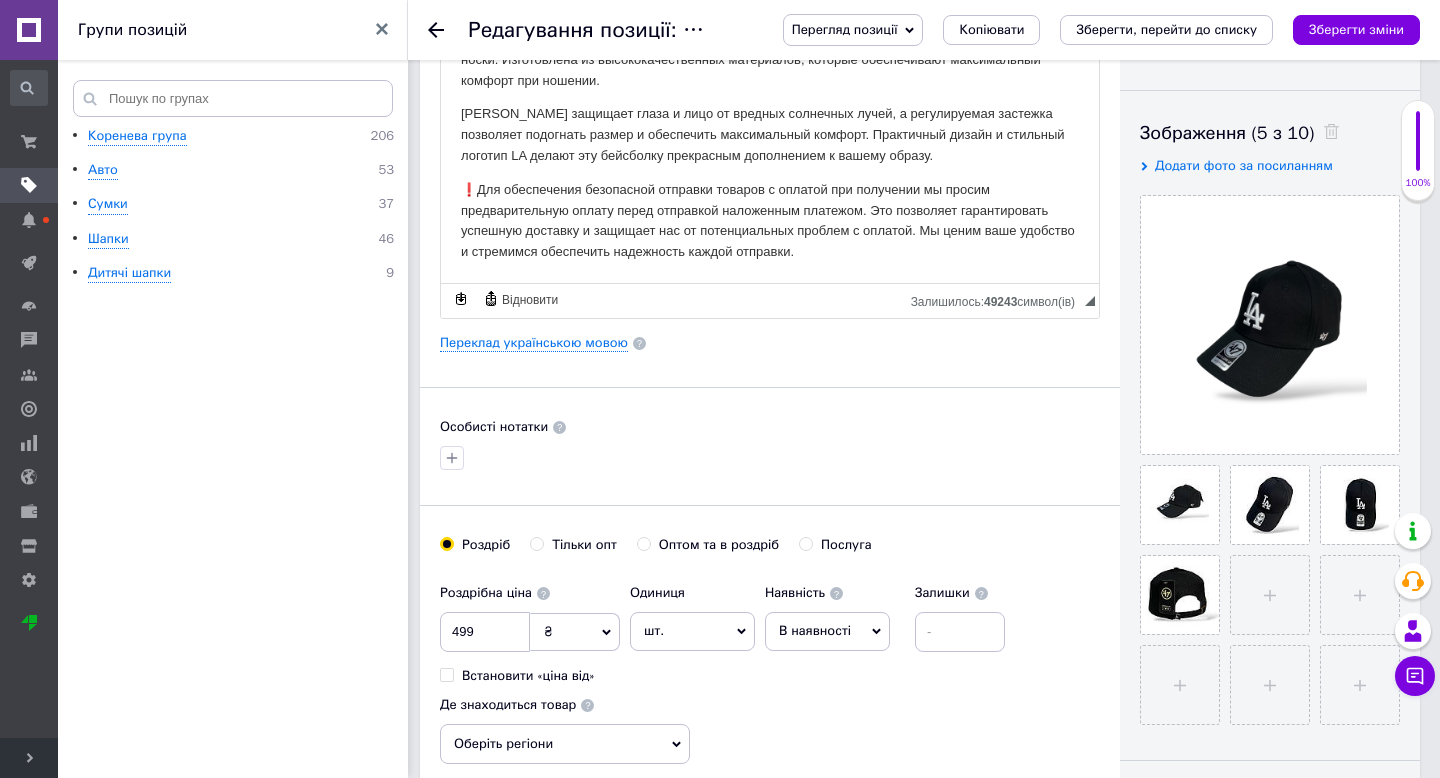 scroll, scrollTop: 304, scrollLeft: 0, axis: vertical 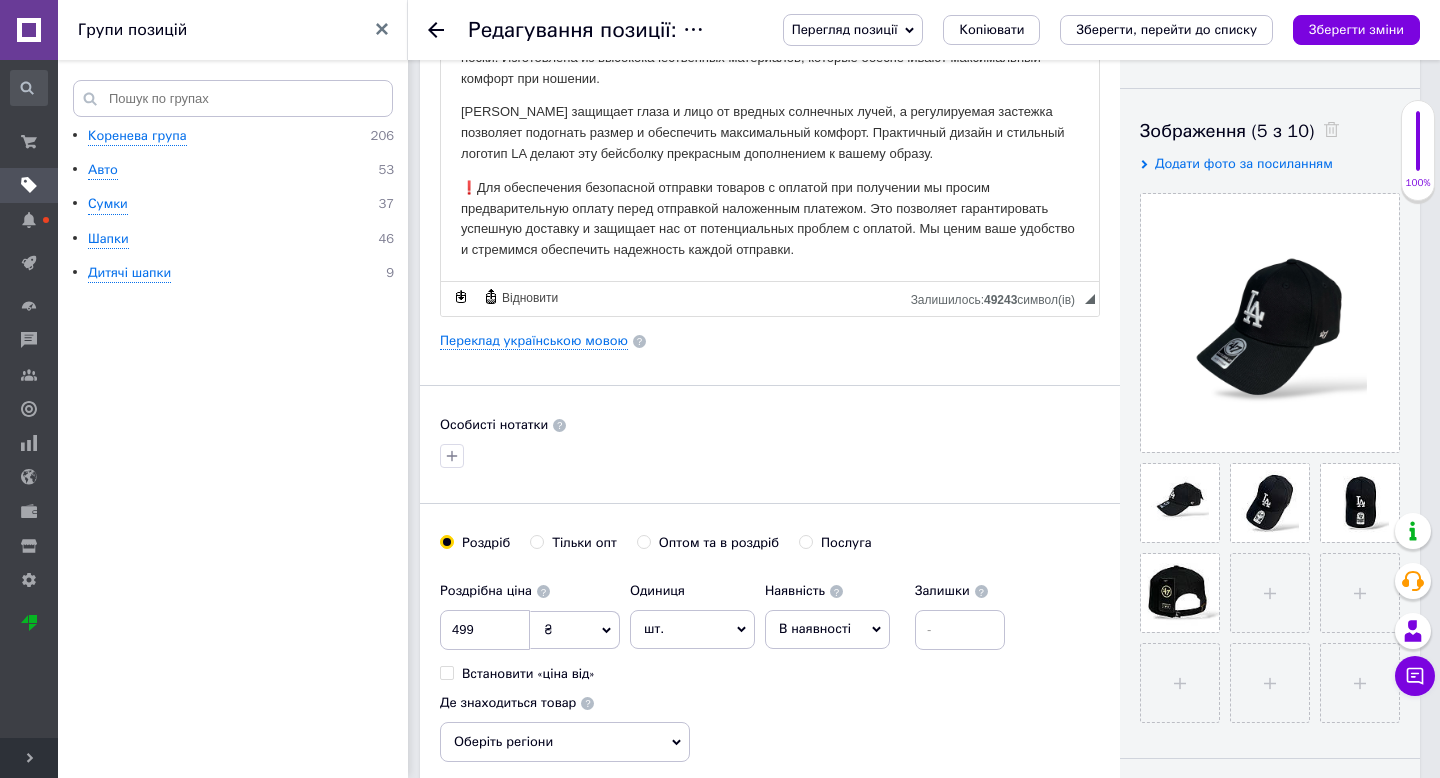 click 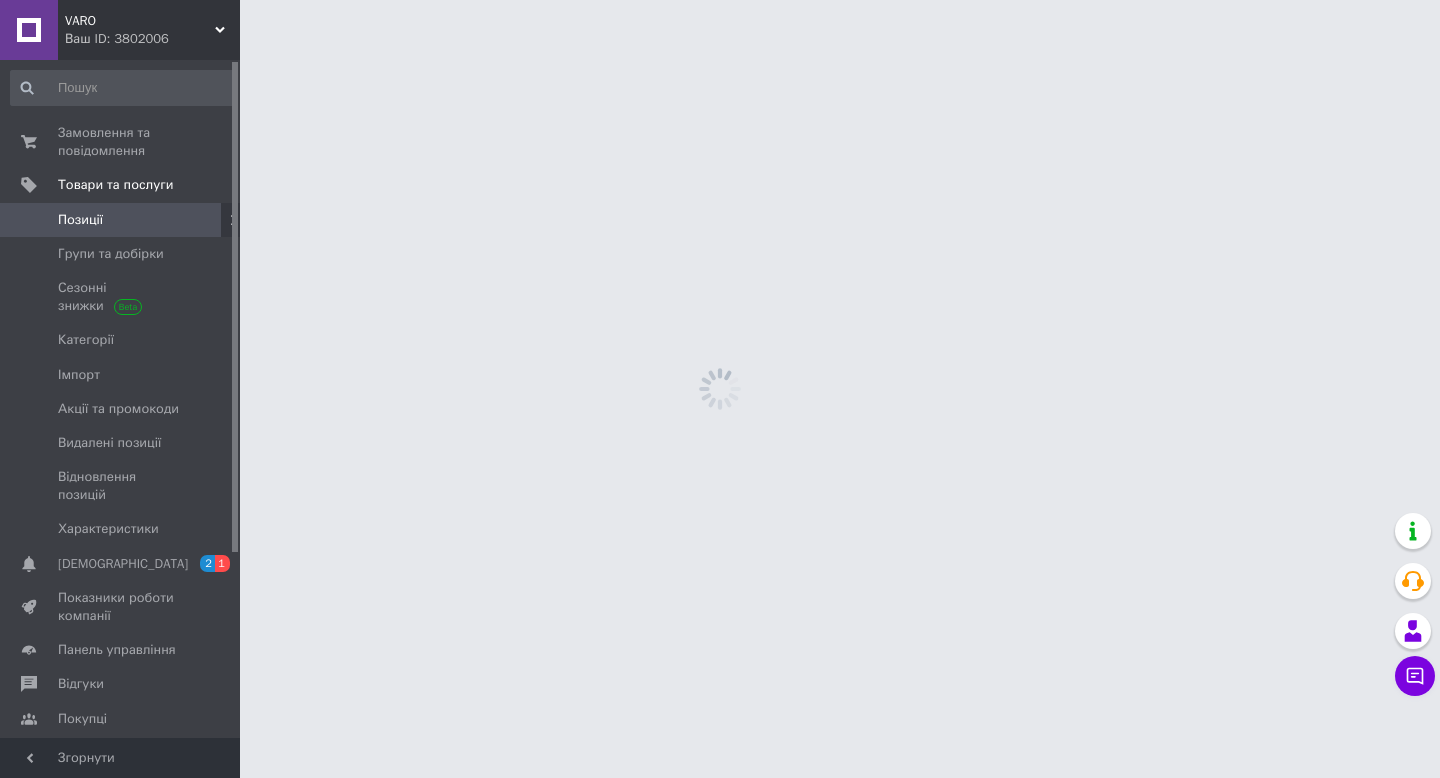 scroll, scrollTop: 0, scrollLeft: 0, axis: both 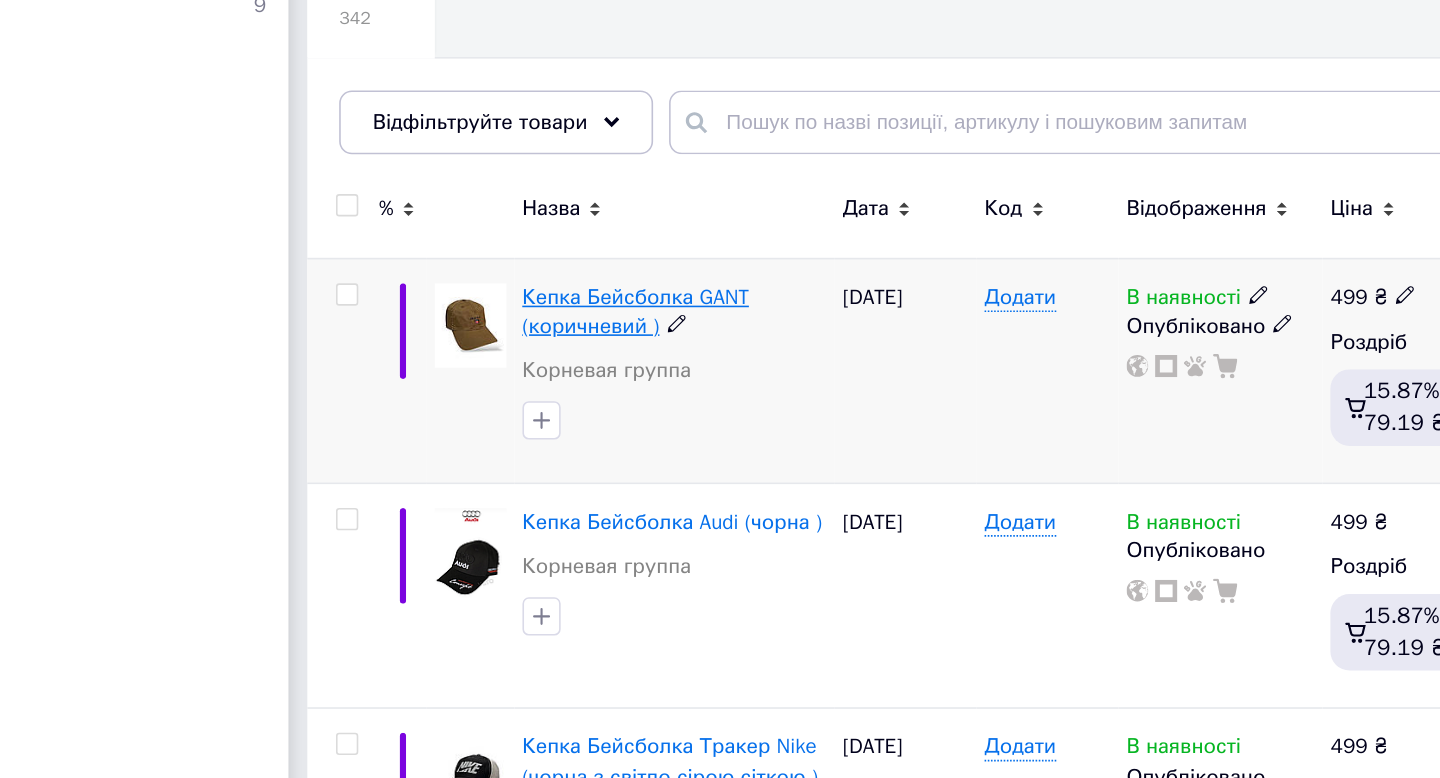 click on "Кепка Бейсболка GANT (коричневий )" at bounding box center [626, 464] 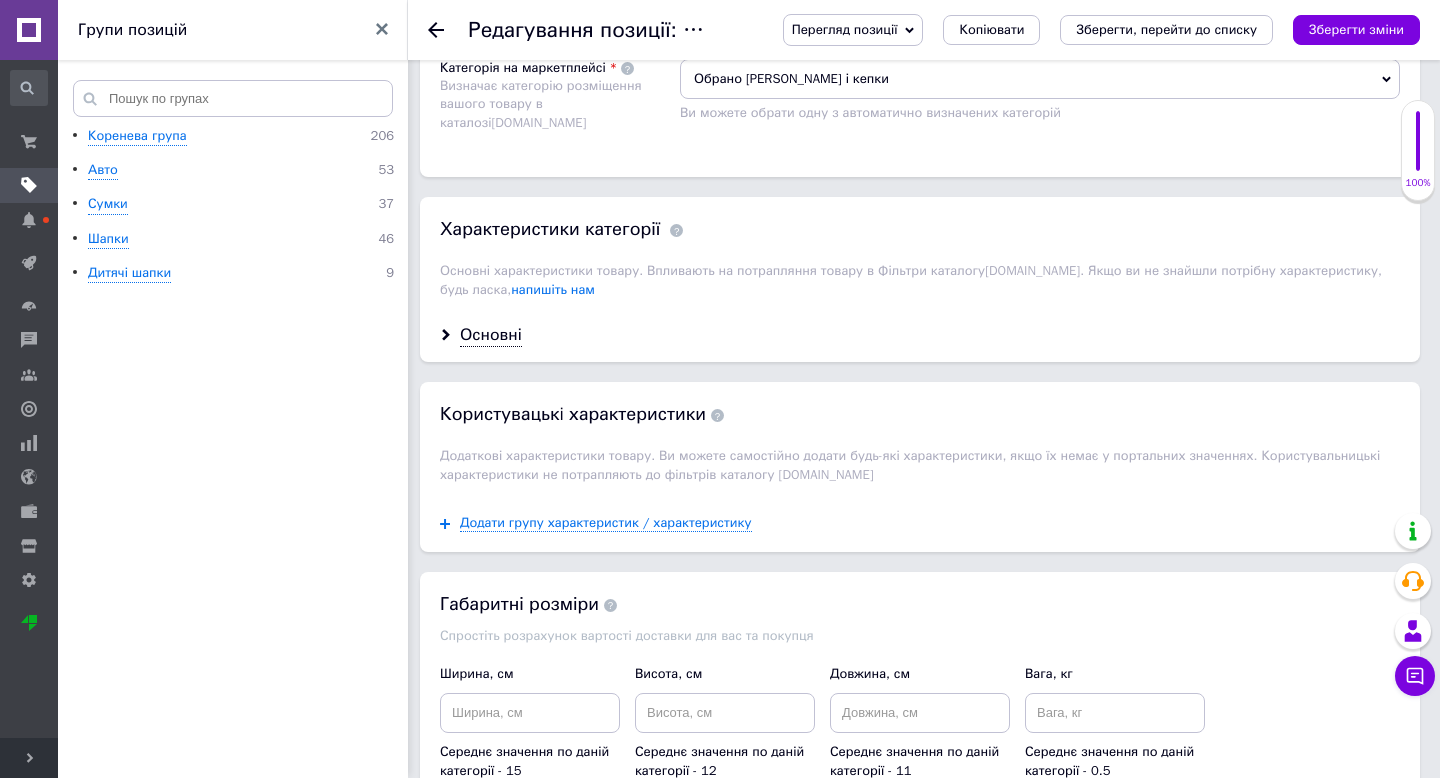 scroll, scrollTop: 1545, scrollLeft: 0, axis: vertical 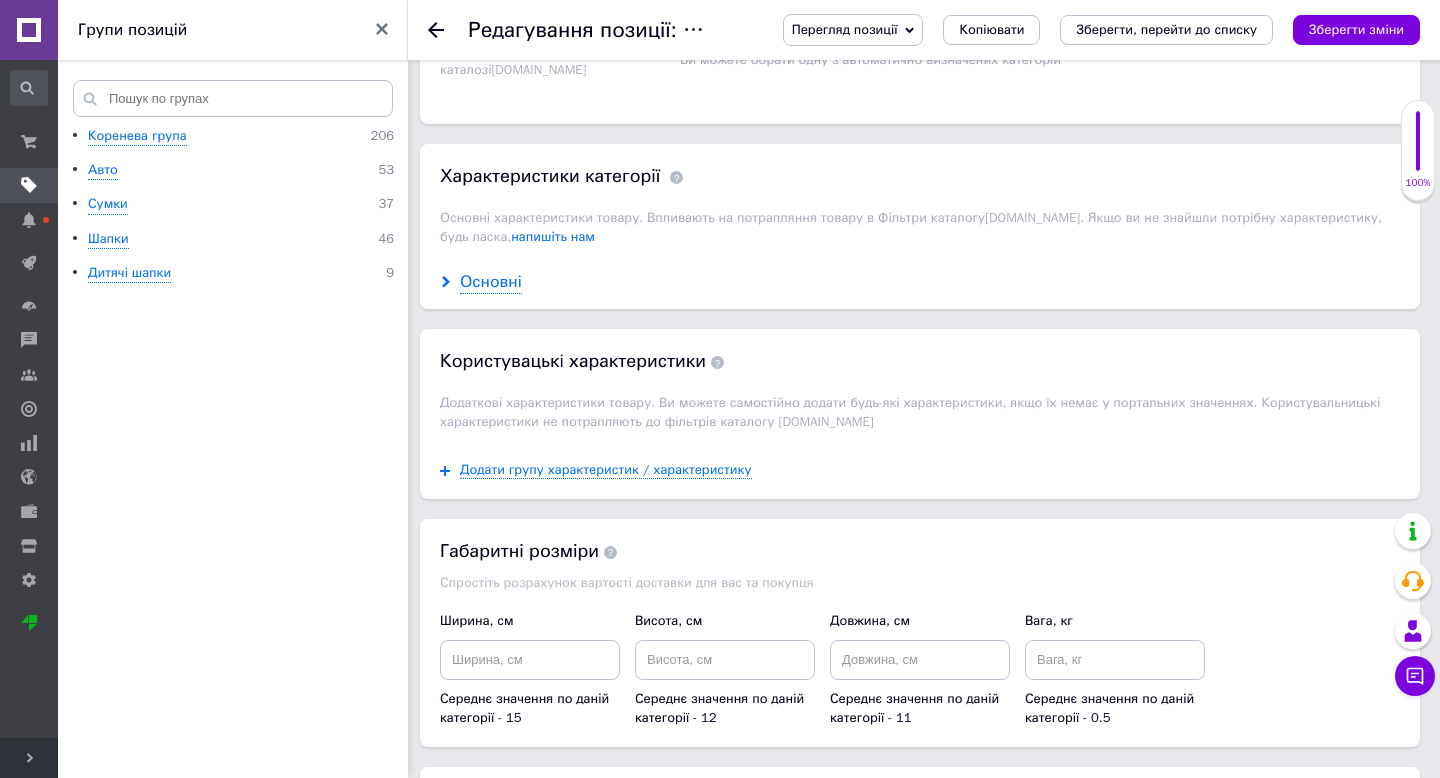 click on "Основні" at bounding box center (491, 282) 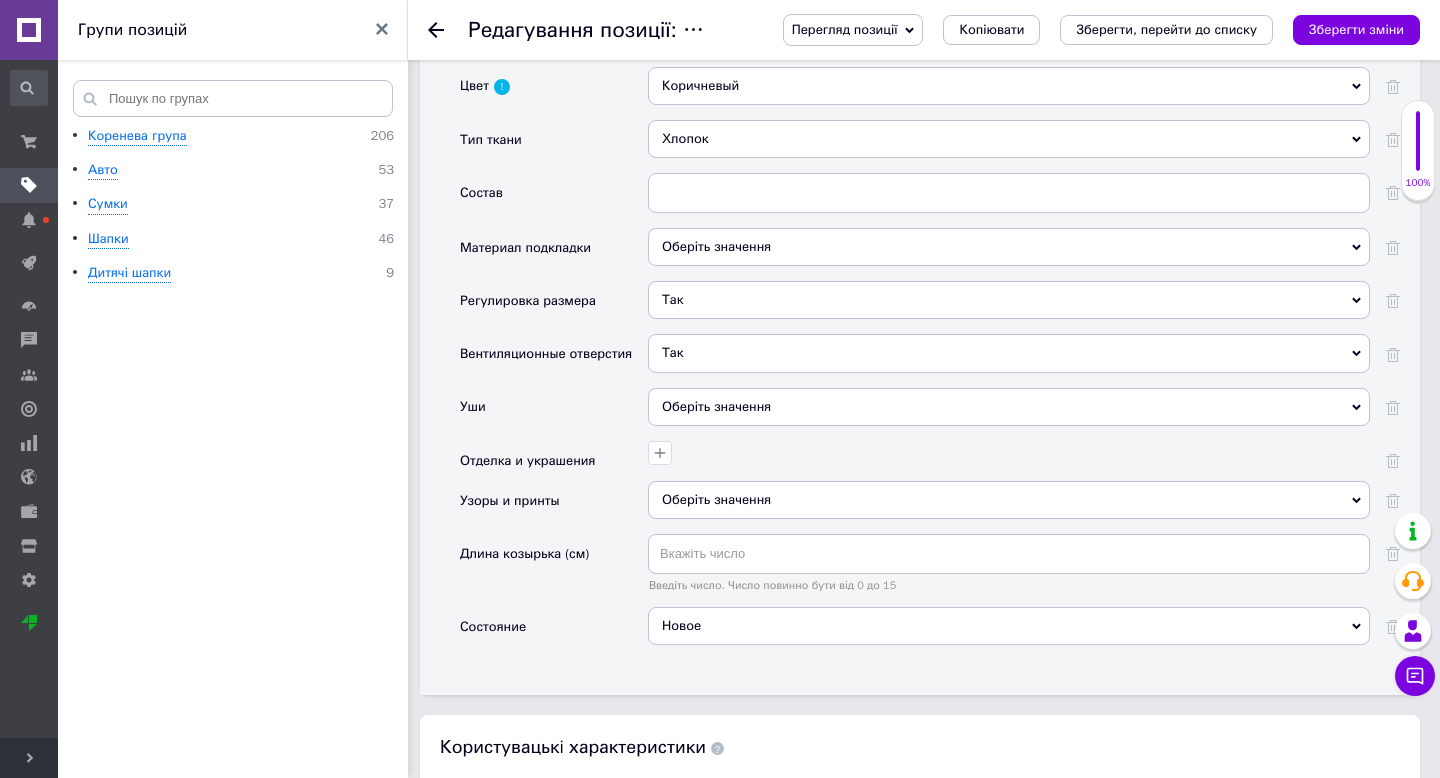 scroll, scrollTop: 2169, scrollLeft: 0, axis: vertical 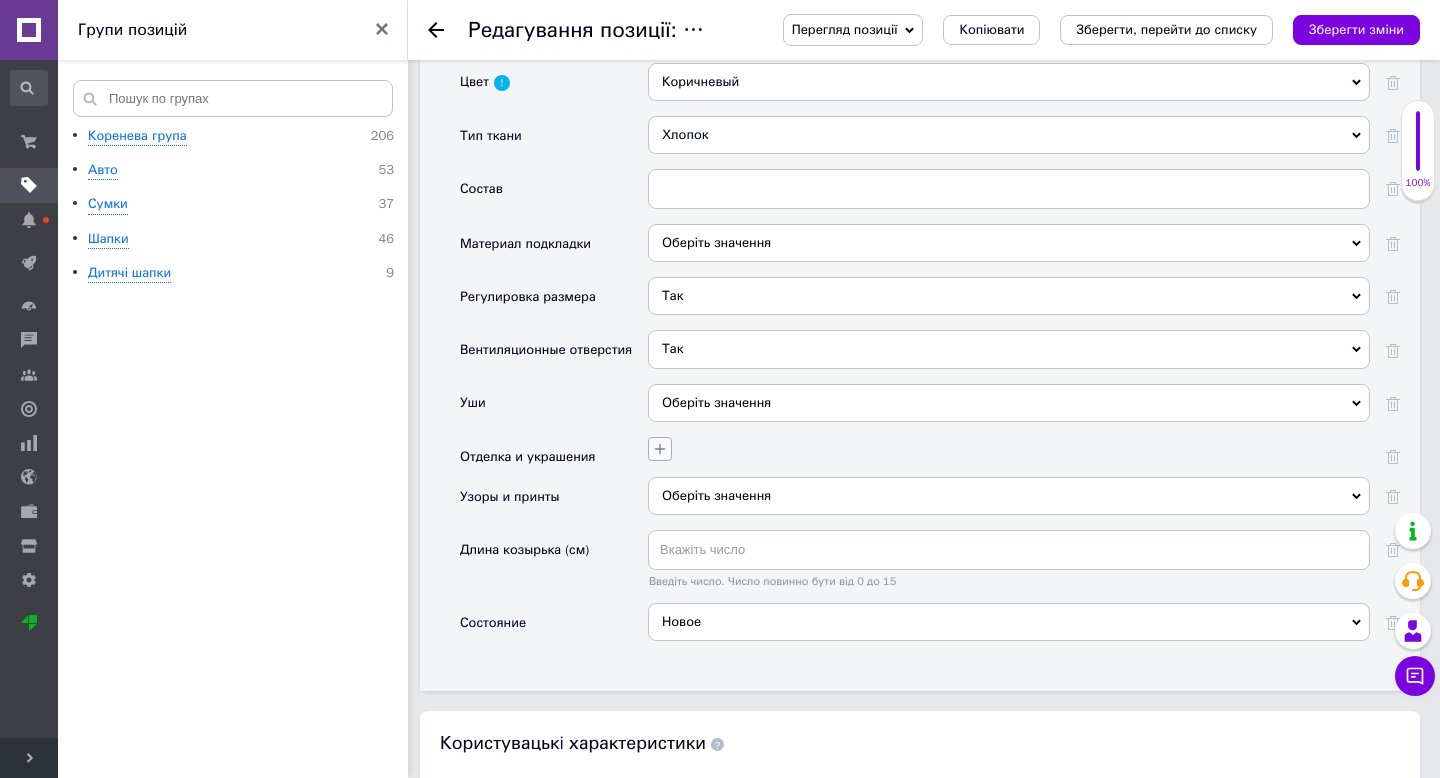 click 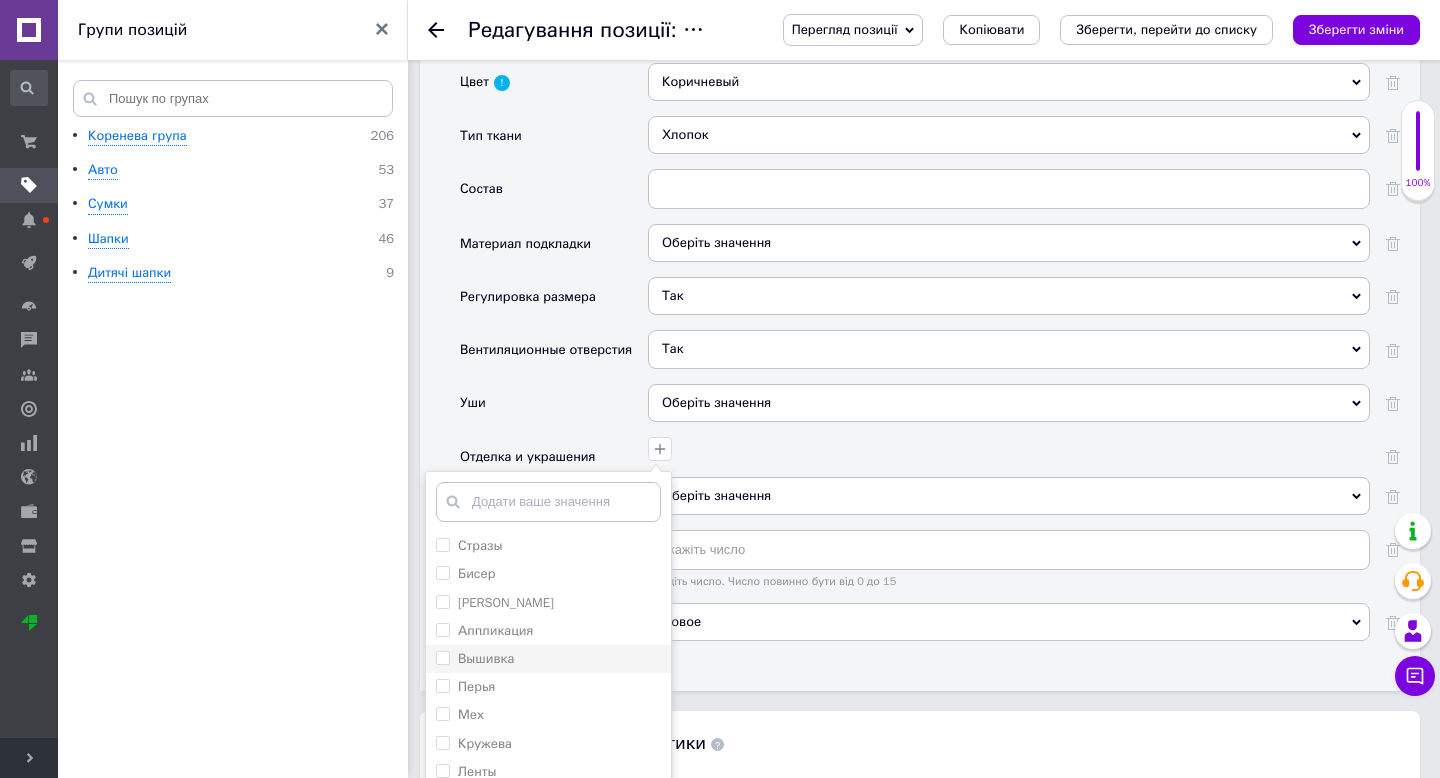 click on "Вышивка" at bounding box center (548, 659) 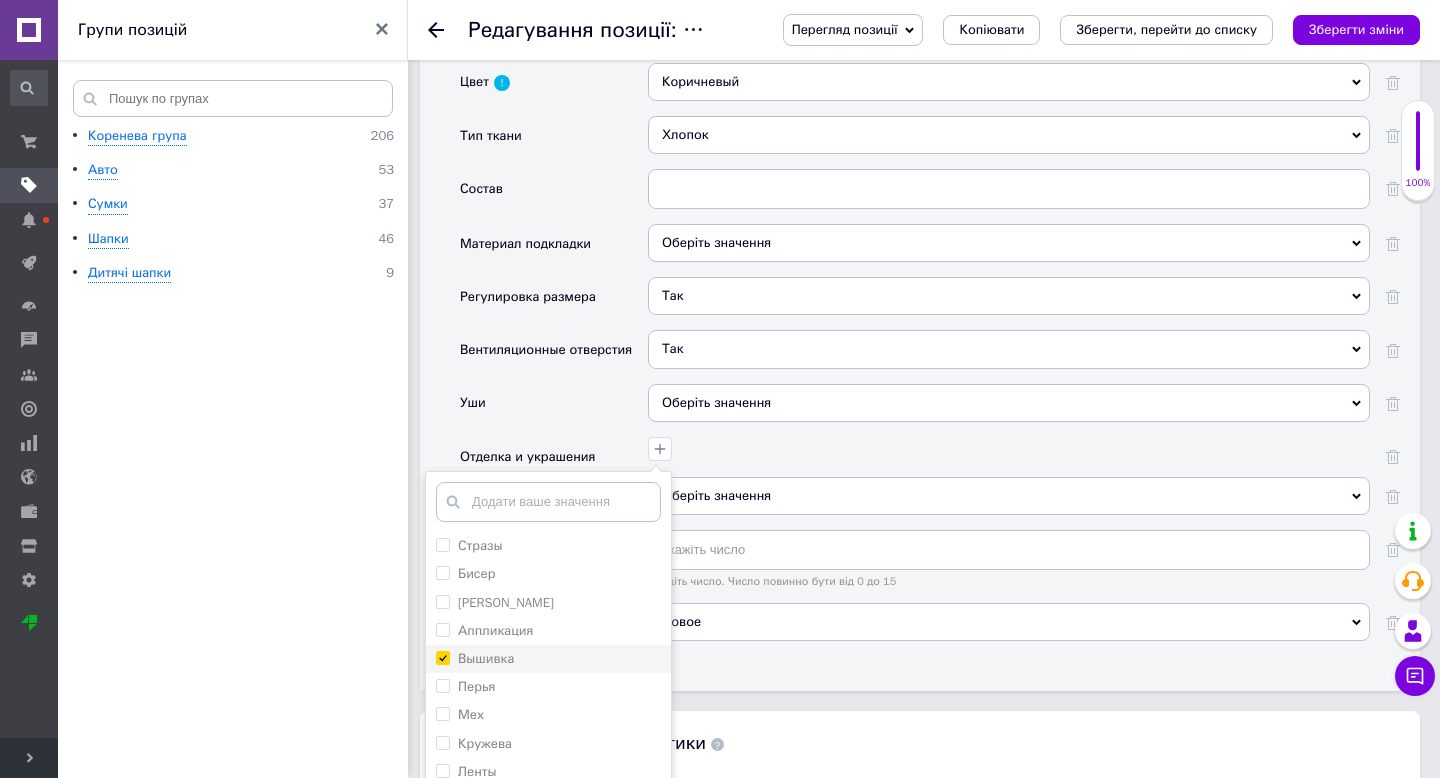 checkbox on "true" 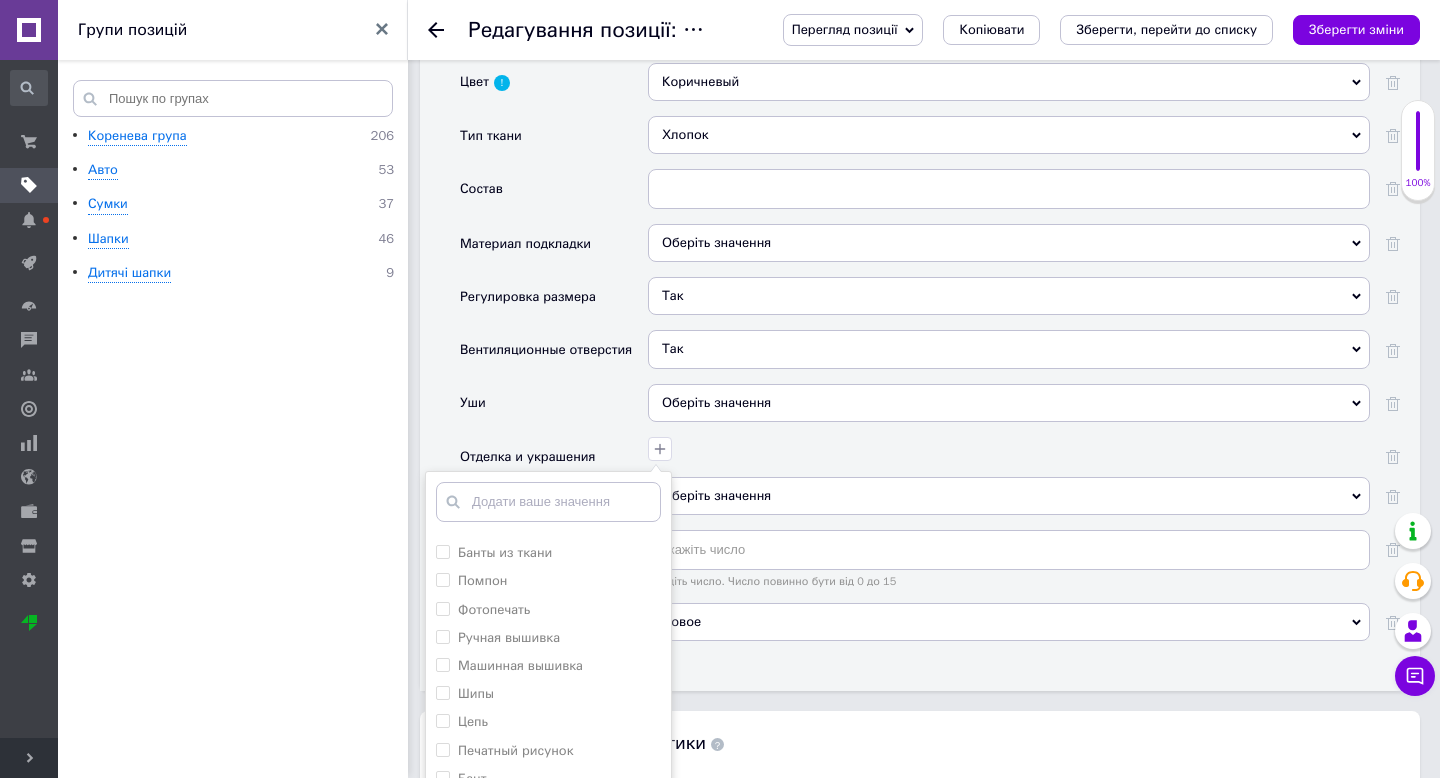 scroll, scrollTop: 574, scrollLeft: 0, axis: vertical 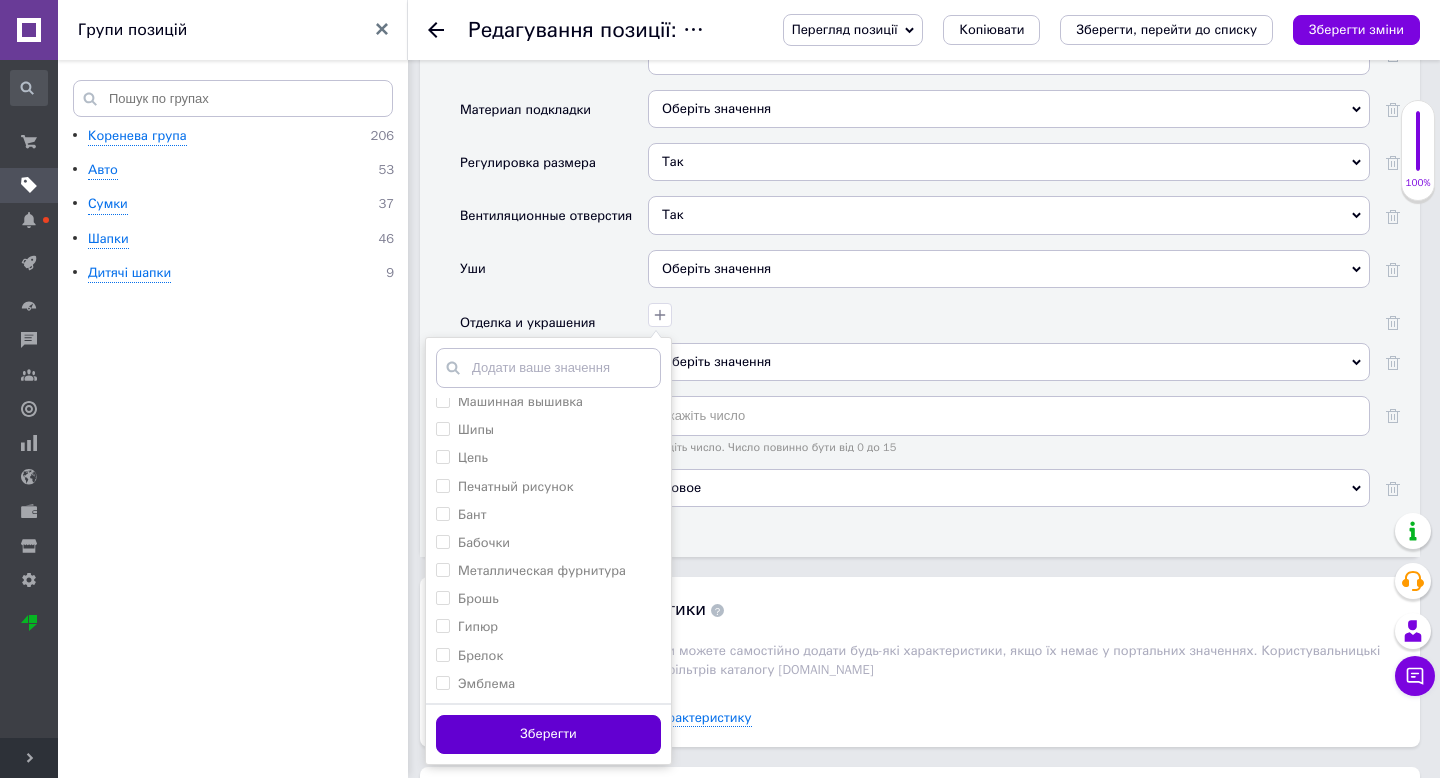 click on "Зберегти" at bounding box center [548, 734] 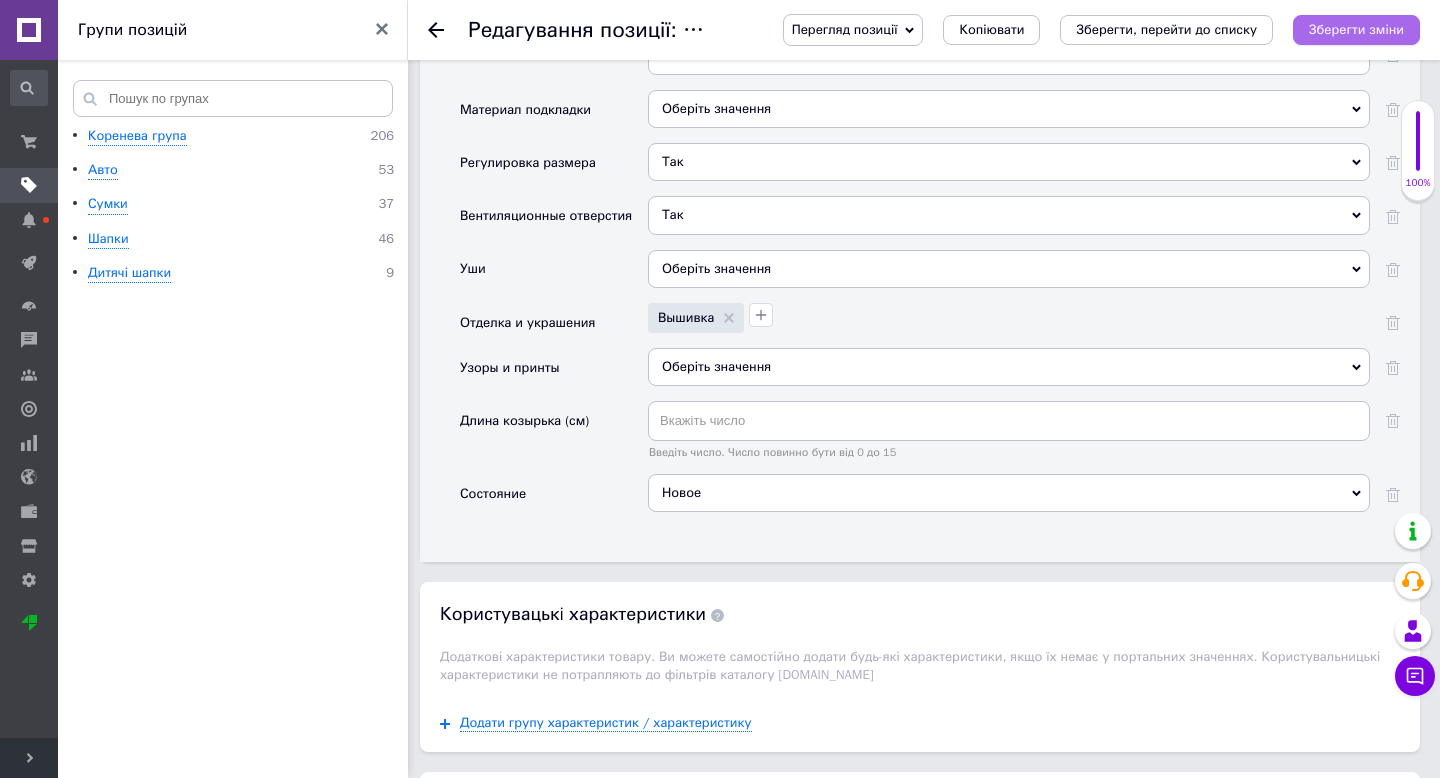 click on "Зберегти зміни" at bounding box center [1356, 29] 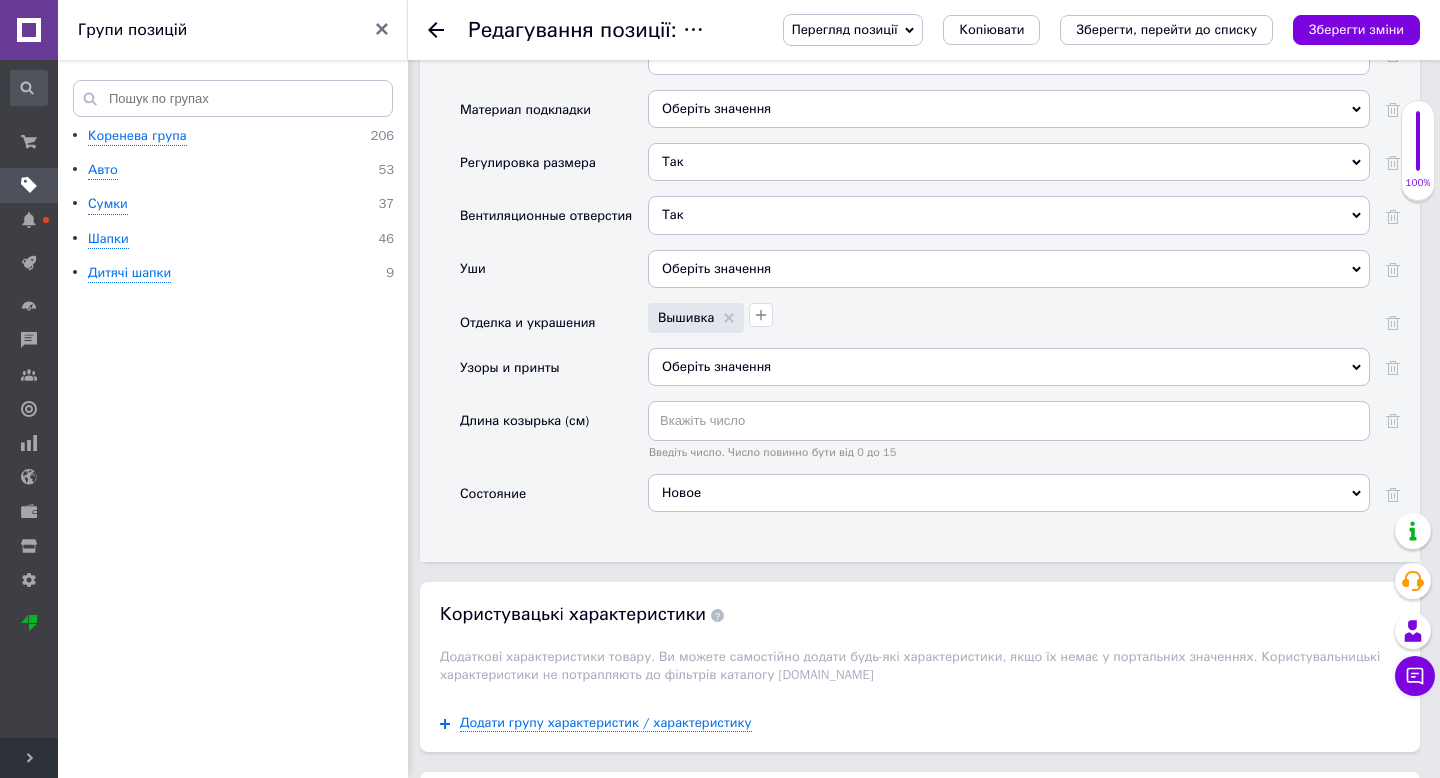 click 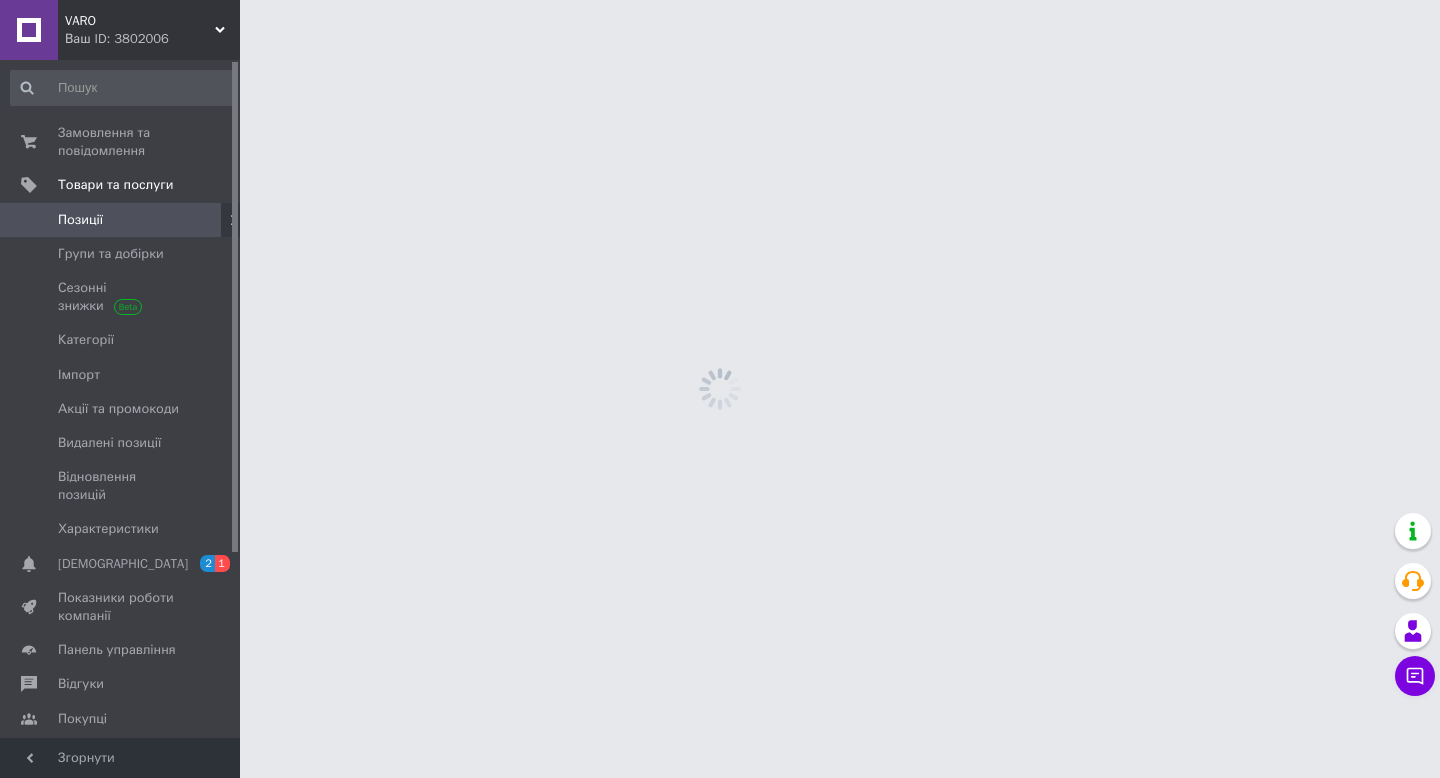scroll, scrollTop: 0, scrollLeft: 0, axis: both 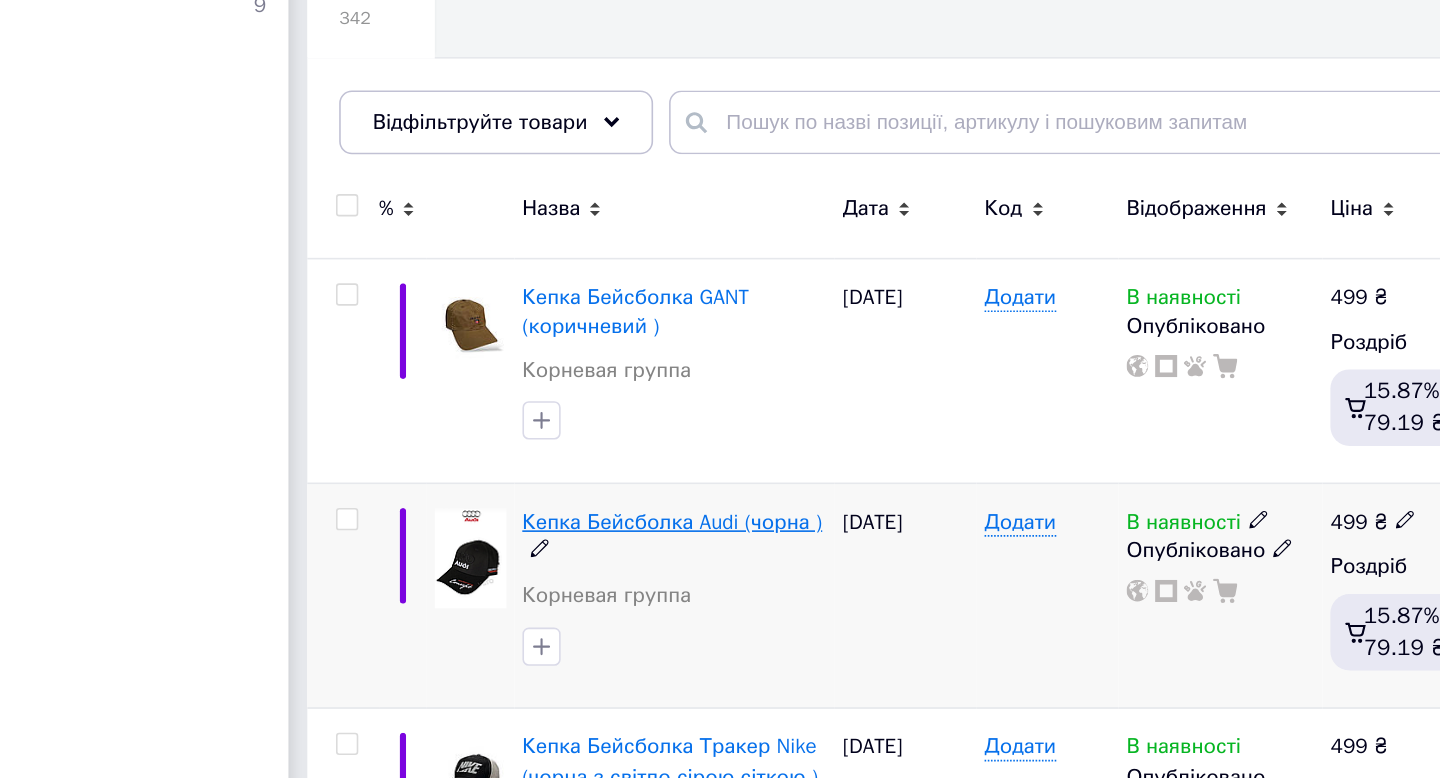 click on "Кепка Бейсболка Audi (чорна )" at bounding box center (649, 596) 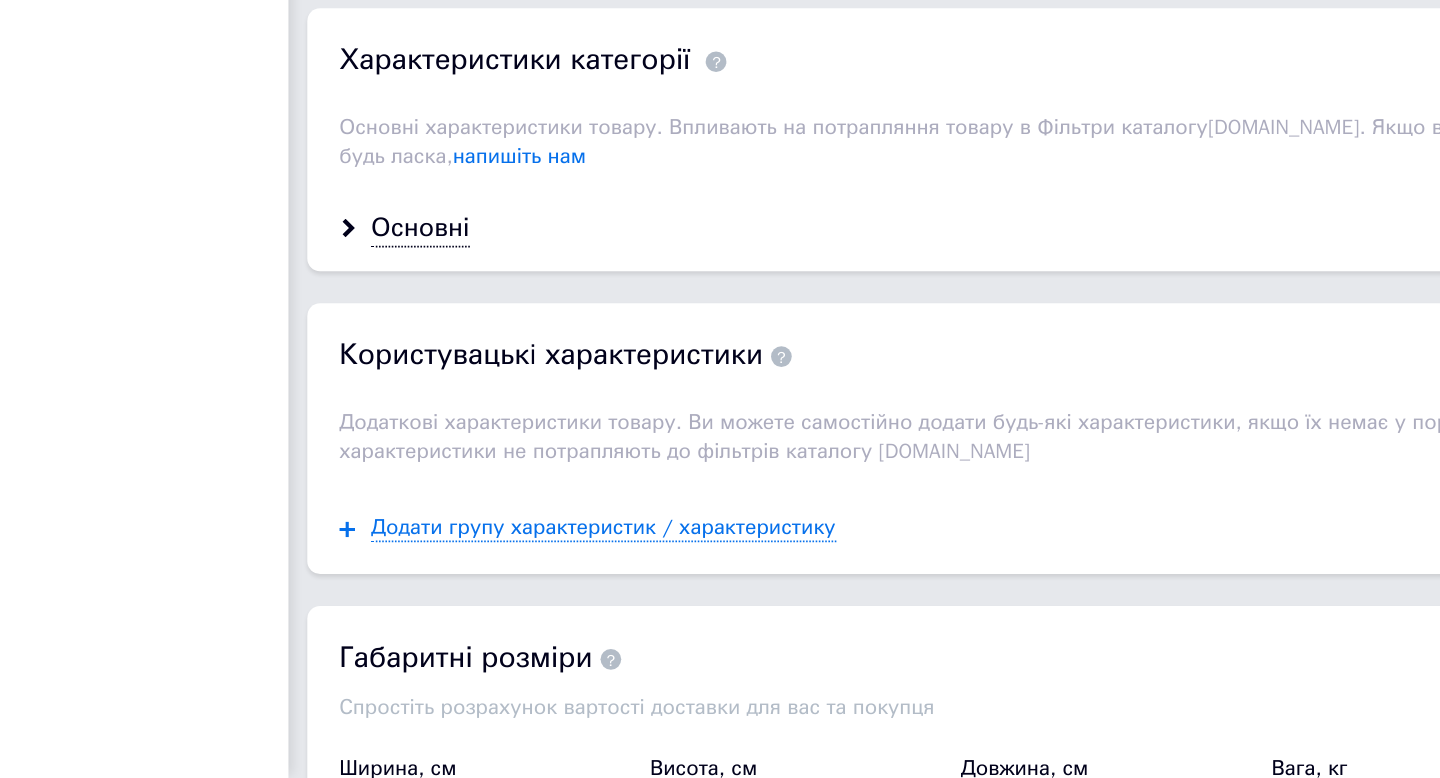 scroll, scrollTop: 1466, scrollLeft: 0, axis: vertical 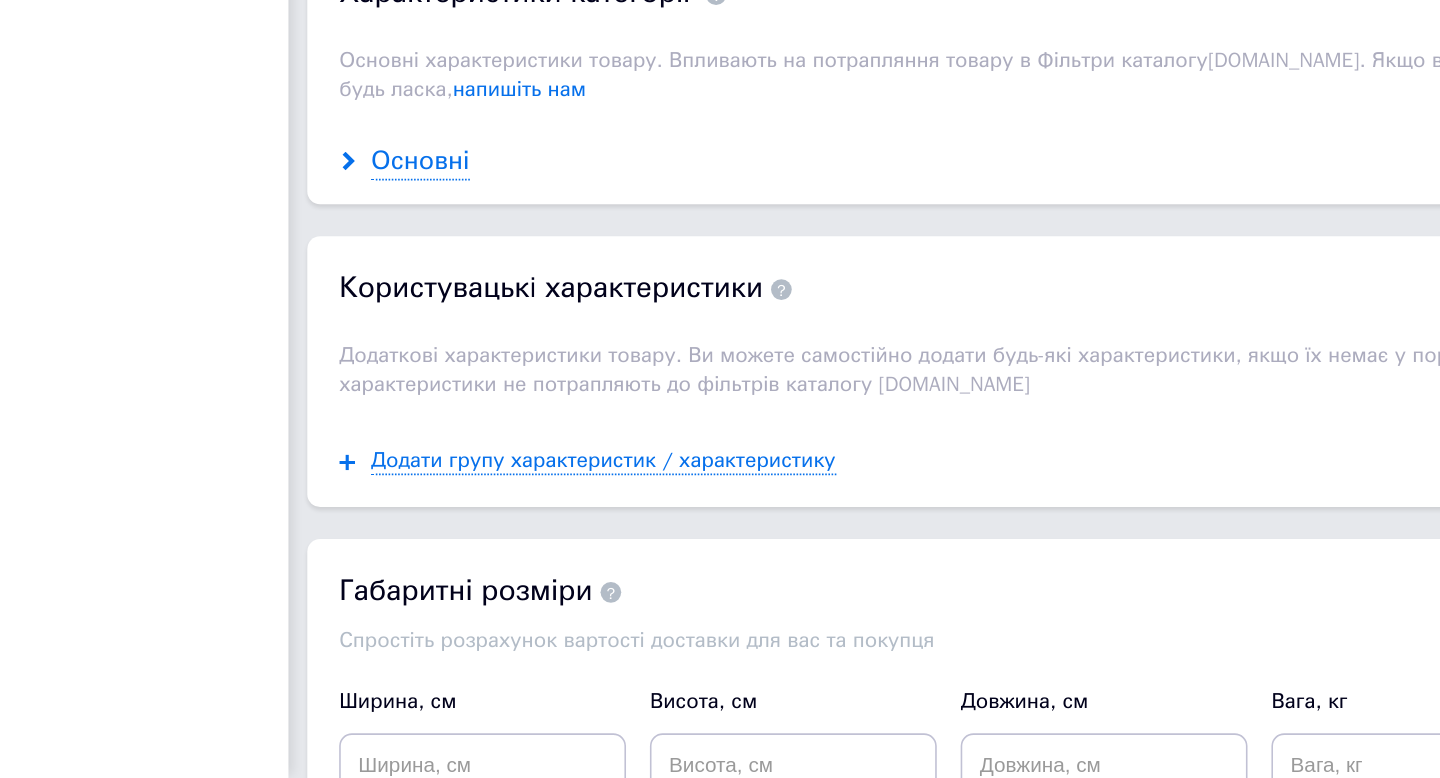 click on "Основні" at bounding box center (491, 391) 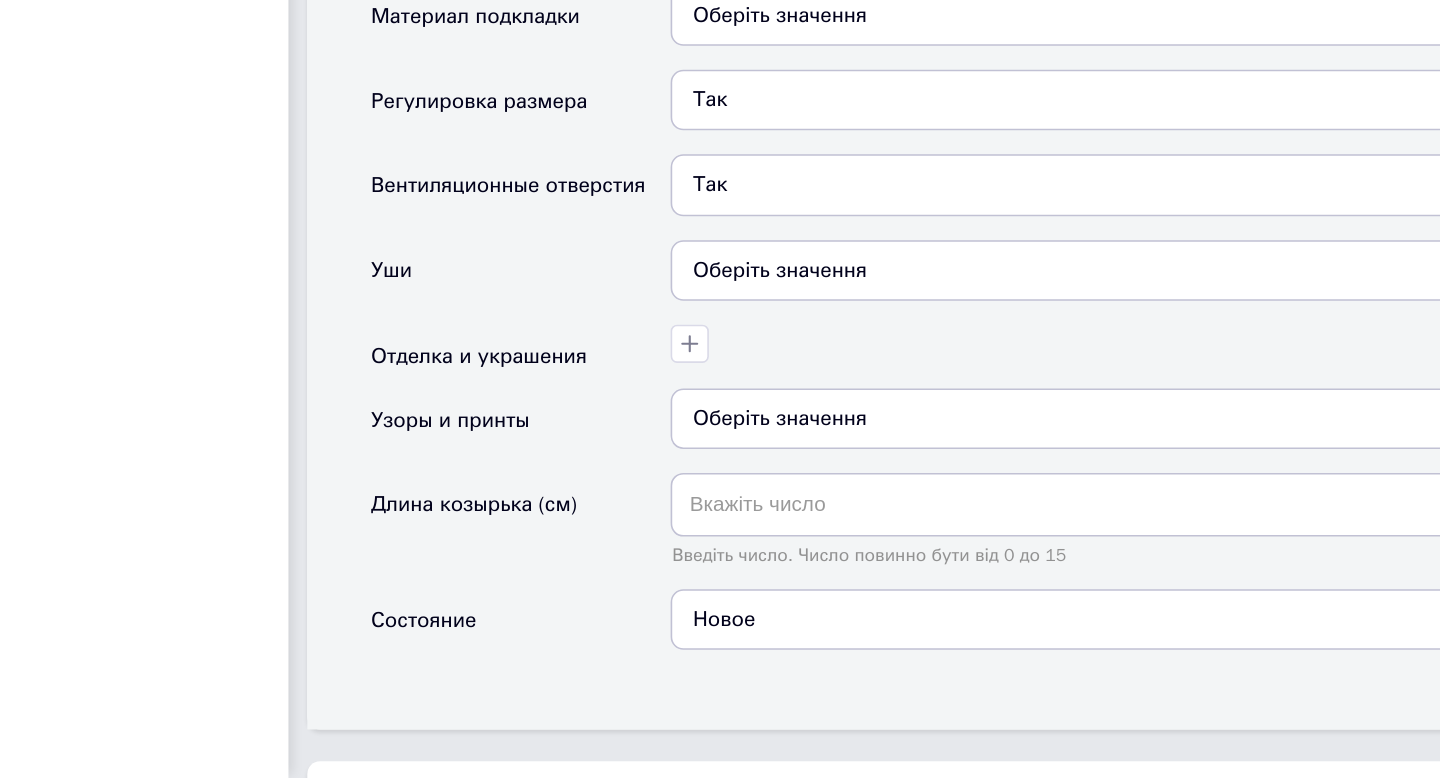scroll, scrollTop: 2147, scrollLeft: 0, axis: vertical 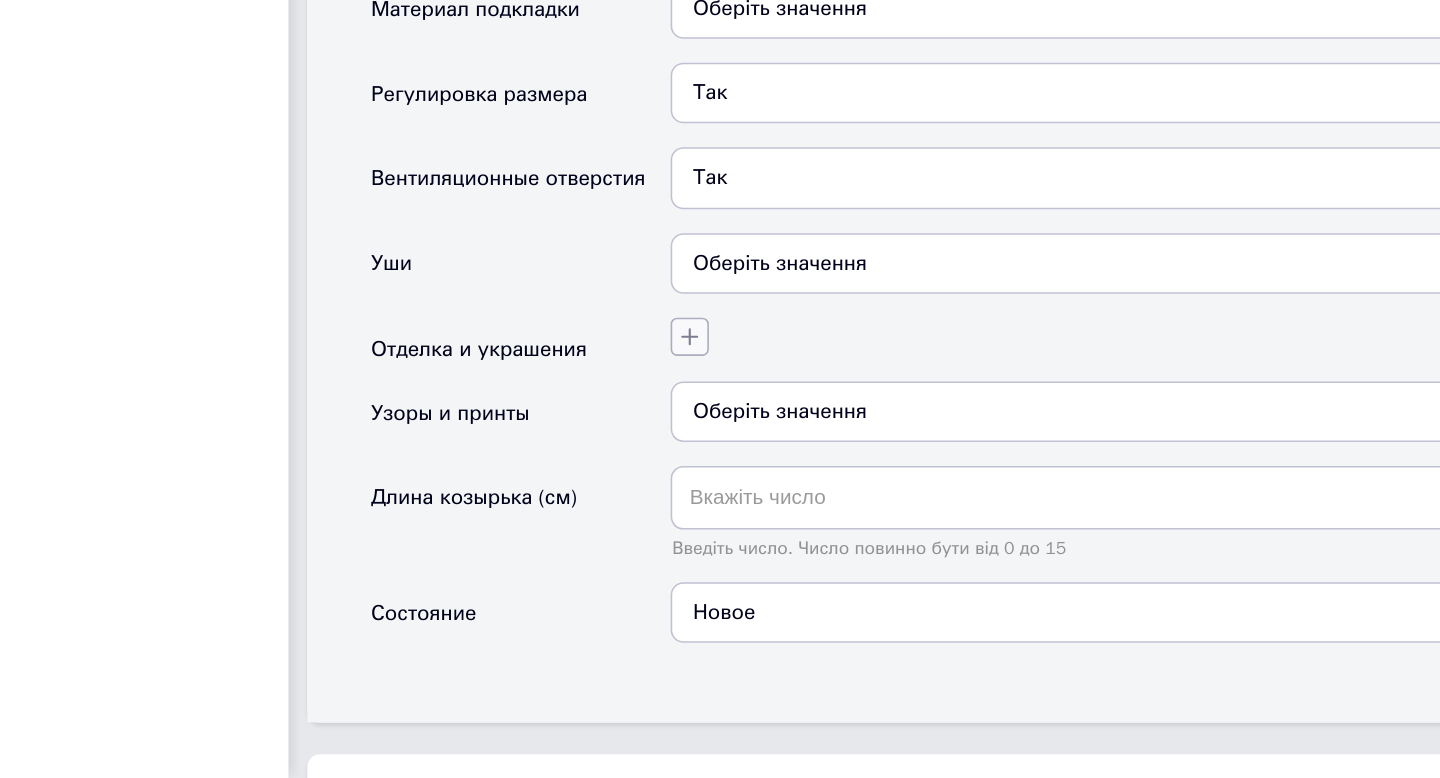 click 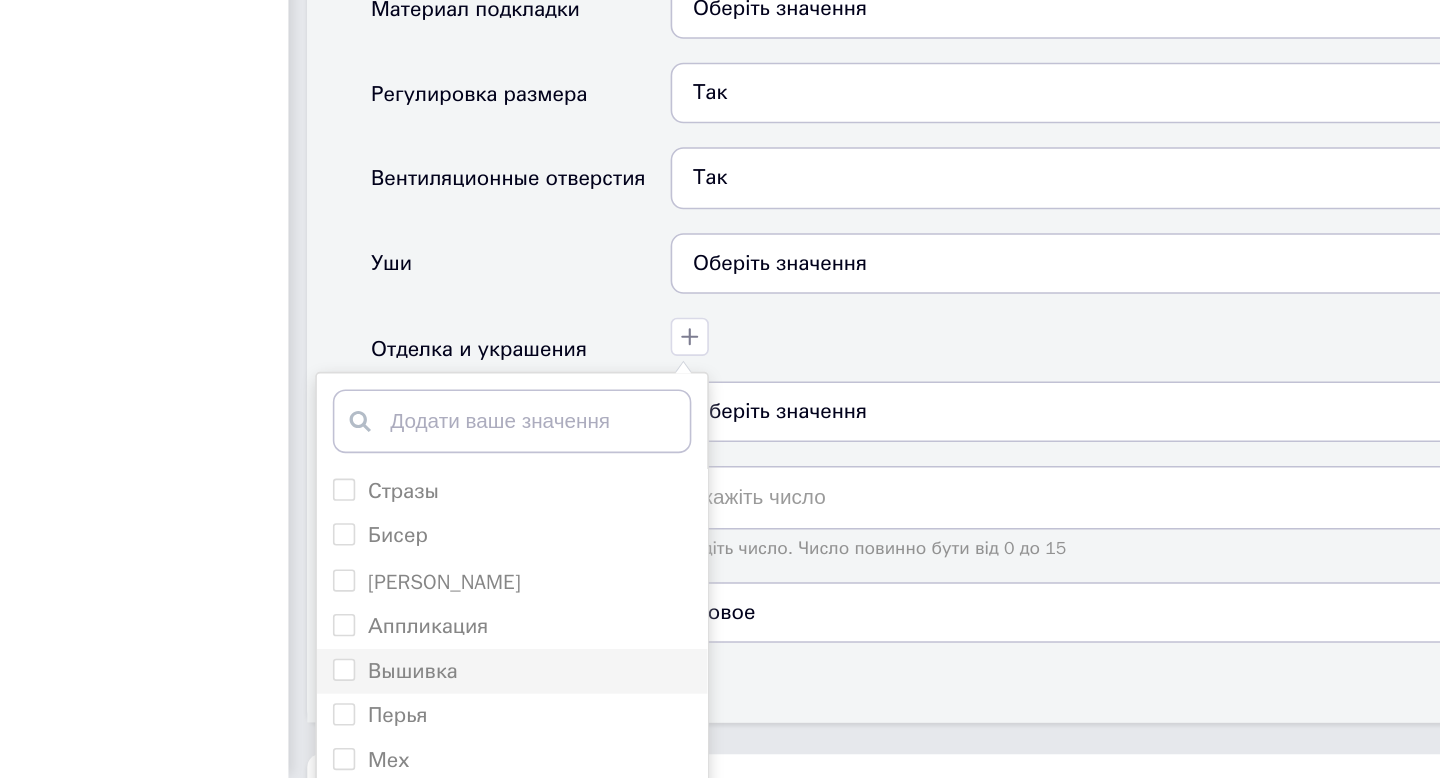 click on "Вышивка" at bounding box center [548, 711] 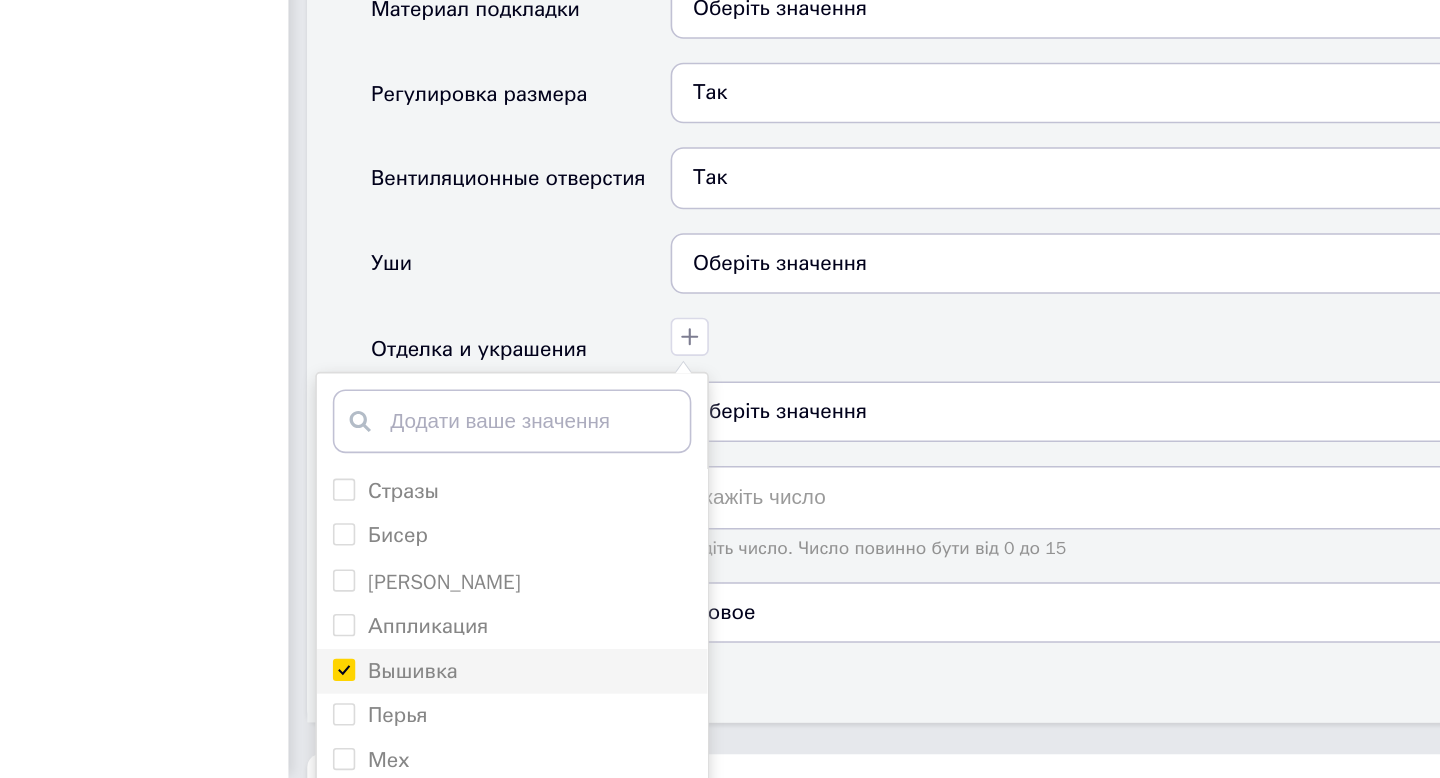 checkbox on "true" 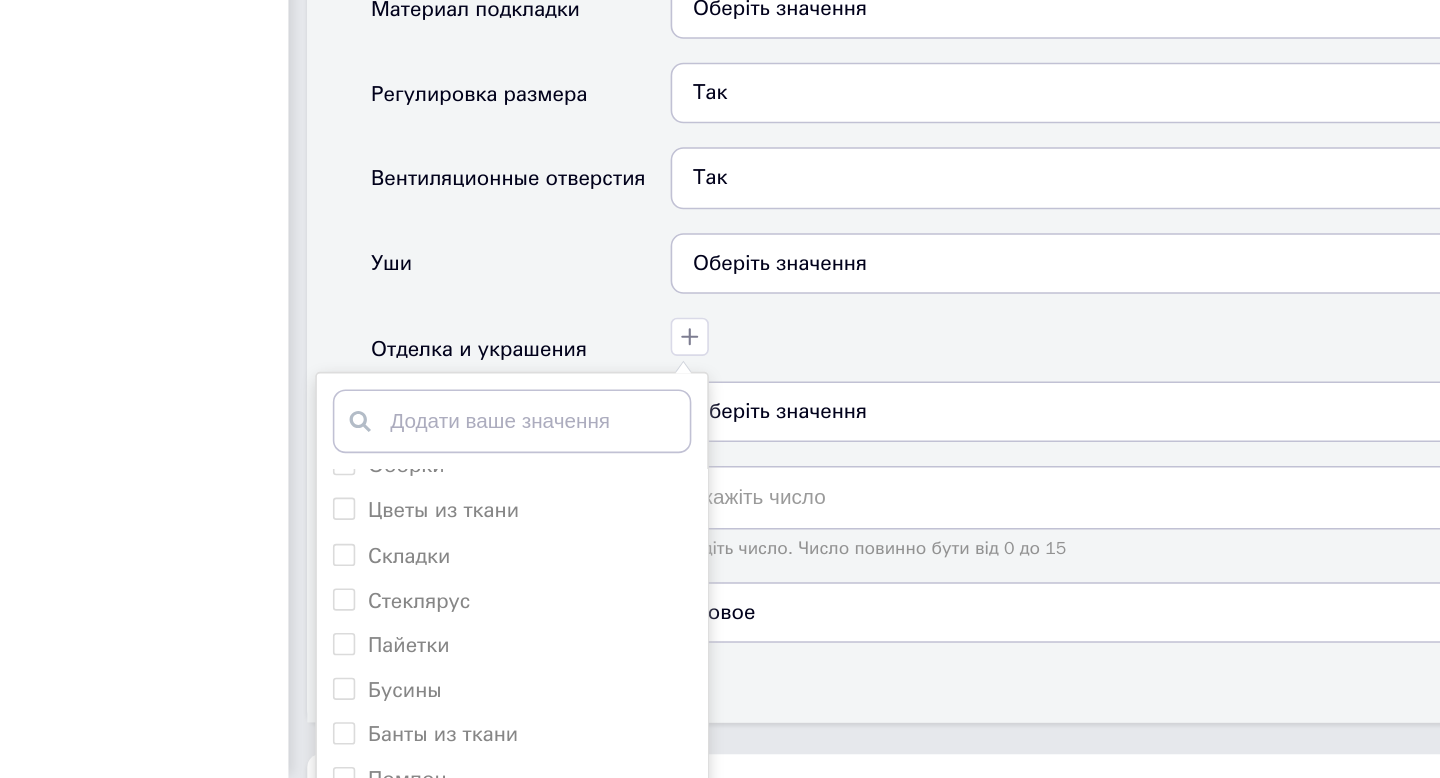 scroll, scrollTop: 574, scrollLeft: 0, axis: vertical 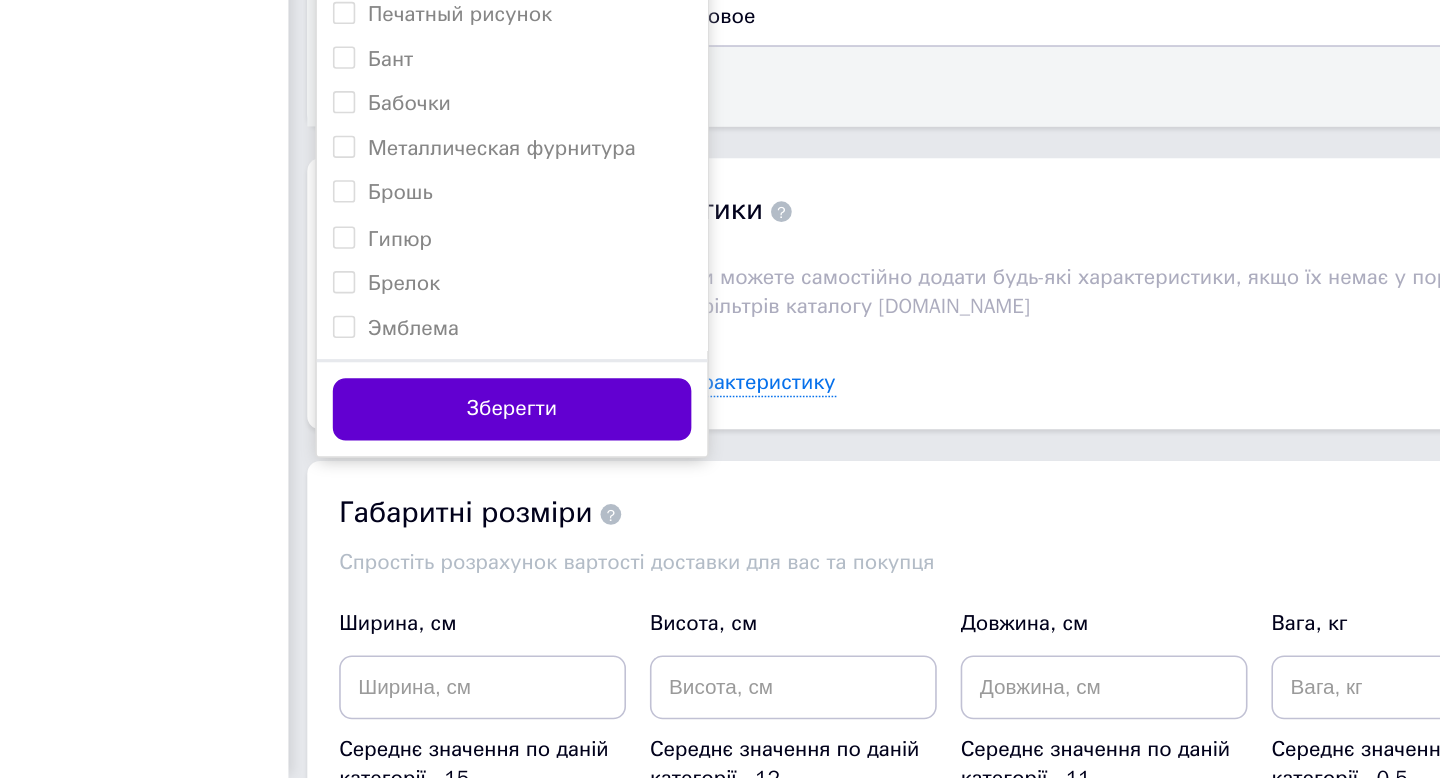 click on "Зберегти" at bounding box center (548, 546) 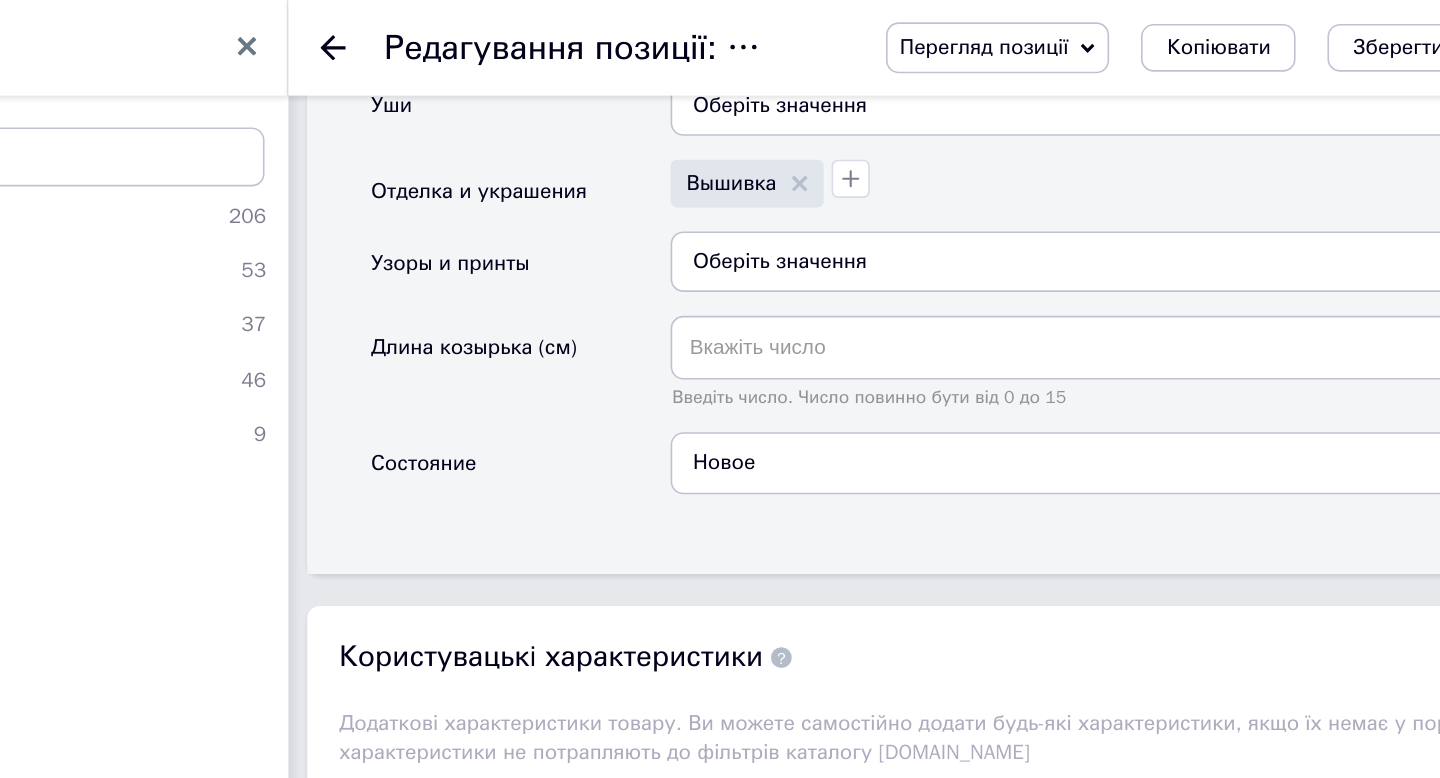 scroll, scrollTop: 2262, scrollLeft: 0, axis: vertical 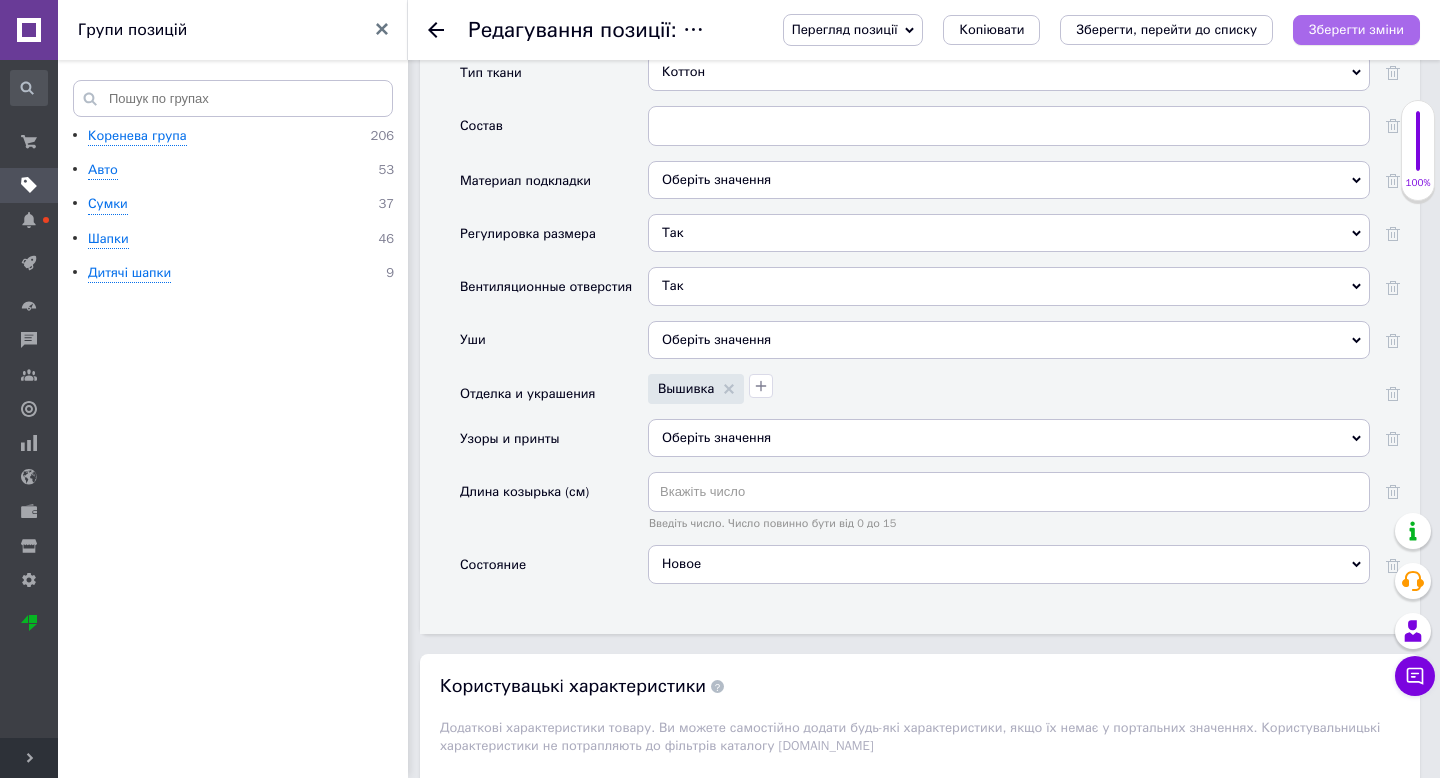 click on "Зберегти зміни" at bounding box center [1356, 29] 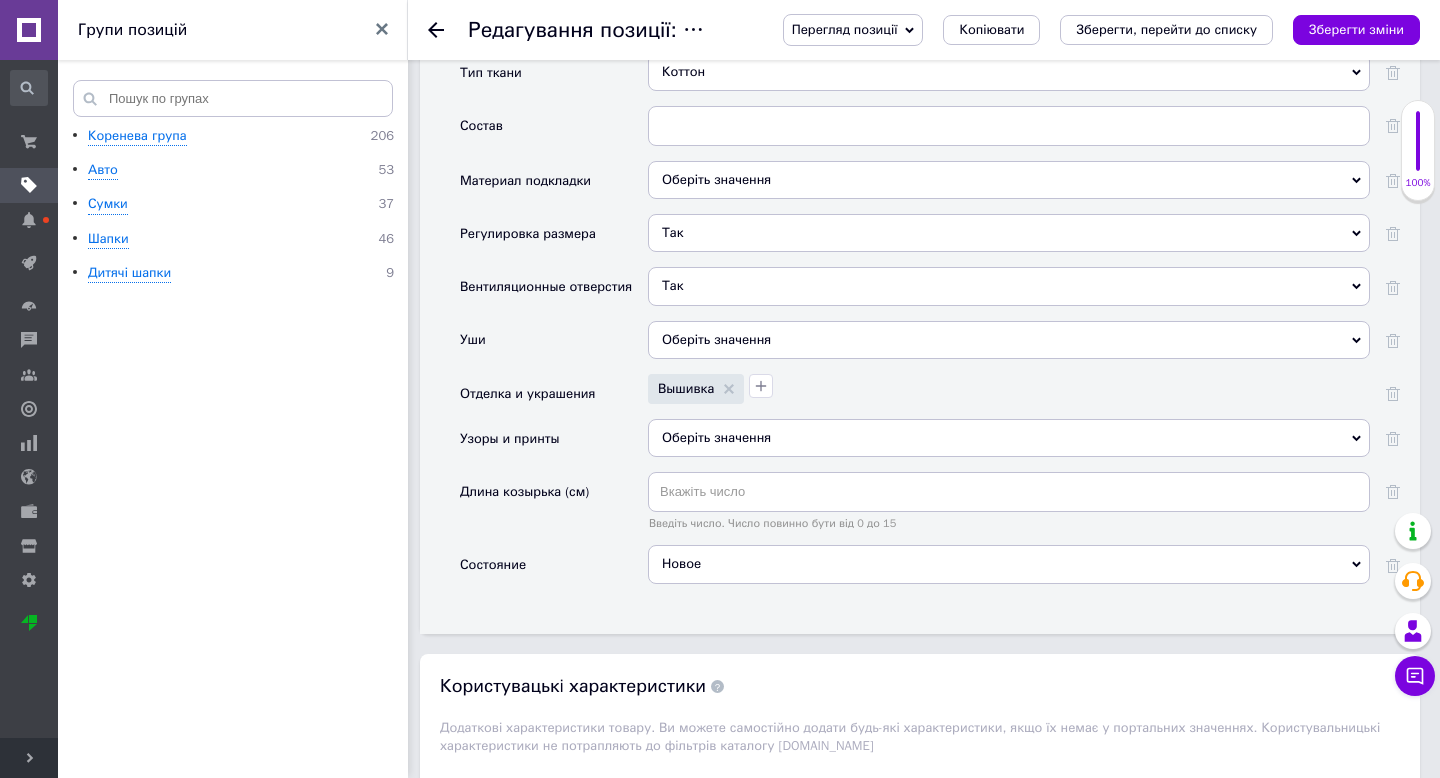 click 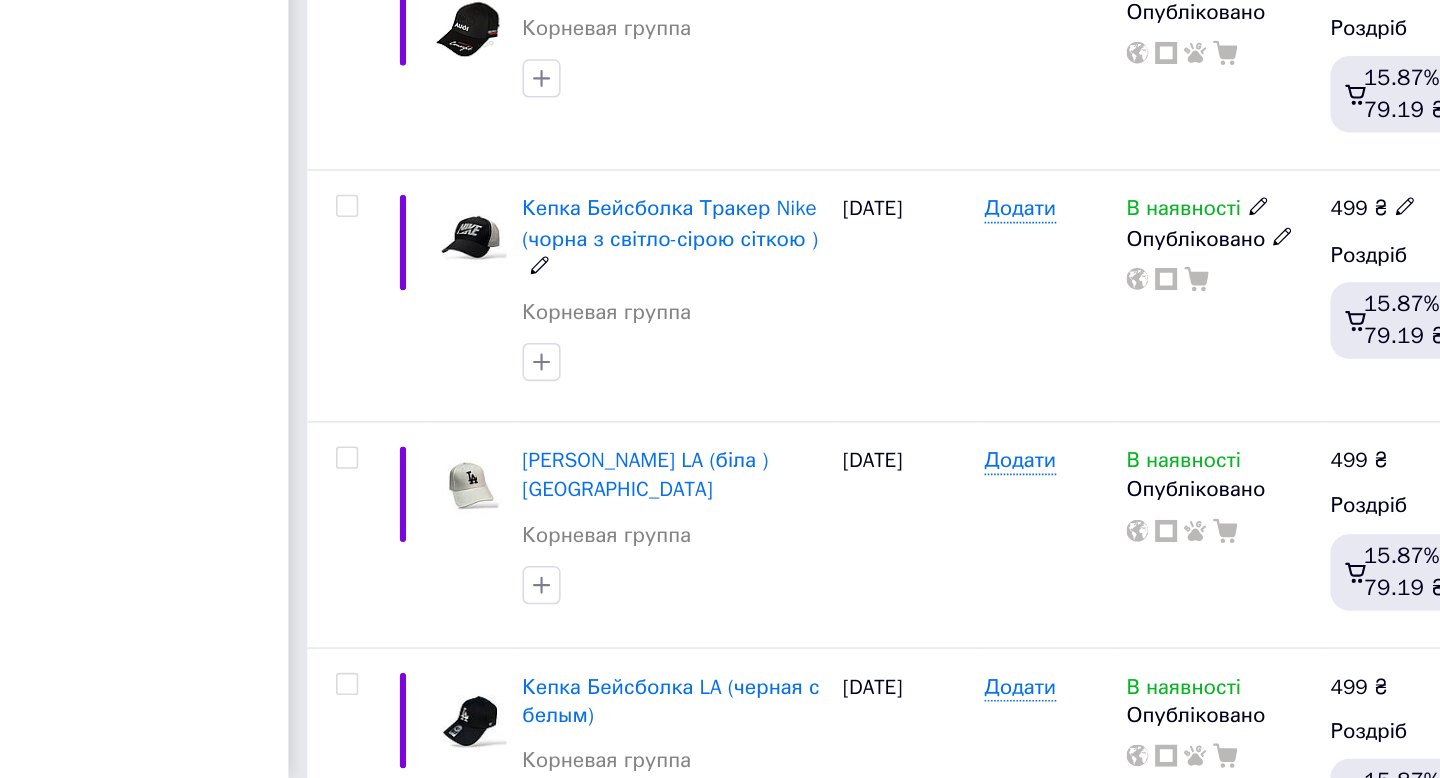 scroll, scrollTop: 318, scrollLeft: 0, axis: vertical 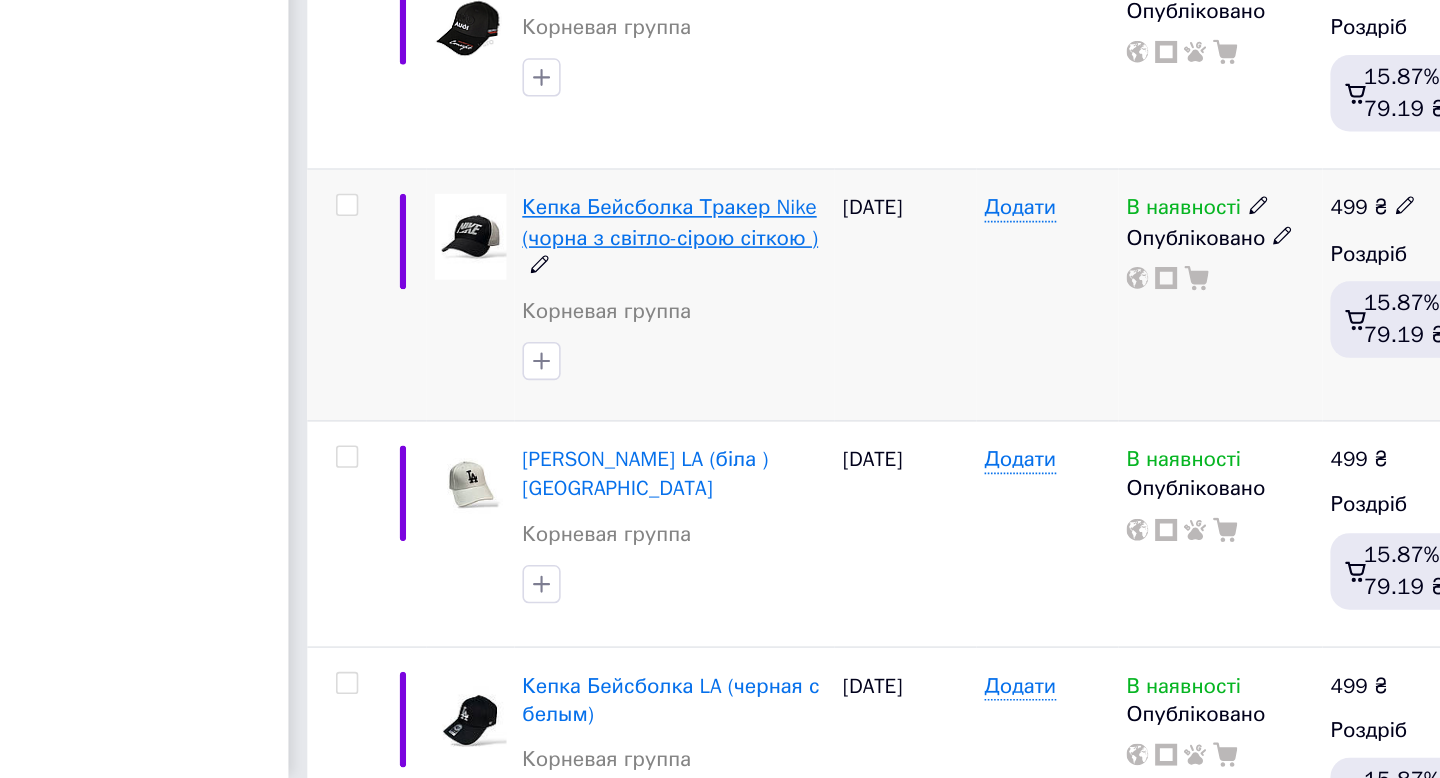 click on "Кепка Бейсболка Тракер Nike (чорна з світло-сірою сіткою )" at bounding box center (648, 428) 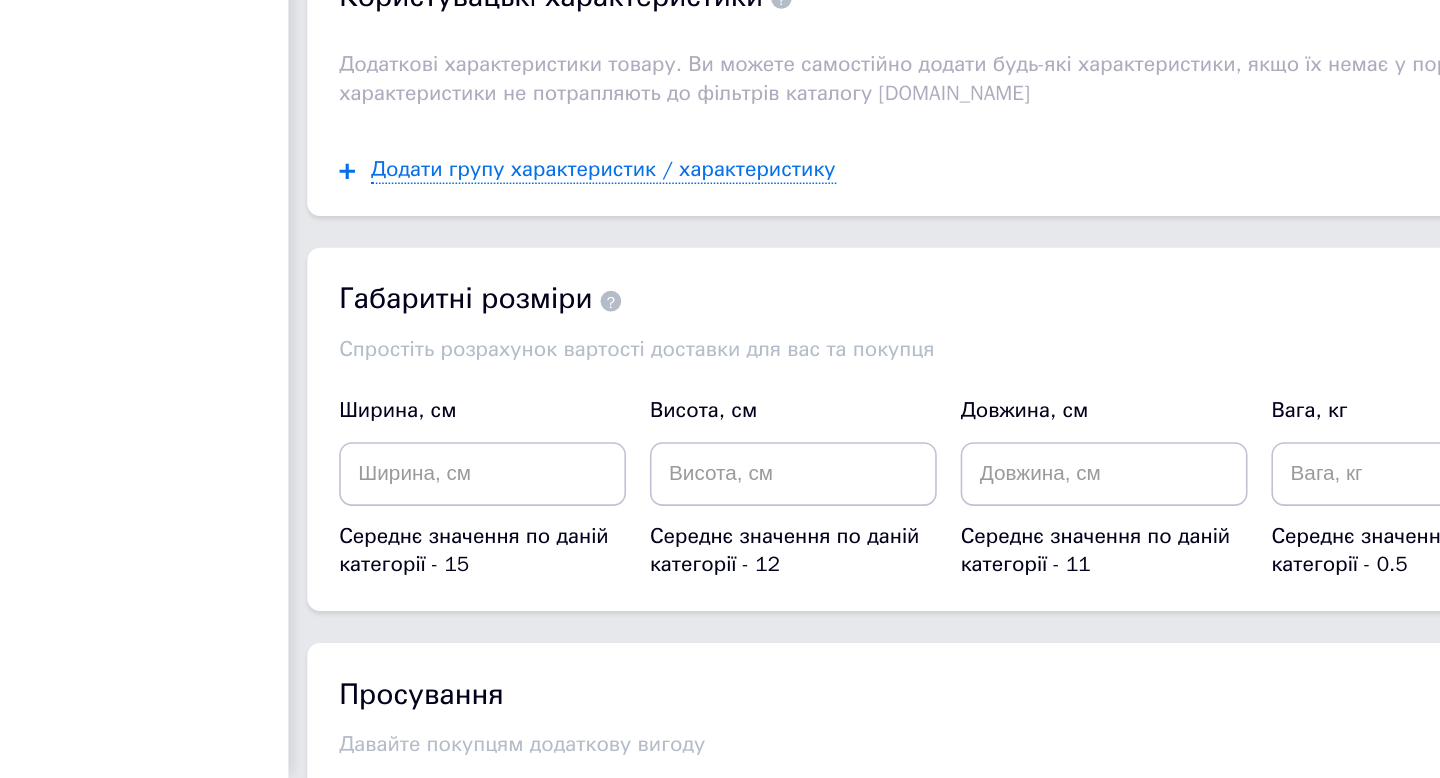 scroll, scrollTop: 1685, scrollLeft: 0, axis: vertical 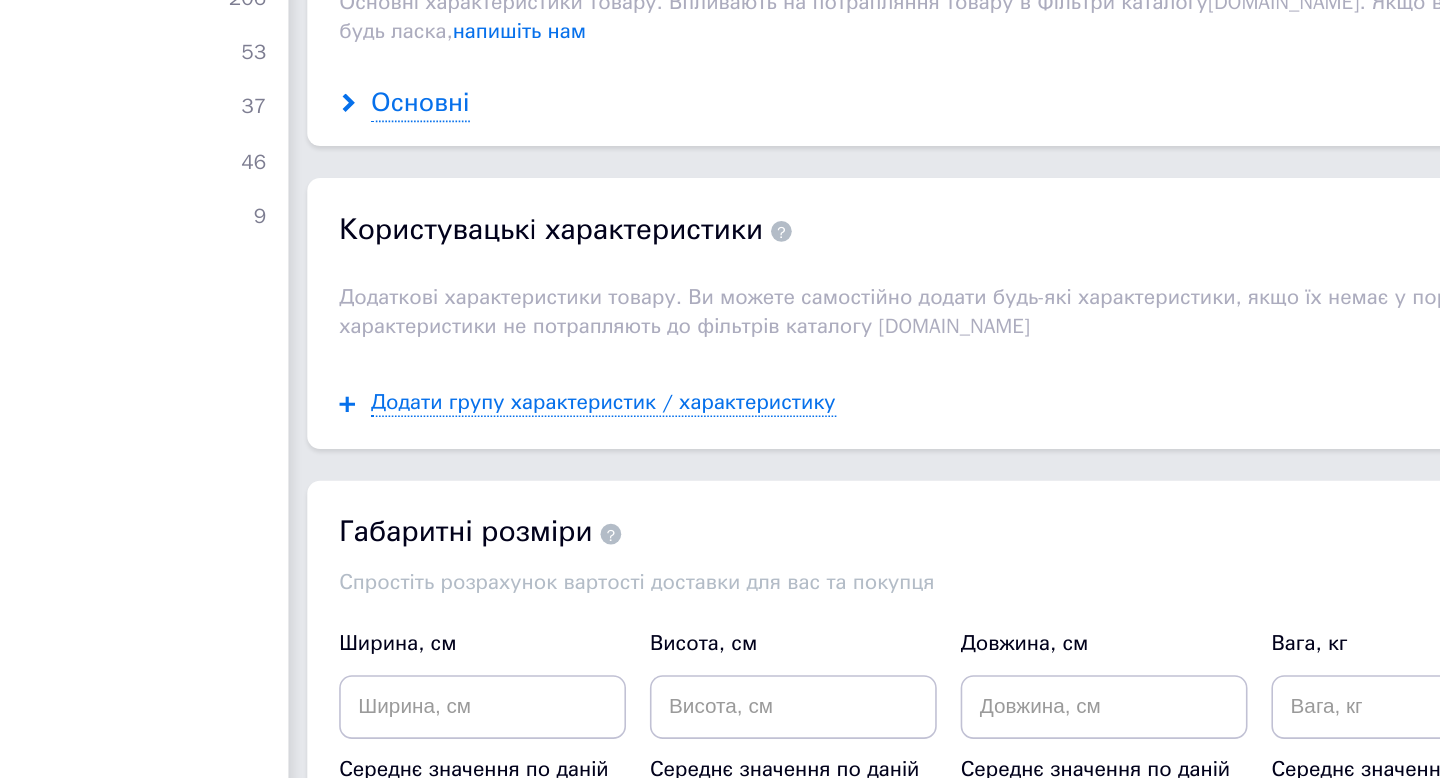 click on "Основні" at bounding box center [491, 202] 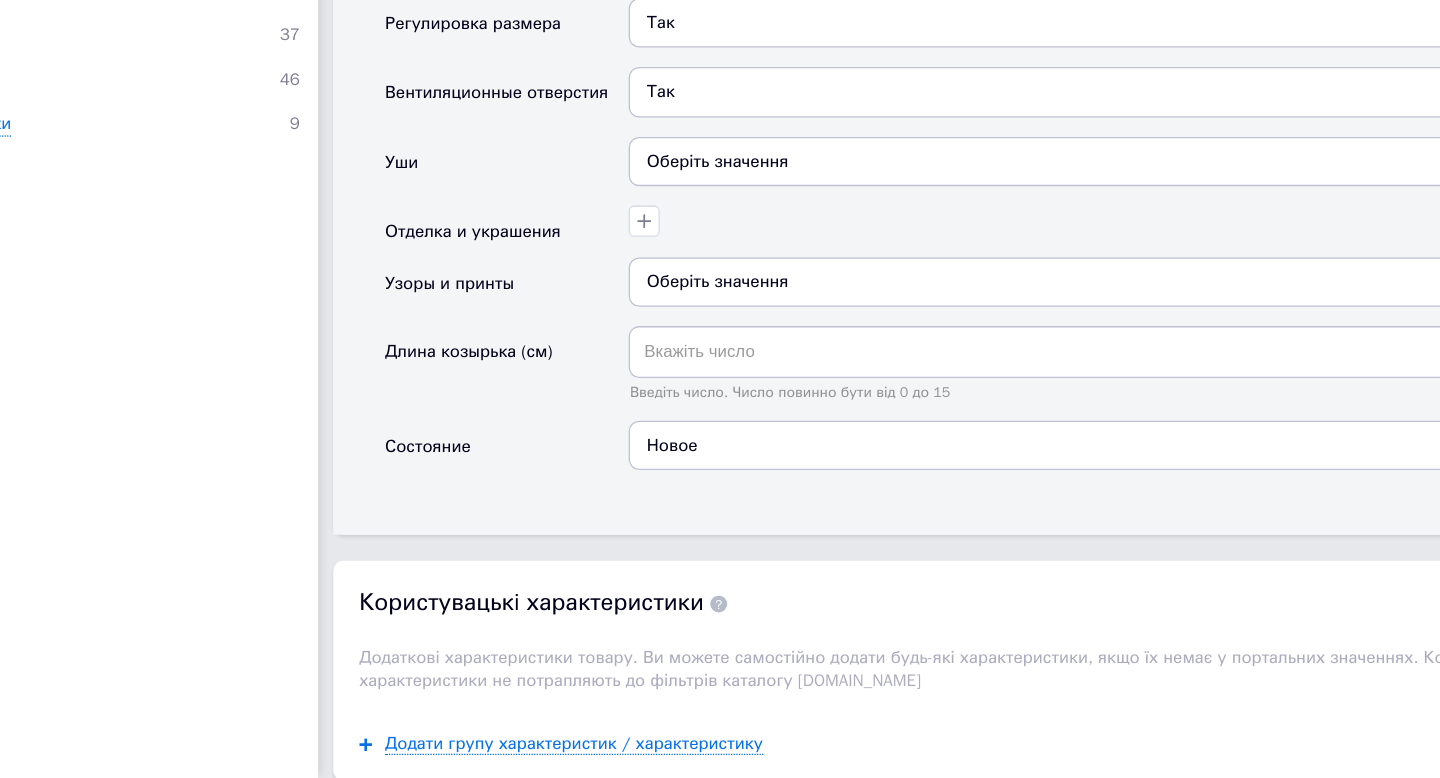 scroll, scrollTop: 2330, scrollLeft: 0, axis: vertical 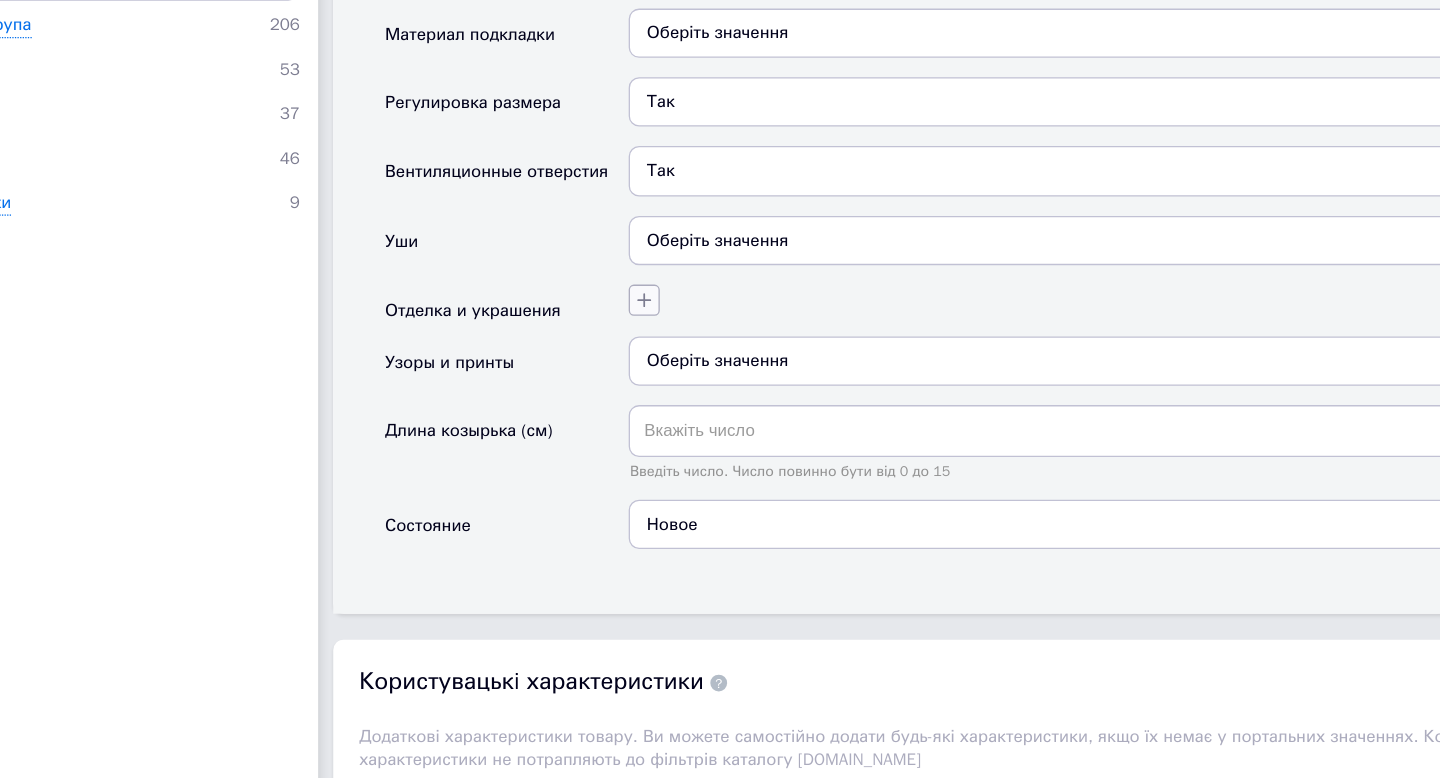 click 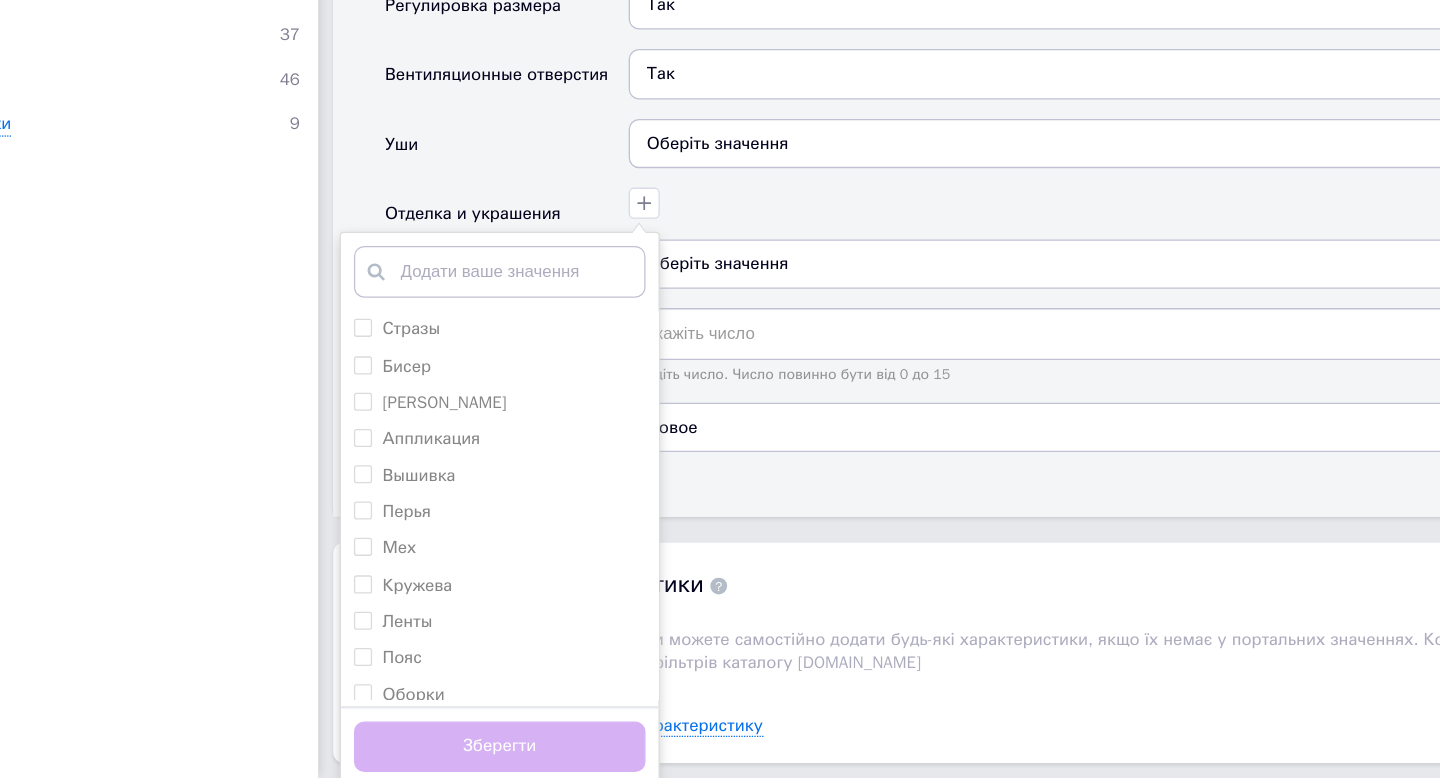scroll, scrollTop: 2349, scrollLeft: 0, axis: vertical 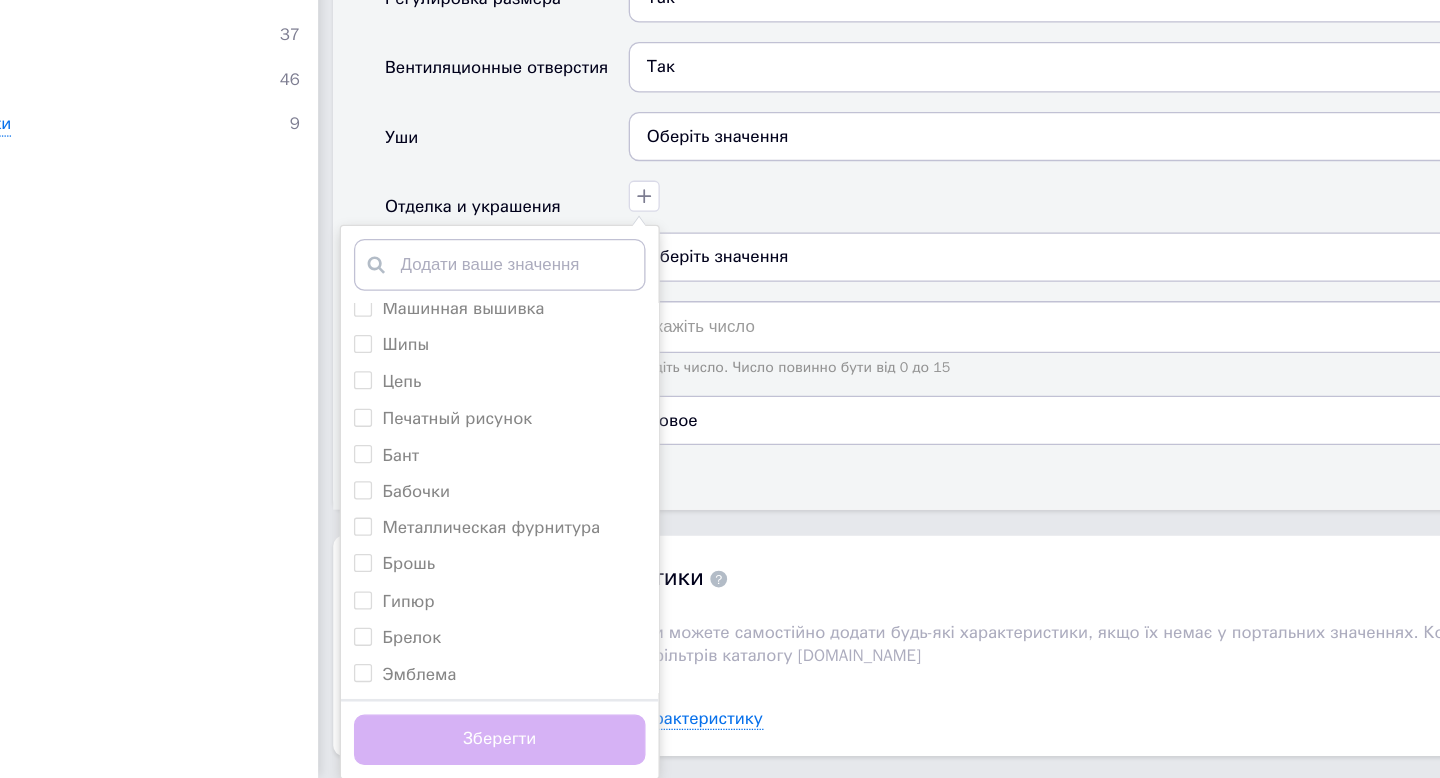 click on "[PERSON_NAME] група 206 Авто 53 Сумки 37 Шапки 46 Дитячі шапки 9" at bounding box center [236, 455] 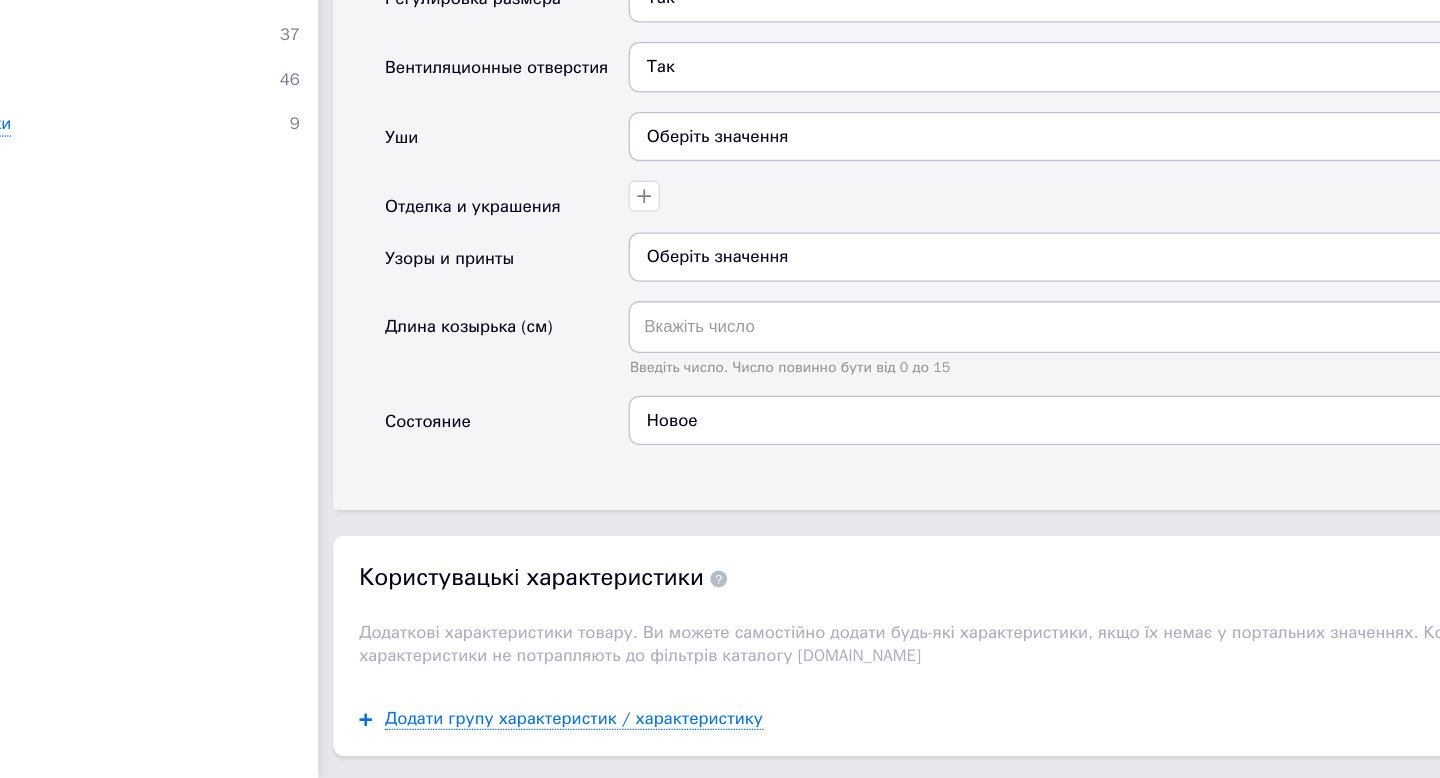 scroll, scrollTop: 2349, scrollLeft: 0, axis: vertical 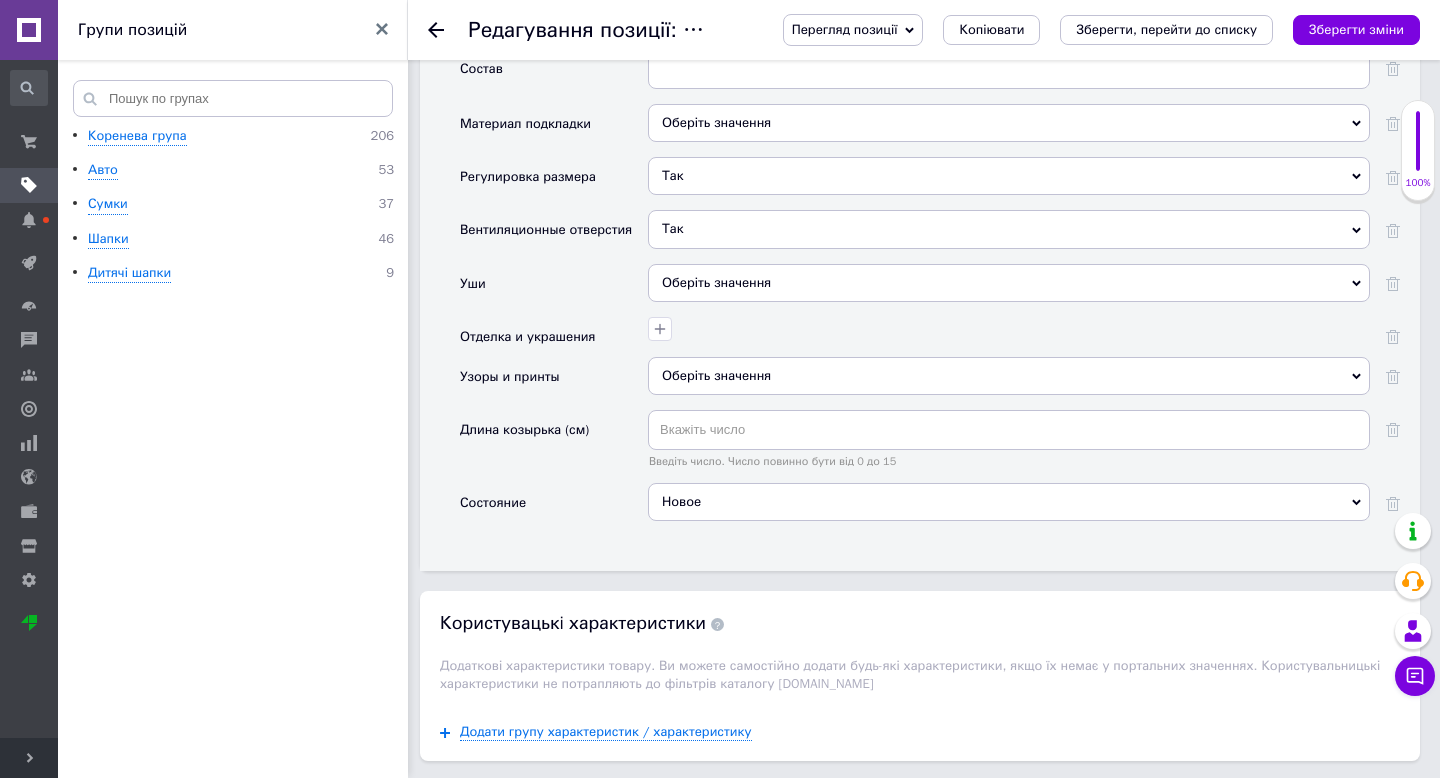 click 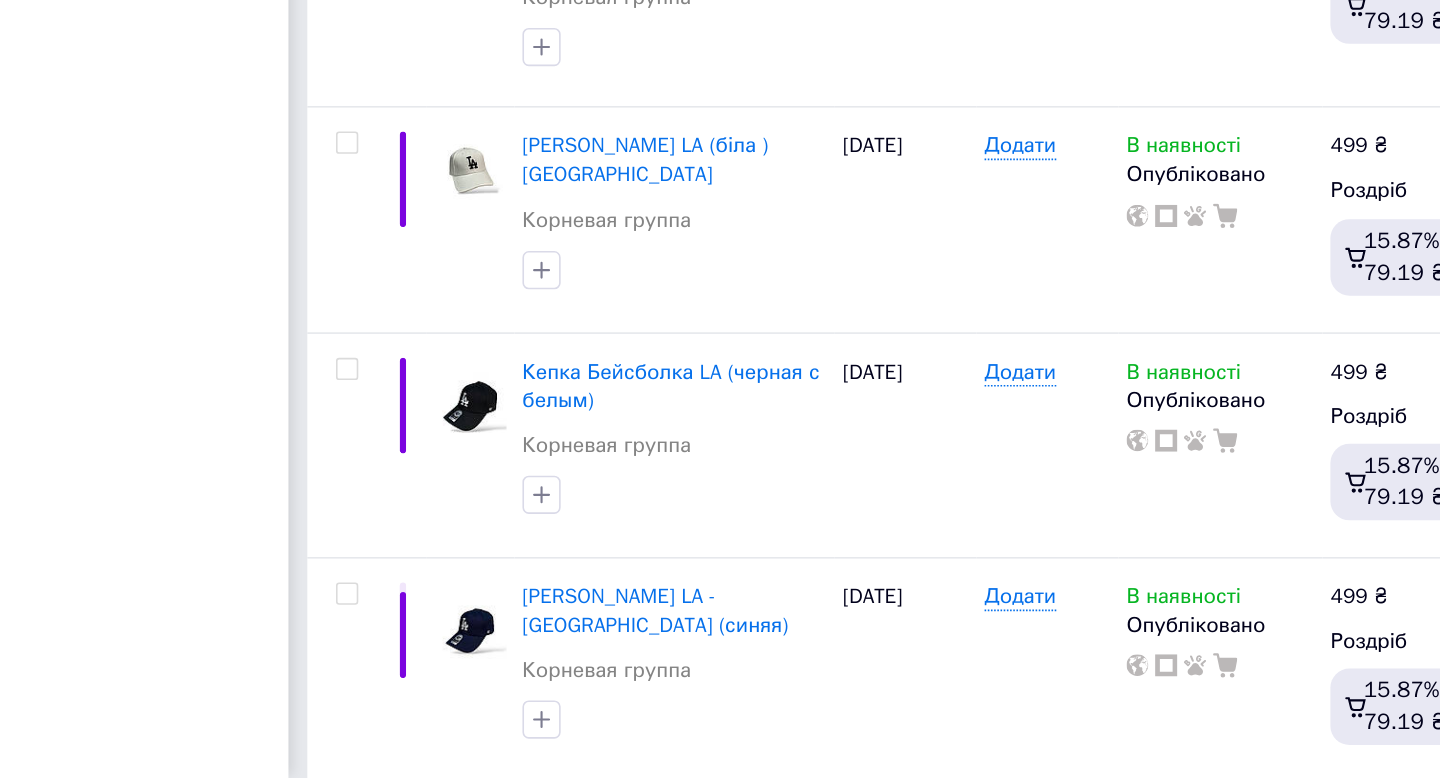 scroll, scrollTop: 515, scrollLeft: 0, axis: vertical 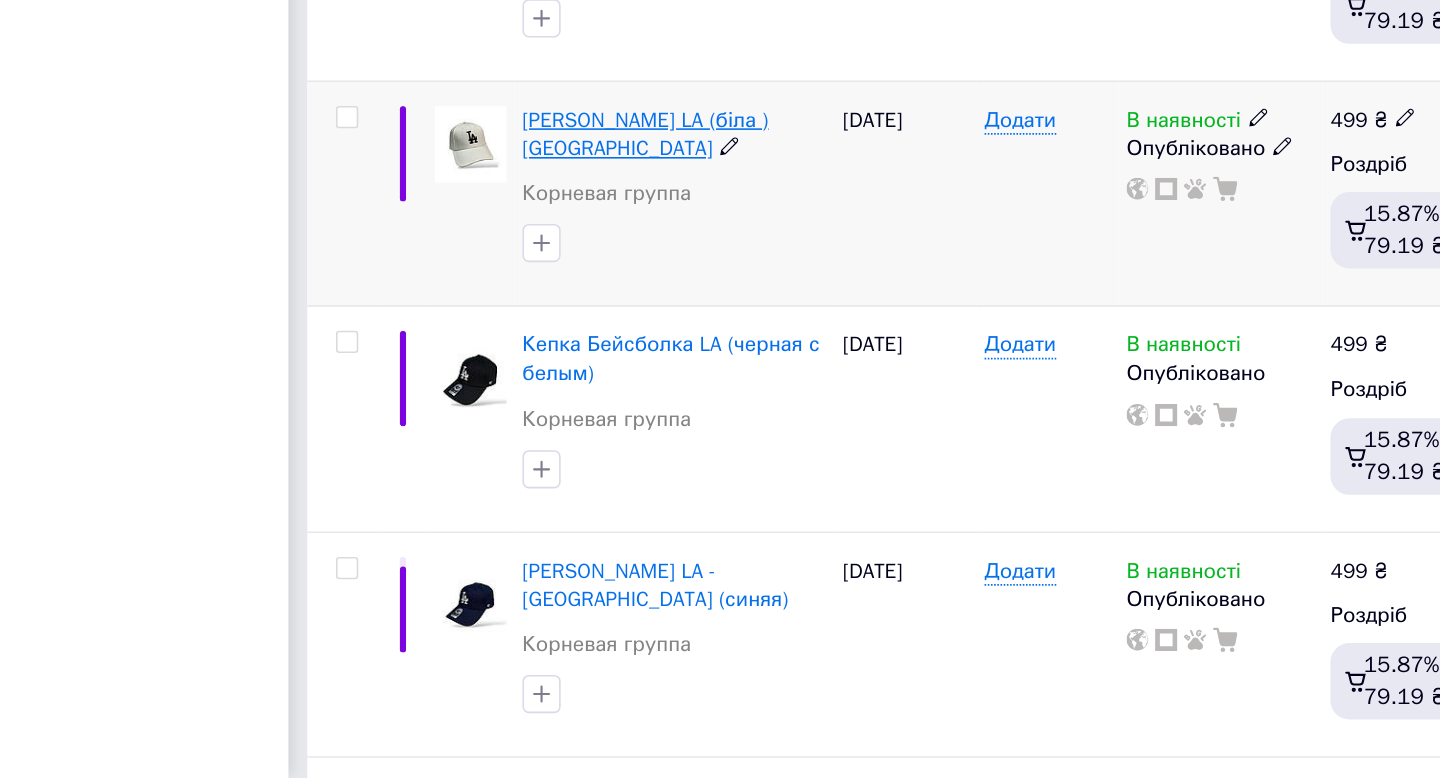 click on "[PERSON_NAME] LA (біла ) [GEOGRAPHIC_DATA]" at bounding box center (632, 373) 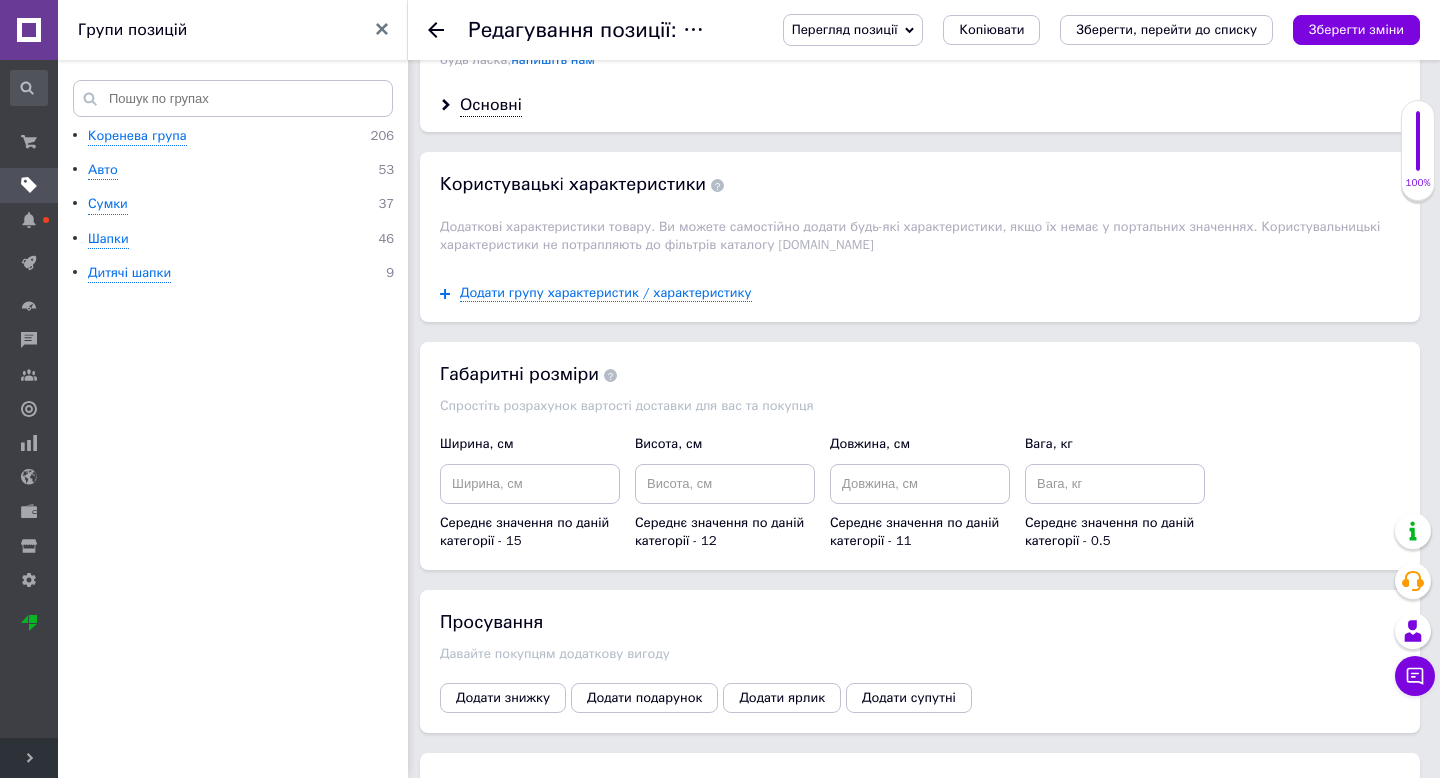 scroll, scrollTop: 1779, scrollLeft: 0, axis: vertical 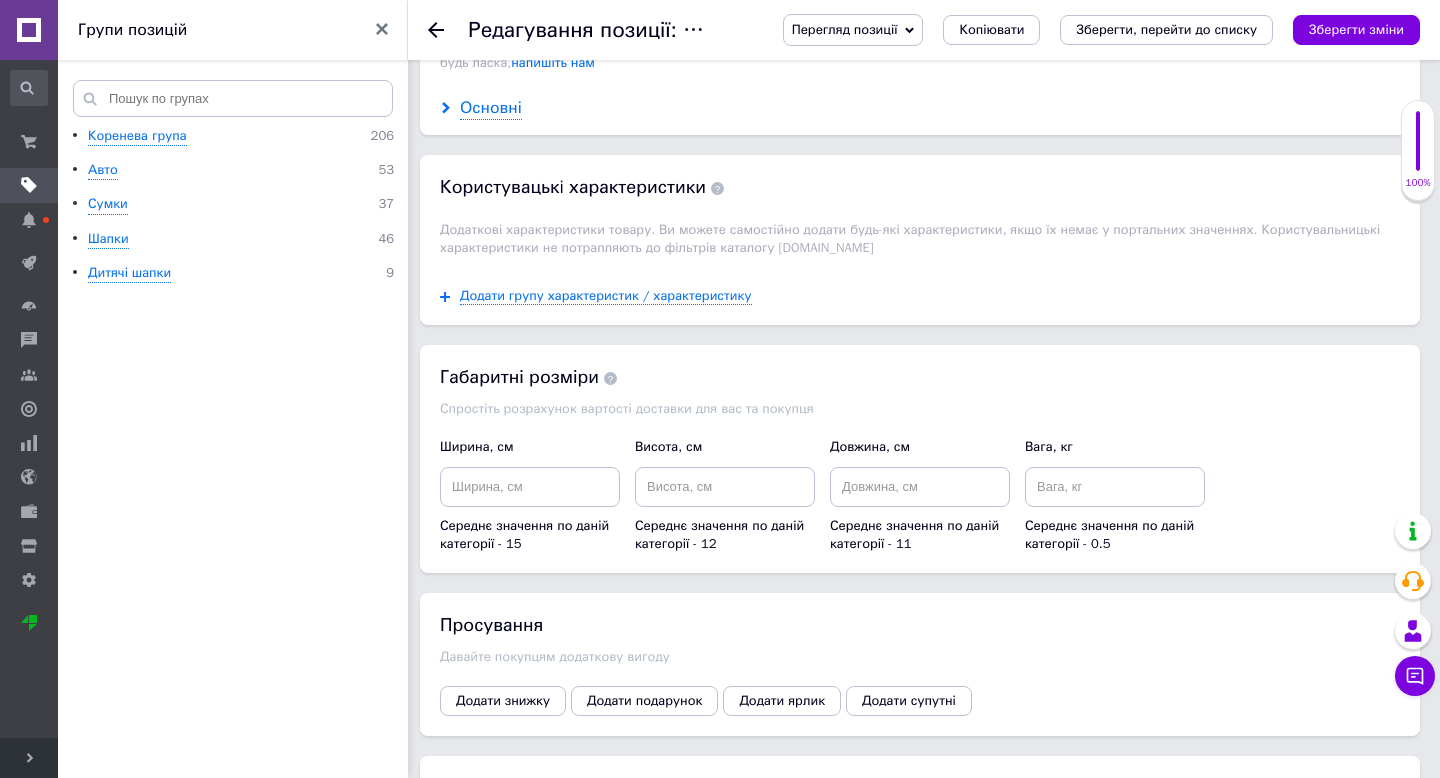 click on "Основні" at bounding box center [491, 108] 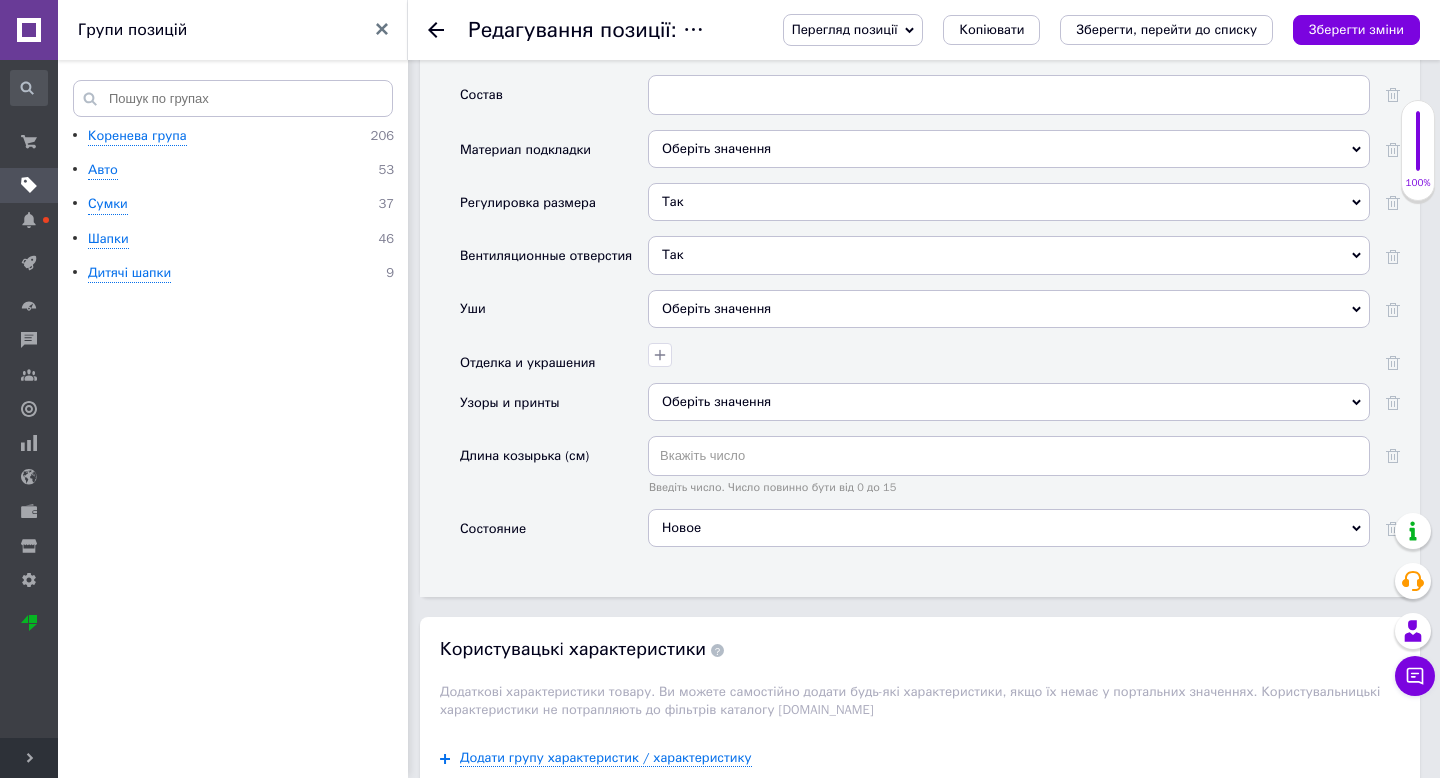scroll, scrollTop: 2325, scrollLeft: 0, axis: vertical 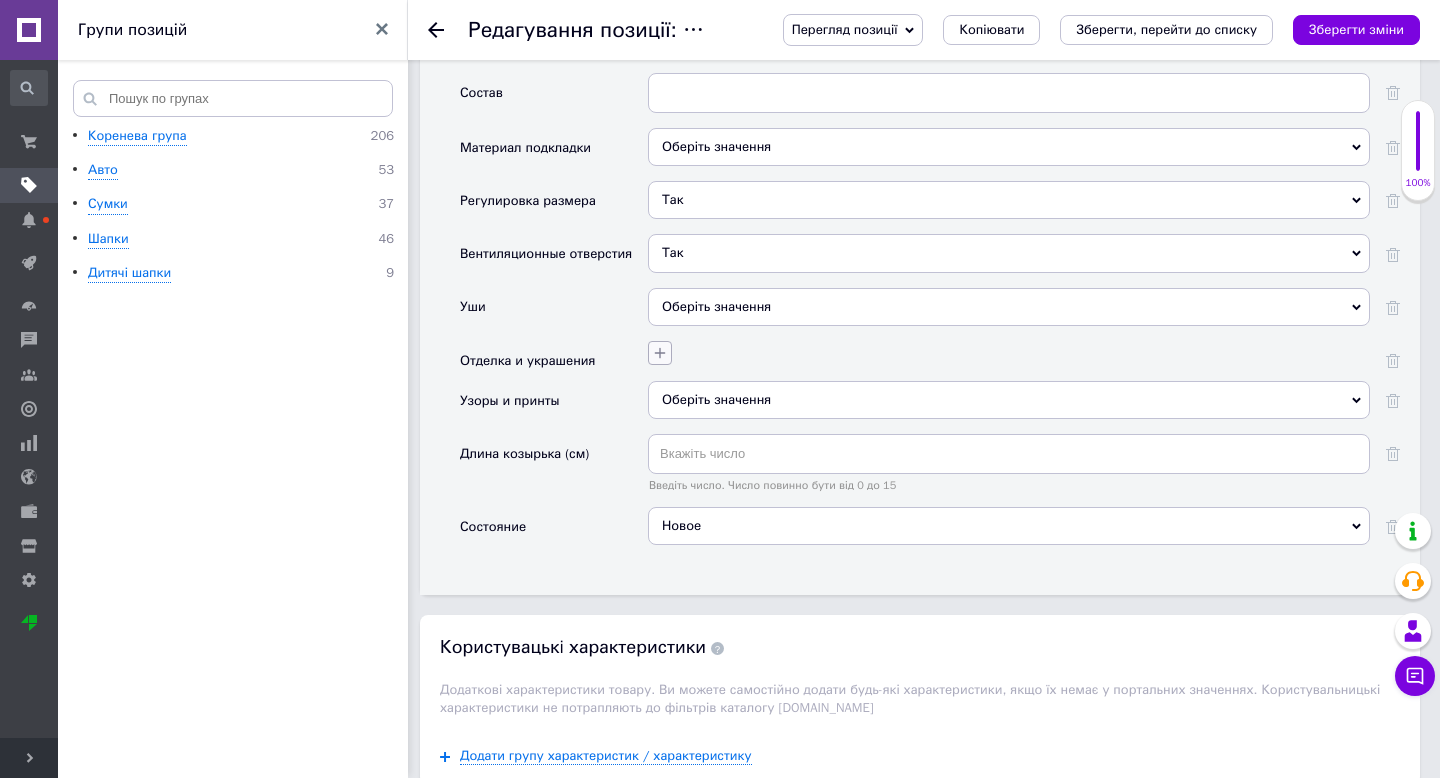 click 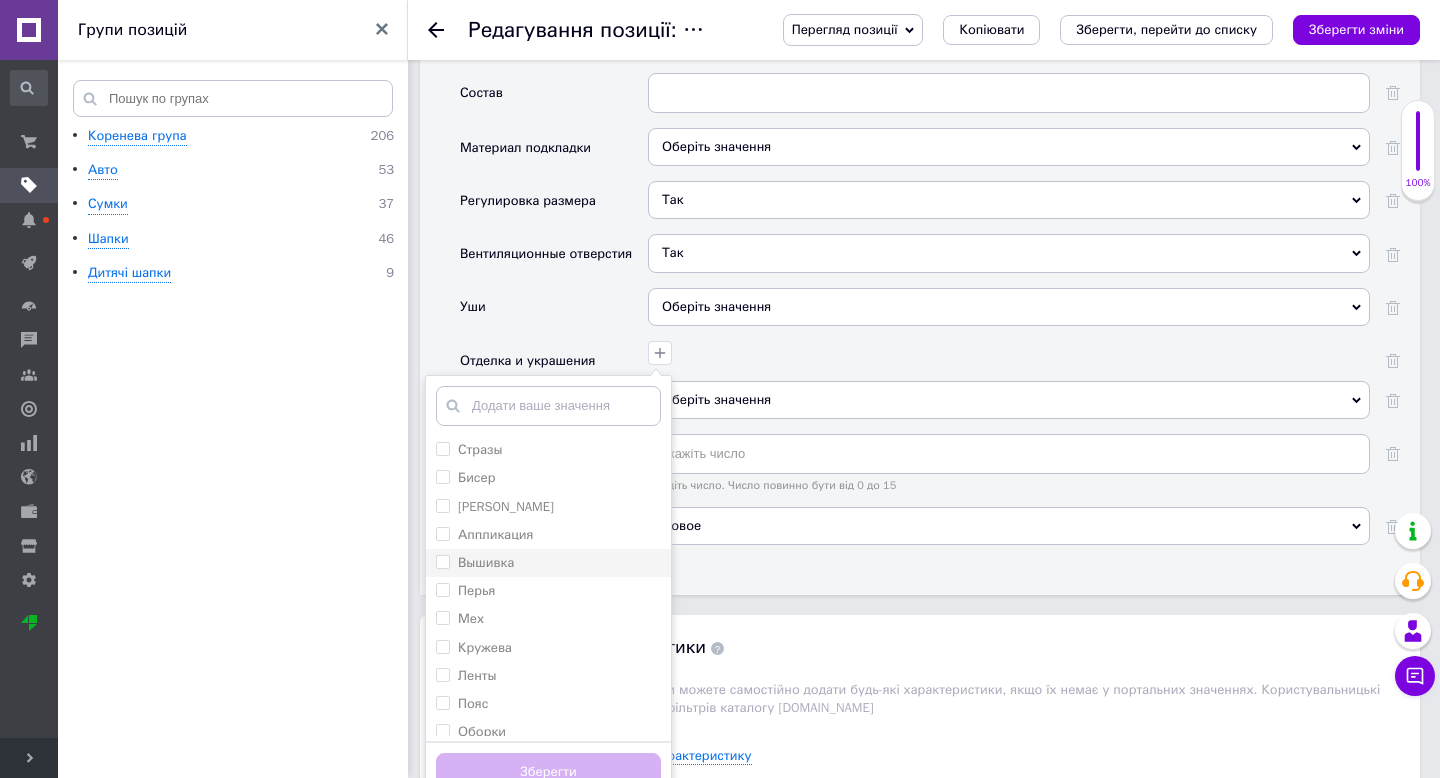 click on "Вышивка" at bounding box center [548, 563] 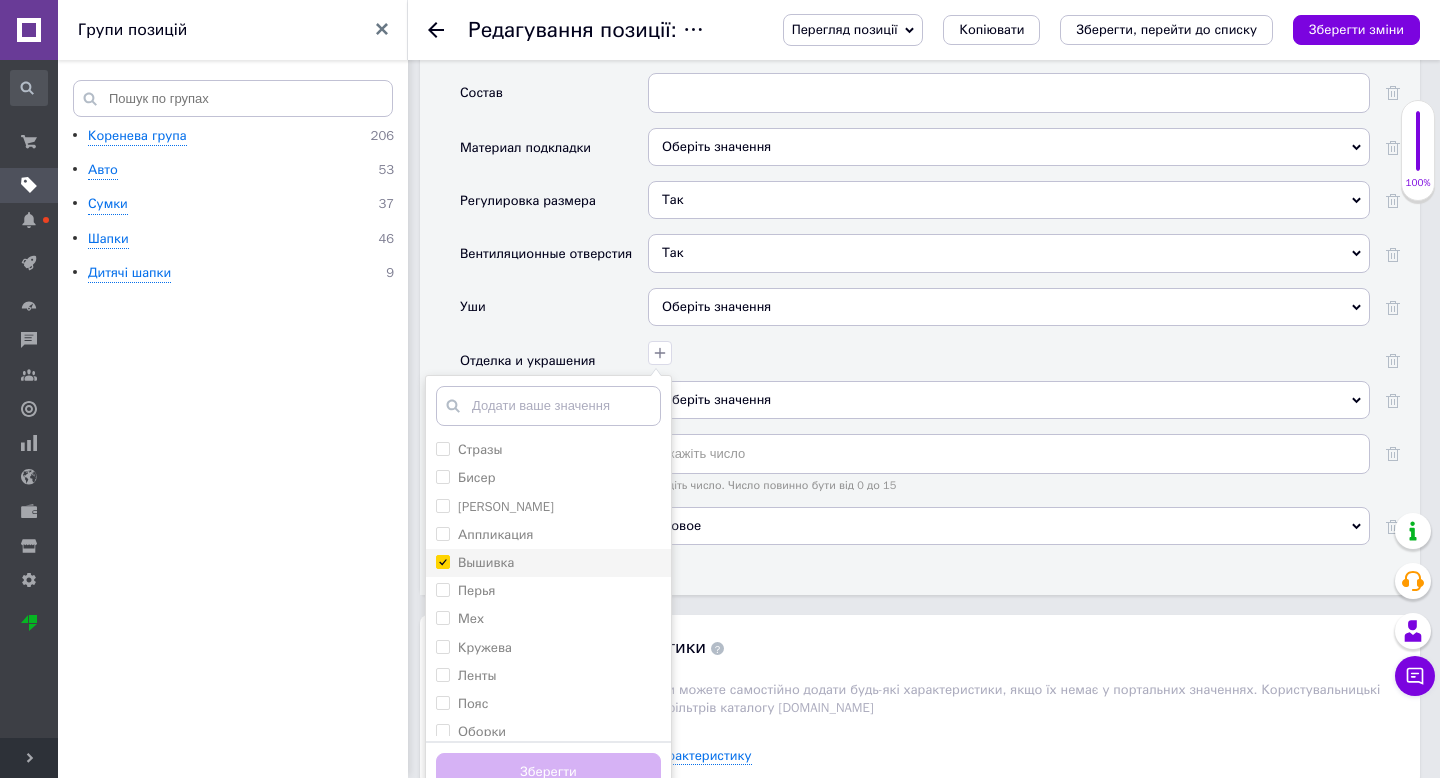 checkbox on "true" 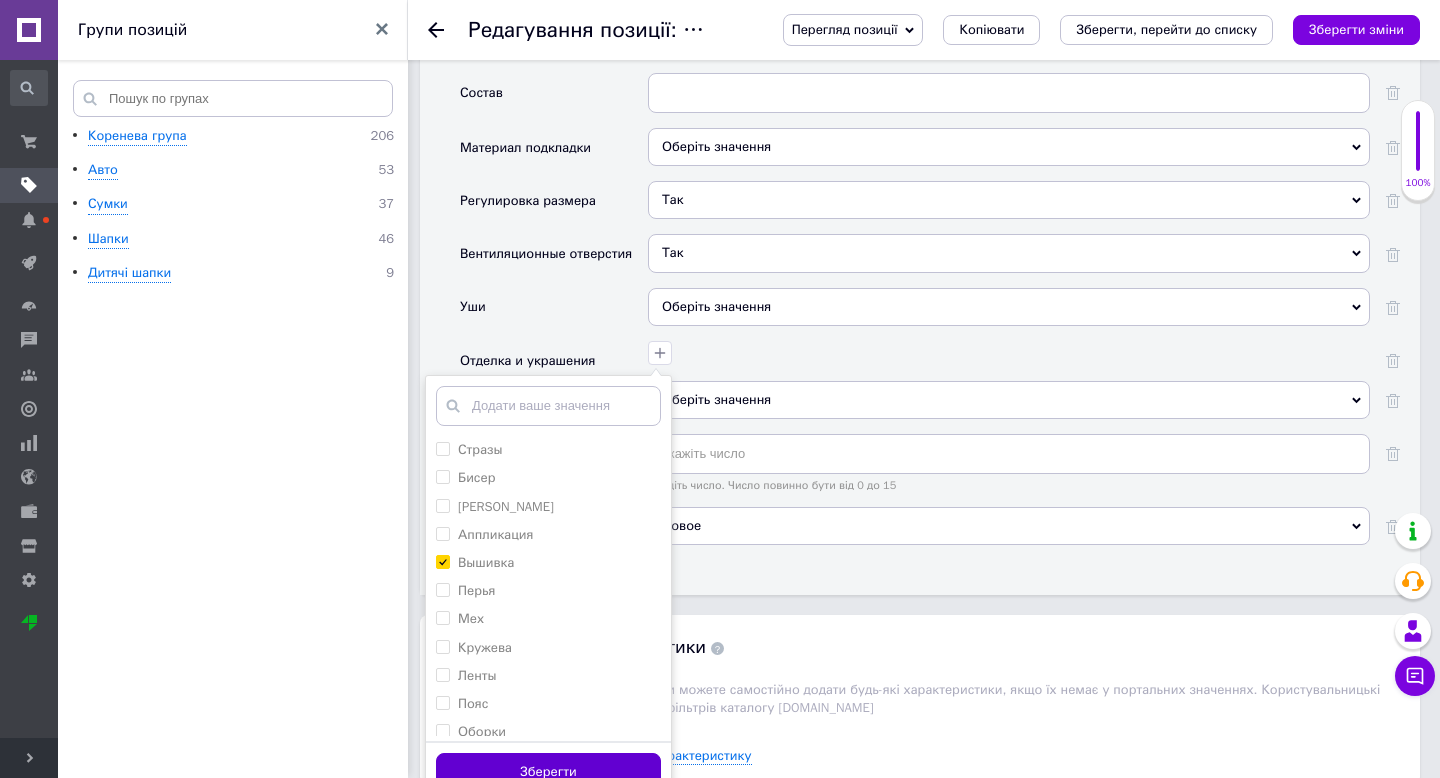 click on "Зберегти" at bounding box center (548, 772) 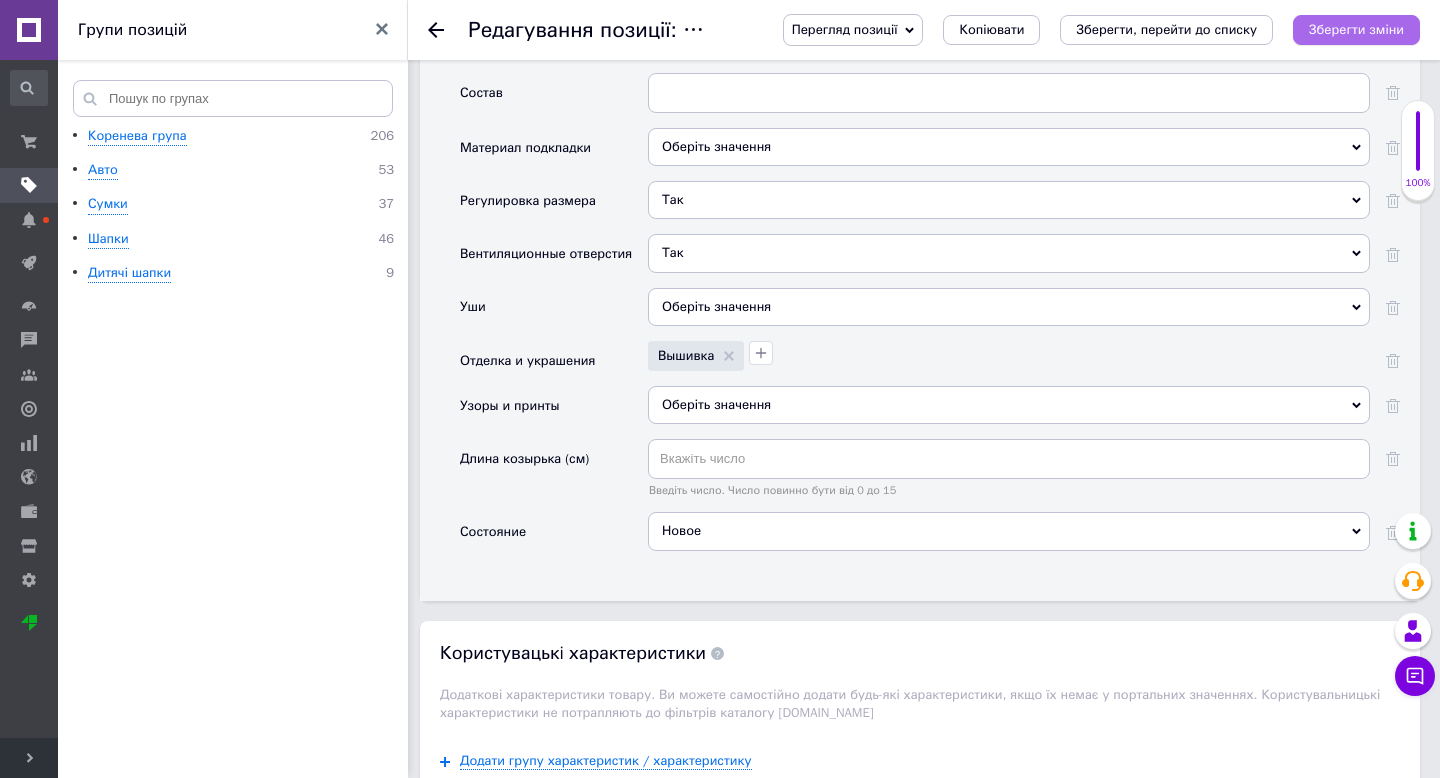 click on "Зберегти зміни" at bounding box center [1356, 29] 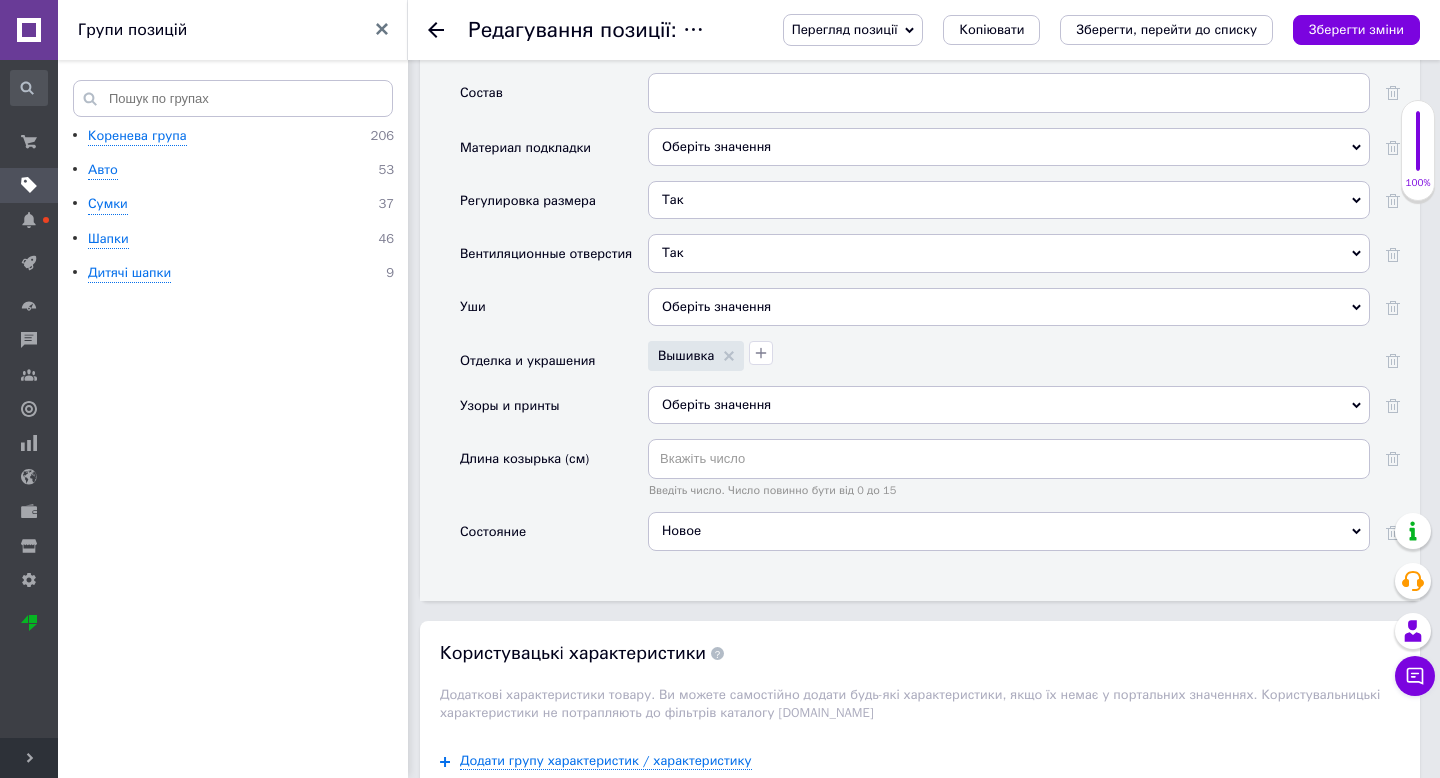 click 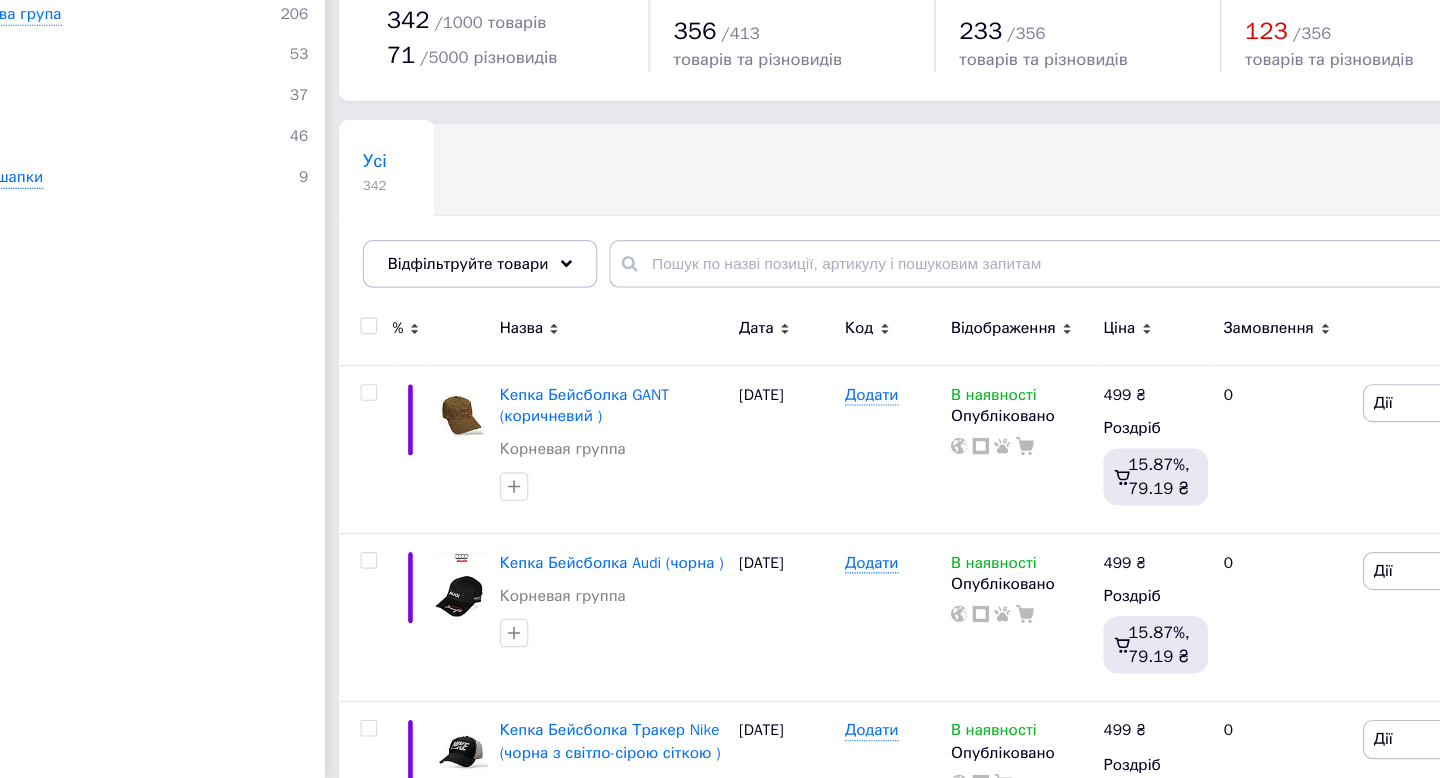 scroll, scrollTop: 0, scrollLeft: 0, axis: both 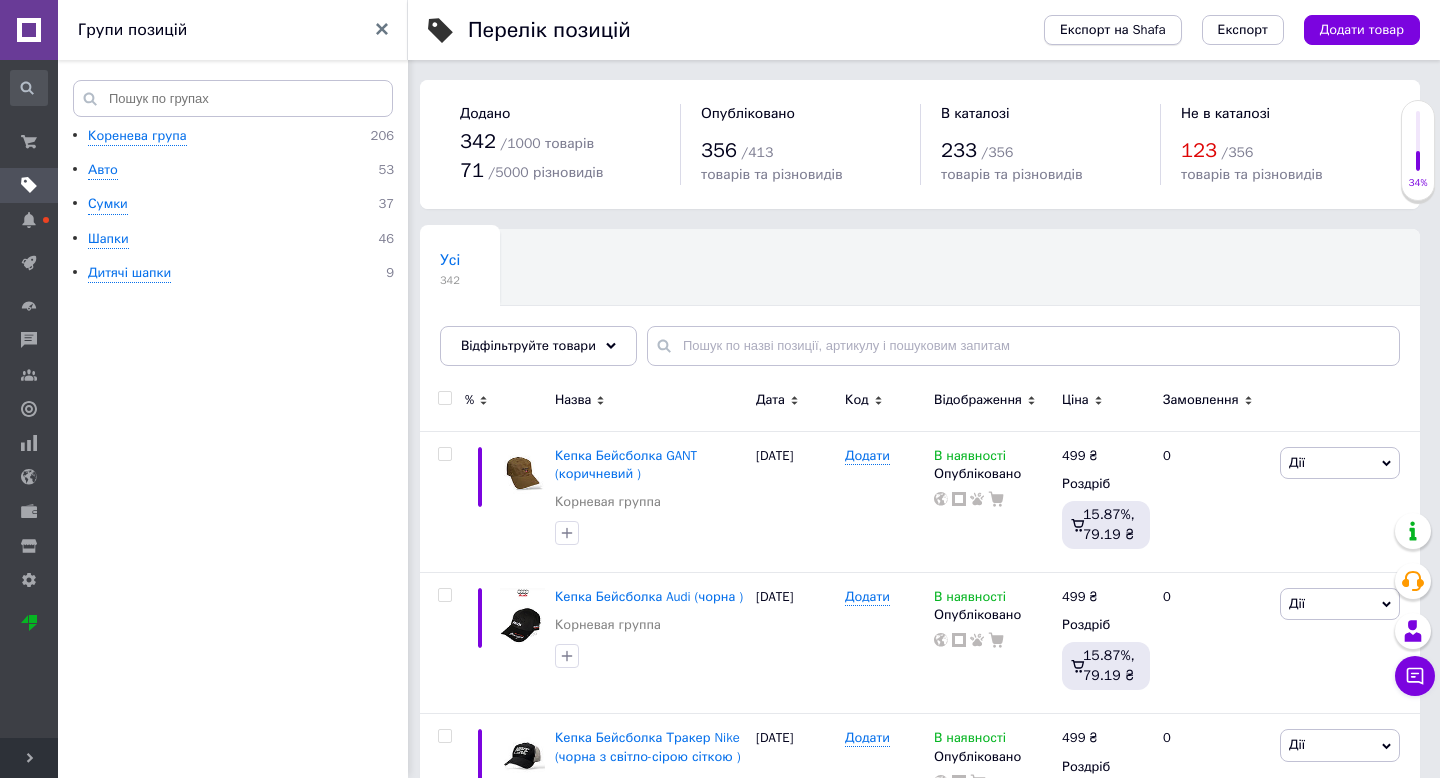 click on "Експорт на Shafa" at bounding box center [1113, 30] 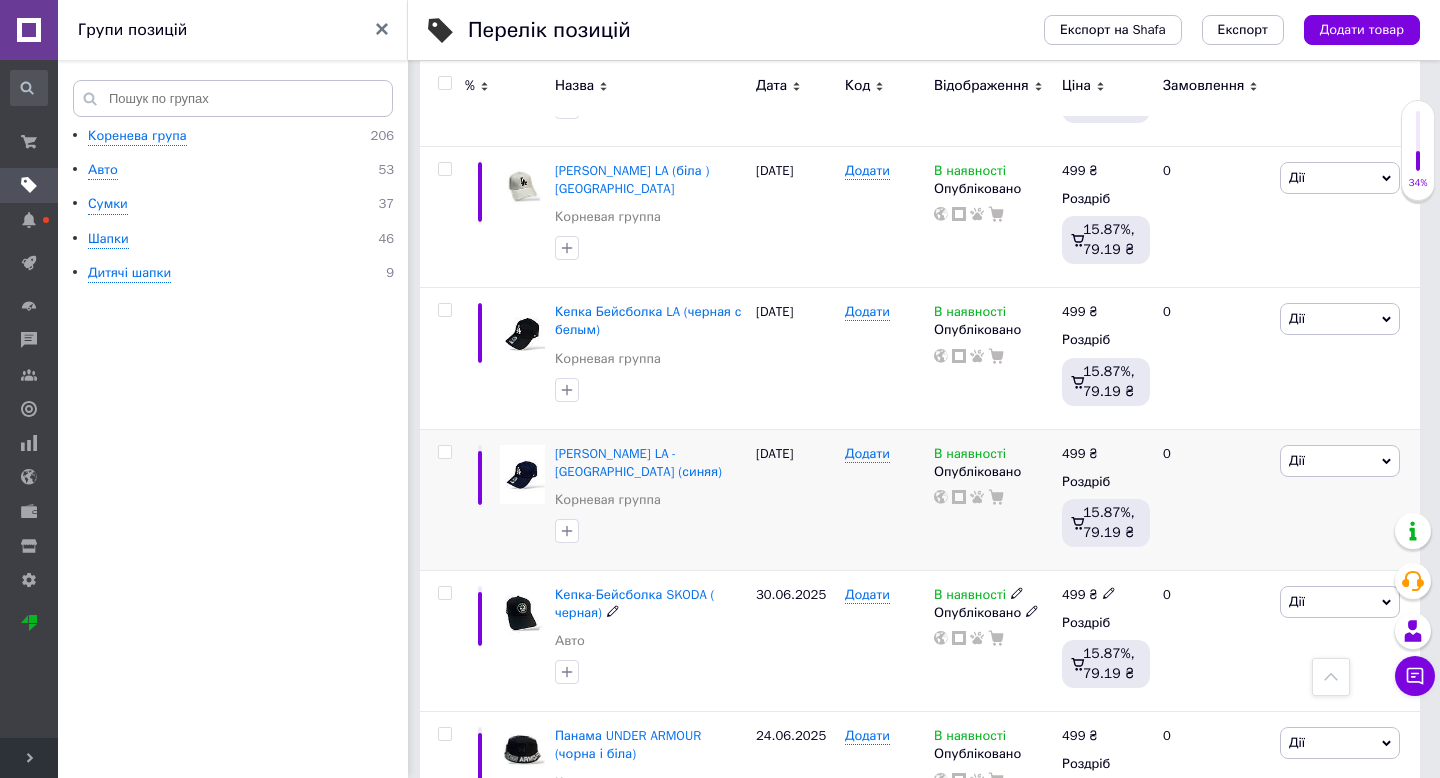 scroll, scrollTop: 724, scrollLeft: 0, axis: vertical 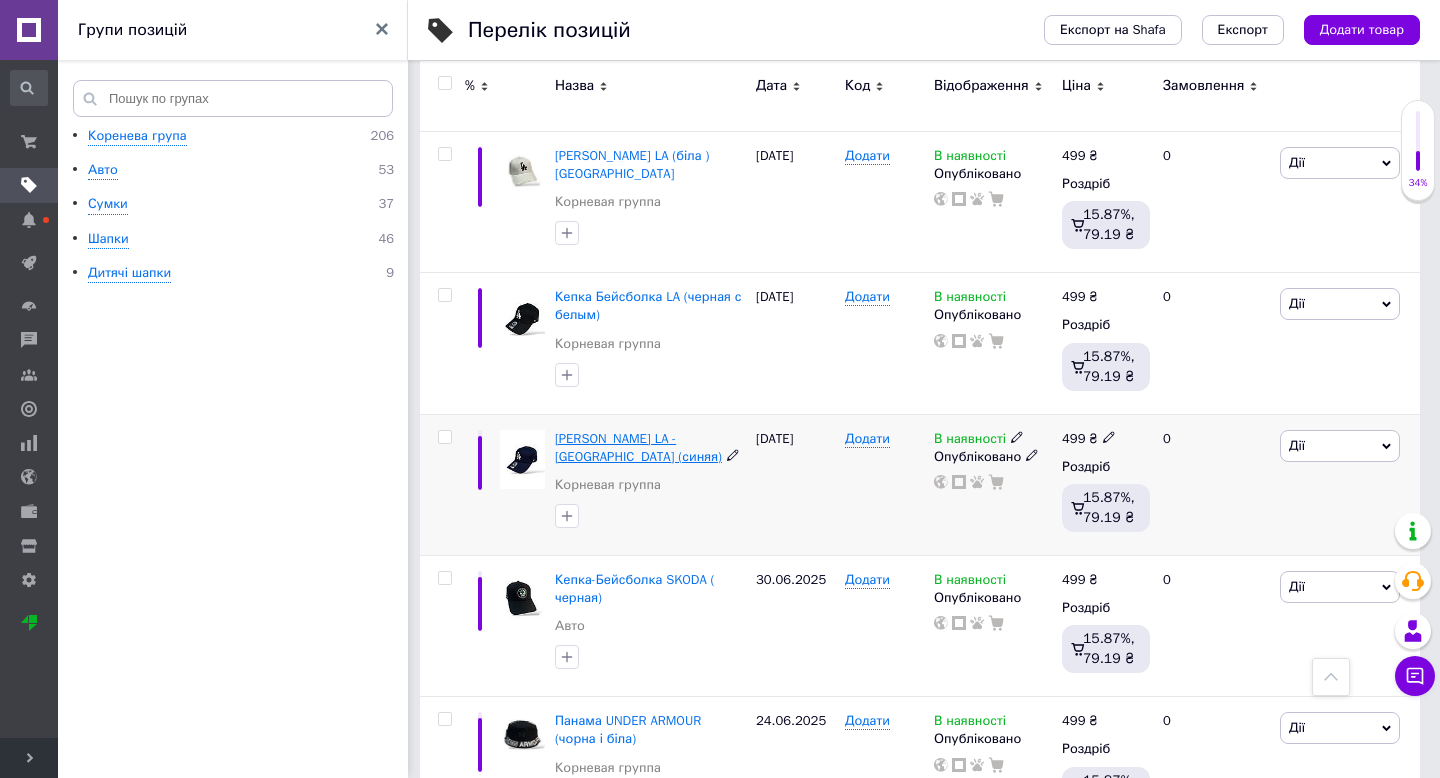 click on "[PERSON_NAME] LA -[GEOGRAPHIC_DATA] (синяя)" at bounding box center (638, 447) 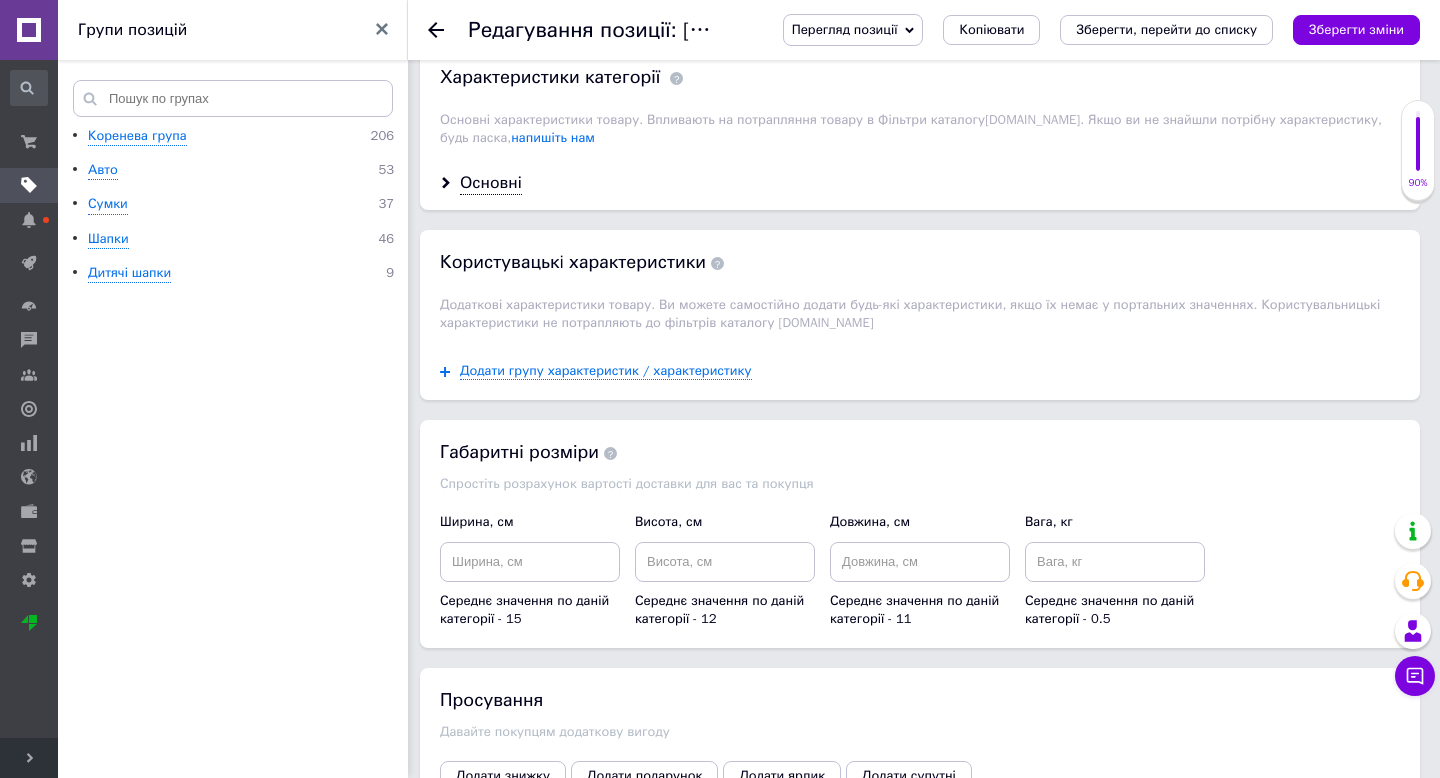 scroll, scrollTop: 1701, scrollLeft: 0, axis: vertical 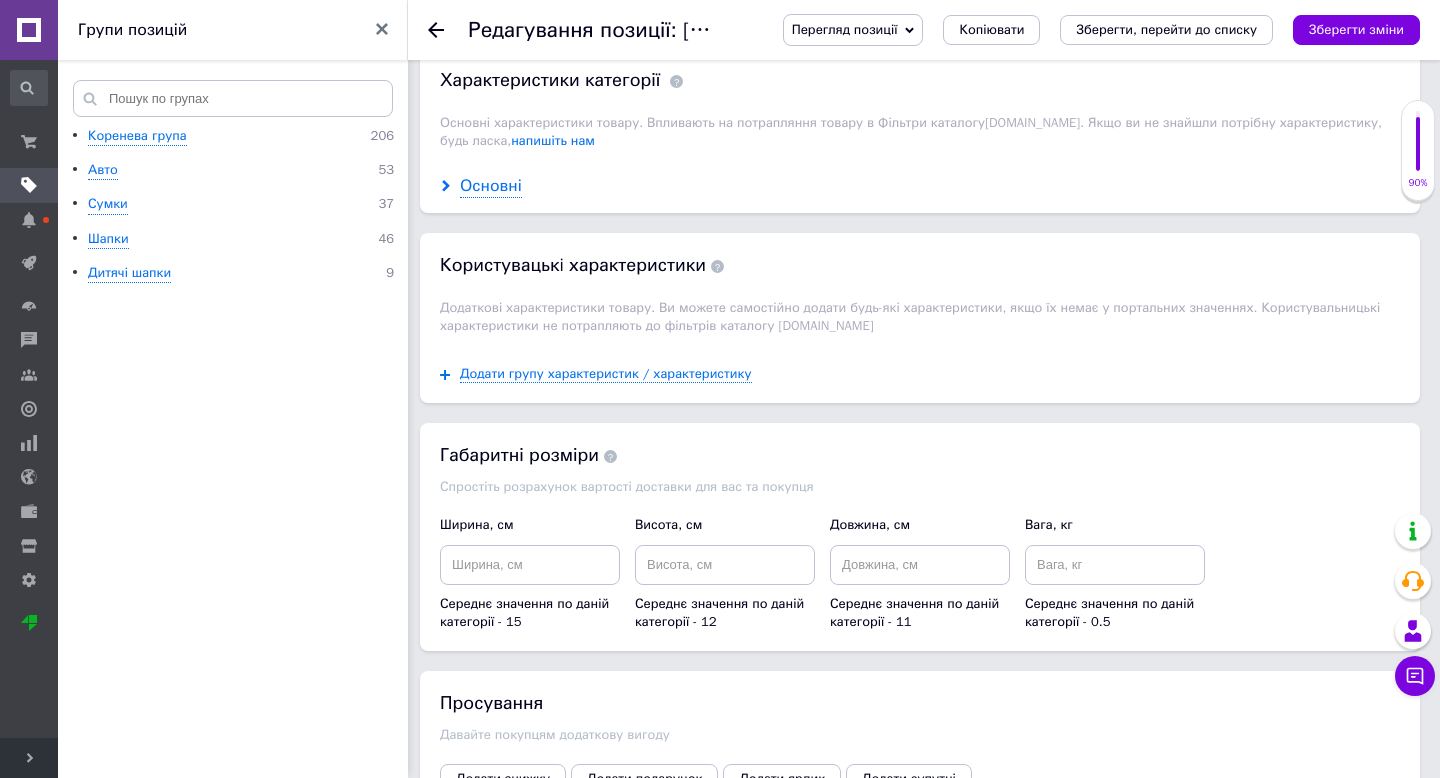 click on "Основні" at bounding box center [491, 186] 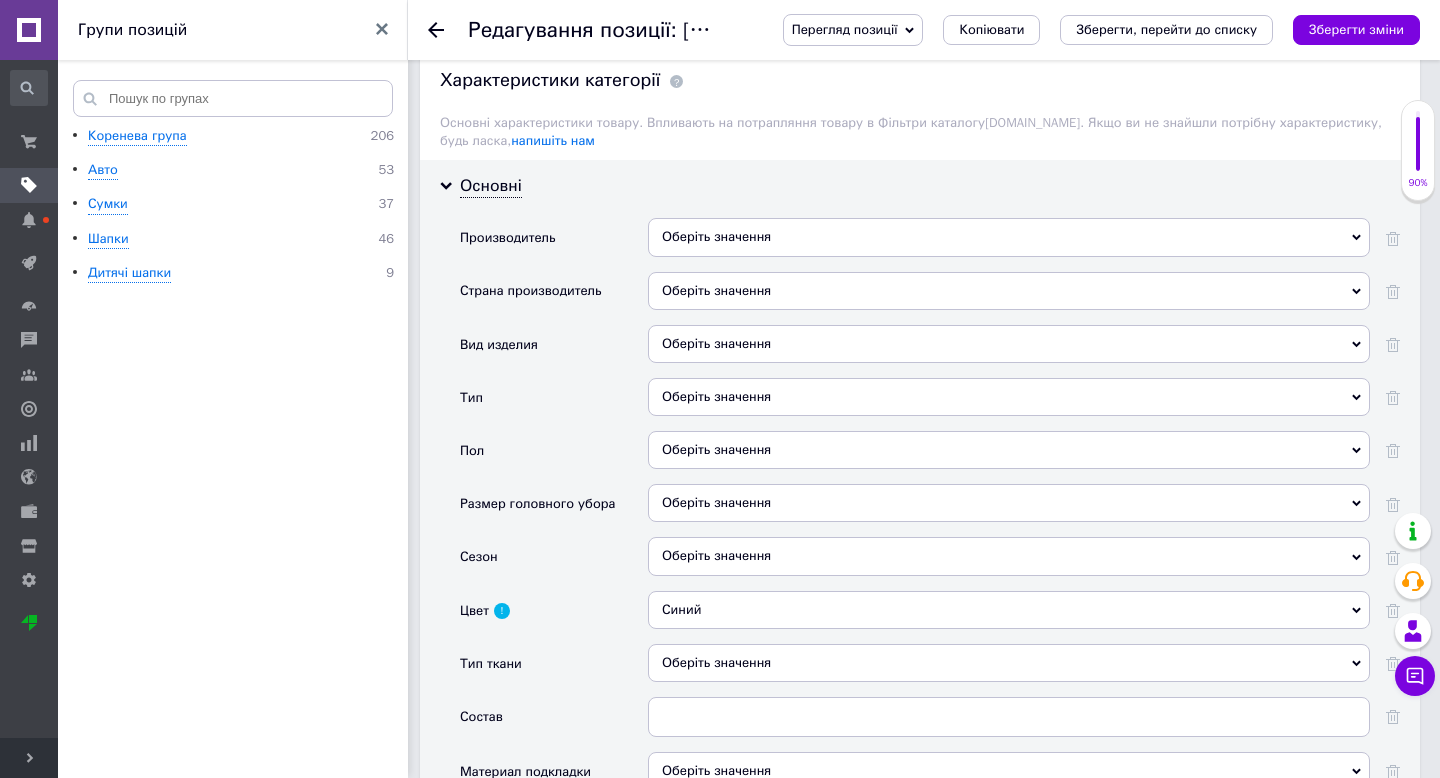 click on "Оберіть значення" at bounding box center (1009, 291) 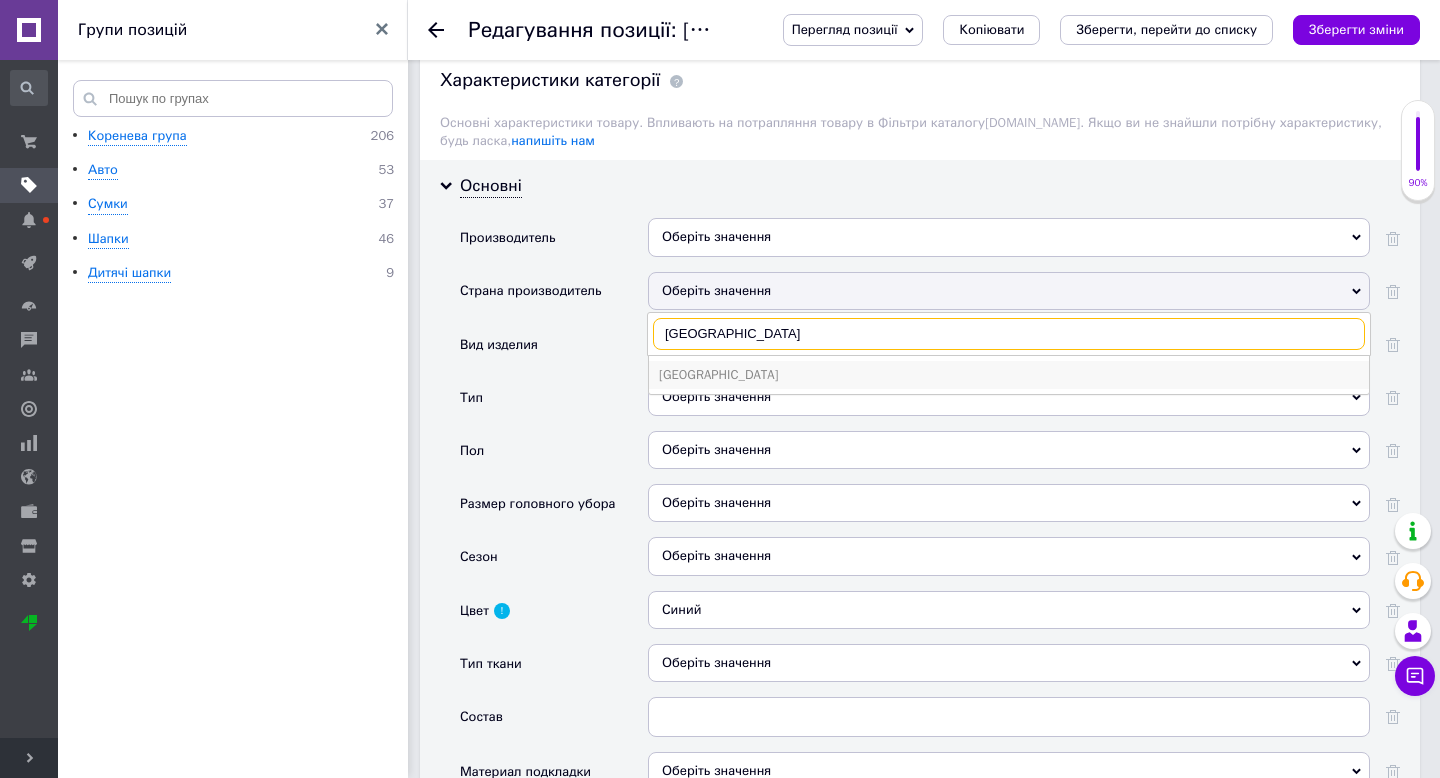 type on "[GEOGRAPHIC_DATA]" 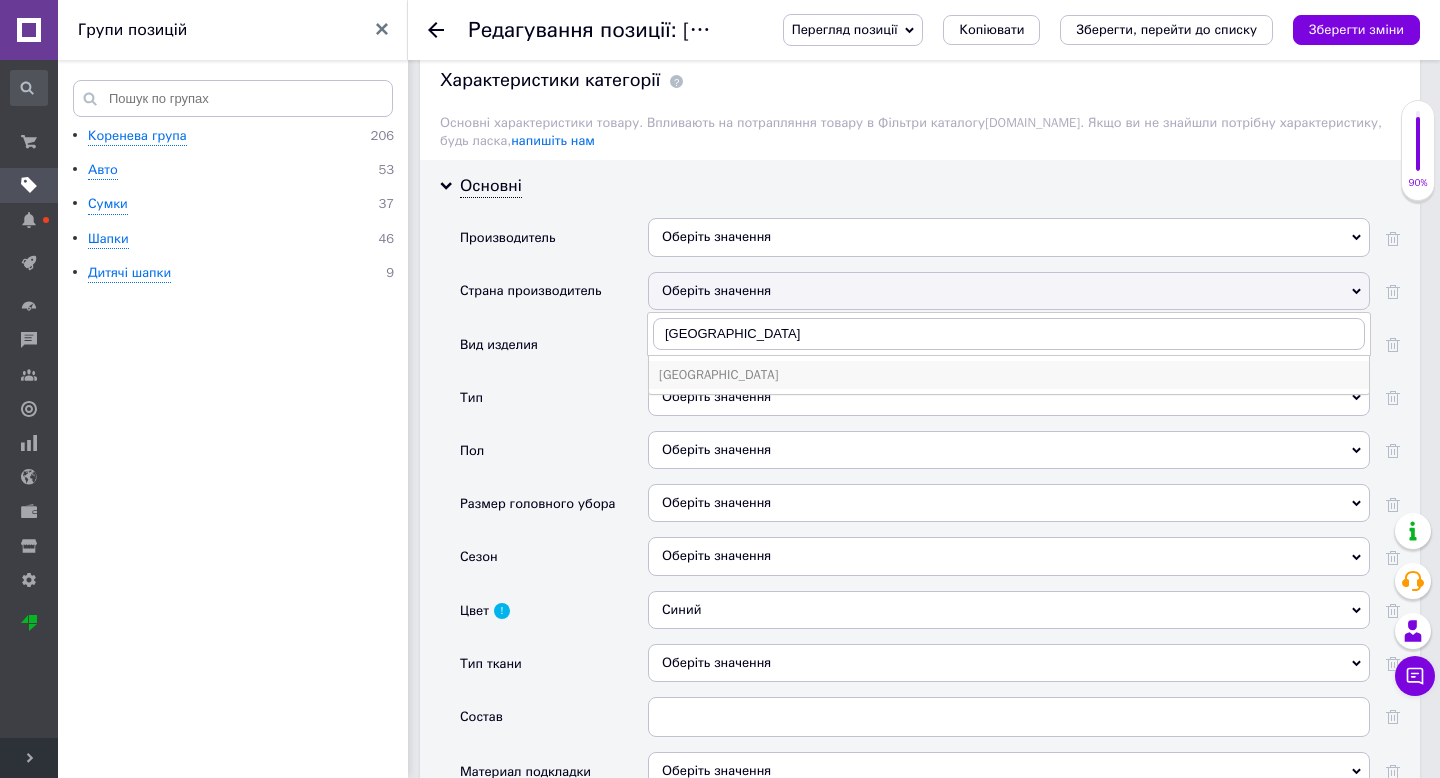 click on "[GEOGRAPHIC_DATA]" at bounding box center [1009, 375] 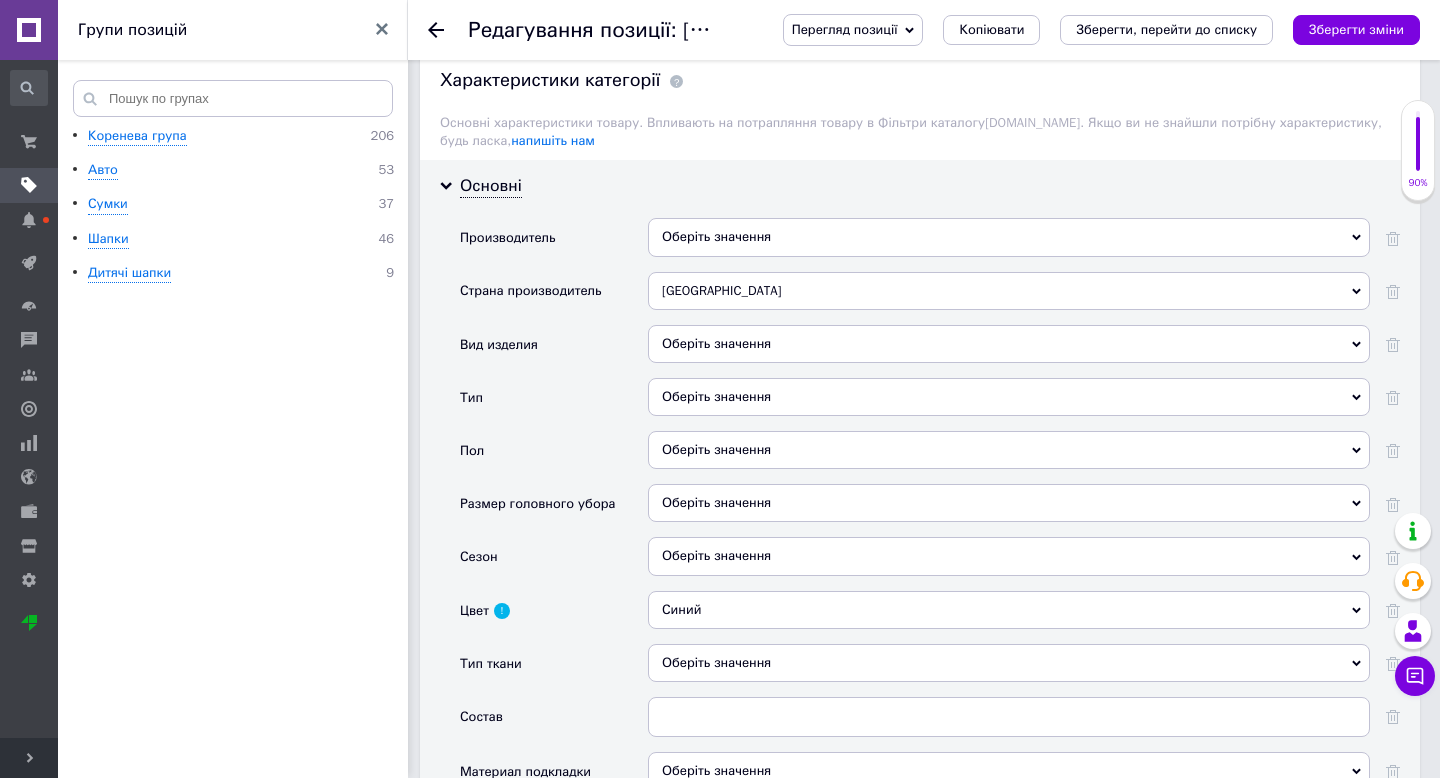 click on "Оберіть значення" at bounding box center [1009, 344] 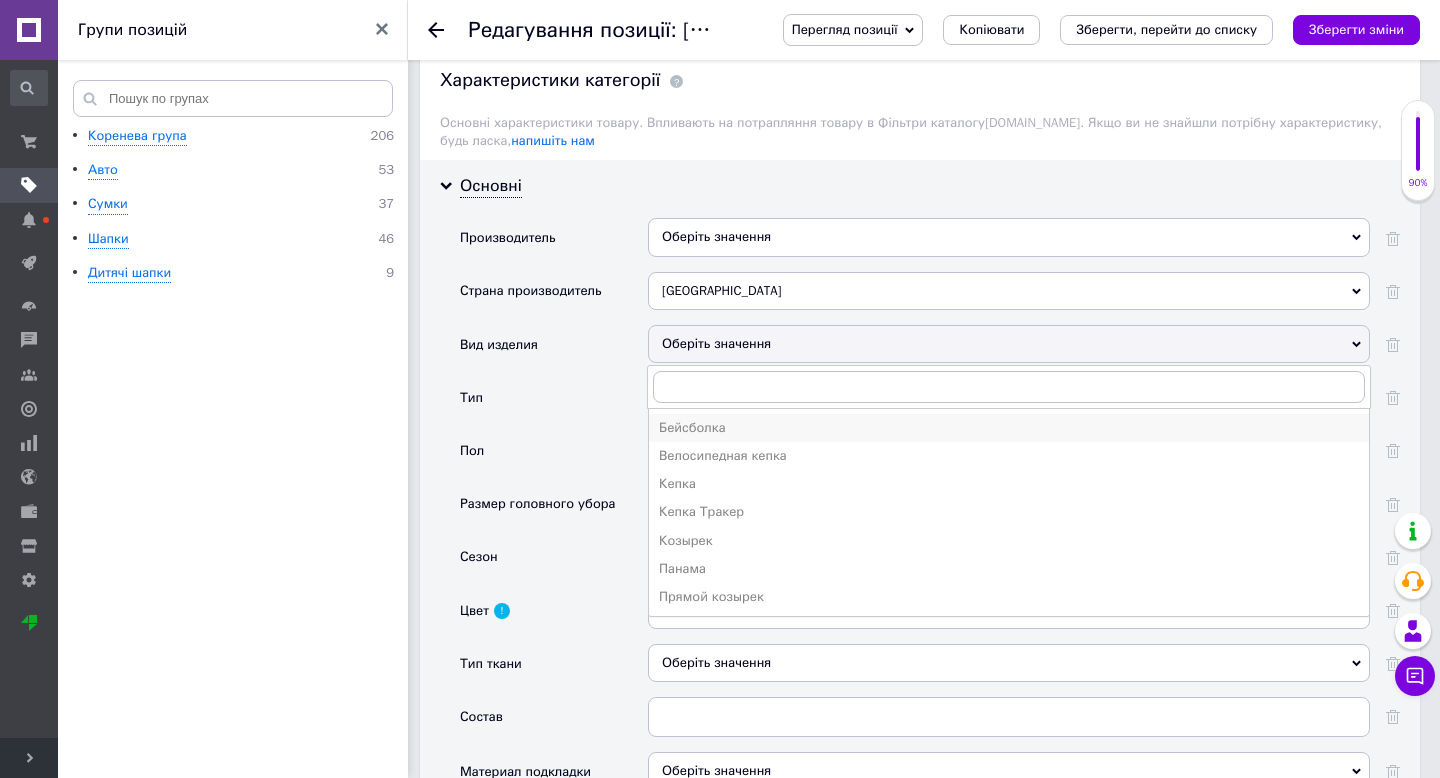 click on "Бейсболка" at bounding box center [1009, 428] 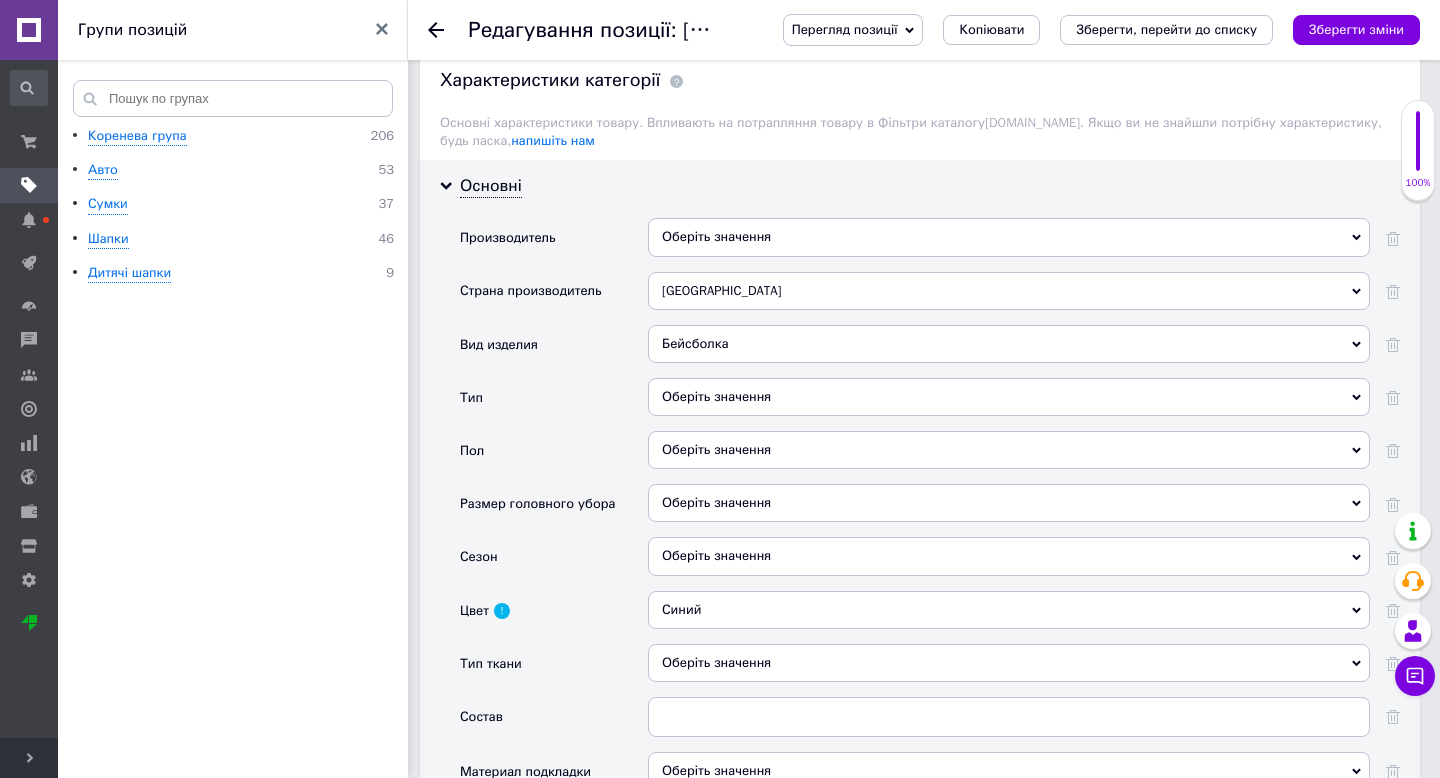 click on "Оберіть значення" at bounding box center (1009, 397) 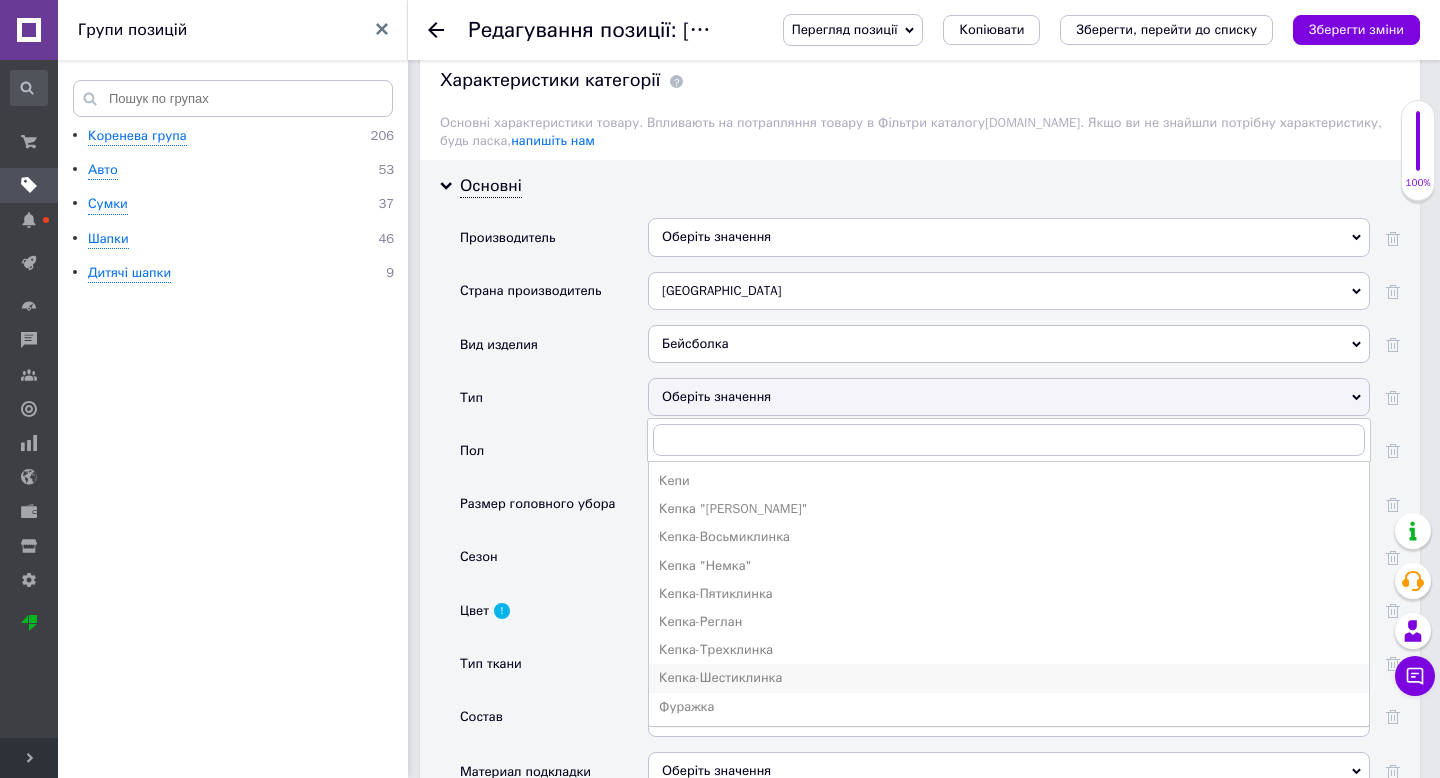 click on "Кепка-Шестиклинка" at bounding box center [1009, 678] 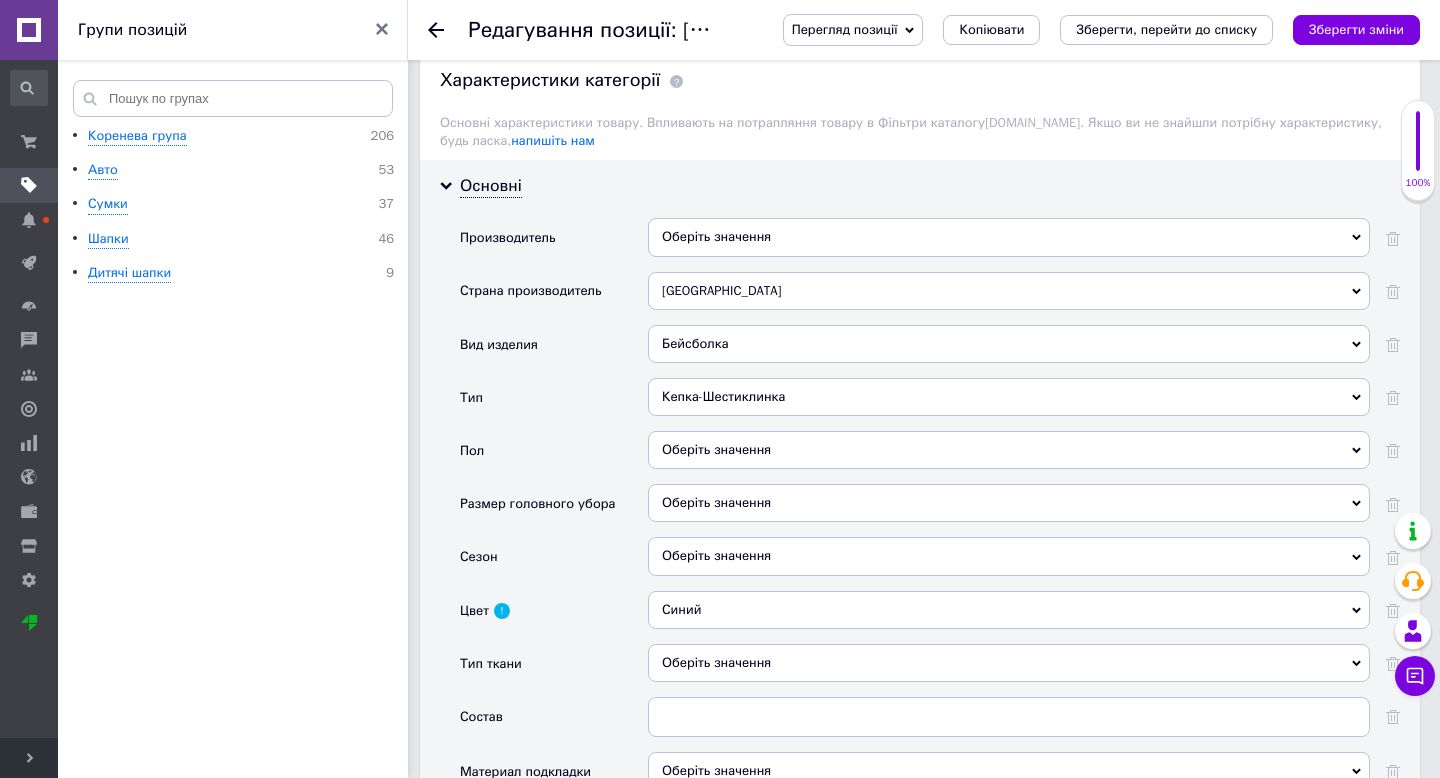 click on "Оберіть значення" at bounding box center [1009, 450] 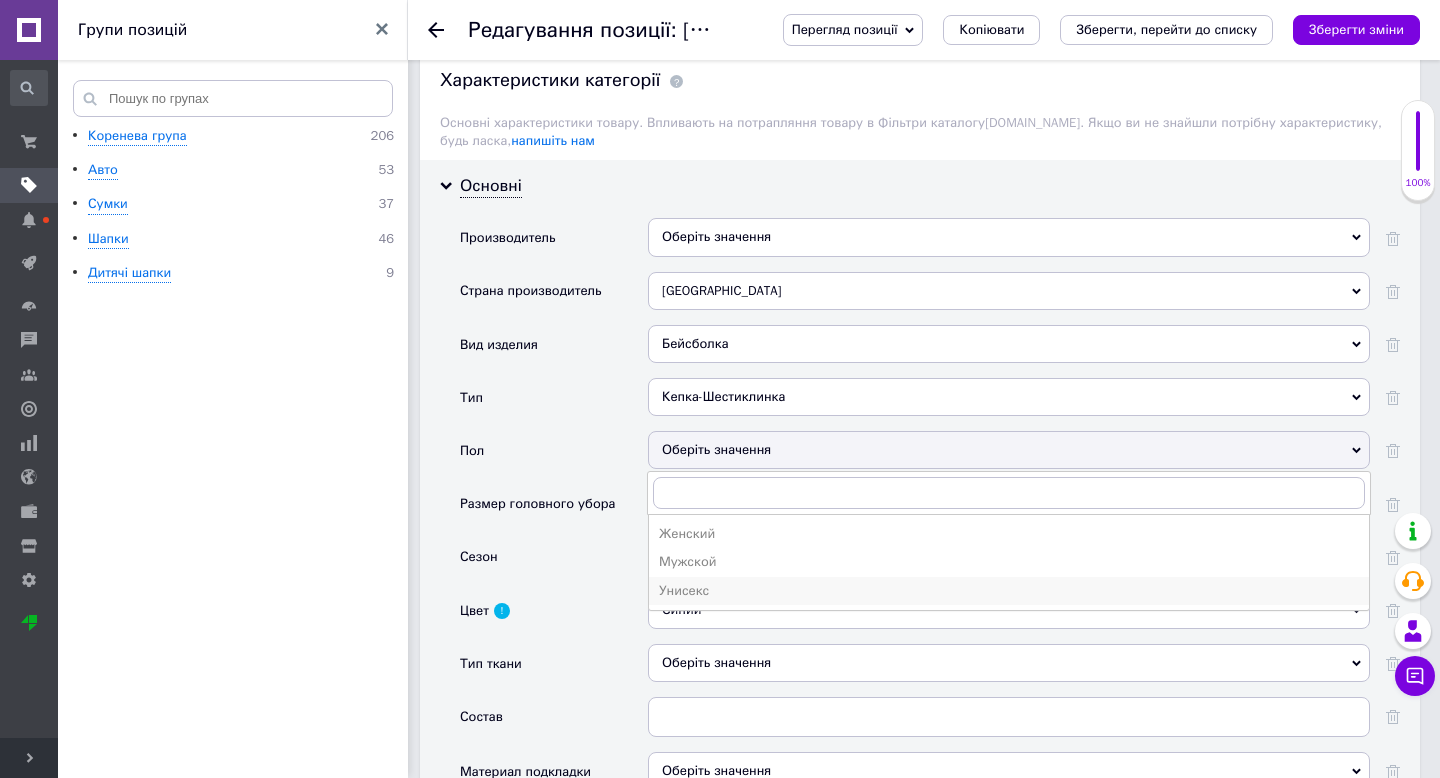 click on "Унисекс" at bounding box center [1009, 591] 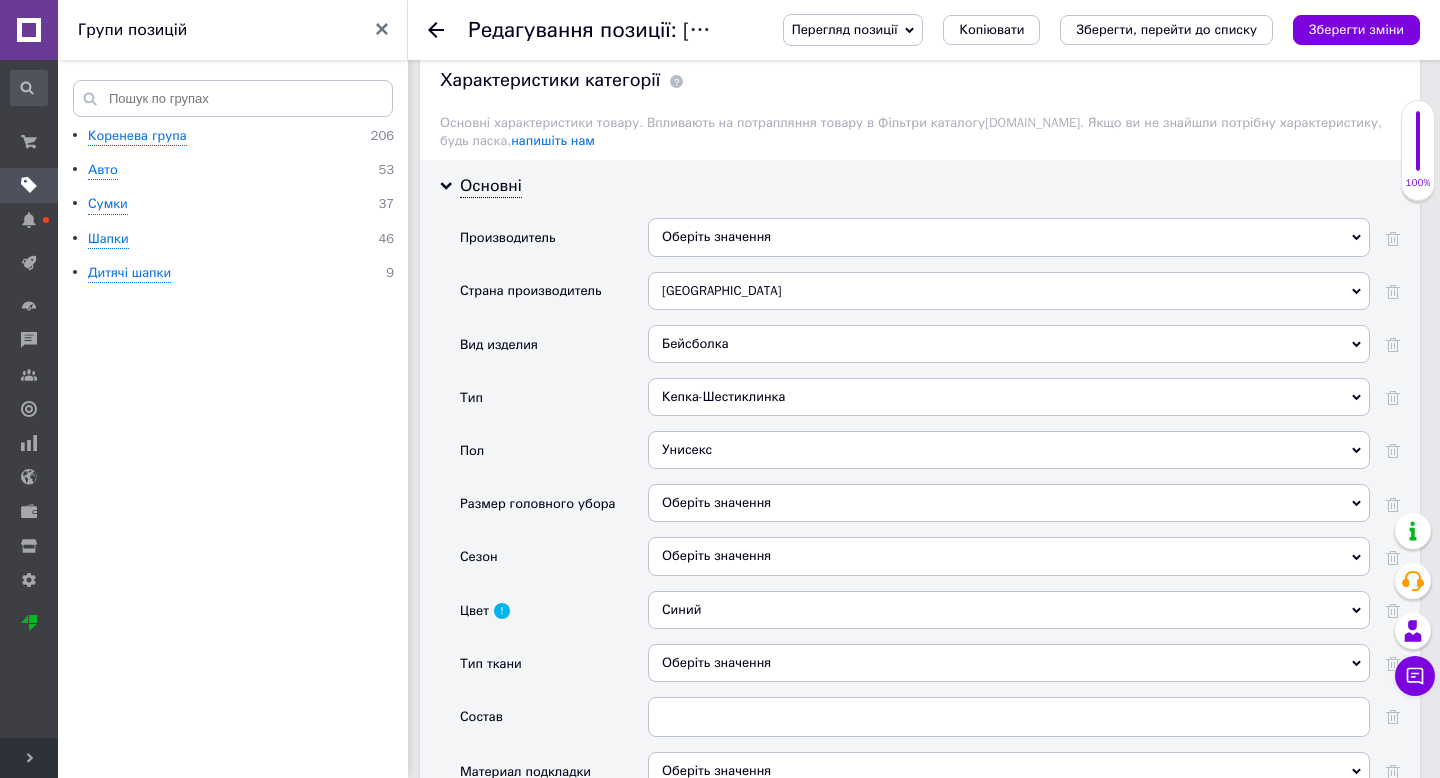 click on "Оберіть значення" at bounding box center (1009, 503) 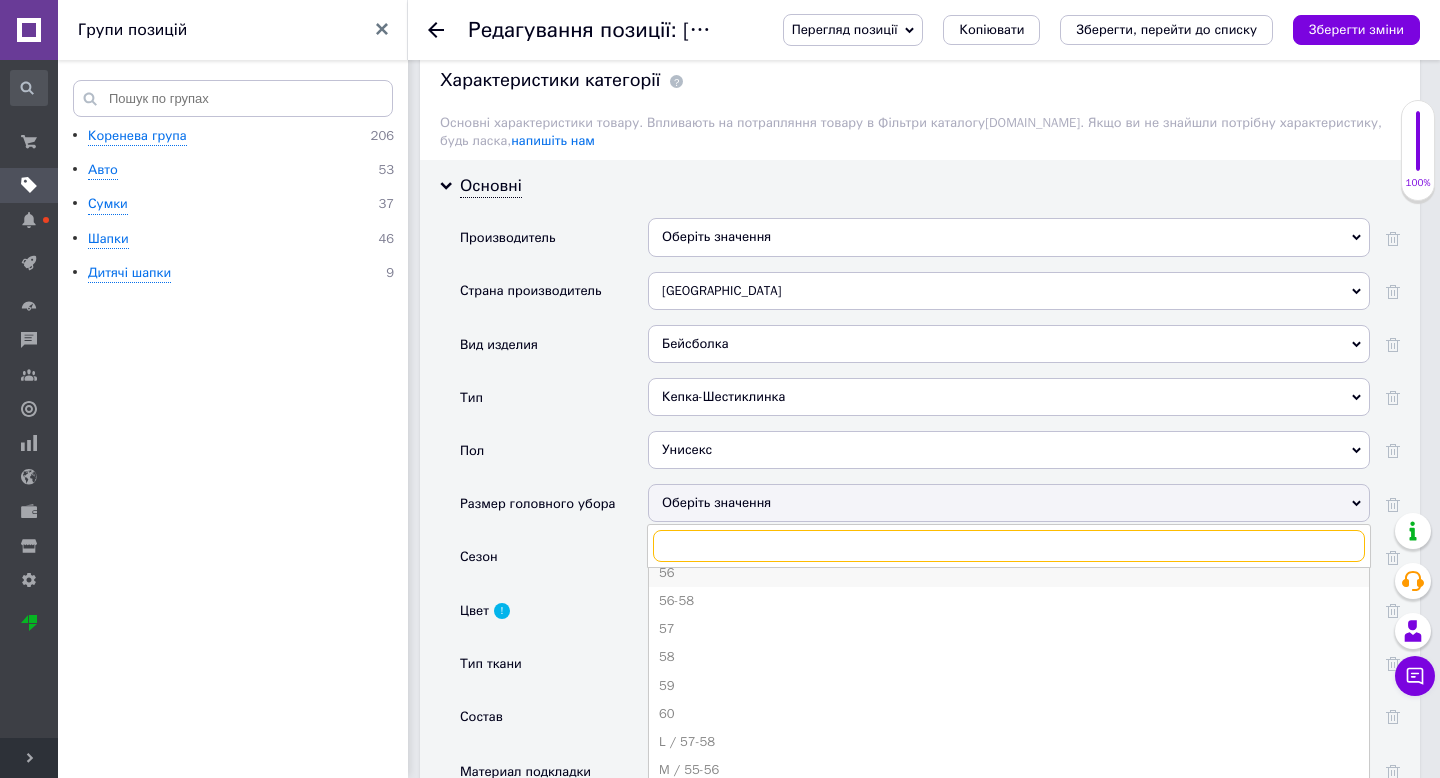 scroll, scrollTop: 90, scrollLeft: 0, axis: vertical 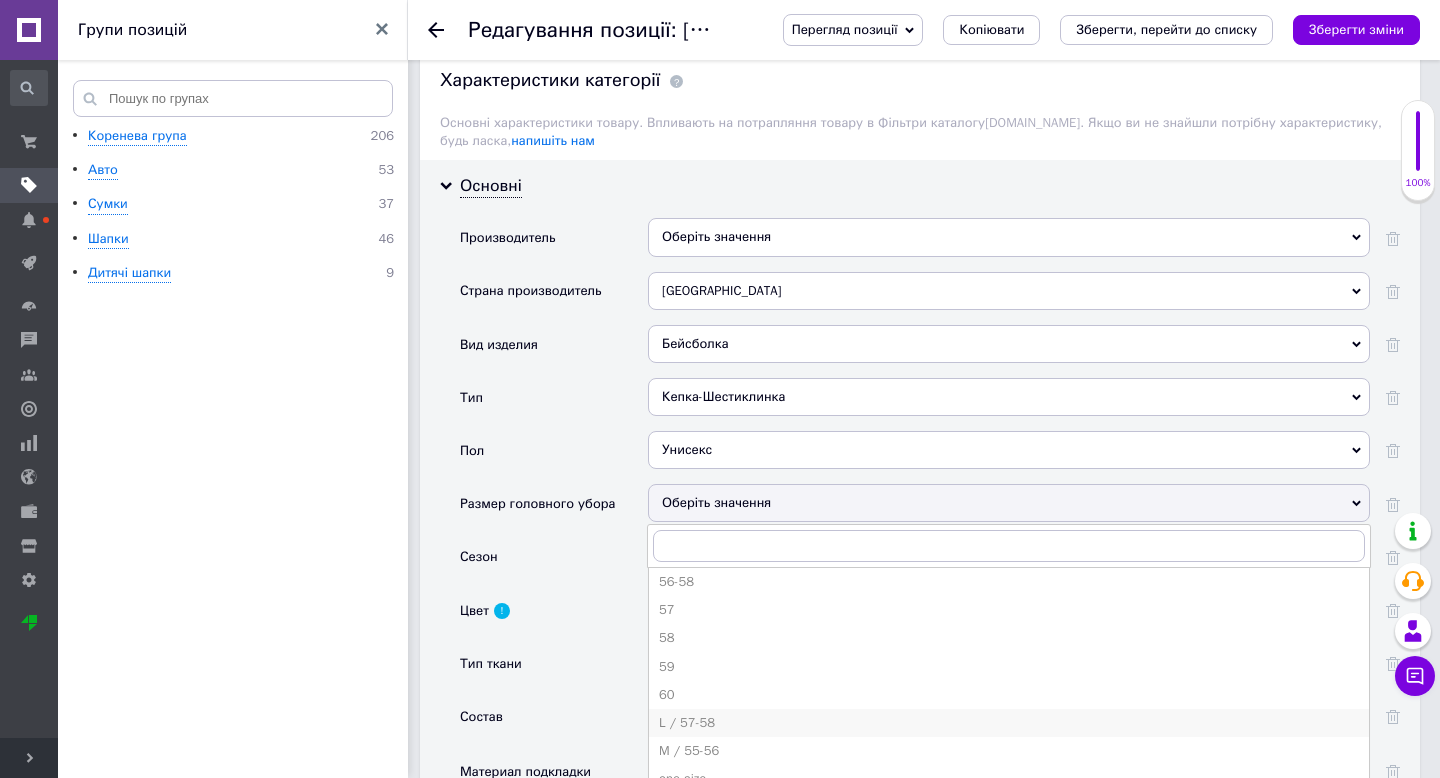 click on "L / 57-58" at bounding box center (1009, 723) 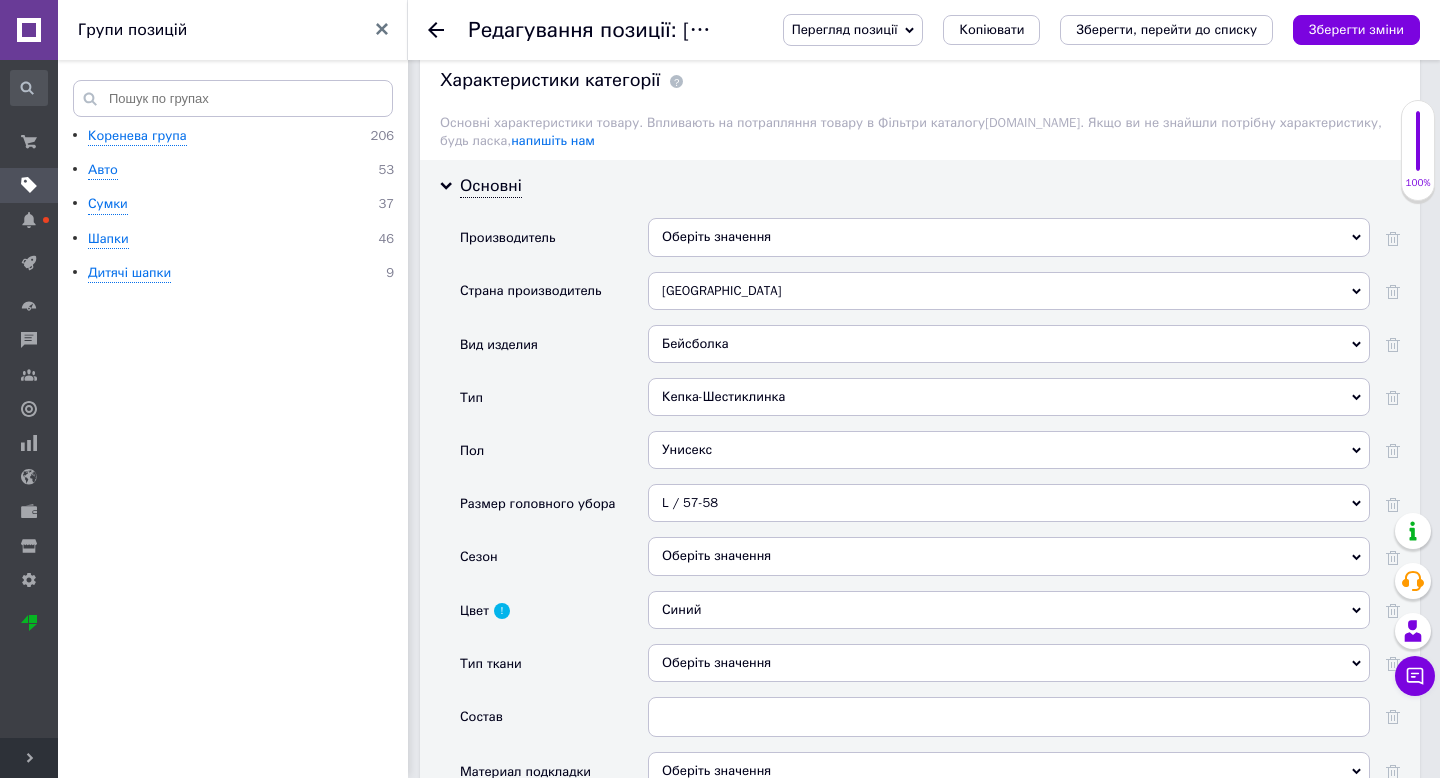 click on "Оберіть значення" at bounding box center [1009, 556] 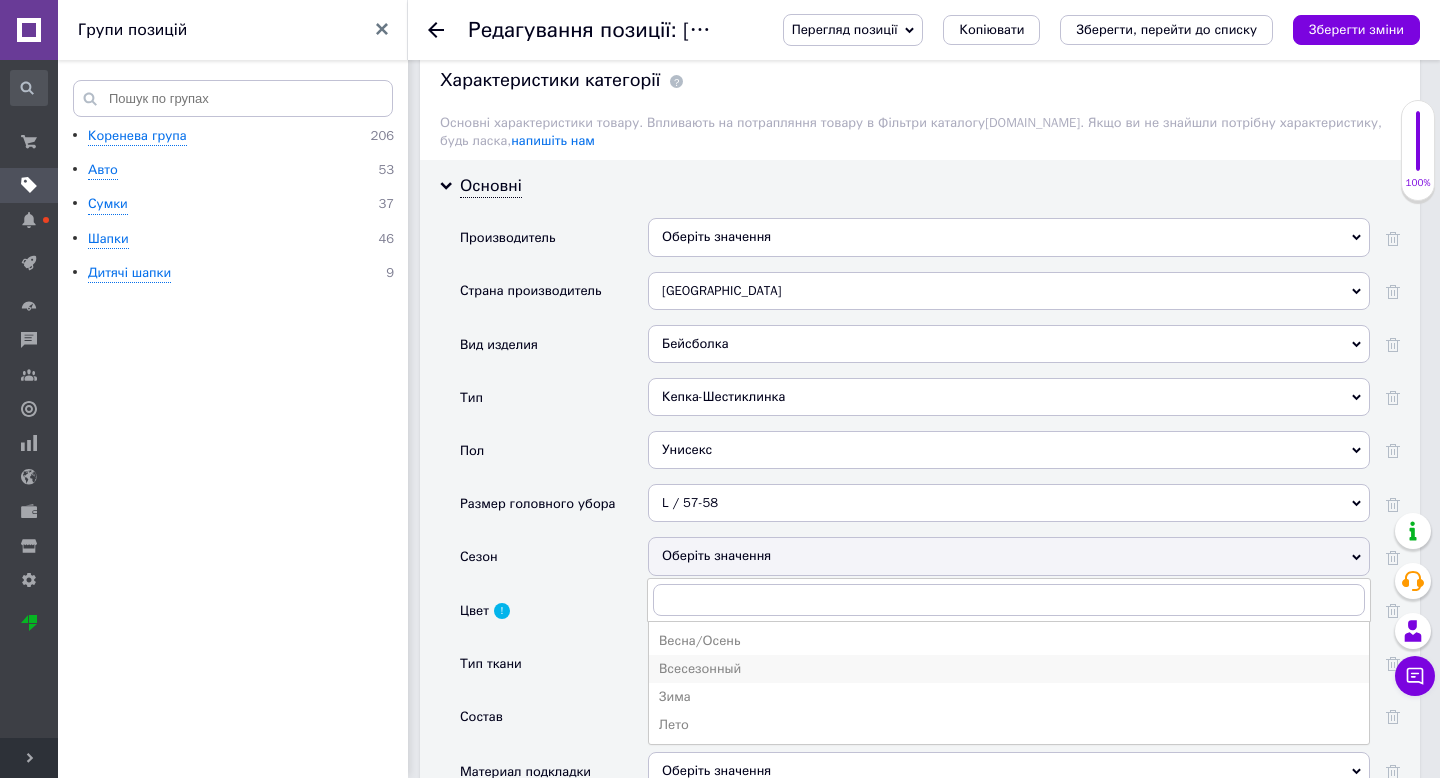 click on "Всесезонный" at bounding box center [1009, 669] 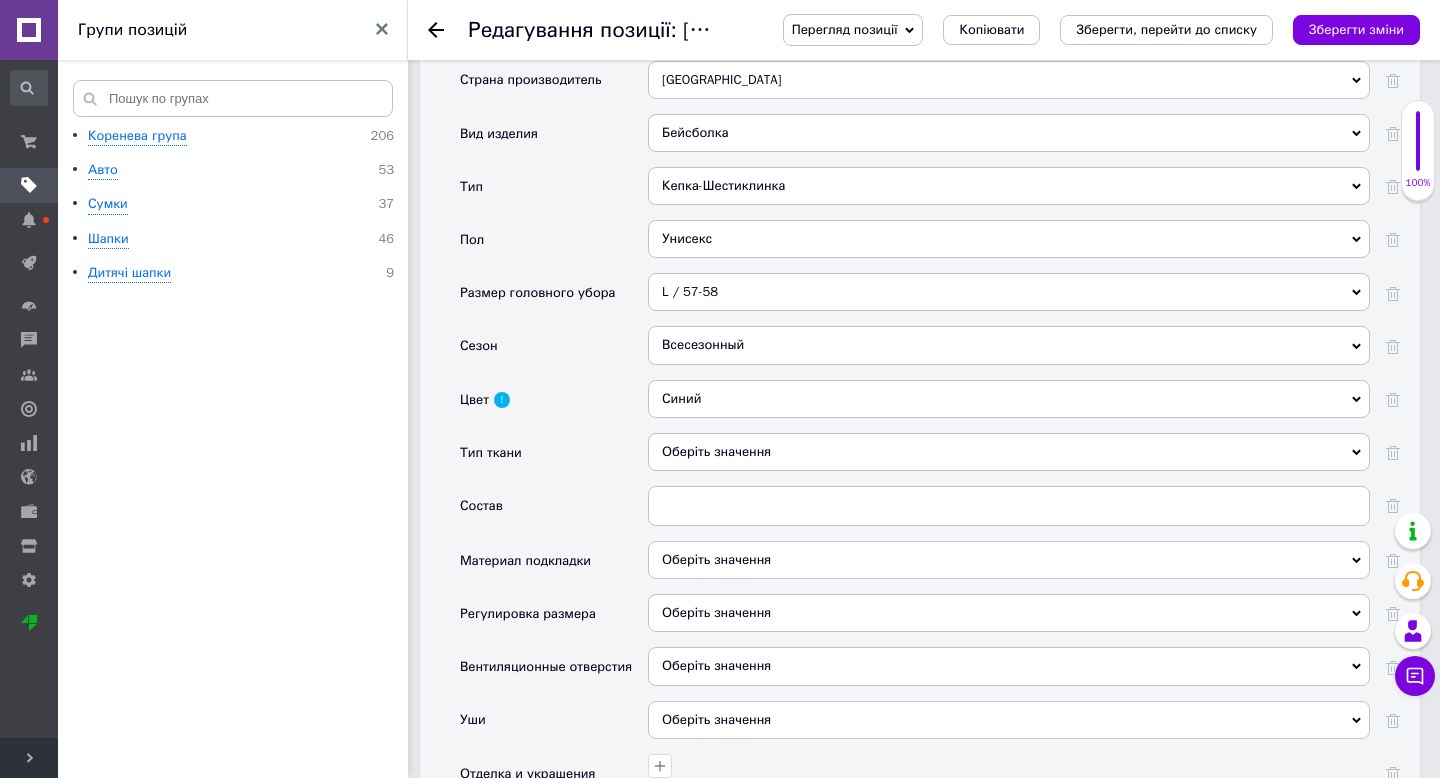 scroll, scrollTop: 1927, scrollLeft: 0, axis: vertical 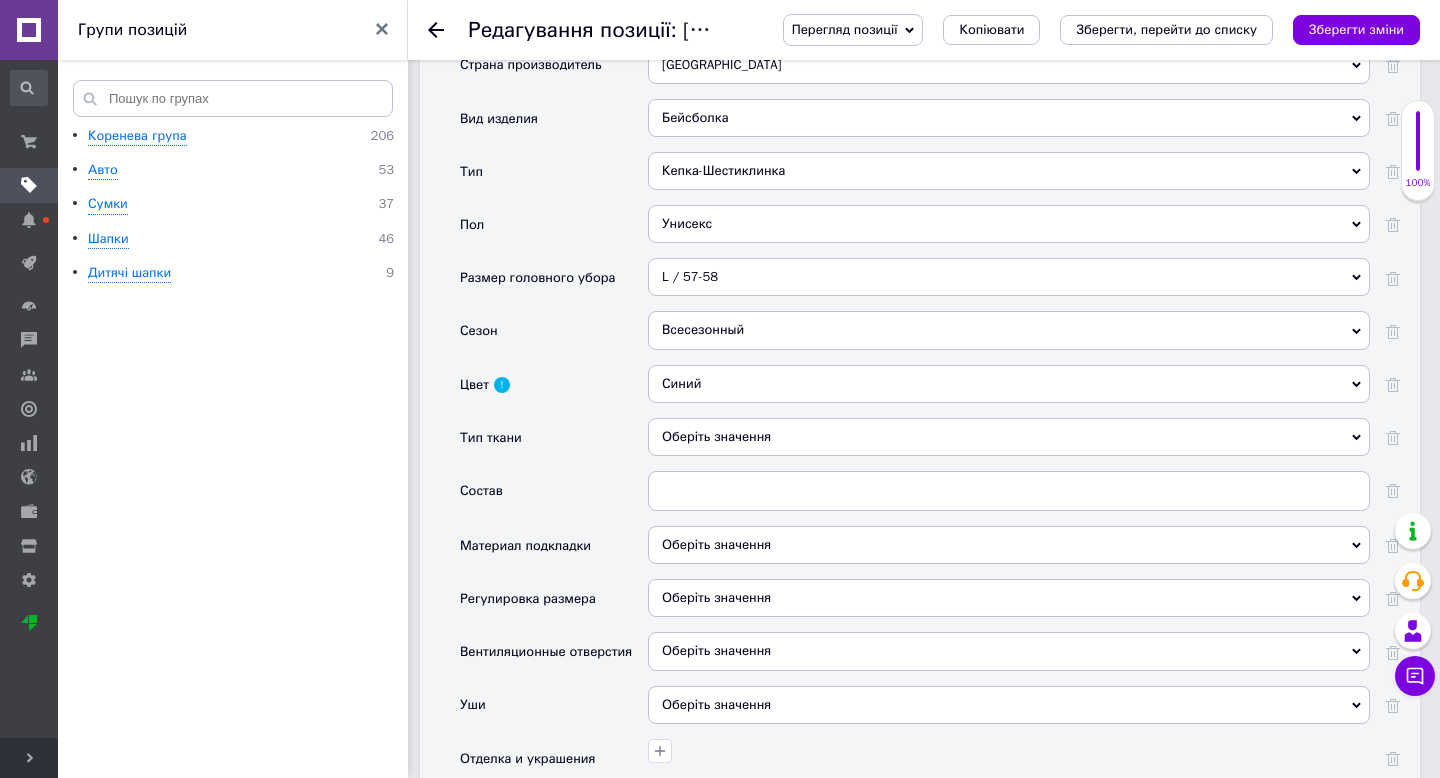 click on "Оберіть значення" at bounding box center (1009, 437) 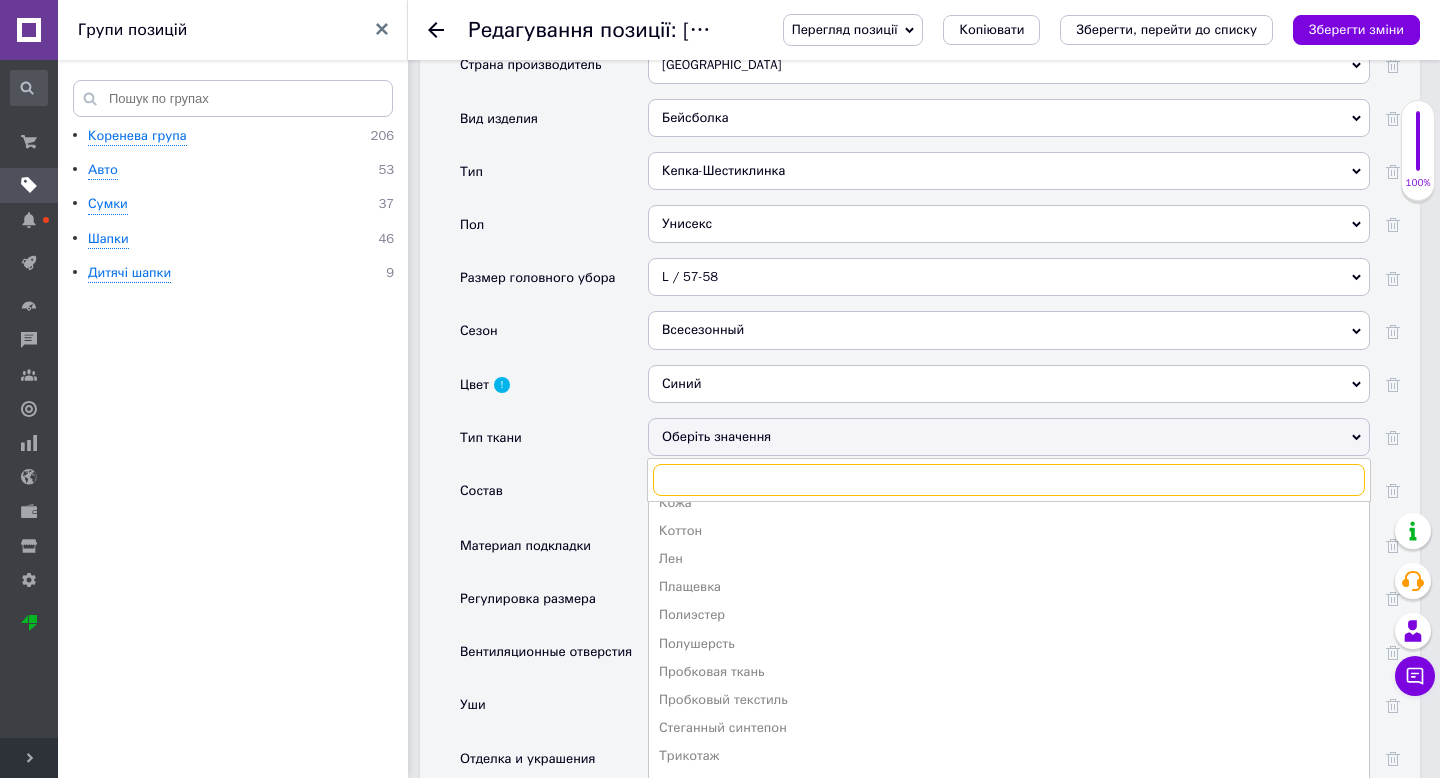 scroll, scrollTop: 278, scrollLeft: 0, axis: vertical 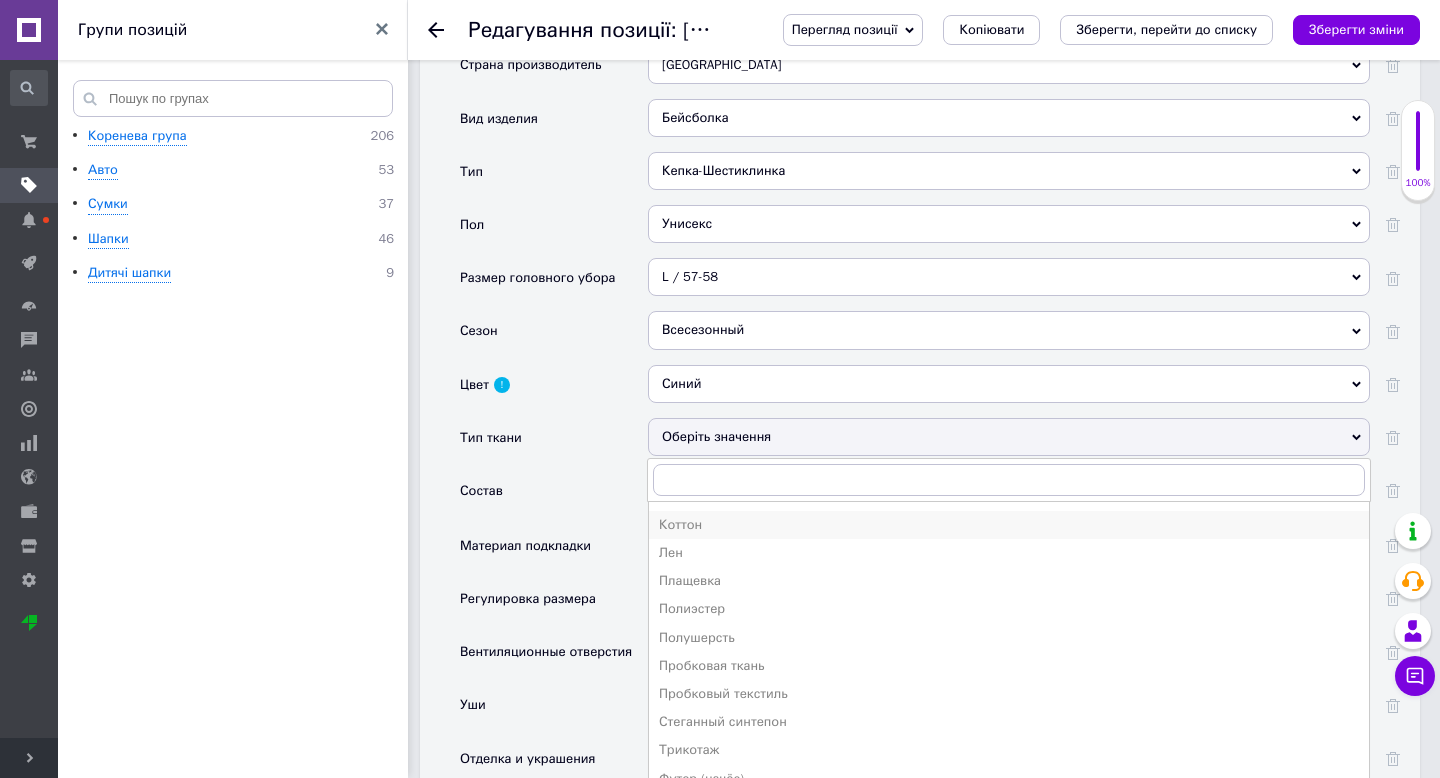 click on "Коттон" at bounding box center [1009, 525] 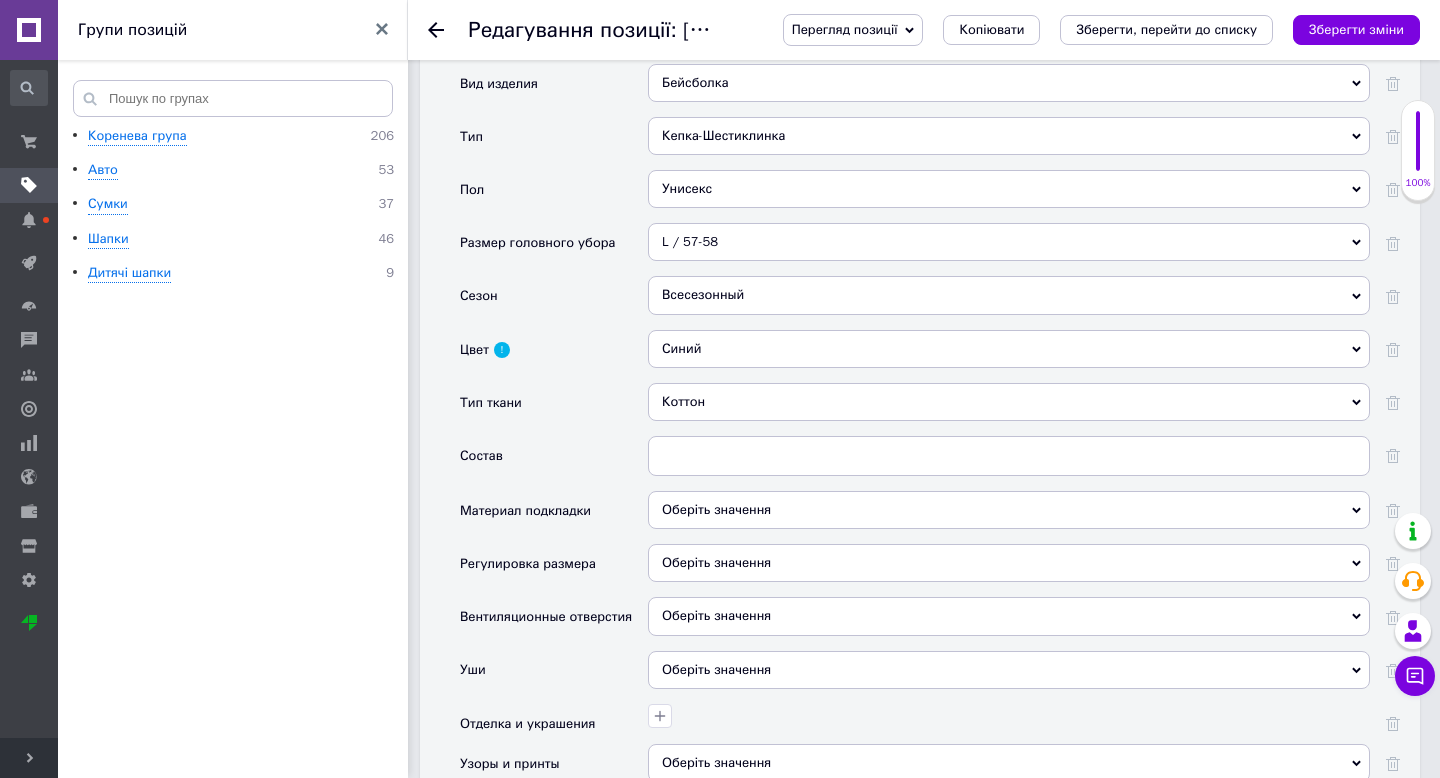scroll, scrollTop: 1967, scrollLeft: 0, axis: vertical 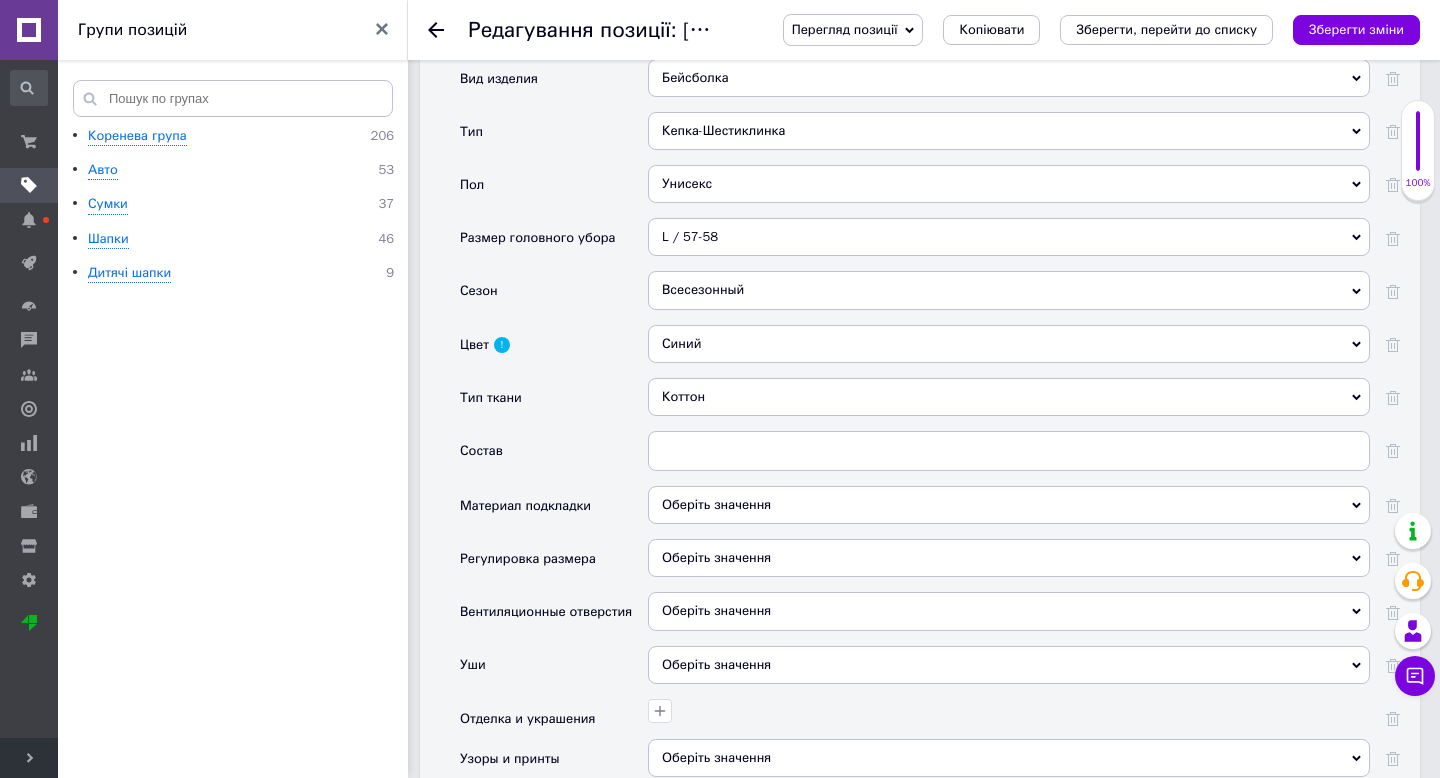 click on "Оберіть значення" at bounding box center (1009, 558) 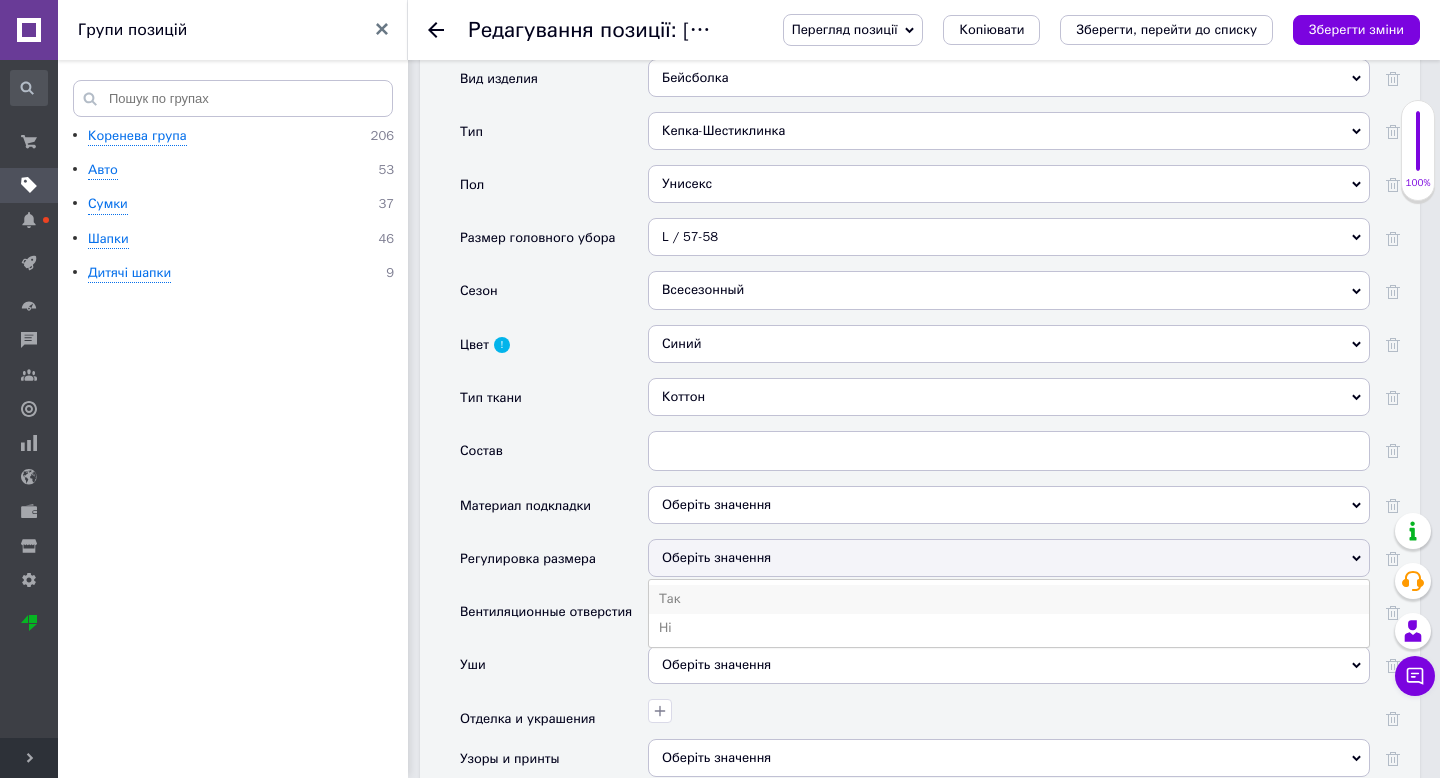 click on "Так" at bounding box center (1009, 599) 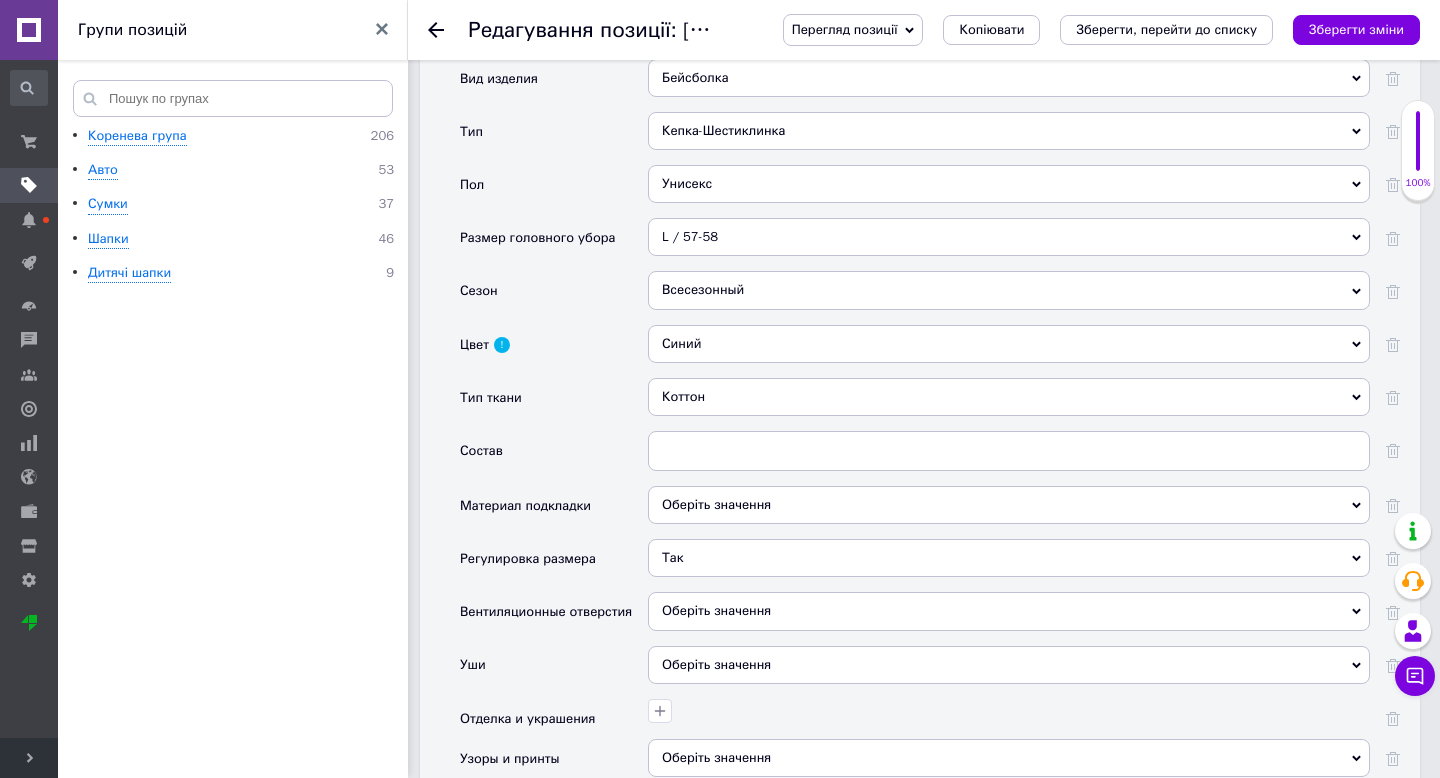 click on "Оберіть значення" at bounding box center [716, 610] 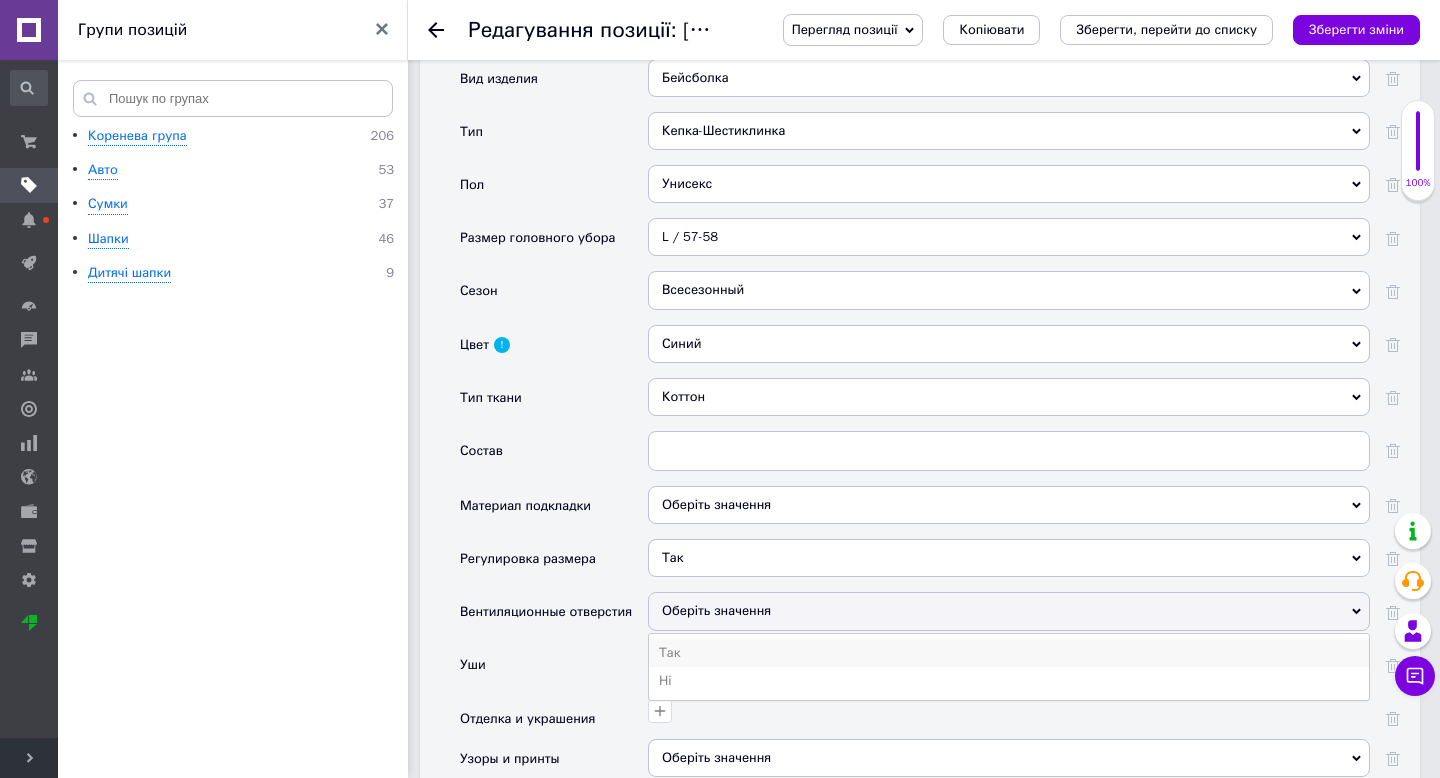 click on "Так" at bounding box center (1009, 653) 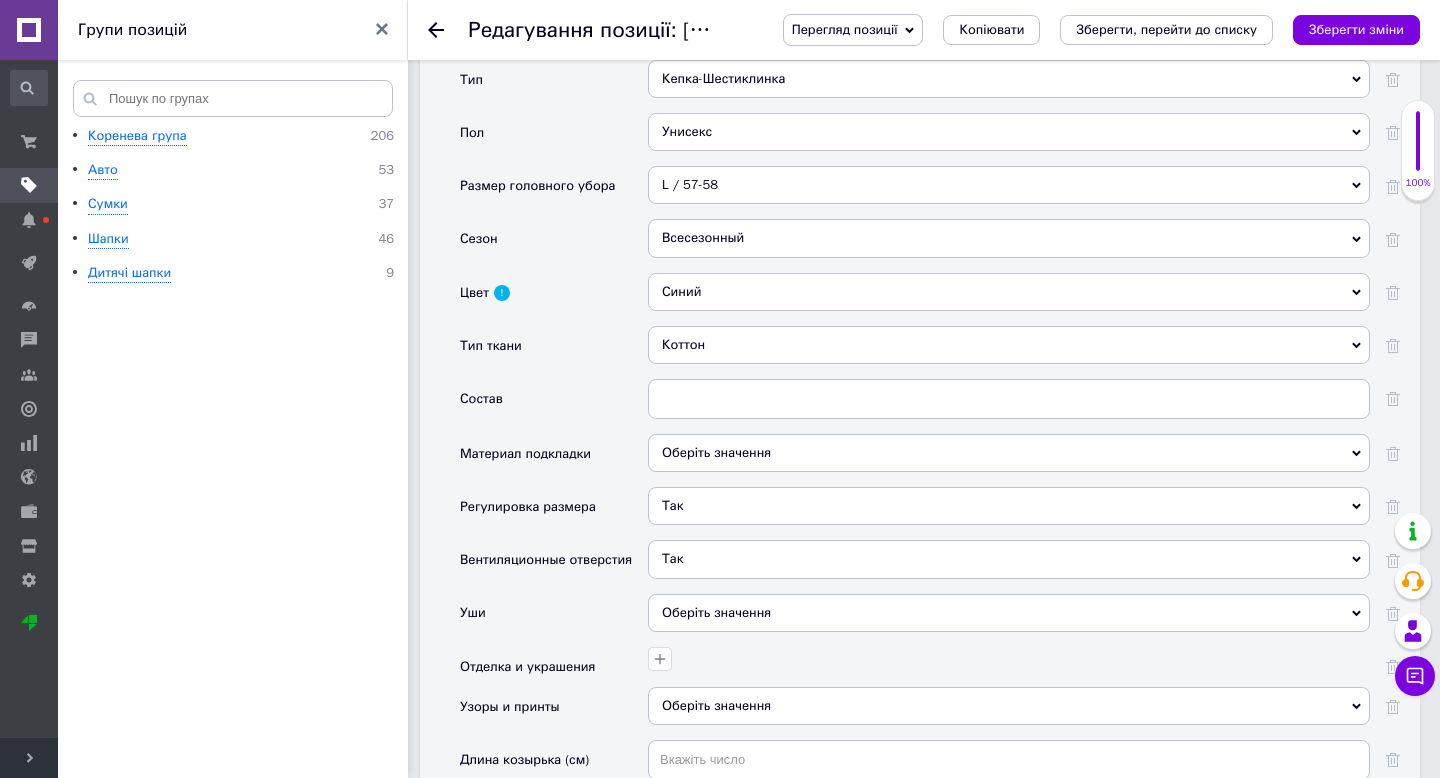 scroll, scrollTop: 2037, scrollLeft: 0, axis: vertical 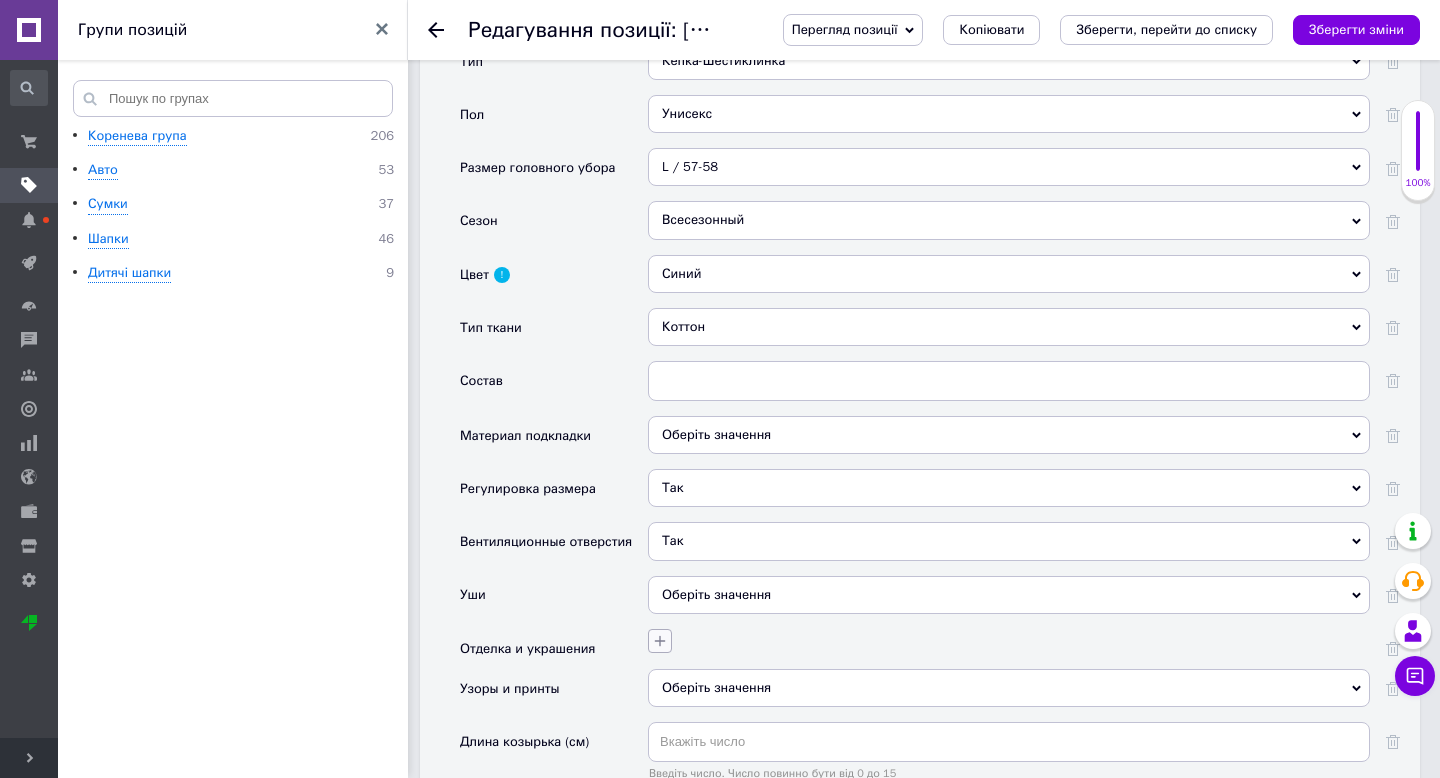 click 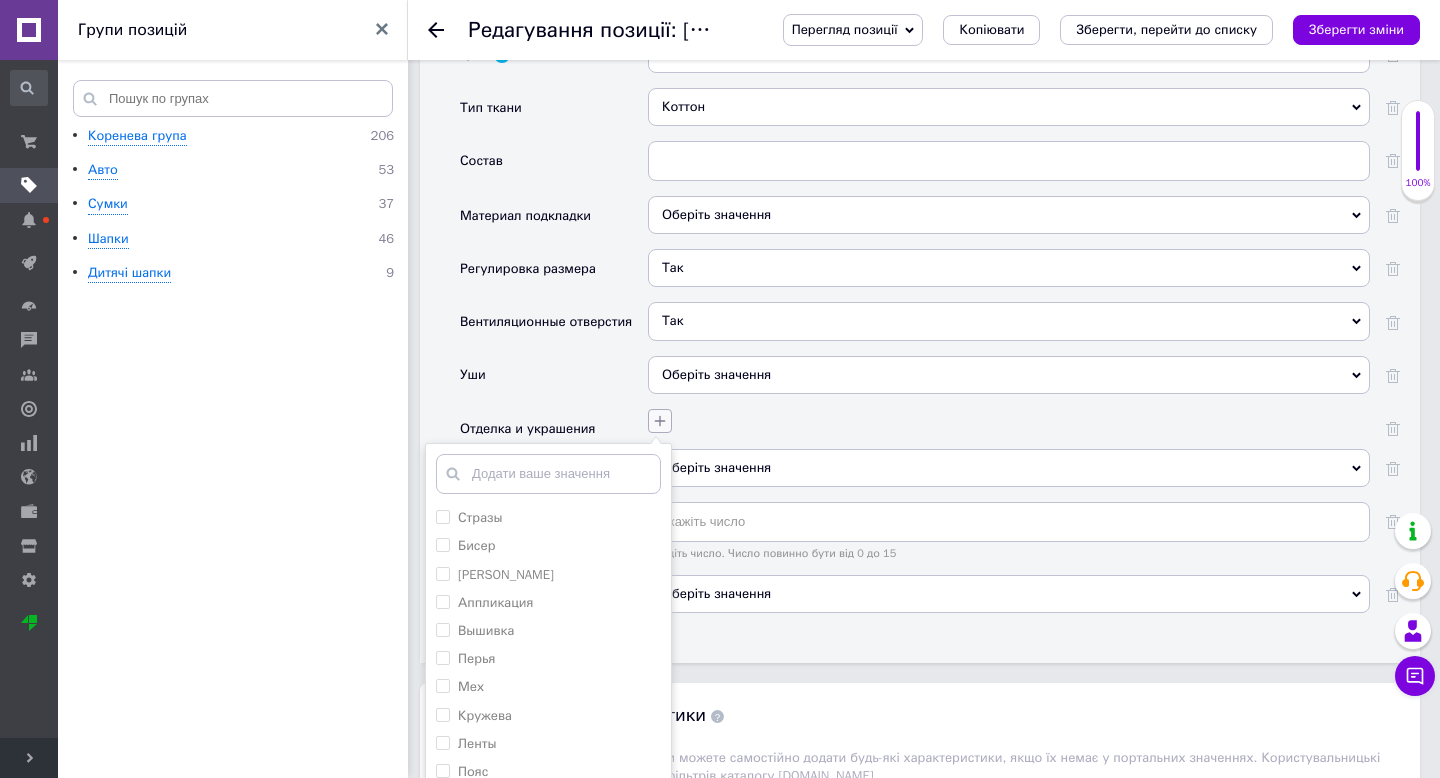 scroll, scrollTop: 2275, scrollLeft: 0, axis: vertical 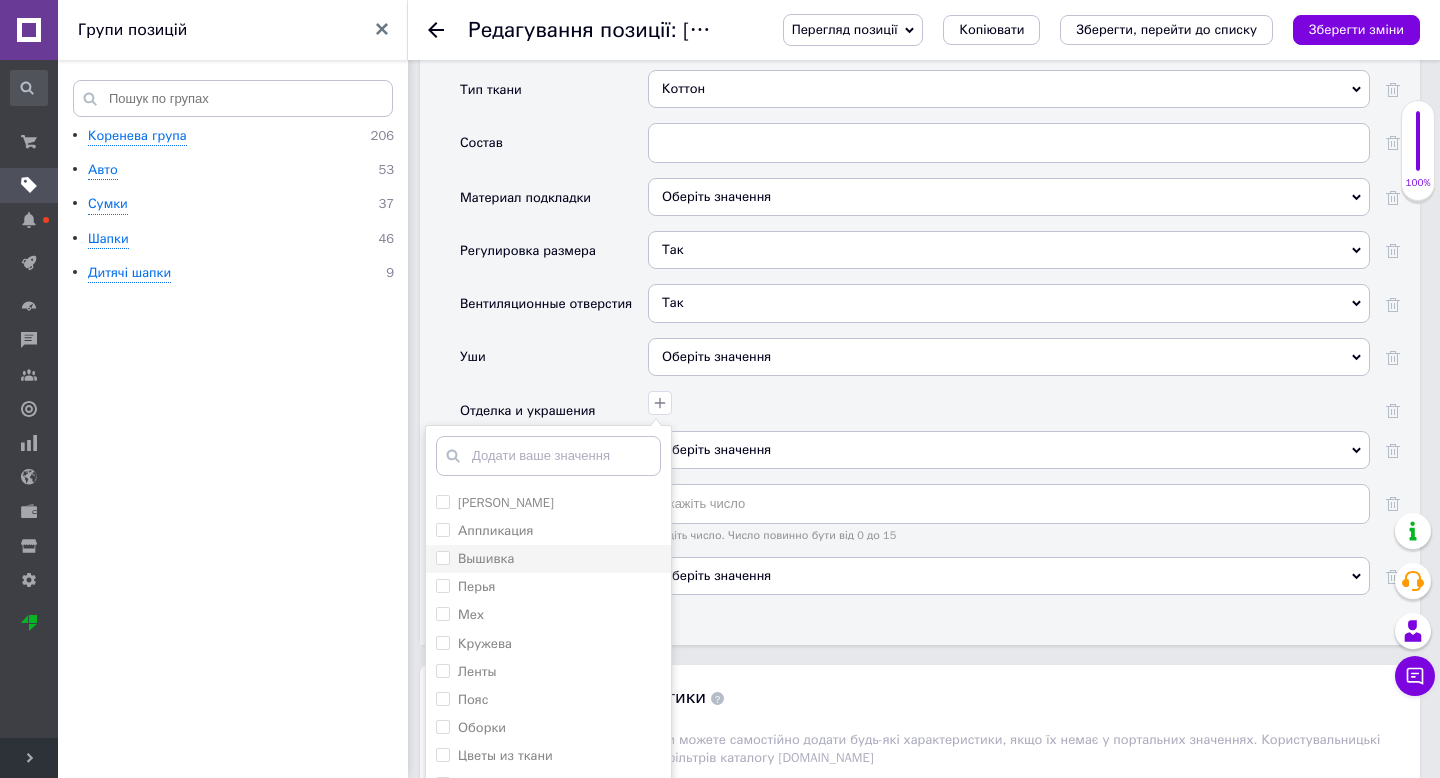 click on "Вышивка" at bounding box center [548, 559] 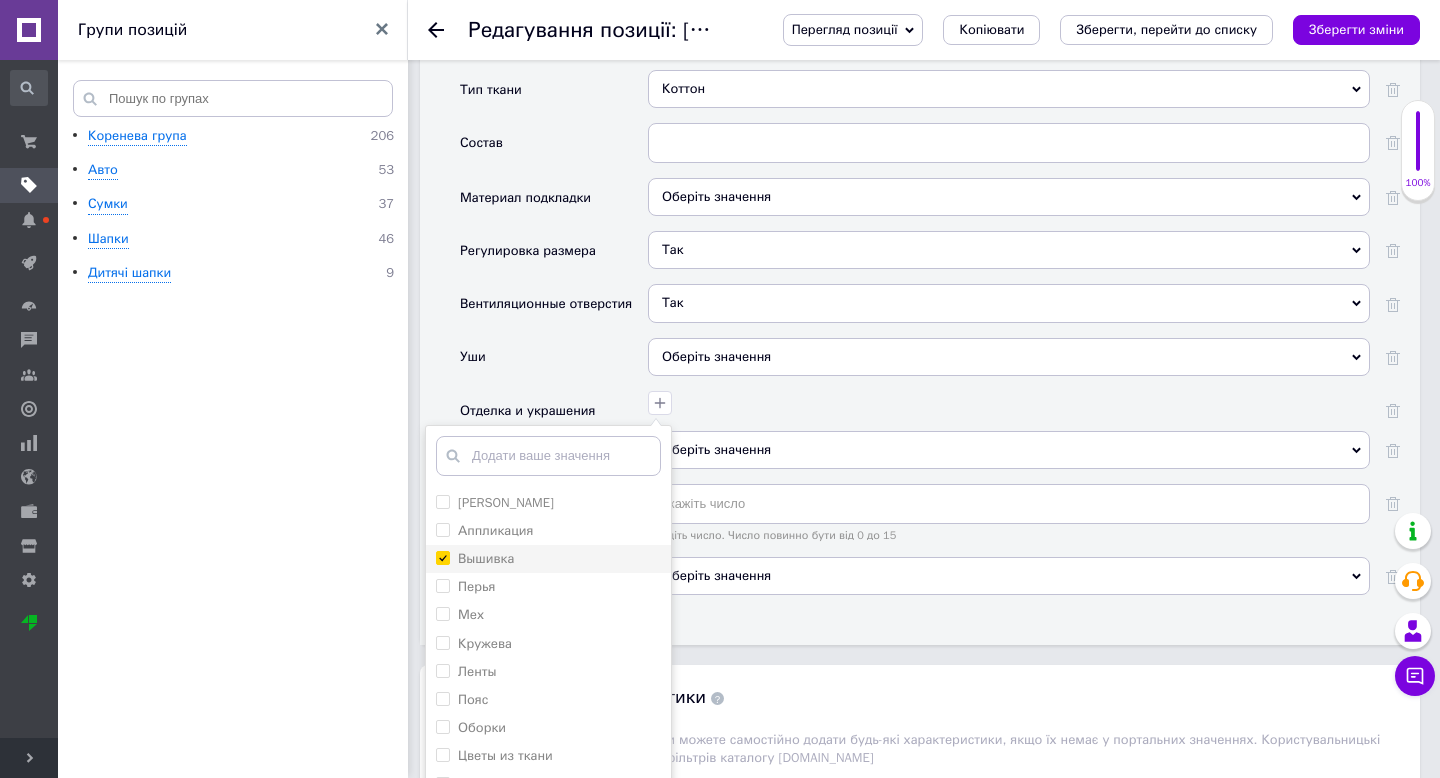checkbox on "true" 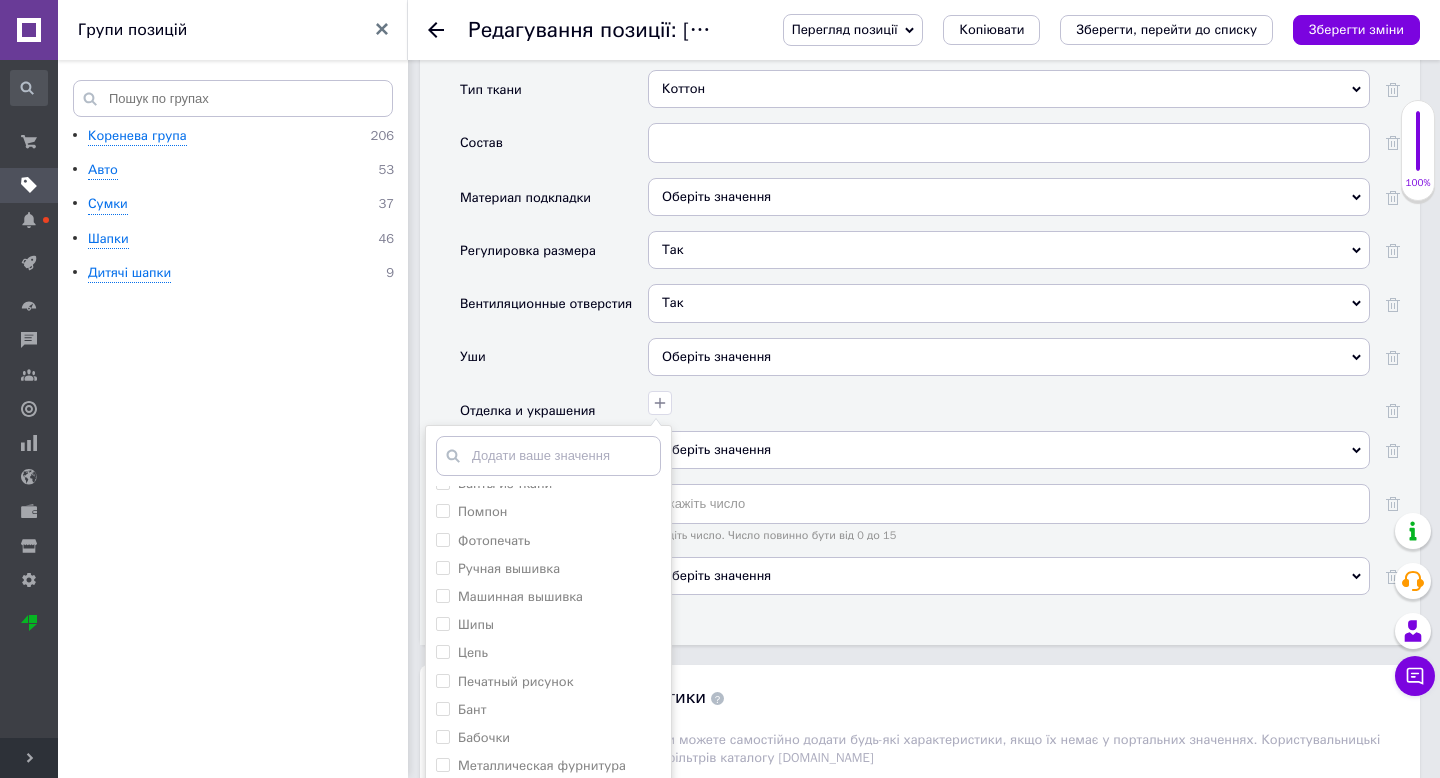 scroll, scrollTop: 574, scrollLeft: 0, axis: vertical 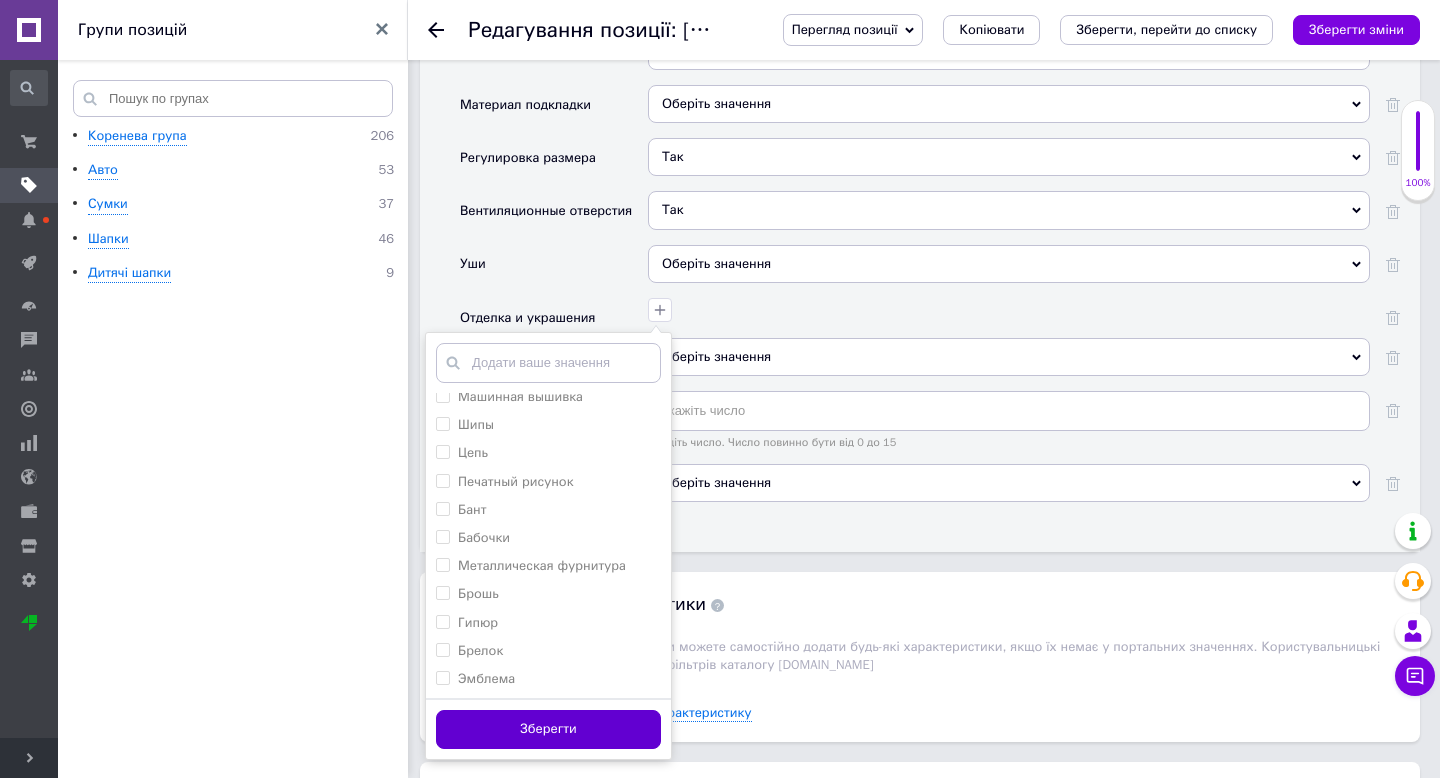 click on "Зберегти" at bounding box center (548, 729) 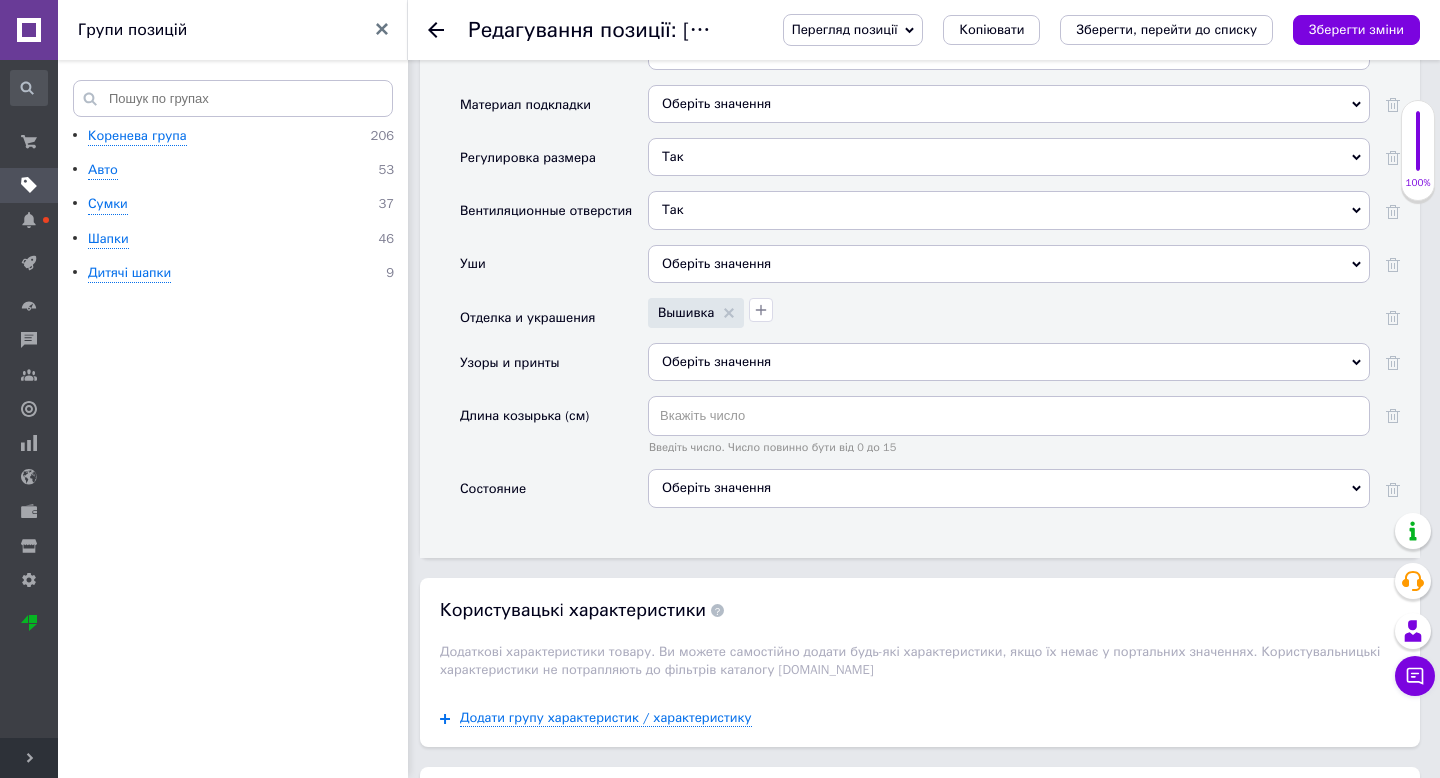 click on "Оберіть значення" at bounding box center [1009, 488] 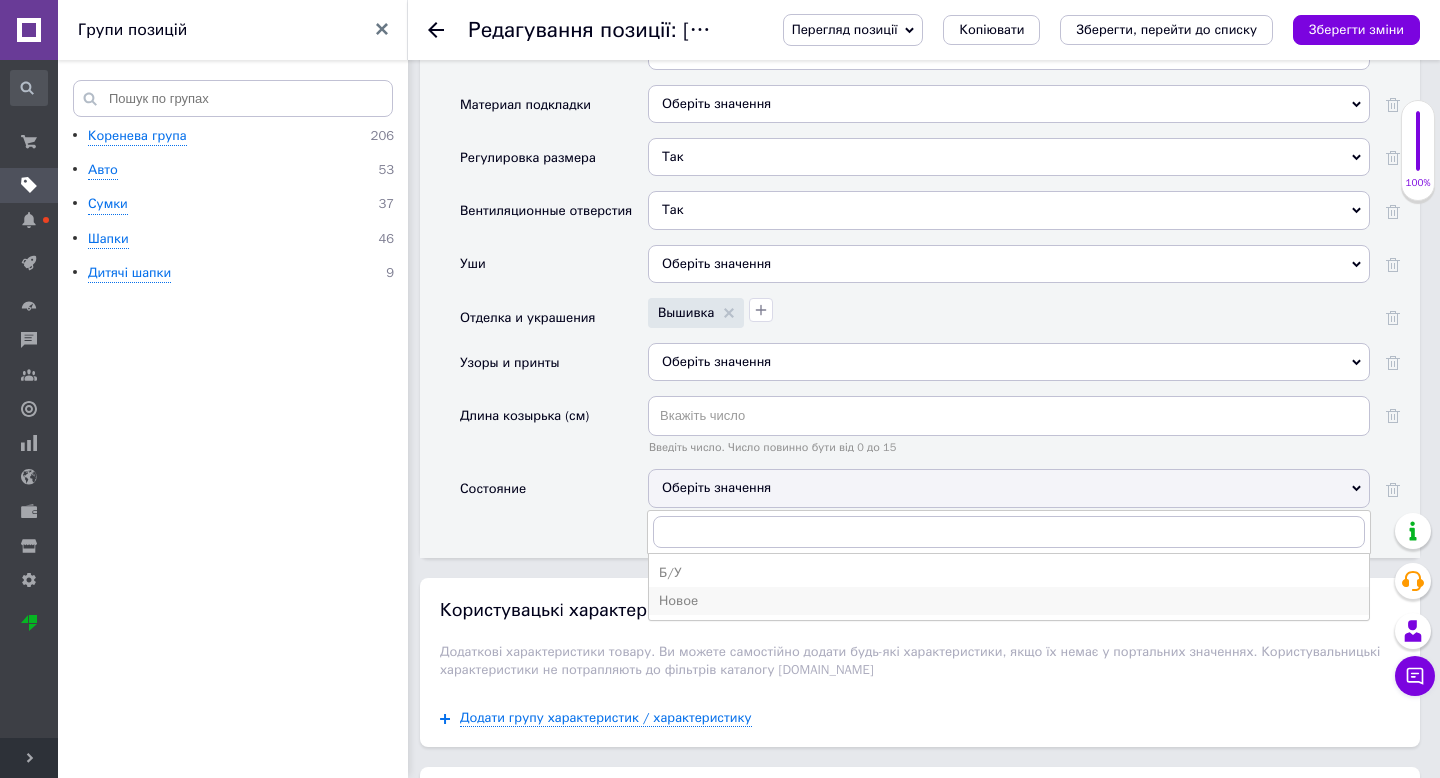 click on "Новое" at bounding box center (1009, 601) 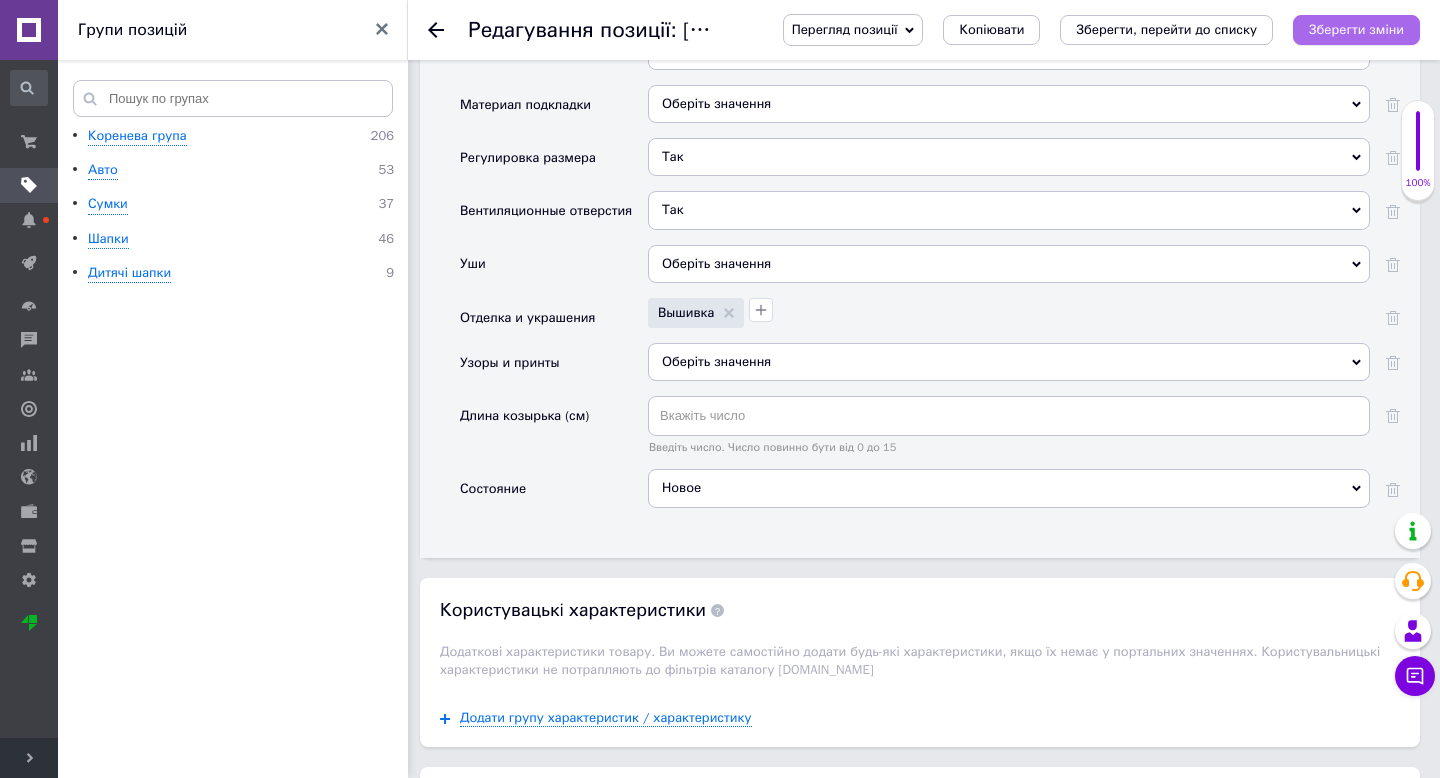 click on "Зберегти зміни" at bounding box center (1356, 29) 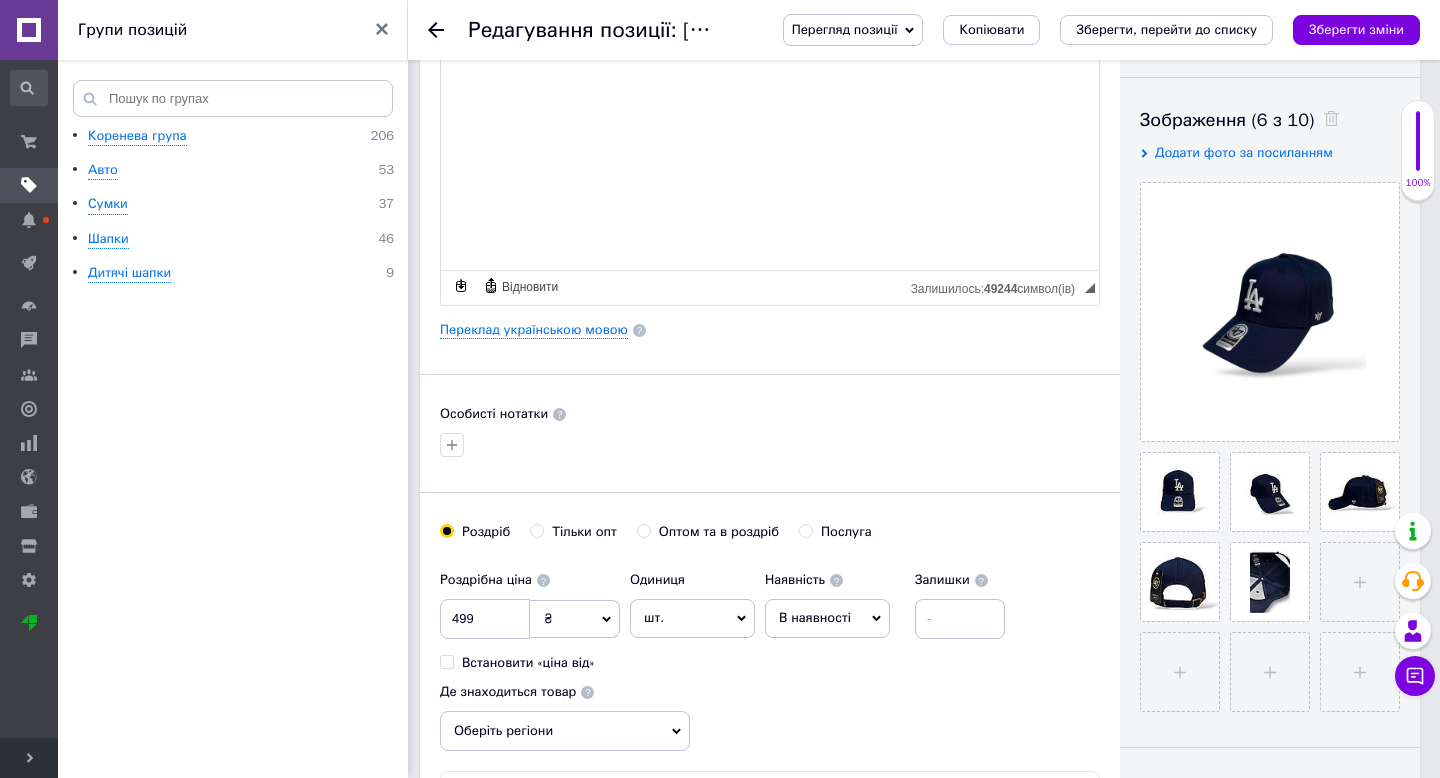 scroll, scrollTop: 0, scrollLeft: 0, axis: both 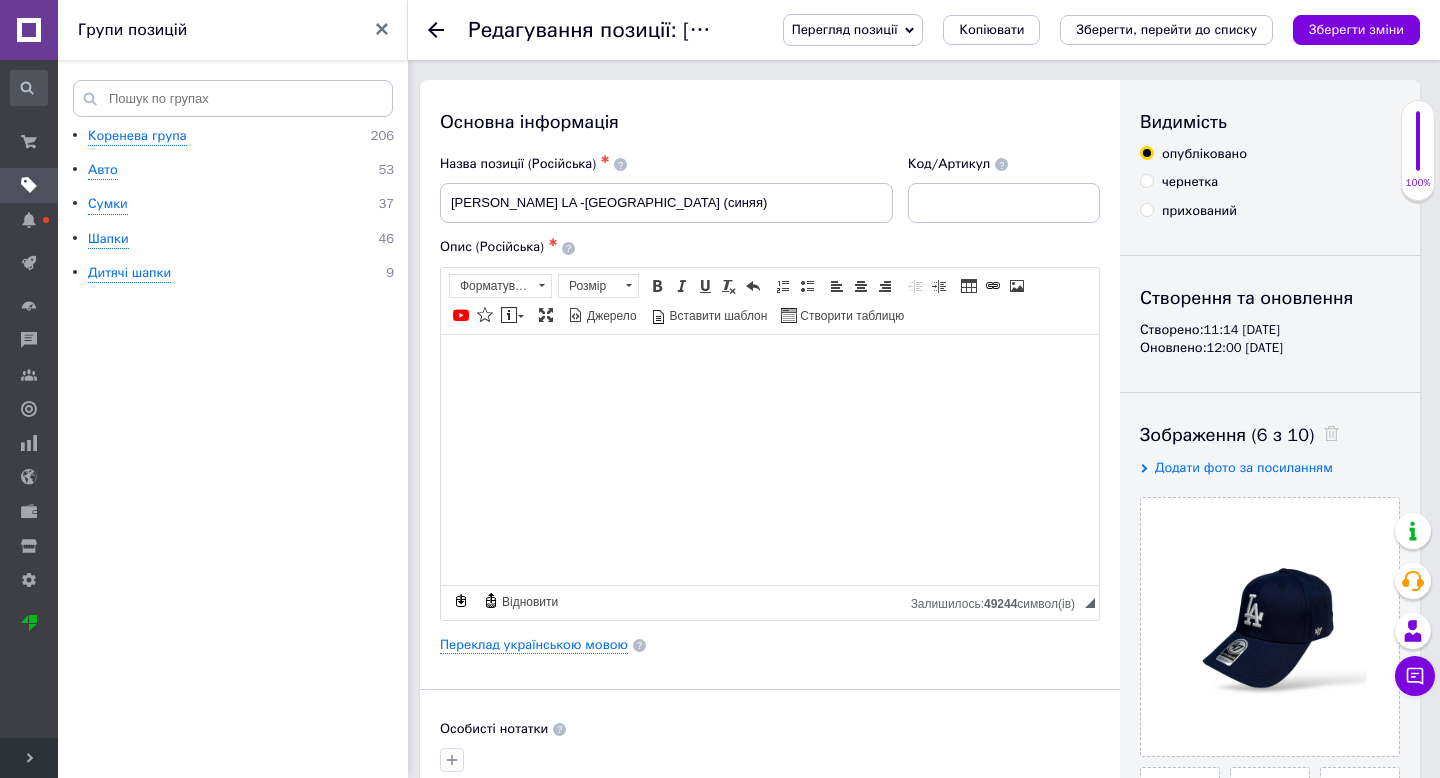click 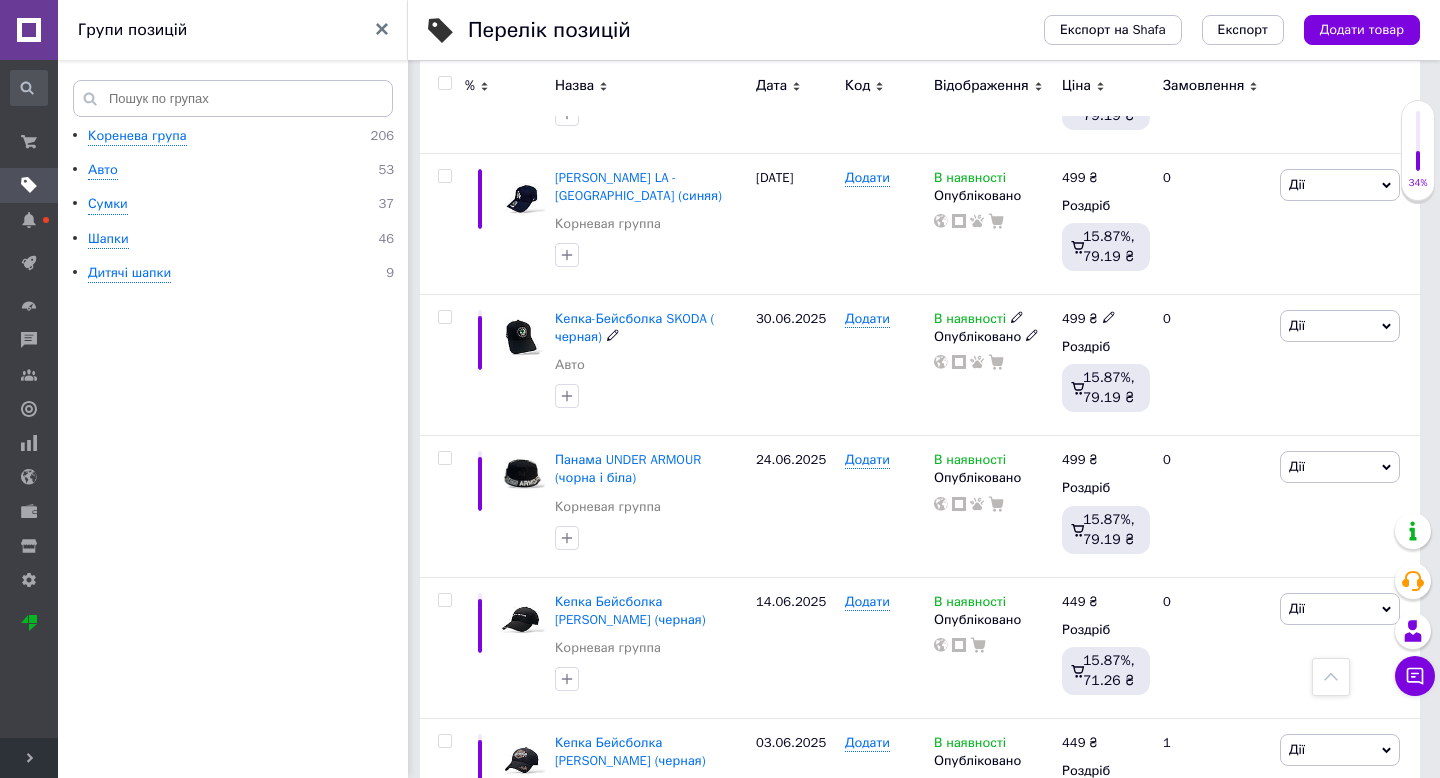 scroll, scrollTop: 993, scrollLeft: 0, axis: vertical 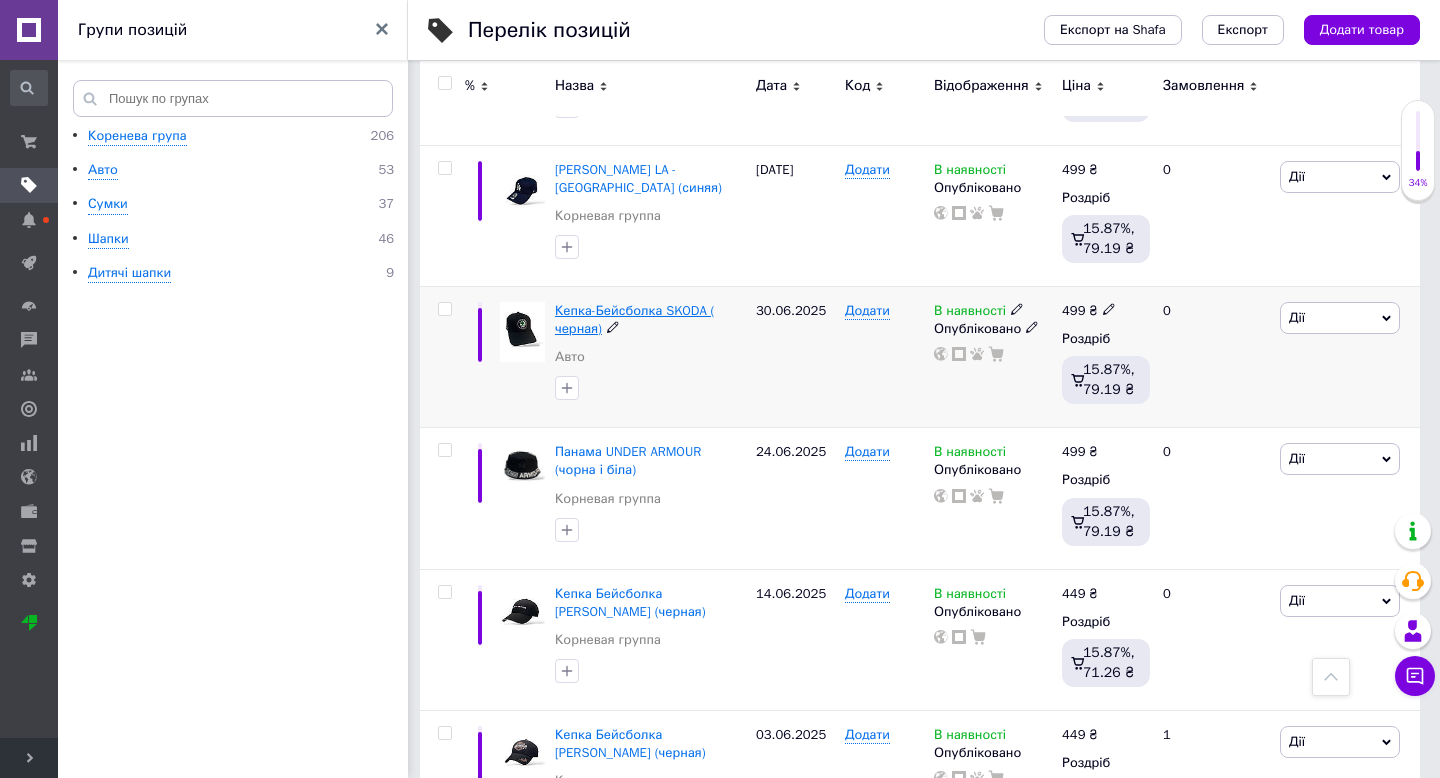 click on "Кепка-Бейсболка SKODA ( черная)" at bounding box center (635, 319) 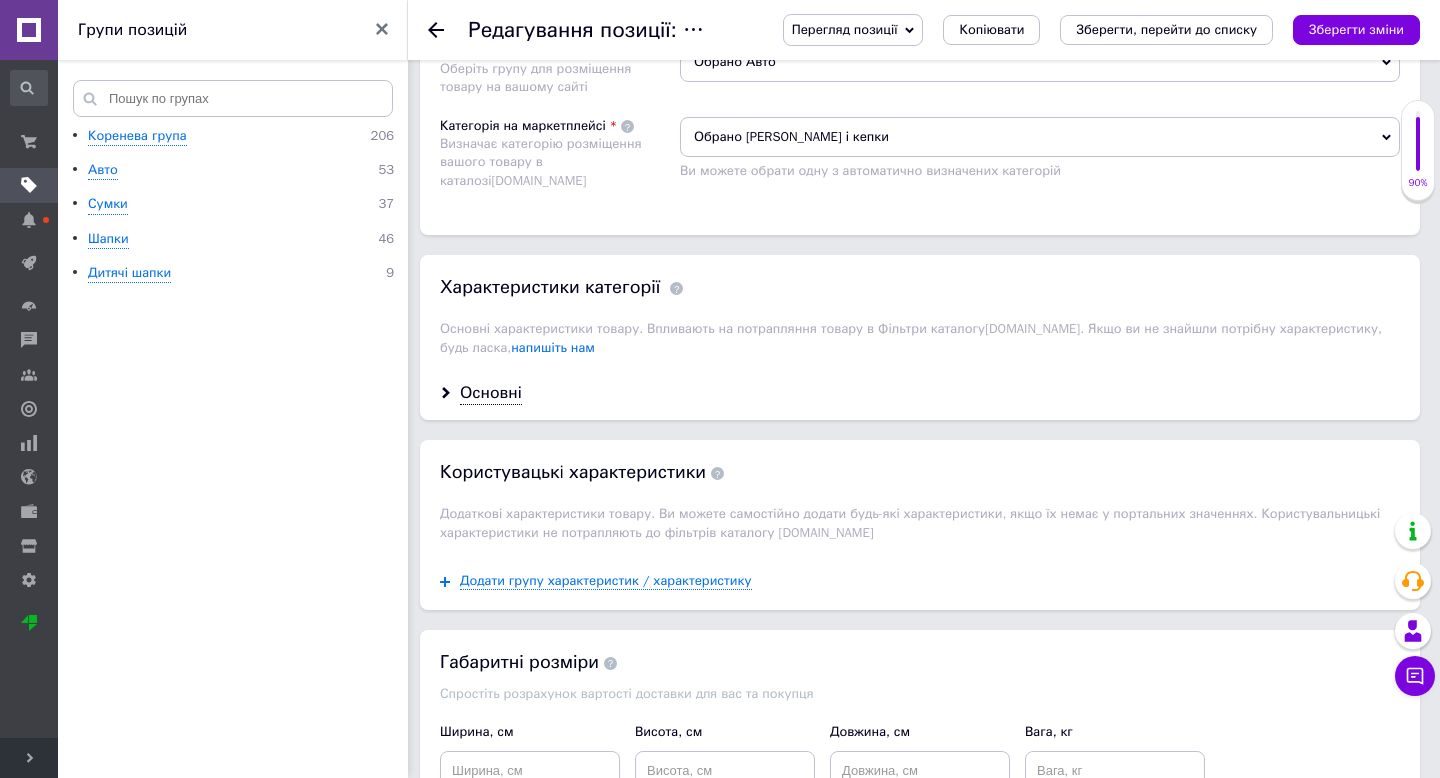 scroll, scrollTop: 1440, scrollLeft: 0, axis: vertical 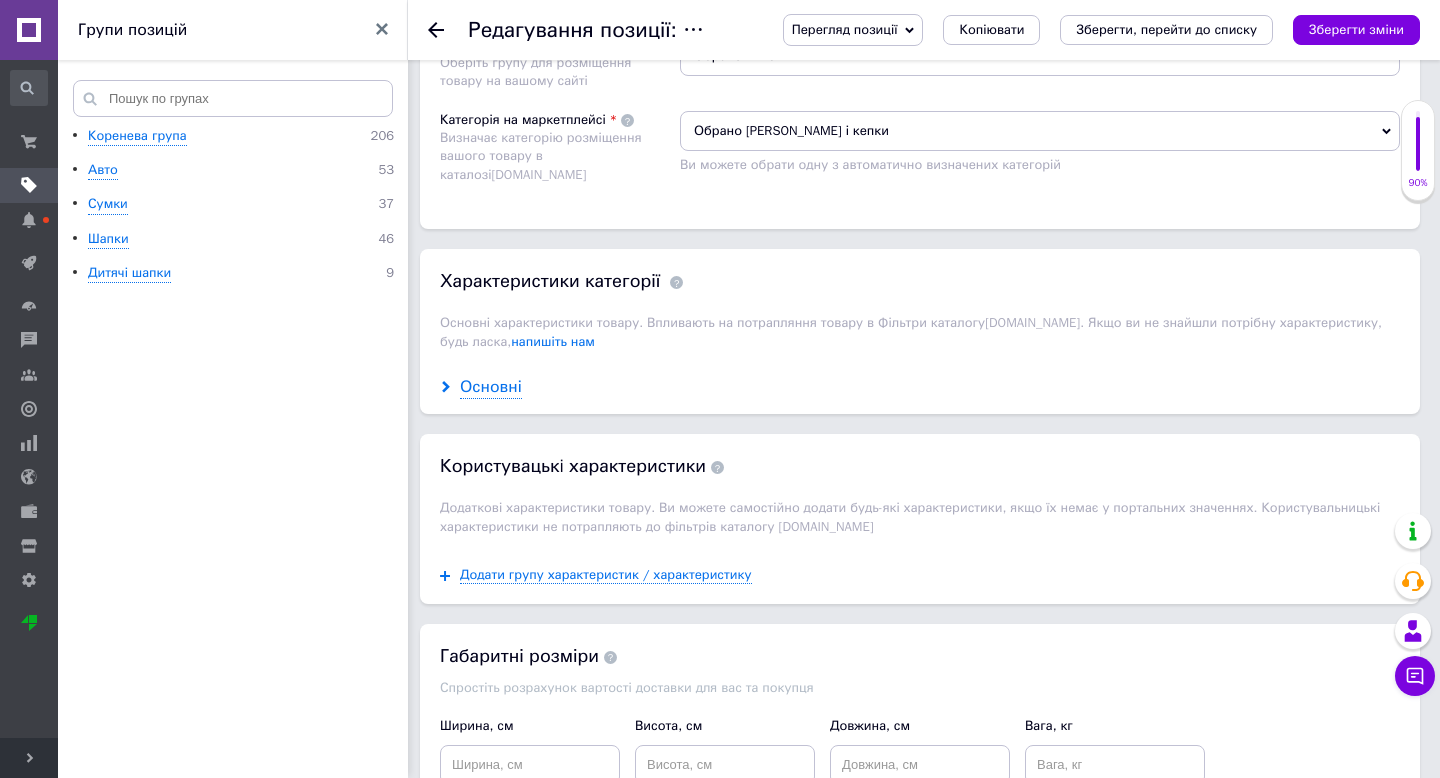 click on "Основні" at bounding box center [491, 387] 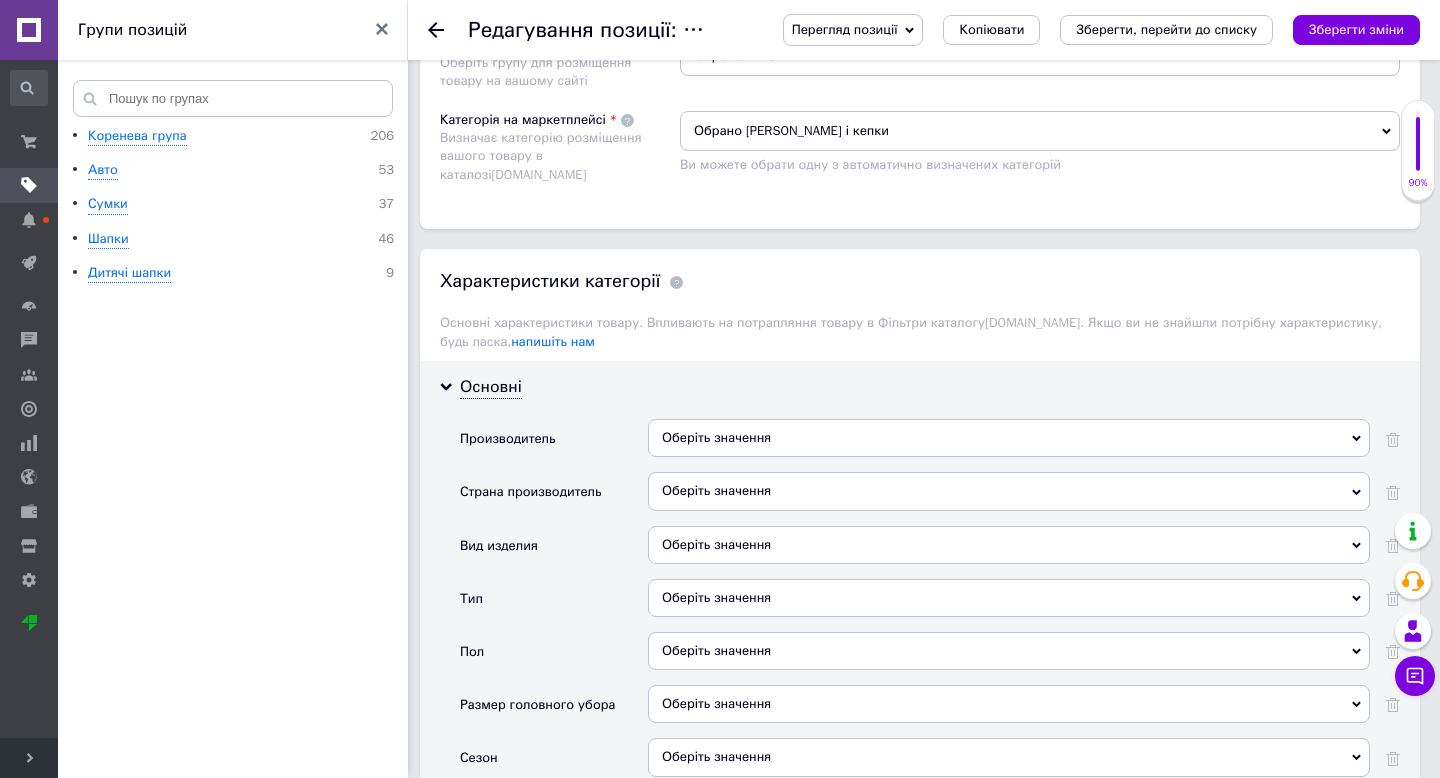 click on "Оберіть значення" at bounding box center [1009, 491] 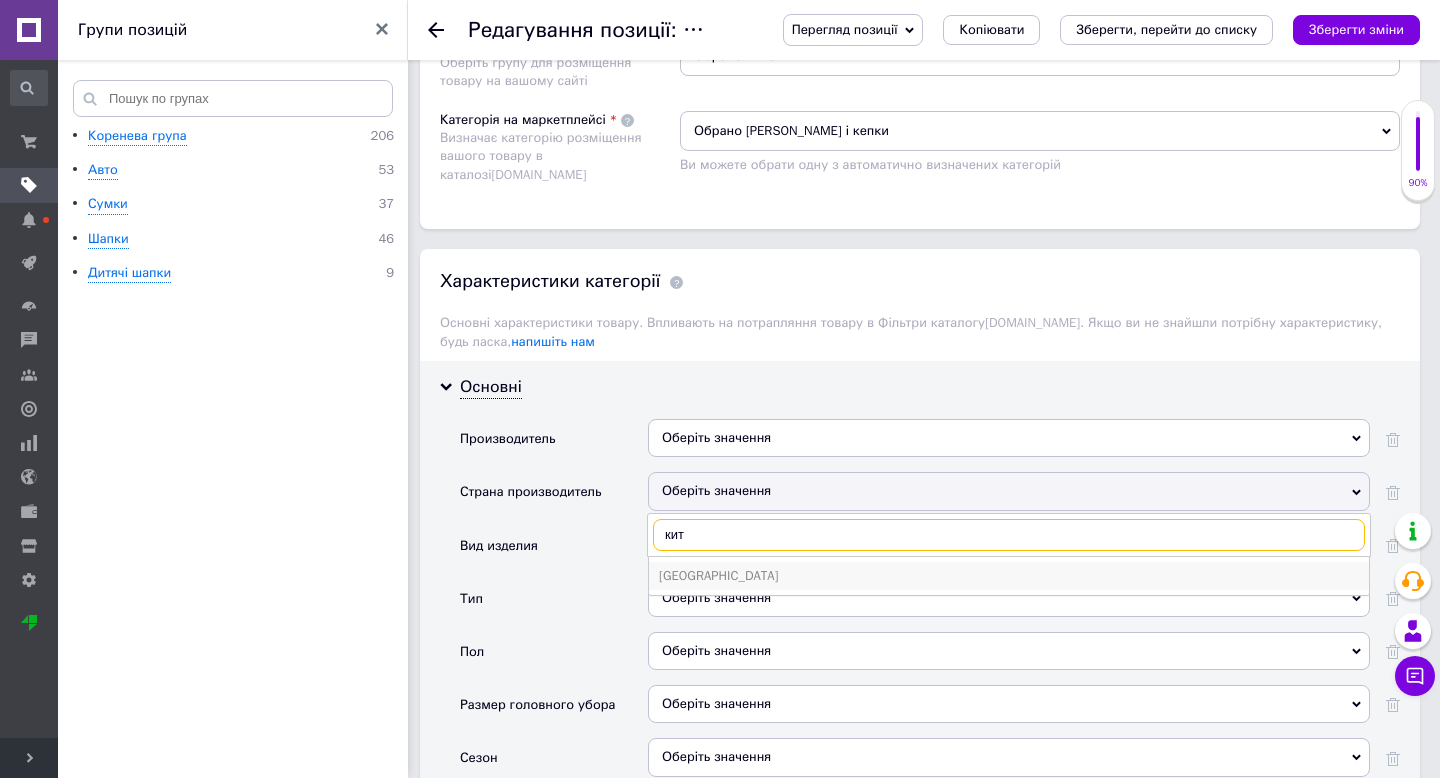 type on "кит" 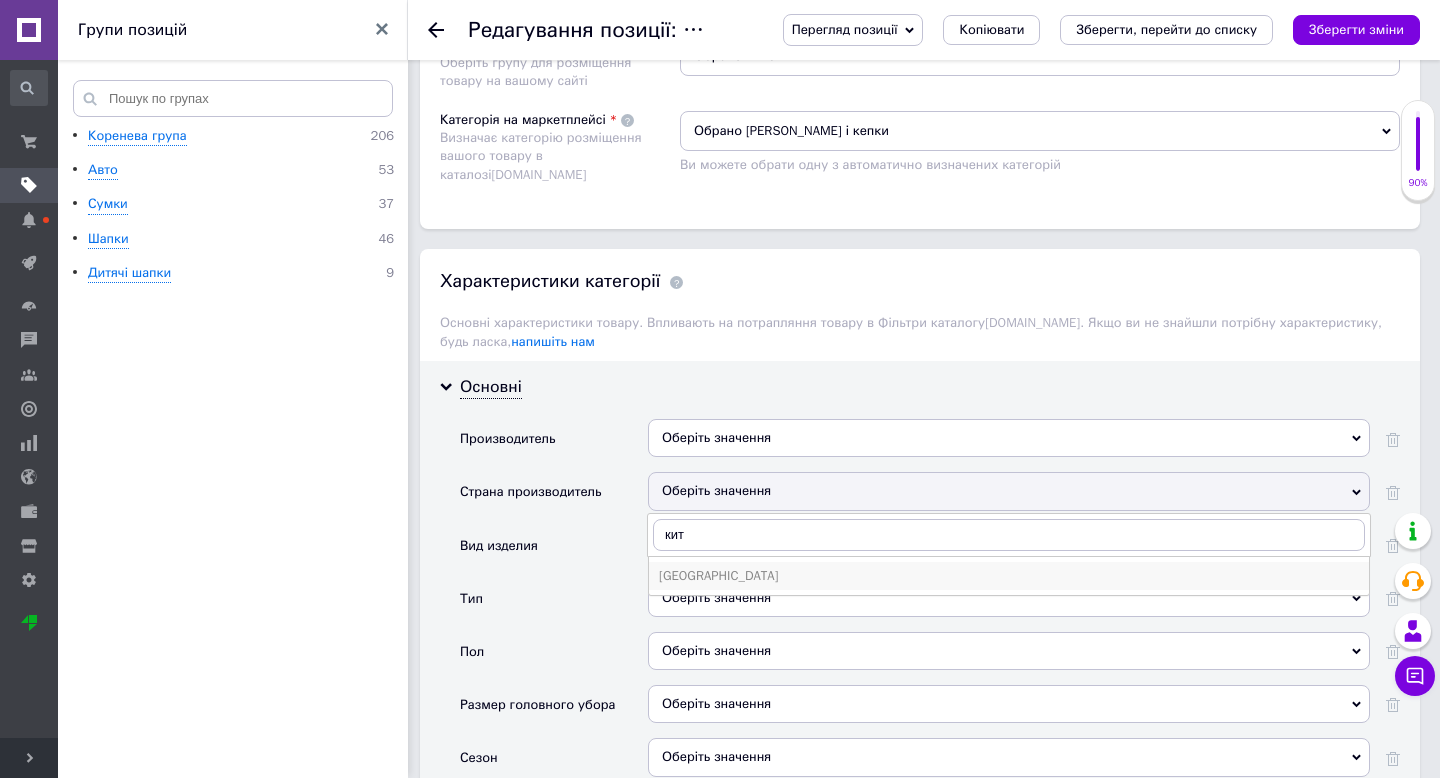 click on "[GEOGRAPHIC_DATA]" at bounding box center [1009, 576] 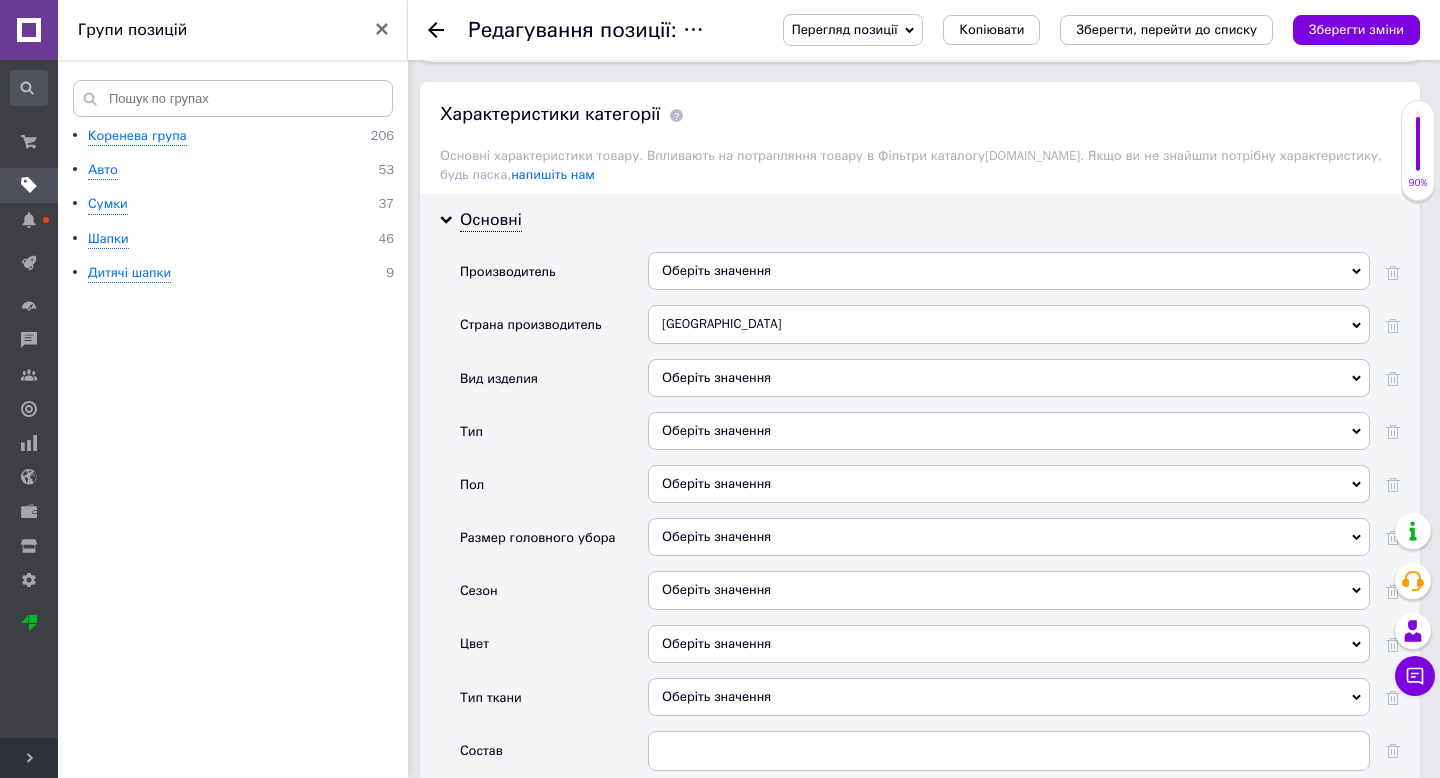scroll, scrollTop: 1625, scrollLeft: 0, axis: vertical 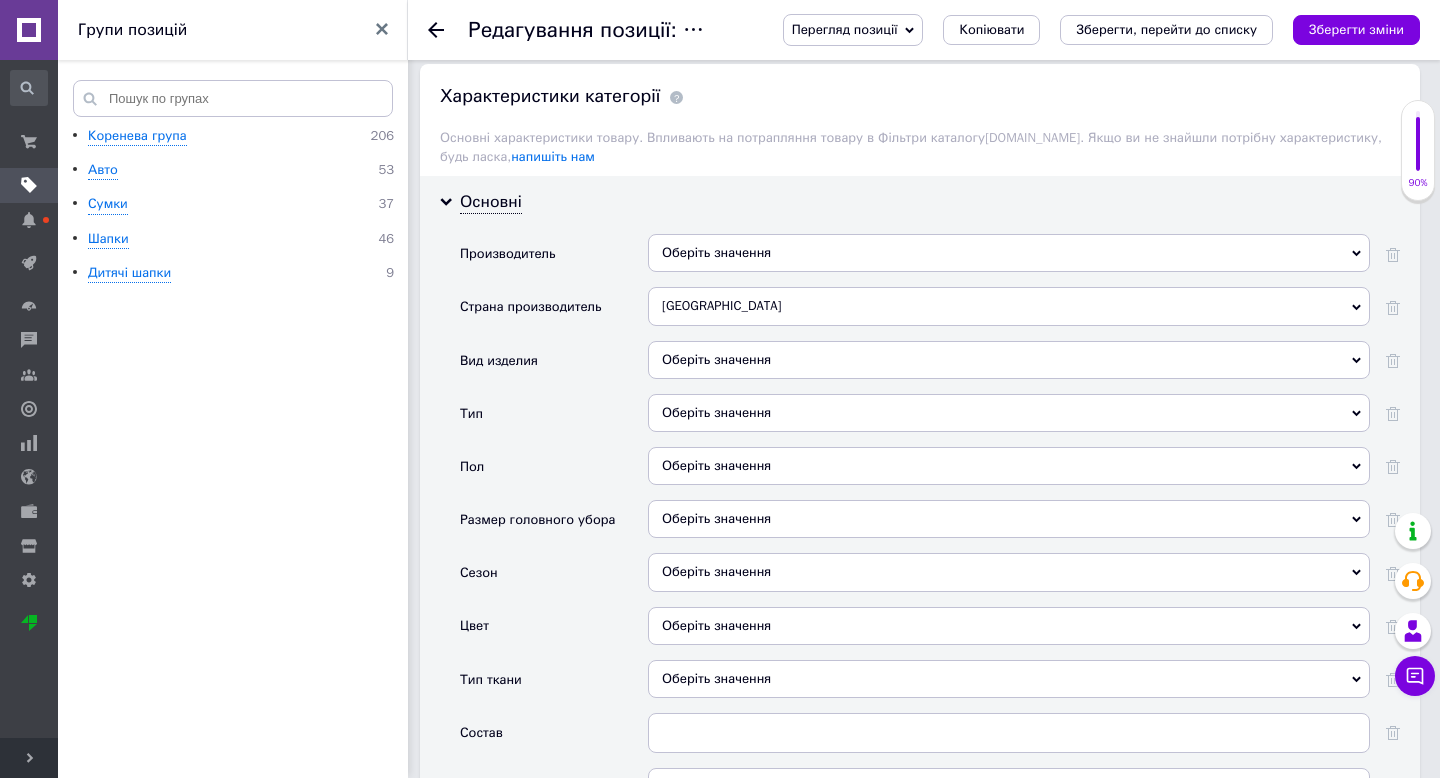 click on "Оберіть значення" at bounding box center (1009, 360) 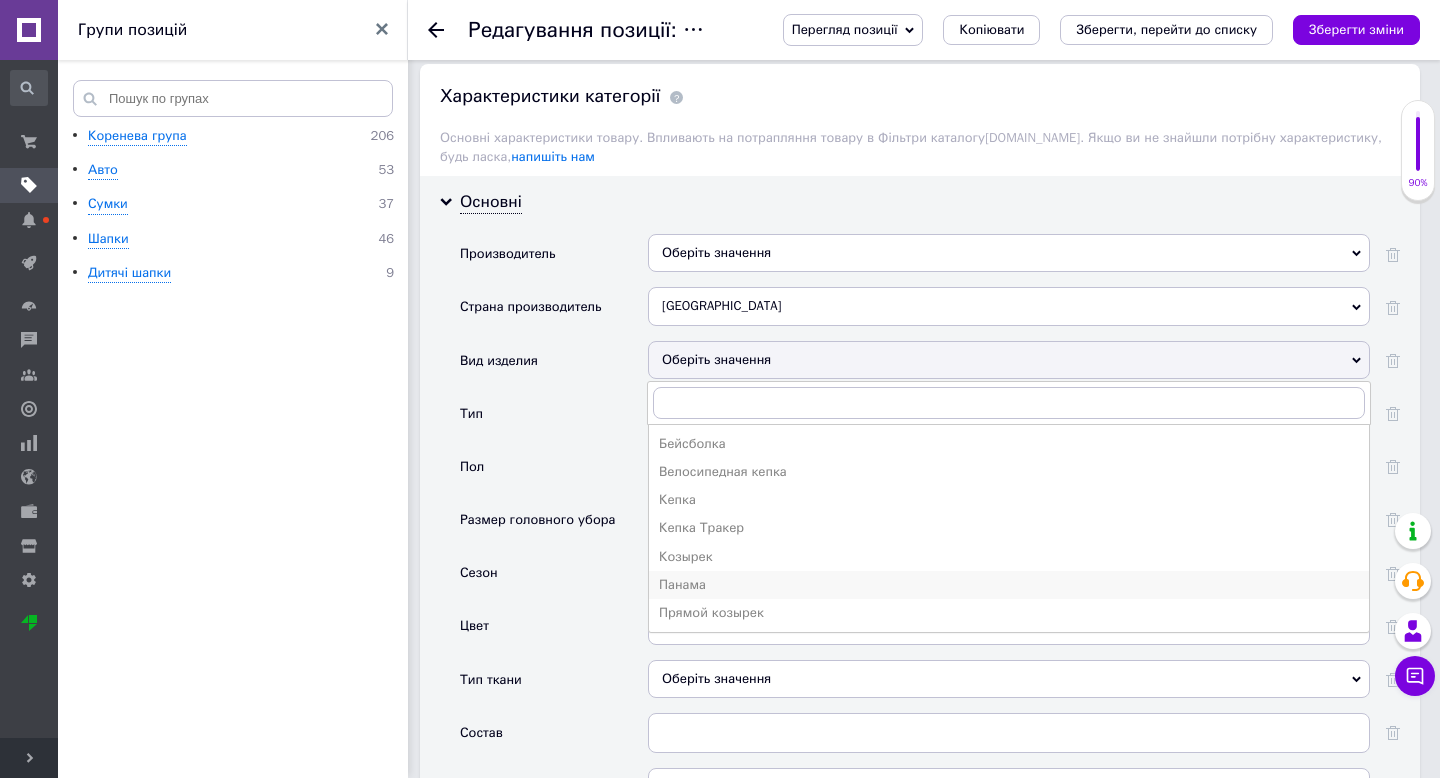 click on "Панама" at bounding box center (1009, 585) 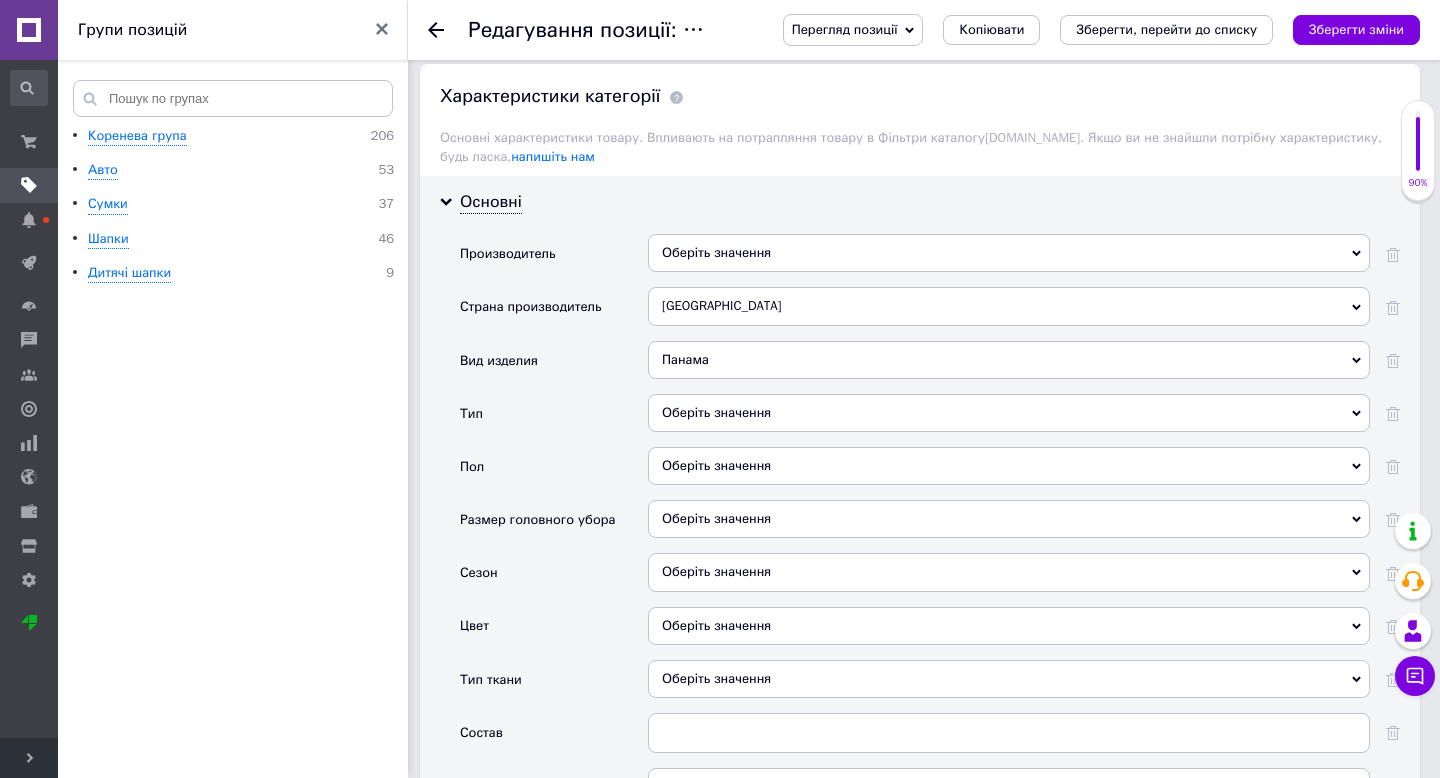 click on "Оберіть значення" at bounding box center [1009, 413] 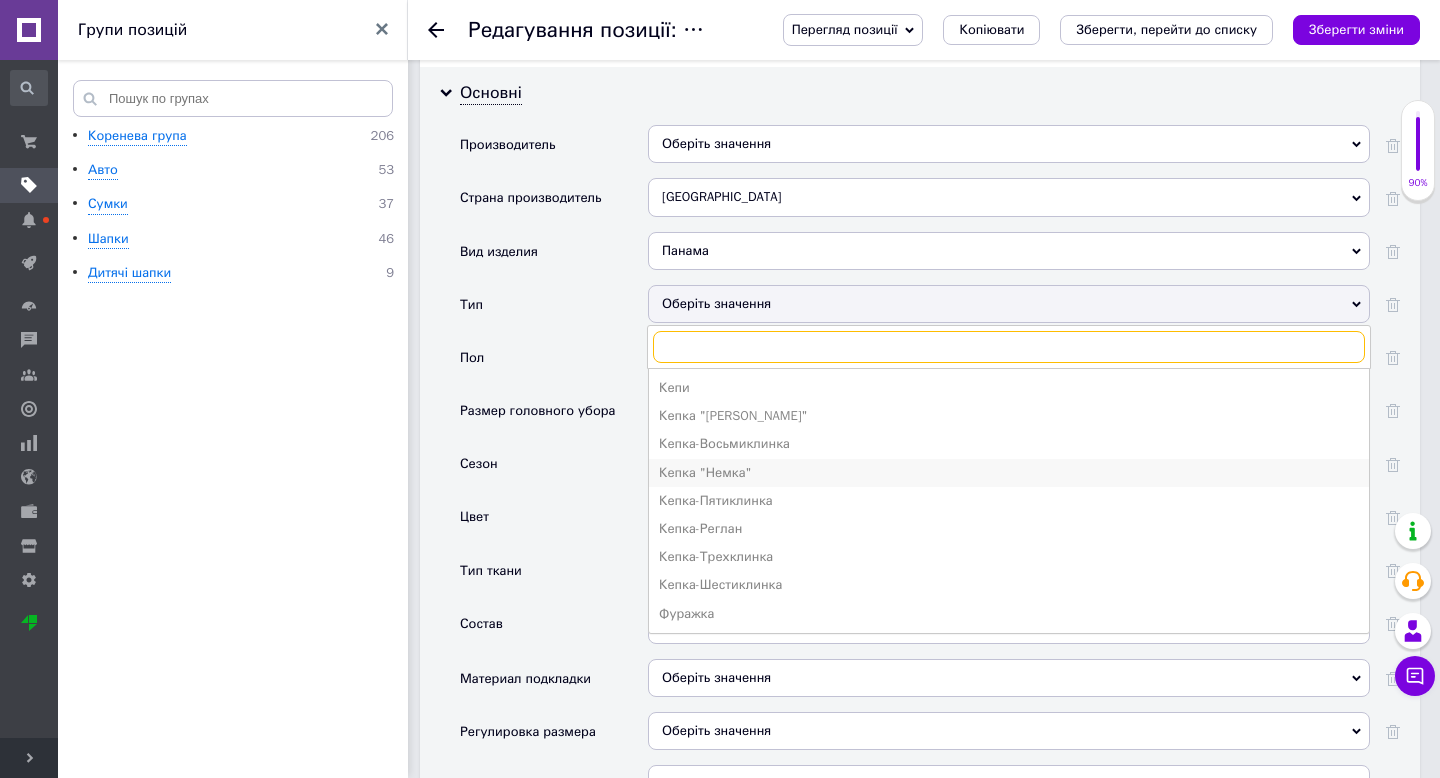 scroll, scrollTop: 1737, scrollLeft: 0, axis: vertical 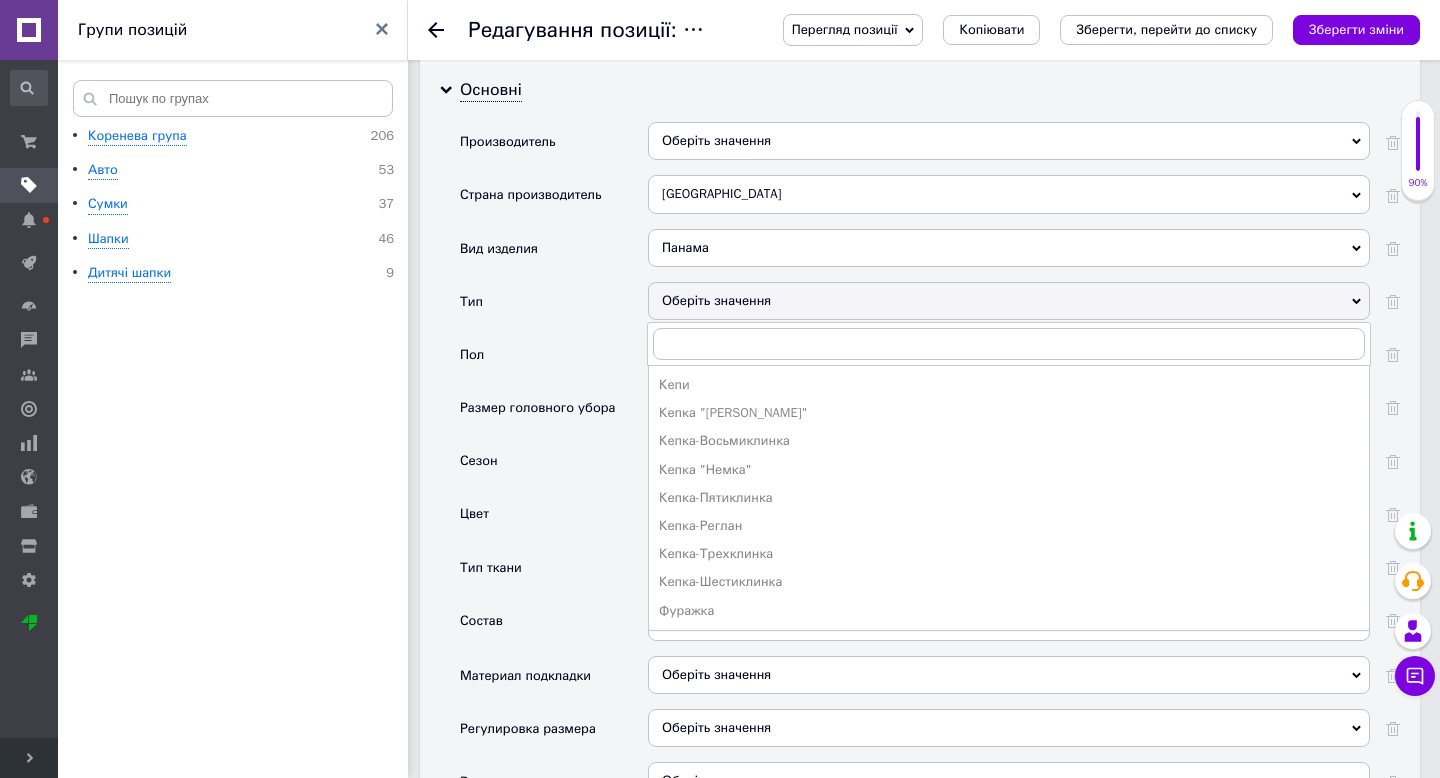 click on "Размер головного убора" at bounding box center (537, 408) 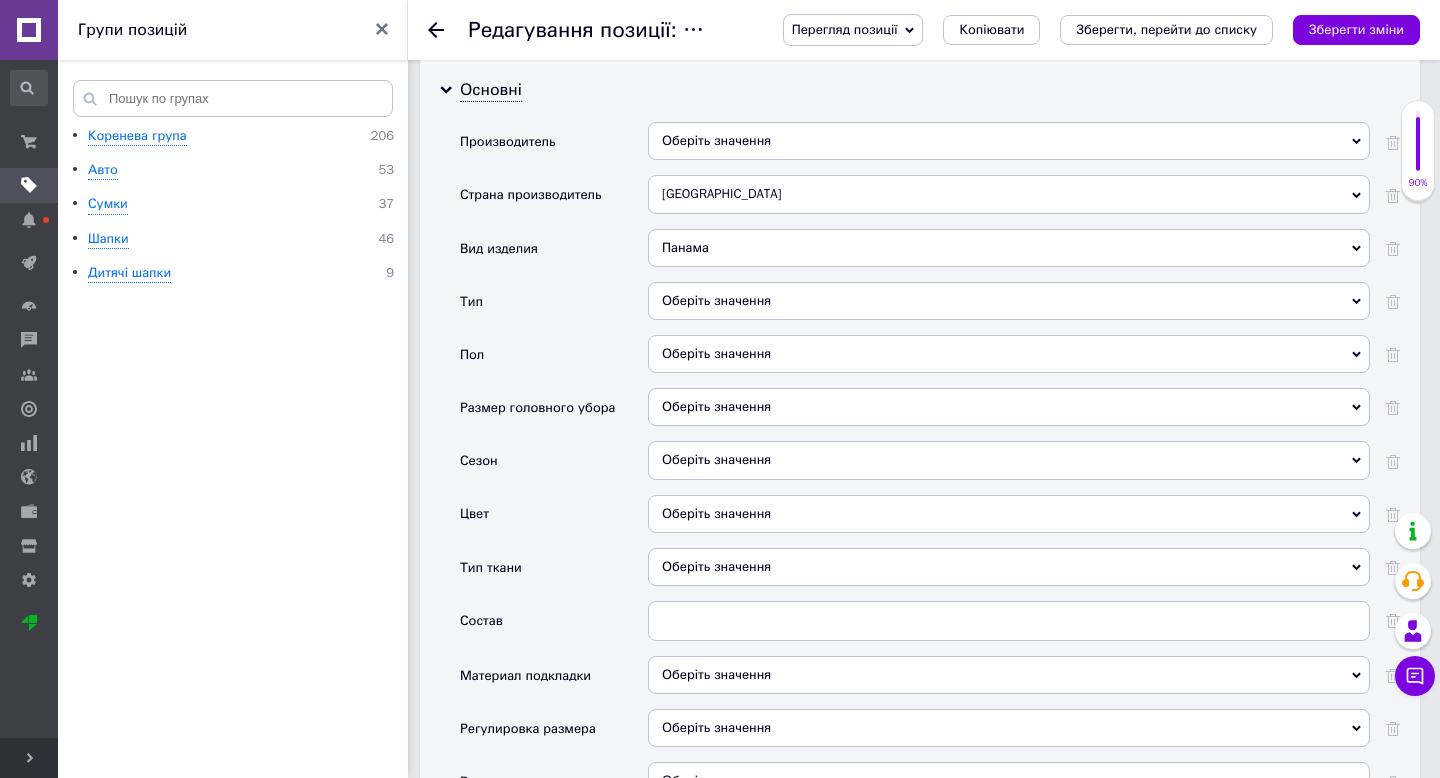 click on "Оберіть значення" at bounding box center [1009, 407] 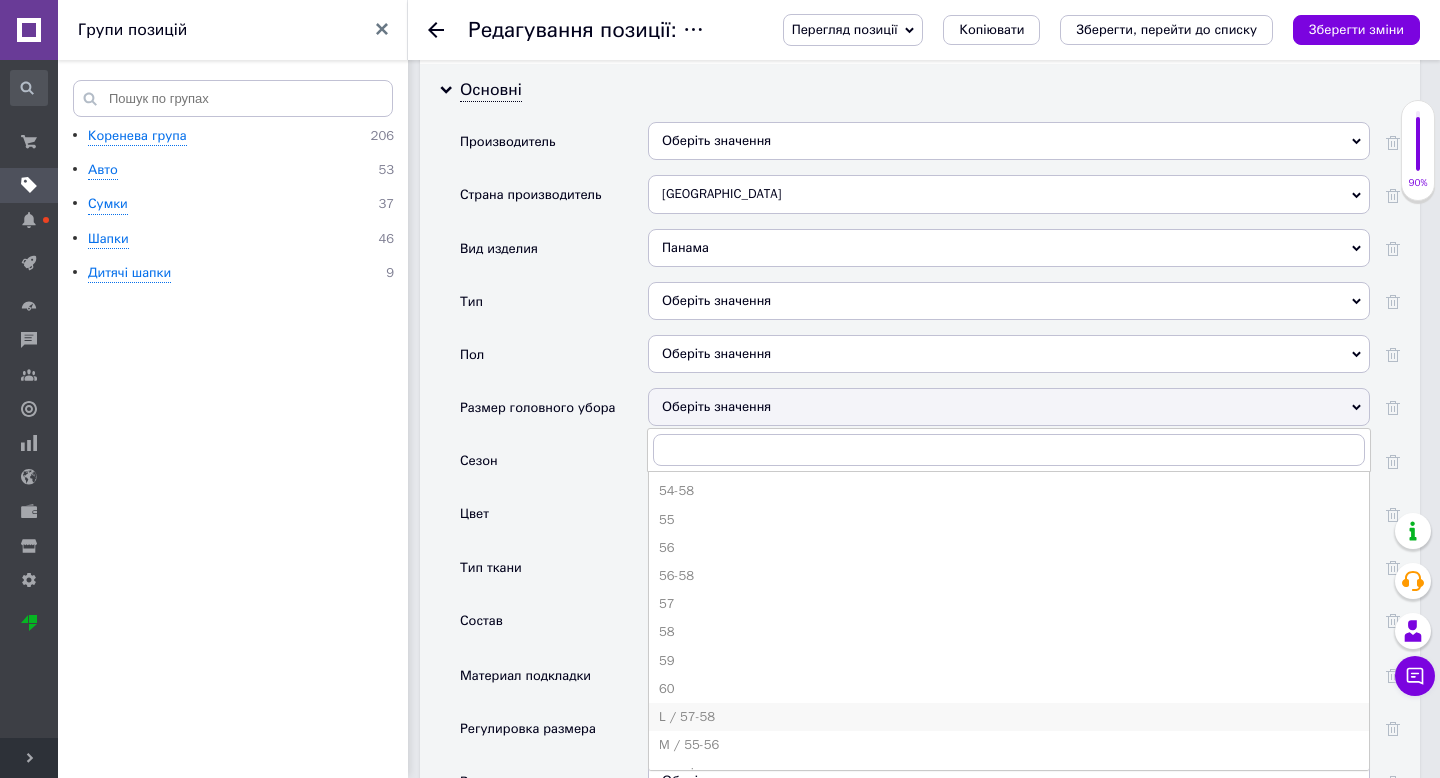 click on "L / 57-58" at bounding box center [1009, 717] 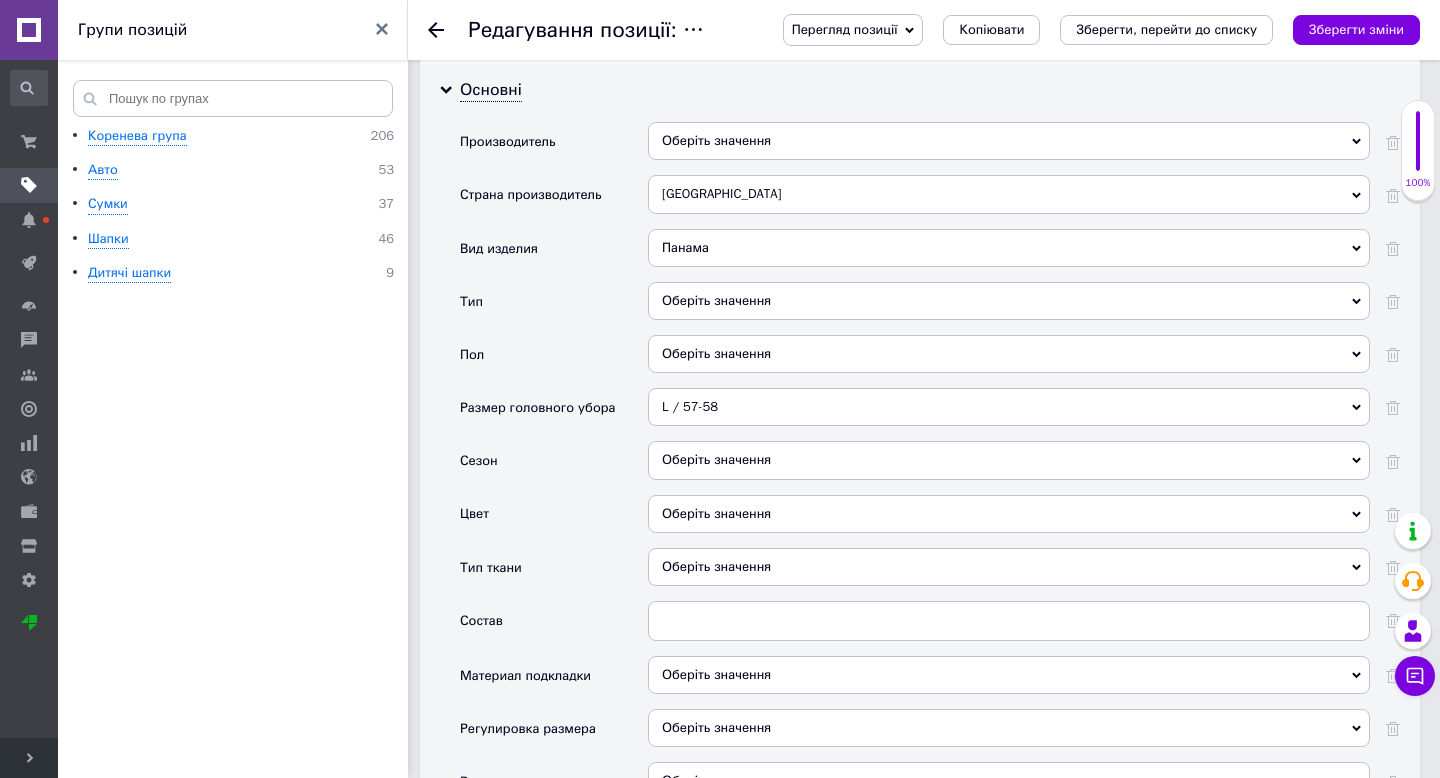 click on "Оберіть значення" at bounding box center (1009, 460) 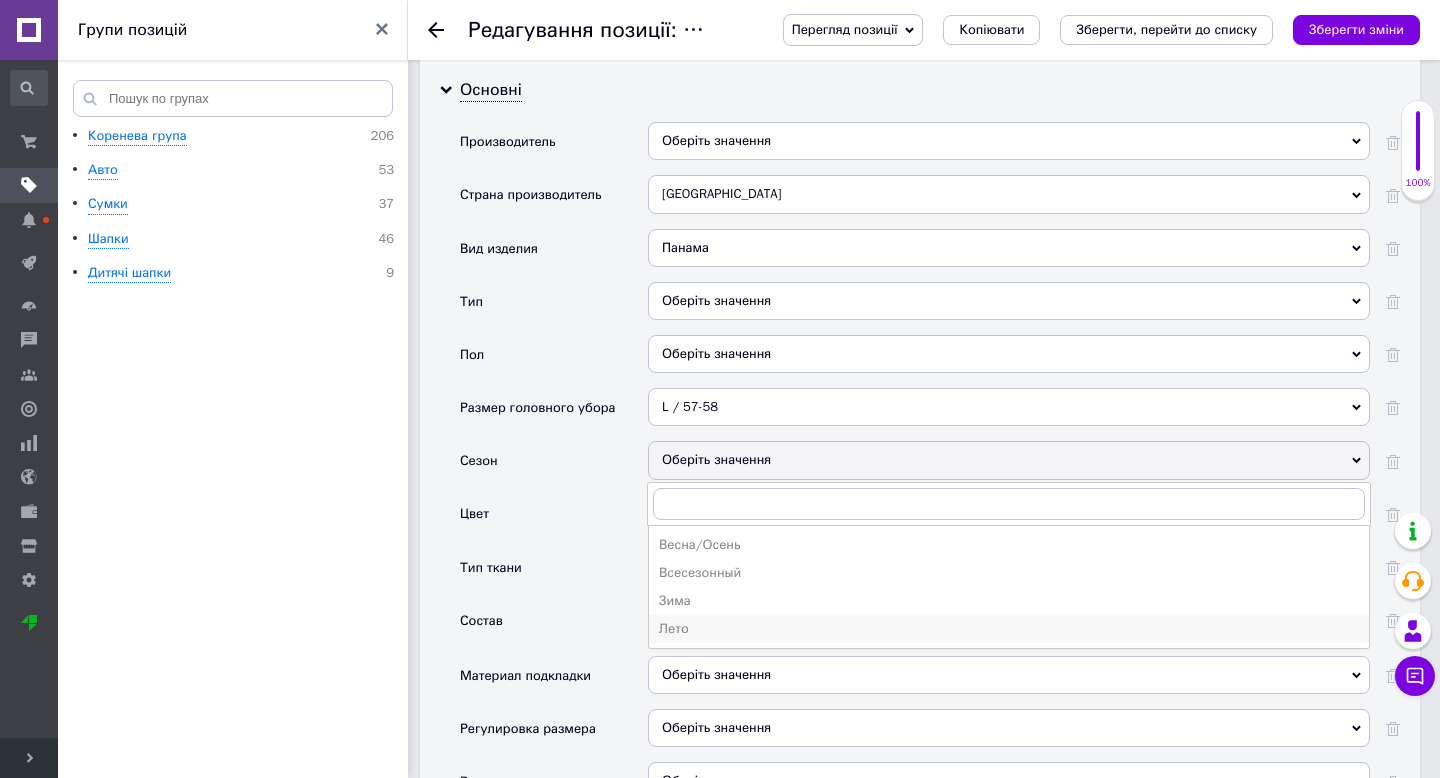 click on "Лето" at bounding box center [1009, 629] 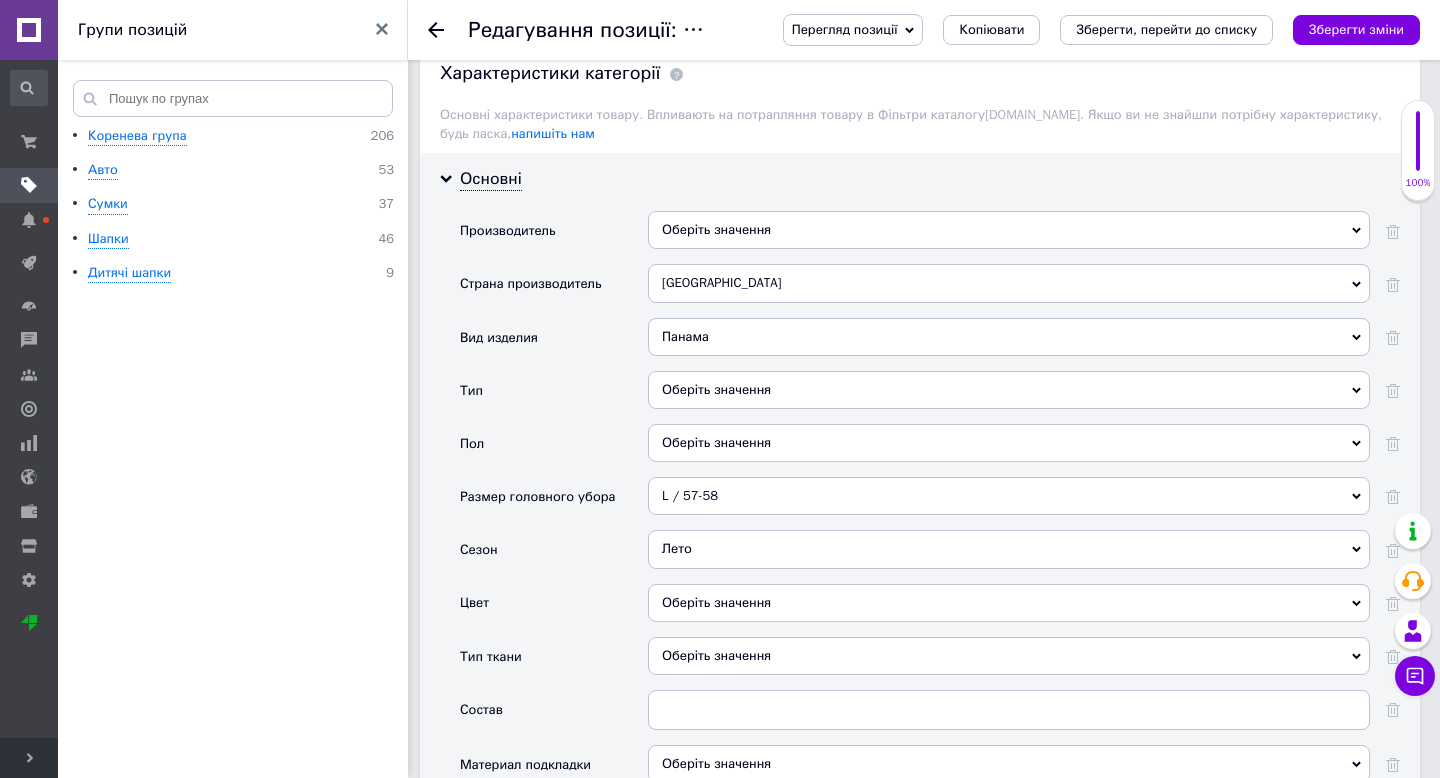 scroll, scrollTop: 1666, scrollLeft: 0, axis: vertical 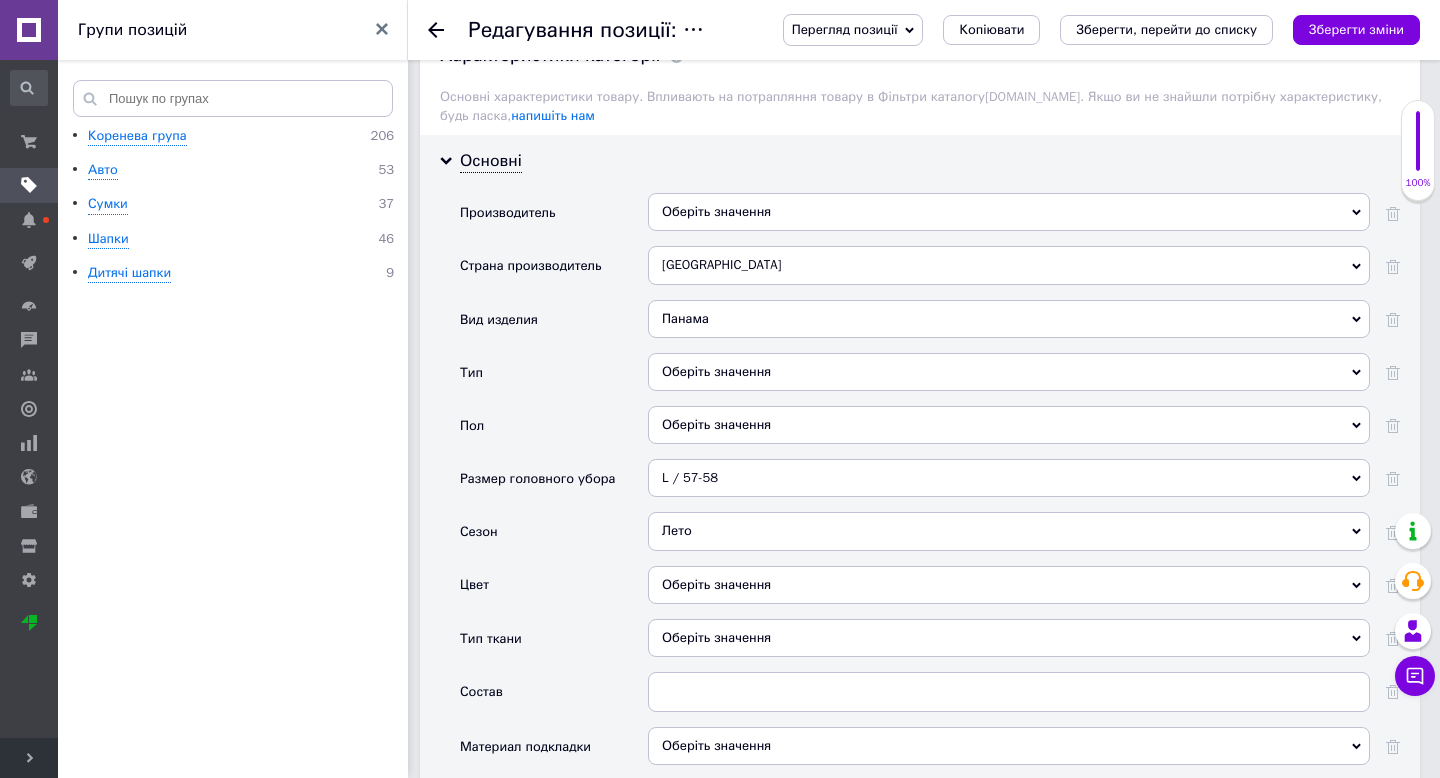 click on "Панама" at bounding box center (1009, 319) 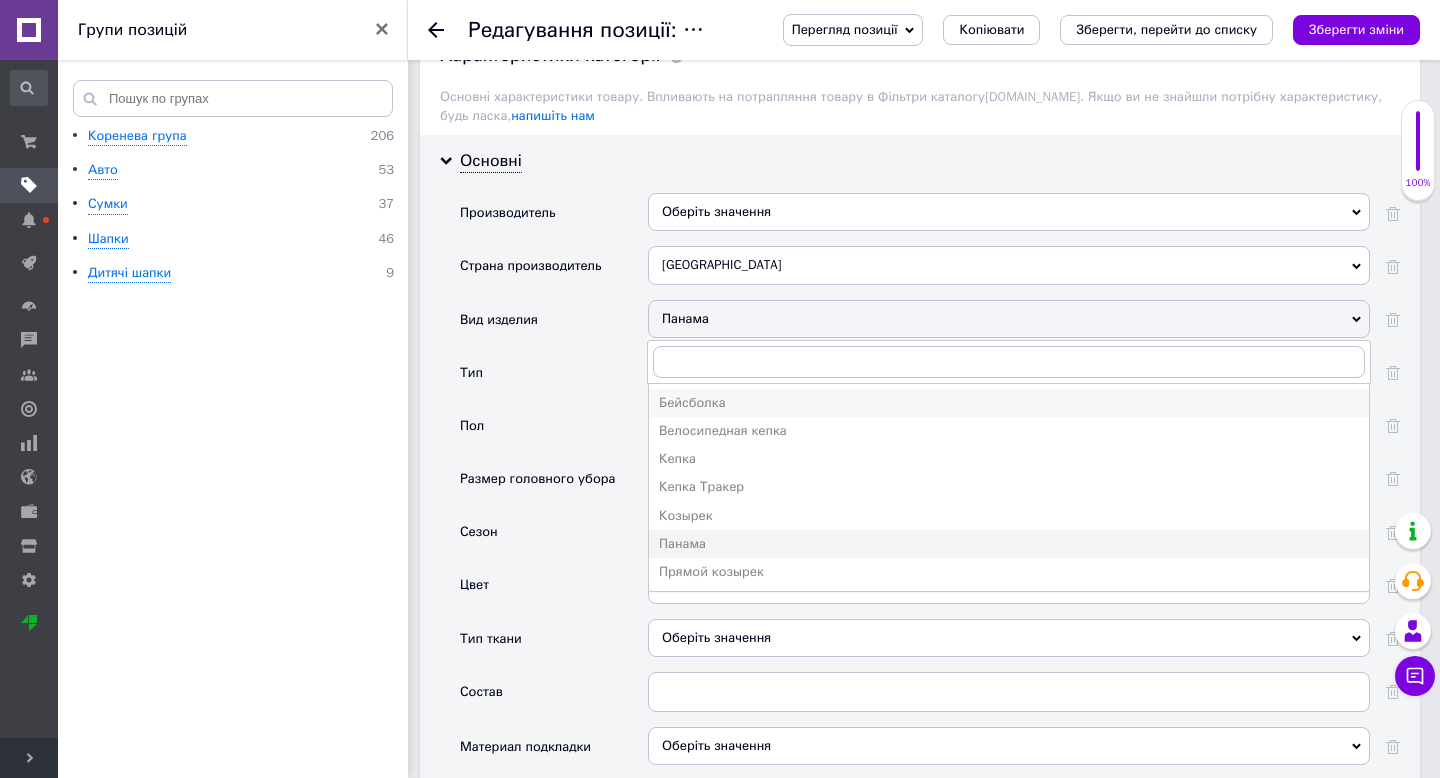 click on "Бейсболка" at bounding box center (1009, 403) 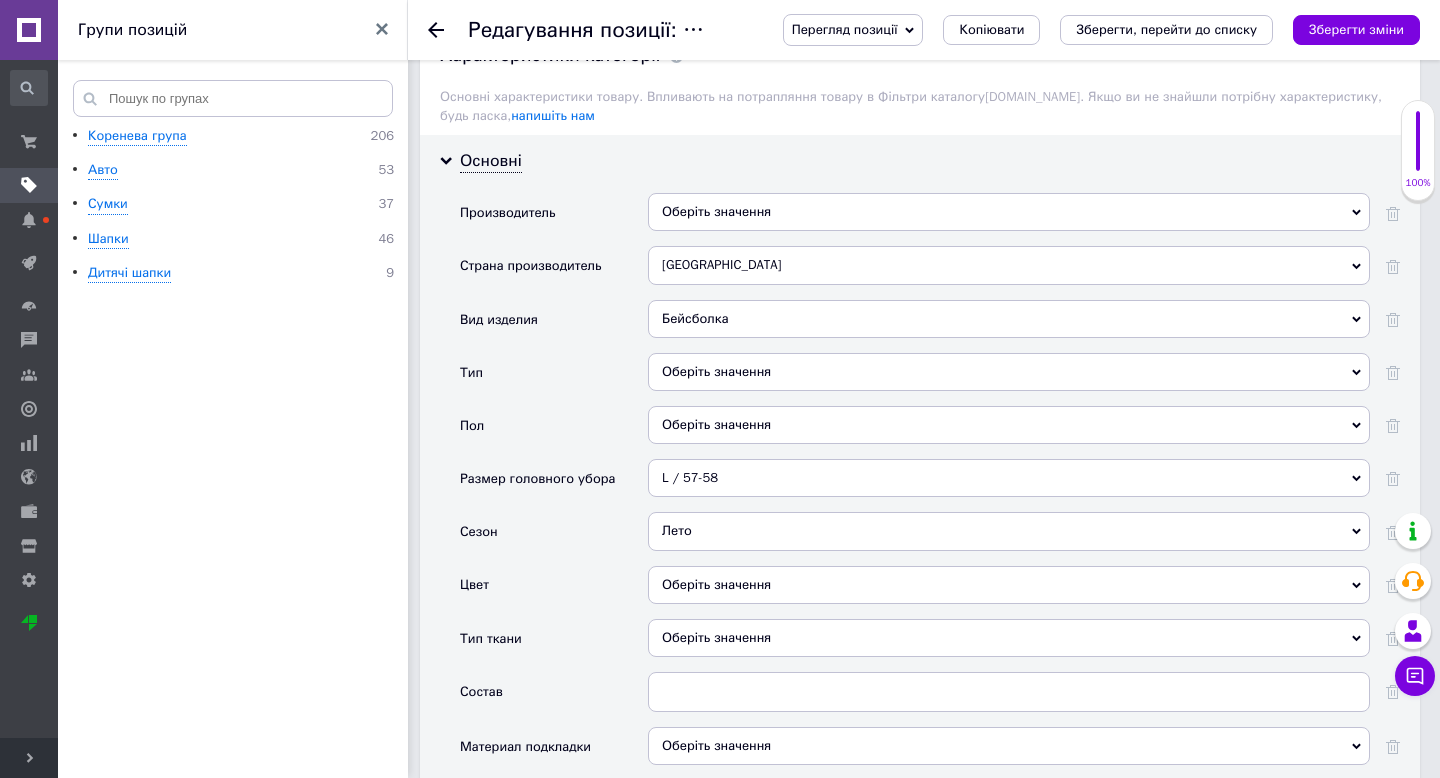 click on "Оберіть значення" at bounding box center (1009, 372) 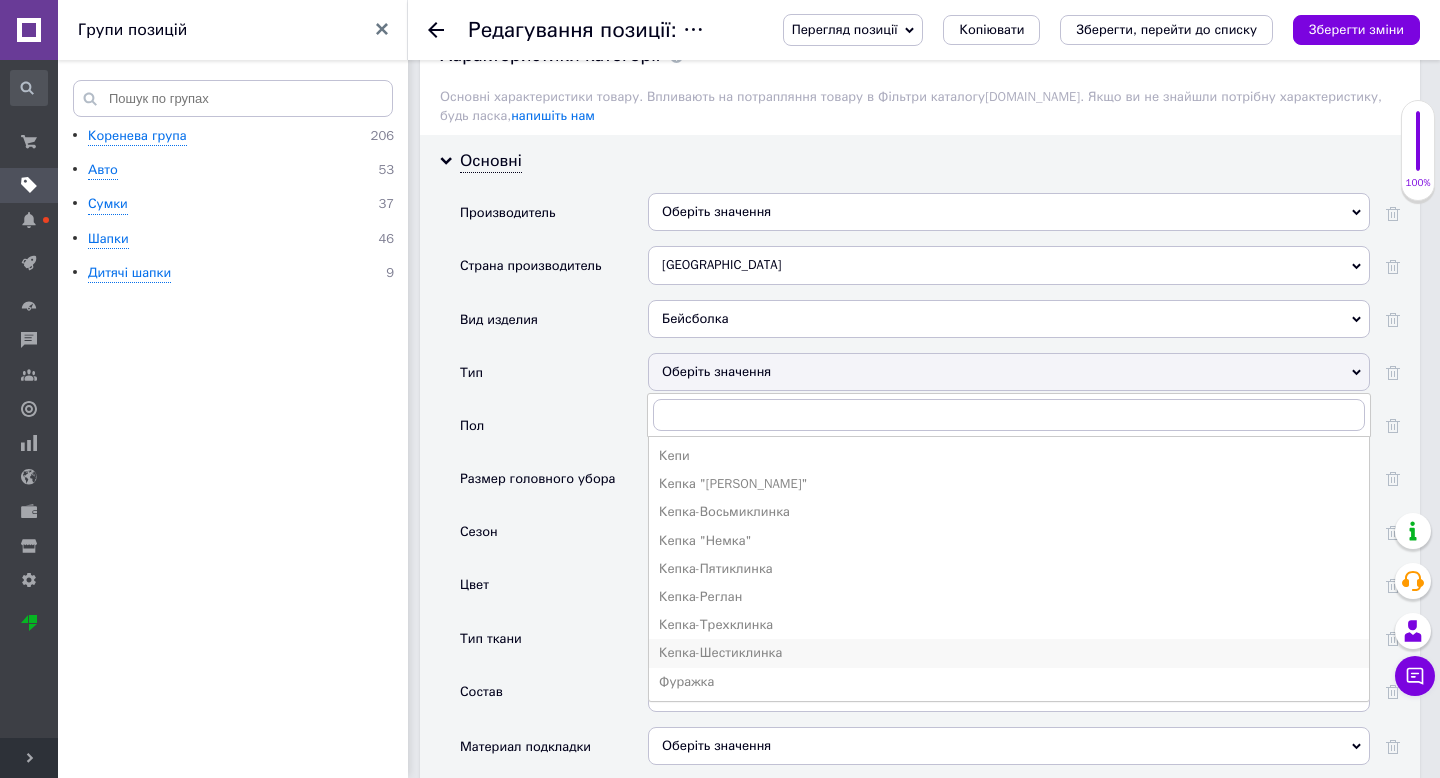 click on "Кепка-Шестиклинка" at bounding box center (1009, 653) 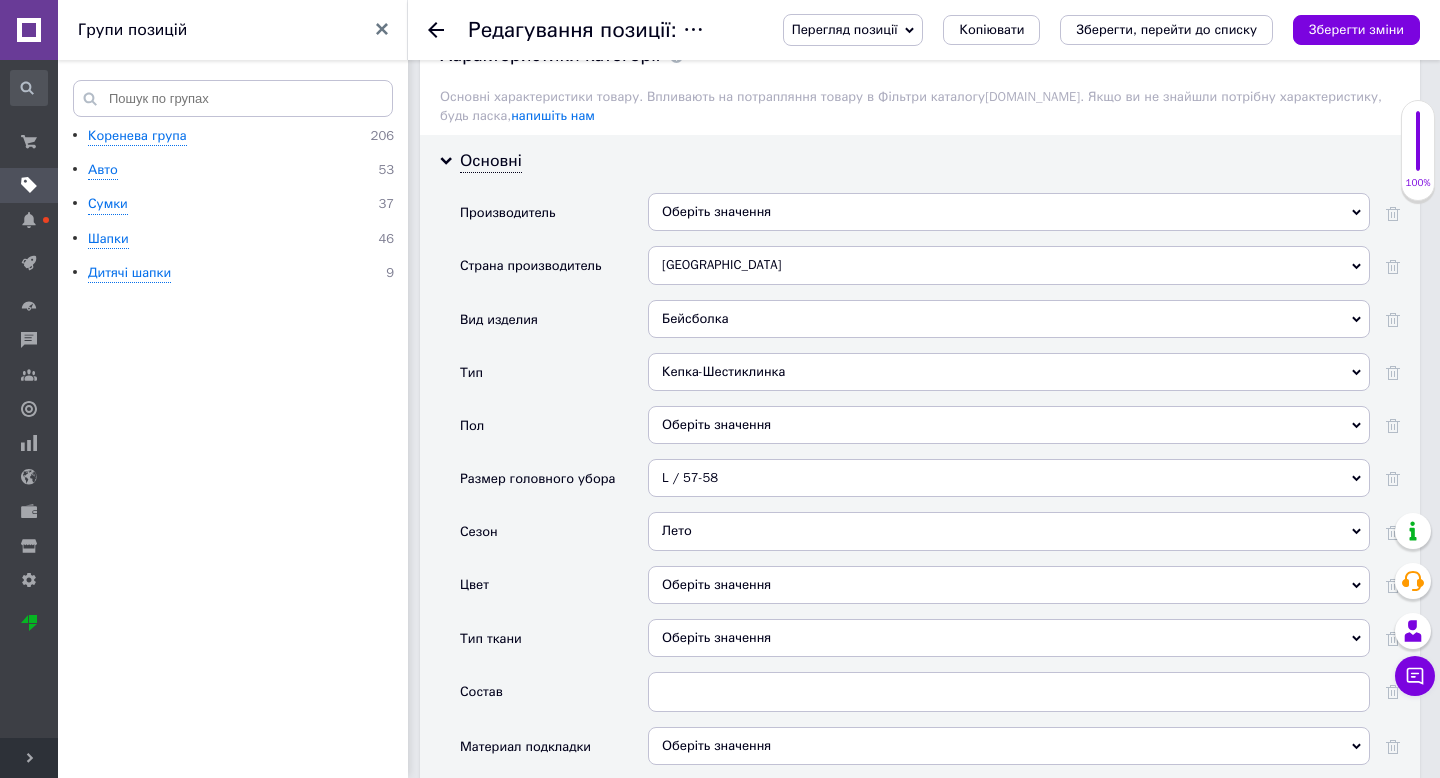 click on "Оберіть значення" at bounding box center [1009, 425] 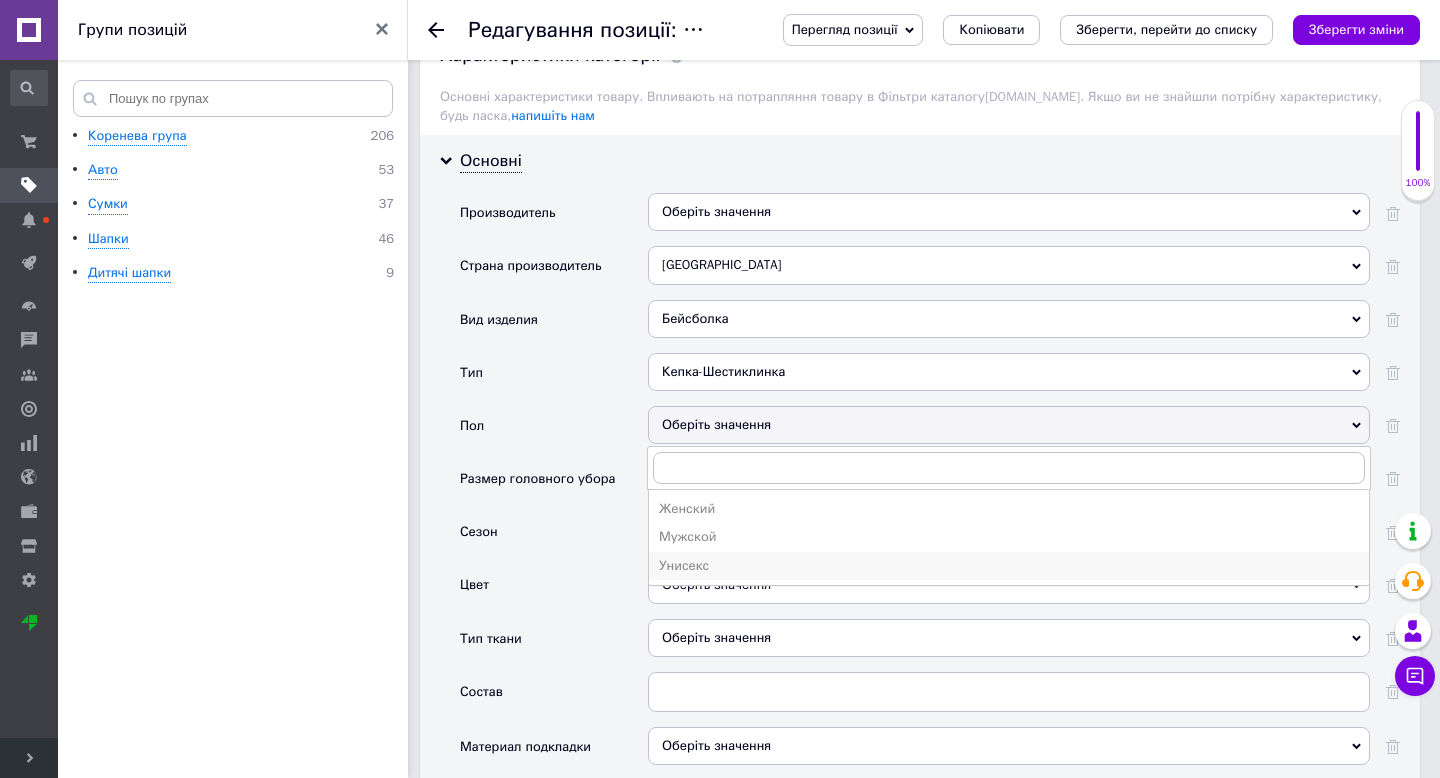 click on "Унисекс" at bounding box center (1009, 566) 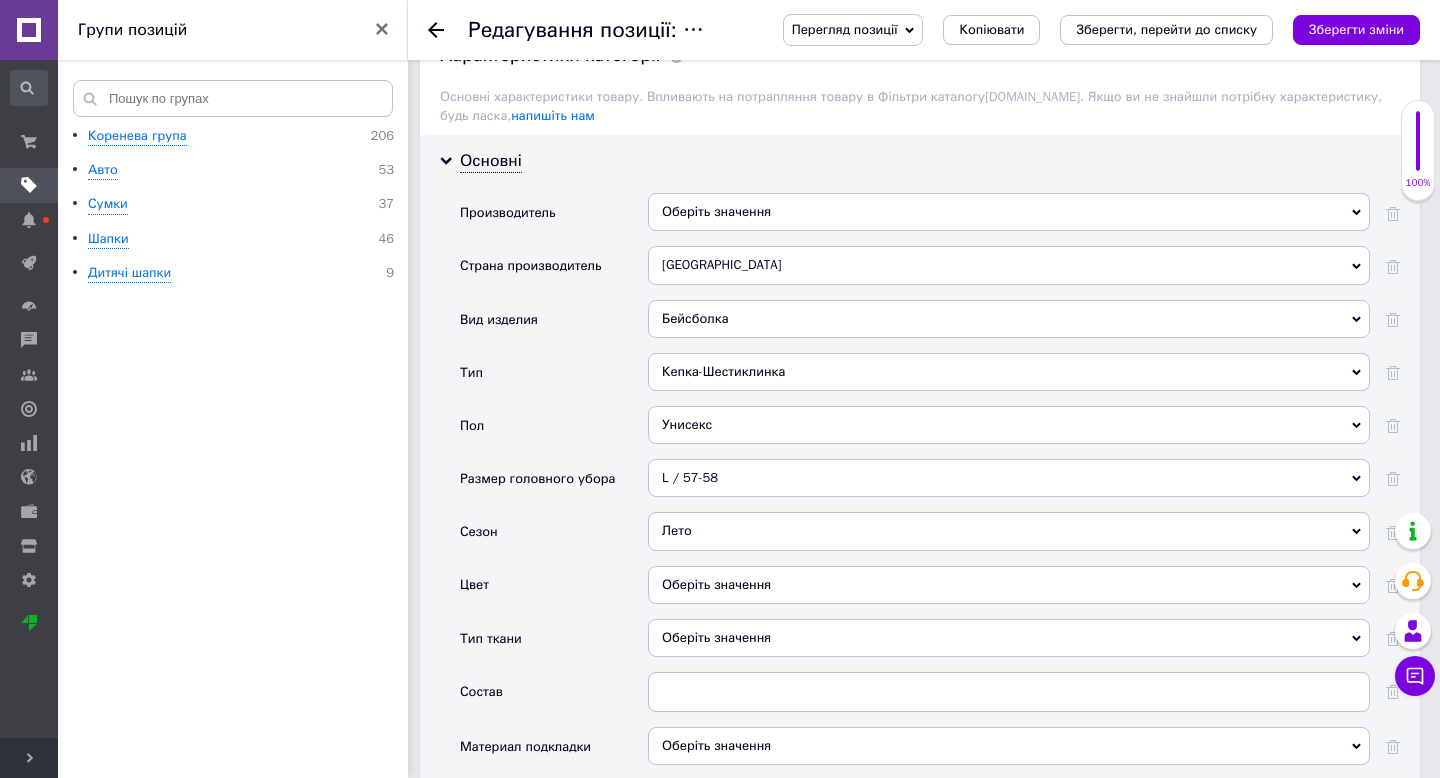 click on "Лето" at bounding box center [1009, 531] 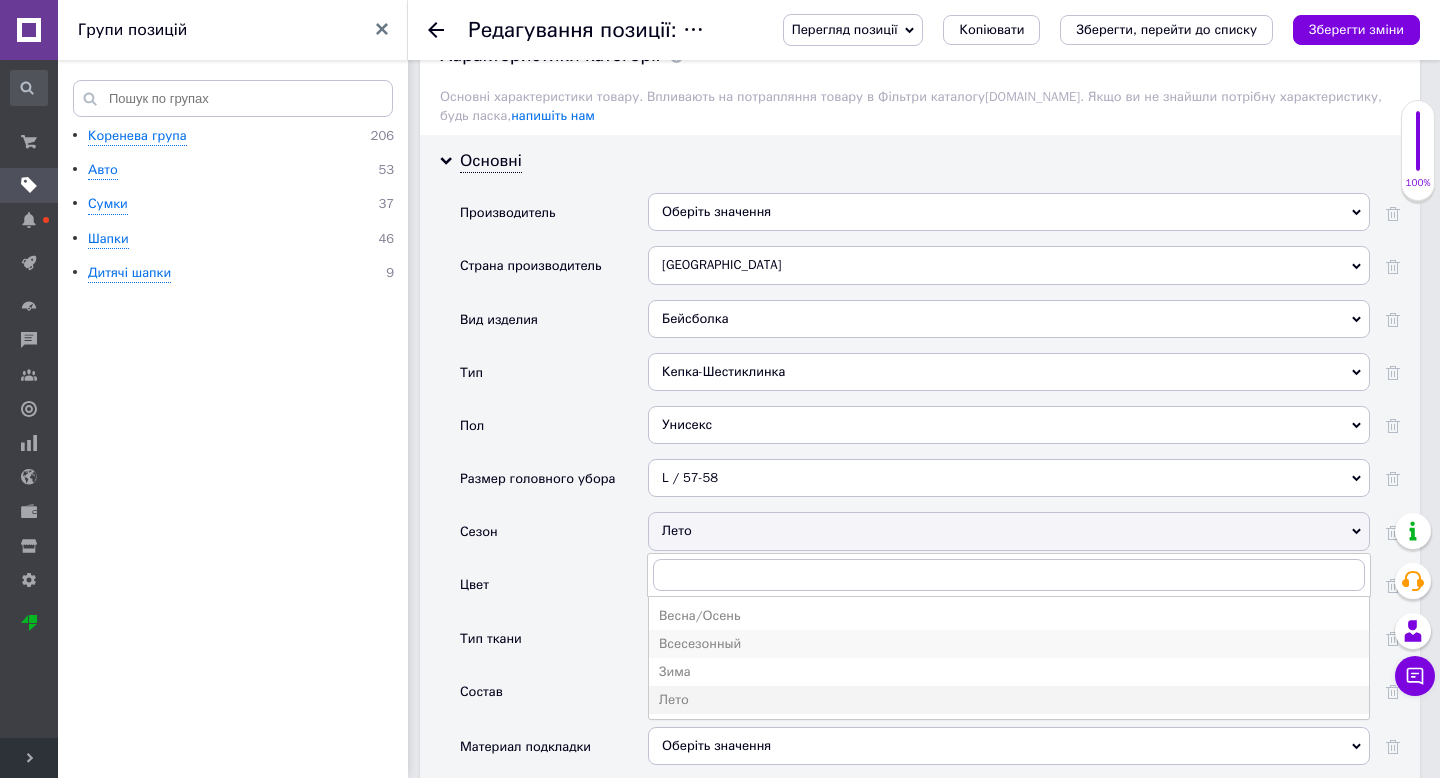 click on "Всесезонный" at bounding box center (1009, 644) 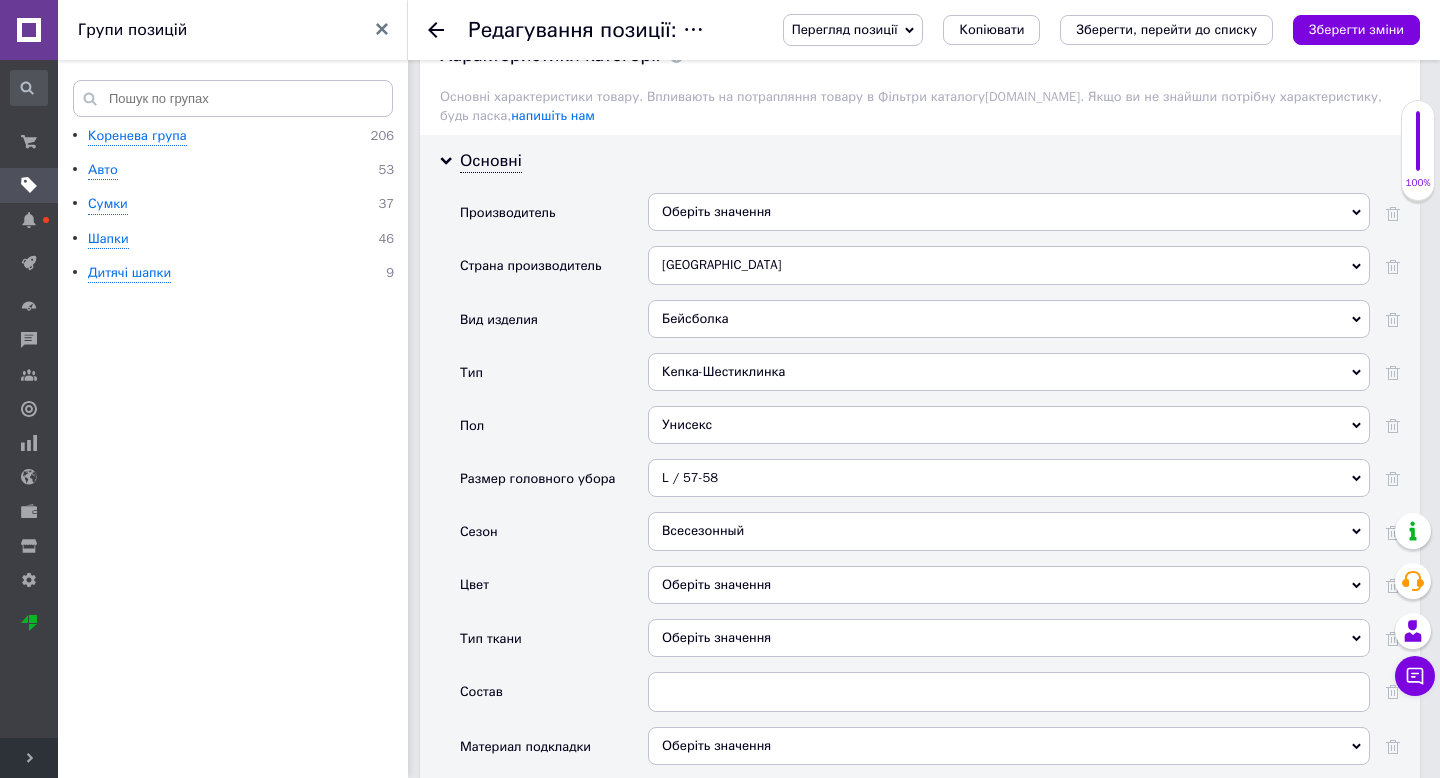 click on "Оберіть значення" at bounding box center (1009, 585) 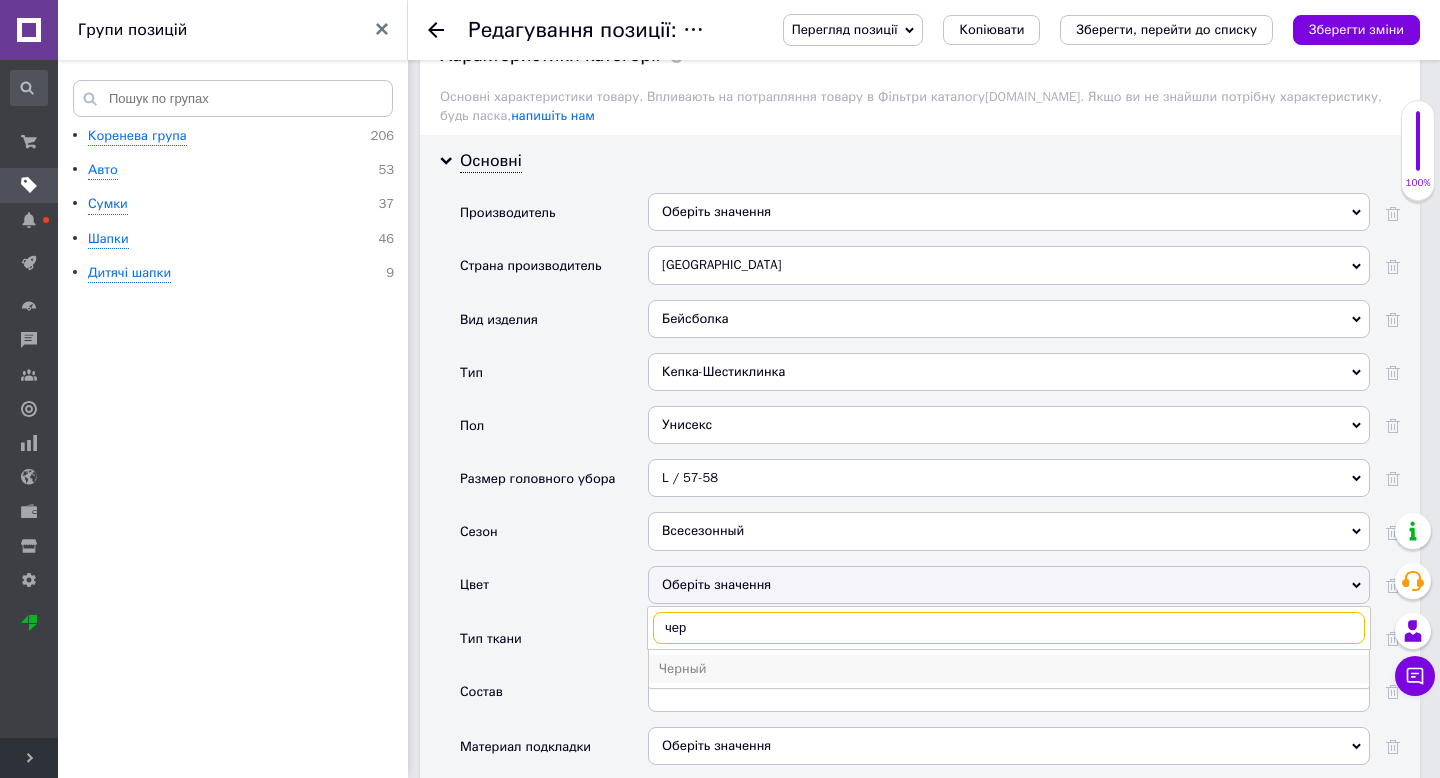 type on "чер" 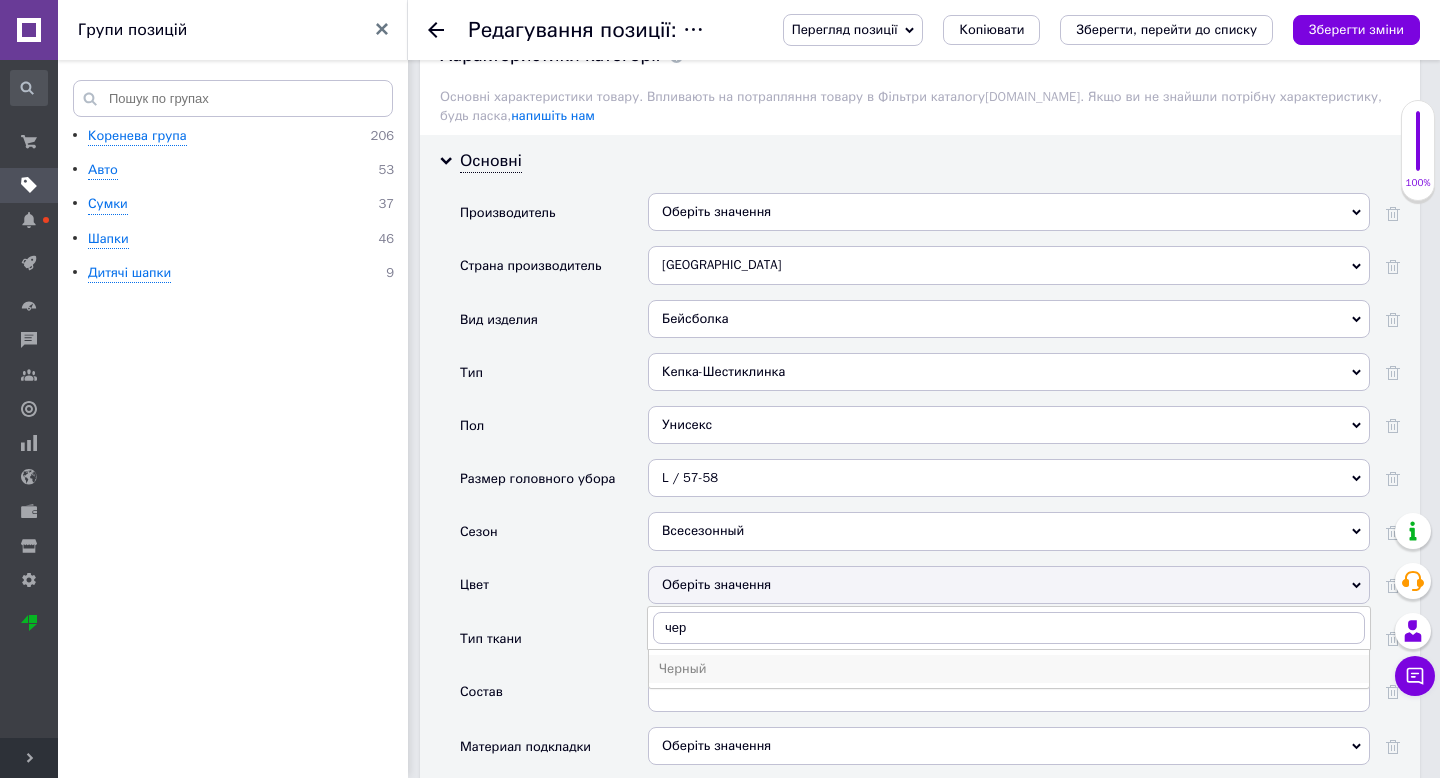 click on "Черный" at bounding box center (1009, 669) 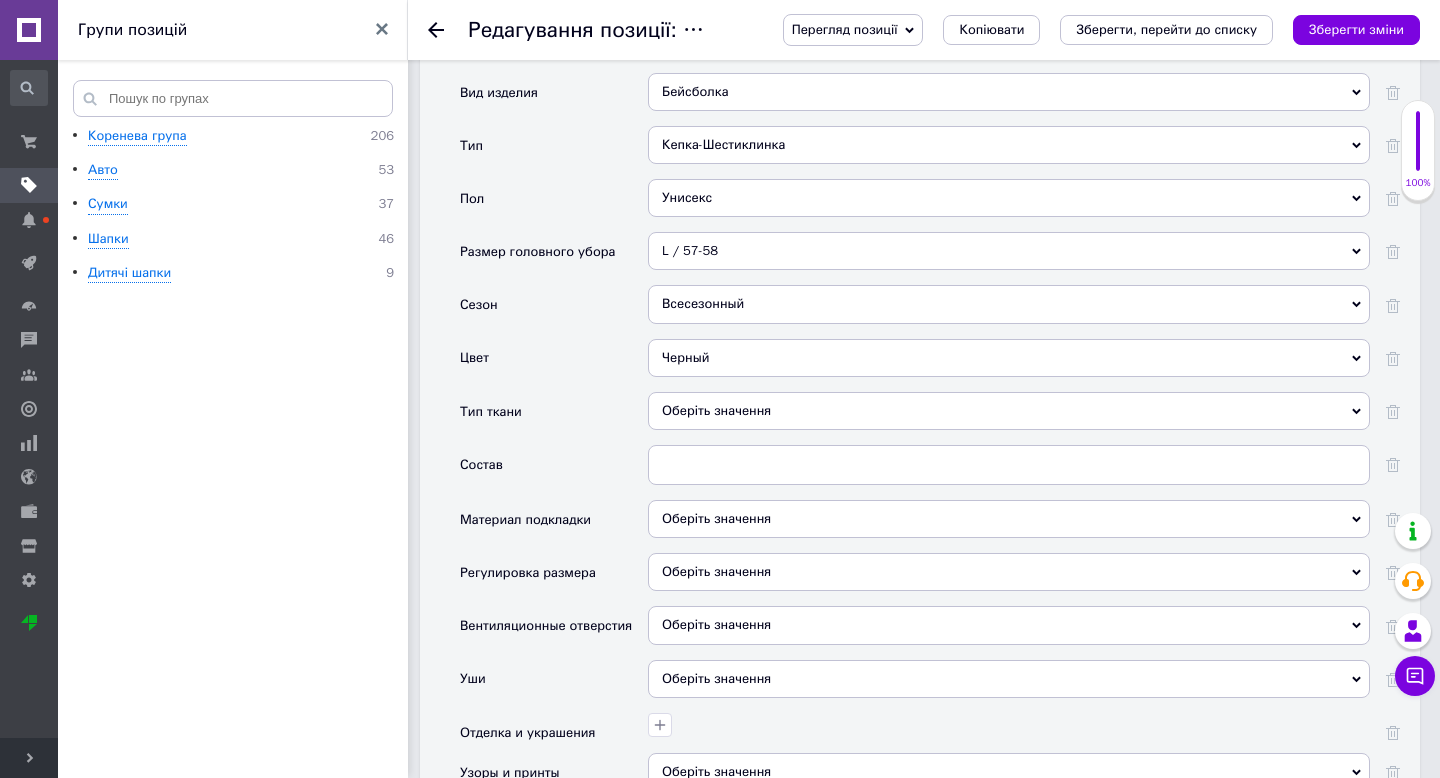 scroll, scrollTop: 1914, scrollLeft: 0, axis: vertical 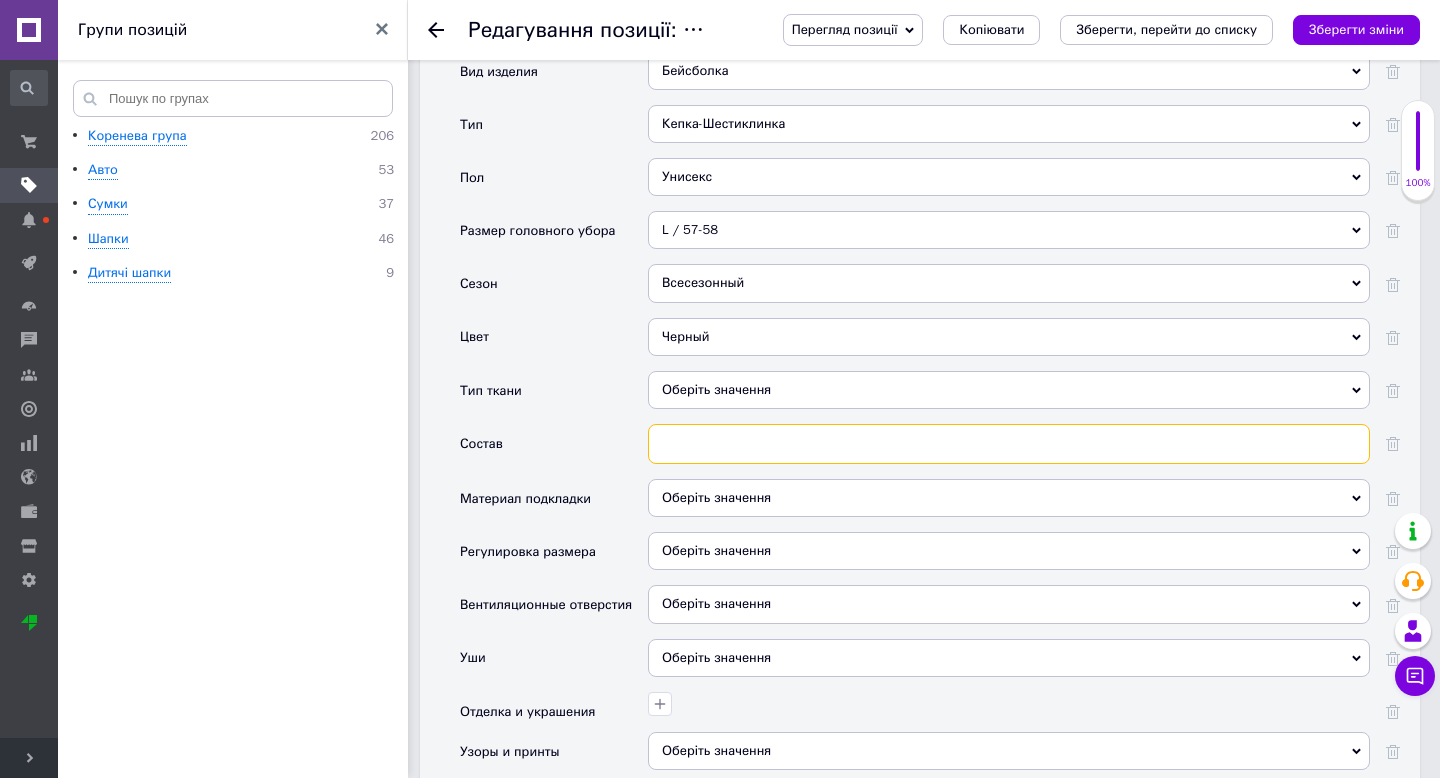click at bounding box center [1009, 444] 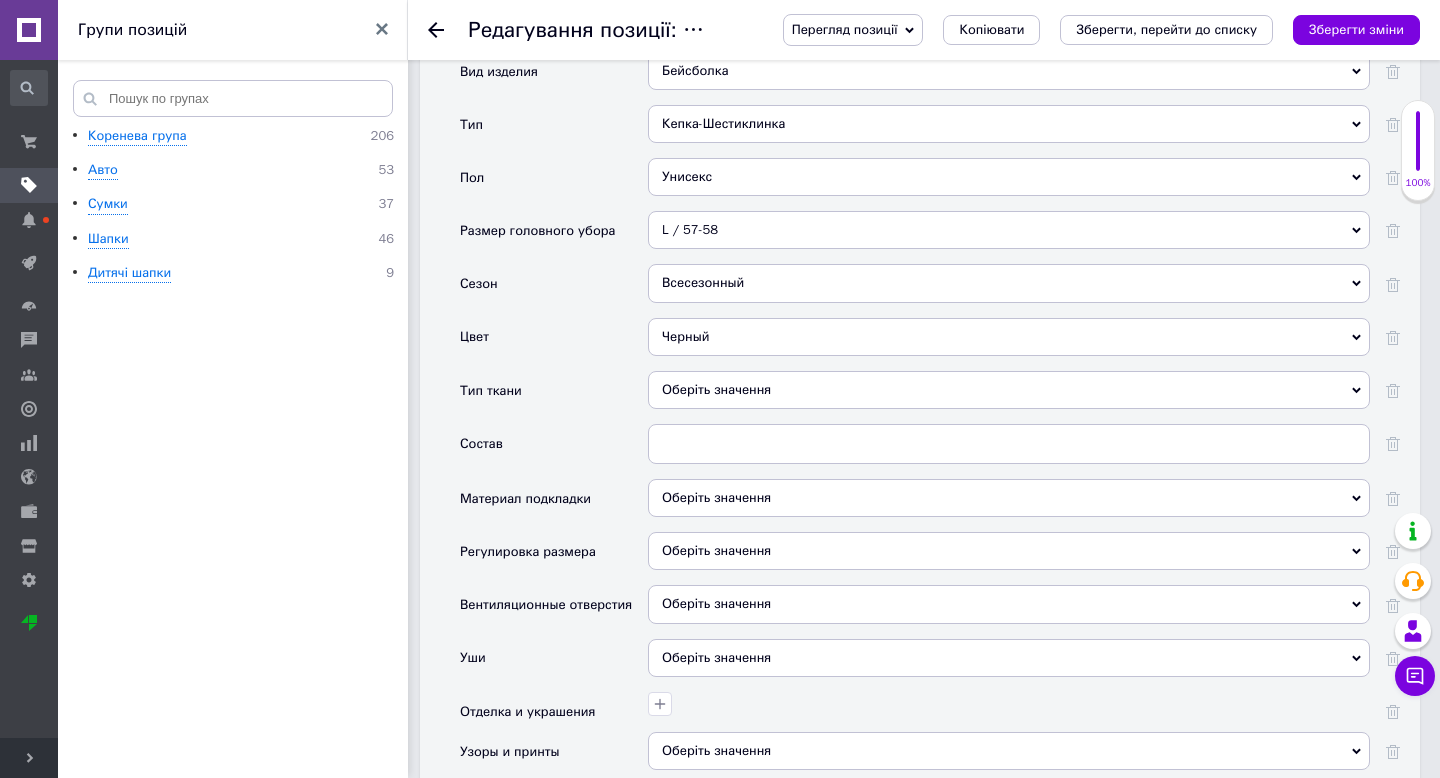 click on "Оберіть значення" at bounding box center [1009, 390] 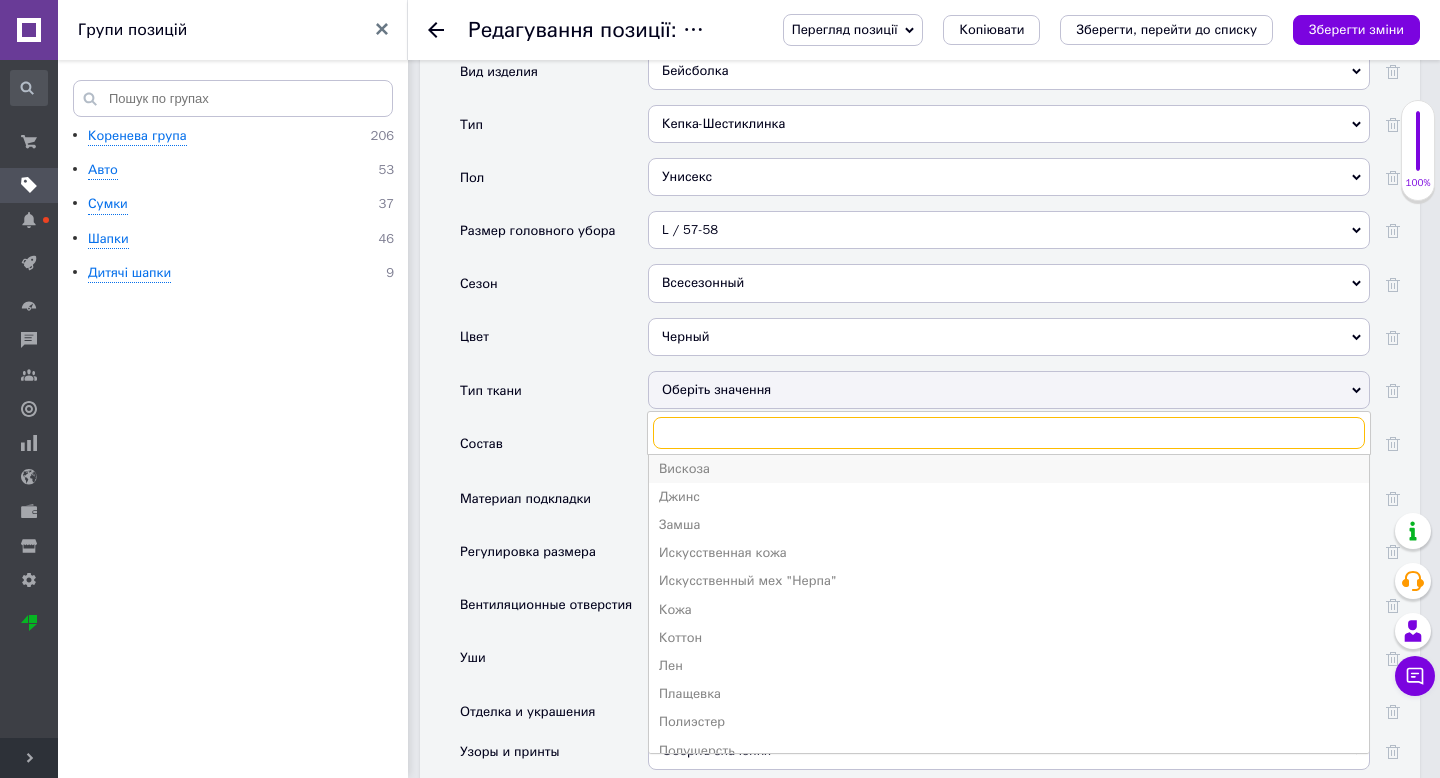 scroll, scrollTop: 121, scrollLeft: 0, axis: vertical 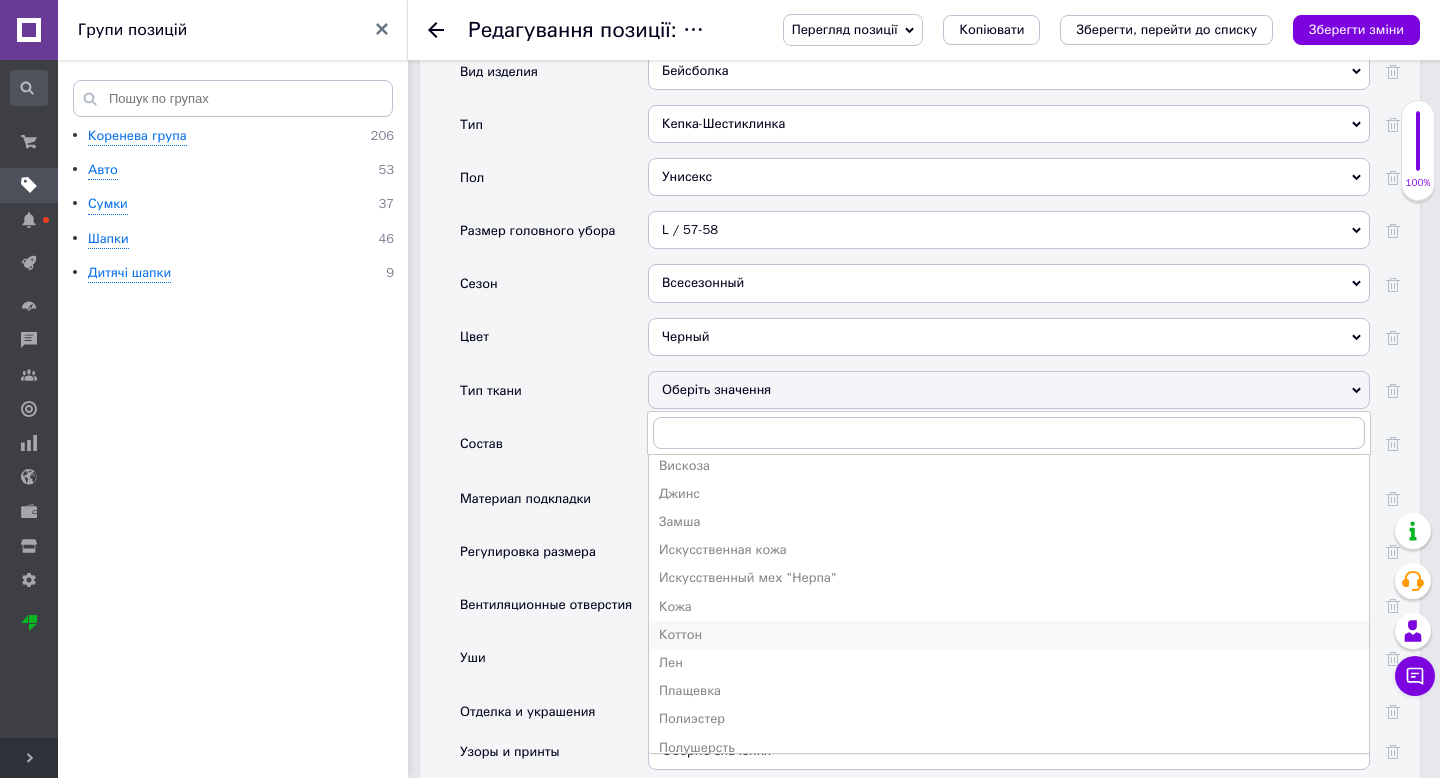 click on "Коттон" at bounding box center [1009, 635] 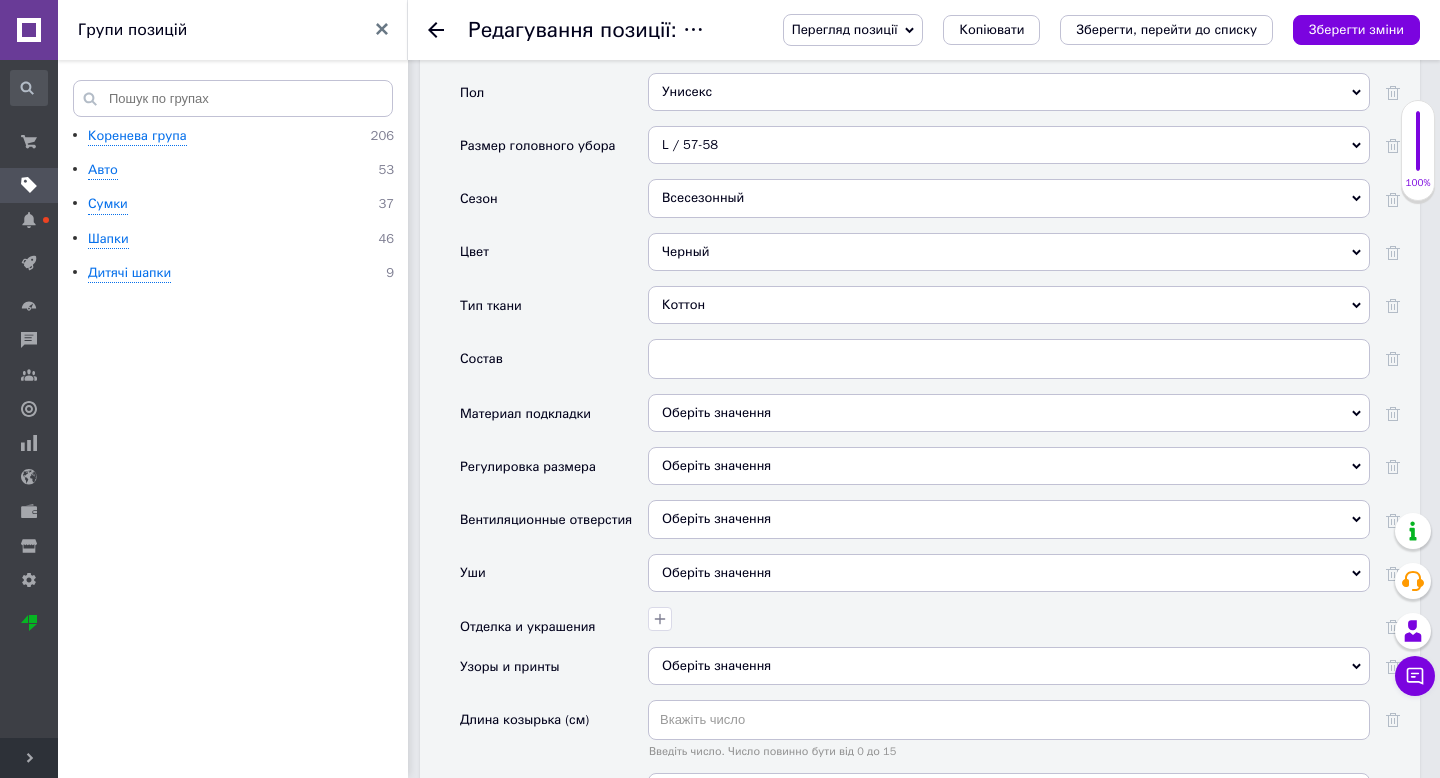 scroll, scrollTop: 2000, scrollLeft: 0, axis: vertical 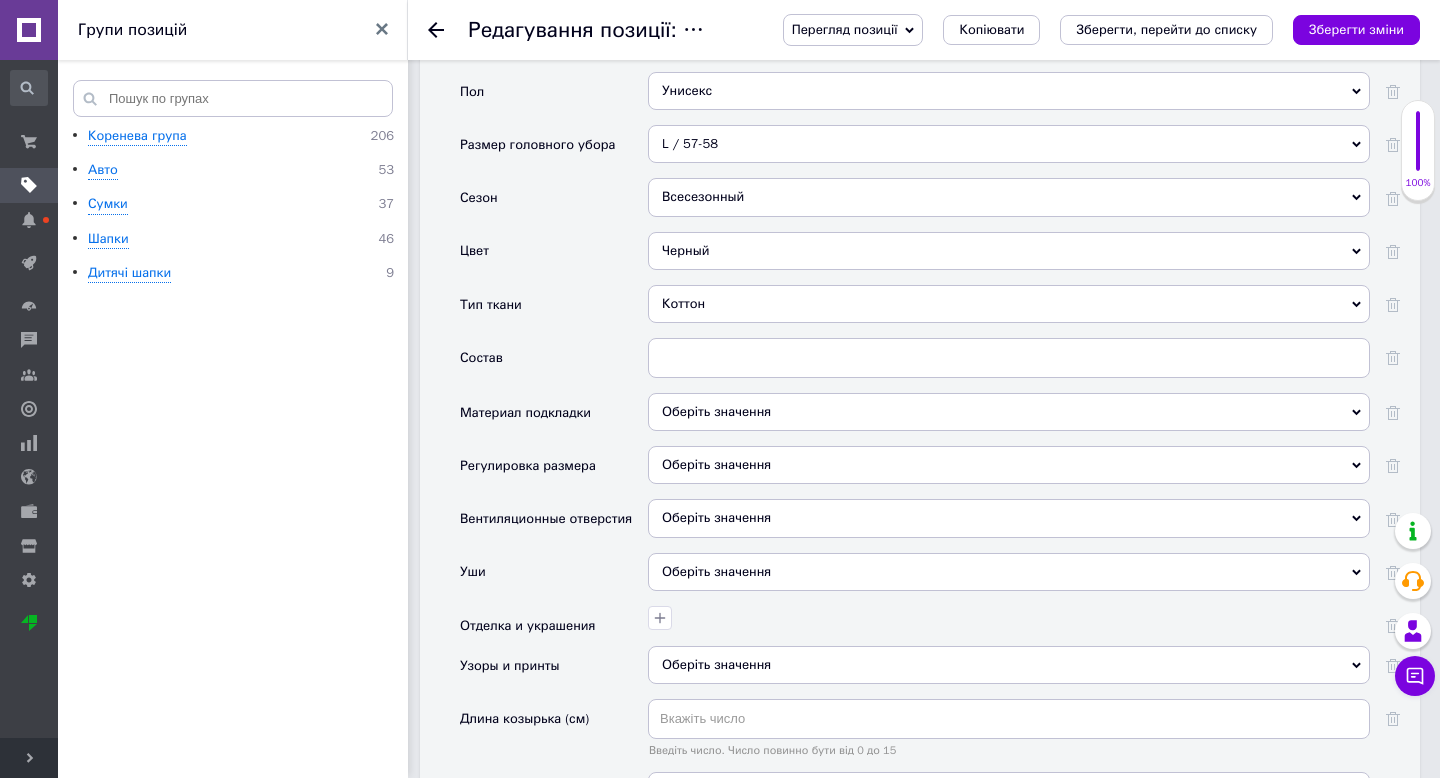 click on "Оберіть значення" at bounding box center (1009, 465) 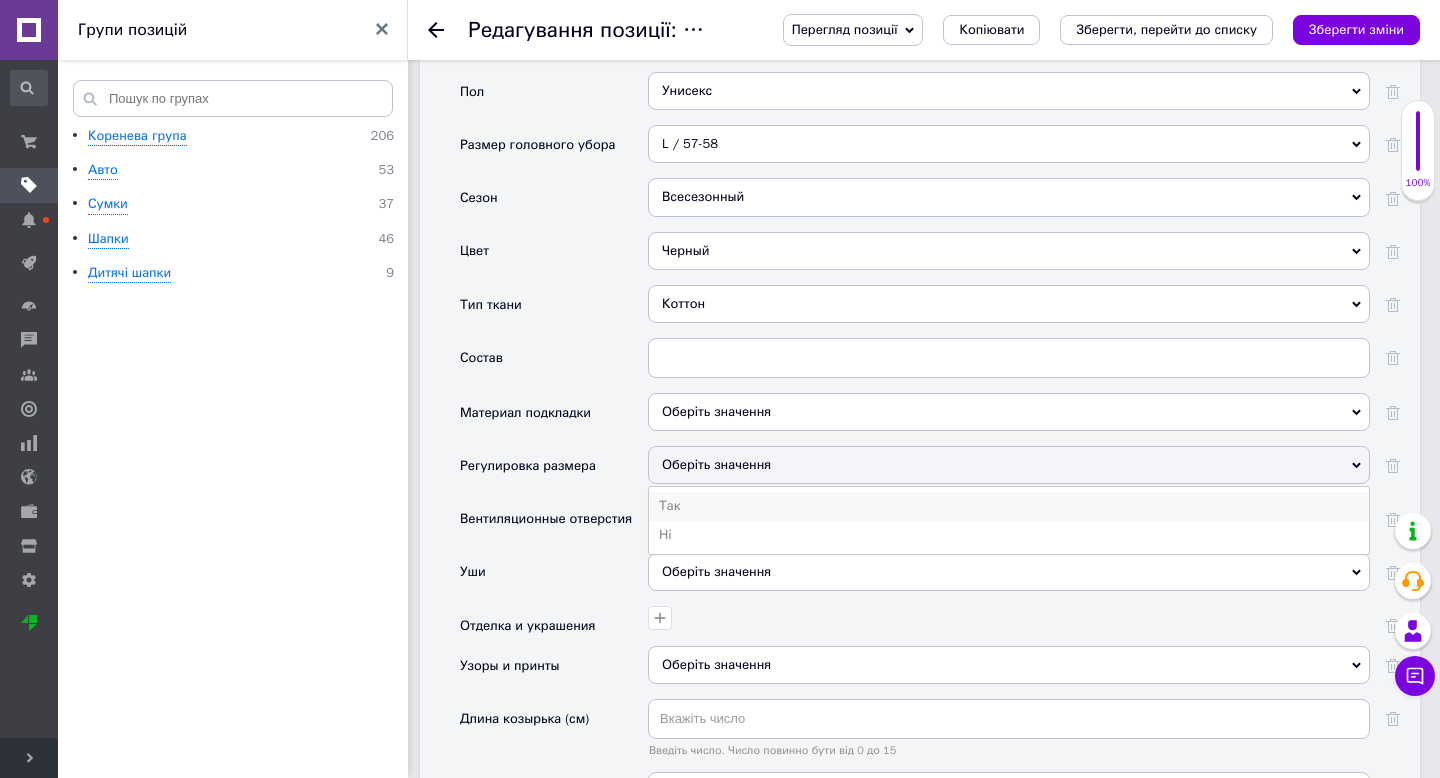 click on "Так" at bounding box center [1009, 506] 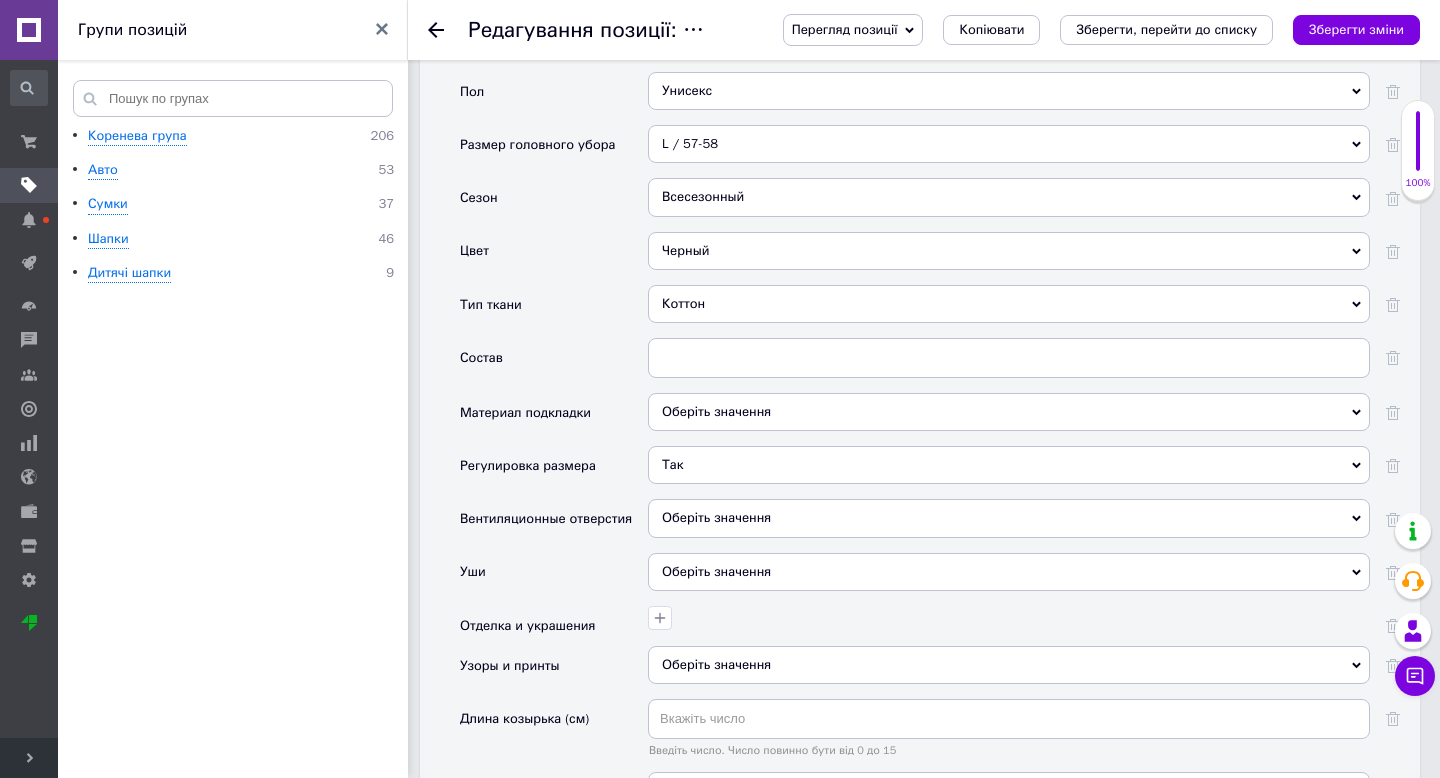 click on "Оберіть значення" at bounding box center [716, 517] 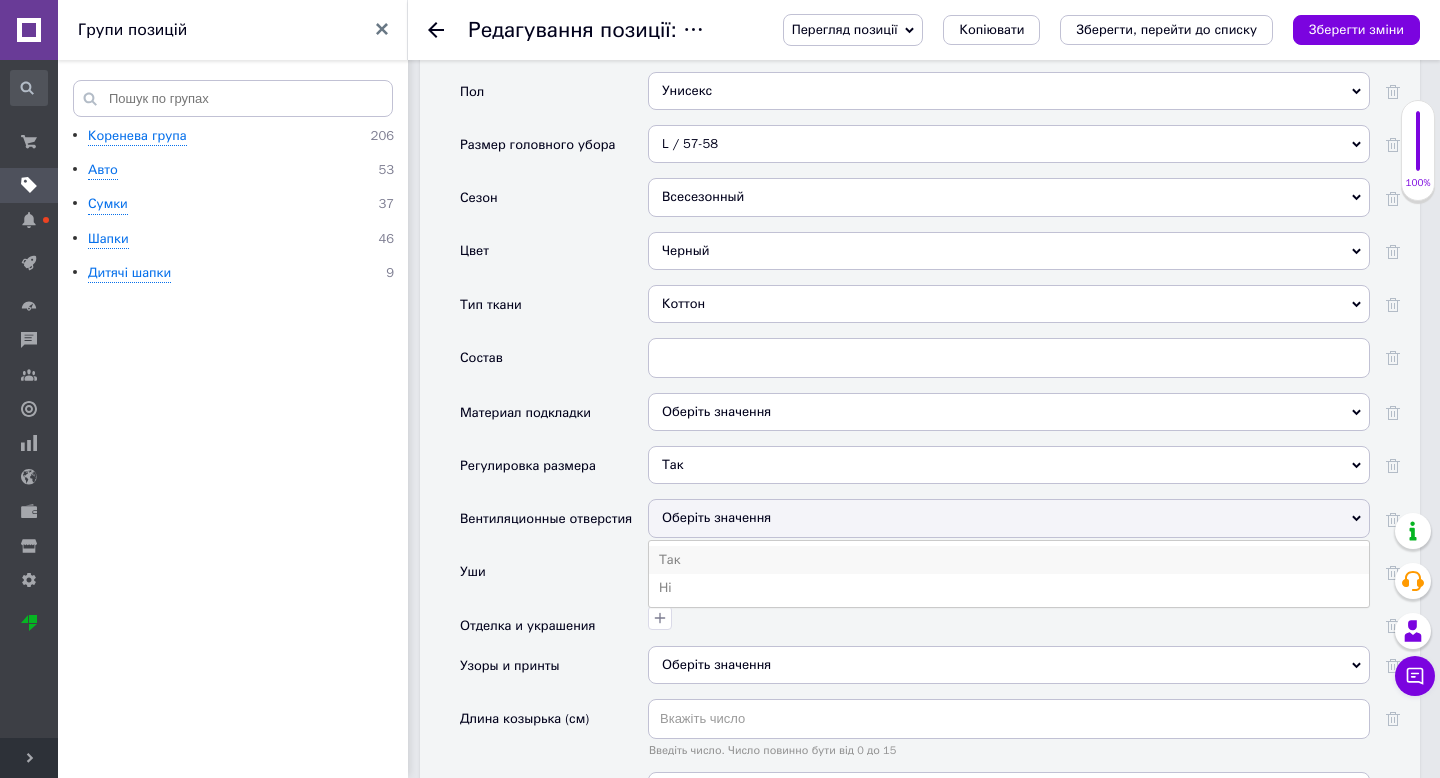 click on "Так" at bounding box center (1009, 560) 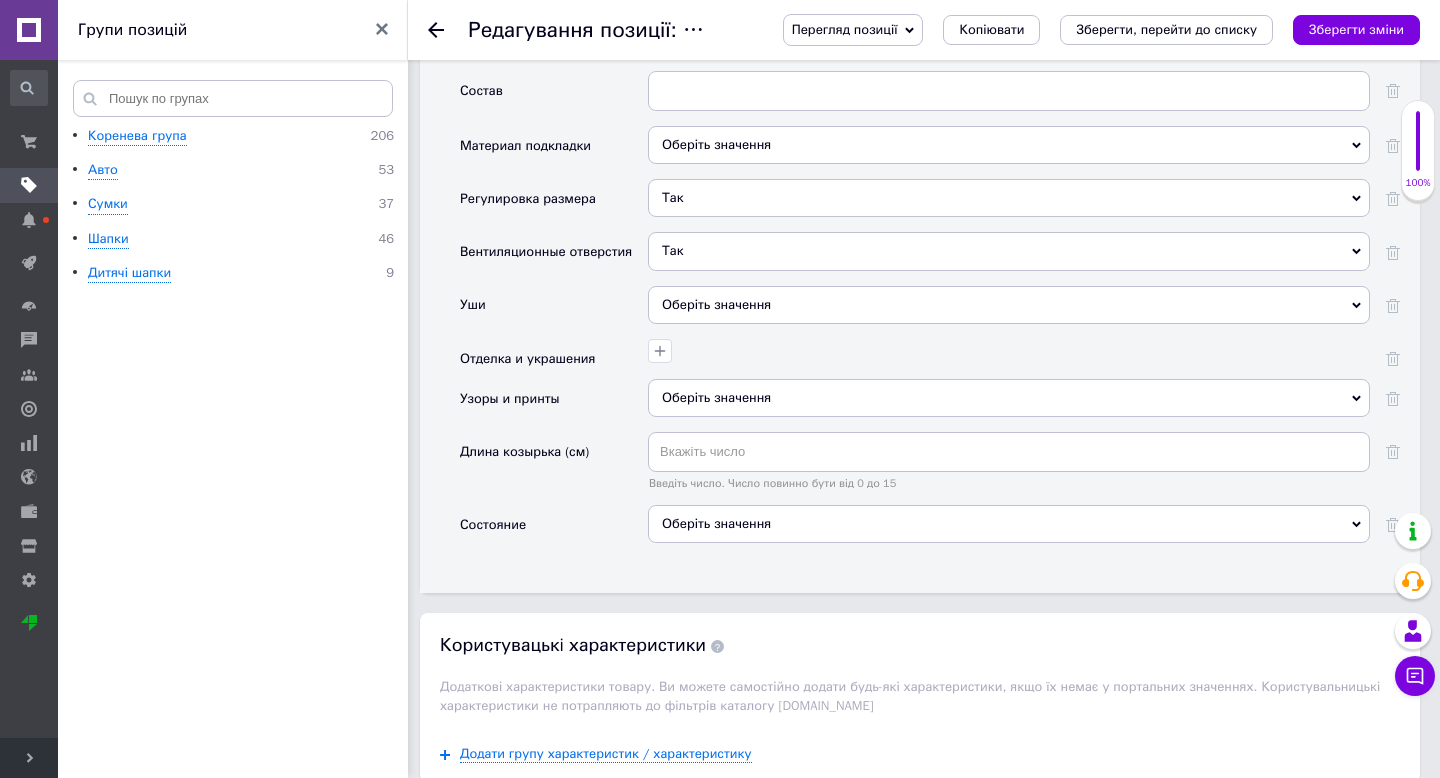 scroll, scrollTop: 2284, scrollLeft: 0, axis: vertical 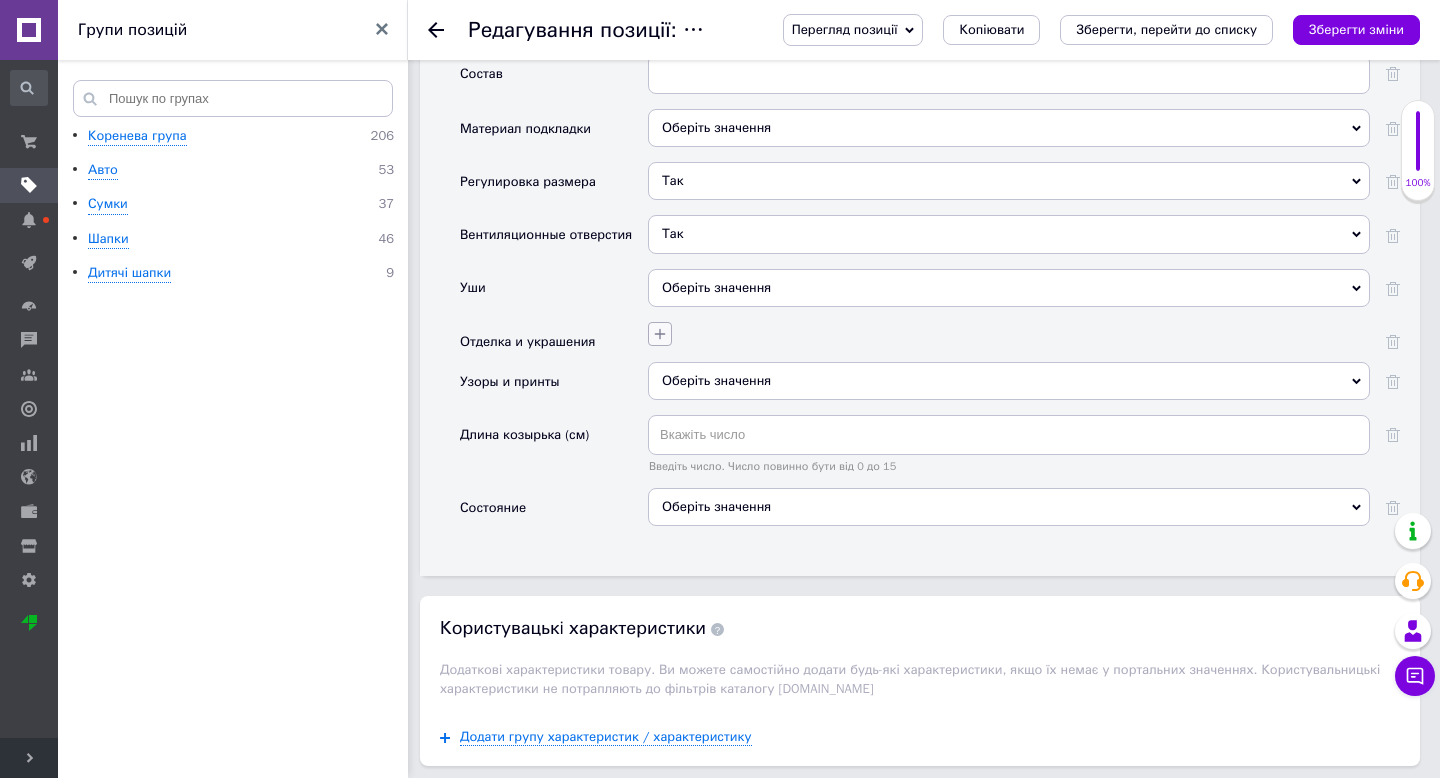 click 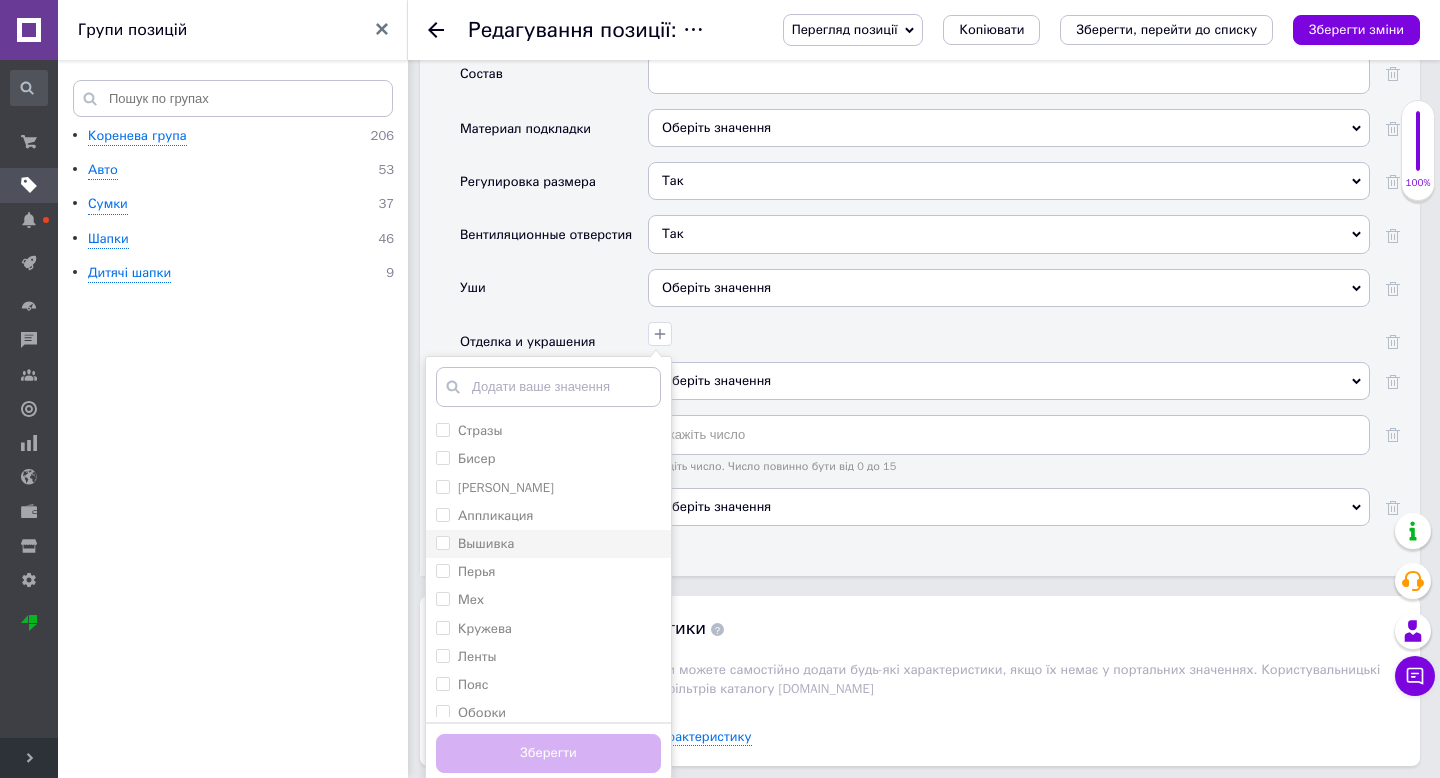 click on "Вышивка" at bounding box center (548, 544) 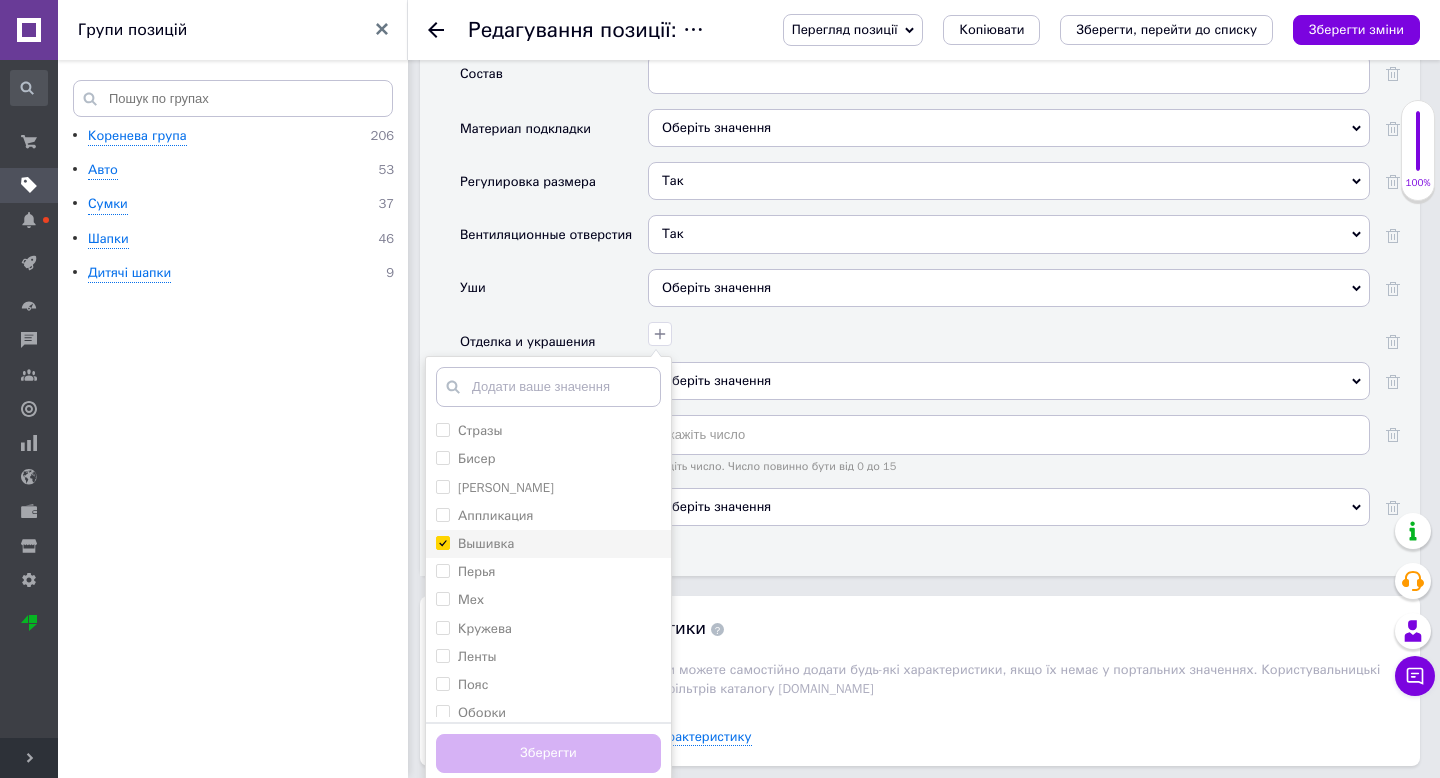 checkbox on "true" 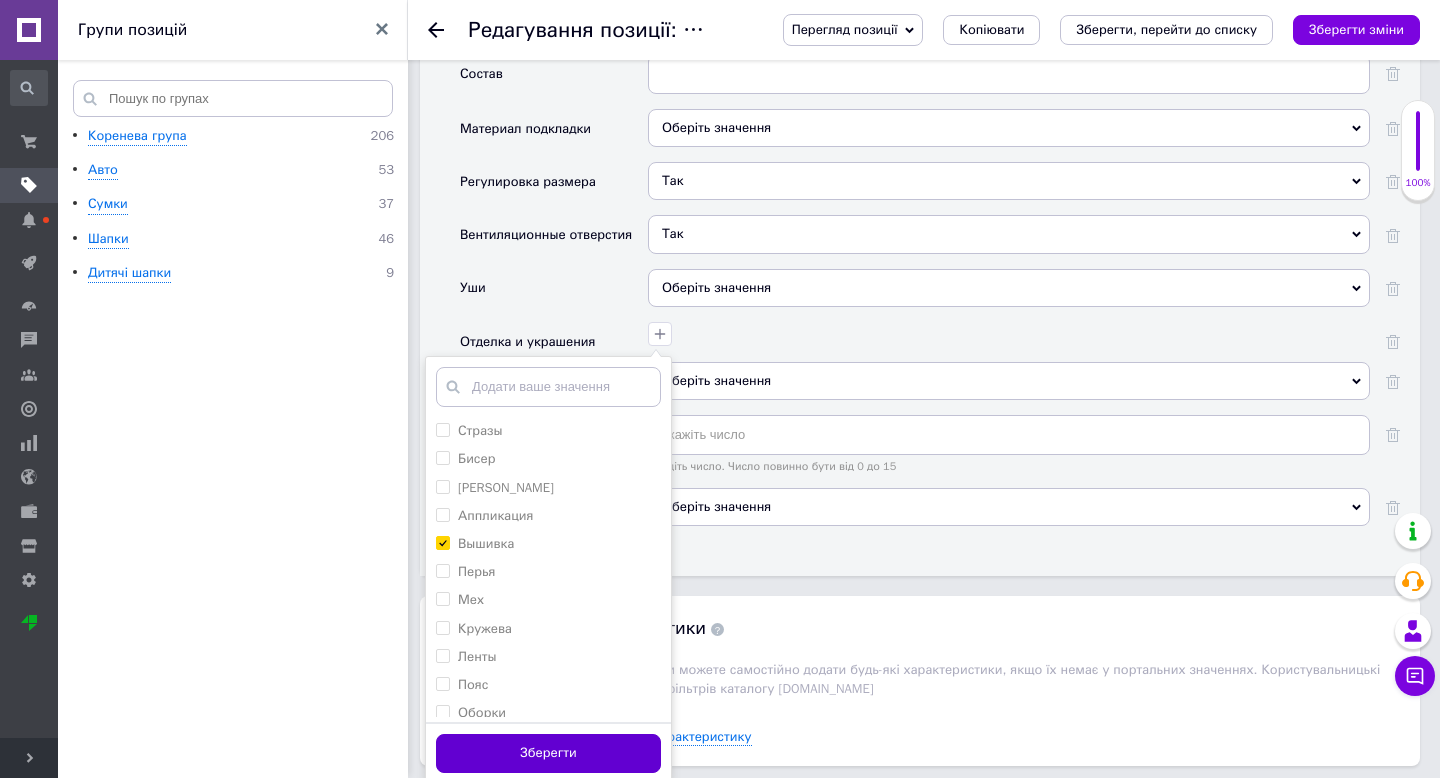 click on "Зберегти" at bounding box center (548, 753) 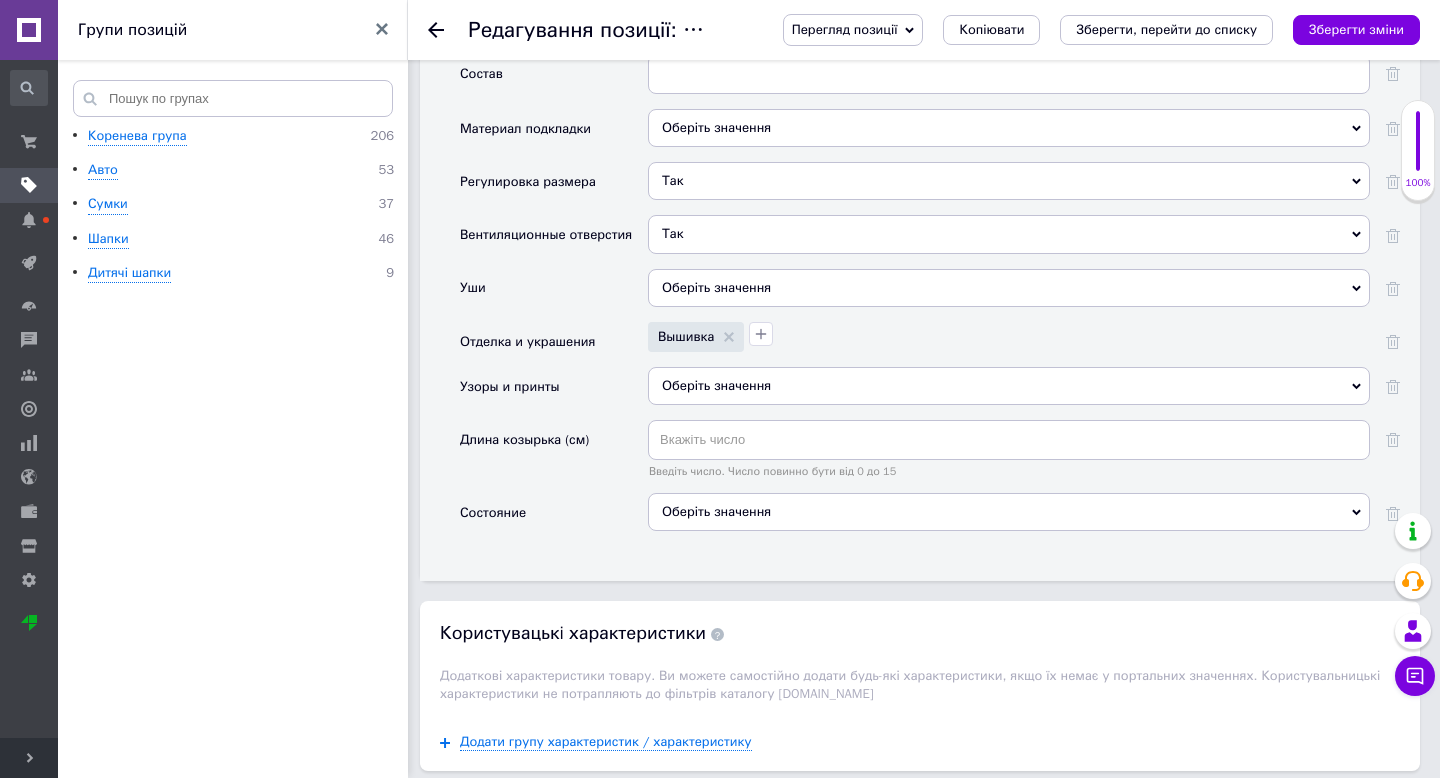 click on "Оберіть значення" at bounding box center (1009, 512) 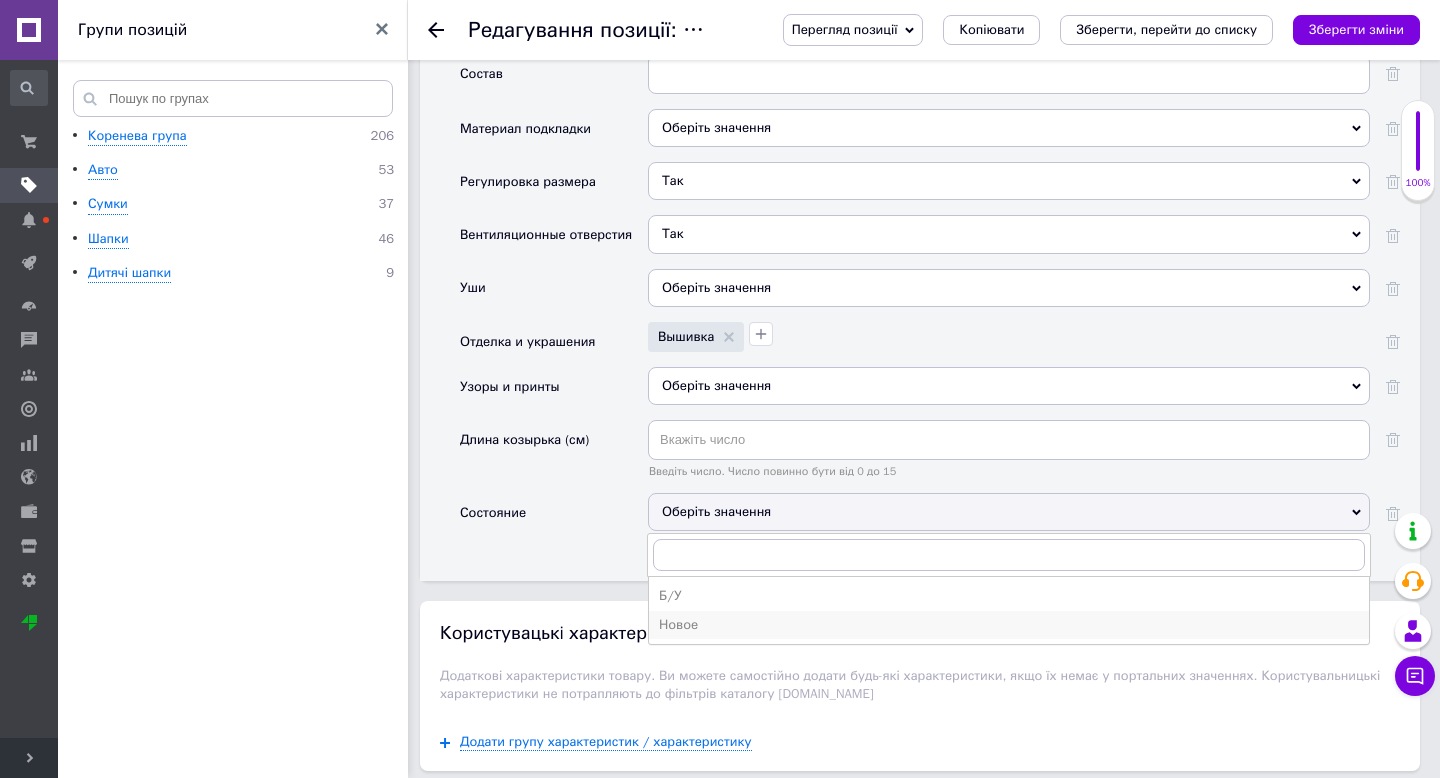 click on "Новое" at bounding box center (1009, 625) 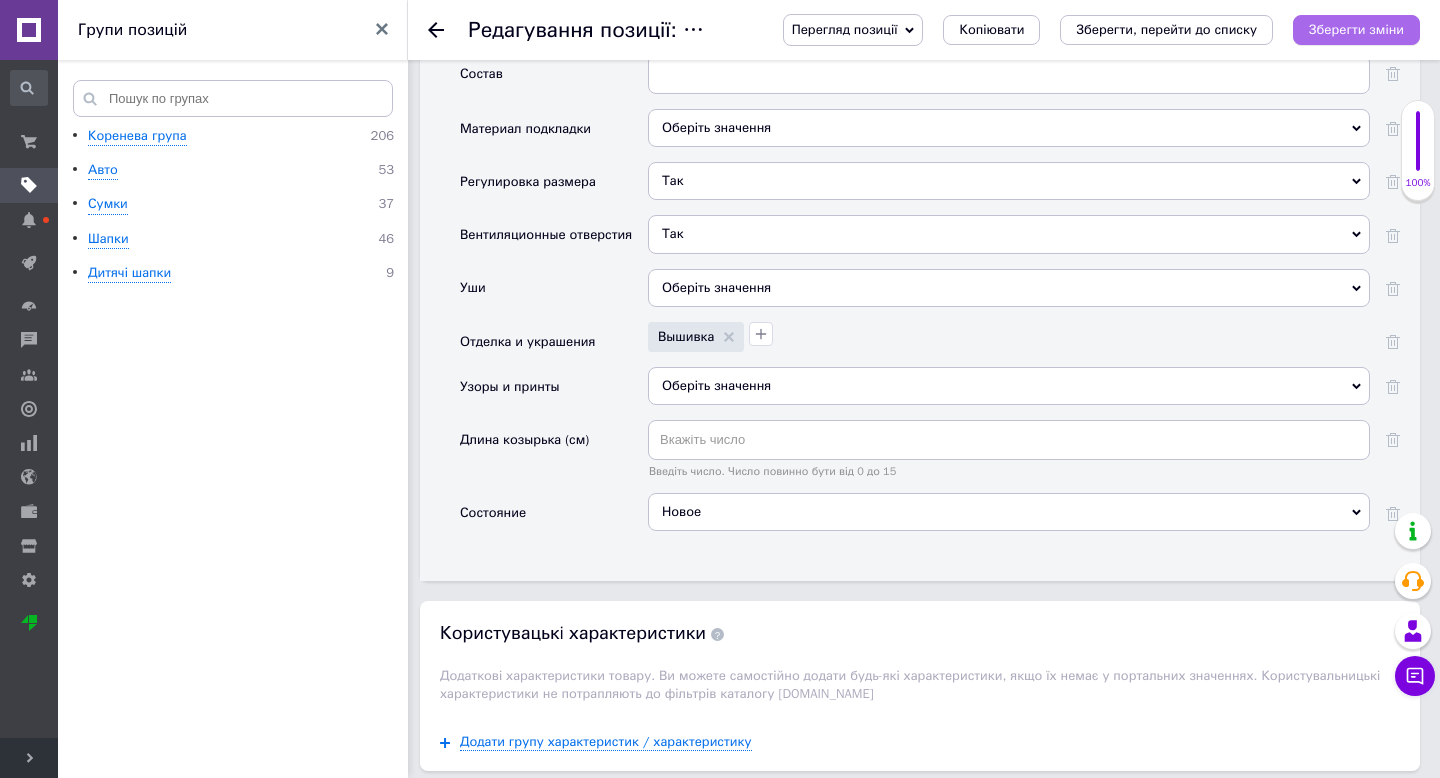 click on "Зберегти зміни" at bounding box center [1356, 29] 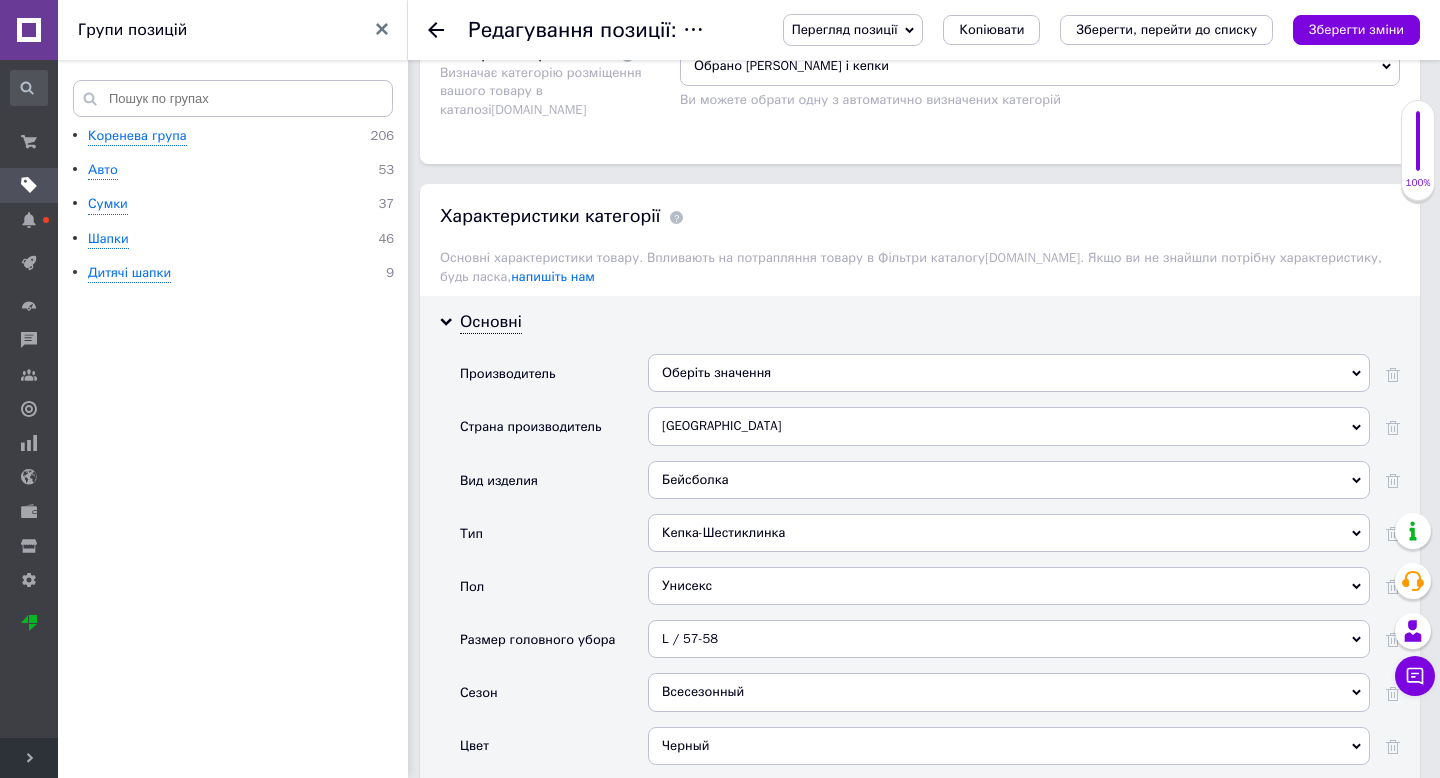 scroll, scrollTop: 1503, scrollLeft: 0, axis: vertical 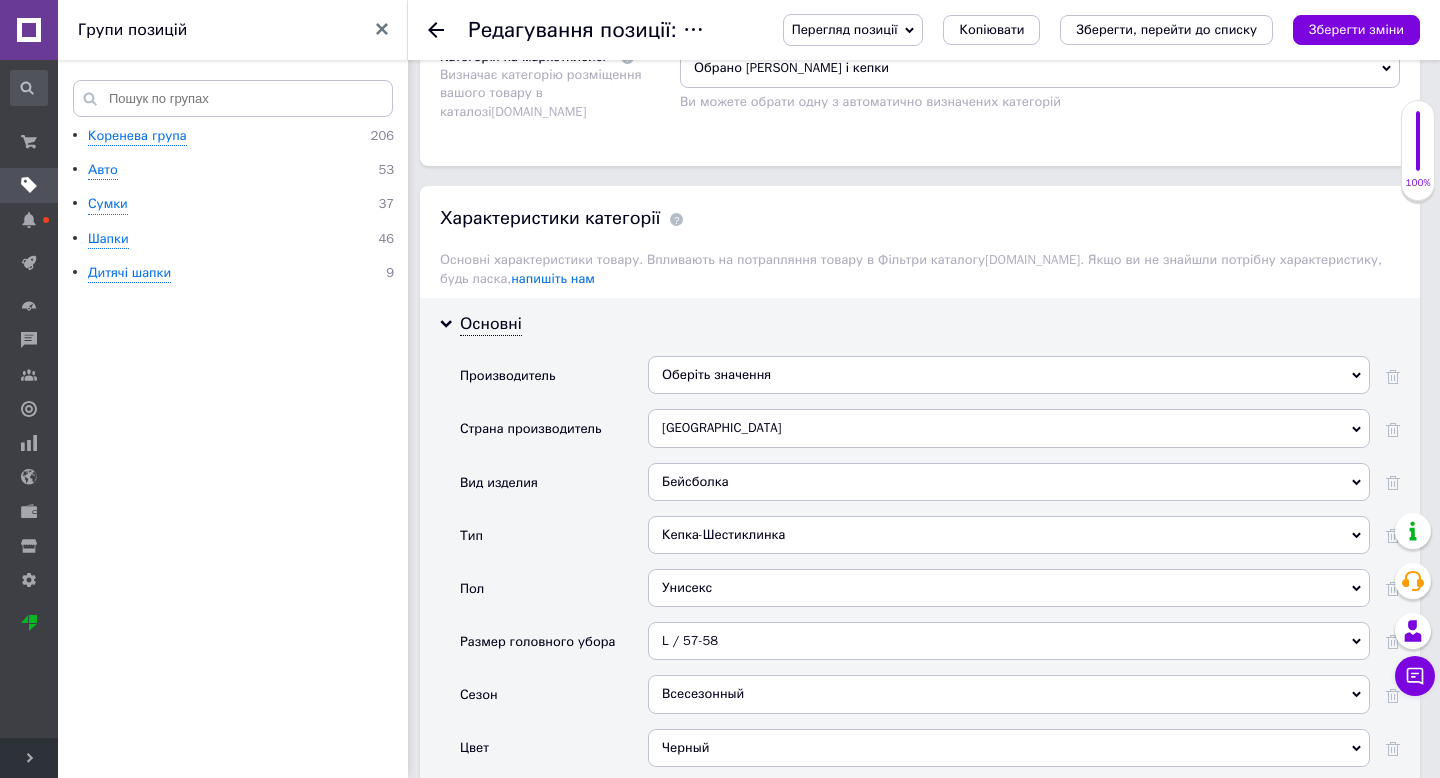 click on "Редагування позиції: Кепка-Бейсболка SKODA ( черная)" at bounding box center [745, 30] 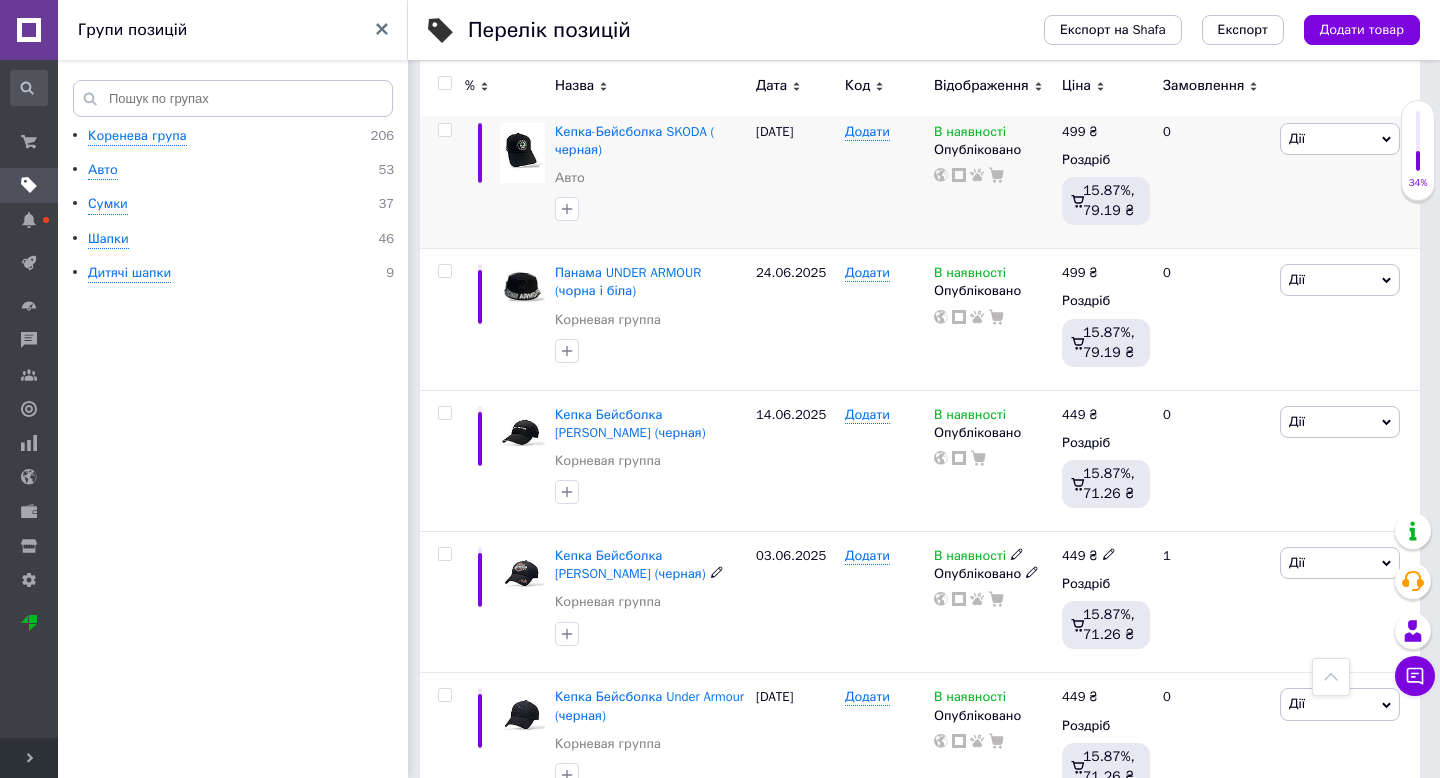 scroll, scrollTop: 1190, scrollLeft: 0, axis: vertical 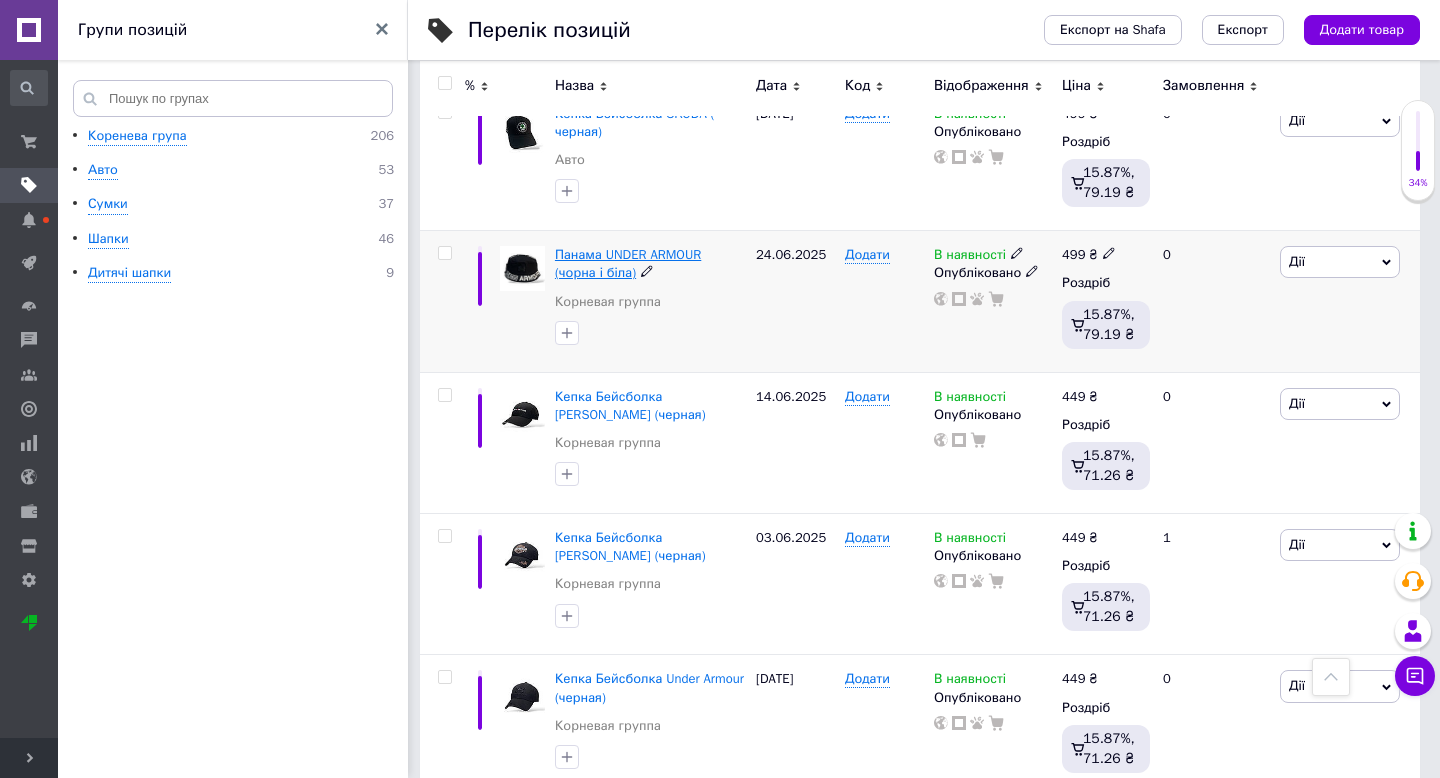 click on "Панама UNDER ARMOUR (чорна і біла)" at bounding box center (628, 263) 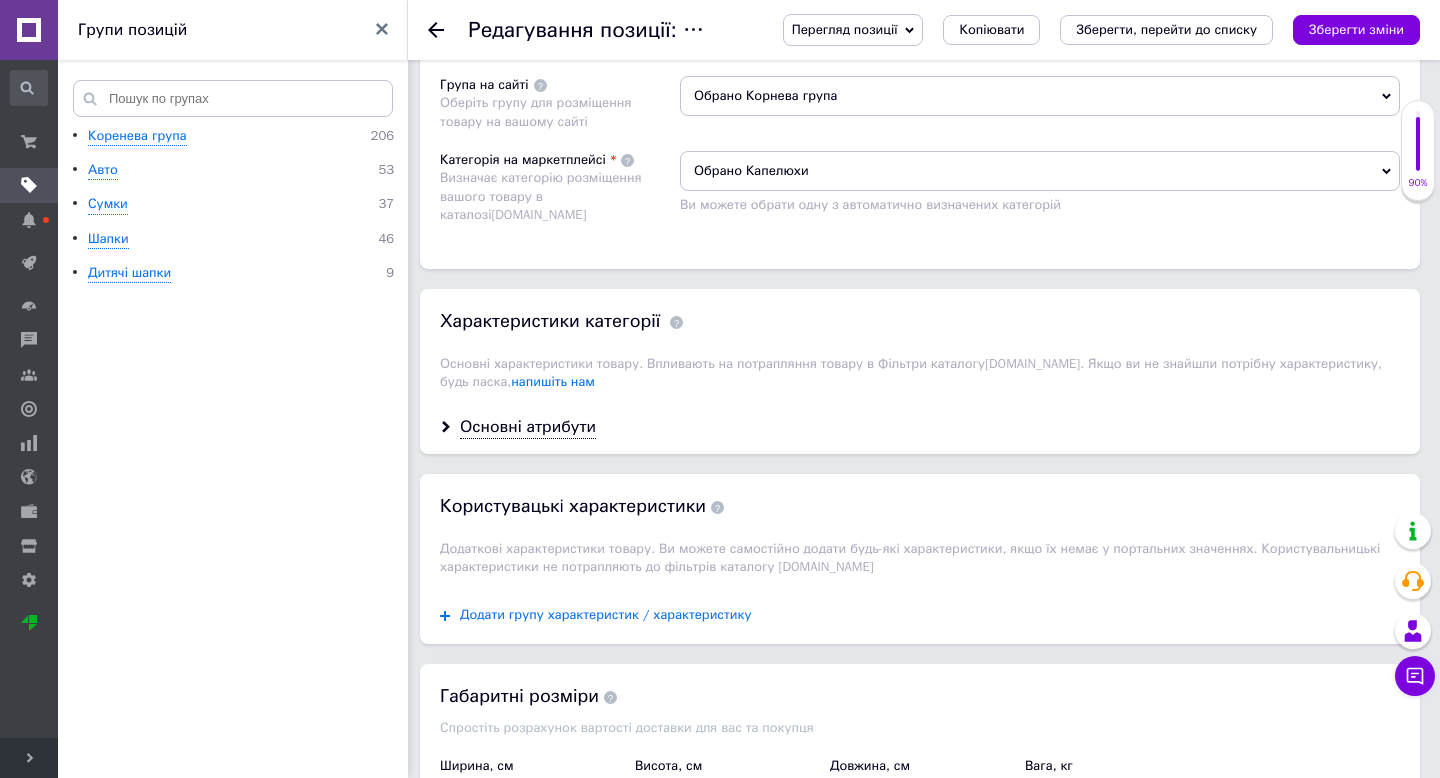 scroll, scrollTop: 1443, scrollLeft: 0, axis: vertical 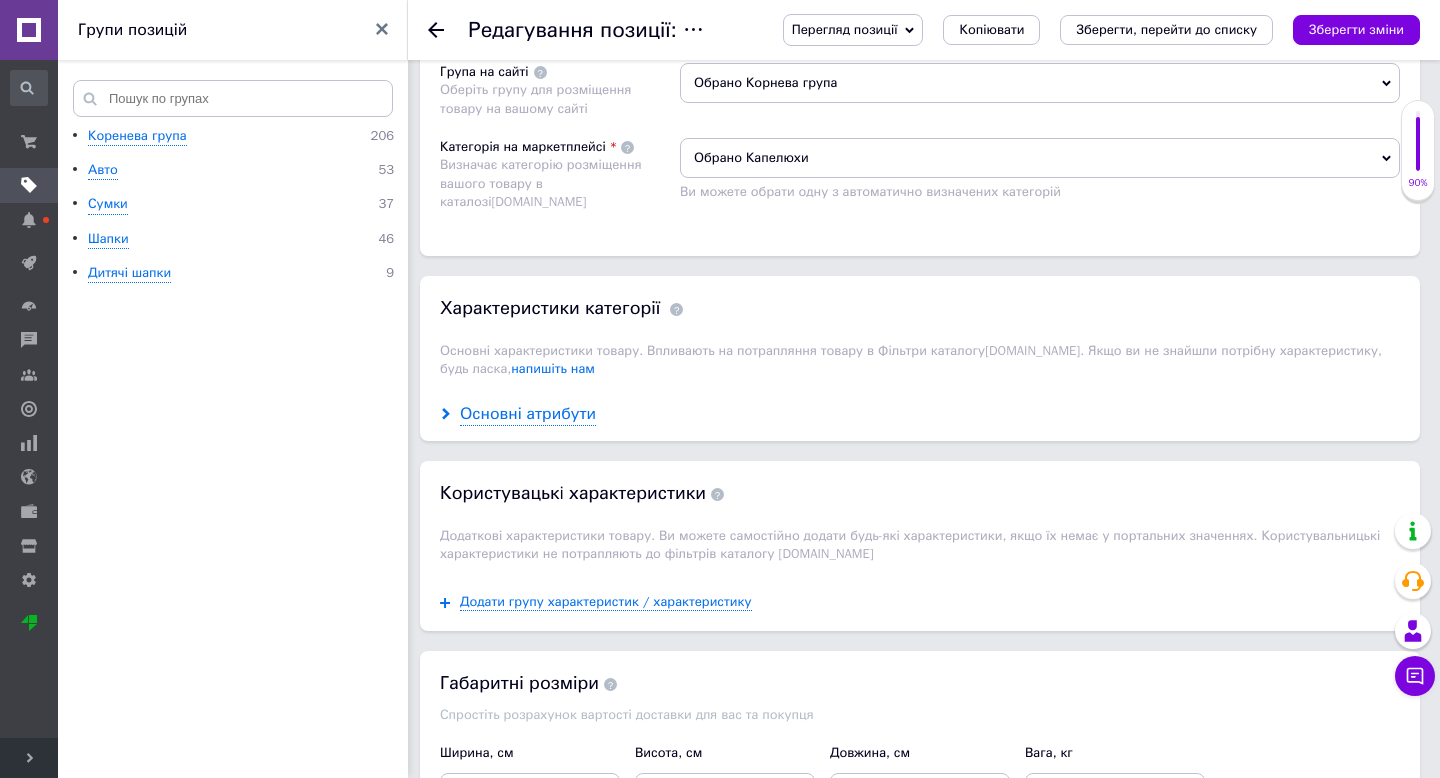 click on "Основні атрибути" at bounding box center (528, 414) 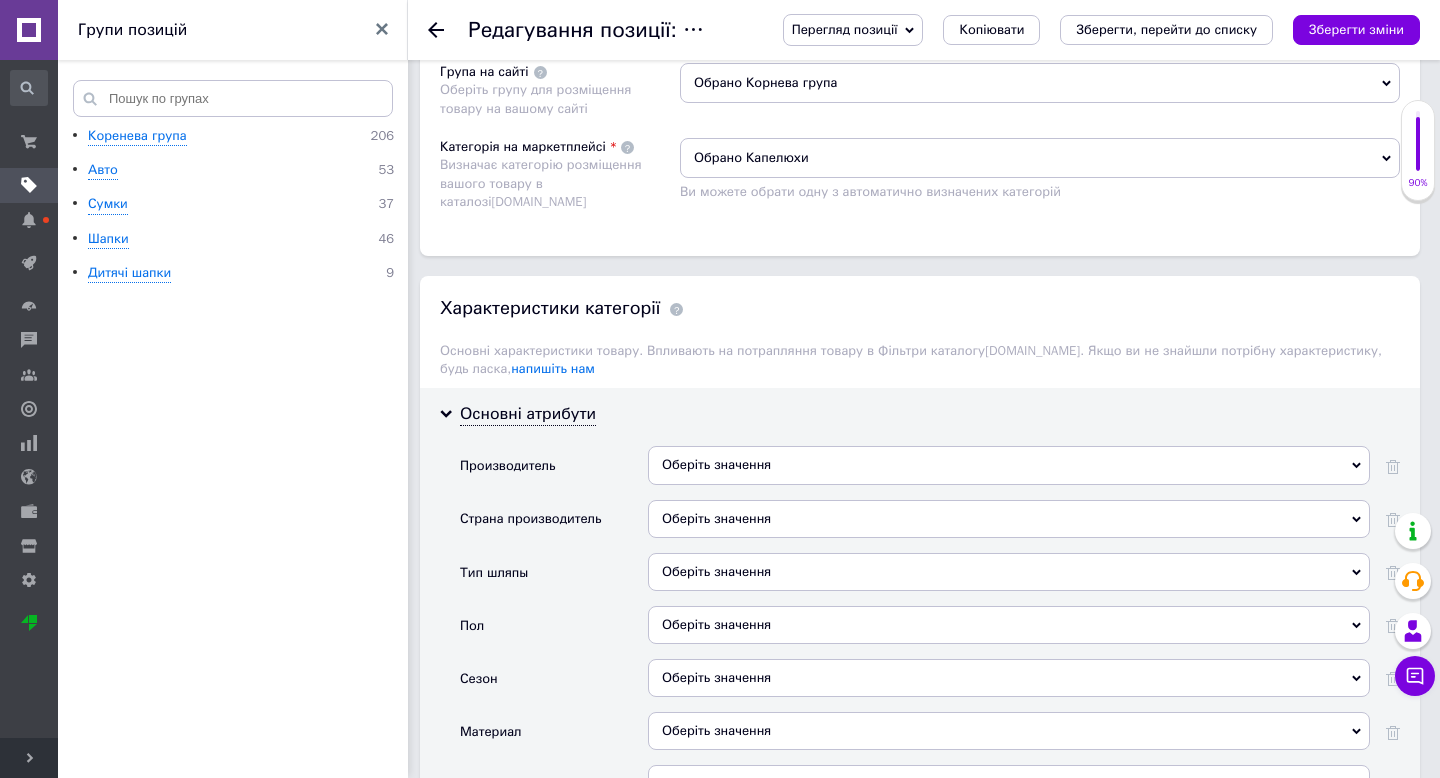 click on "Оберіть значення" at bounding box center [1009, 519] 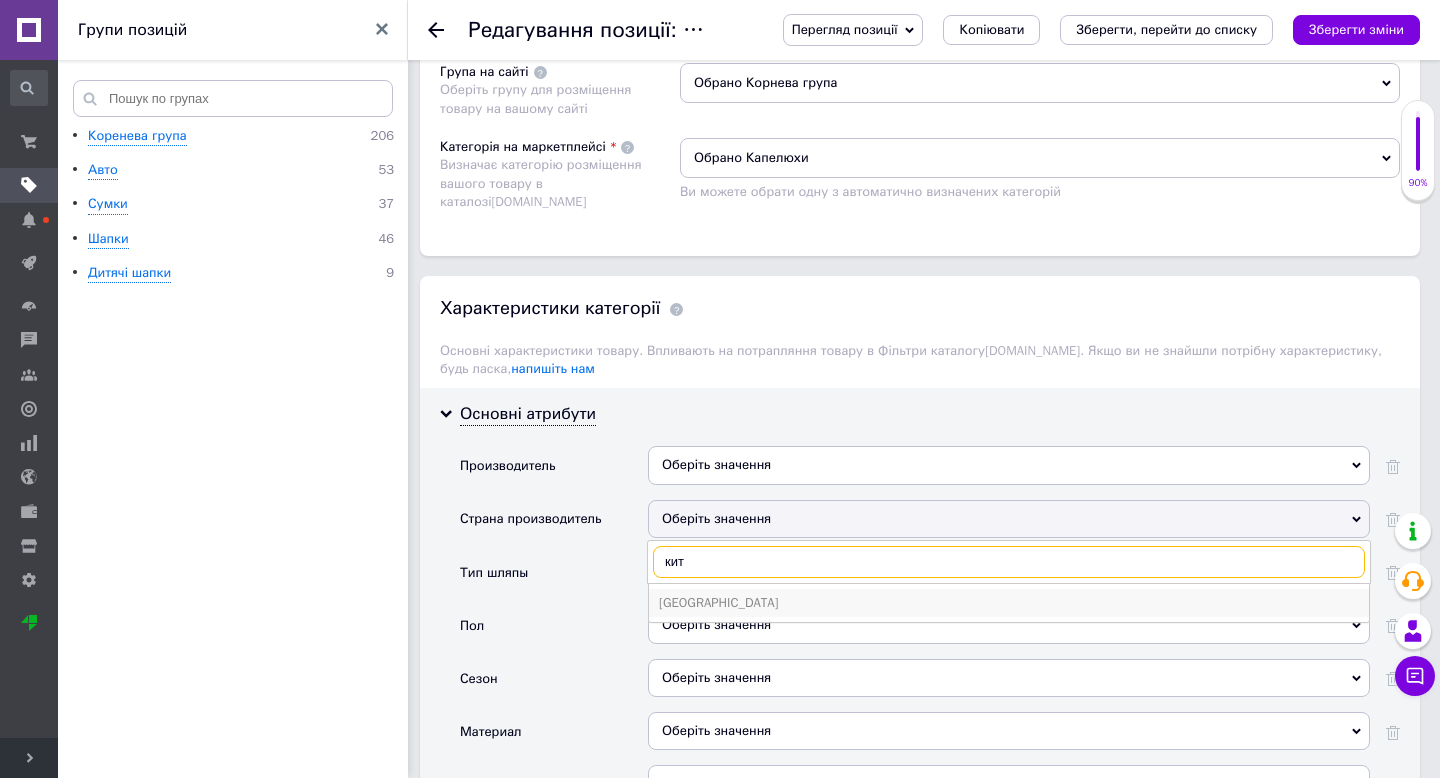 type on "кит" 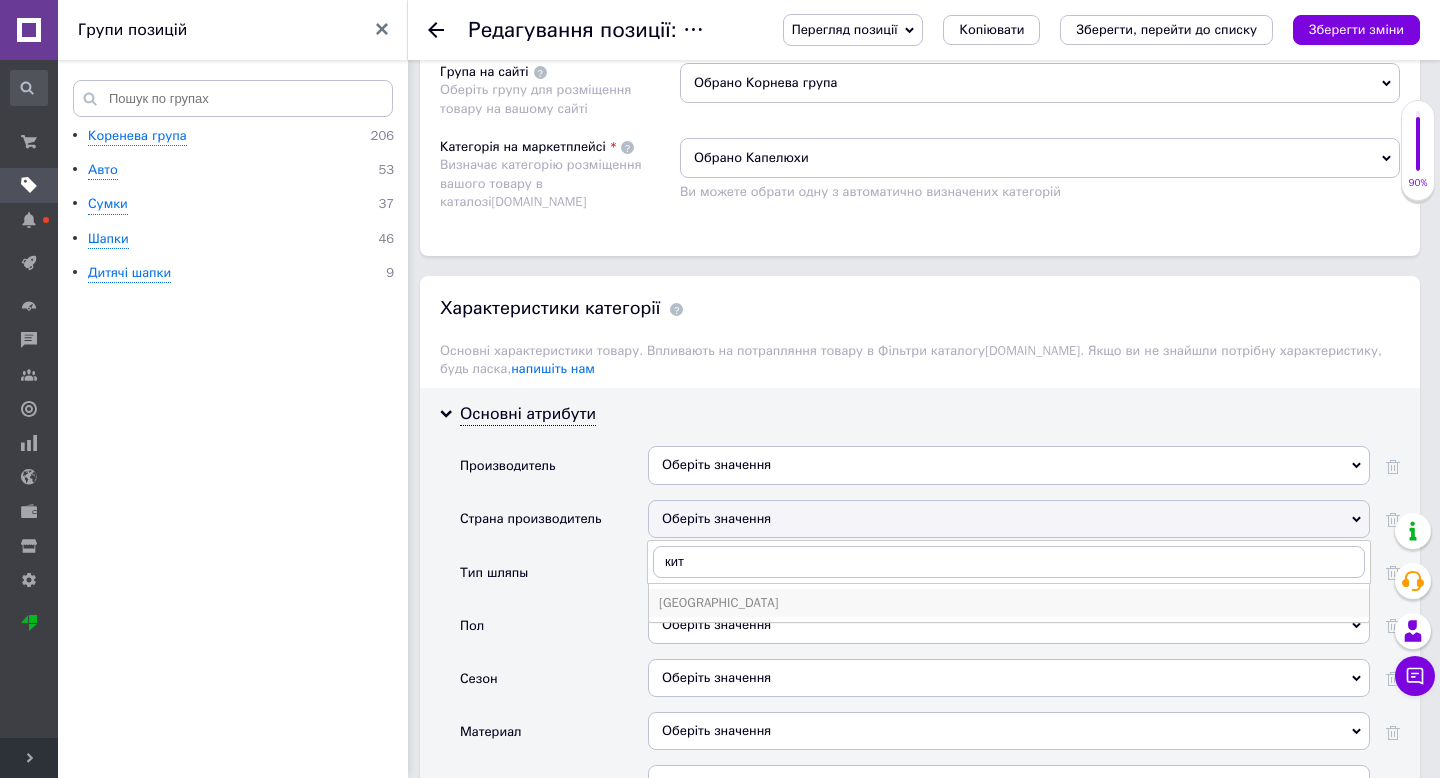 click on "[GEOGRAPHIC_DATA]" at bounding box center (1009, 603) 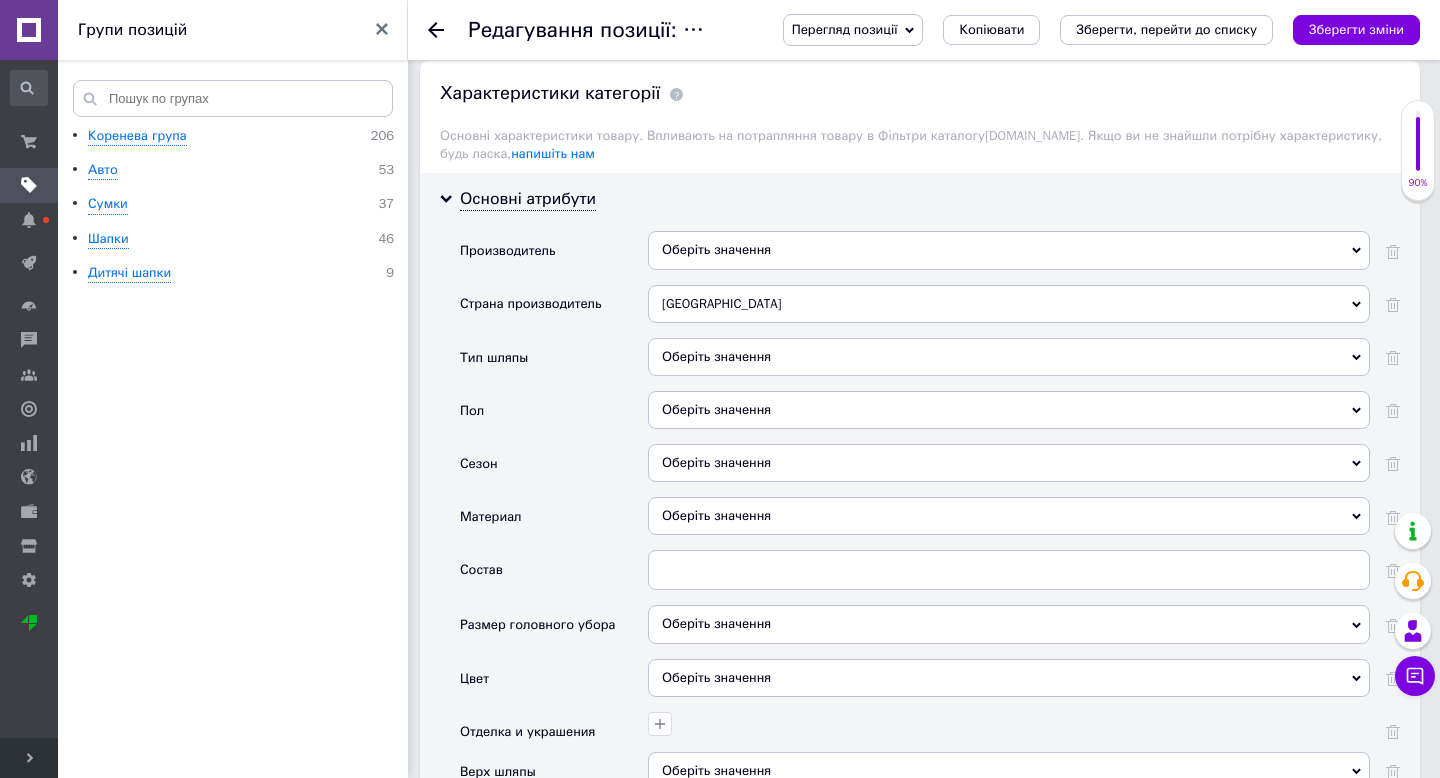 scroll, scrollTop: 1681, scrollLeft: 0, axis: vertical 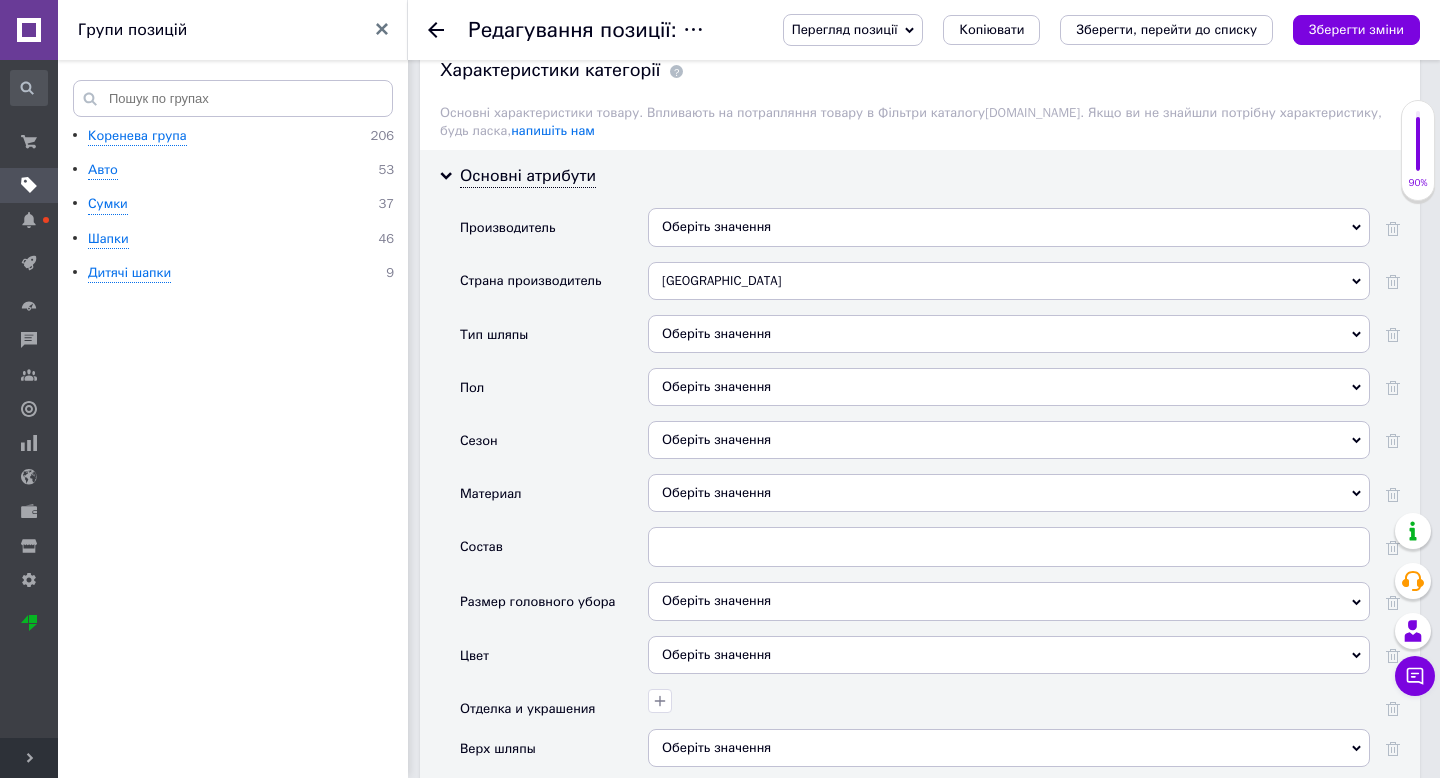 click on "Оберіть значення" at bounding box center [1009, 334] 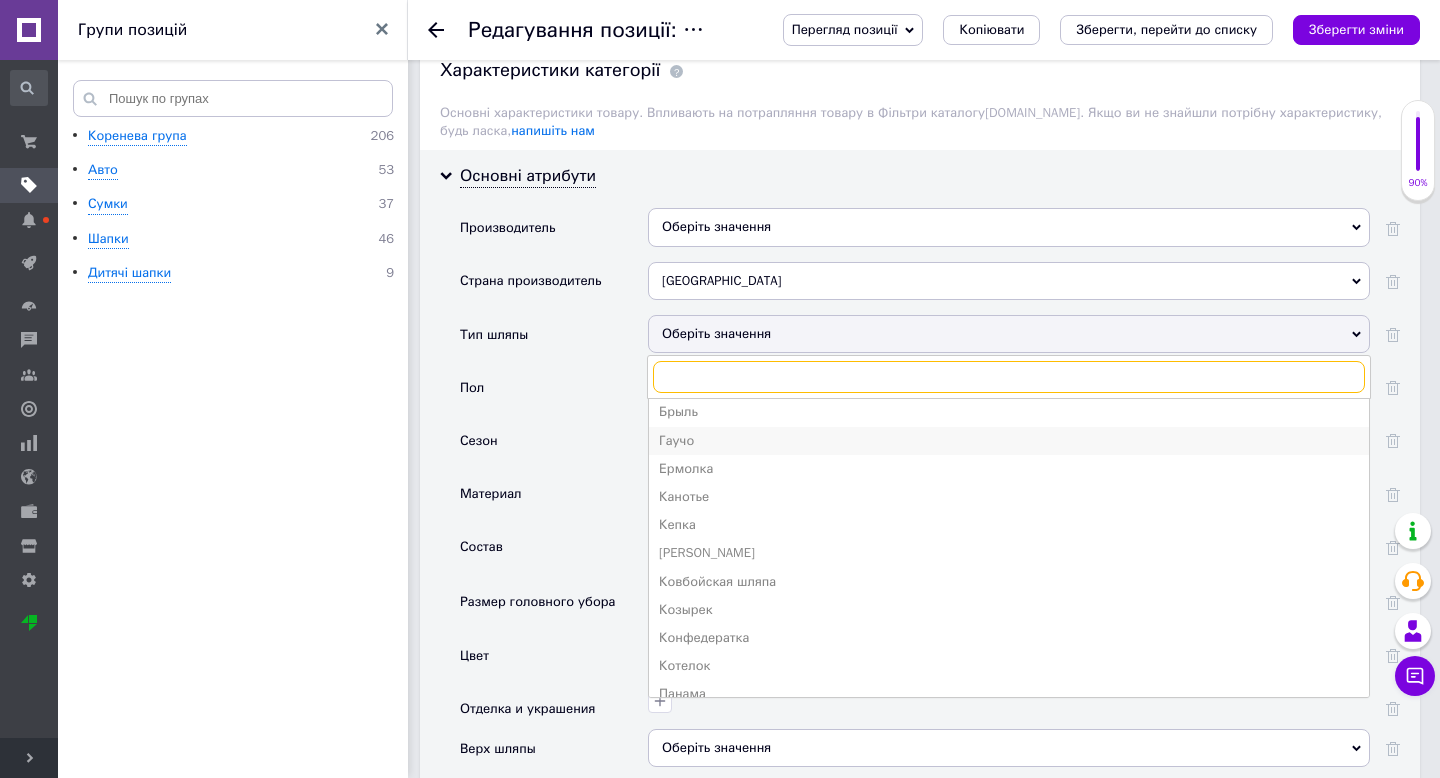 scroll, scrollTop: 106, scrollLeft: 0, axis: vertical 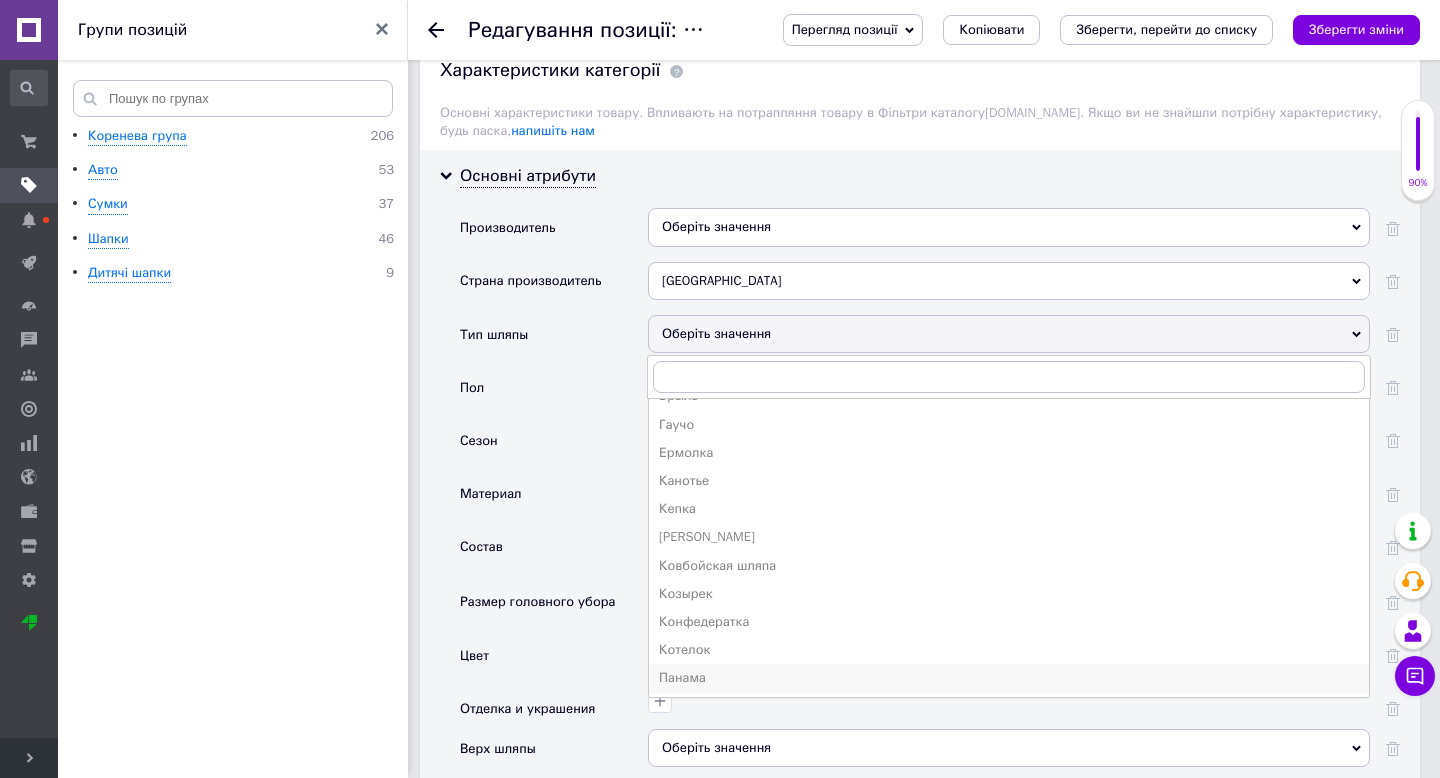 click on "Панама" at bounding box center (1009, 678) 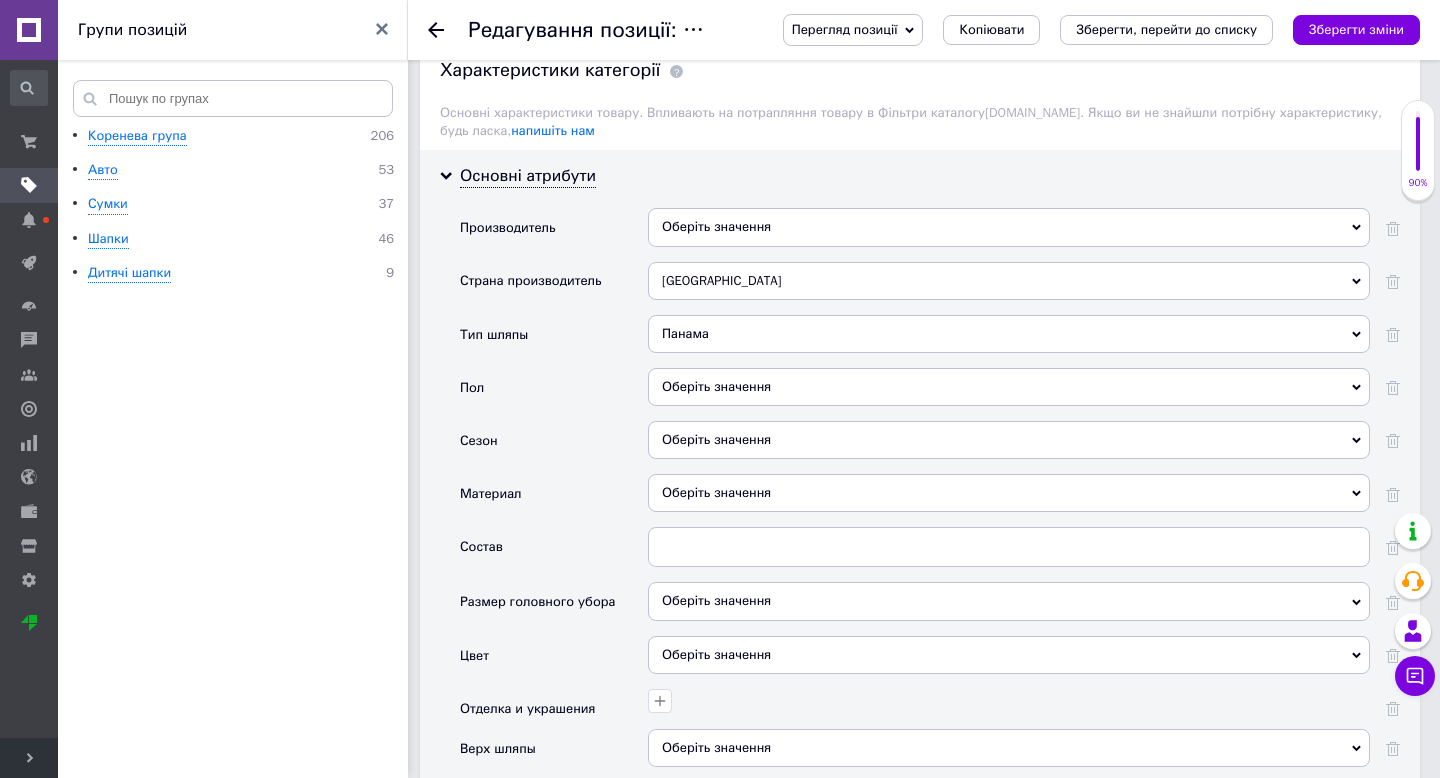 click on "Оберіть значення" at bounding box center [1009, 387] 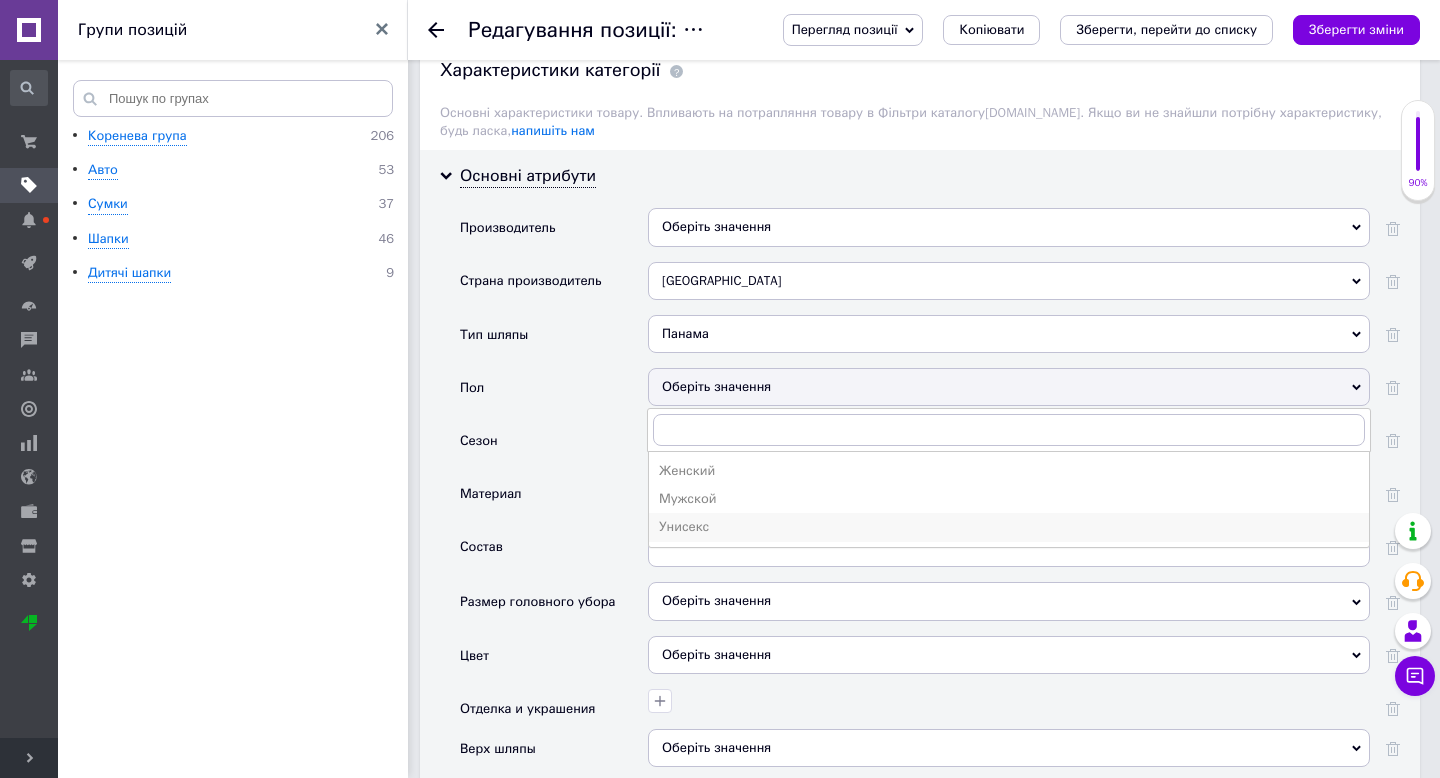 click on "Унисекс" at bounding box center [1009, 527] 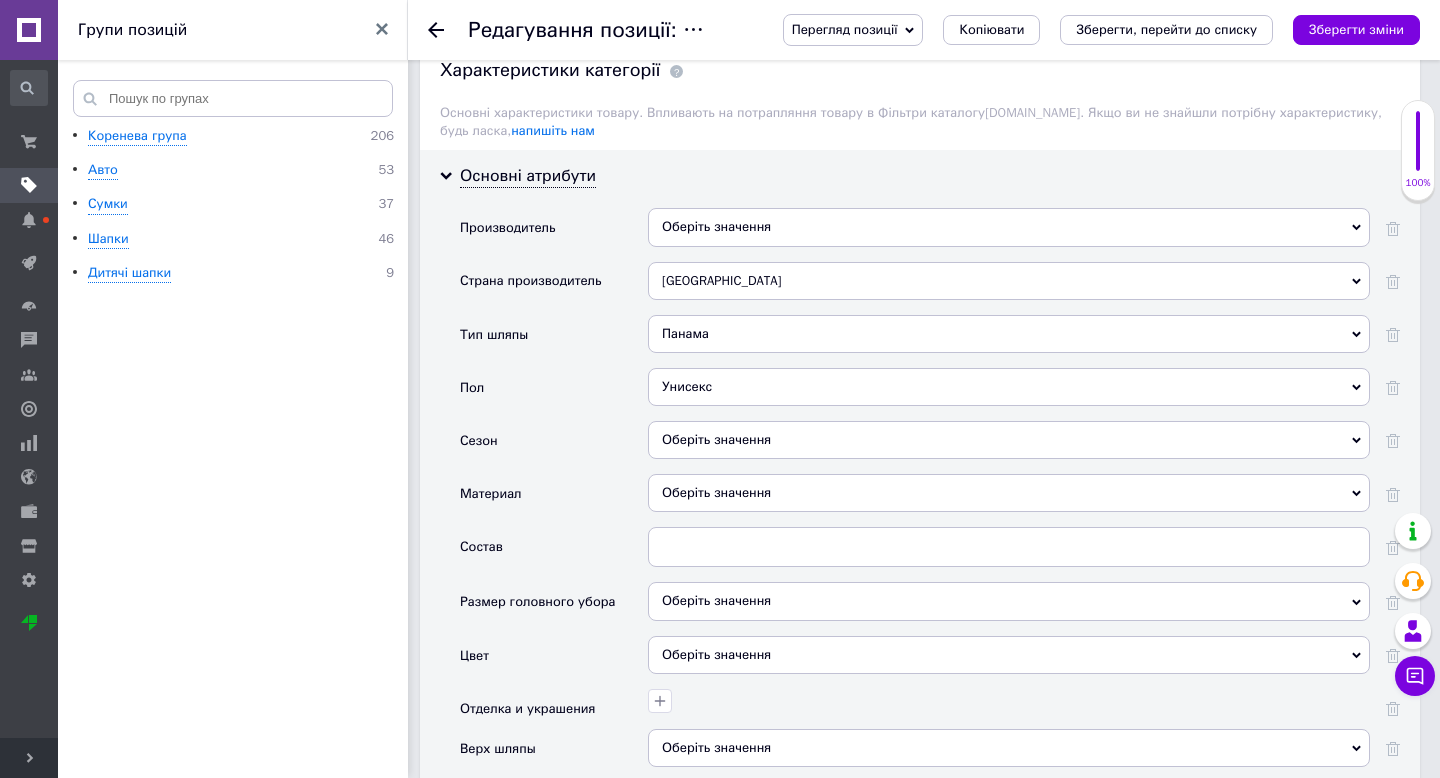 click on "Оберіть значення" at bounding box center (1009, 440) 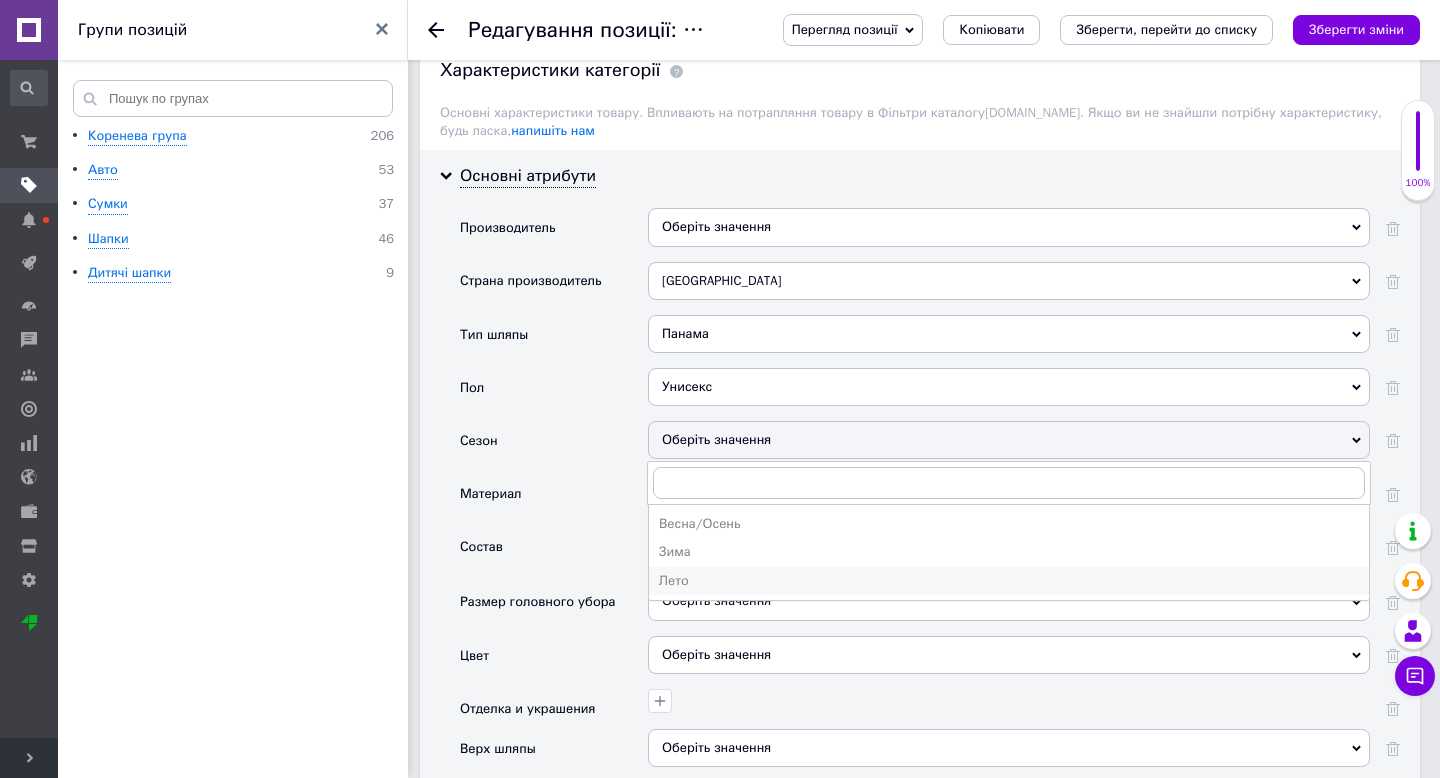 click on "Лето" at bounding box center (1009, 581) 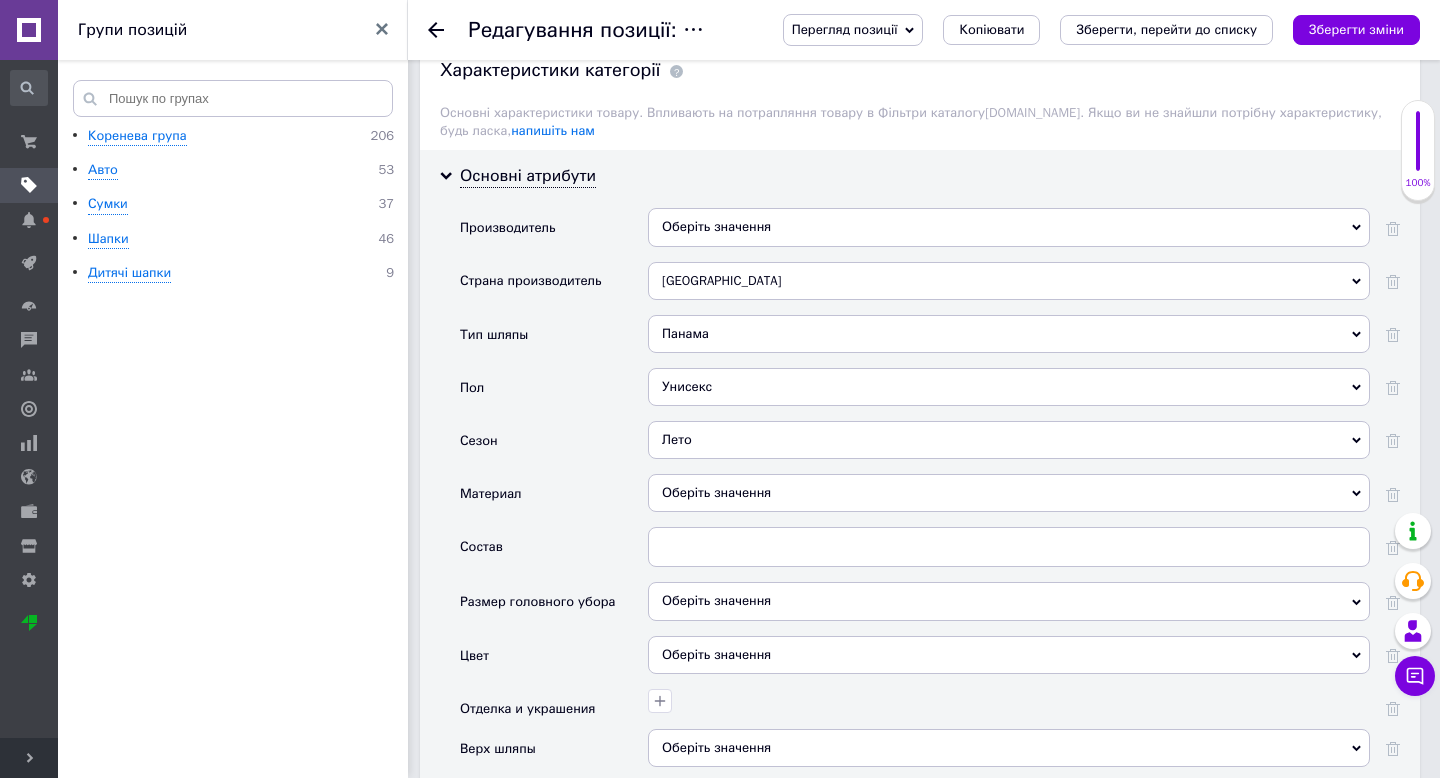 click on "Оберіть значення" at bounding box center (1009, 493) 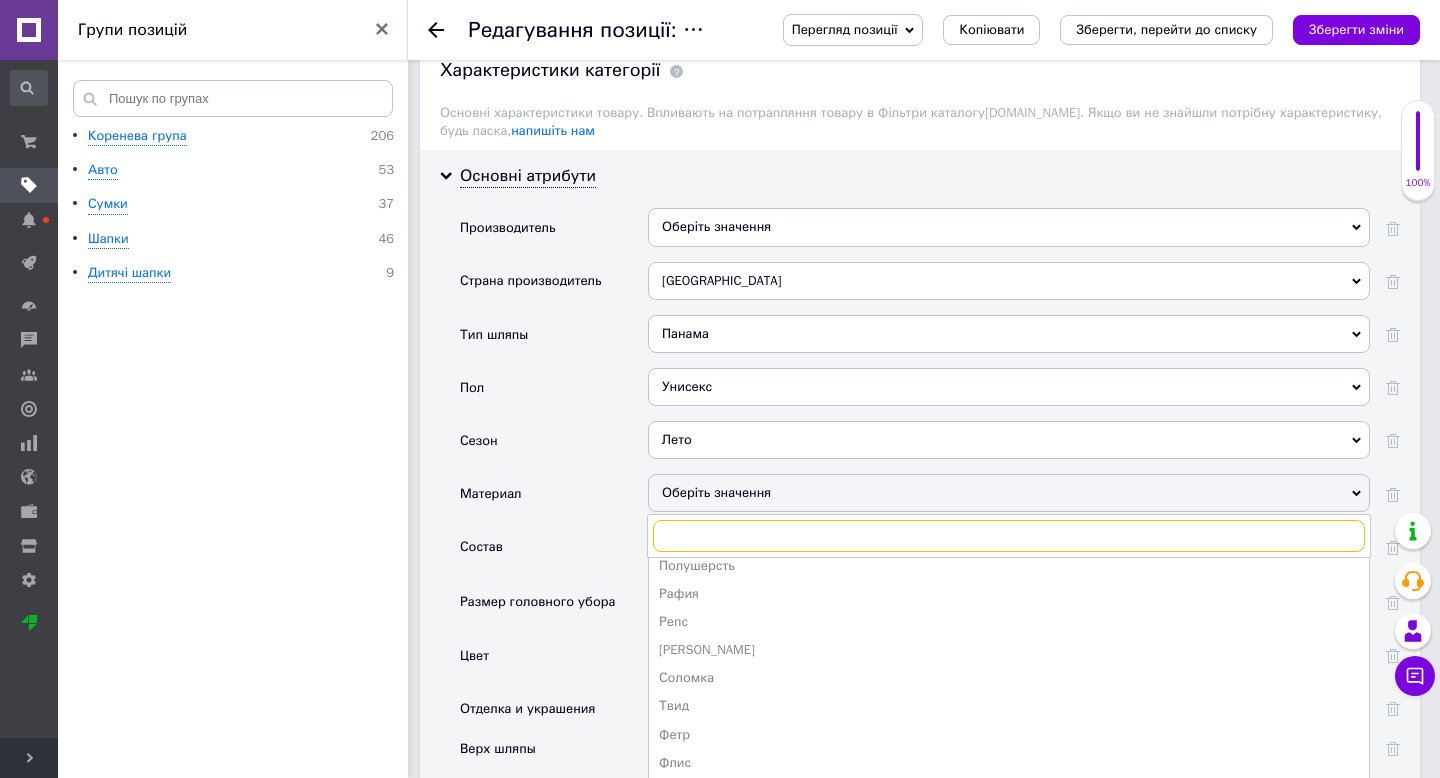 scroll, scrollTop: 811, scrollLeft: 0, axis: vertical 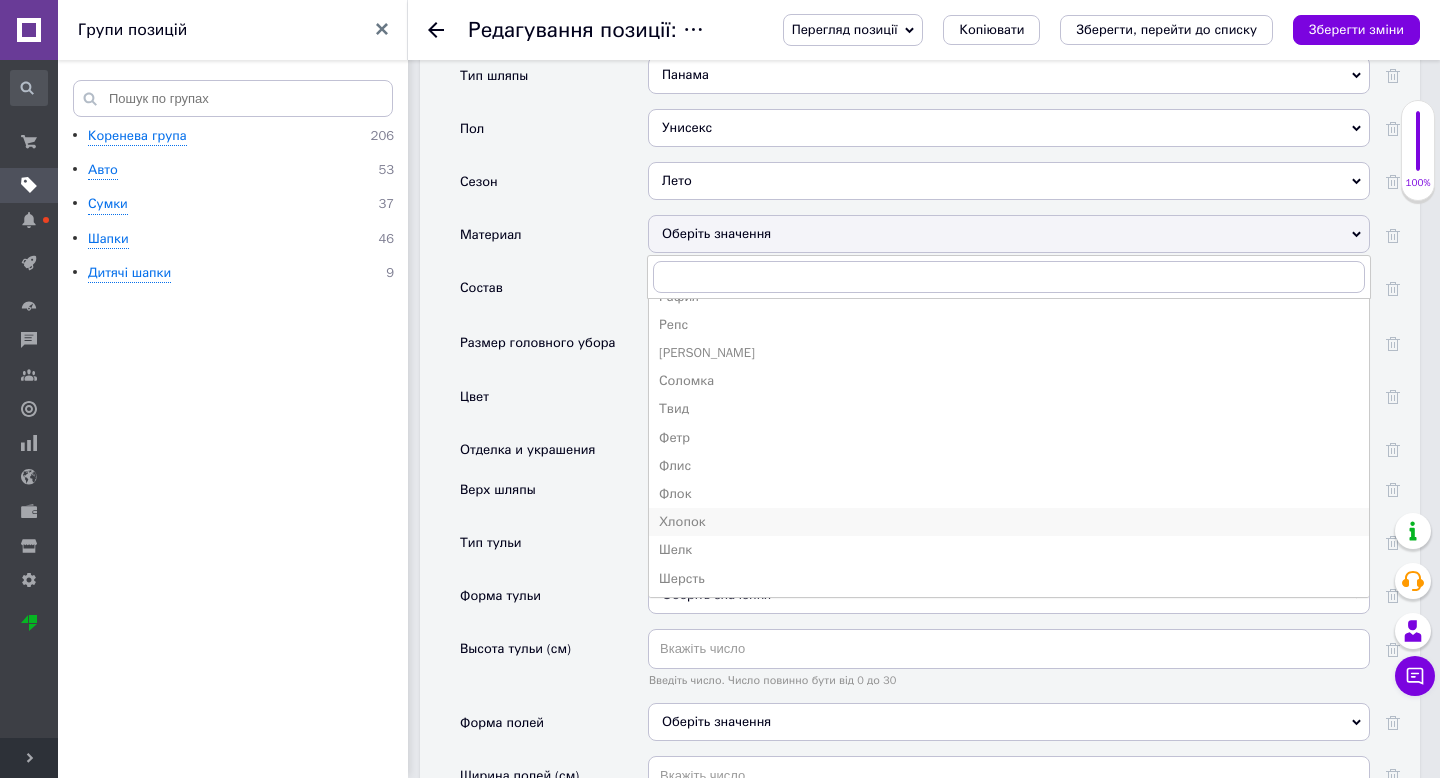 click on "Хлопок" at bounding box center [1009, 522] 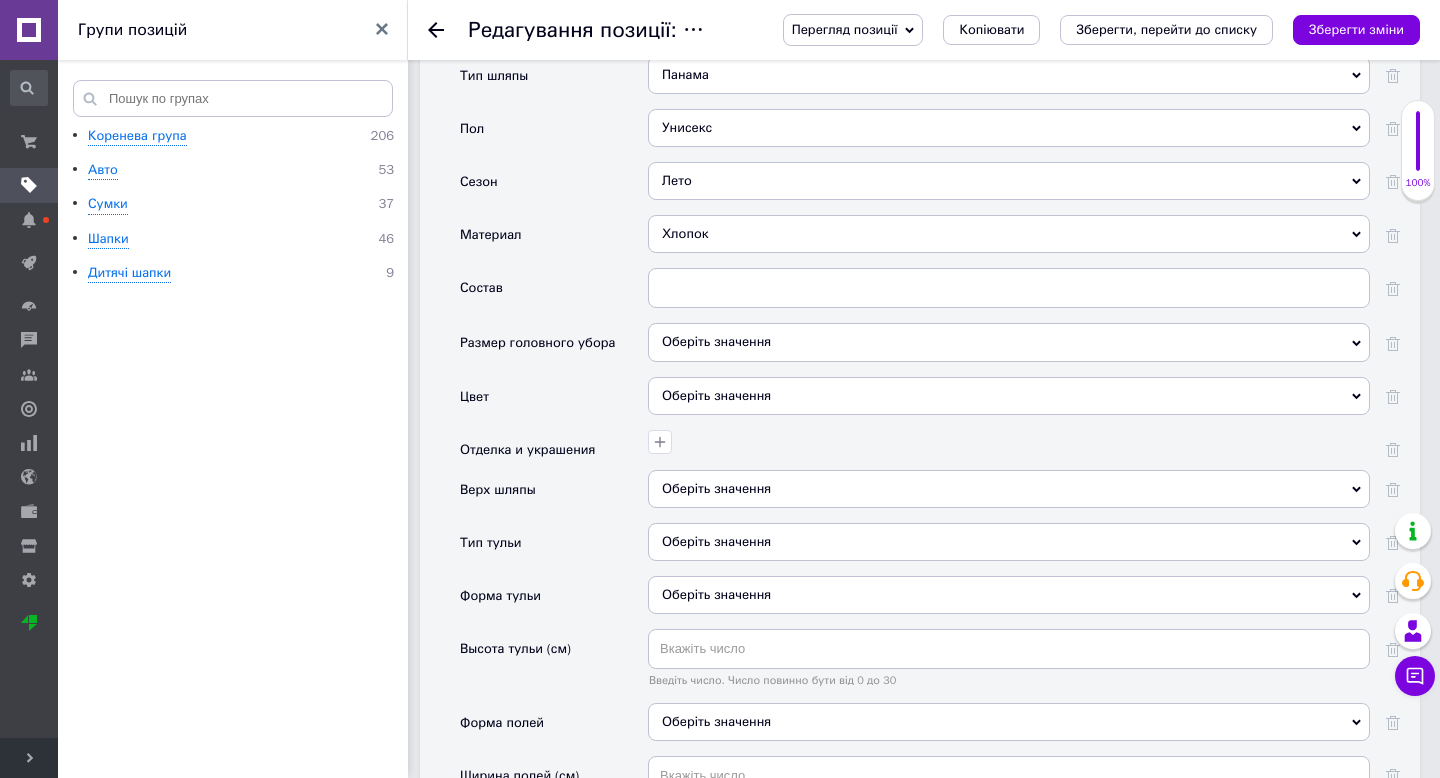 click on "Оберіть значення" at bounding box center (1009, 342) 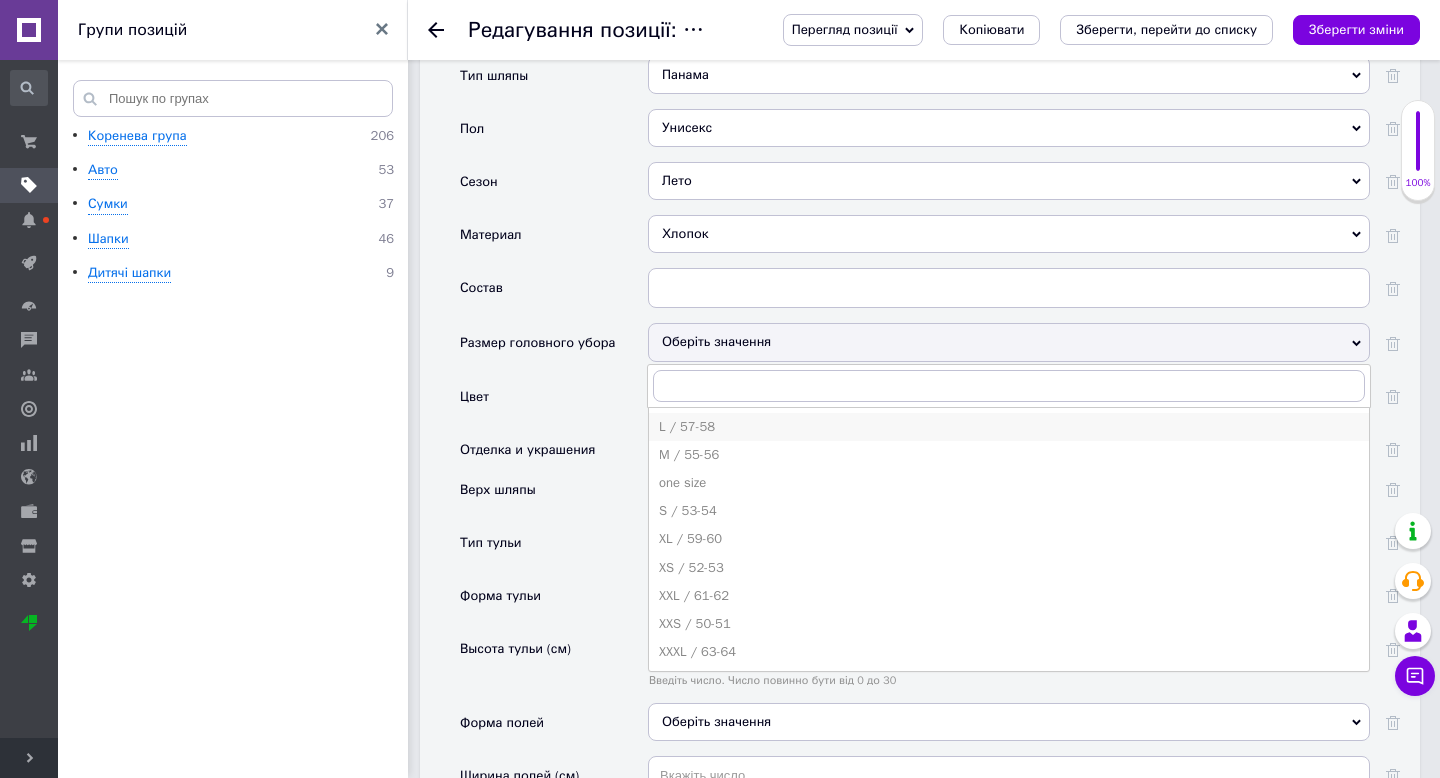 click on "L / 57-58" at bounding box center (1009, 427) 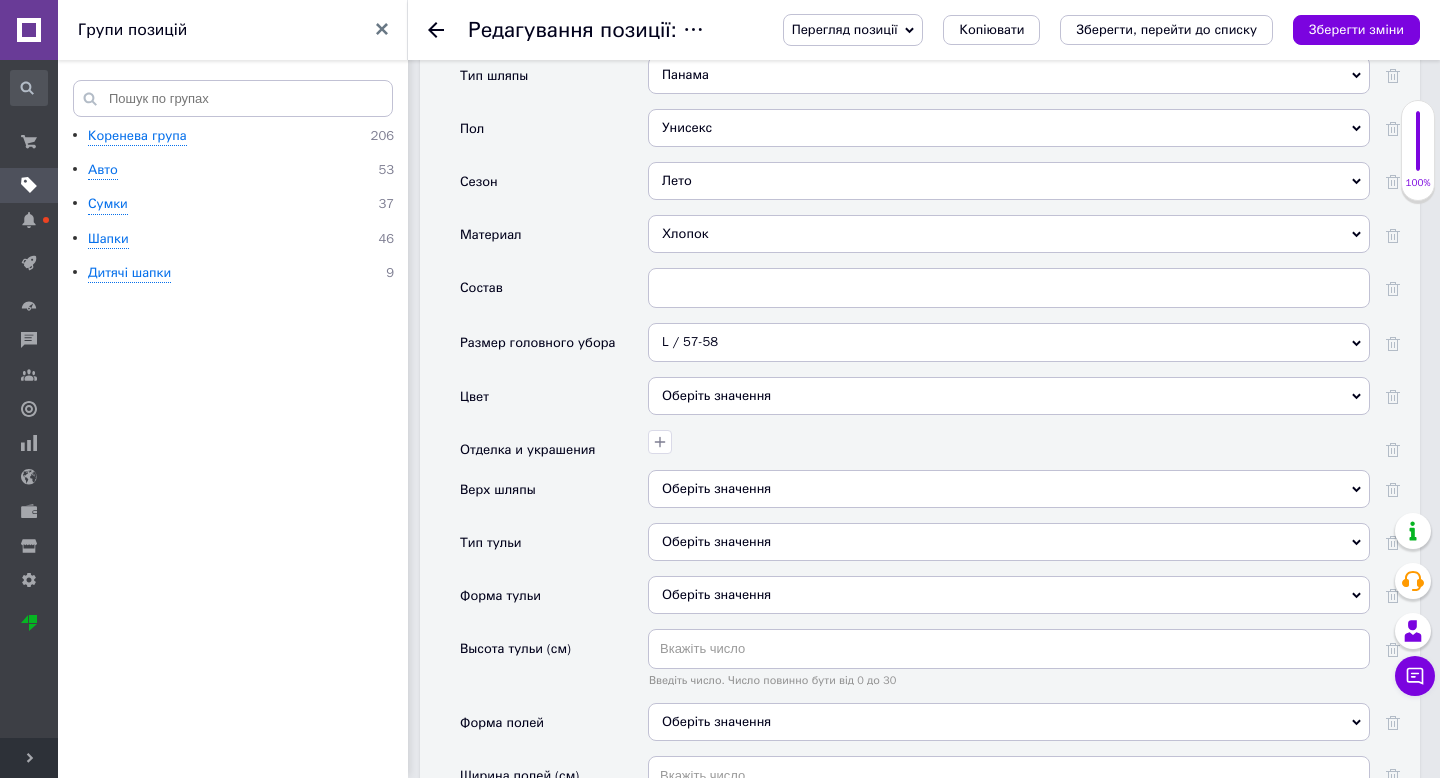click on "Оберіть значення" at bounding box center (1009, 396) 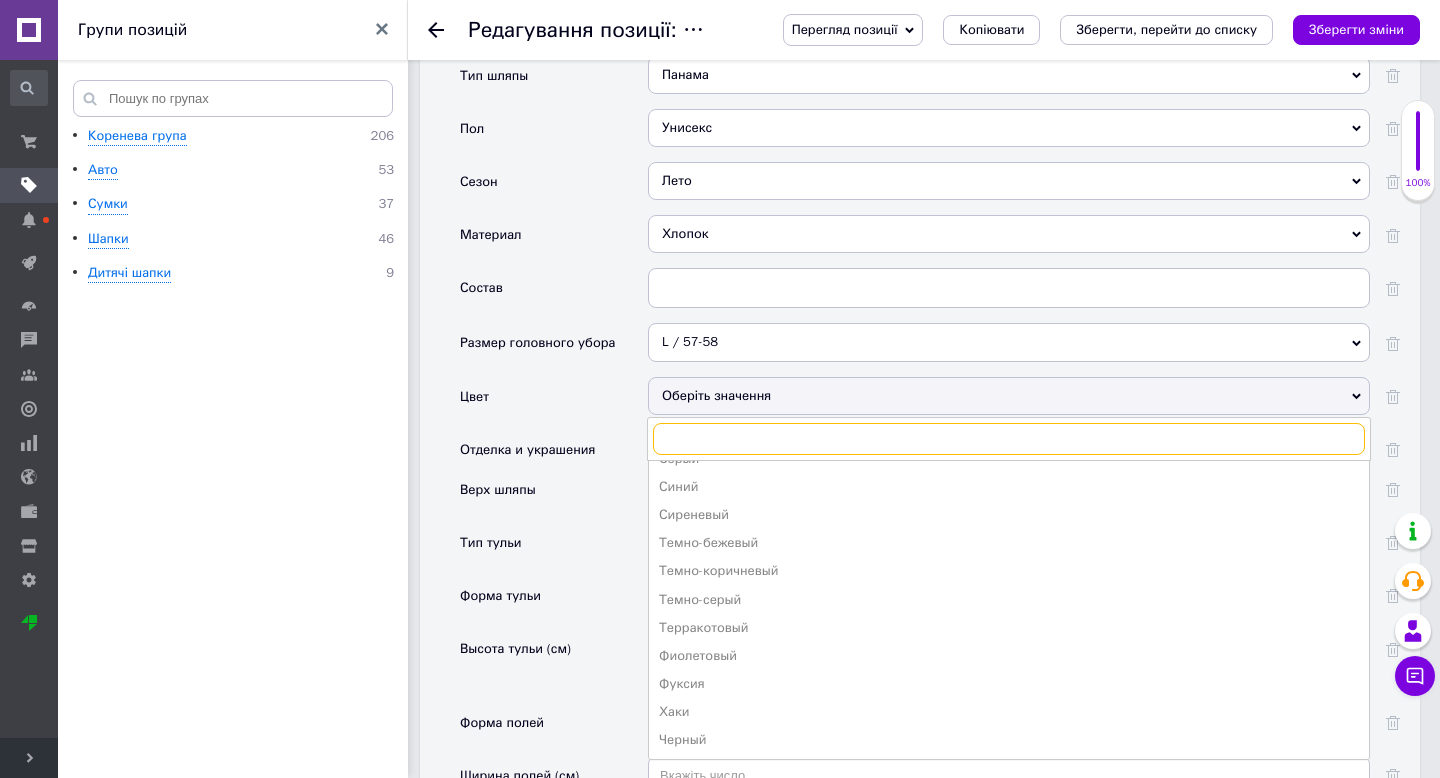scroll, scrollTop: 586, scrollLeft: 0, axis: vertical 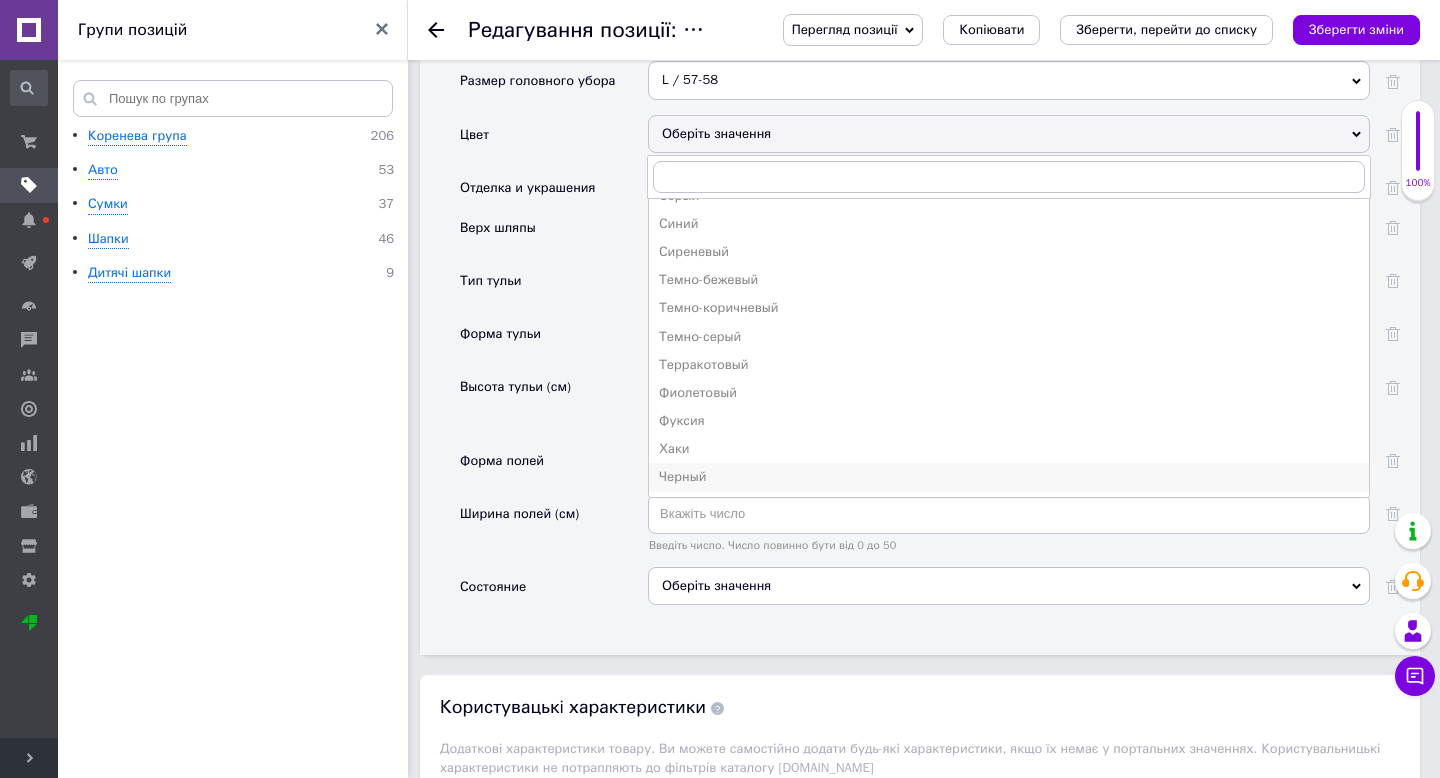 click on "Черный" at bounding box center [1009, 477] 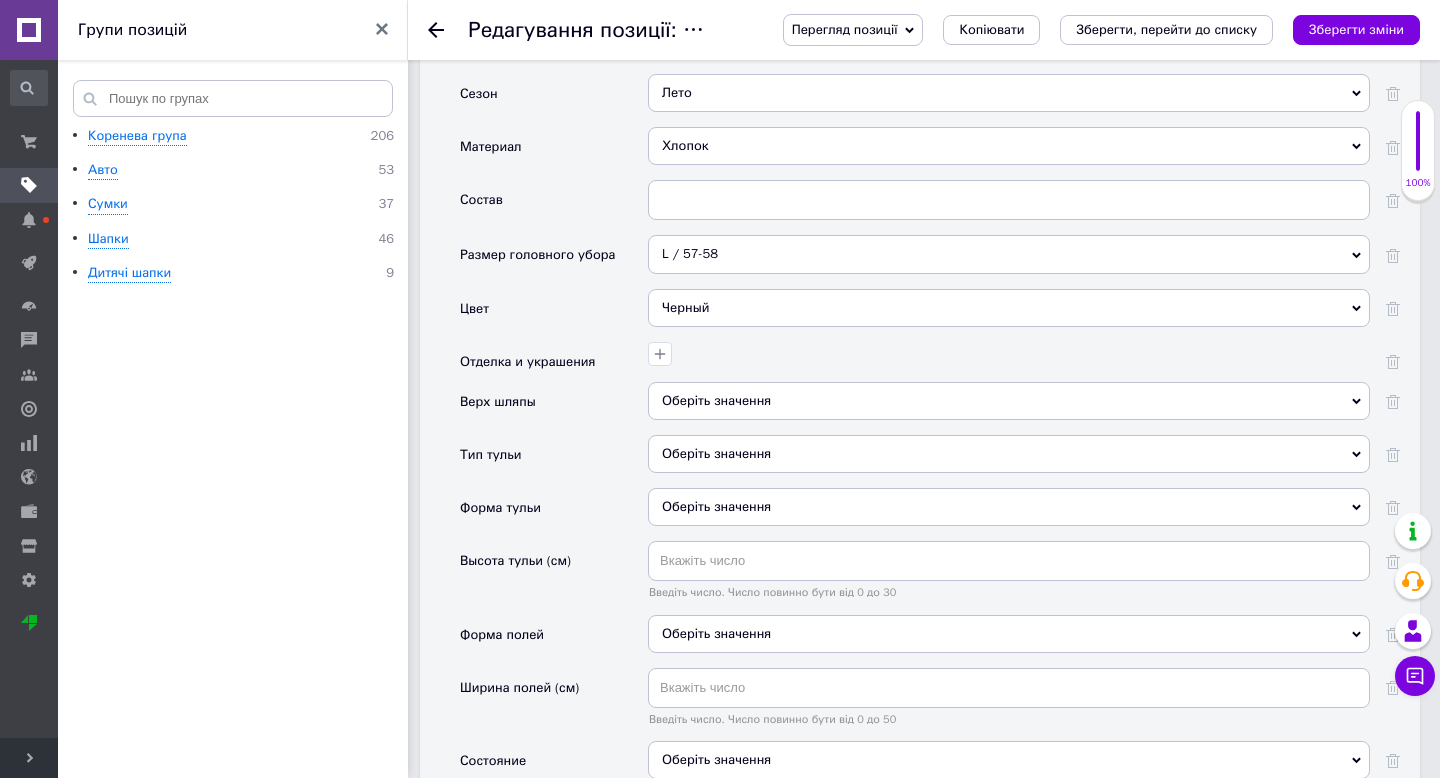 scroll, scrollTop: 2030, scrollLeft: 0, axis: vertical 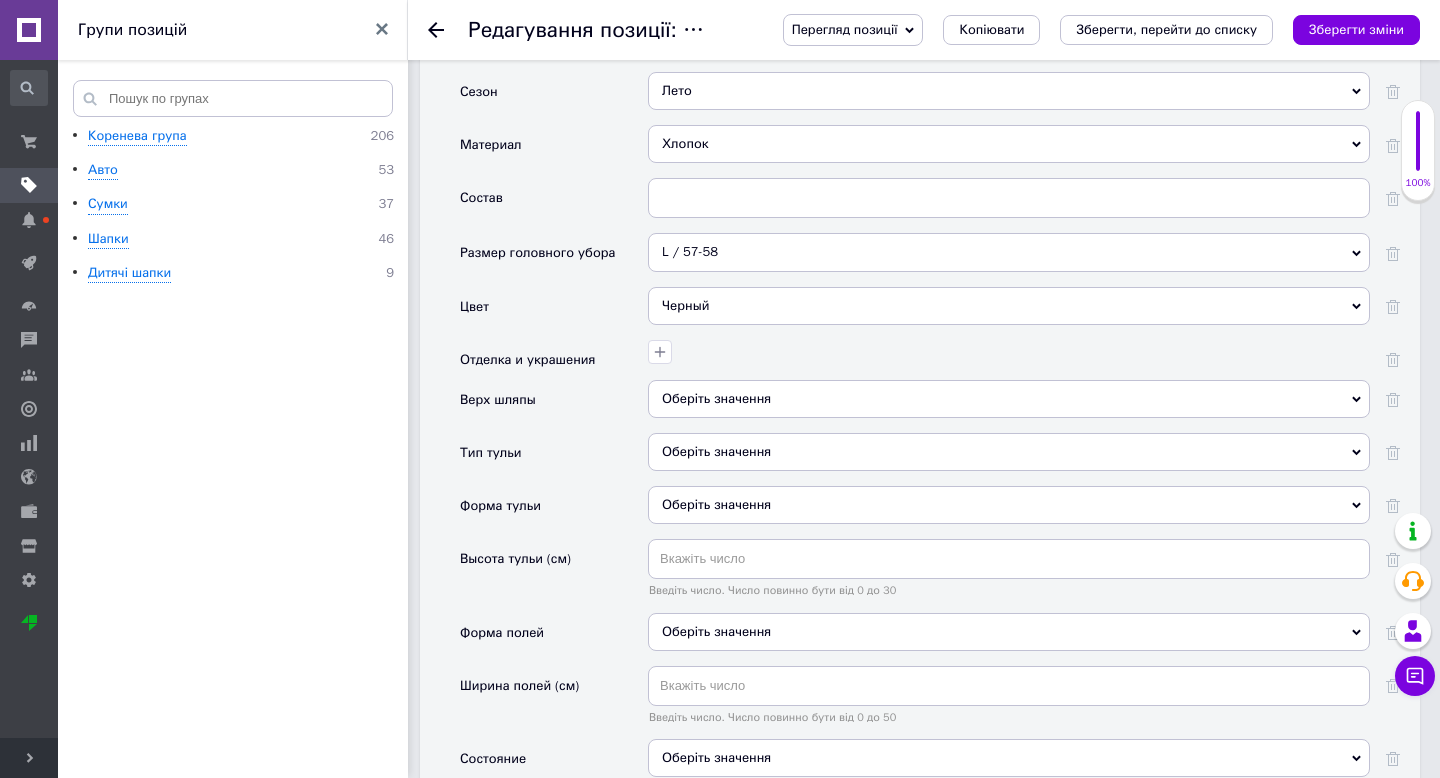 click on "Оберіть значення" at bounding box center [1009, 452] 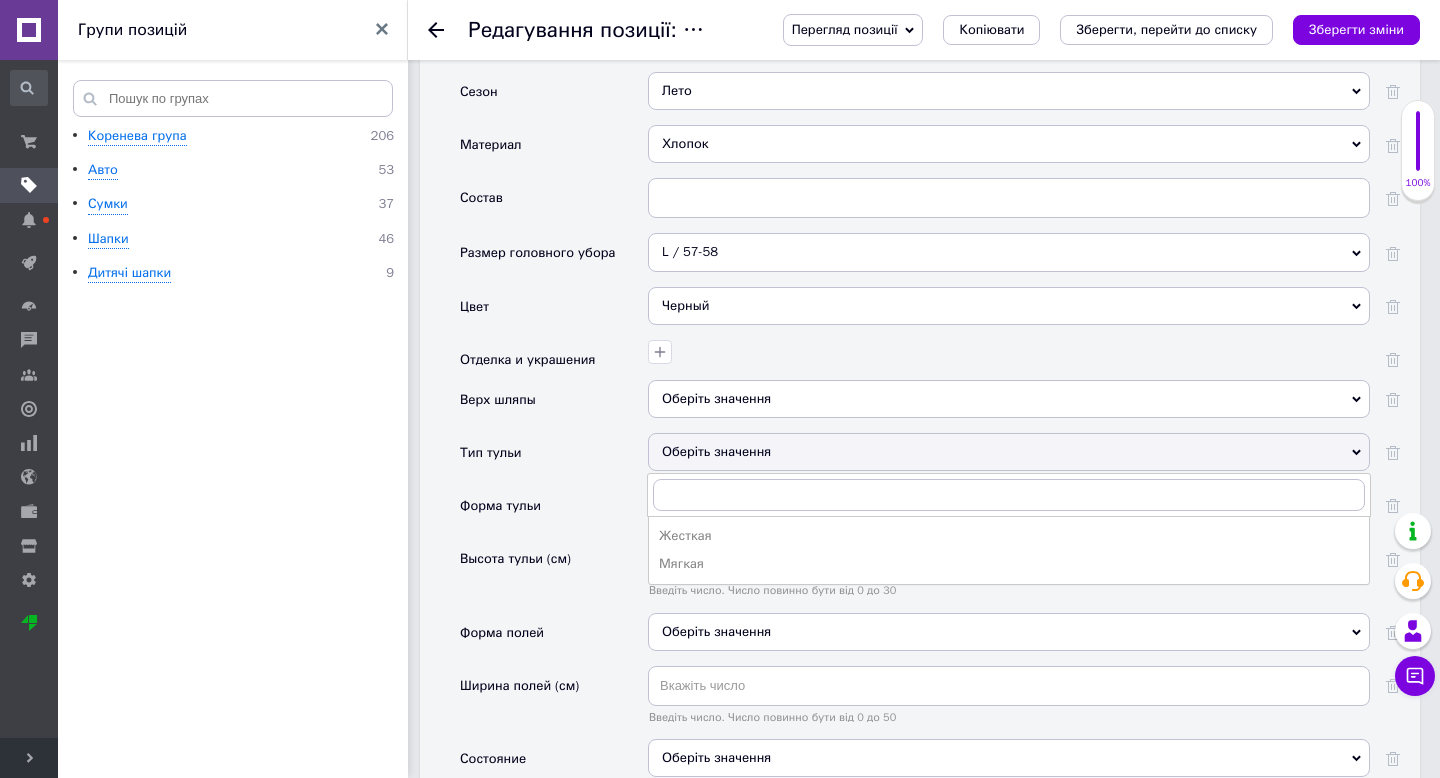 click on "Форма тульи" at bounding box center (554, 512) 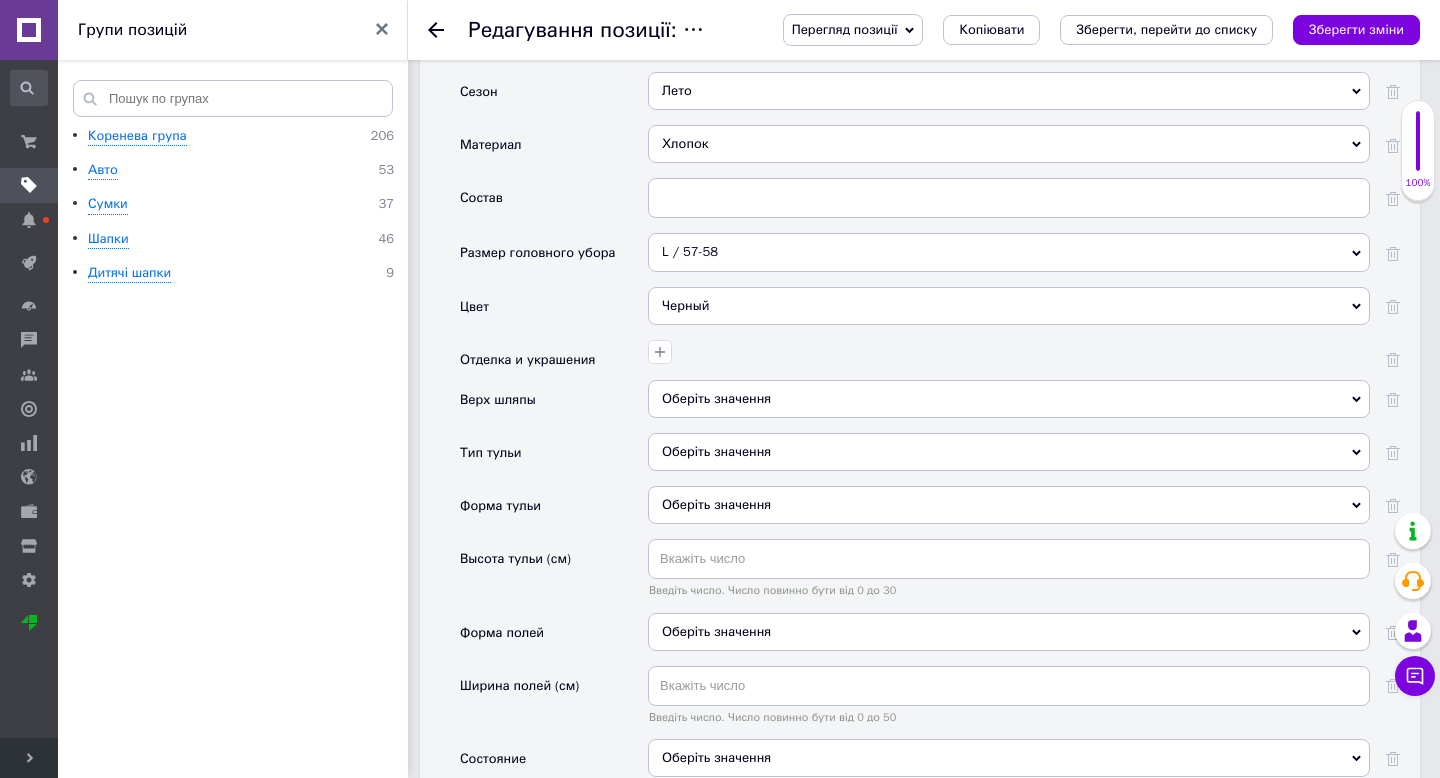 click on "Оберіть значення" at bounding box center [1009, 505] 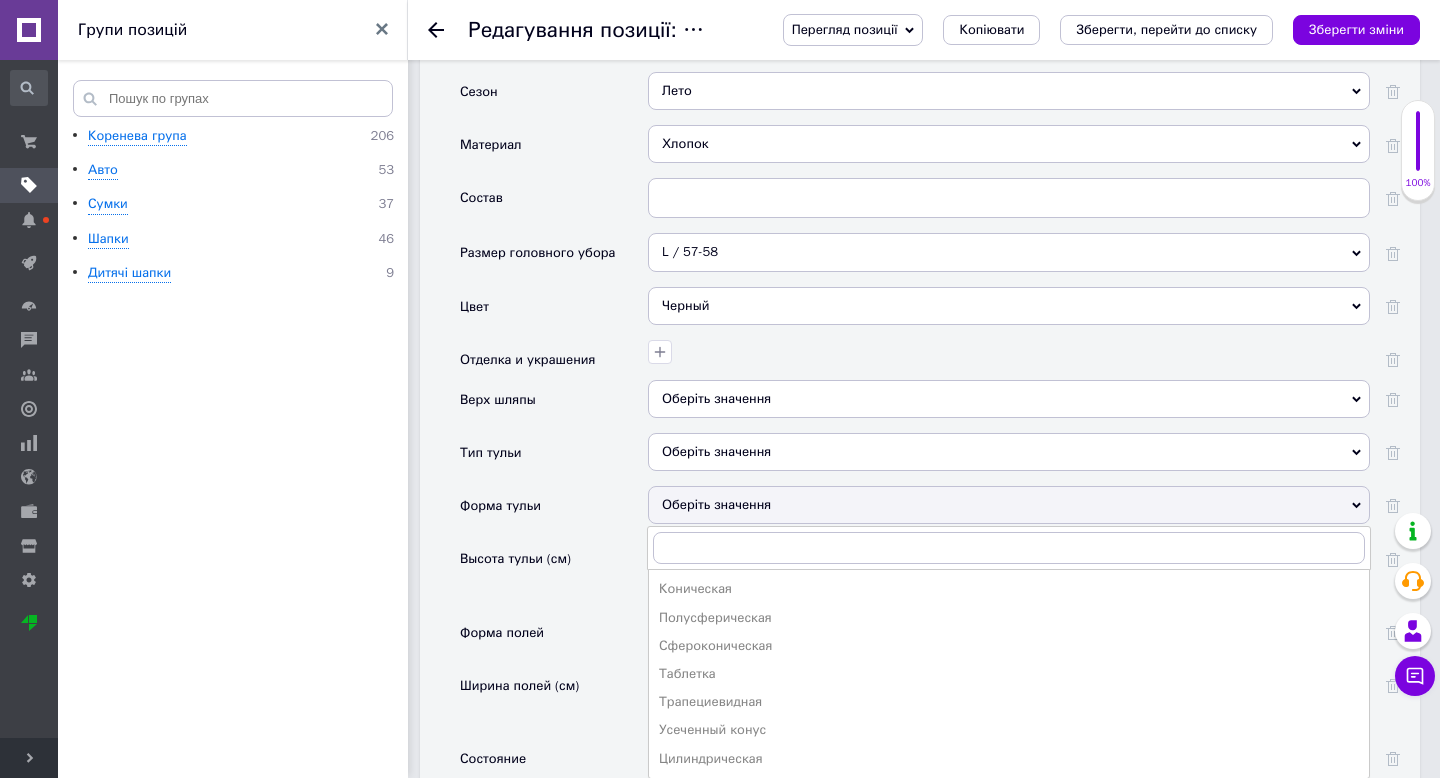 click on "Высота тульи (см)" at bounding box center [554, 575] 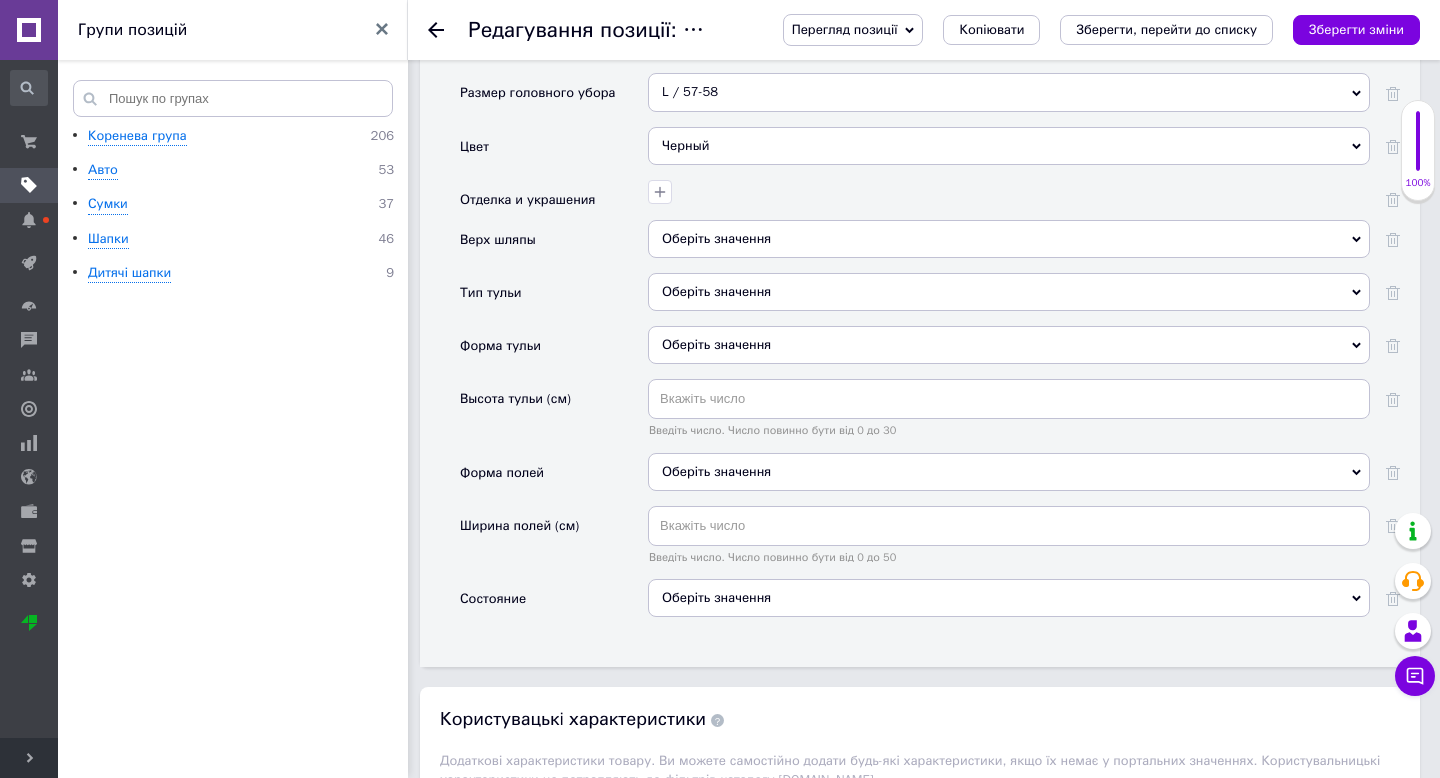 scroll, scrollTop: 2202, scrollLeft: 0, axis: vertical 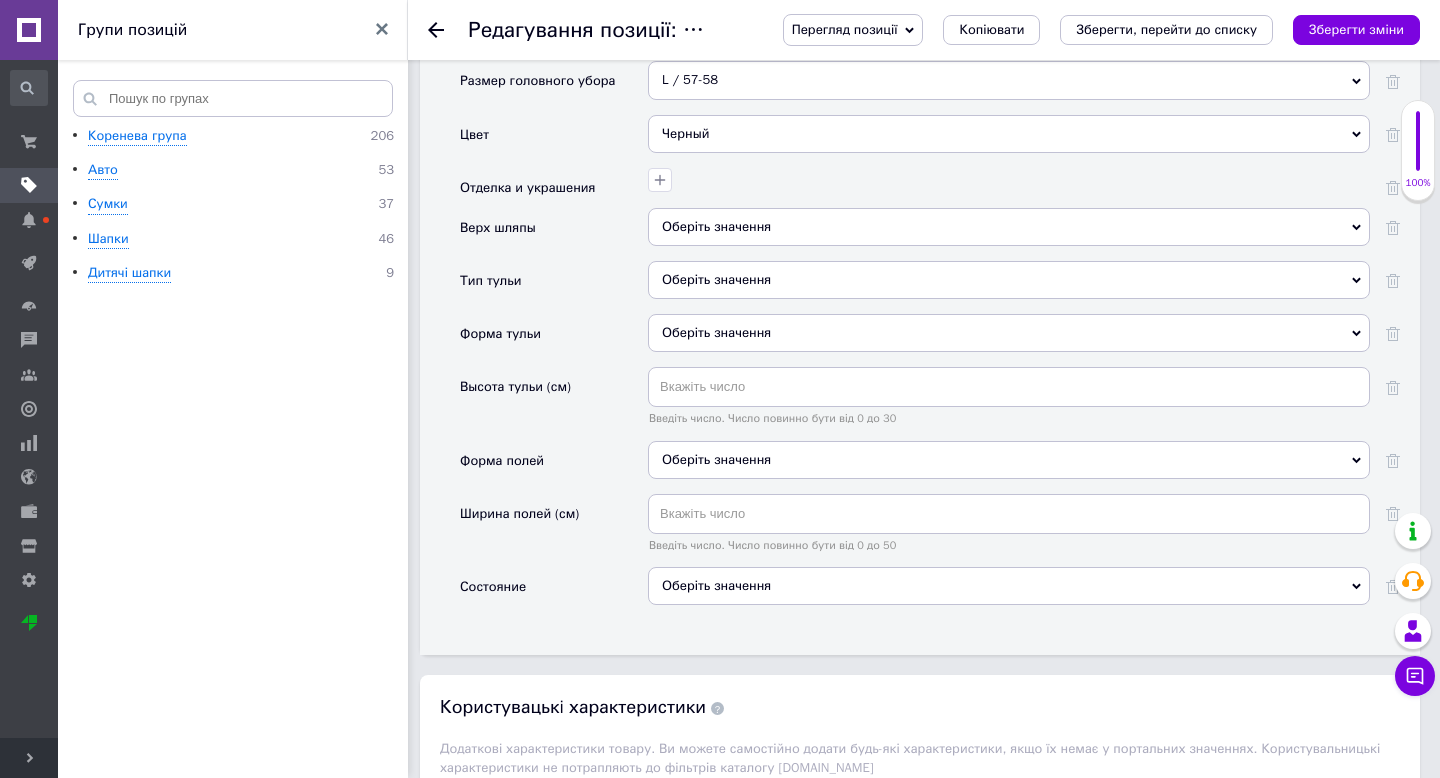 click on "Оберіть значення" at bounding box center (1009, 460) 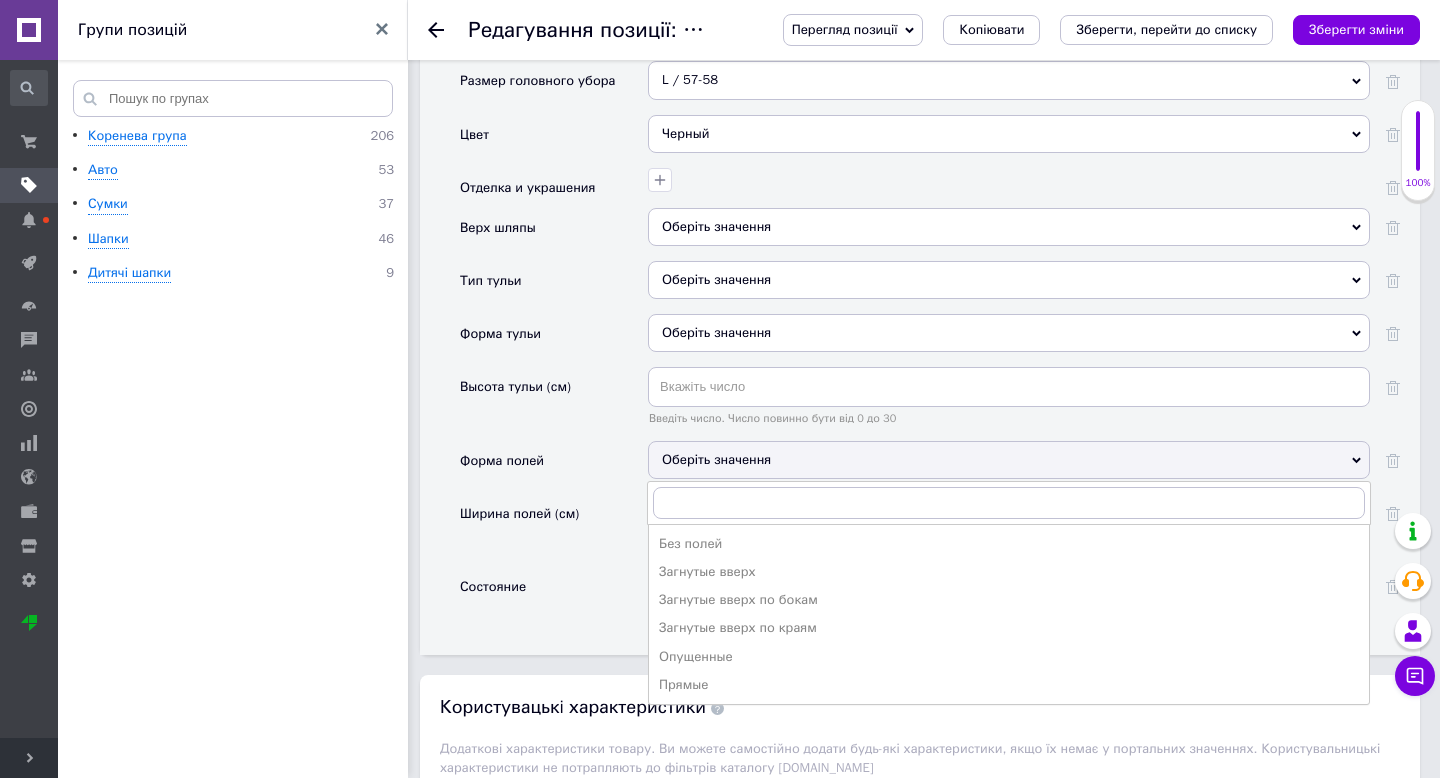 click on "Состояние" at bounding box center (554, 593) 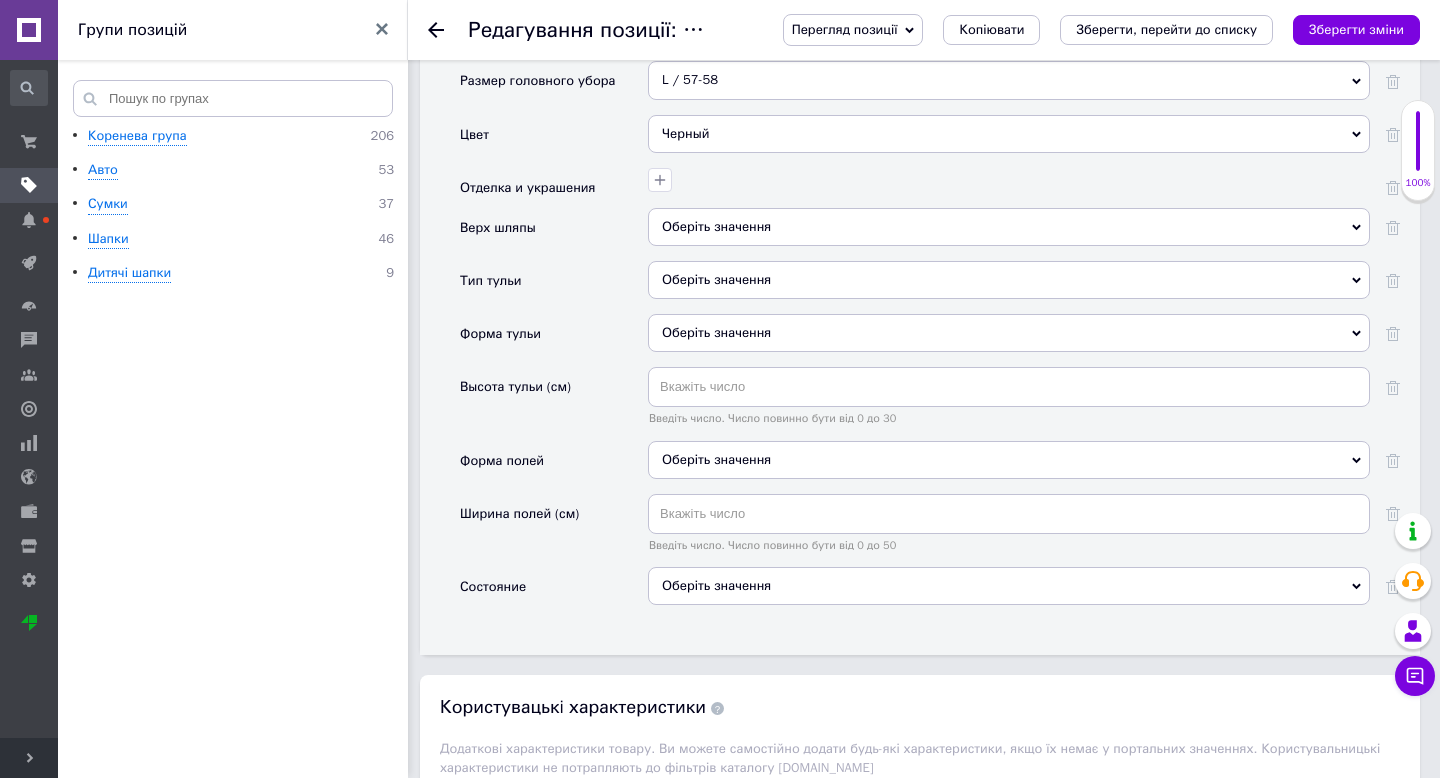 click on "Оберіть значення" at bounding box center [1009, 586] 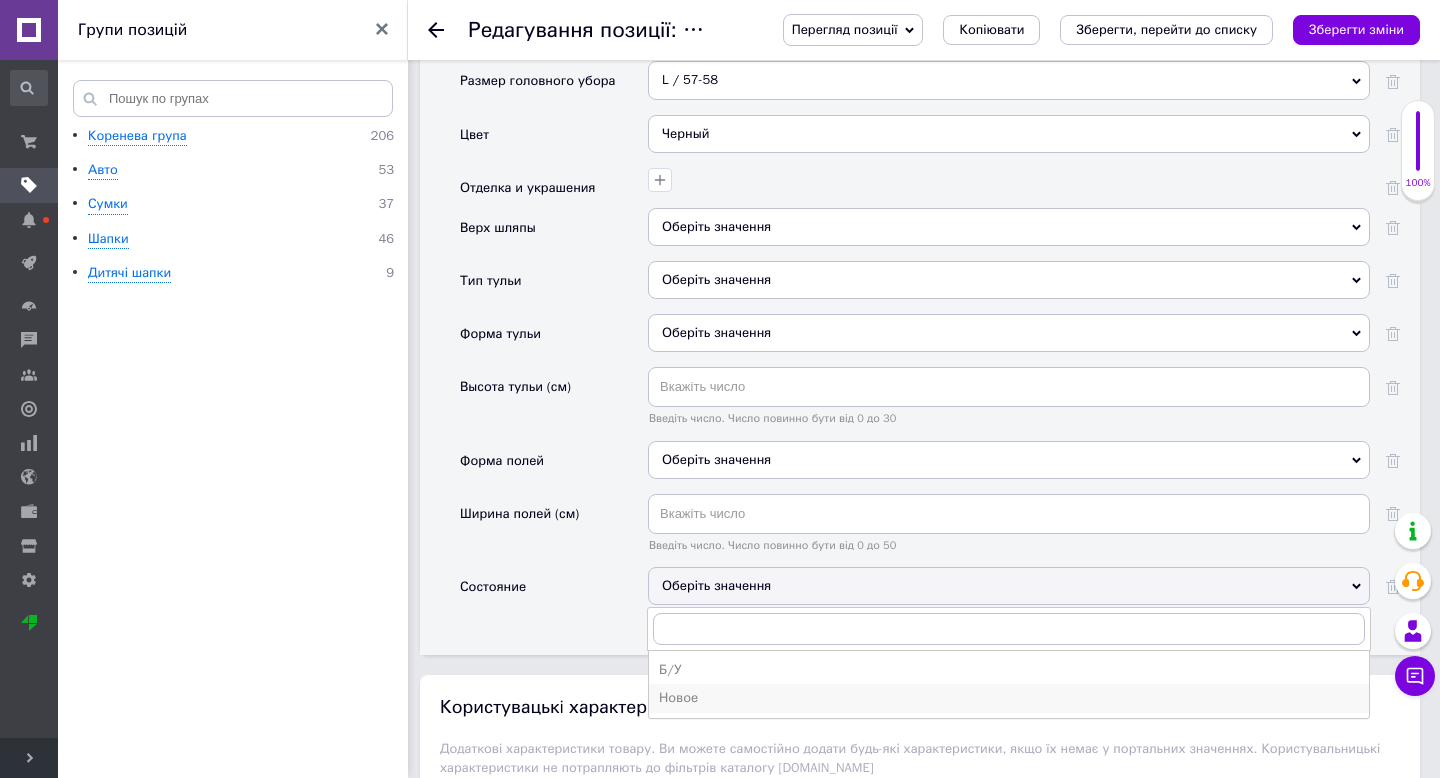 click on "Новое" at bounding box center (1009, 698) 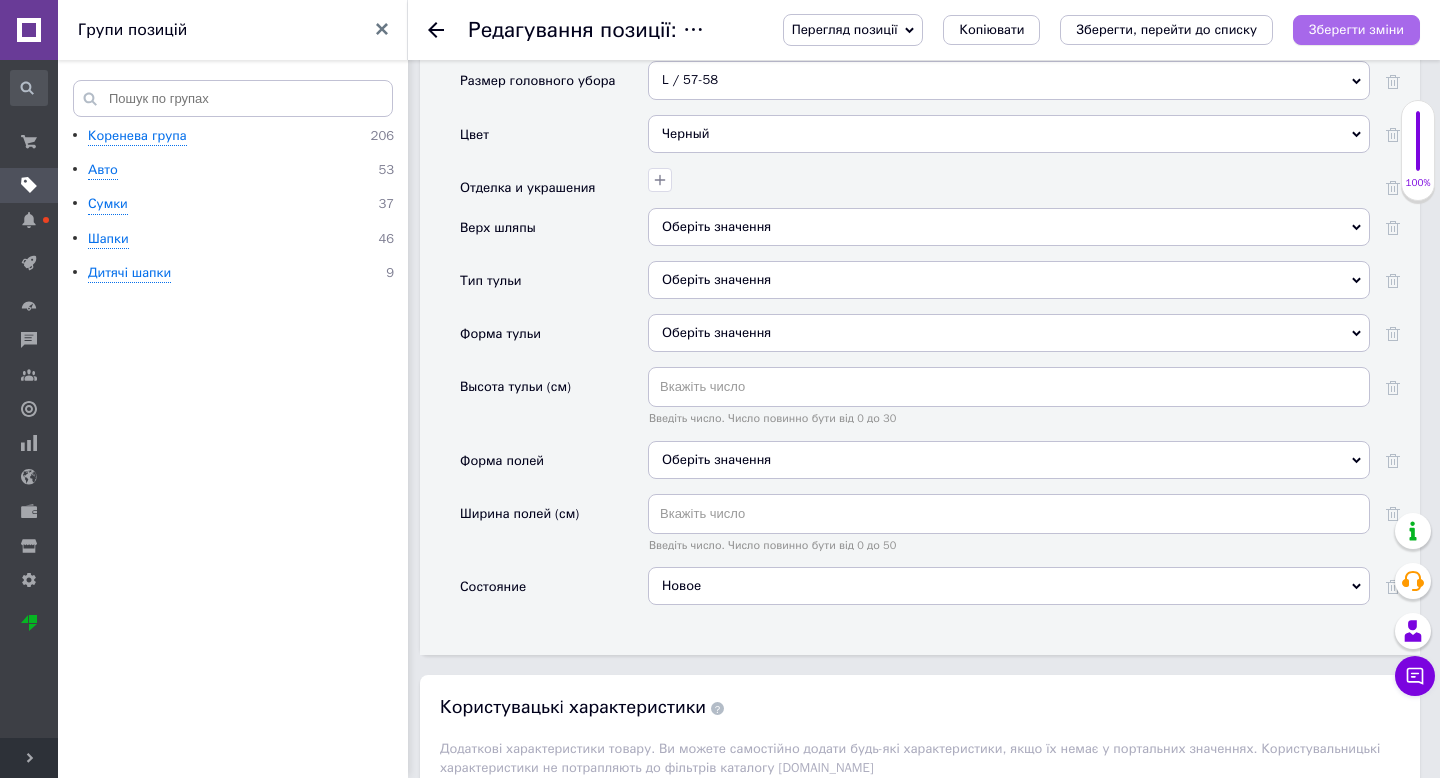 click on "Зберегти зміни" at bounding box center (1356, 29) 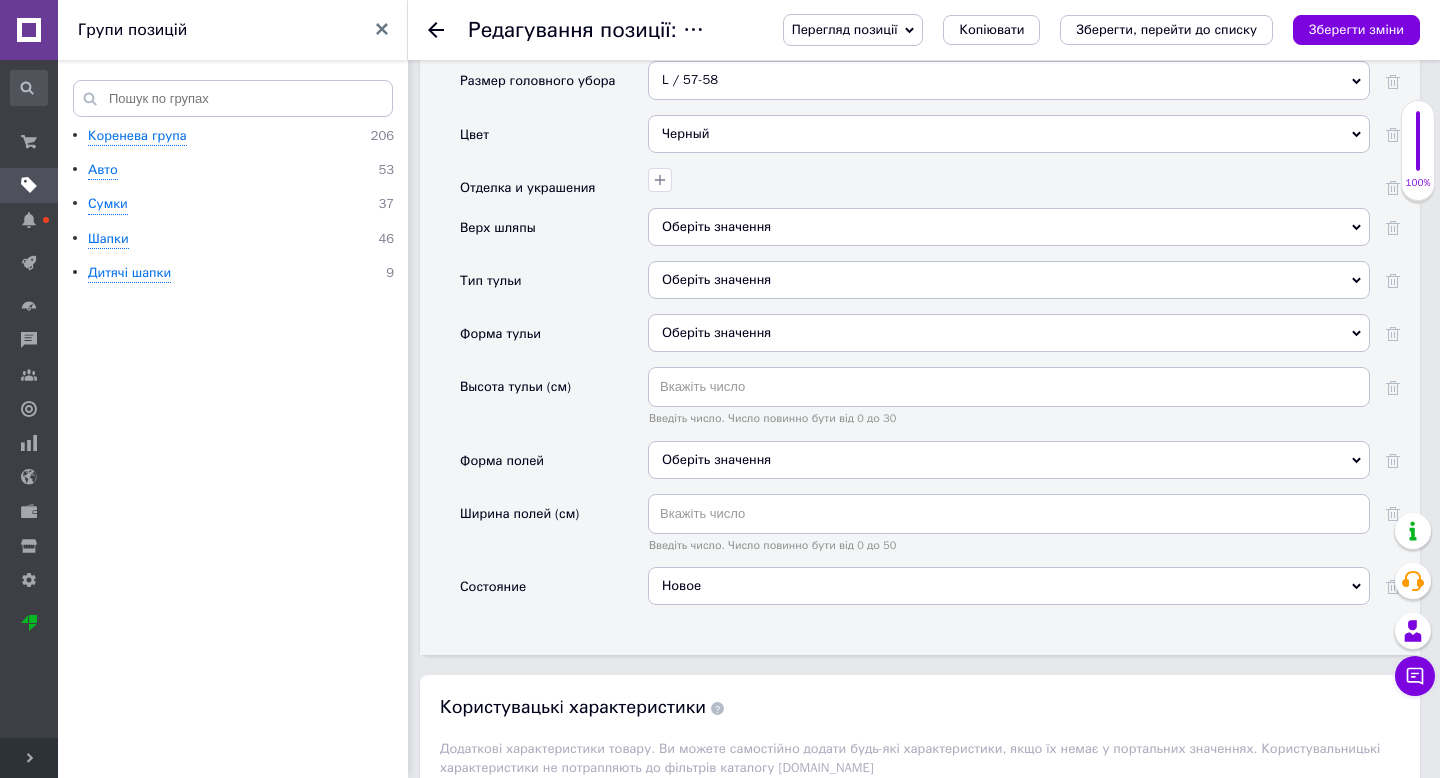 click on "Редагування позиції: Панама UNDER ARMOUR (чорна і біла)" at bounding box center (762, 30) 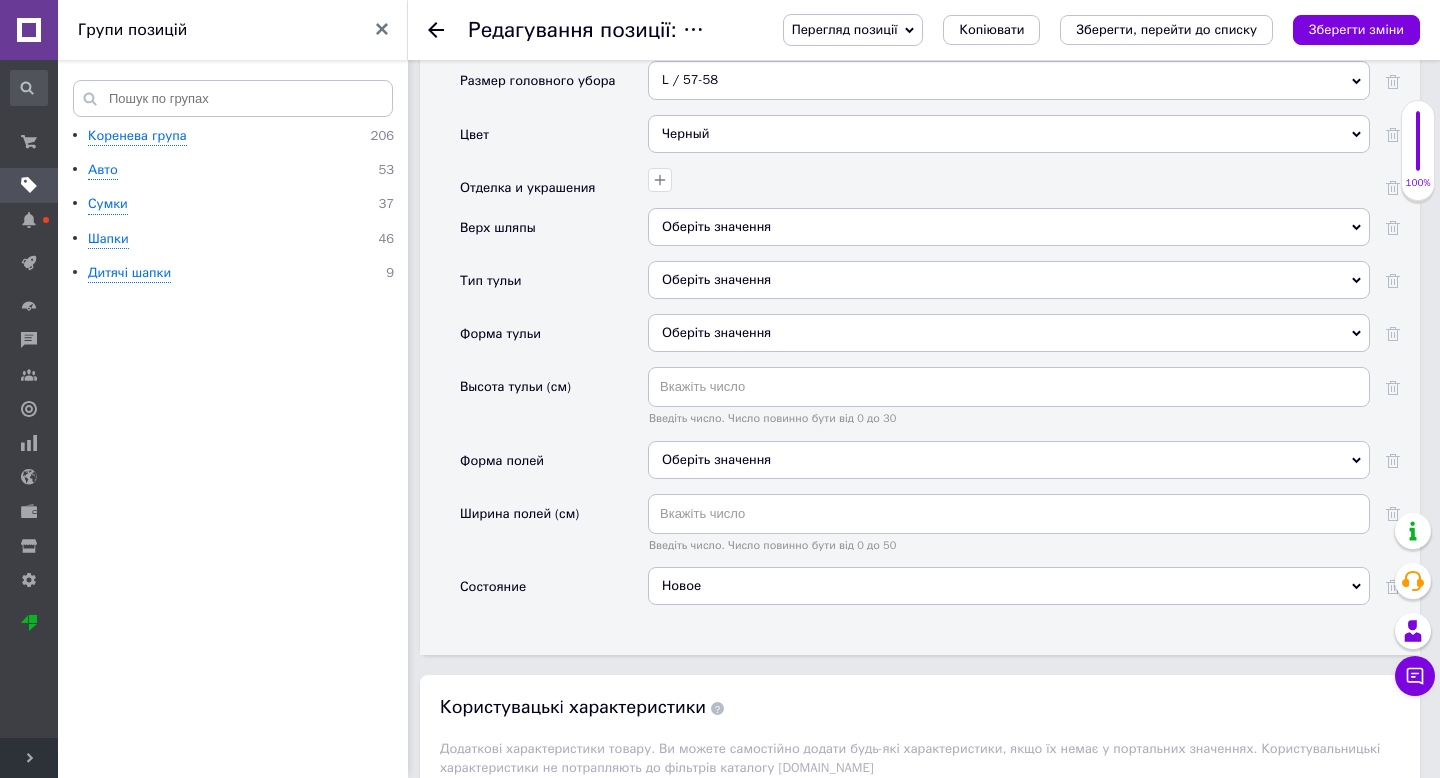 click 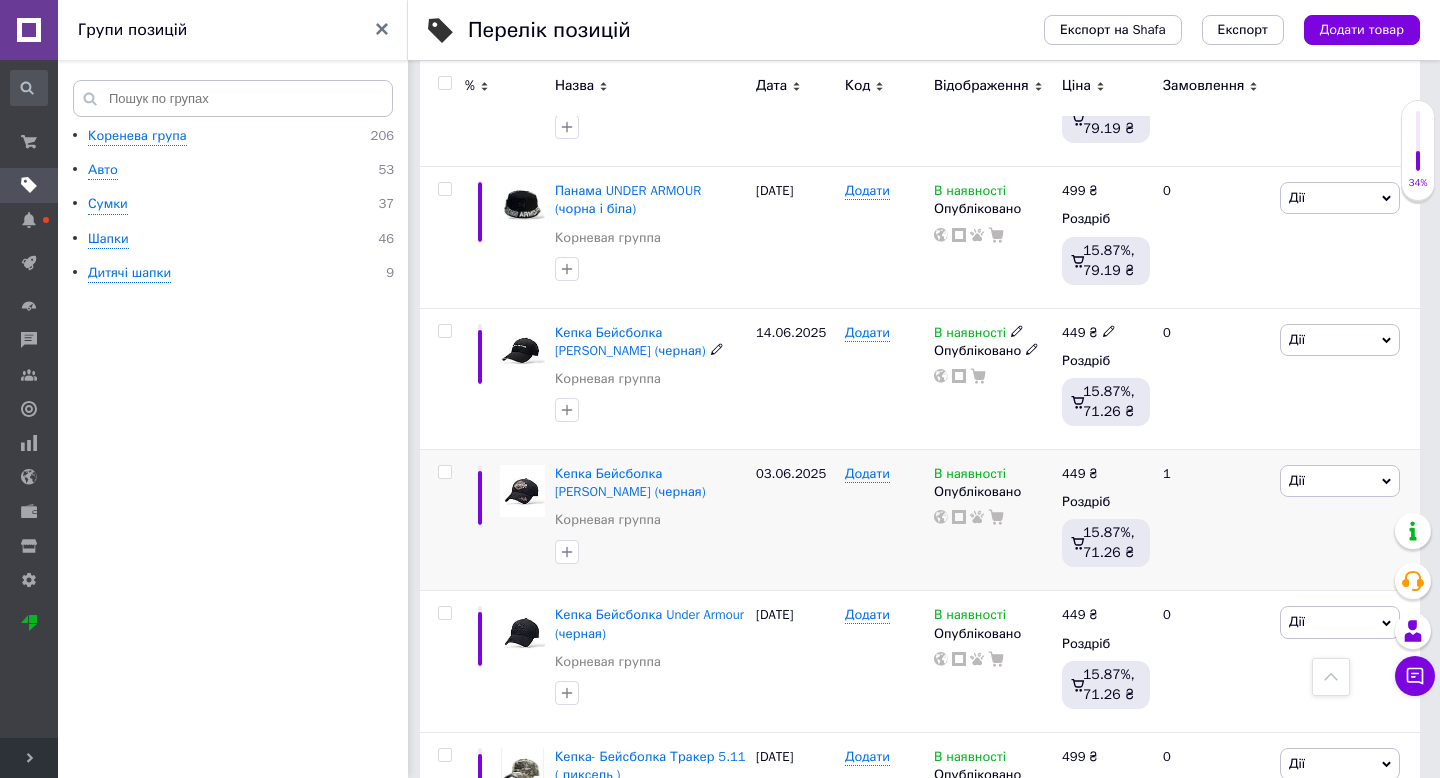 scroll, scrollTop: 1258, scrollLeft: 0, axis: vertical 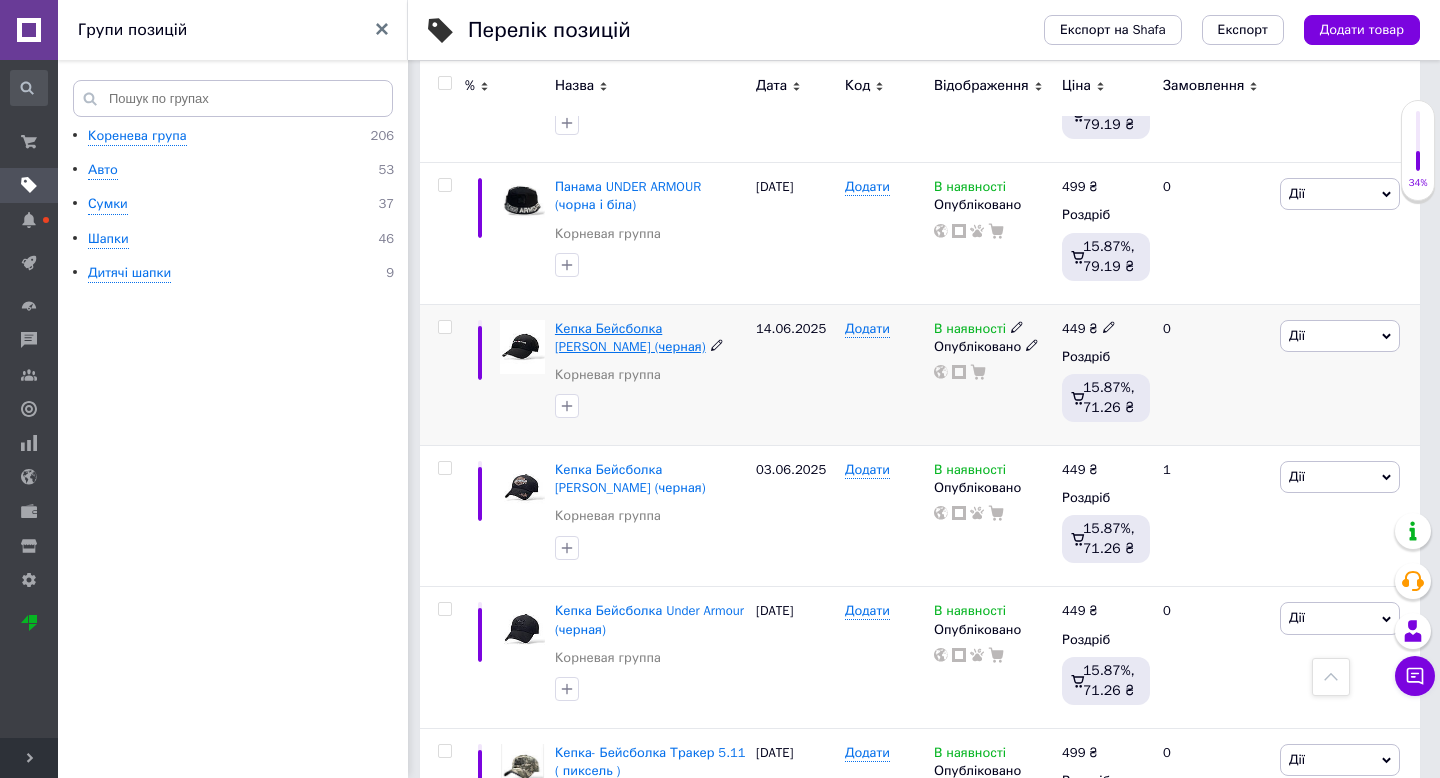 click on "Кепка Бейсболка [PERSON_NAME] (черная)" at bounding box center [630, 337] 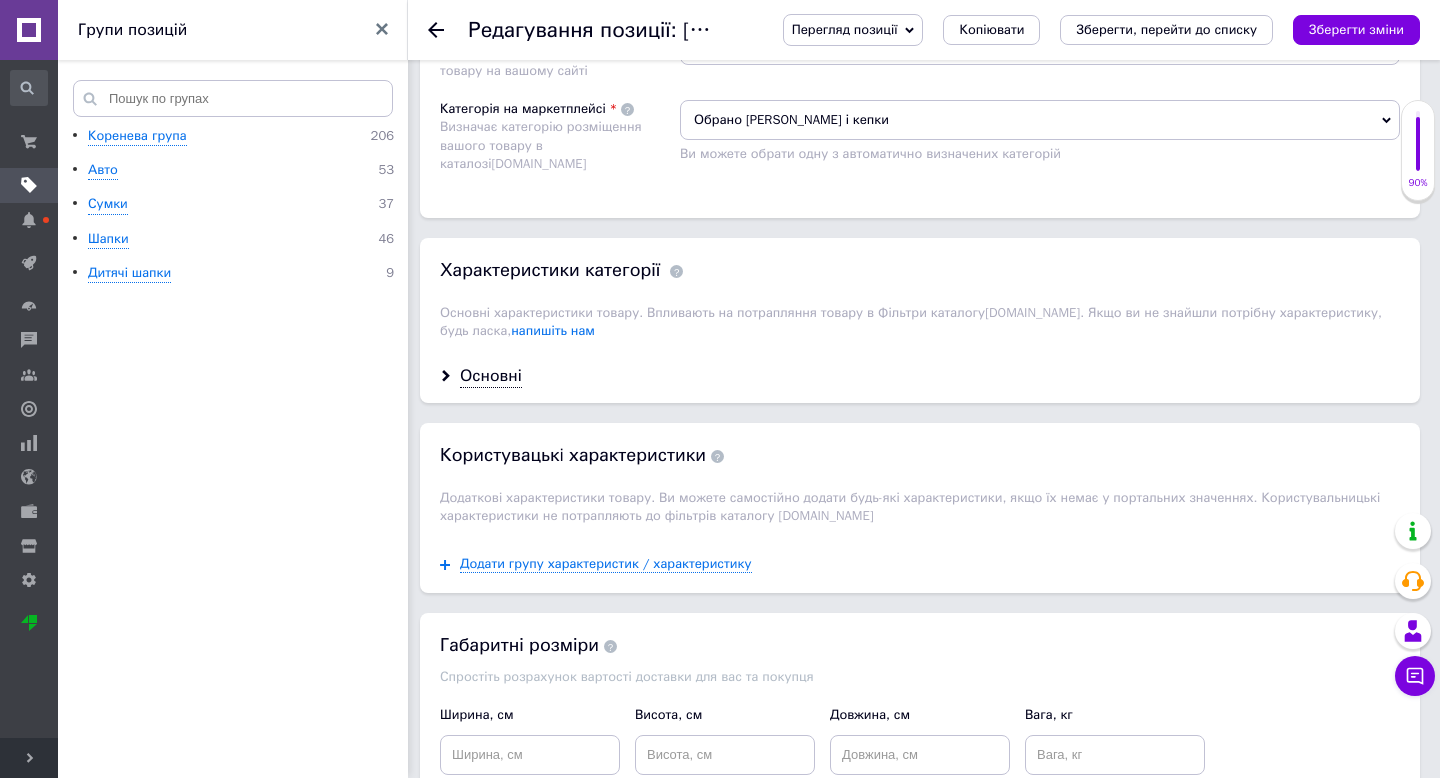 scroll, scrollTop: 1531, scrollLeft: 0, axis: vertical 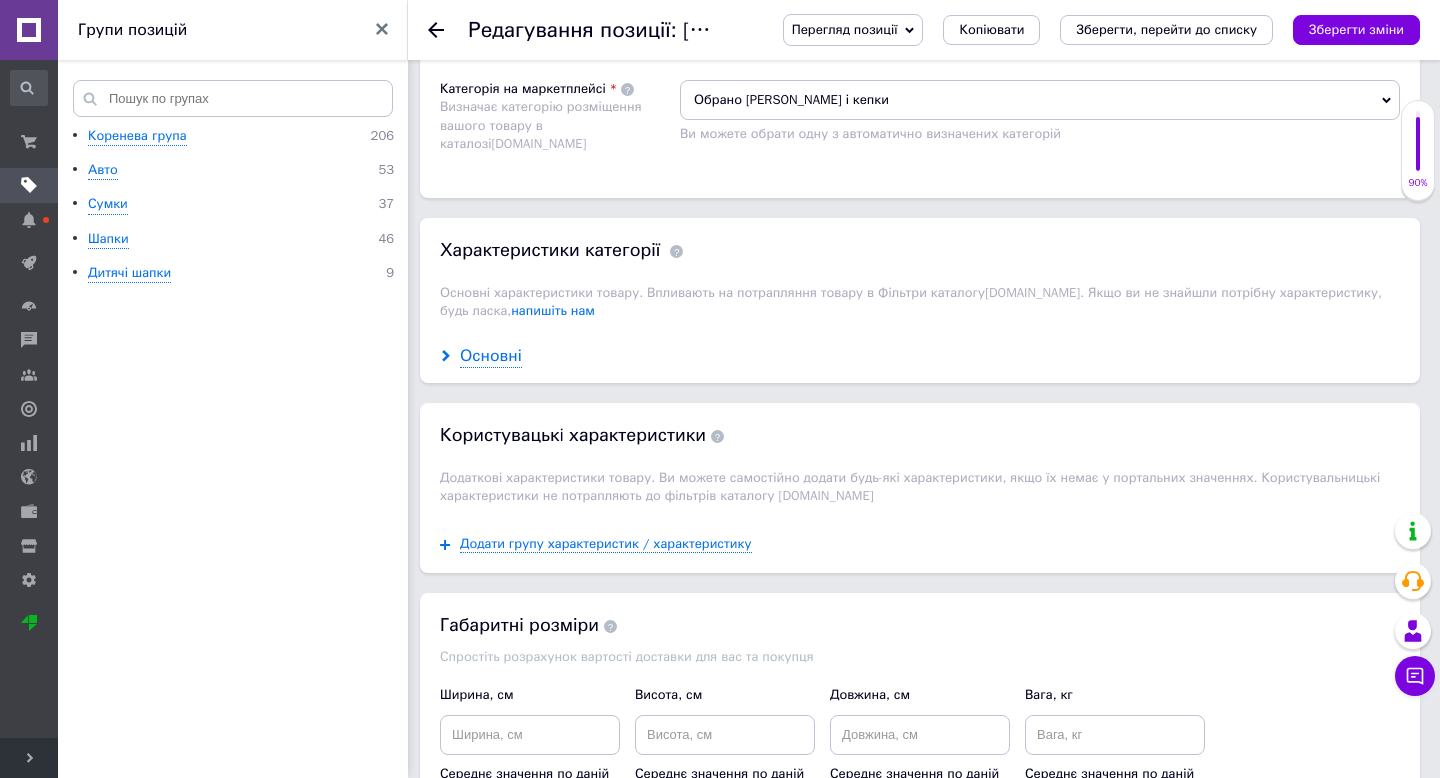 click on "Основні" at bounding box center [491, 356] 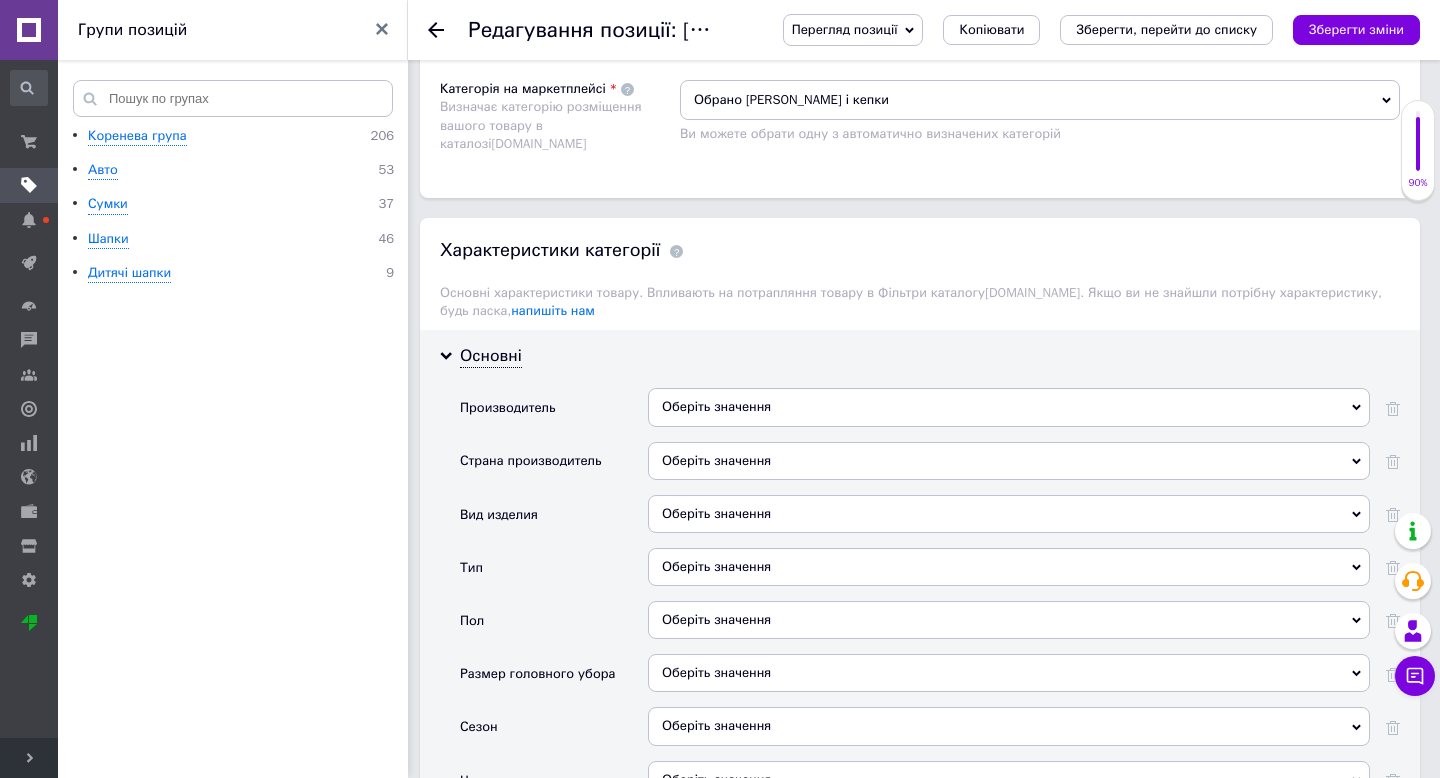 click on "Оберіть значення" at bounding box center (1009, 461) 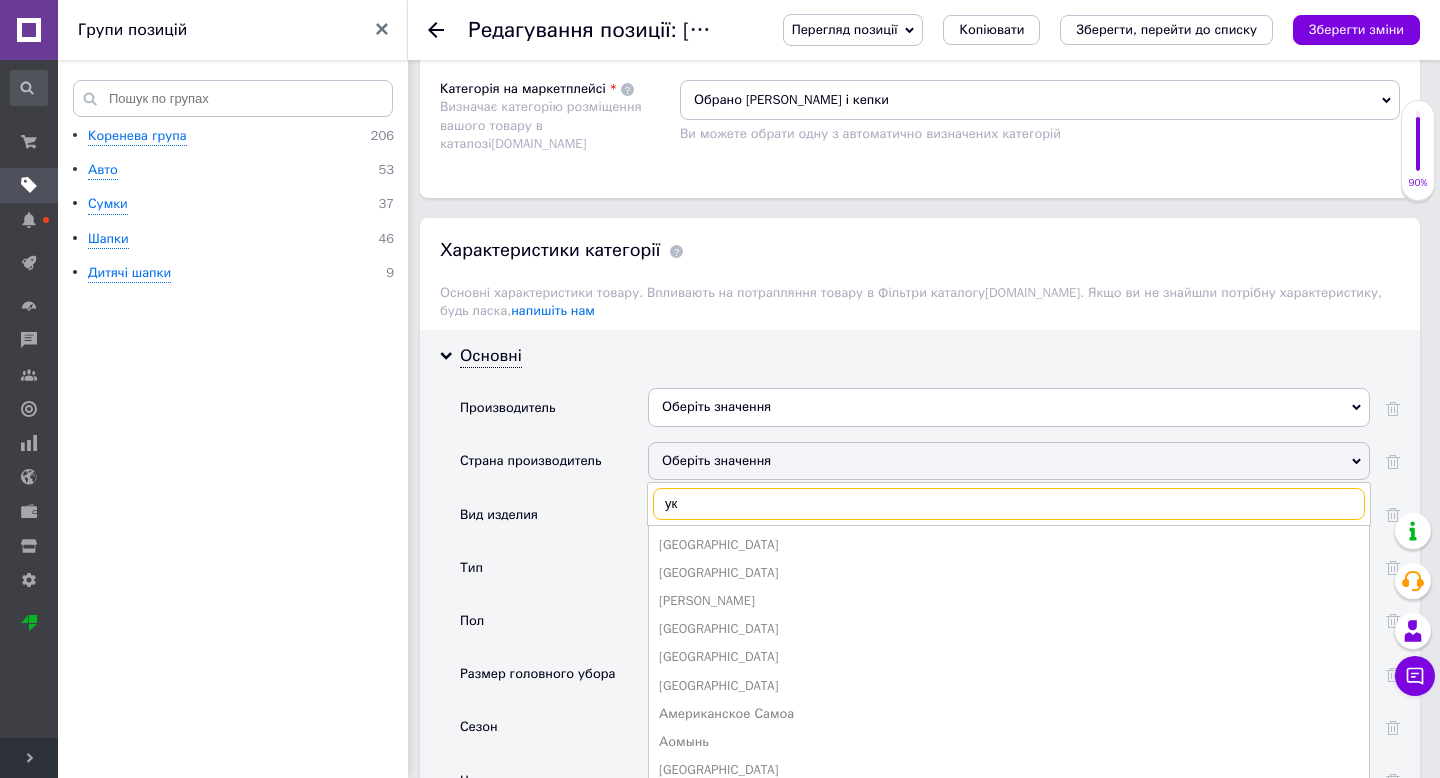 type on "укр" 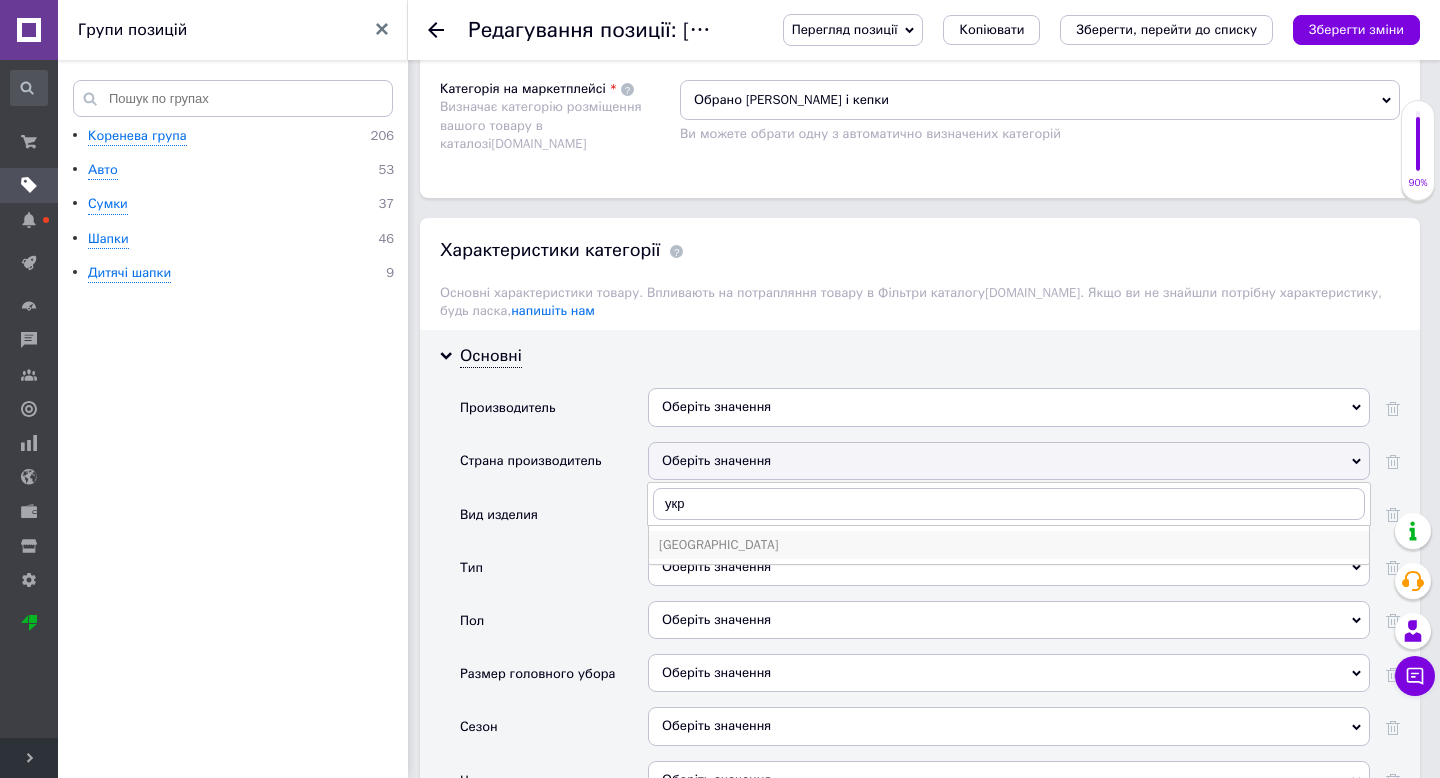 click on "[GEOGRAPHIC_DATA]" at bounding box center [1009, 545] 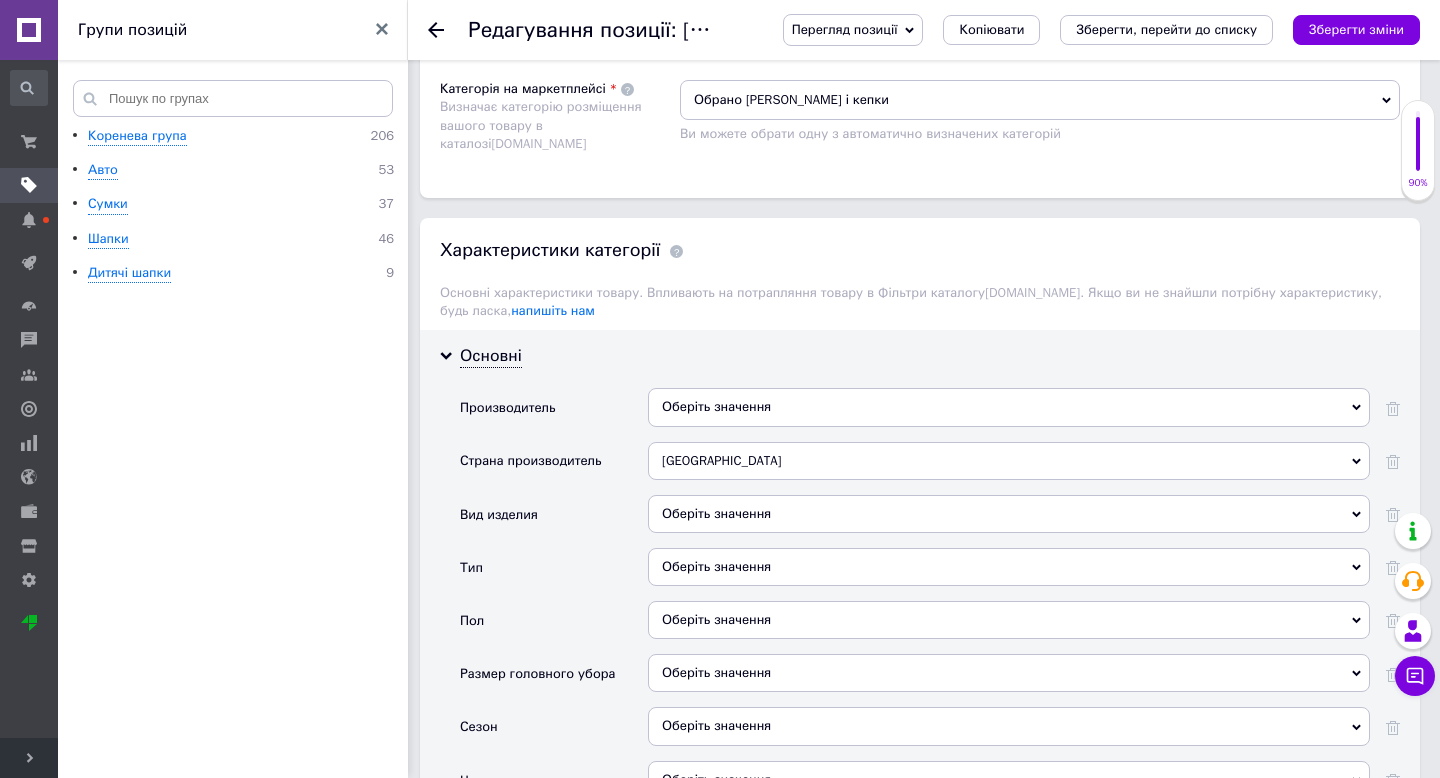 click on "Оберіть значення" at bounding box center [1009, 514] 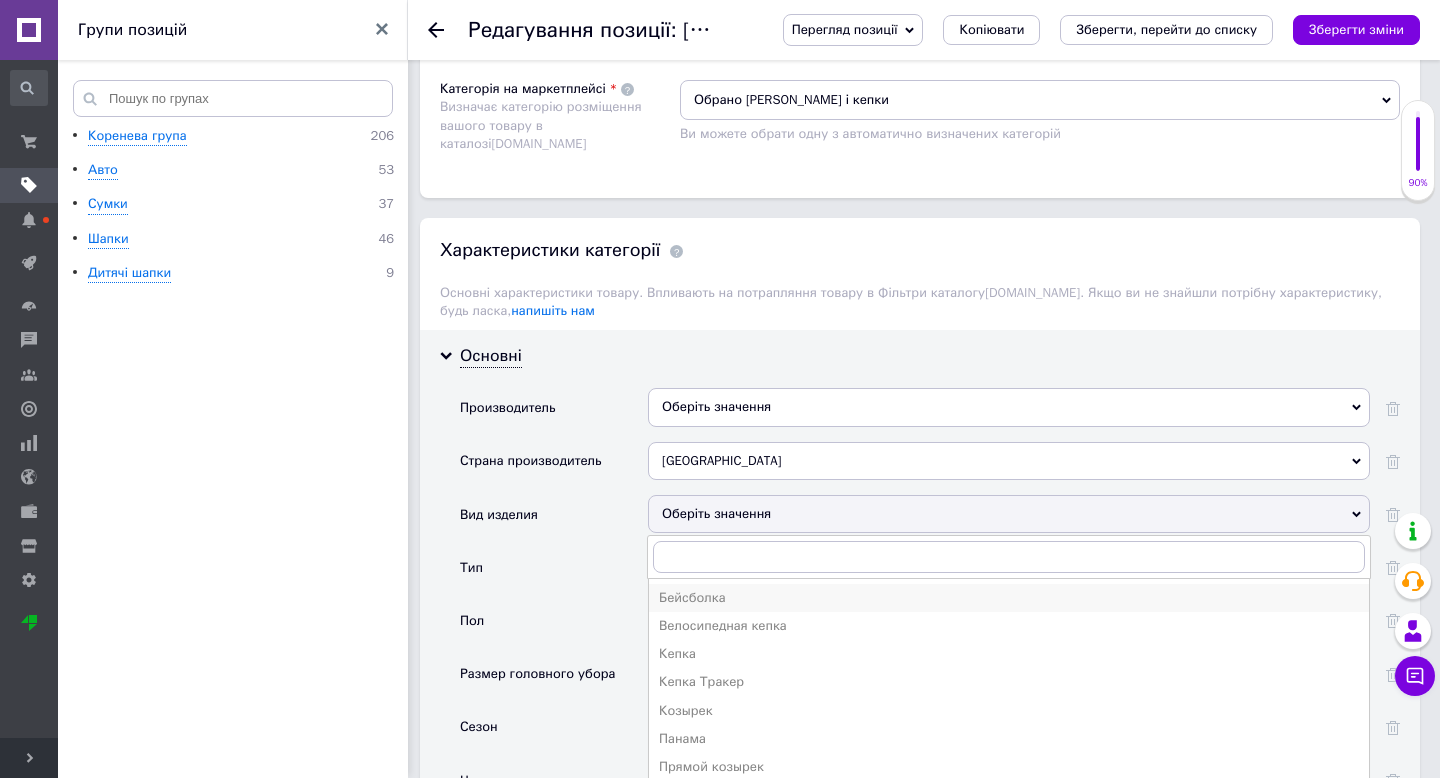 click on "Бейсболка" at bounding box center (1009, 598) 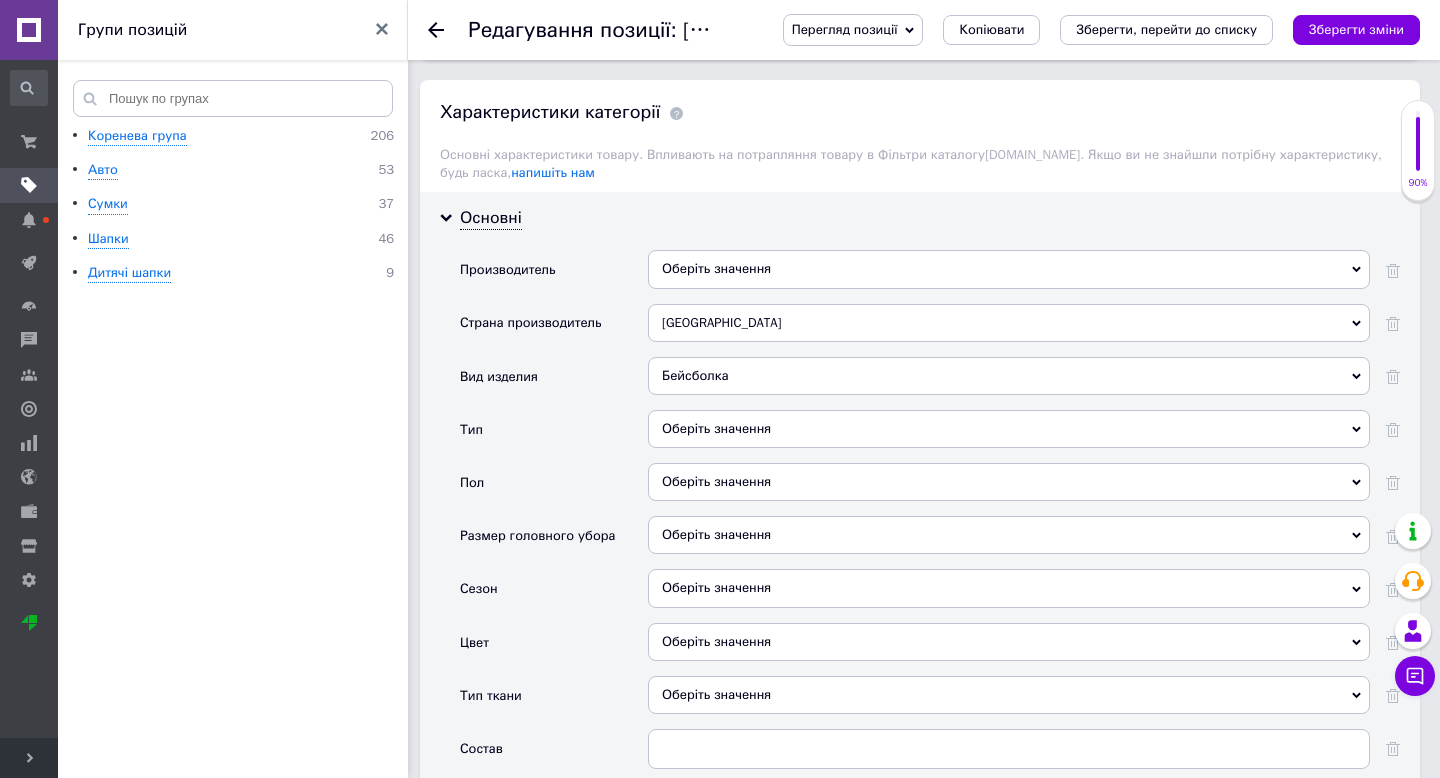 scroll, scrollTop: 1671, scrollLeft: 0, axis: vertical 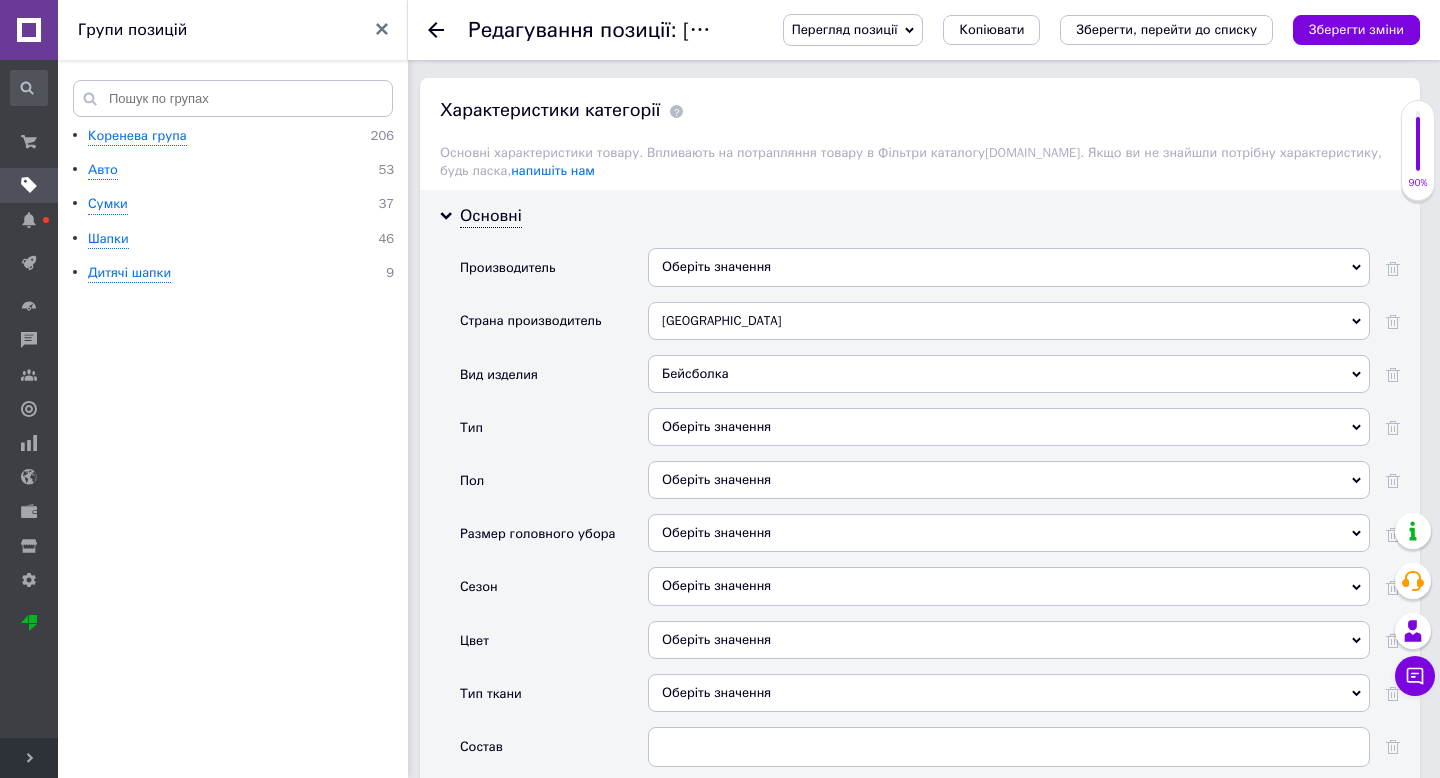 click on "Оберіть значення" at bounding box center (1009, 427) 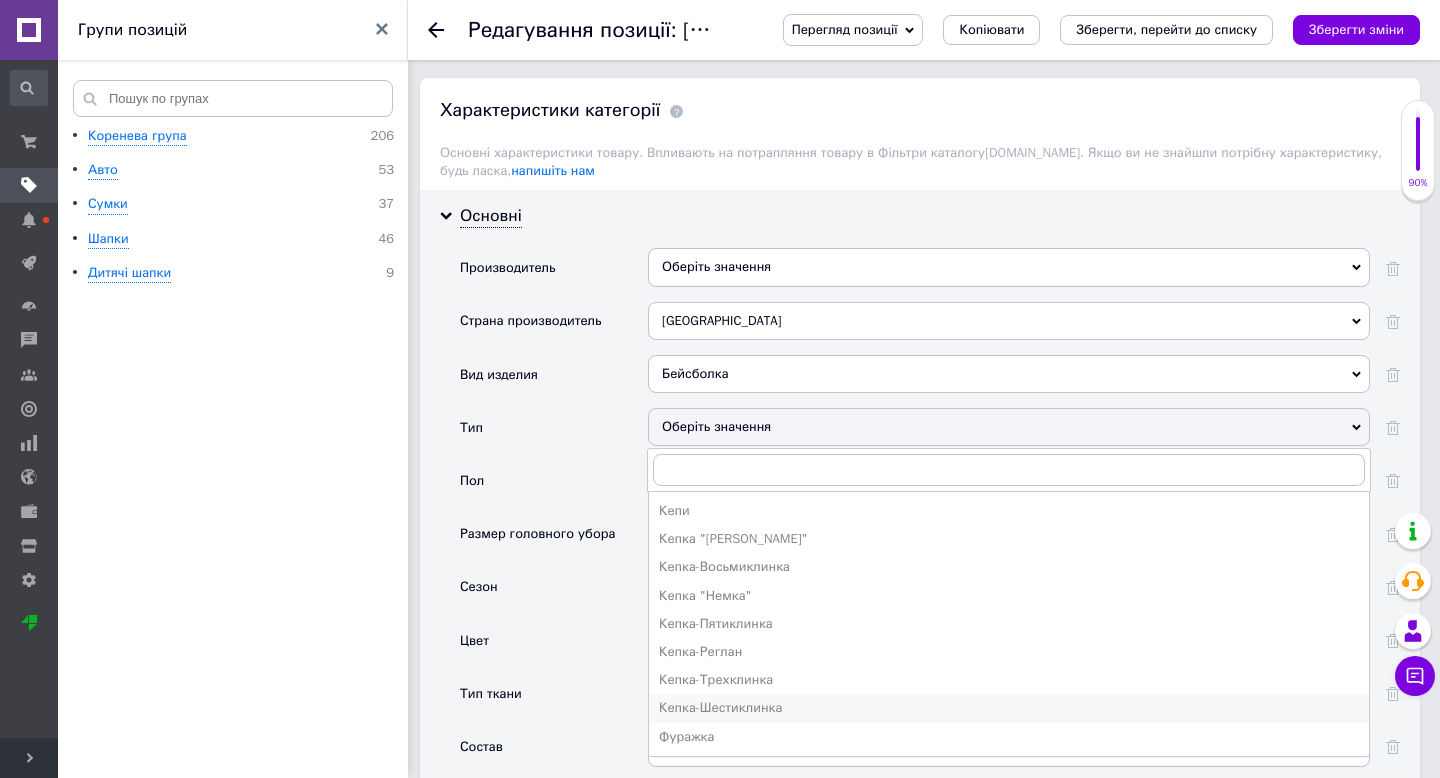 click on "Кепка-Шестиклинка" at bounding box center (1009, 708) 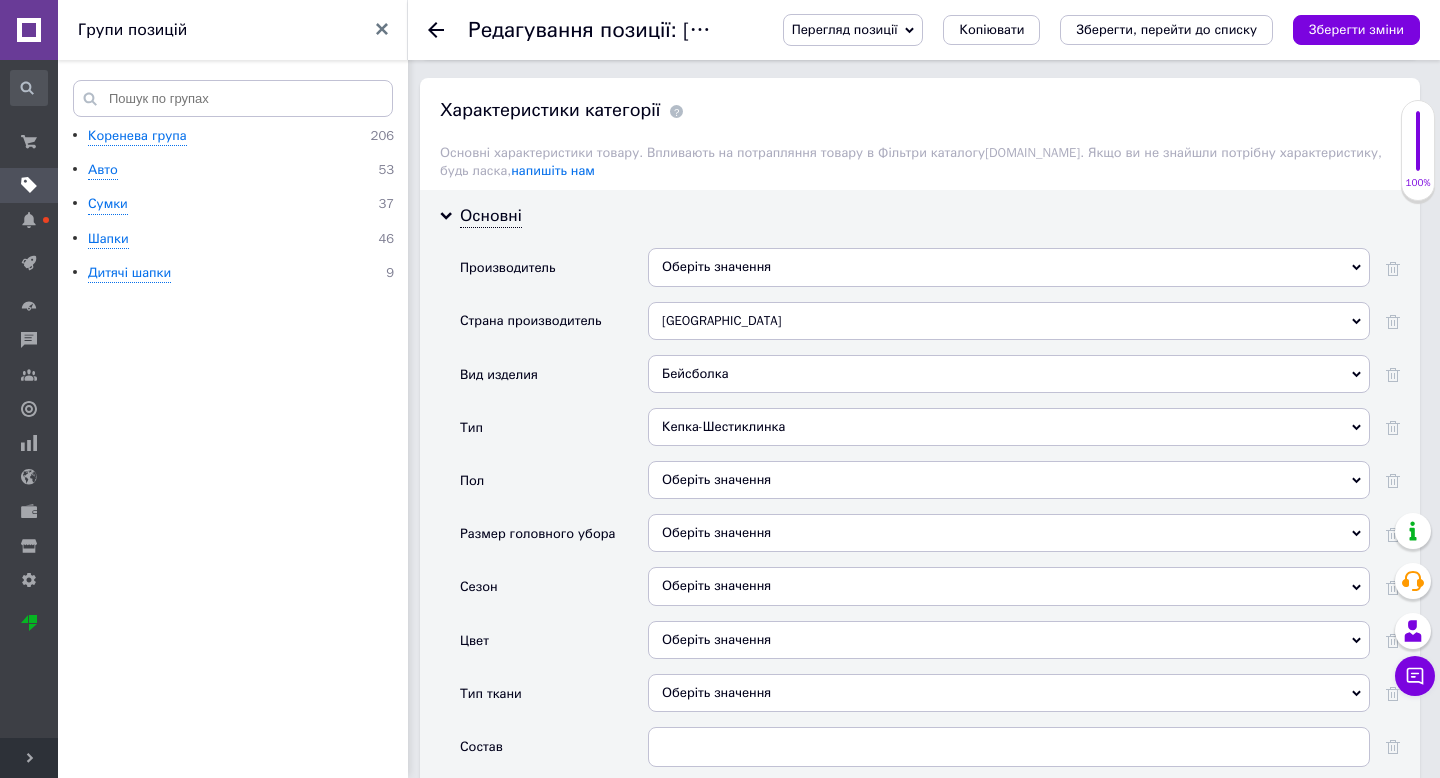 click on "Оберіть значення" at bounding box center (1009, 480) 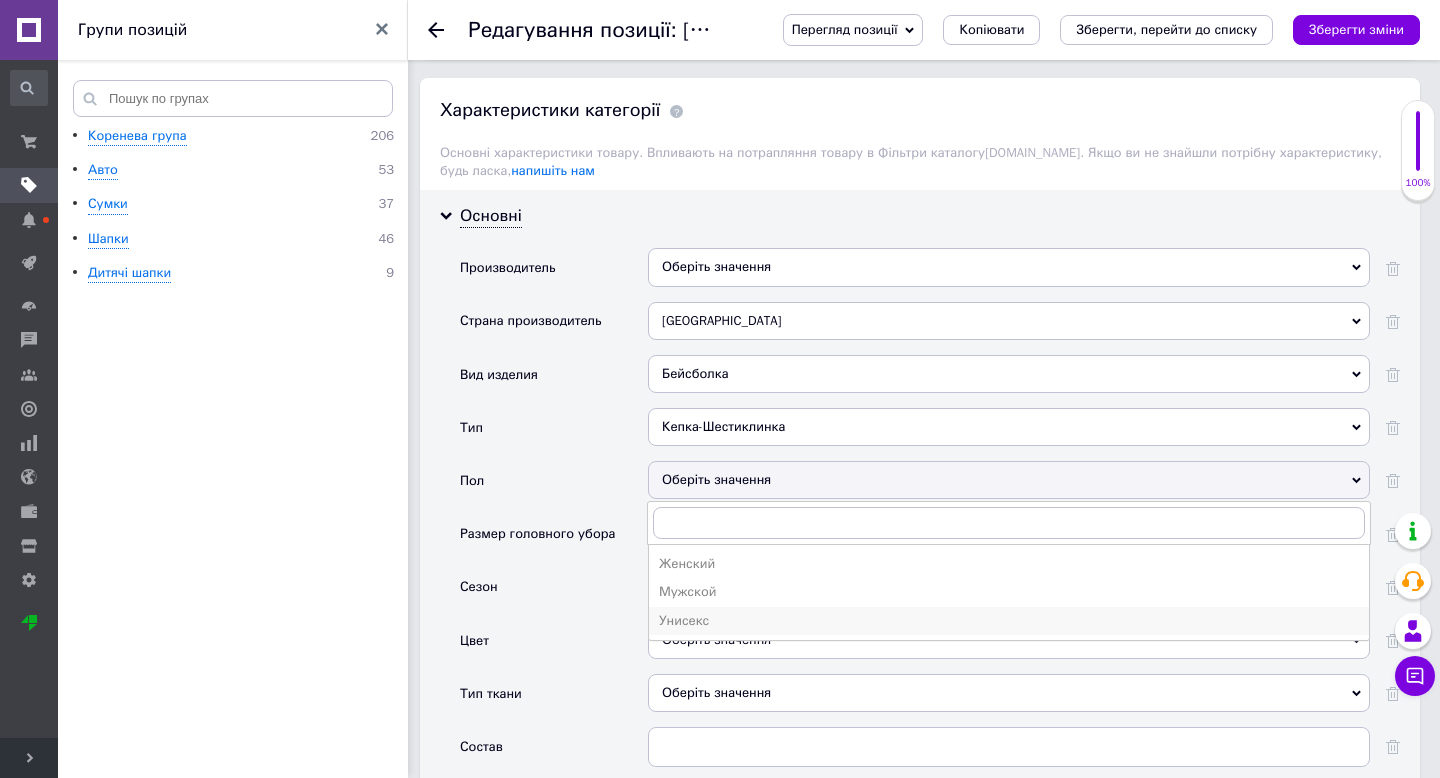 click on "Унисекс" at bounding box center [1009, 621] 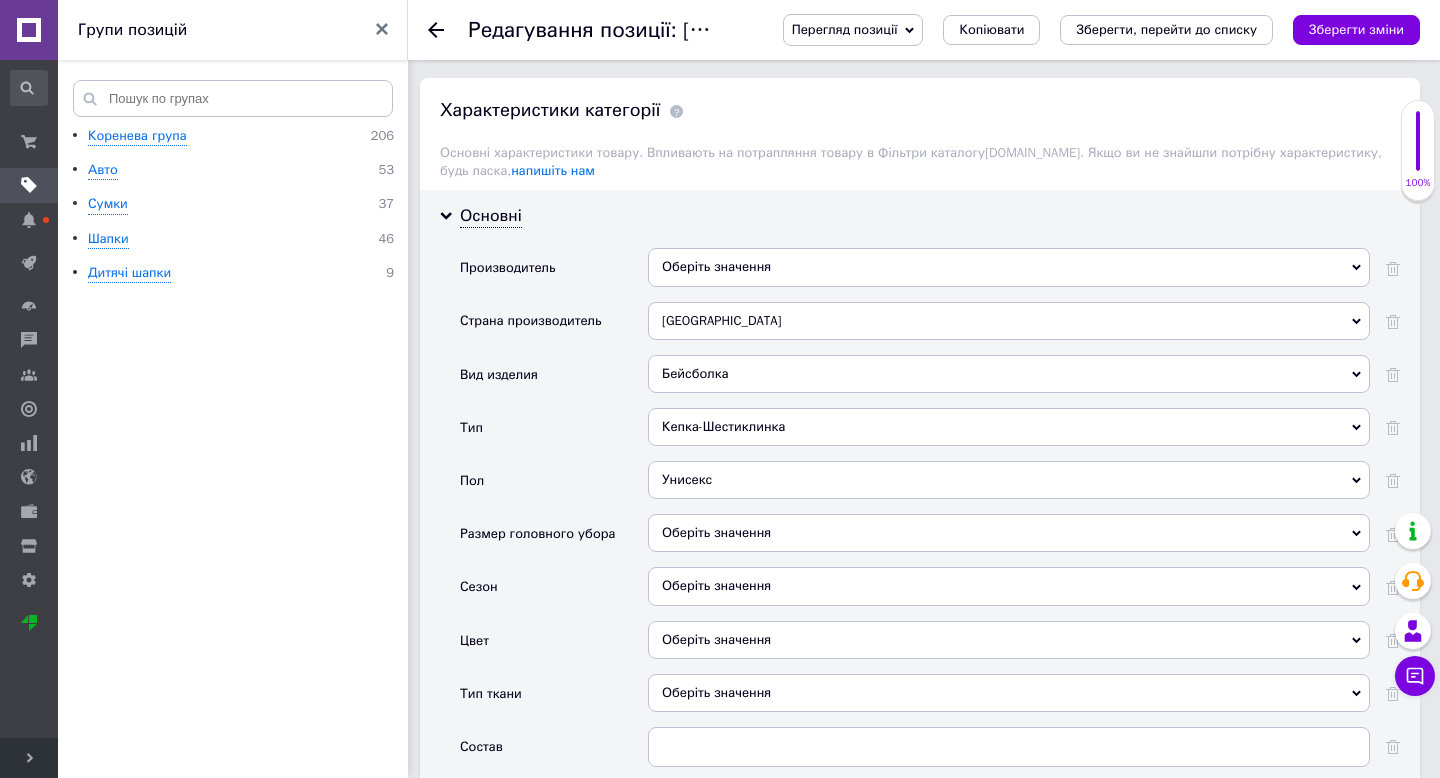 click on "Оберіть значення" at bounding box center (1009, 533) 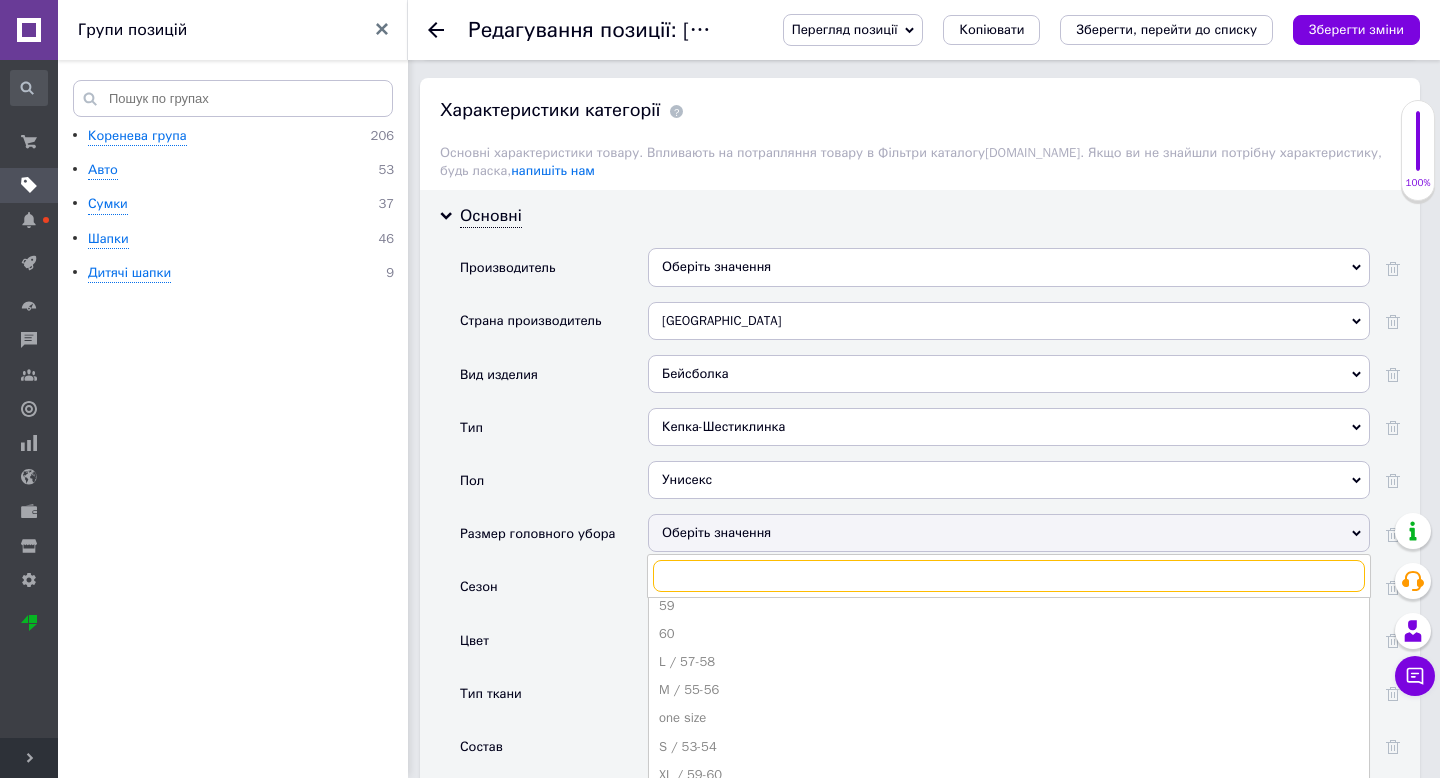 scroll, scrollTop: 191, scrollLeft: 0, axis: vertical 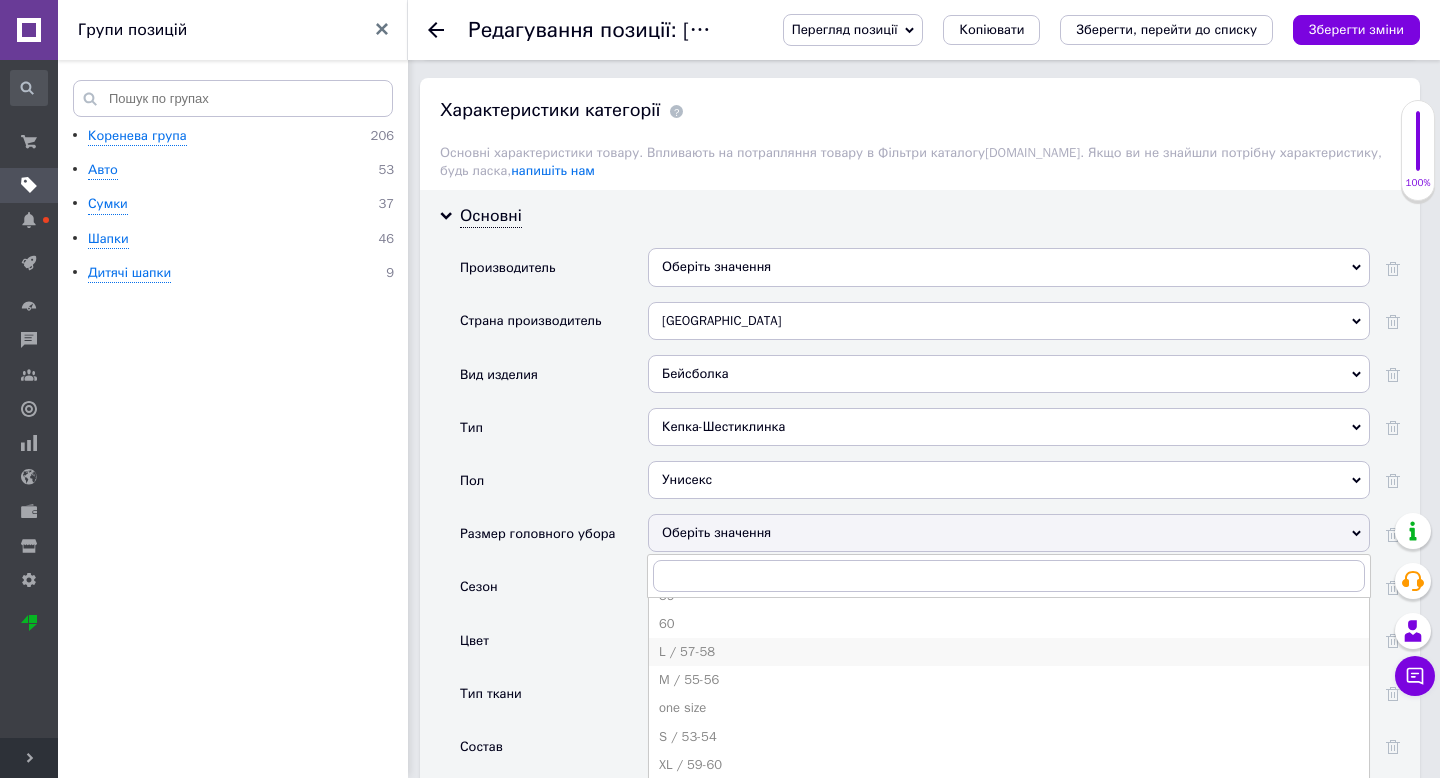 click on "L / 57-58" at bounding box center [1009, 652] 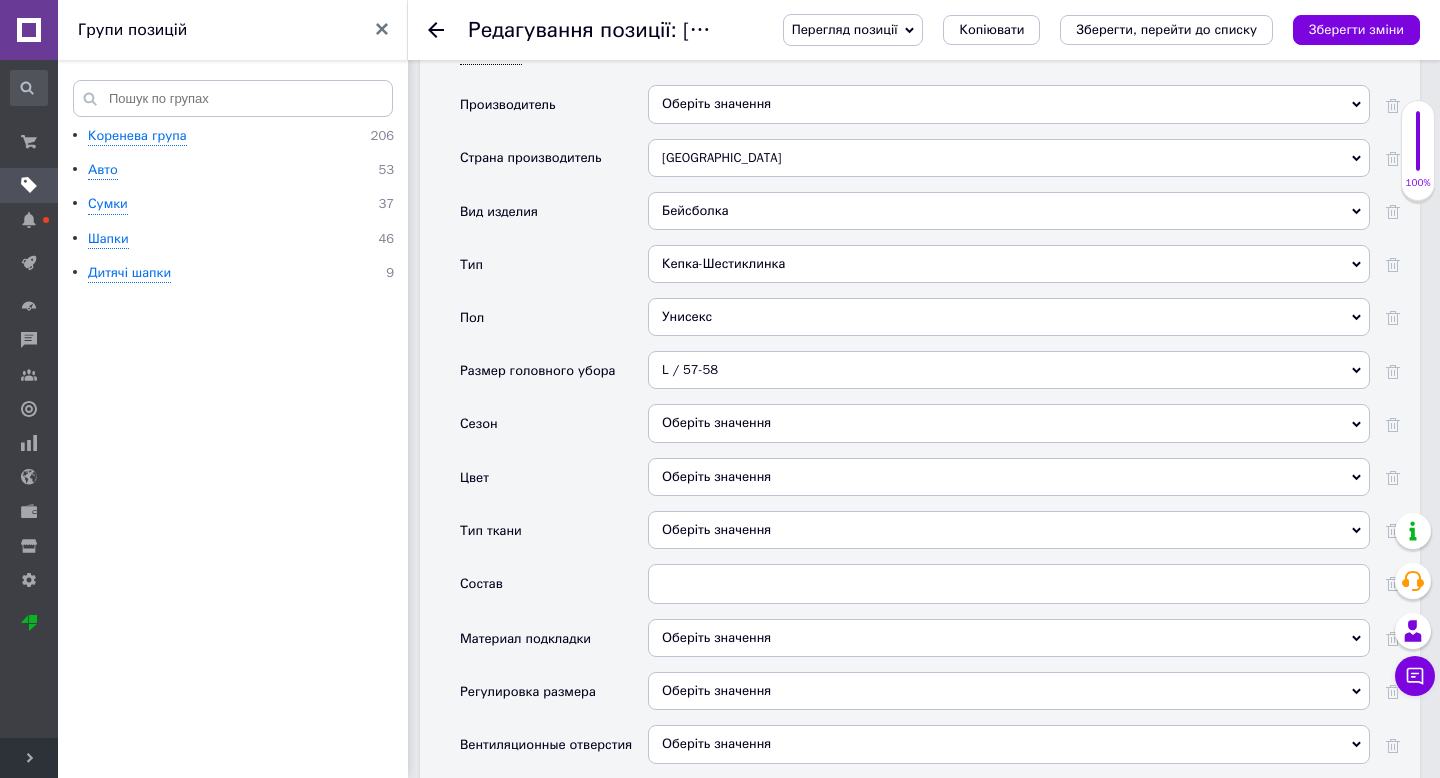 scroll, scrollTop: 1842, scrollLeft: 0, axis: vertical 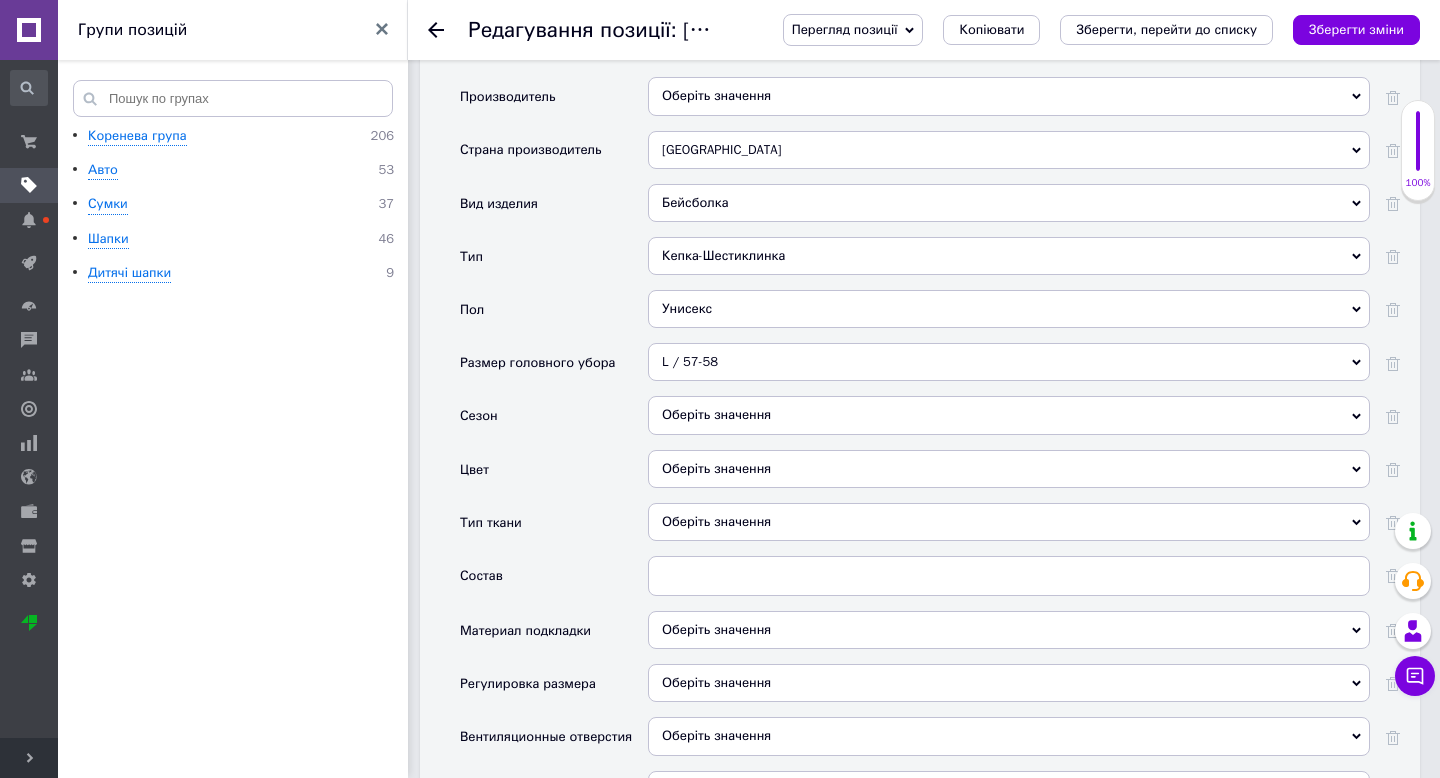 click on "Оберіть значення" at bounding box center [1009, 415] 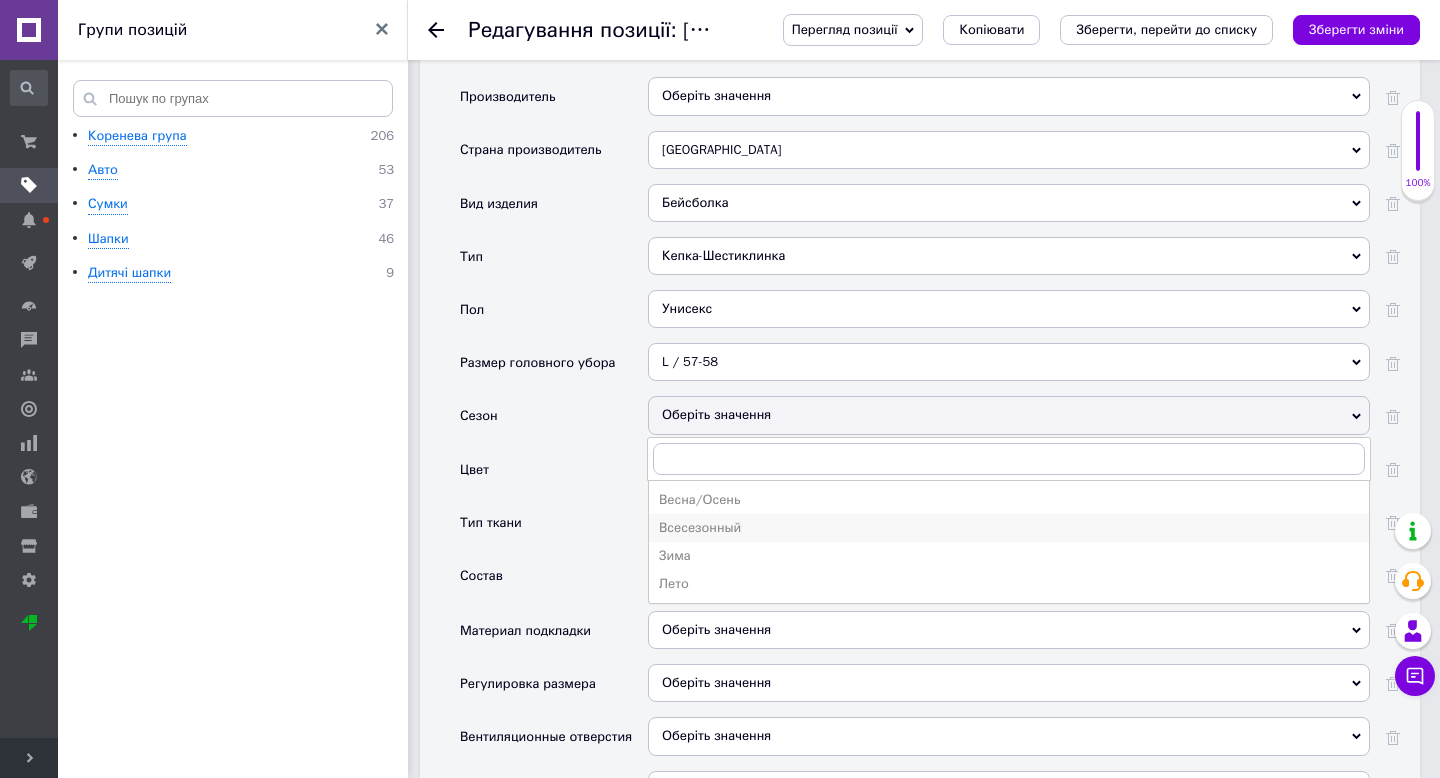 click on "Всесезонный" at bounding box center [1009, 528] 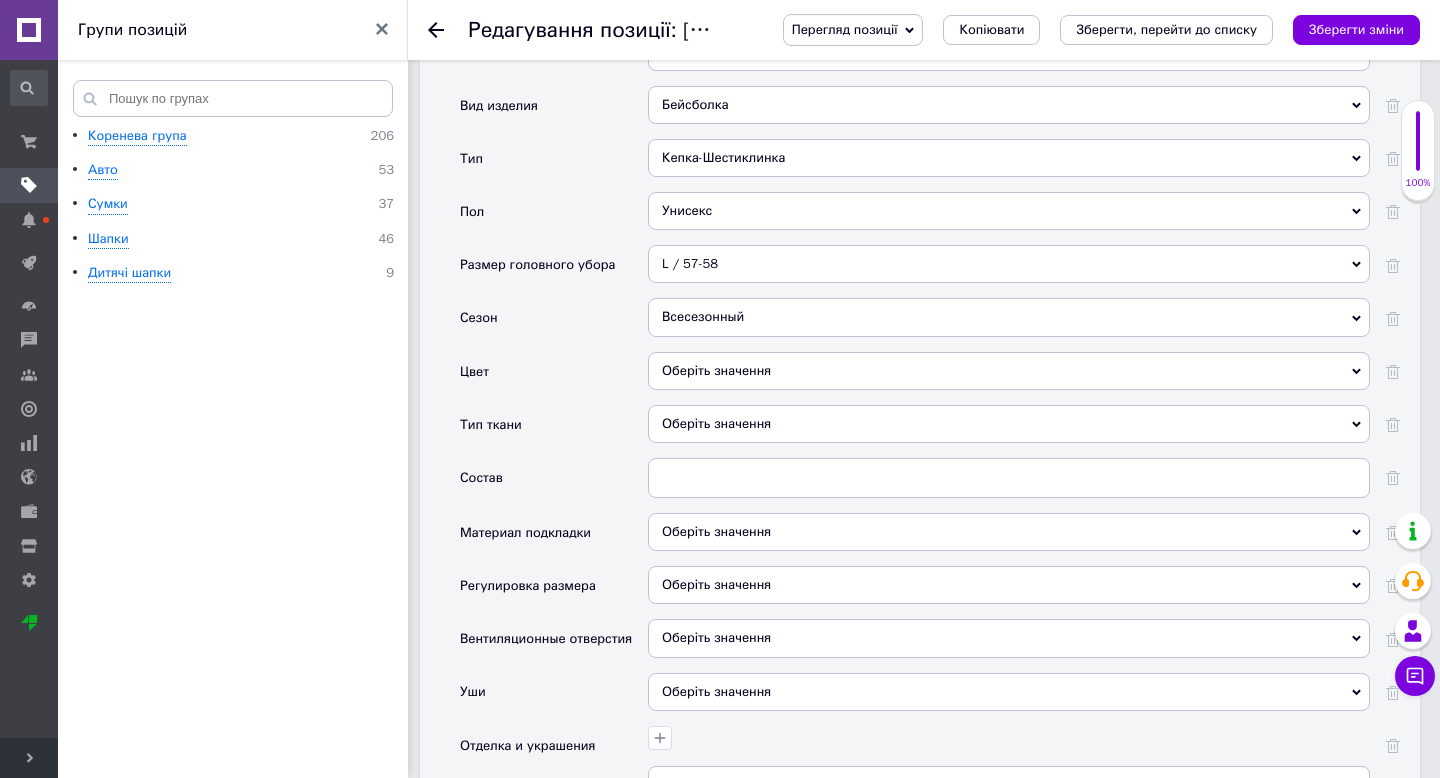 scroll, scrollTop: 1929, scrollLeft: 0, axis: vertical 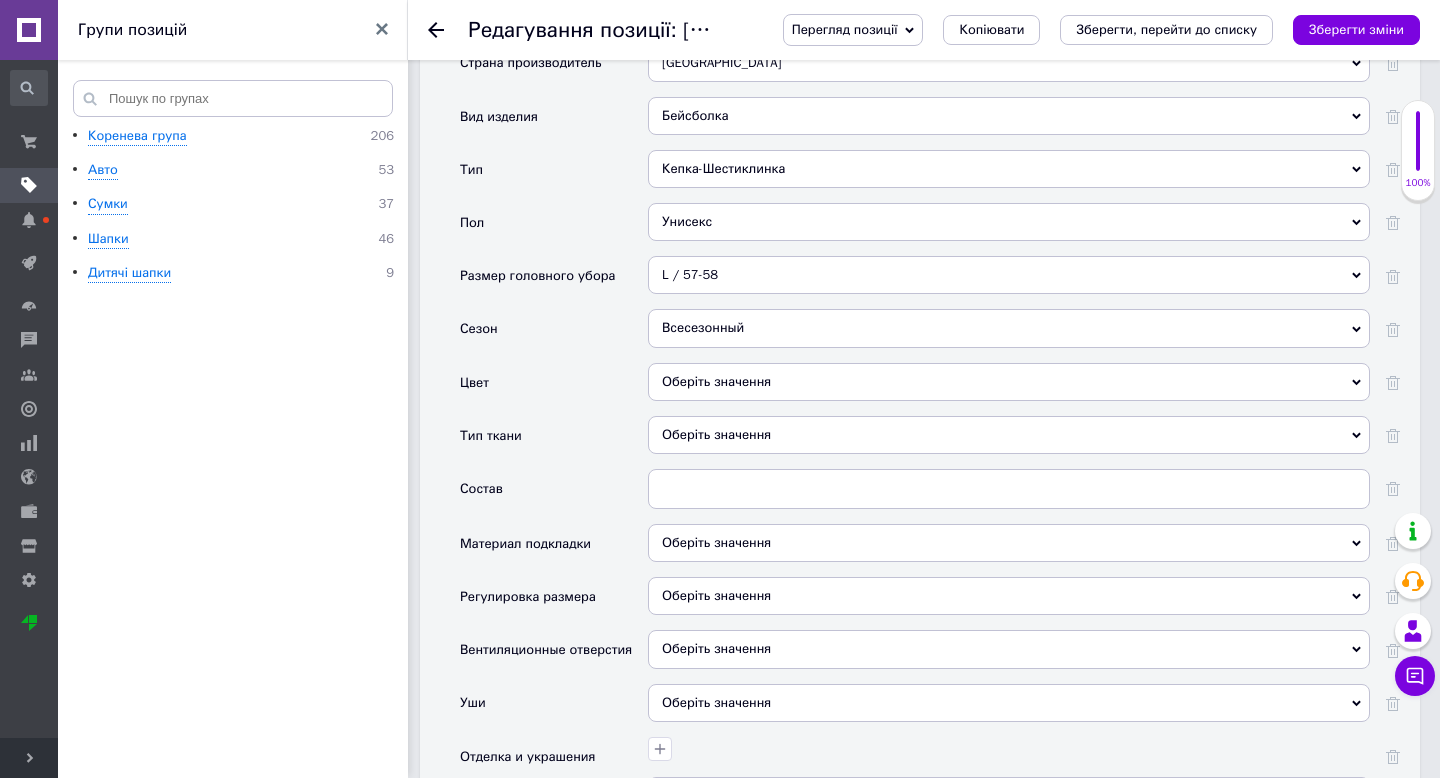 click on "Оберіть значення" at bounding box center [1009, 382] 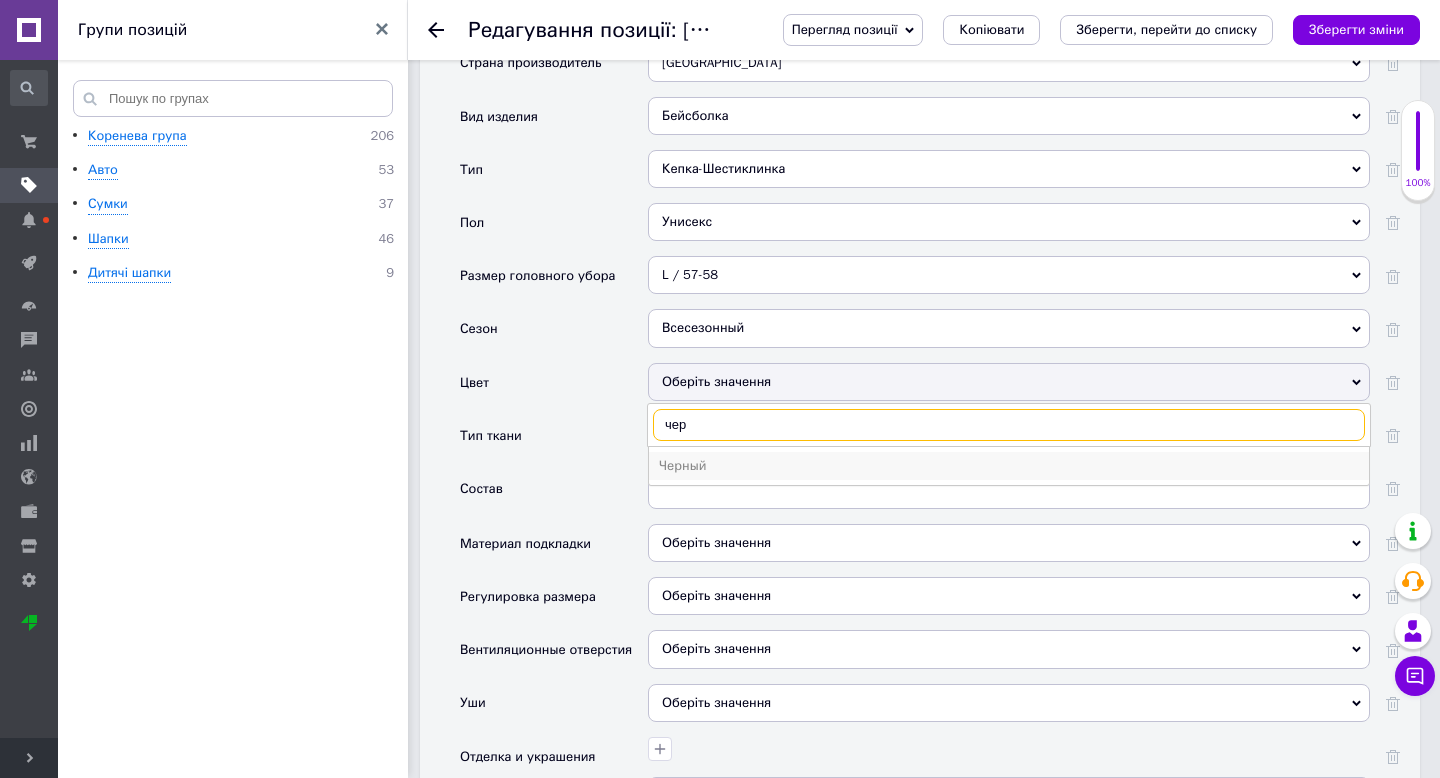 type on "чер" 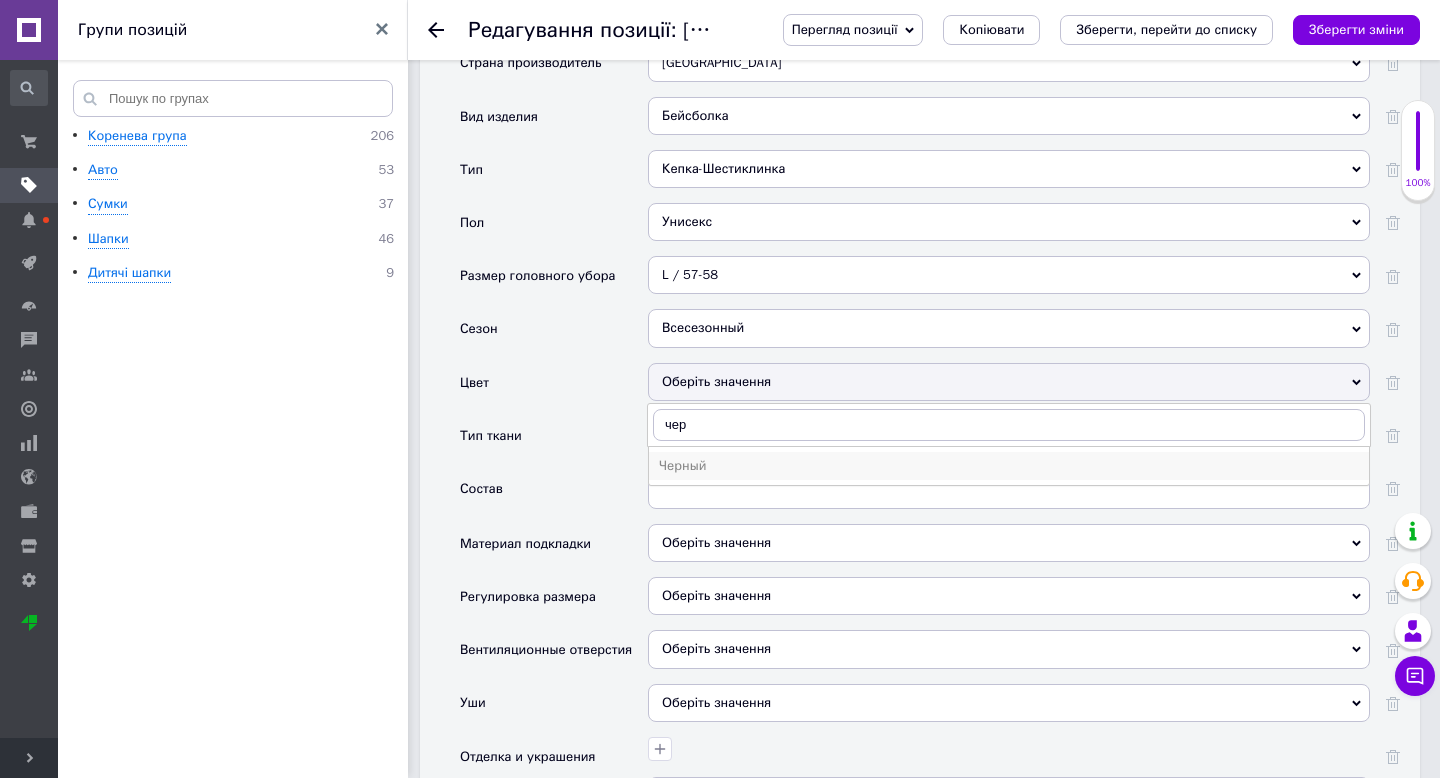 click on "Черный" at bounding box center [1009, 466] 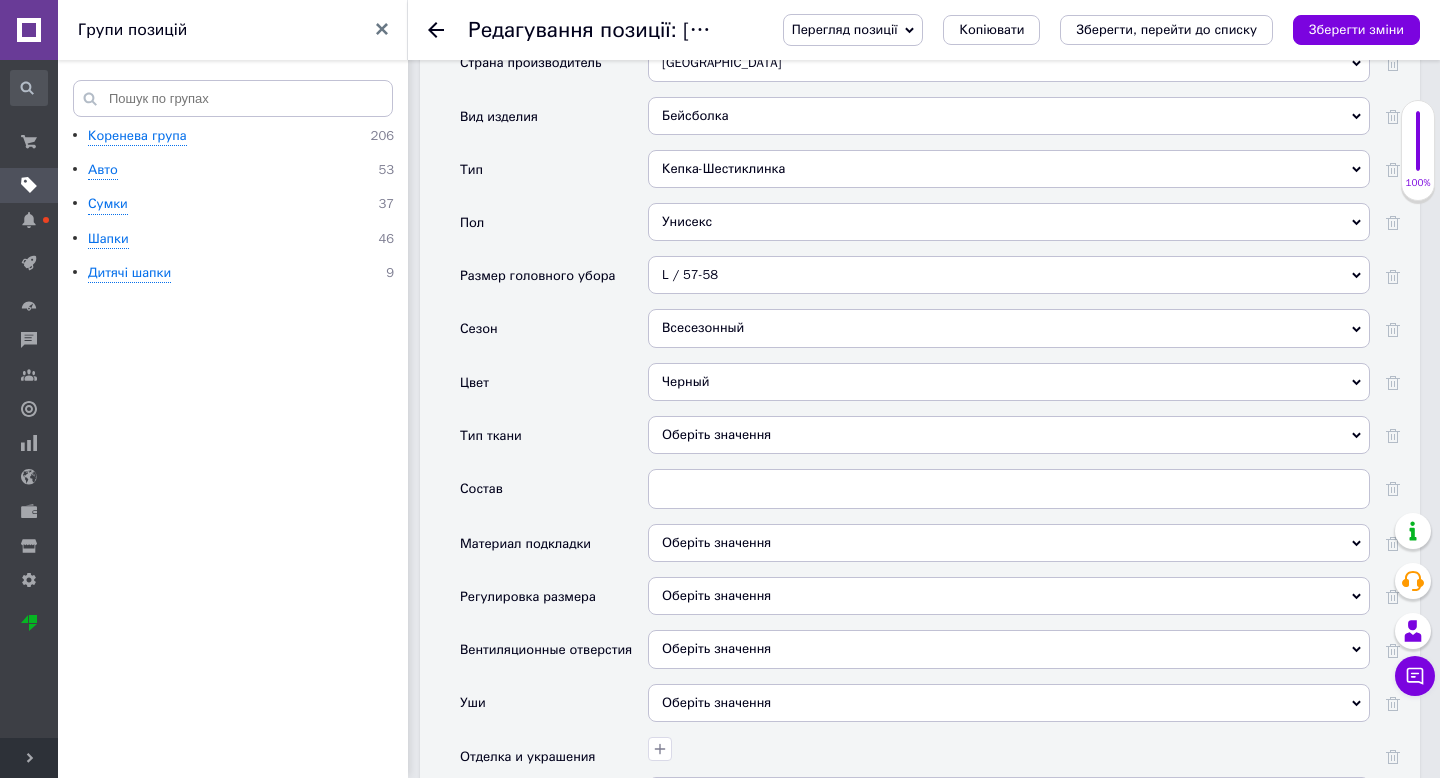 click on "Оберіть значення" at bounding box center (1009, 435) 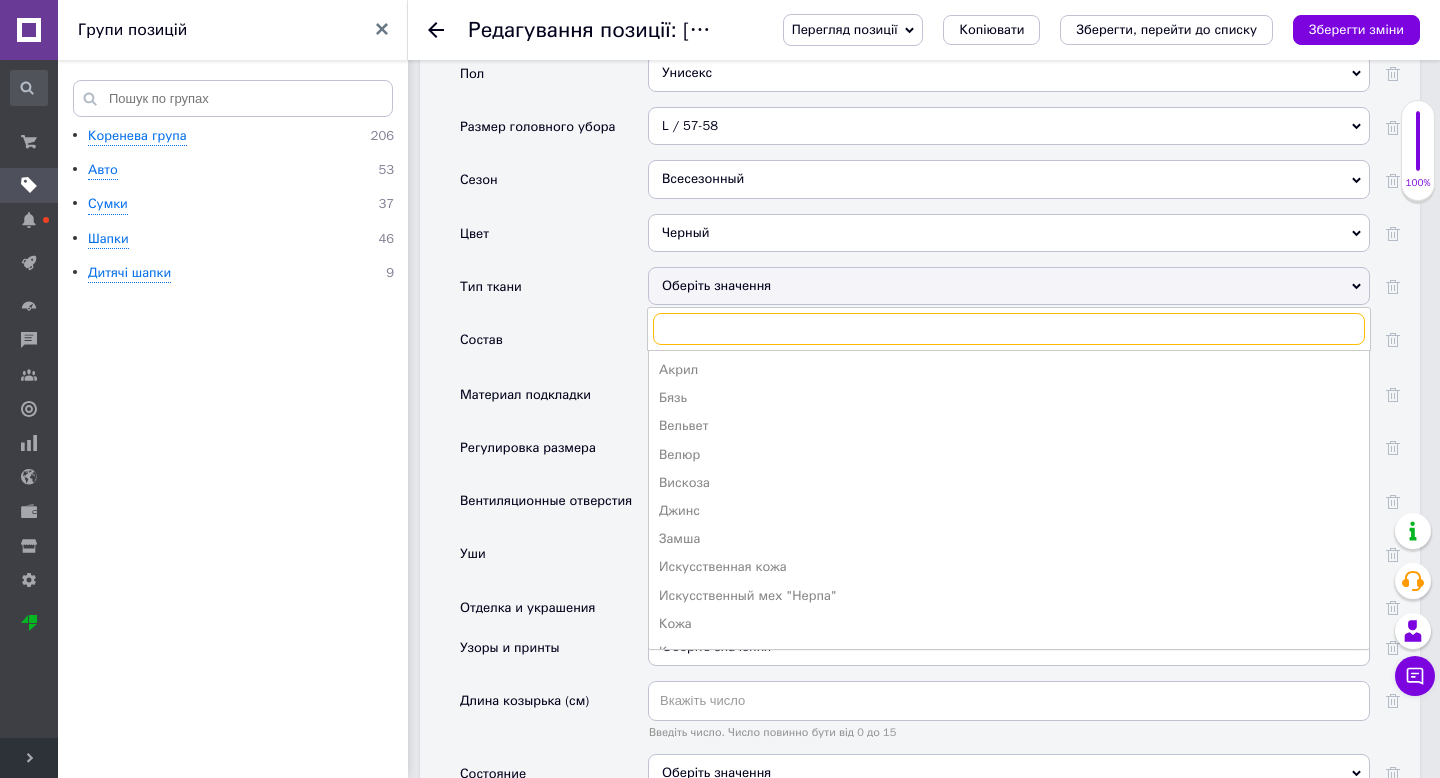 scroll, scrollTop: 2080, scrollLeft: 0, axis: vertical 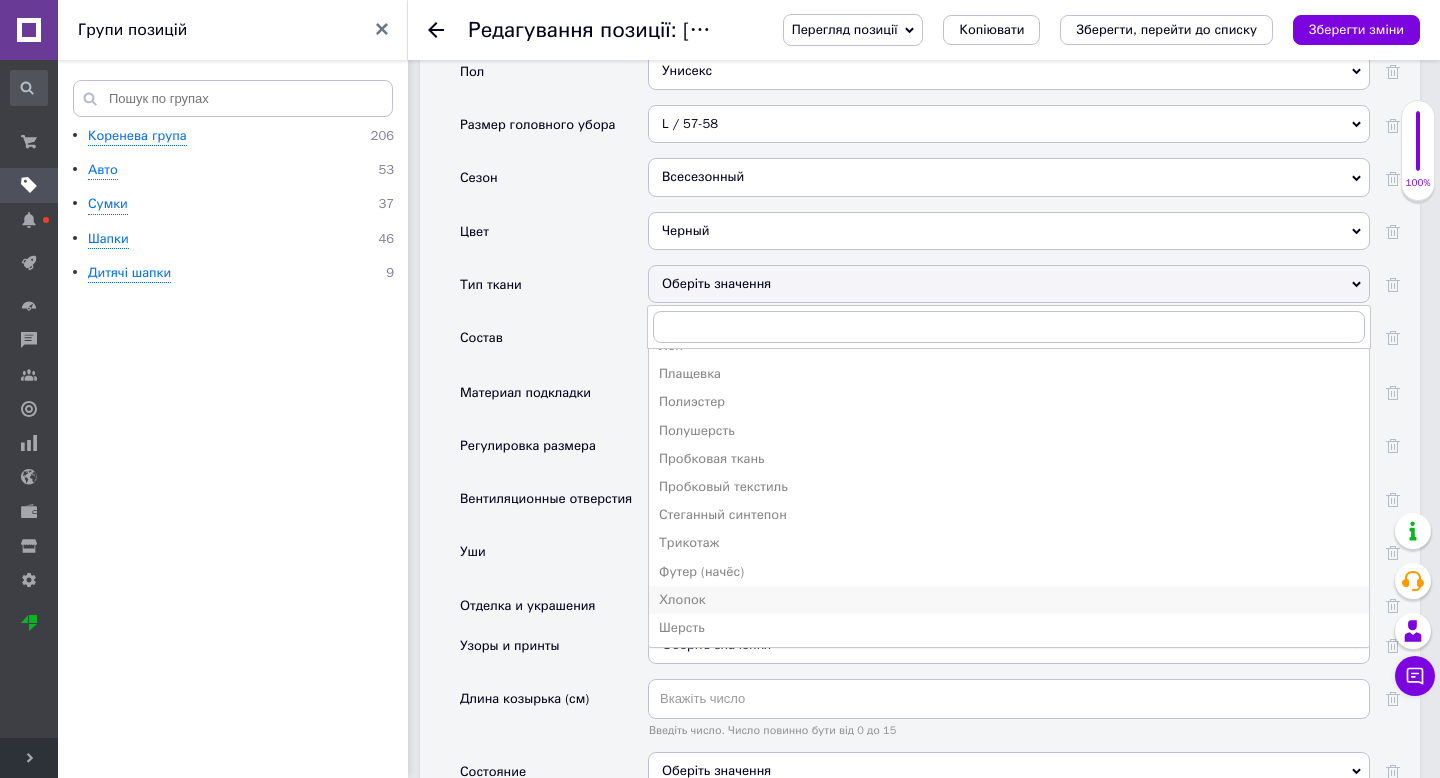 click on "Хлопок" at bounding box center (1009, 600) 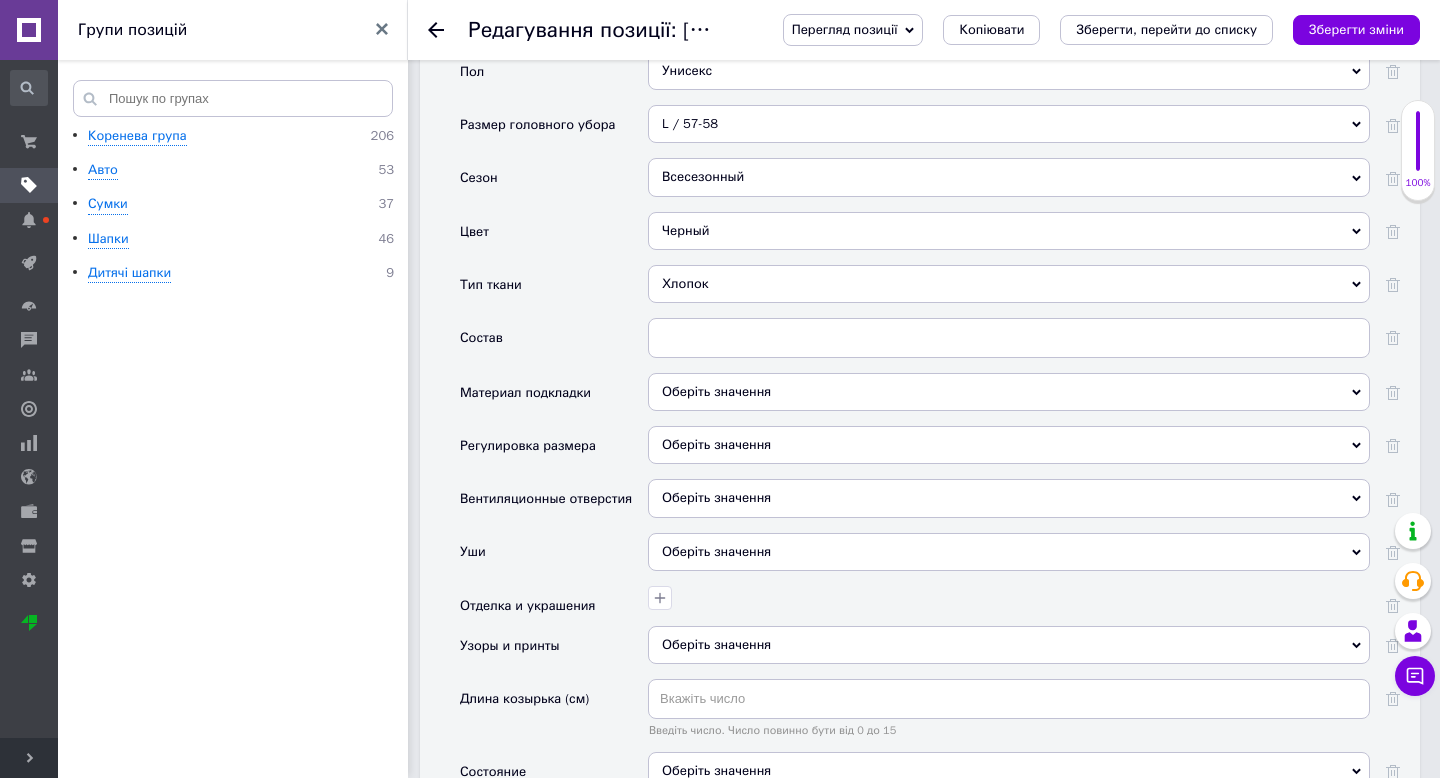 click on "Оберіть значення" at bounding box center [716, 444] 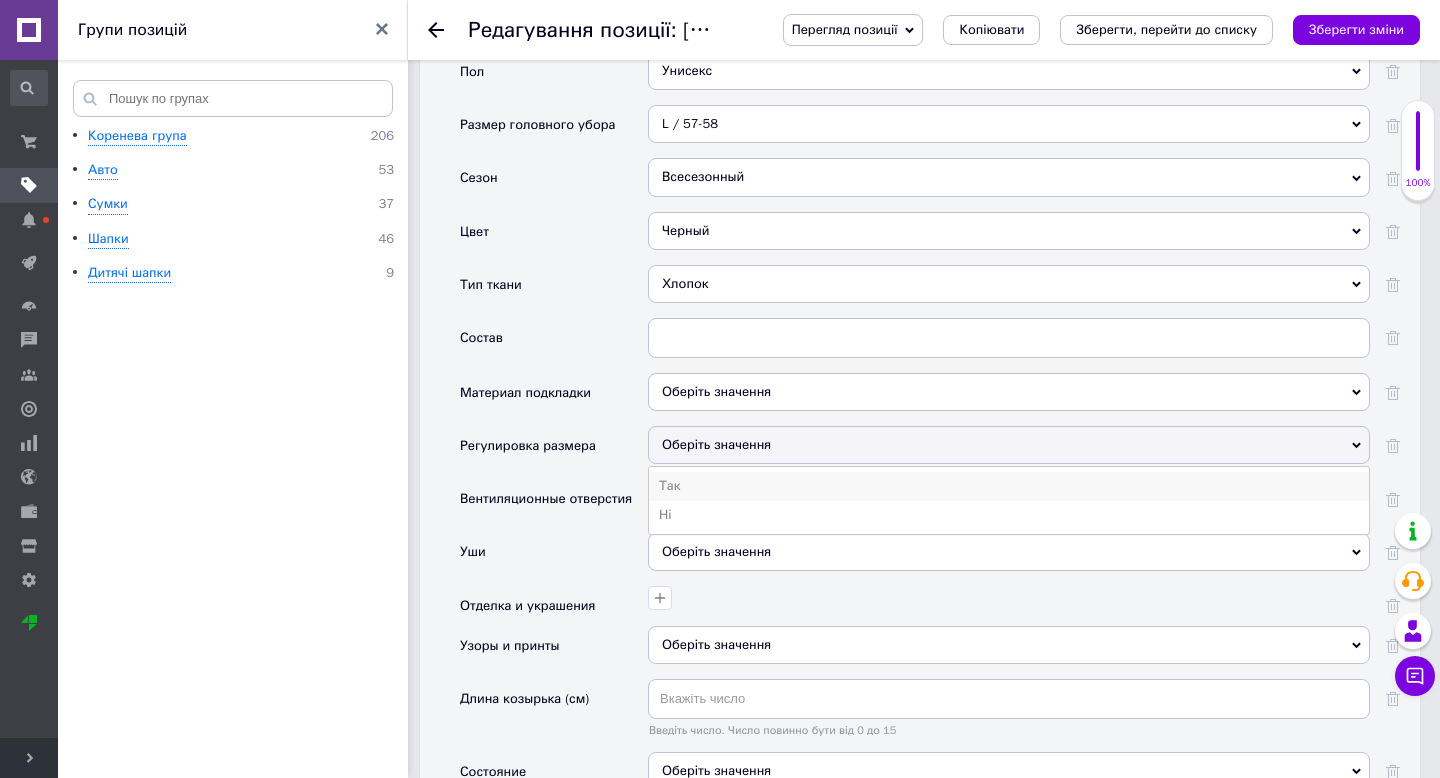 click on "Так" at bounding box center (1009, 486) 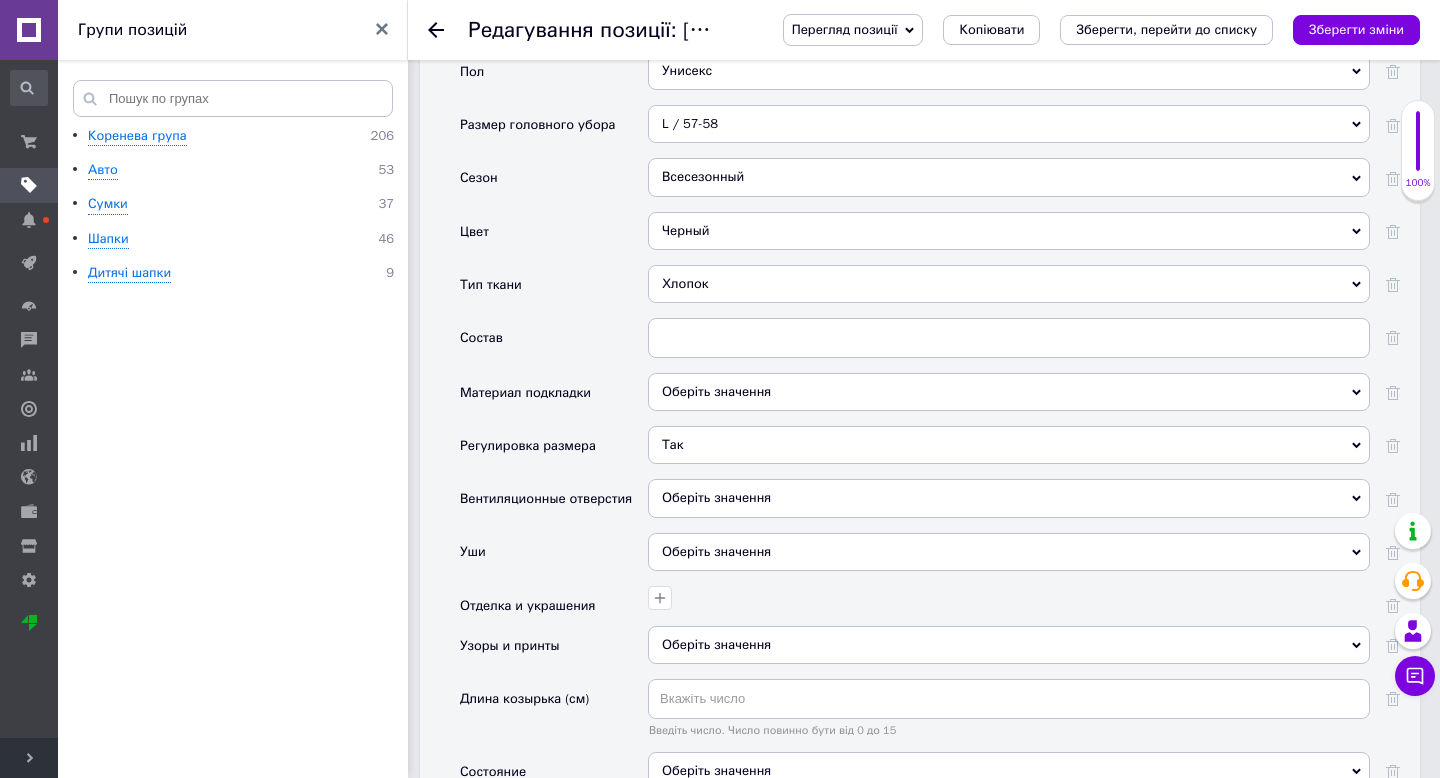 click on "Оберіть значення" at bounding box center [716, 497] 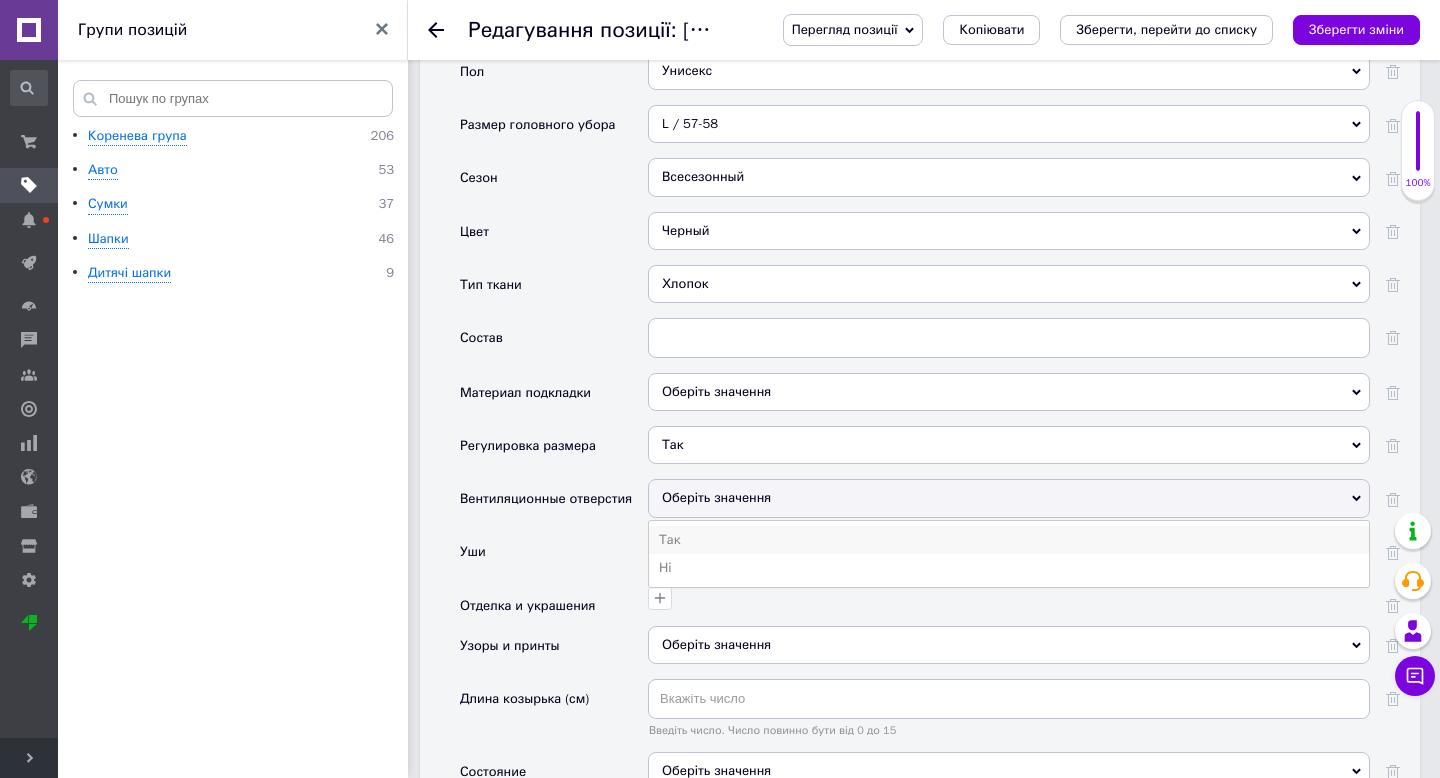 click on "Так" at bounding box center [1009, 540] 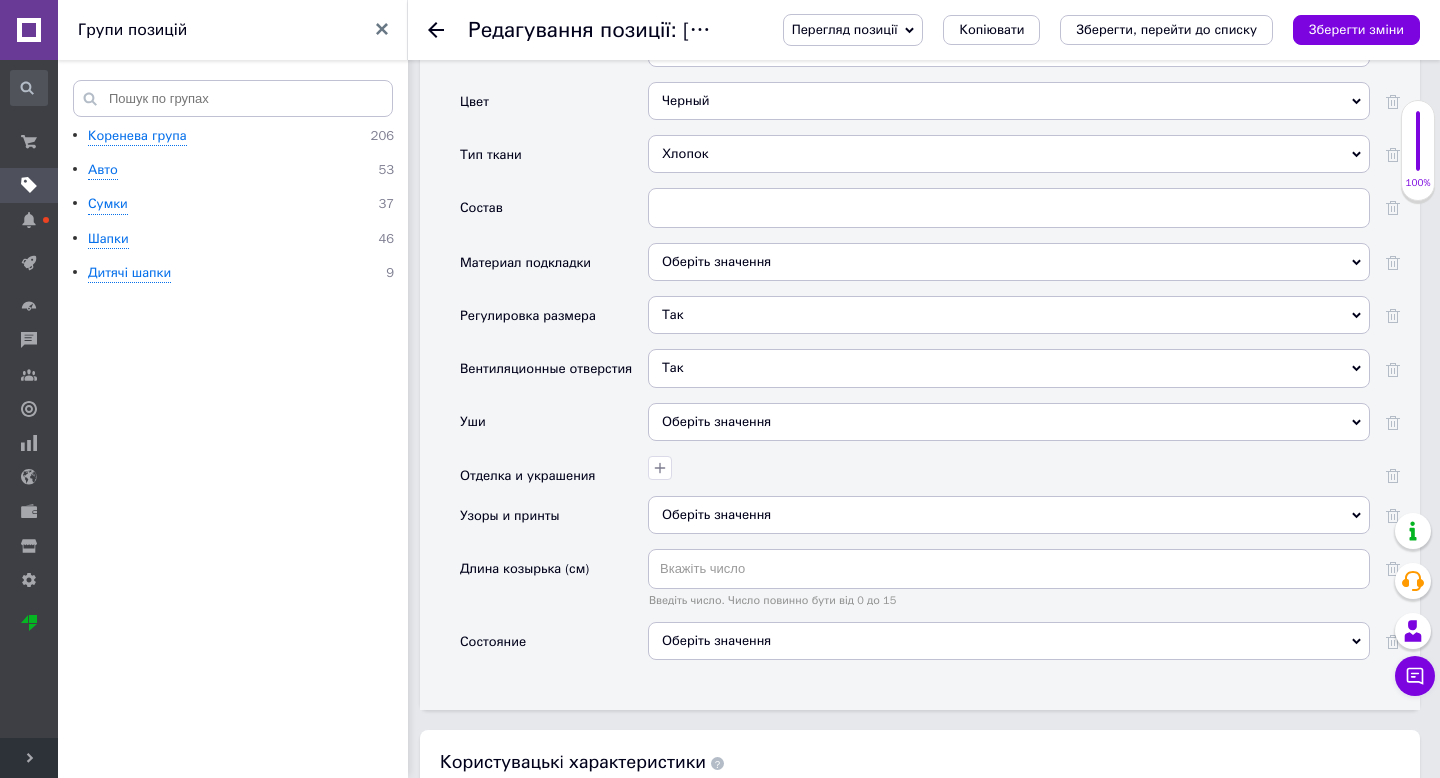 scroll, scrollTop: 2251, scrollLeft: 0, axis: vertical 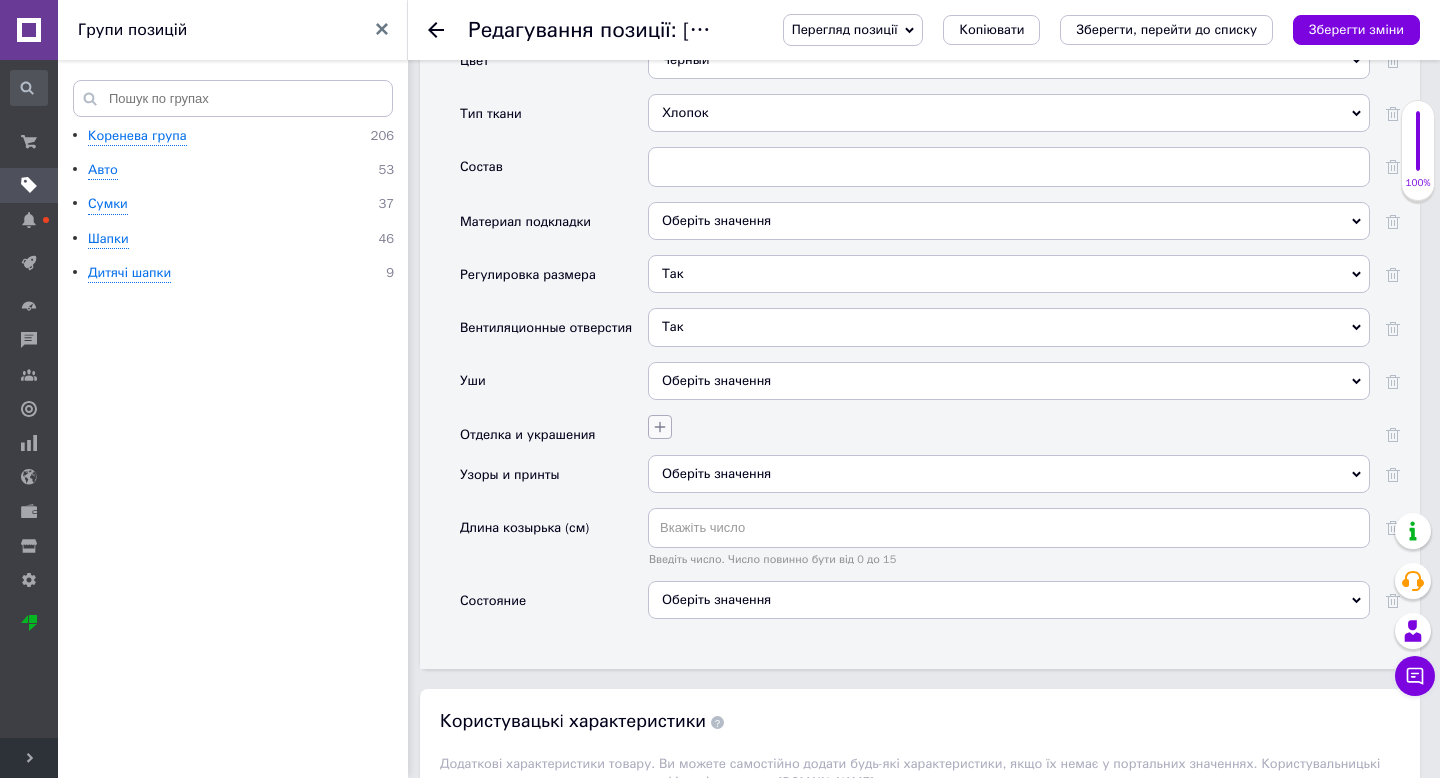 click 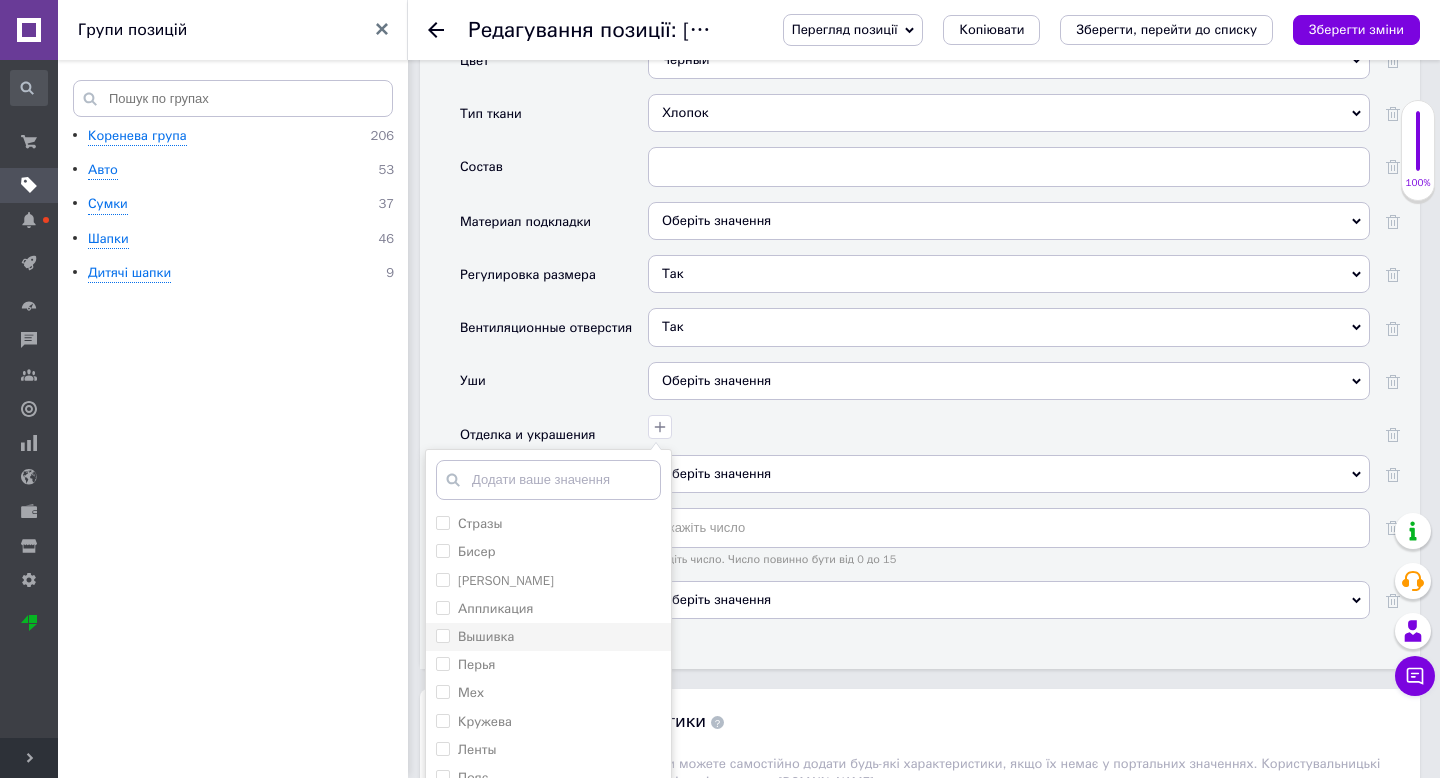 click on "Вышивка" at bounding box center (548, 637) 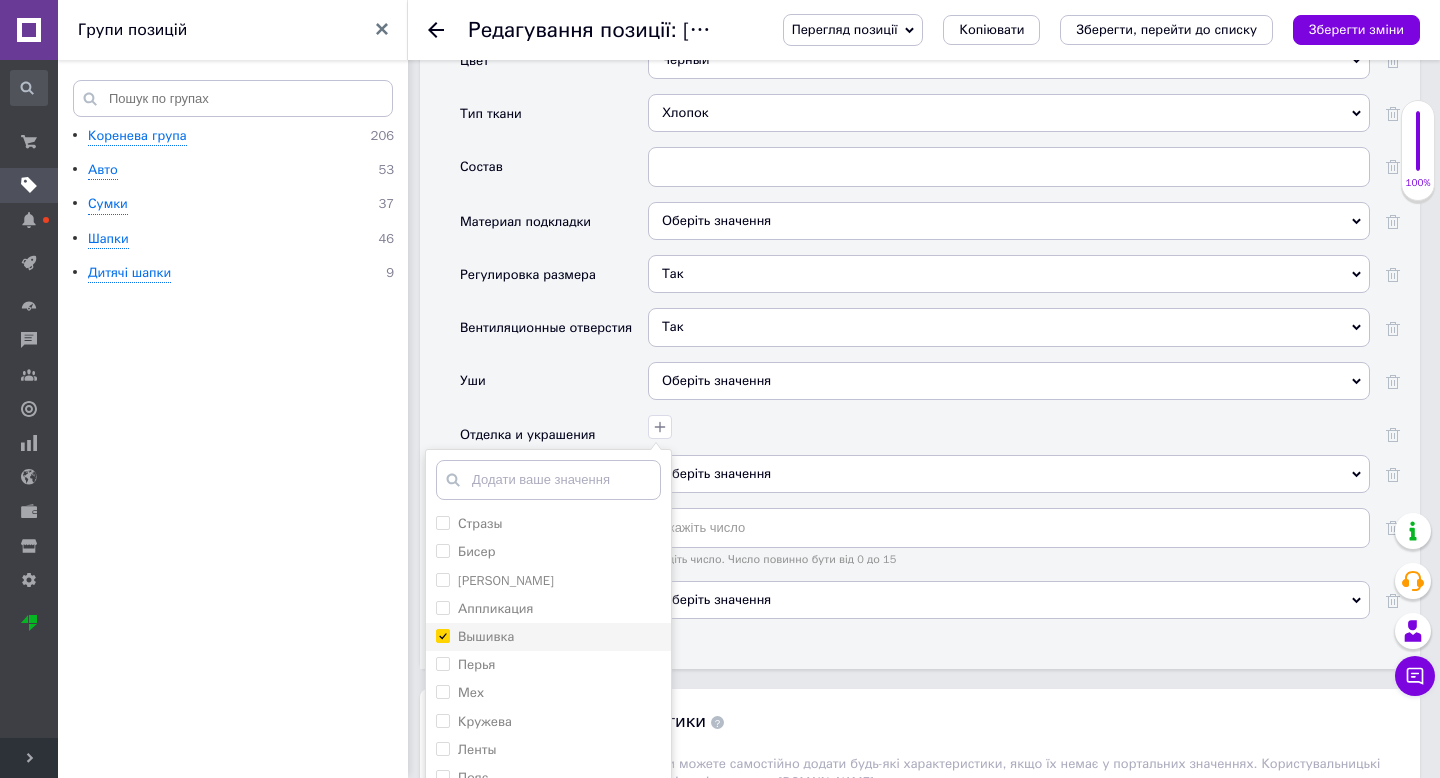 checkbox on "true" 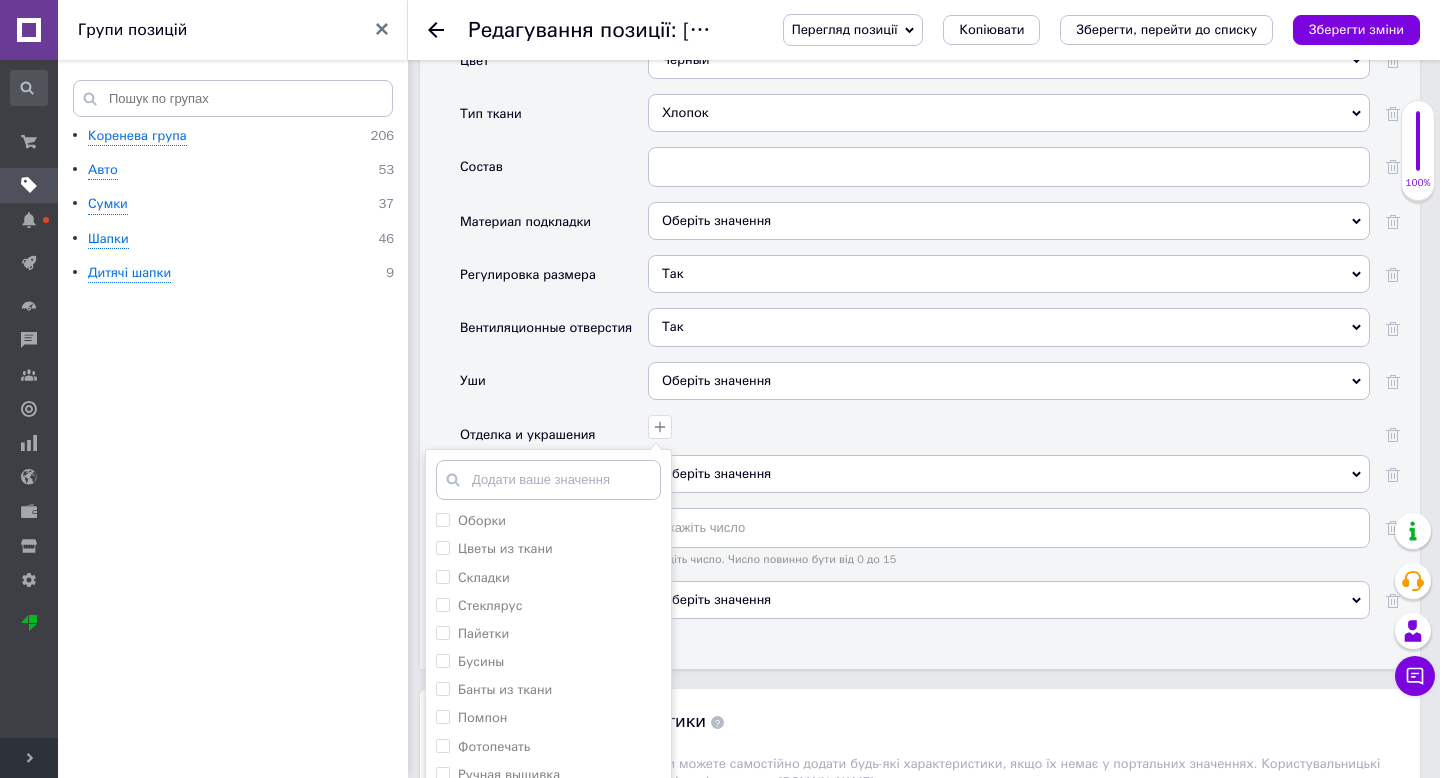 scroll, scrollTop: 574, scrollLeft: 0, axis: vertical 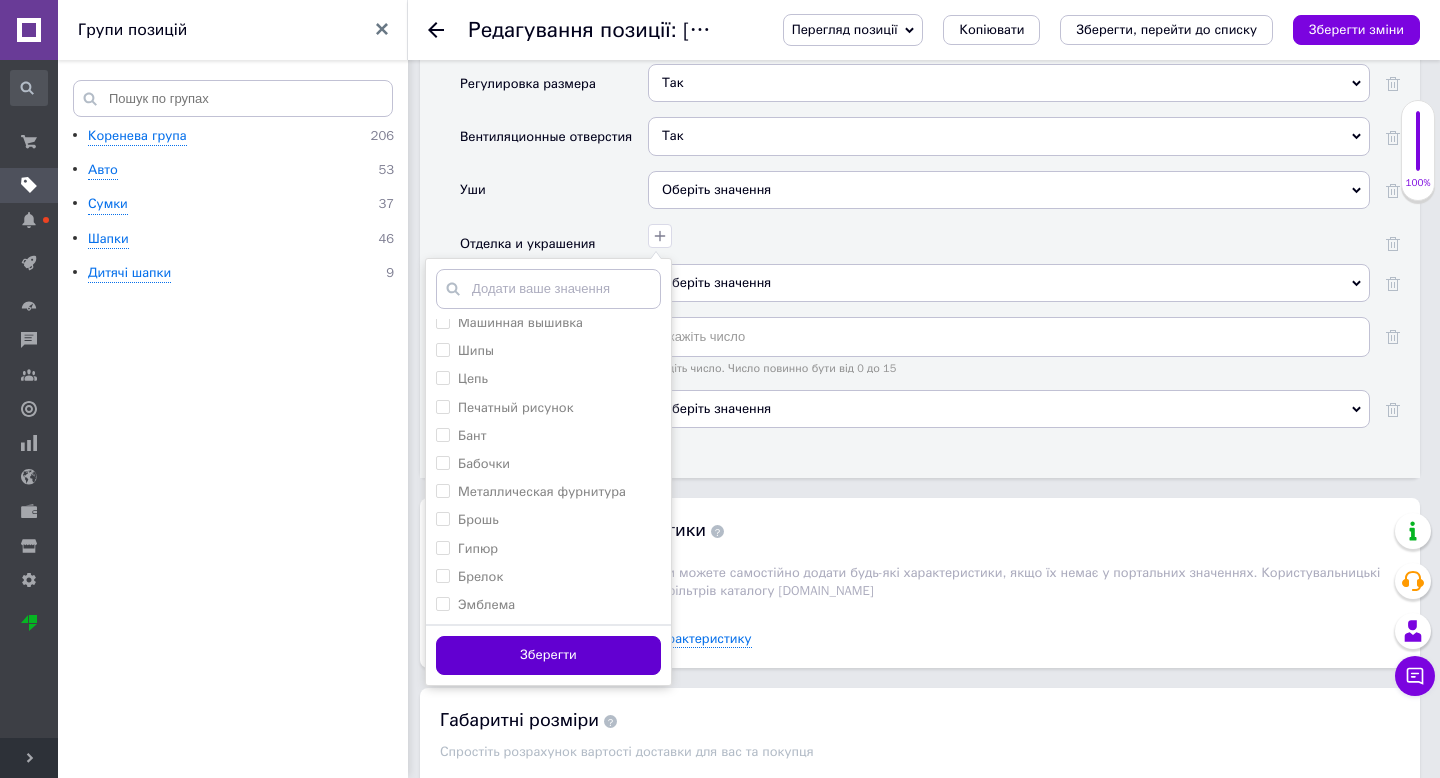 click on "Зберегти" at bounding box center [548, 655] 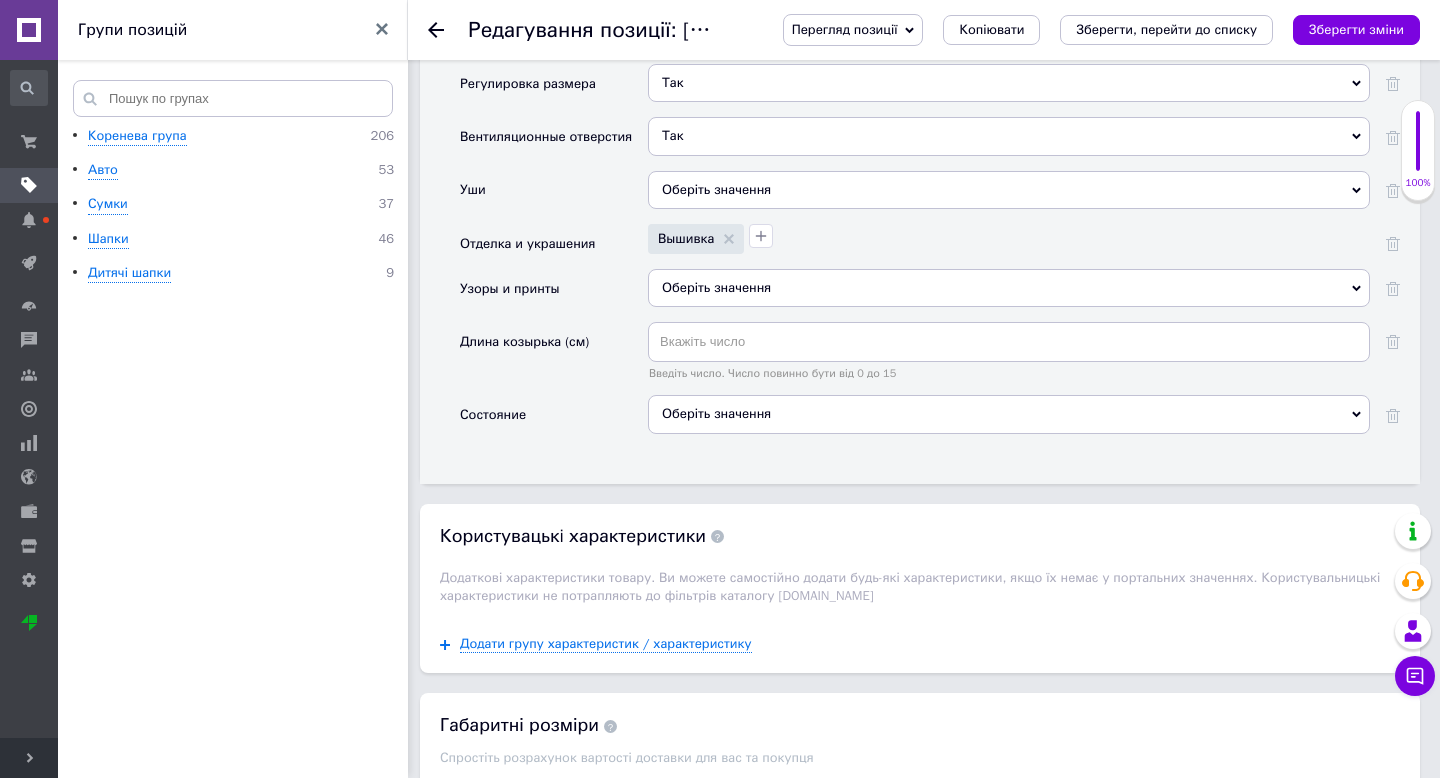 click on "Оберіть значення" at bounding box center [1009, 414] 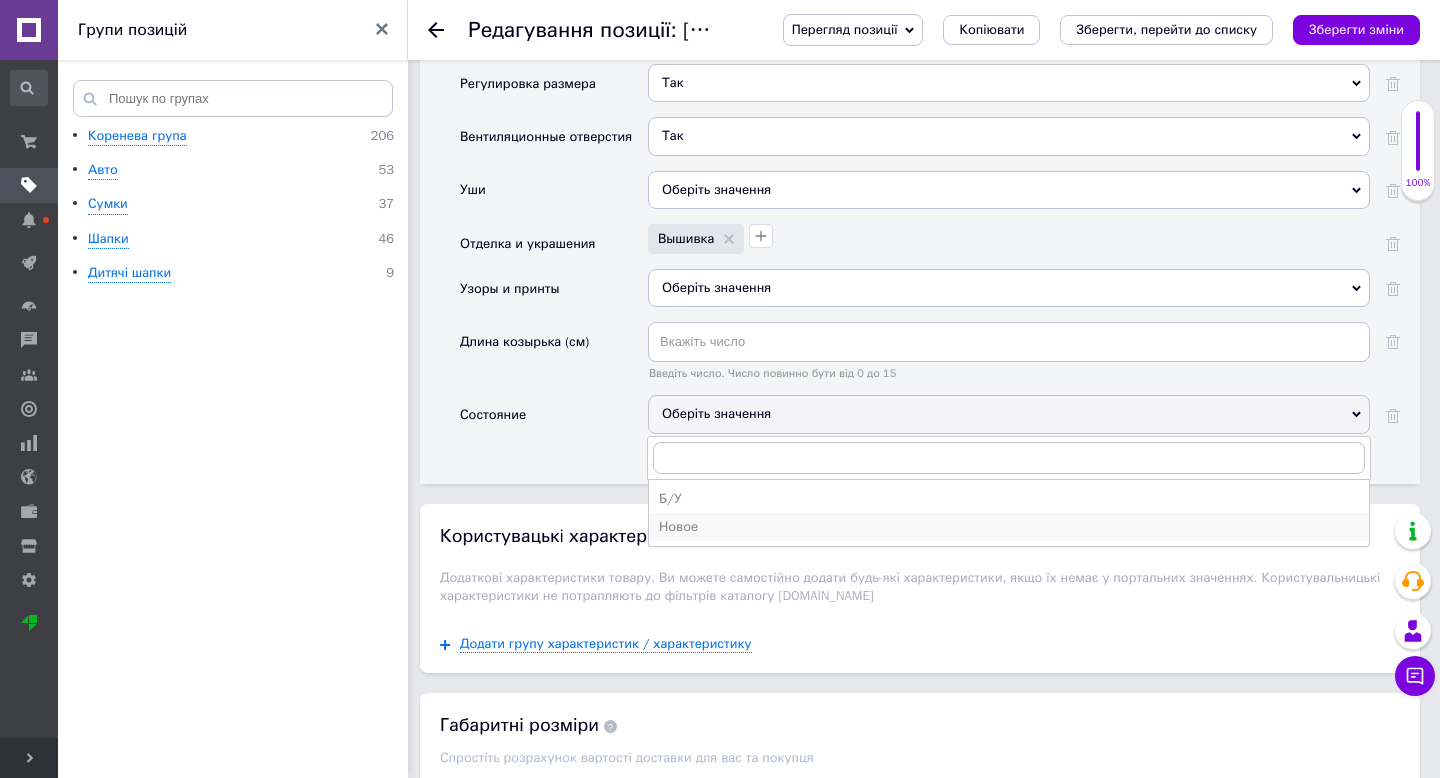 click on "Новое" at bounding box center (1009, 527) 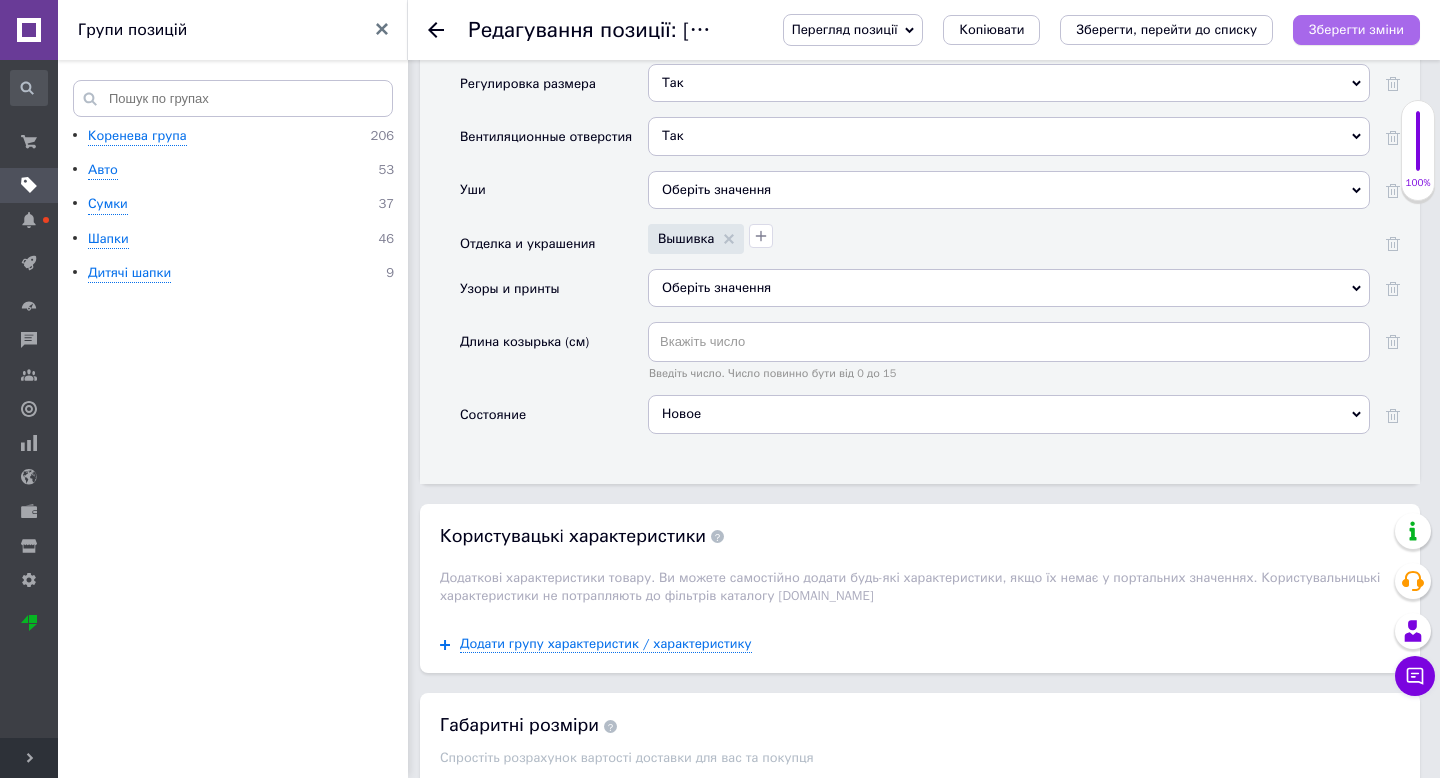 click on "Зберегти зміни" at bounding box center [1356, 29] 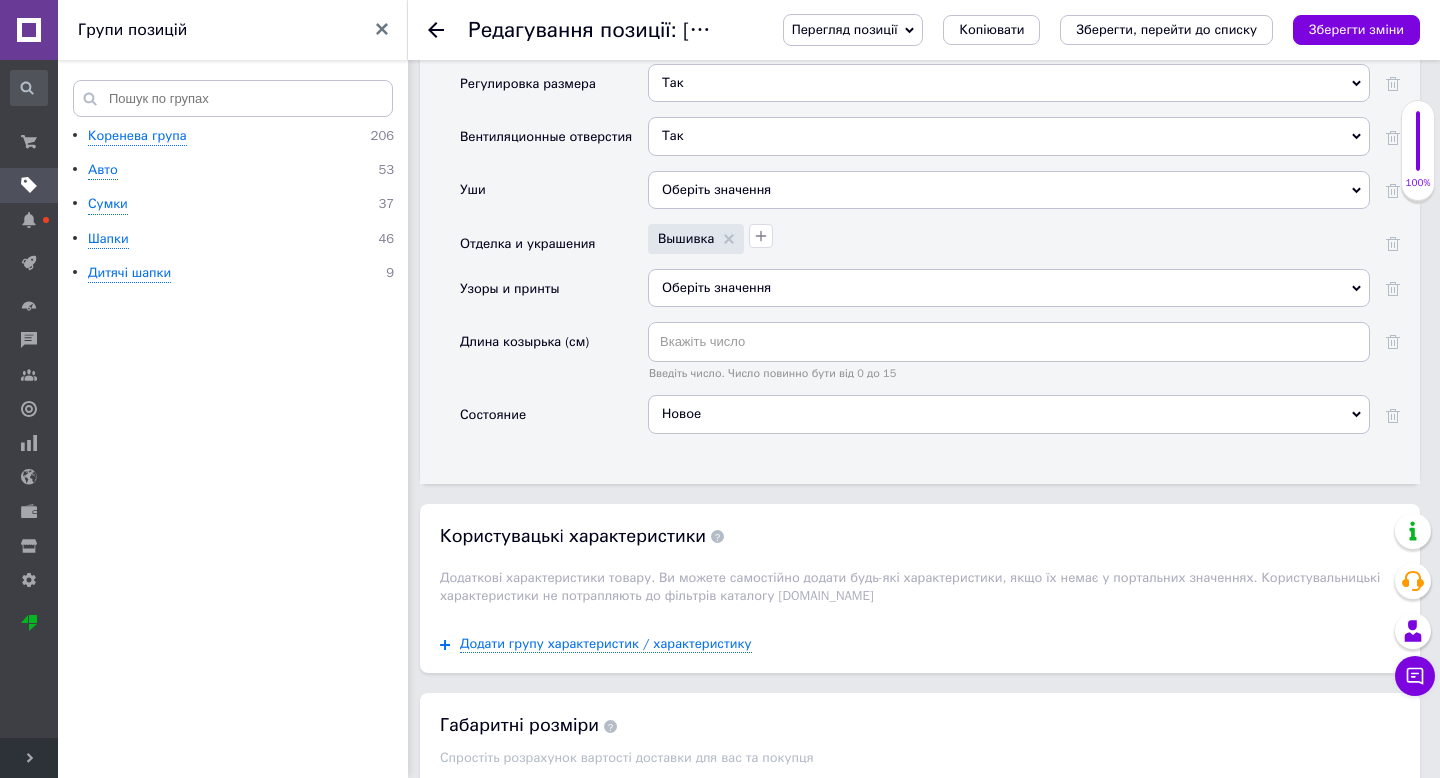click 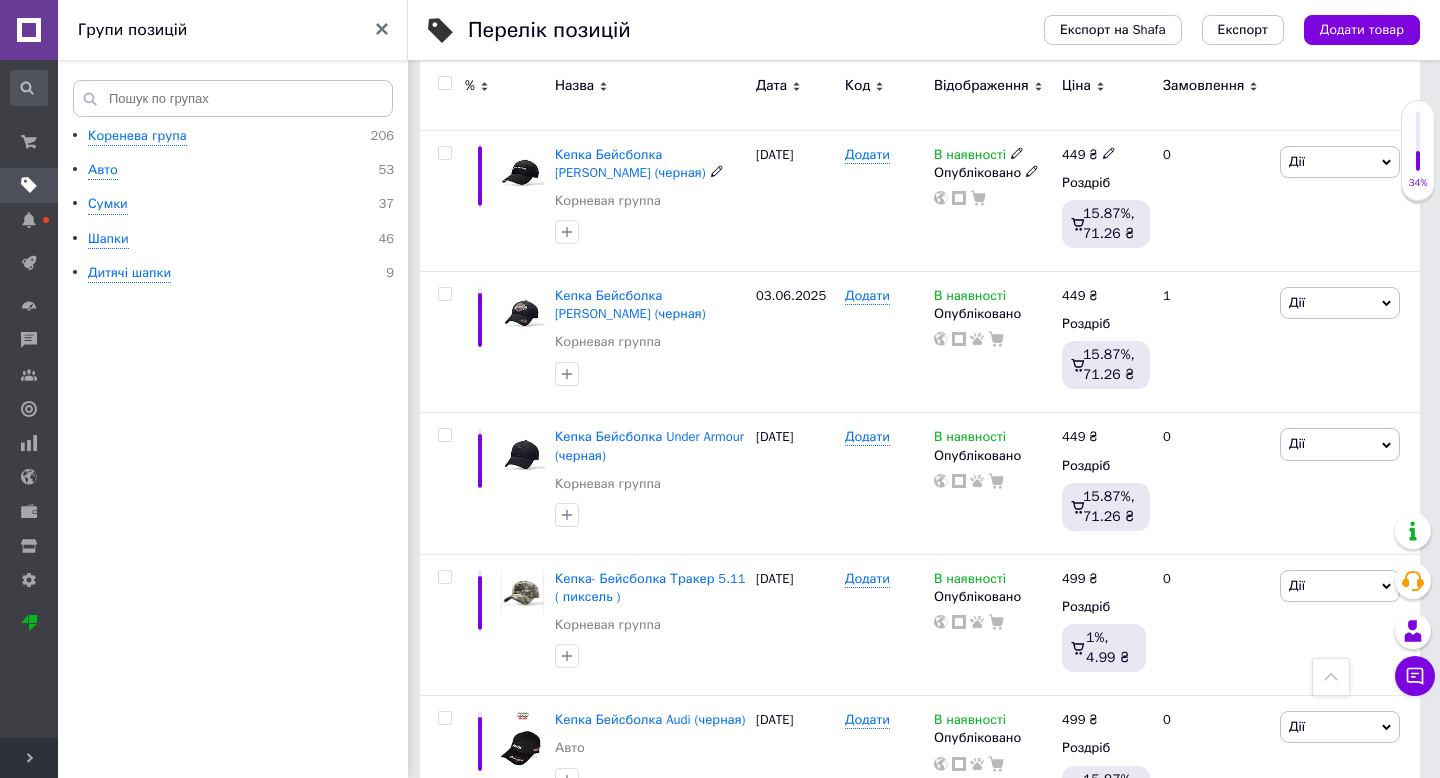 scroll, scrollTop: 1448, scrollLeft: 0, axis: vertical 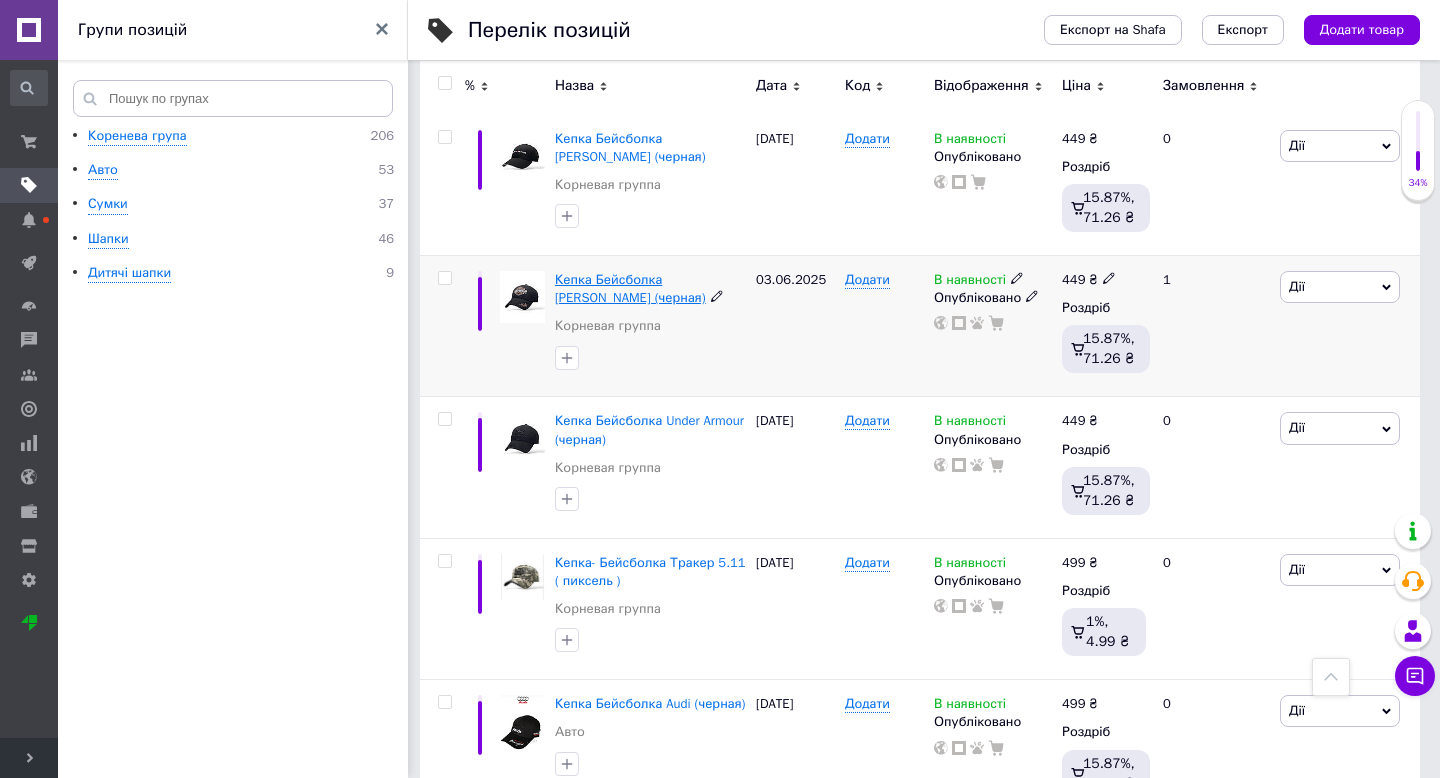click on "Кепка Бейсболка [PERSON_NAME] (черная)" at bounding box center (630, 288) 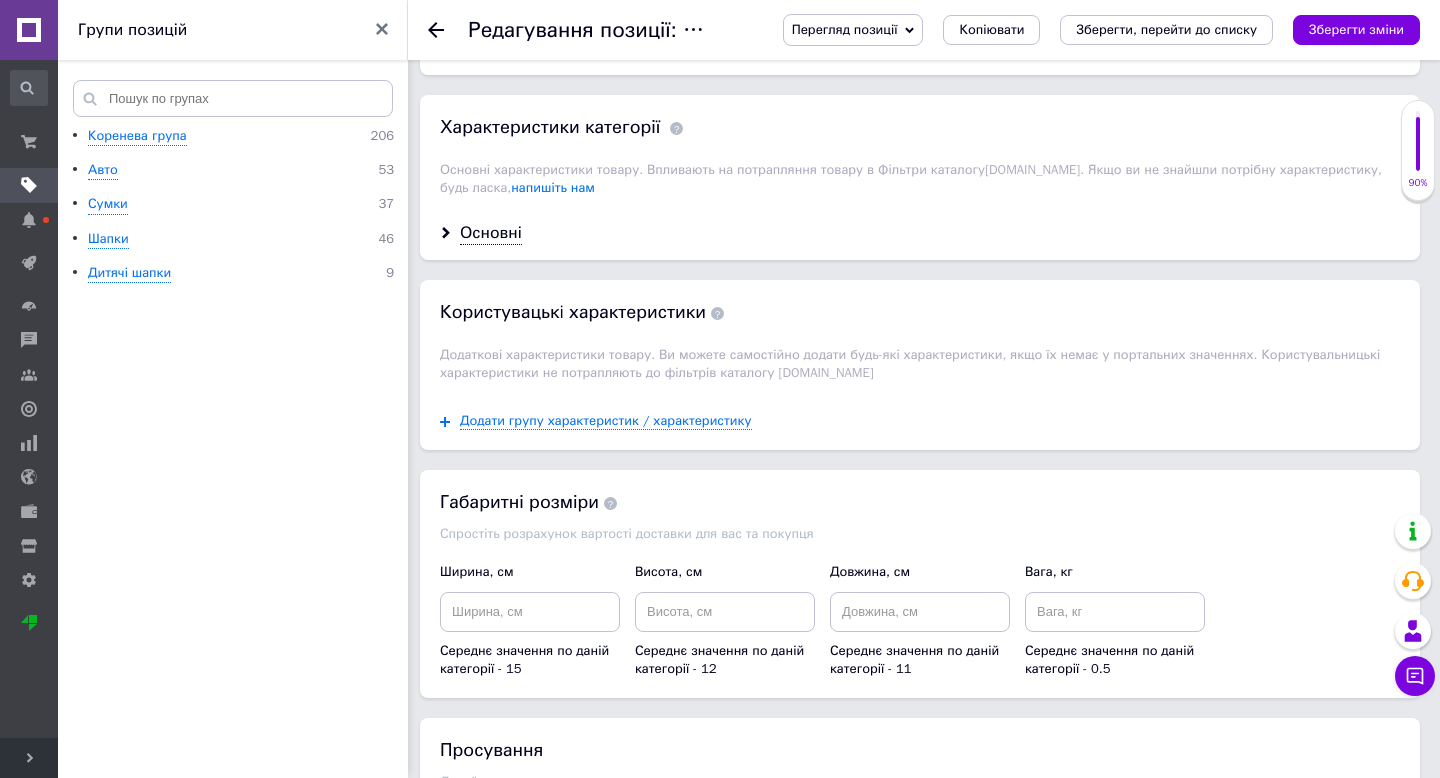 scroll, scrollTop: 1628, scrollLeft: 0, axis: vertical 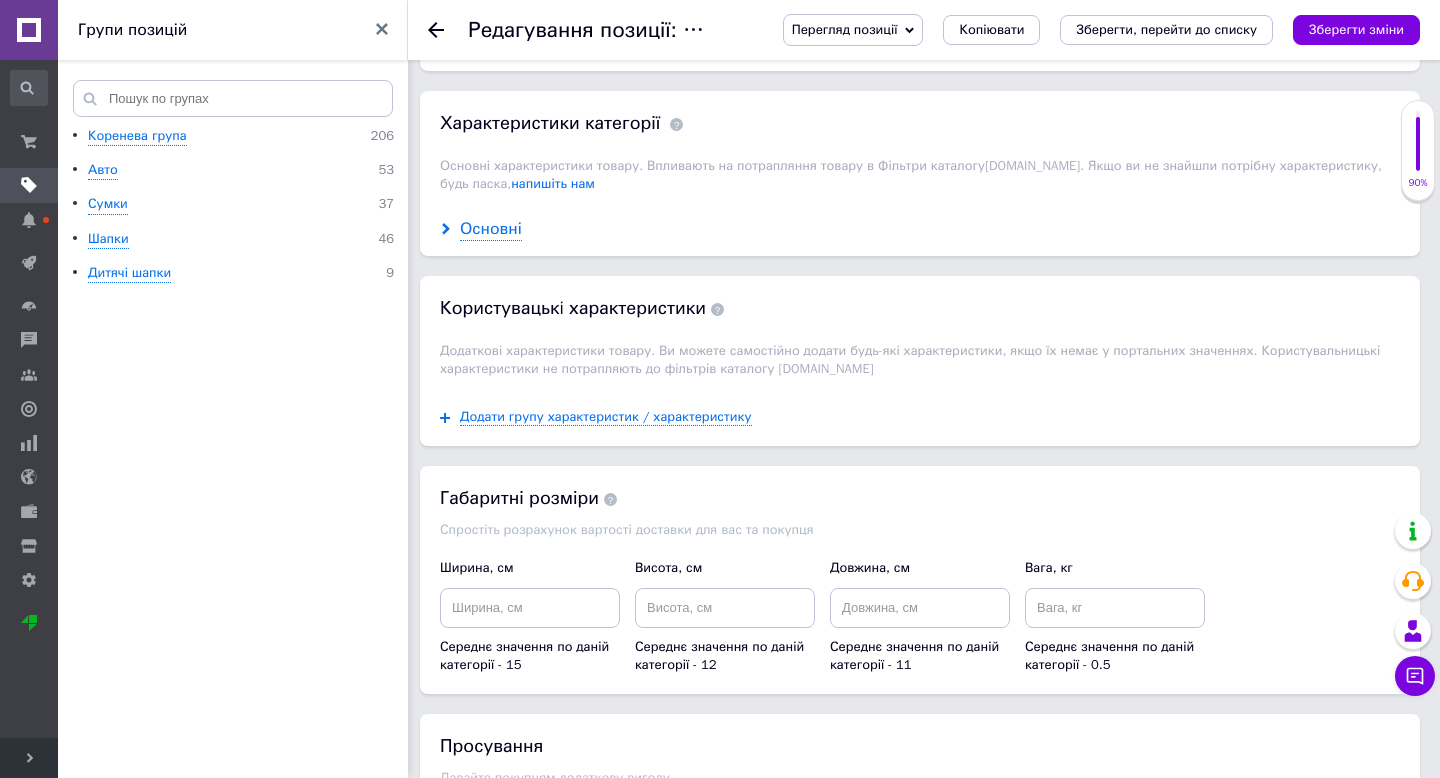 click on "Основні" at bounding box center (491, 229) 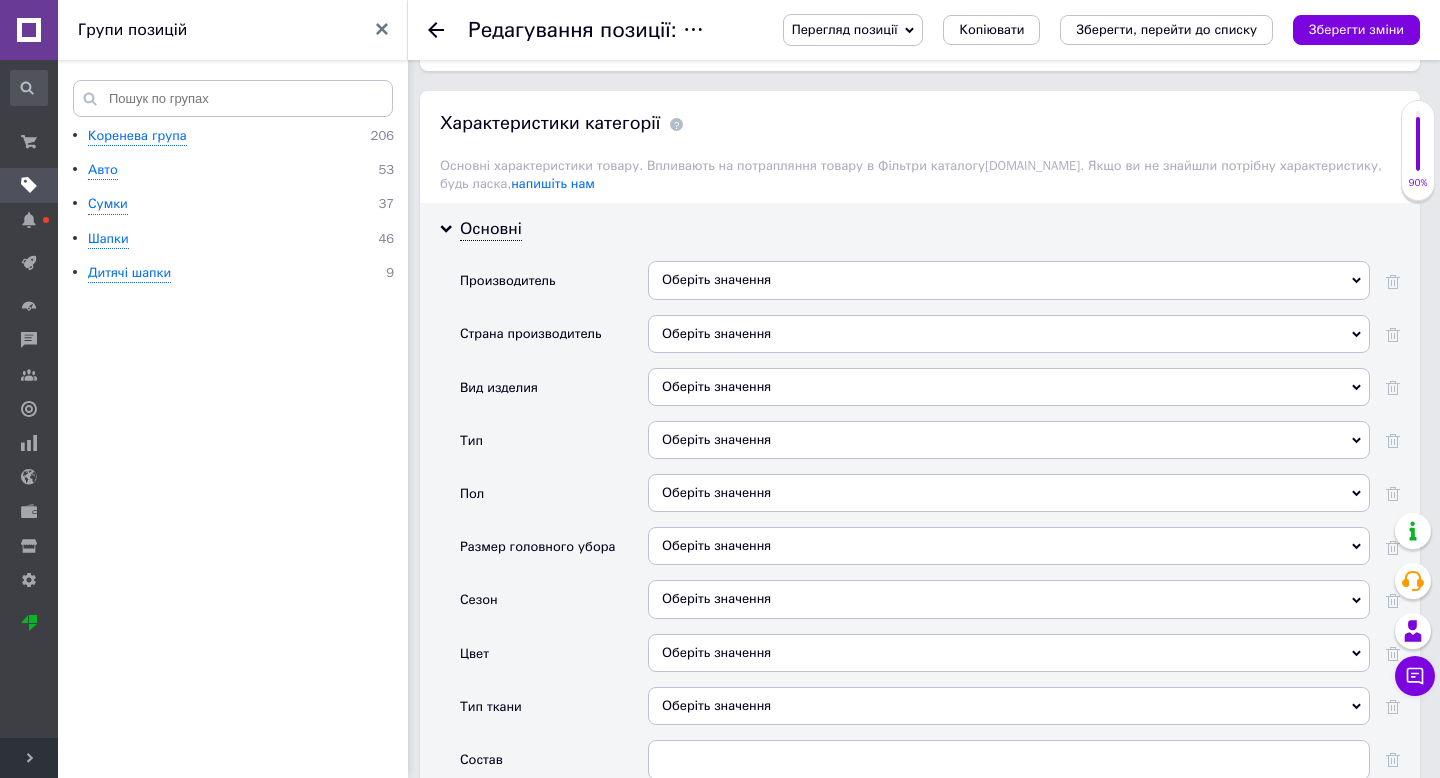 click on "Оберіть значення" at bounding box center [1009, 334] 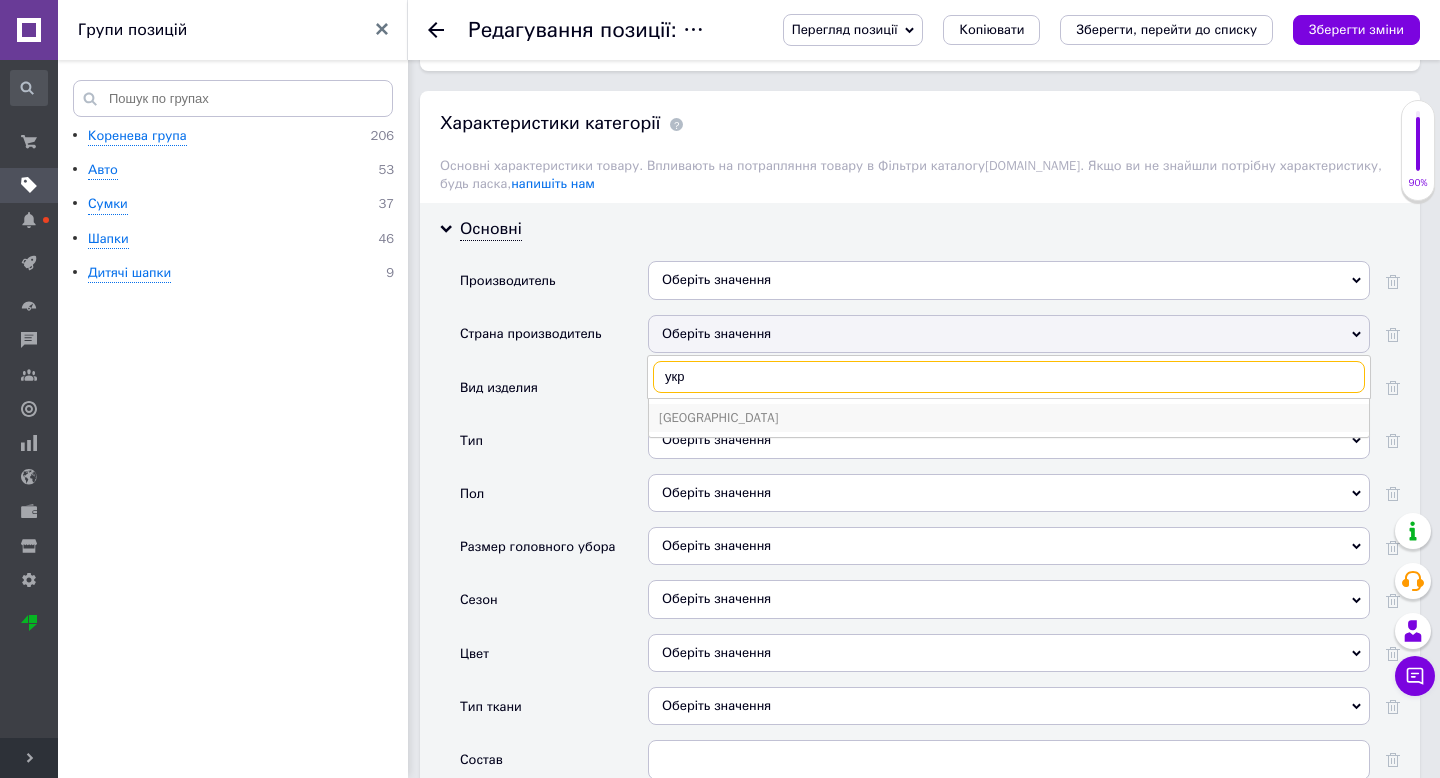 type on "укр" 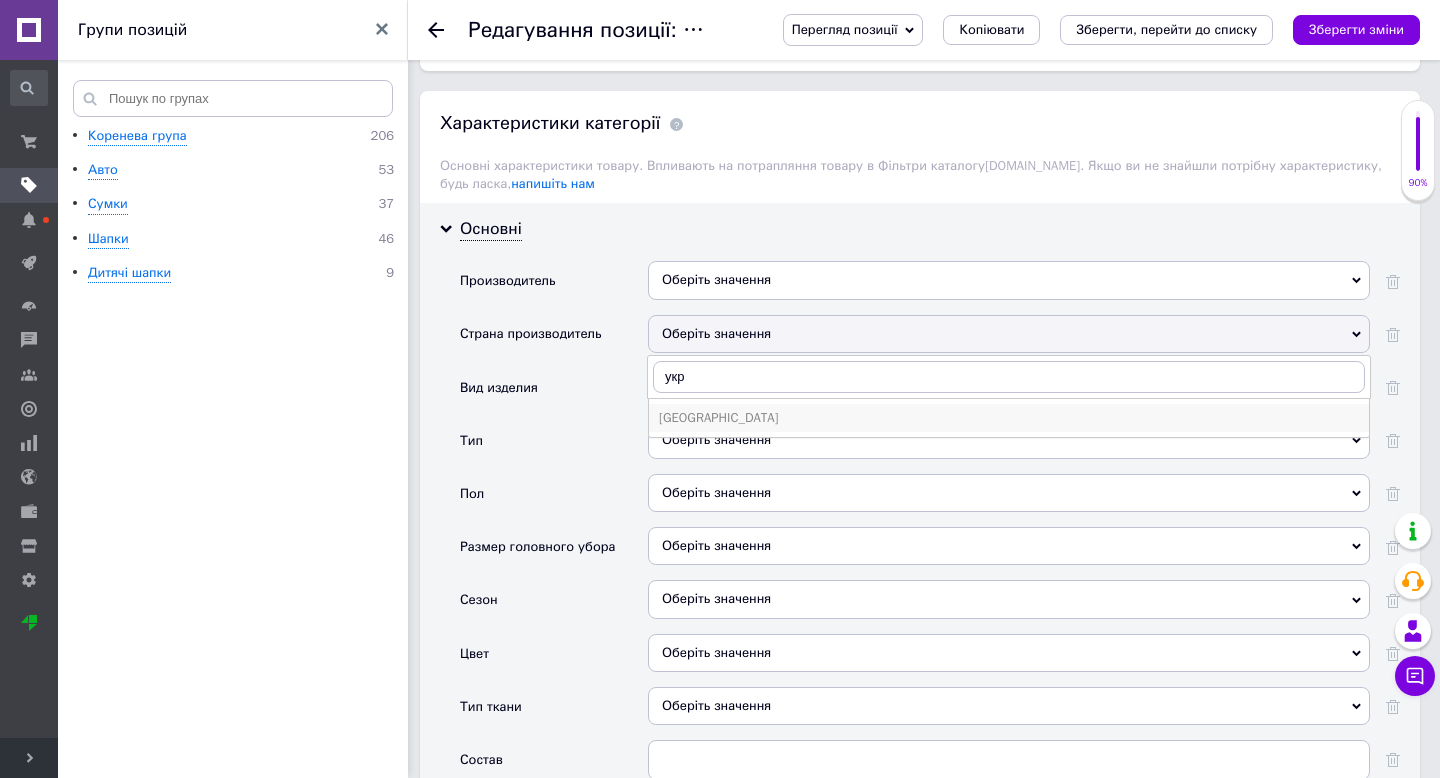click on "[GEOGRAPHIC_DATA]" at bounding box center [1009, 418] 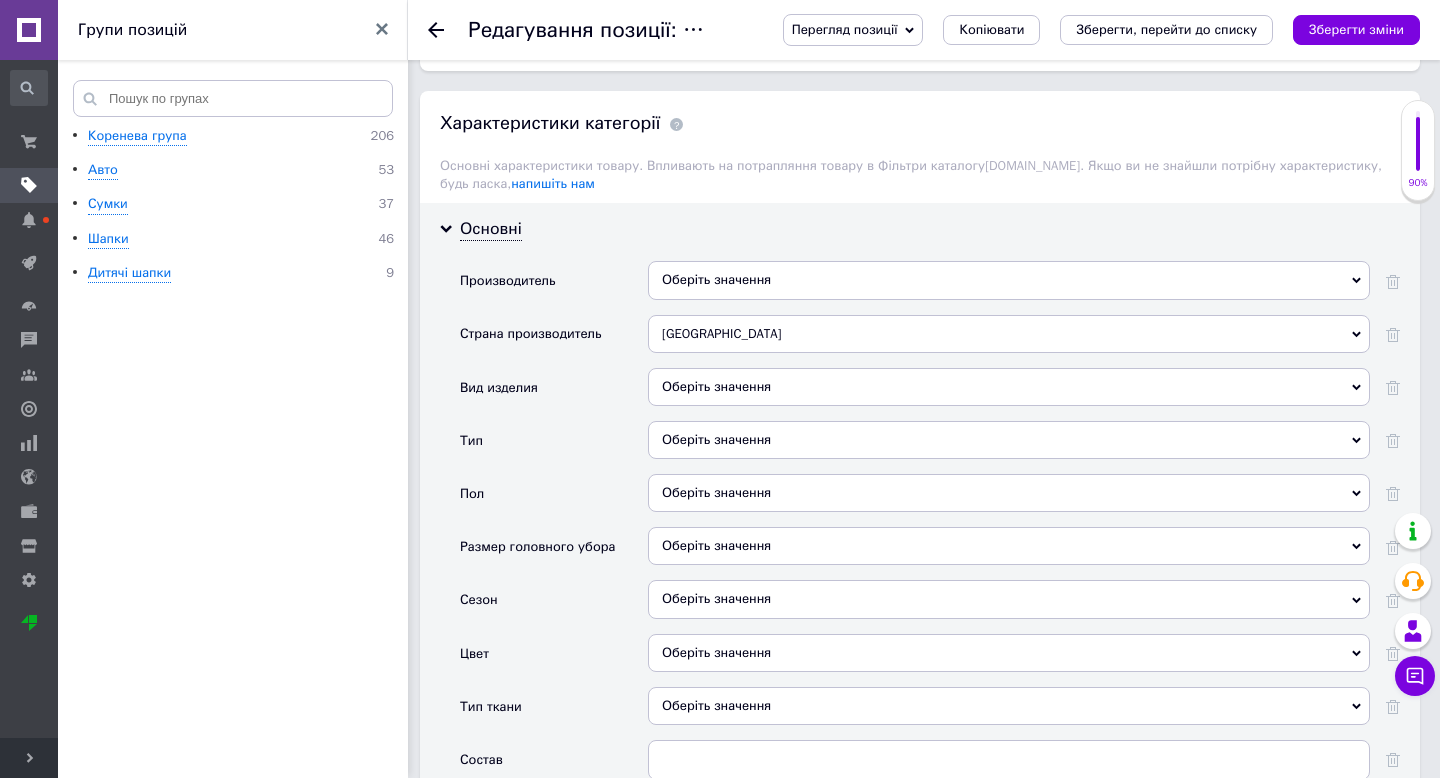 click on "Оберіть значення" at bounding box center (1009, 387) 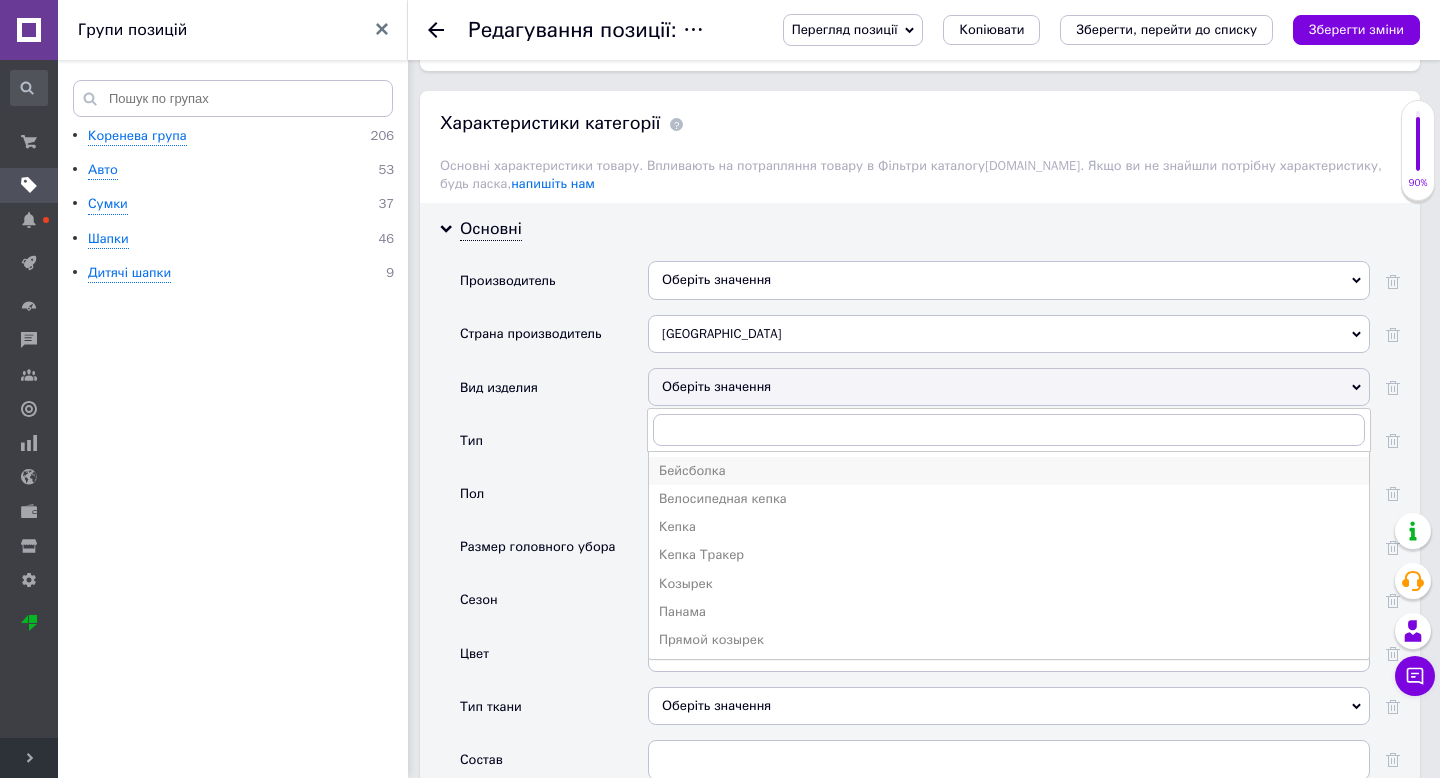 click on "Бейсболка" at bounding box center (1009, 471) 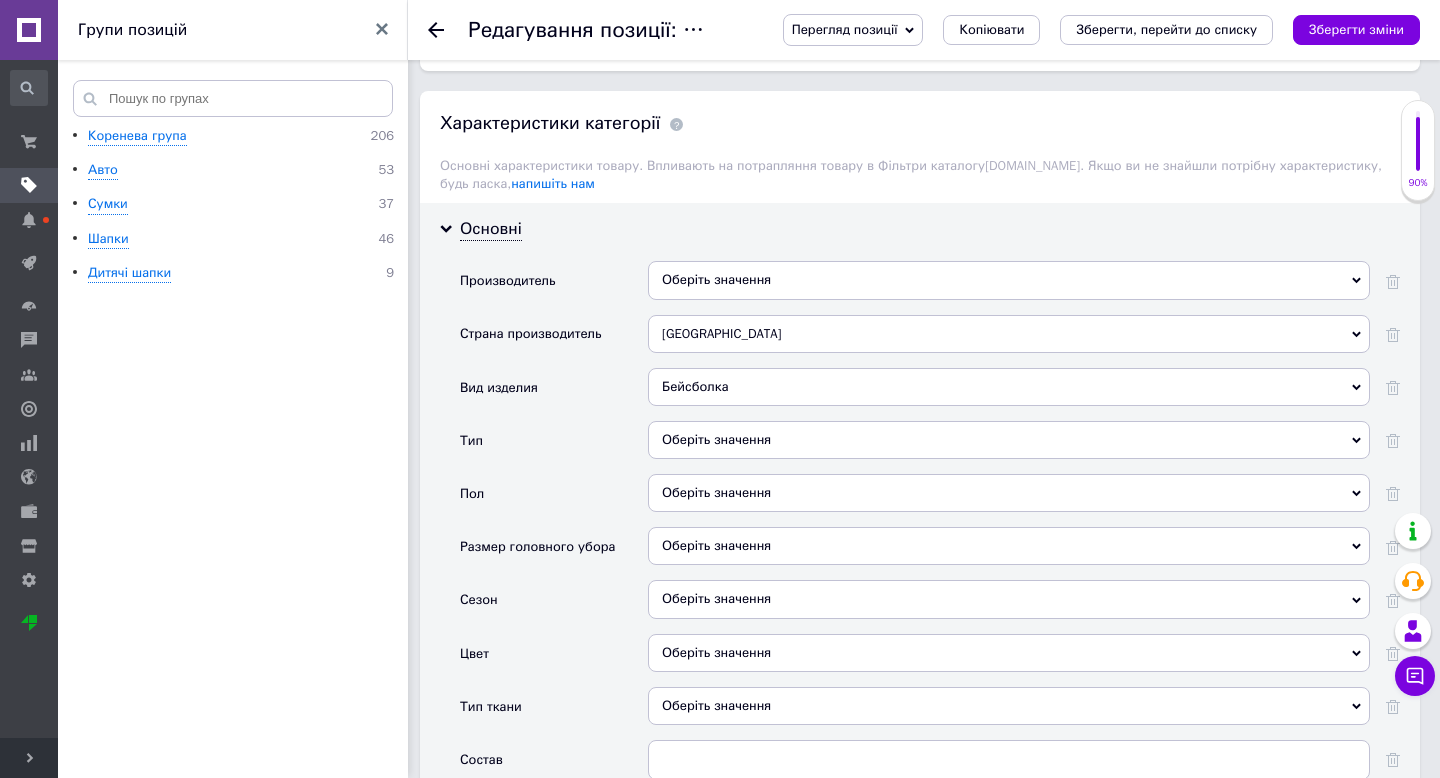click on "Оберіть значення" at bounding box center (1009, 440) 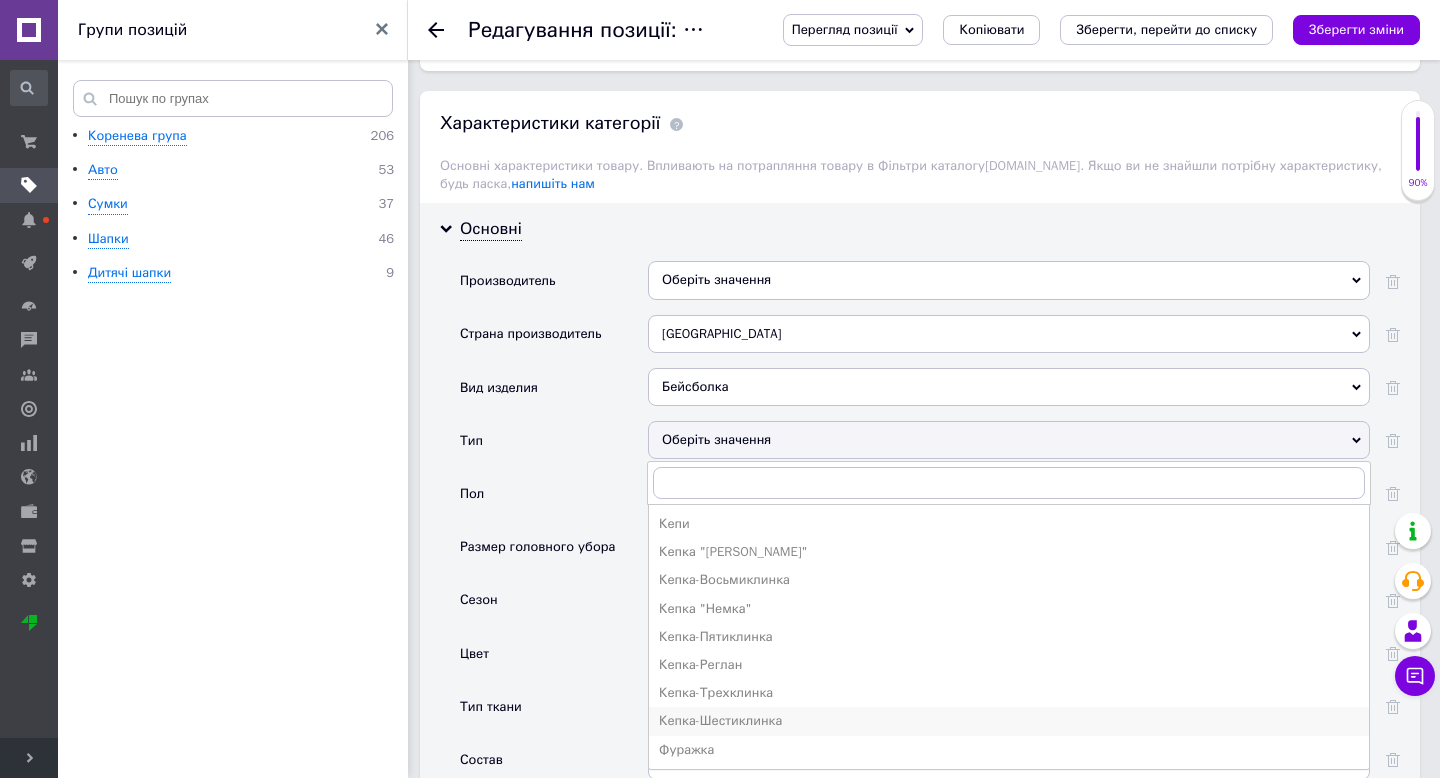 click on "Кепка-Шестиклинка" at bounding box center [1009, 721] 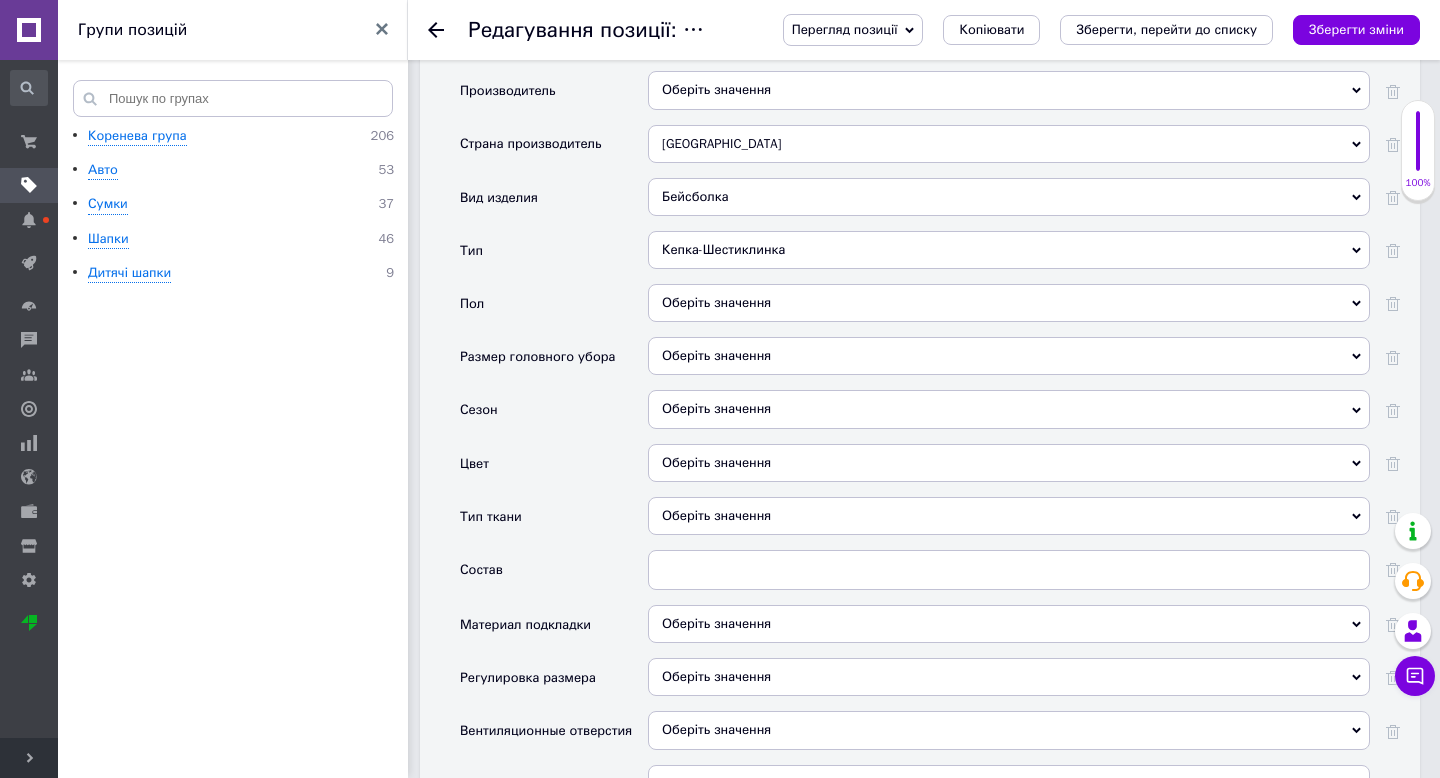 scroll, scrollTop: 1831, scrollLeft: 0, axis: vertical 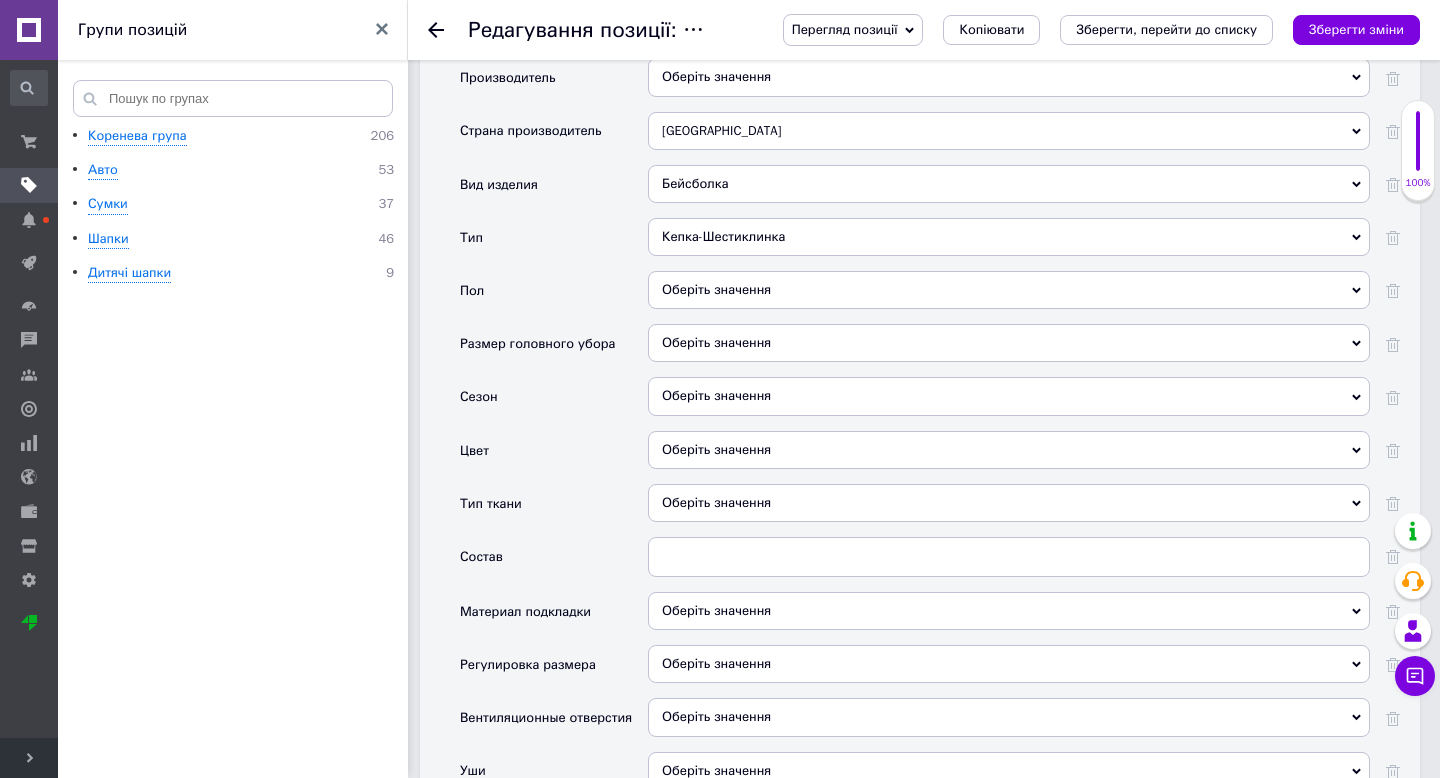 click on "Оберіть значення" at bounding box center [1009, 290] 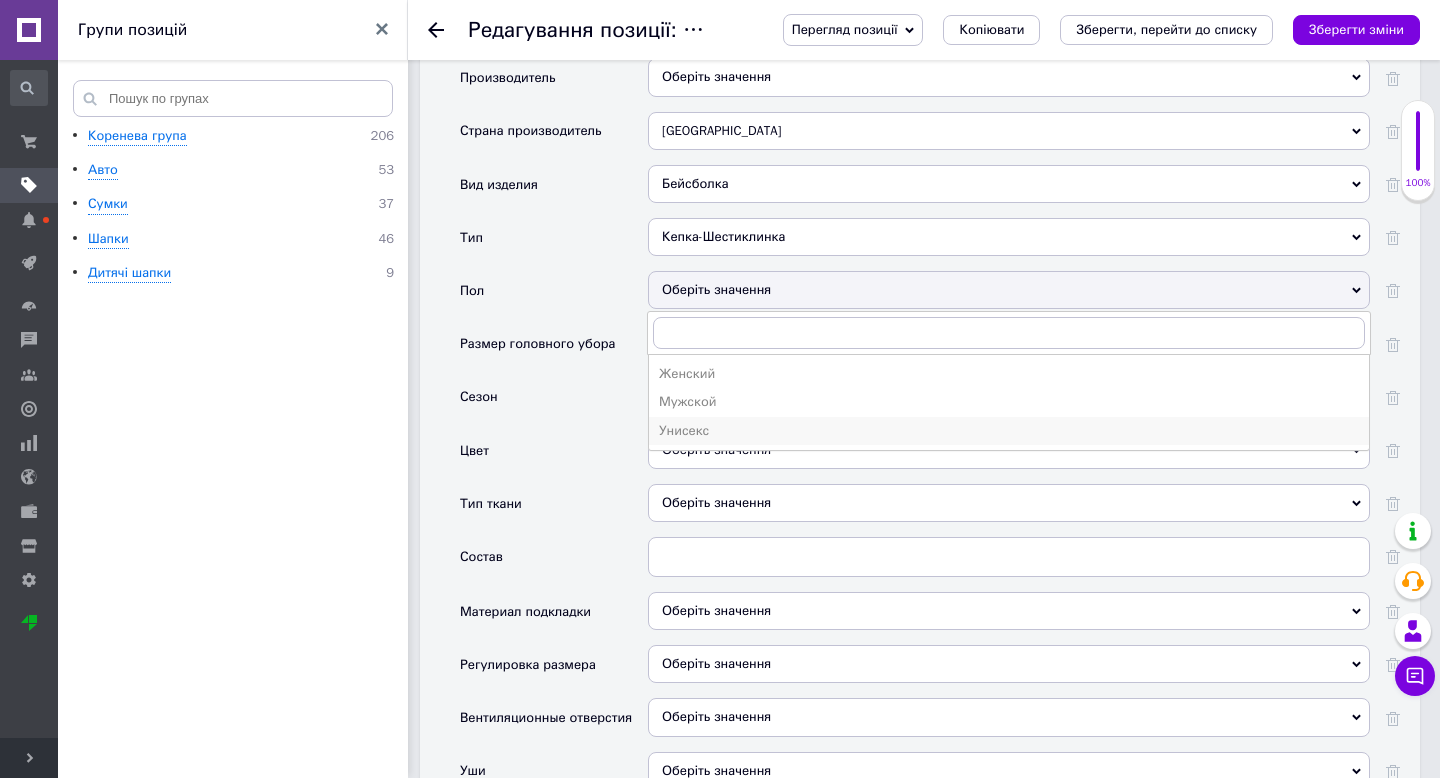 click on "Унисекс" at bounding box center [1009, 431] 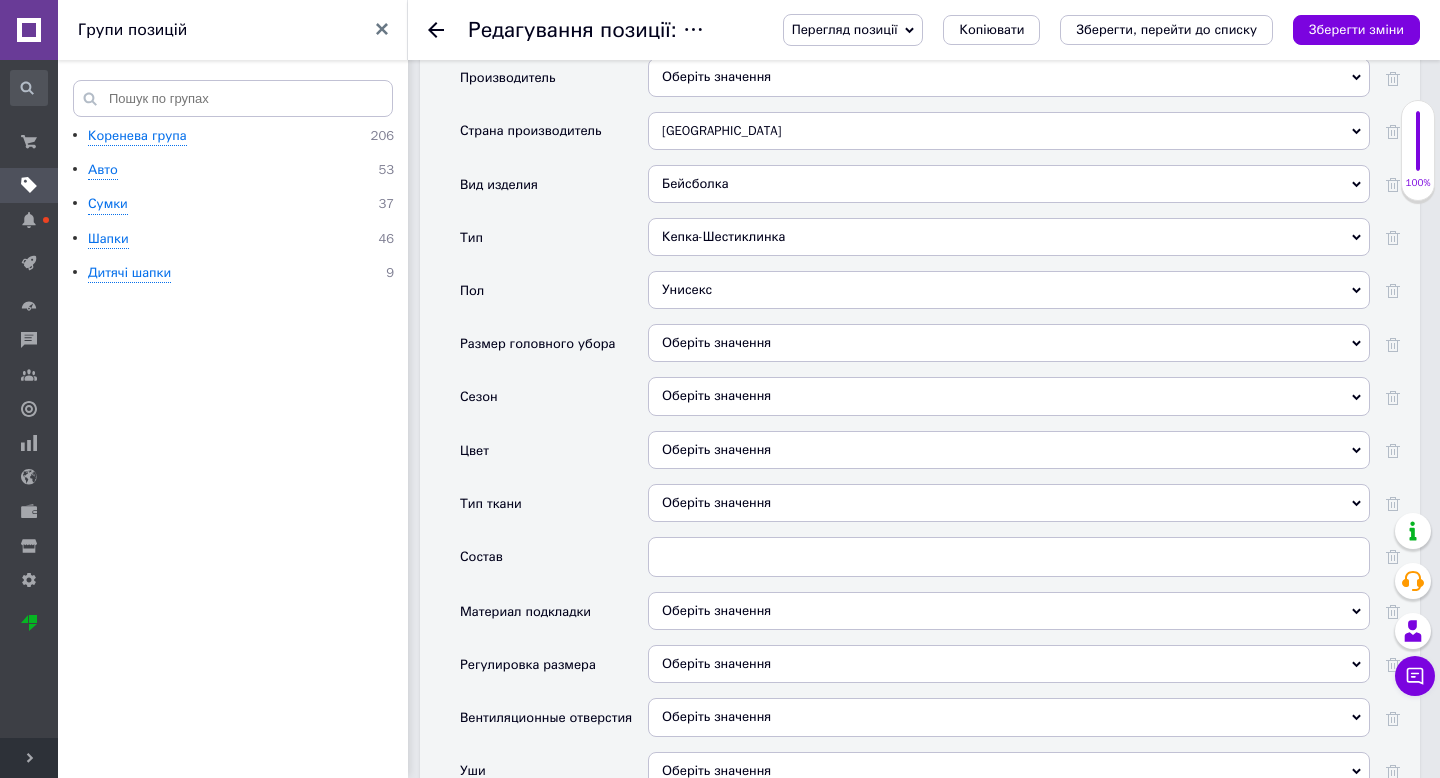 click on "Оберіть значення" at bounding box center (1009, 343) 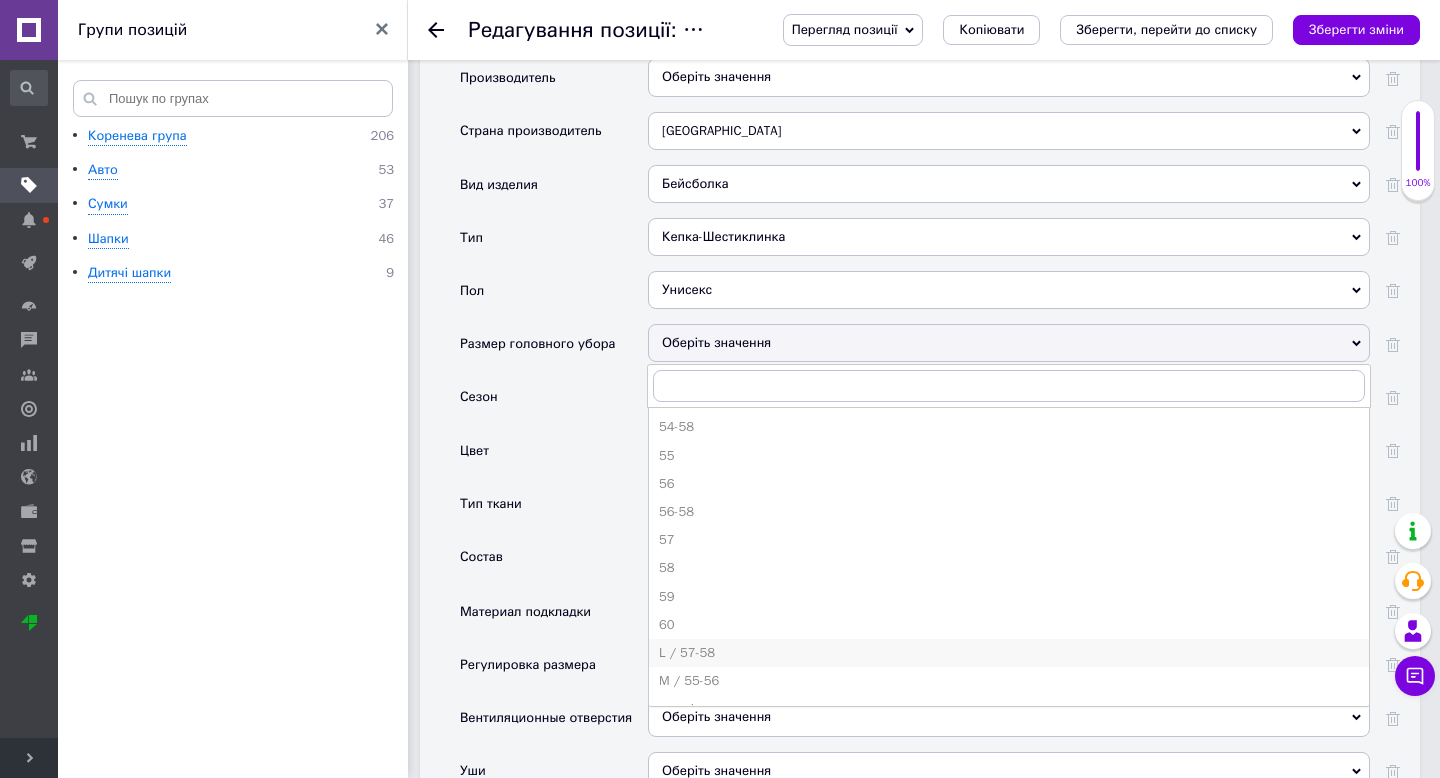 click on "L / 57-58" at bounding box center (1009, 653) 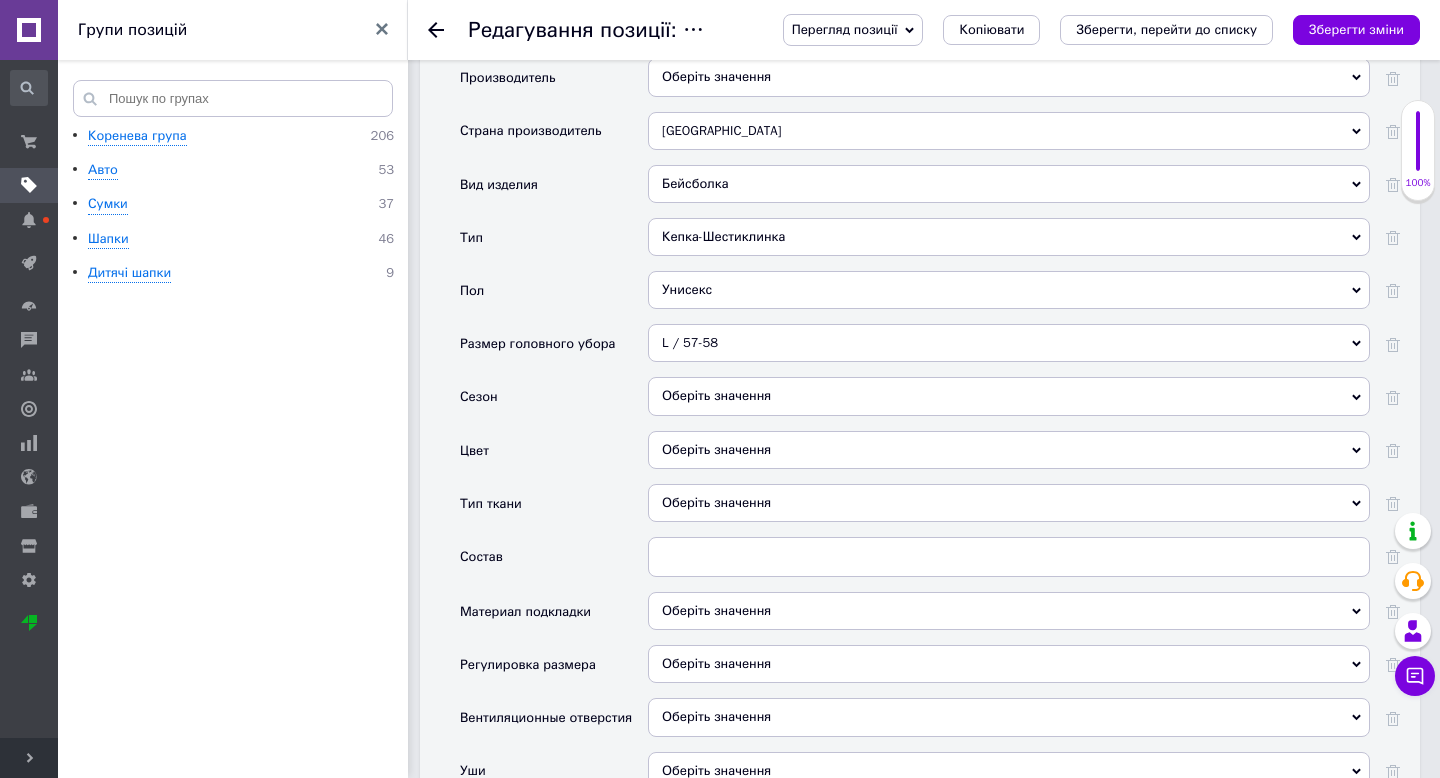 click on "Оберіть значення" at bounding box center [1009, 450] 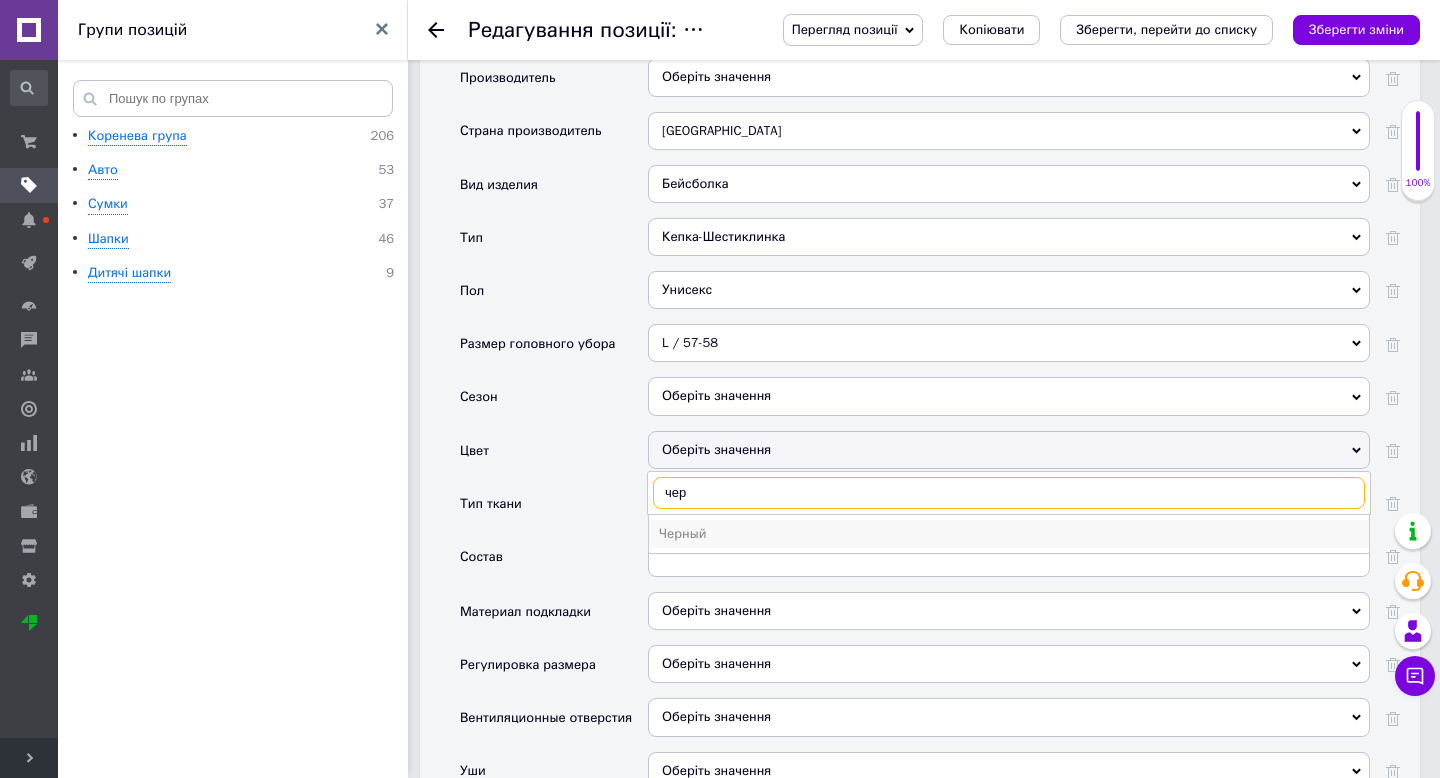 type on "чер" 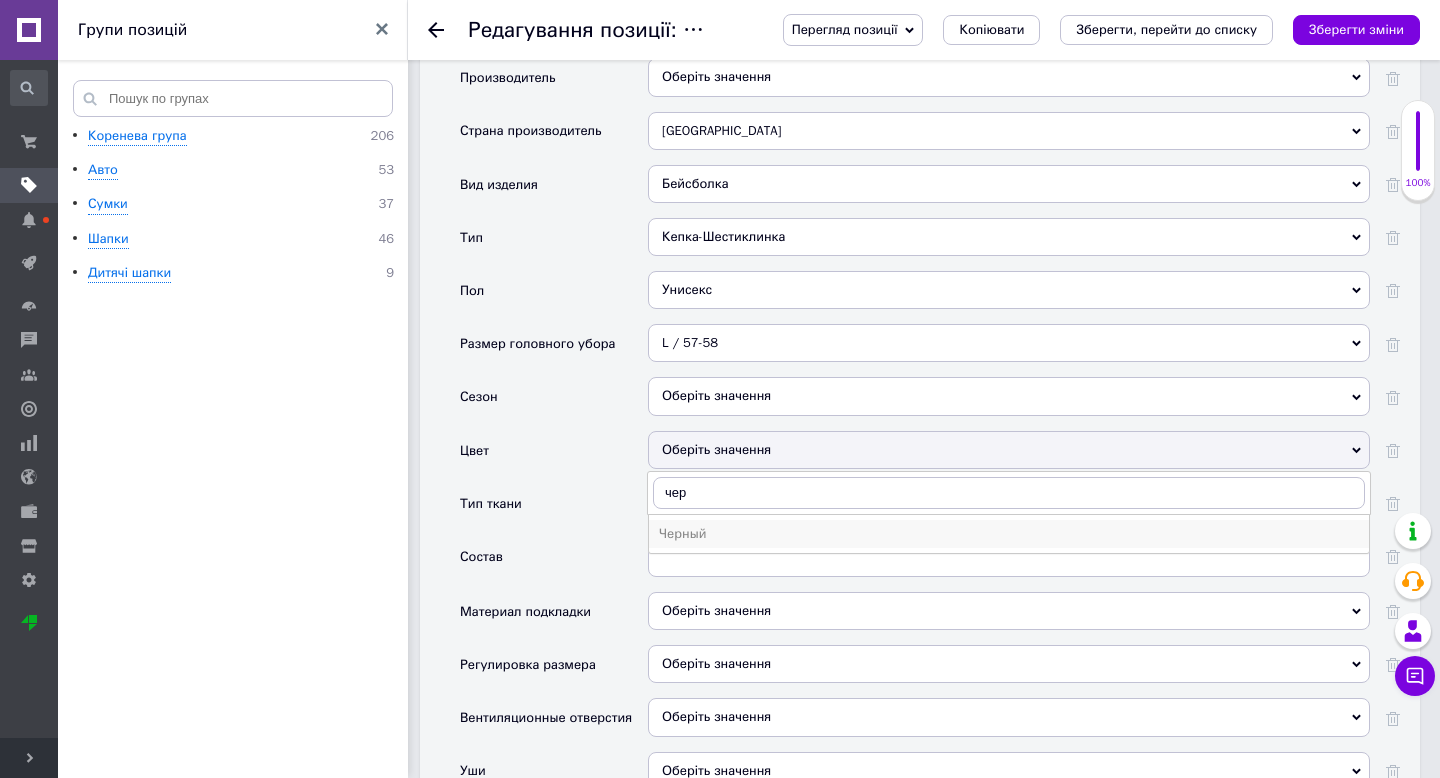 click on "Черный" at bounding box center (1009, 534) 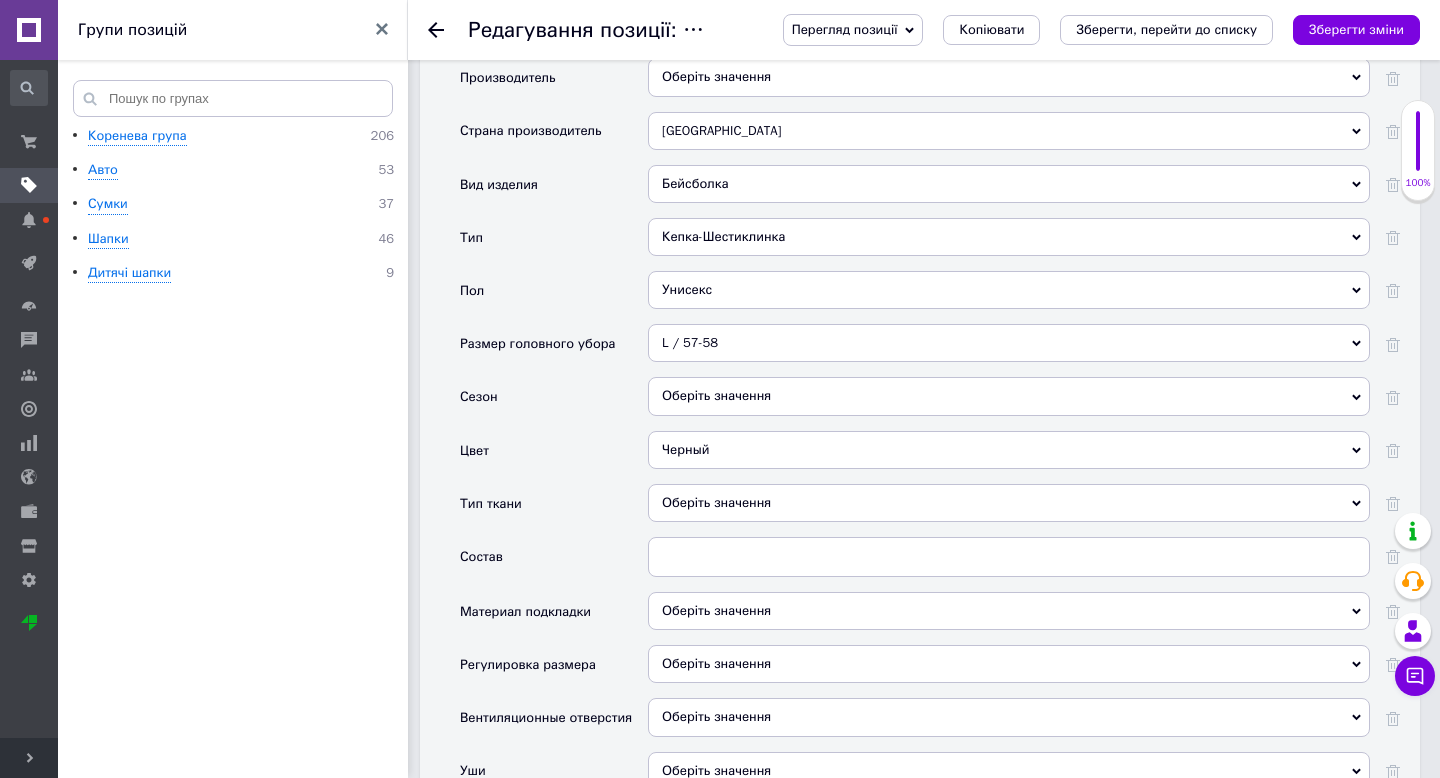 click on "Оберіть значення" at bounding box center (1009, 503) 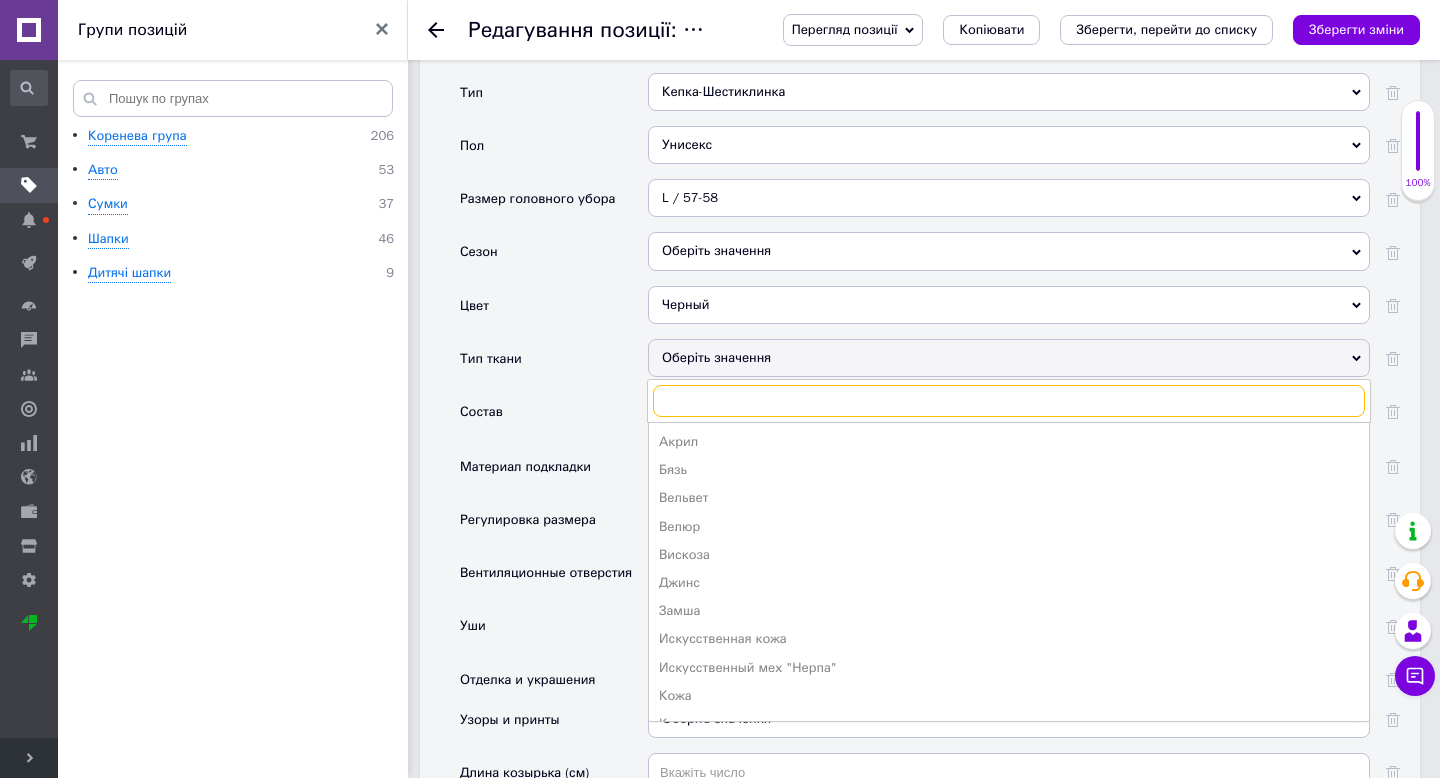 scroll, scrollTop: 1977, scrollLeft: 0, axis: vertical 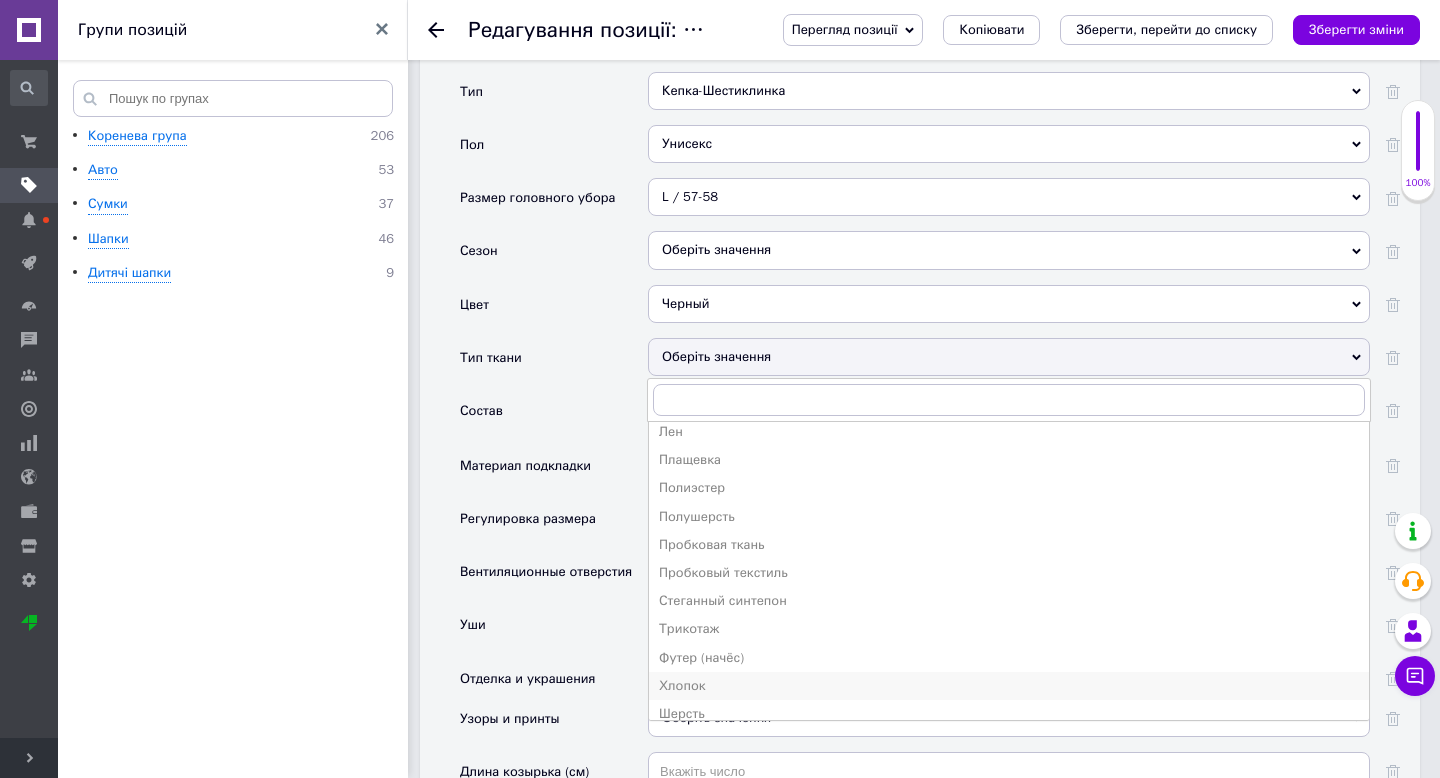 click on "Хлопок" at bounding box center (1009, 686) 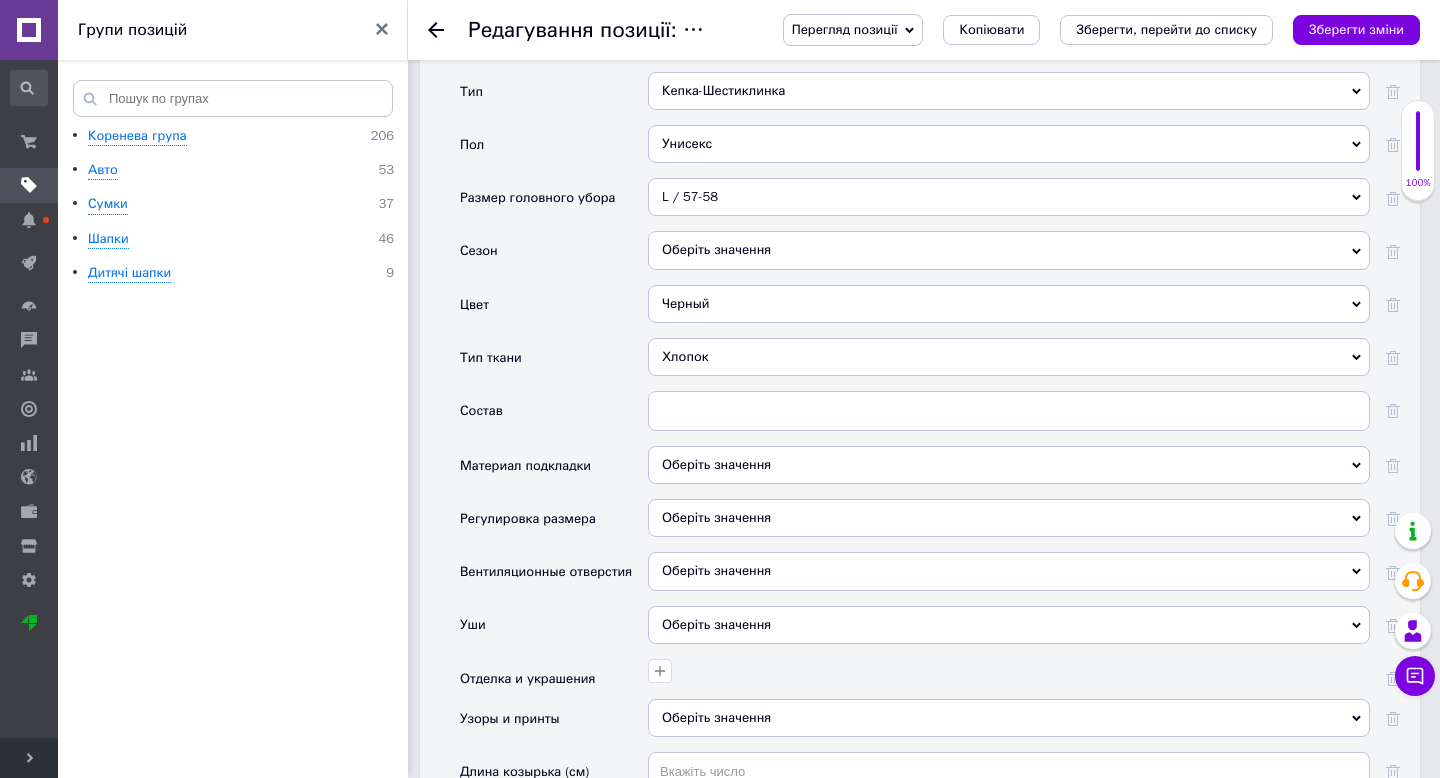 click on "Оберіть значення" at bounding box center (716, 517) 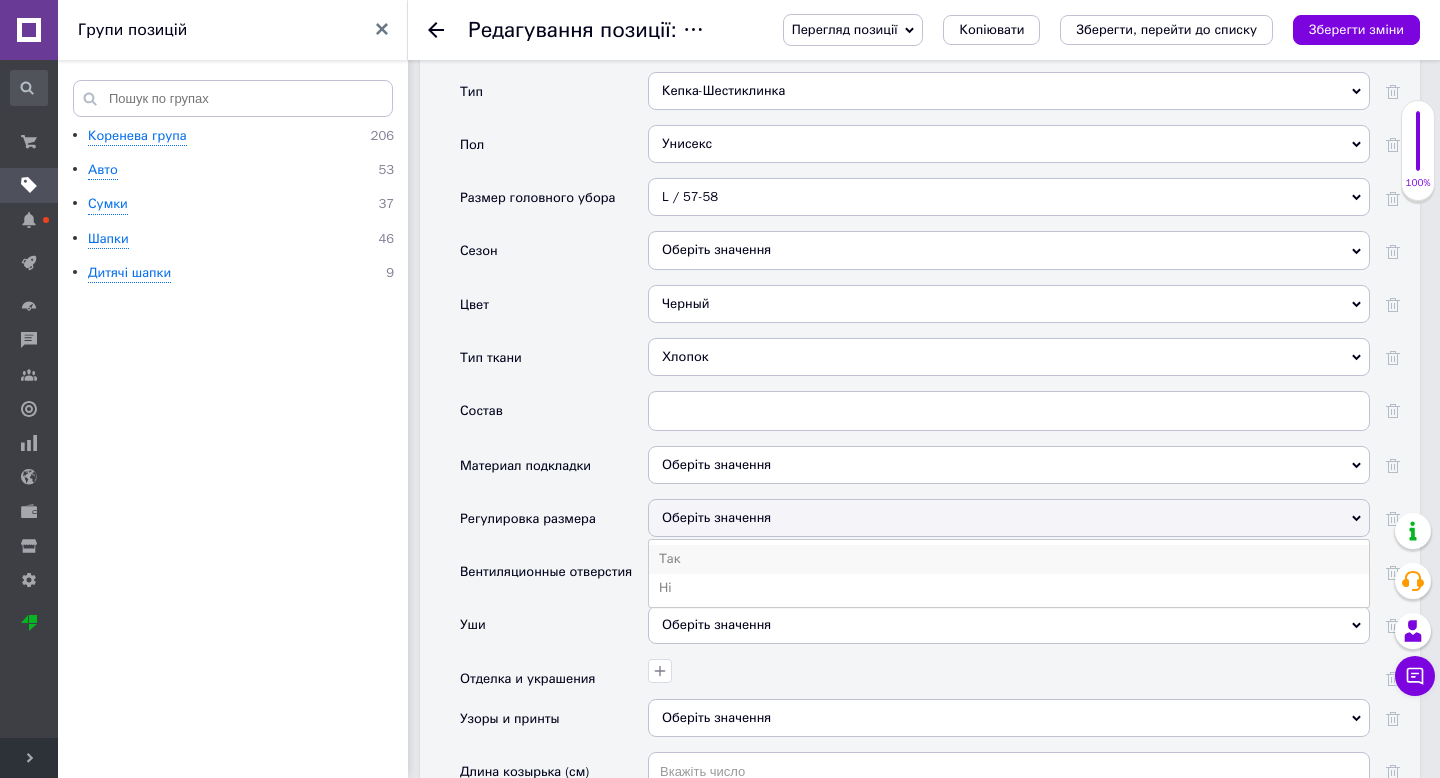 click on "Так" at bounding box center [1009, 559] 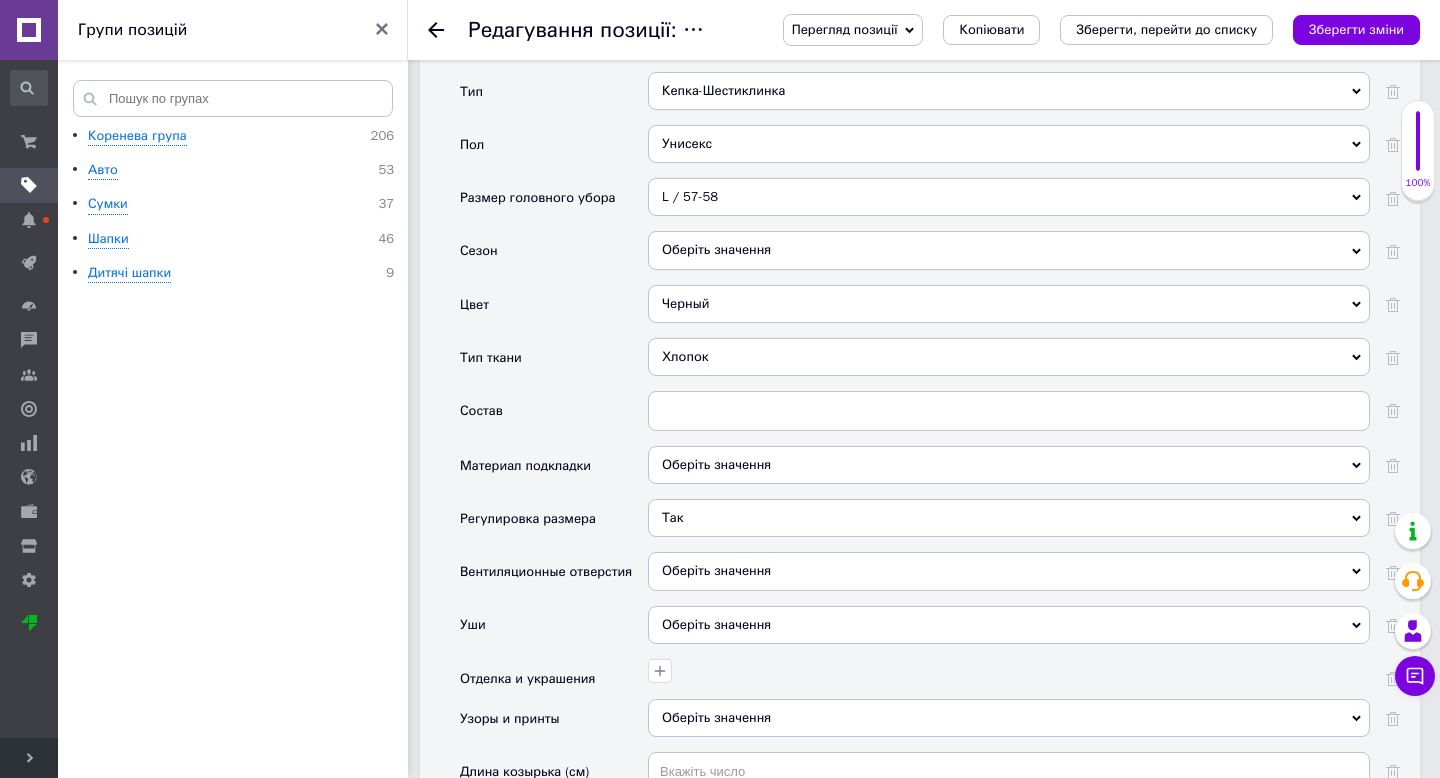 click on "Оберіть значення" at bounding box center (1009, 571) 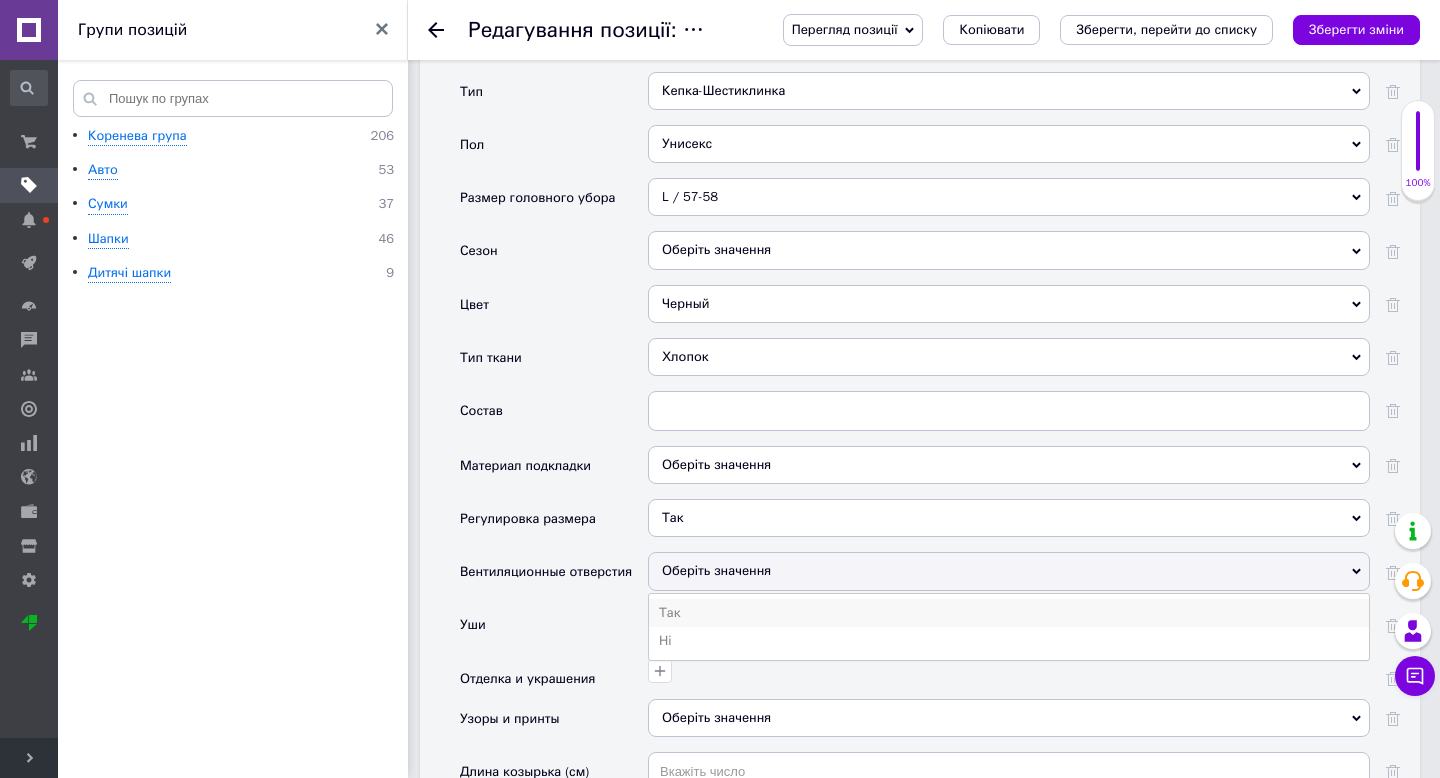 click on "Так" at bounding box center (1009, 613) 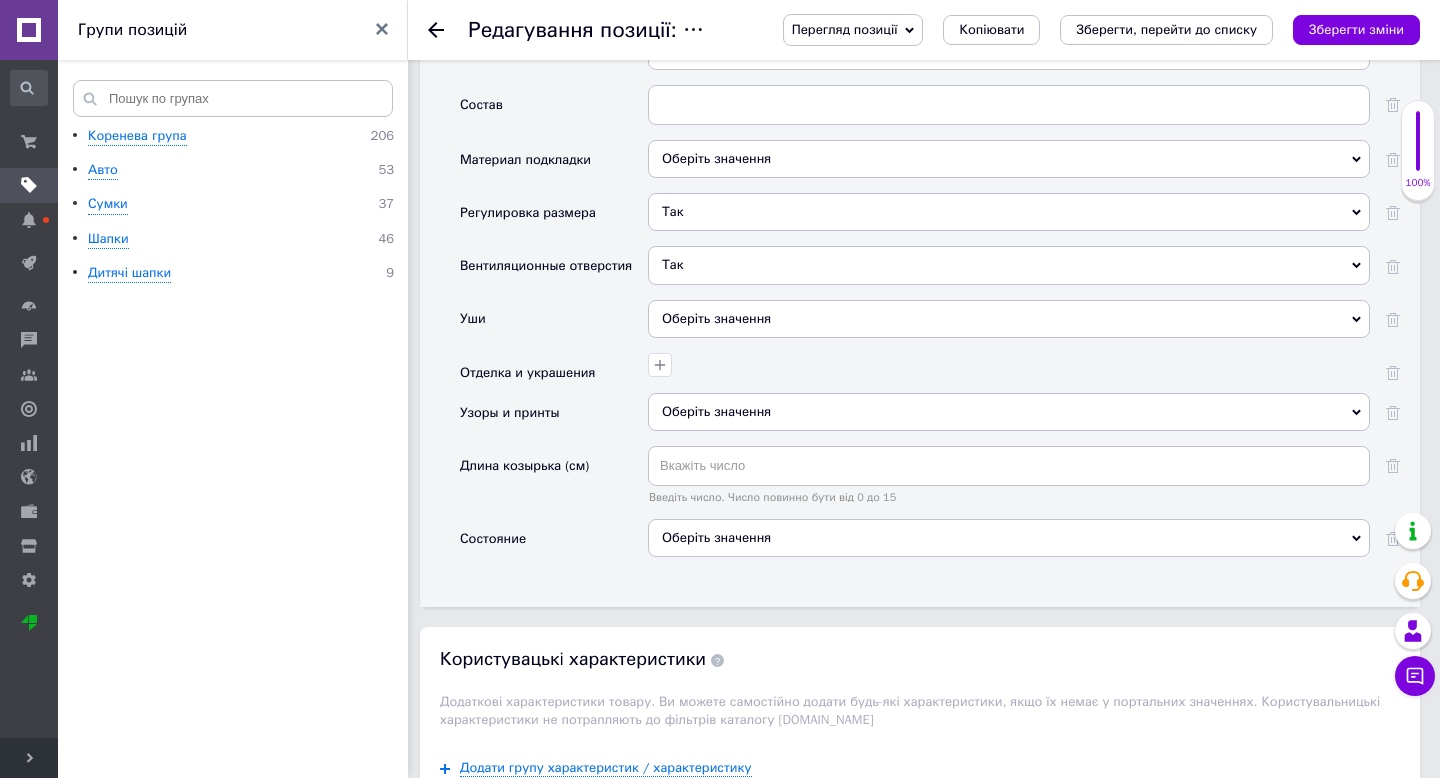 scroll, scrollTop: 2282, scrollLeft: 0, axis: vertical 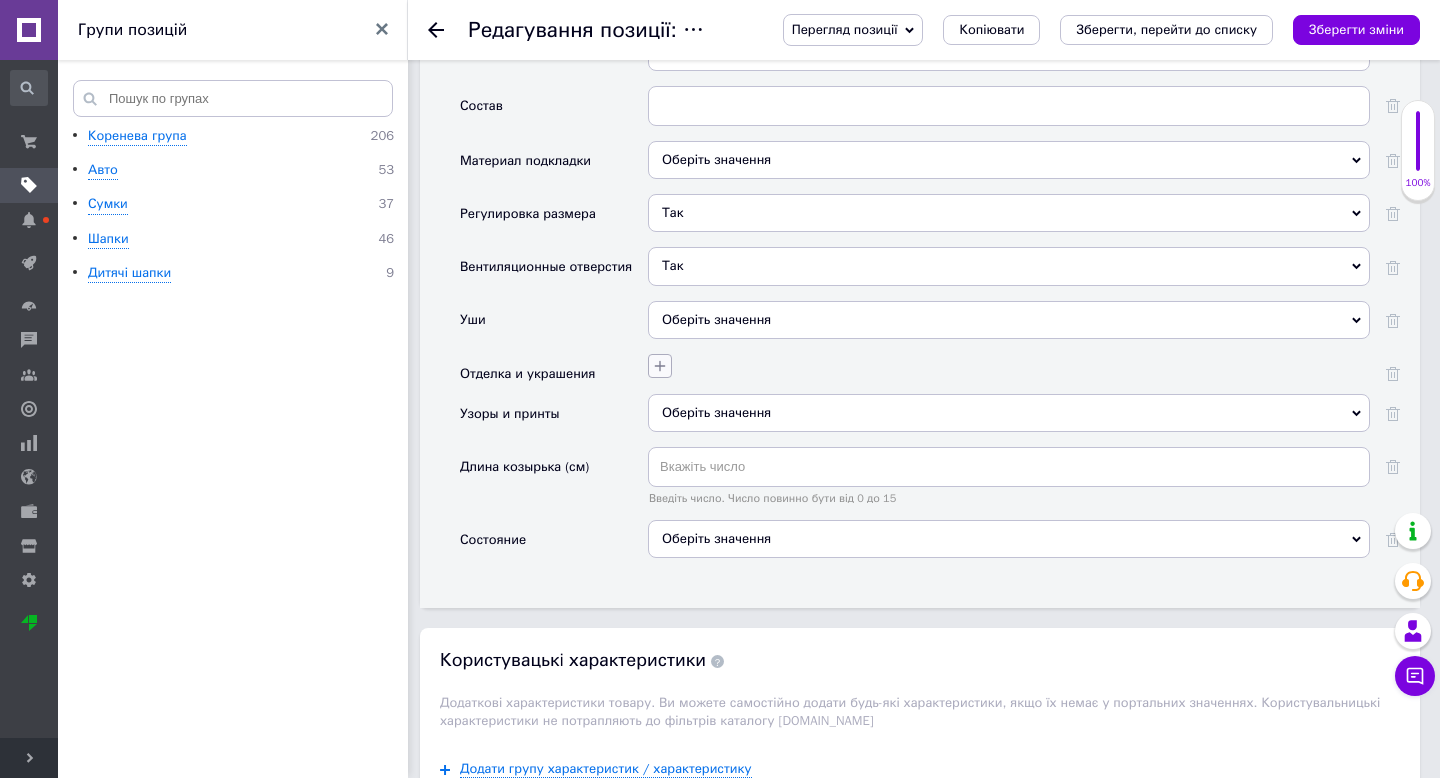 click 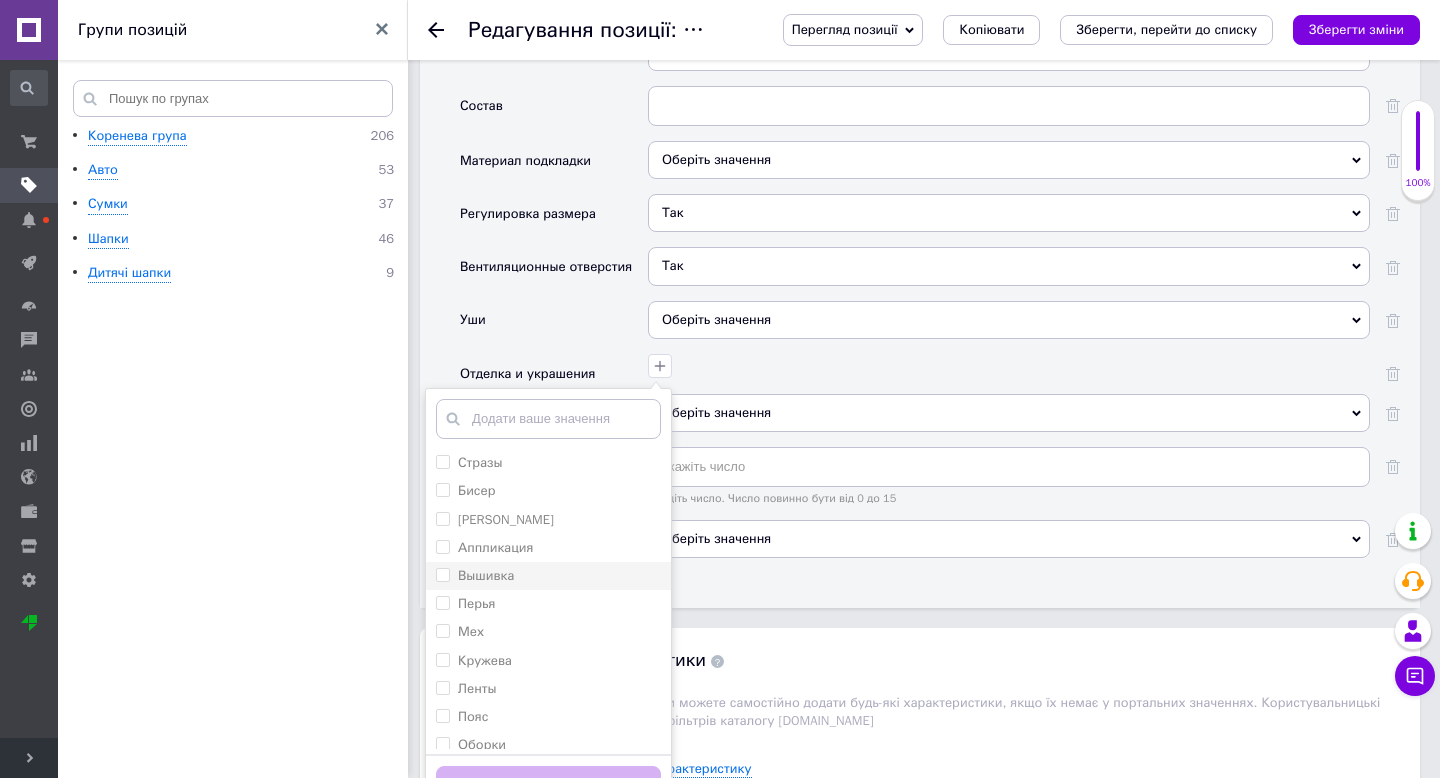 click on "Вышивка" at bounding box center (548, 576) 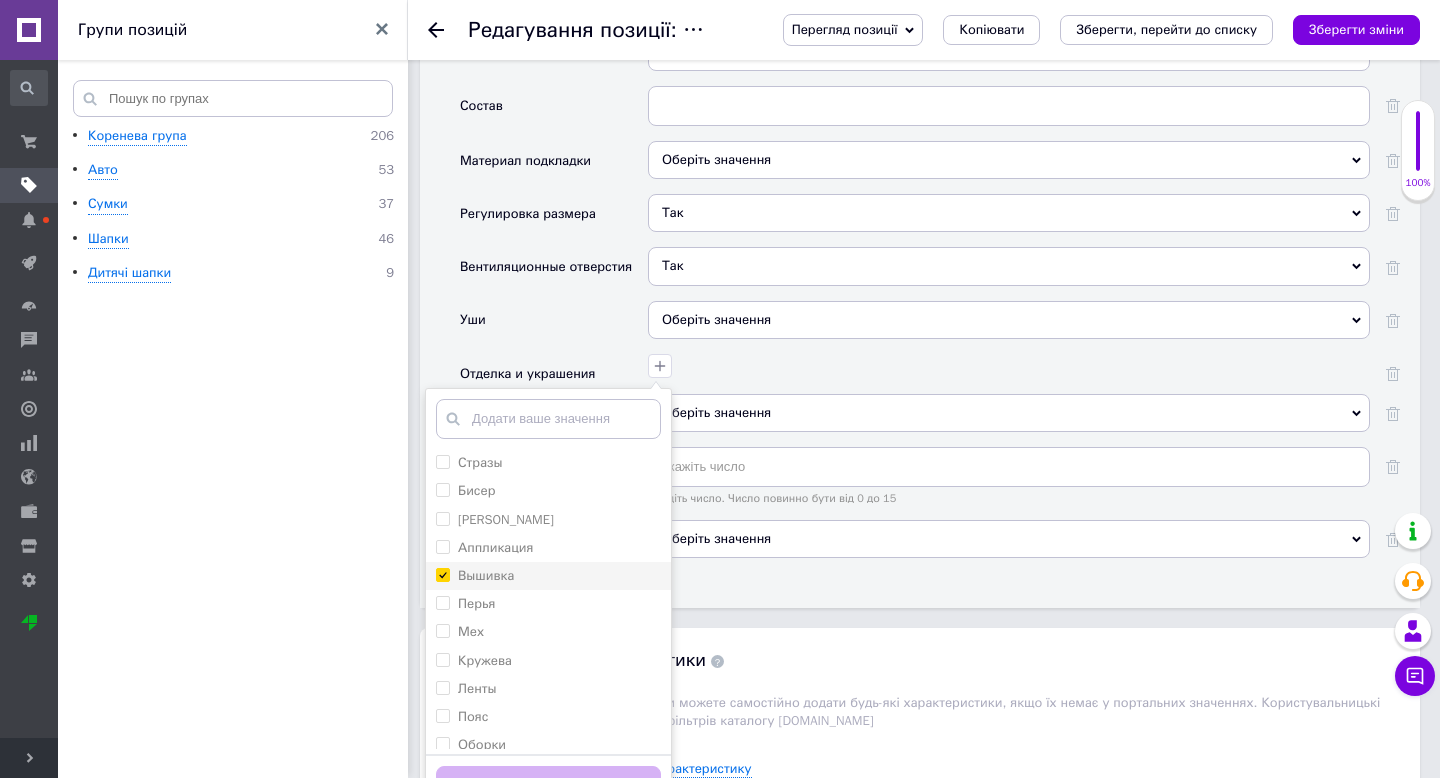 checkbox on "true" 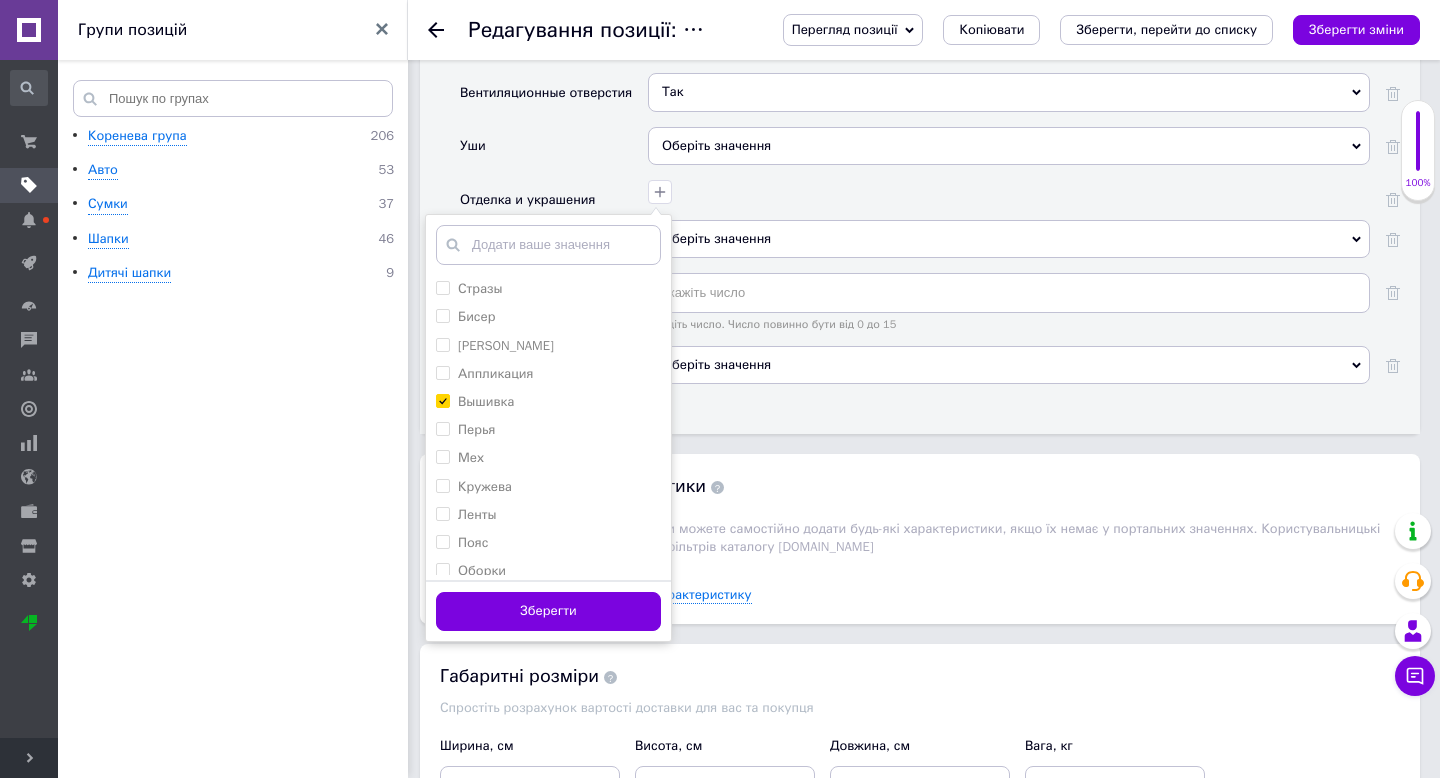 scroll, scrollTop: 2455, scrollLeft: 0, axis: vertical 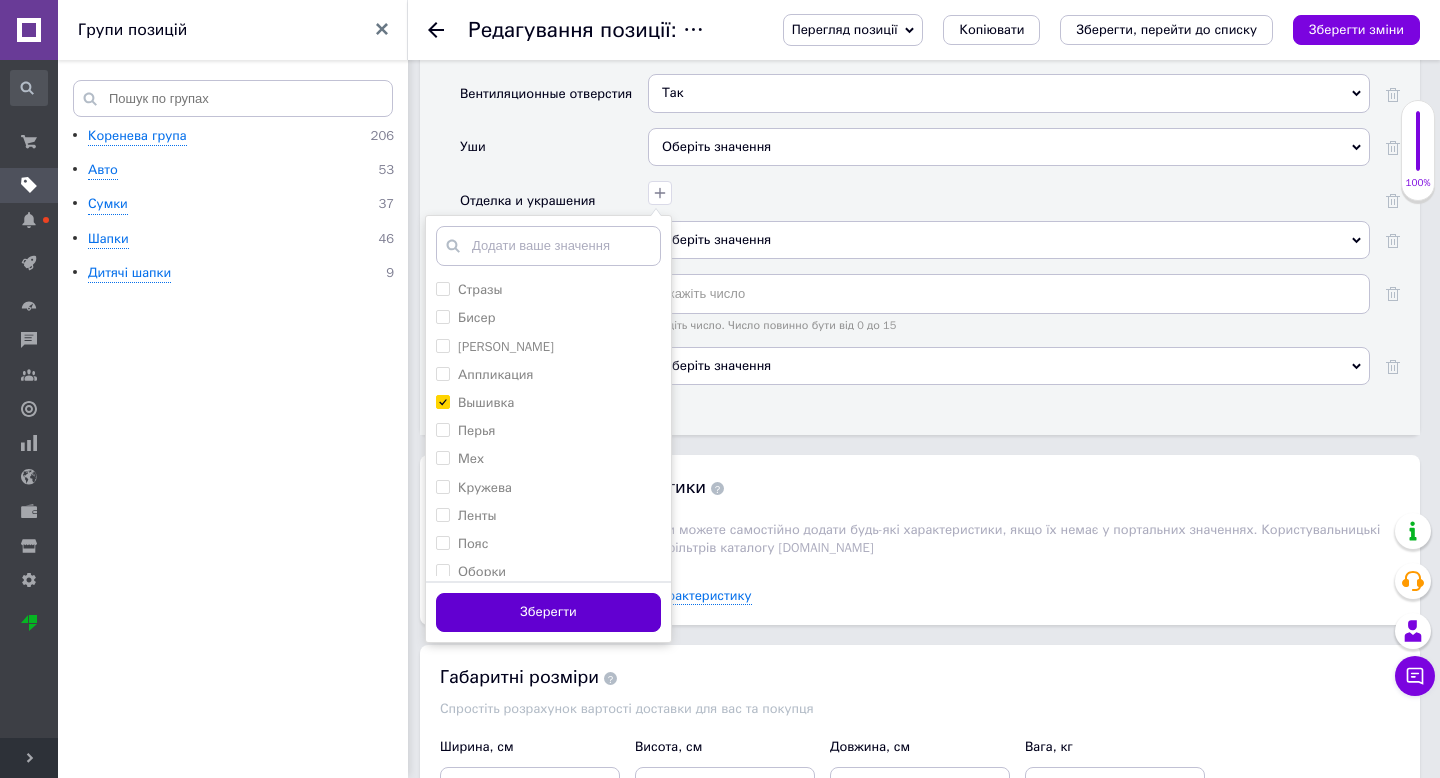 click on "Зберегти" at bounding box center [548, 612] 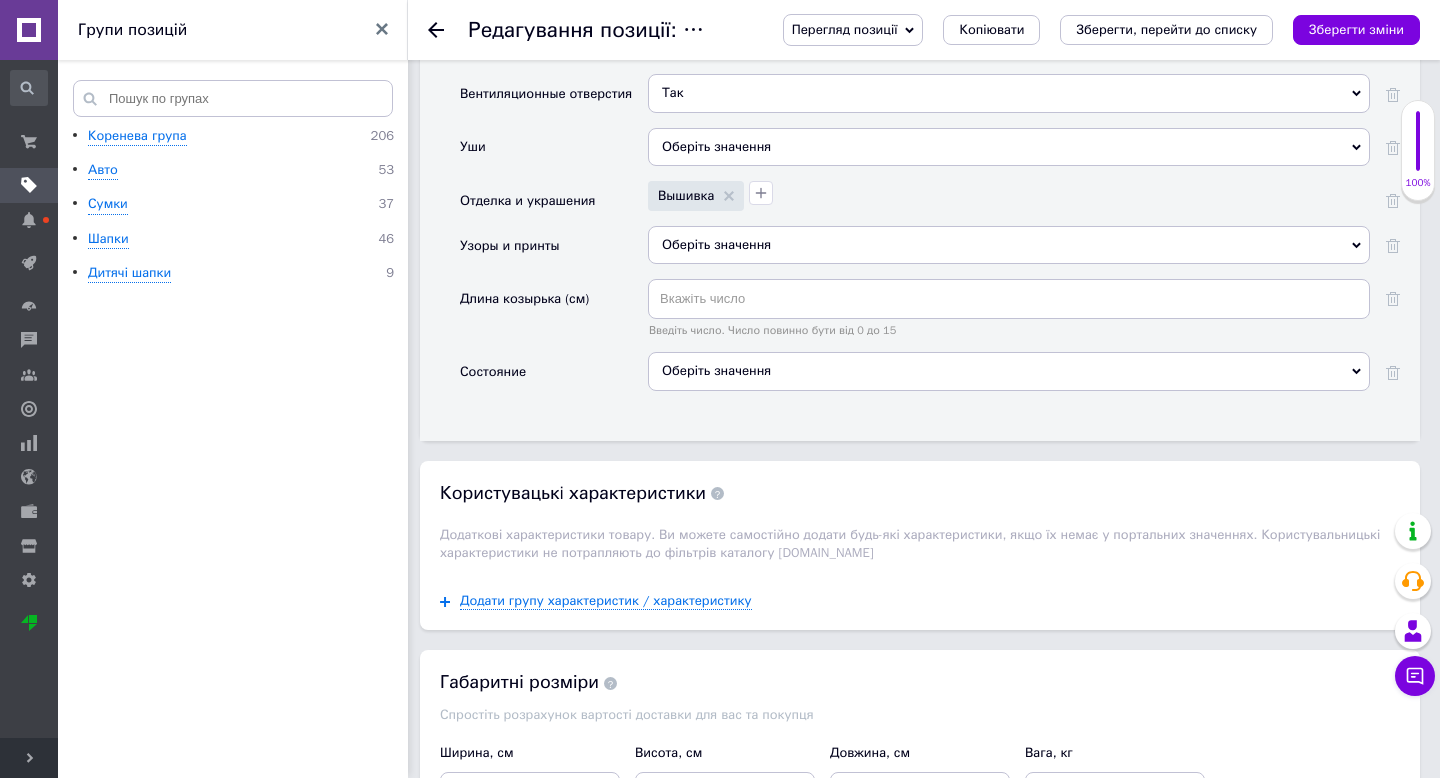 click on "Оберіть значення" at bounding box center (1009, 371) 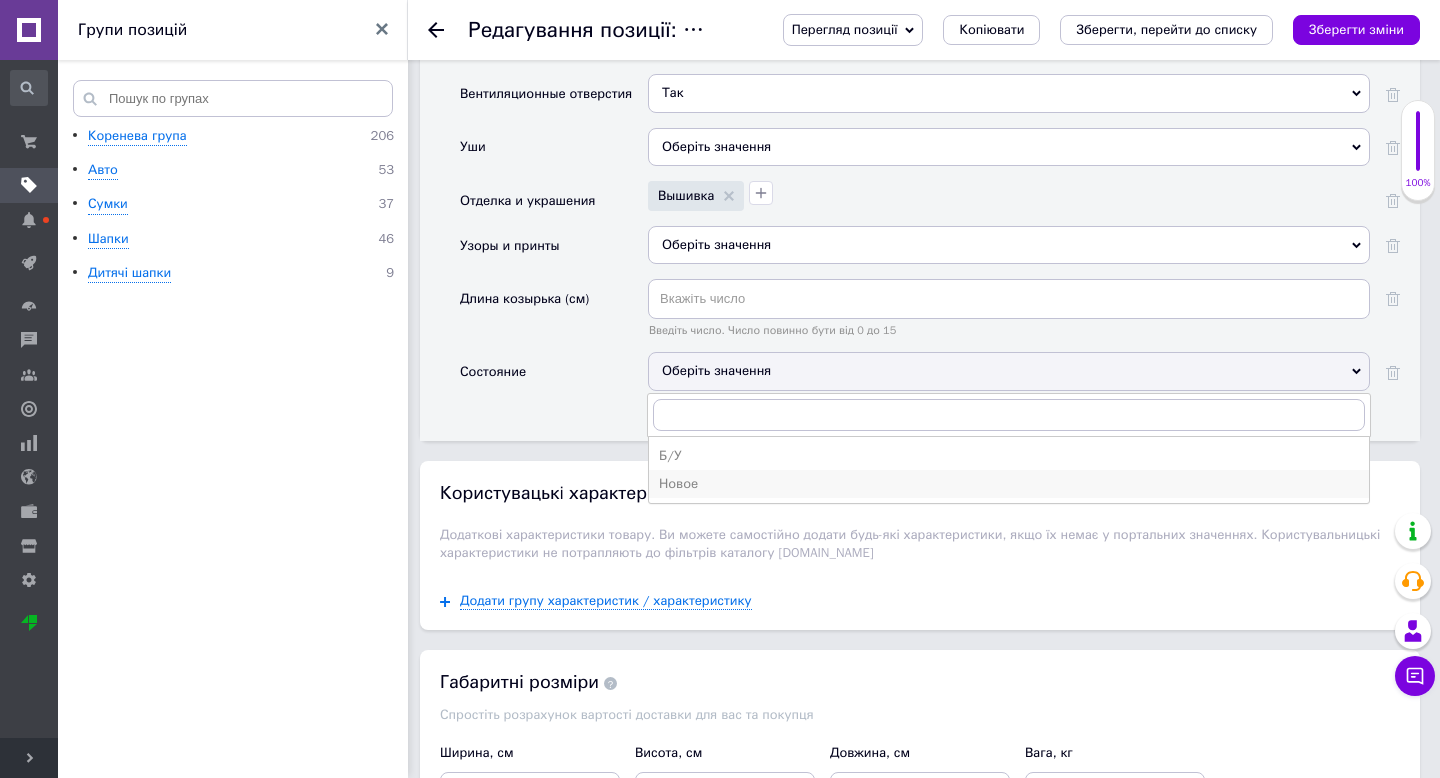 click on "Новое" at bounding box center (1009, 484) 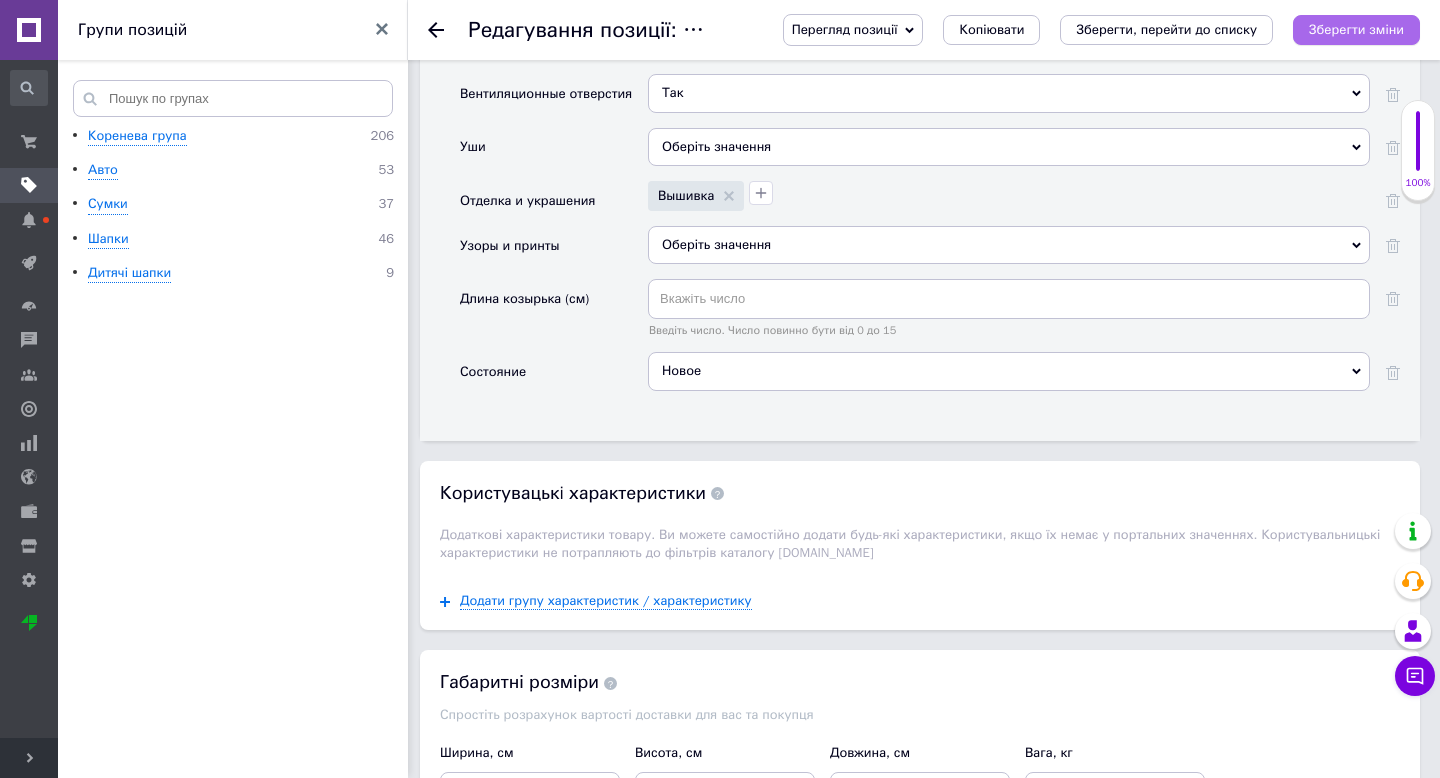click on "Зберегти зміни" at bounding box center (1356, 29) 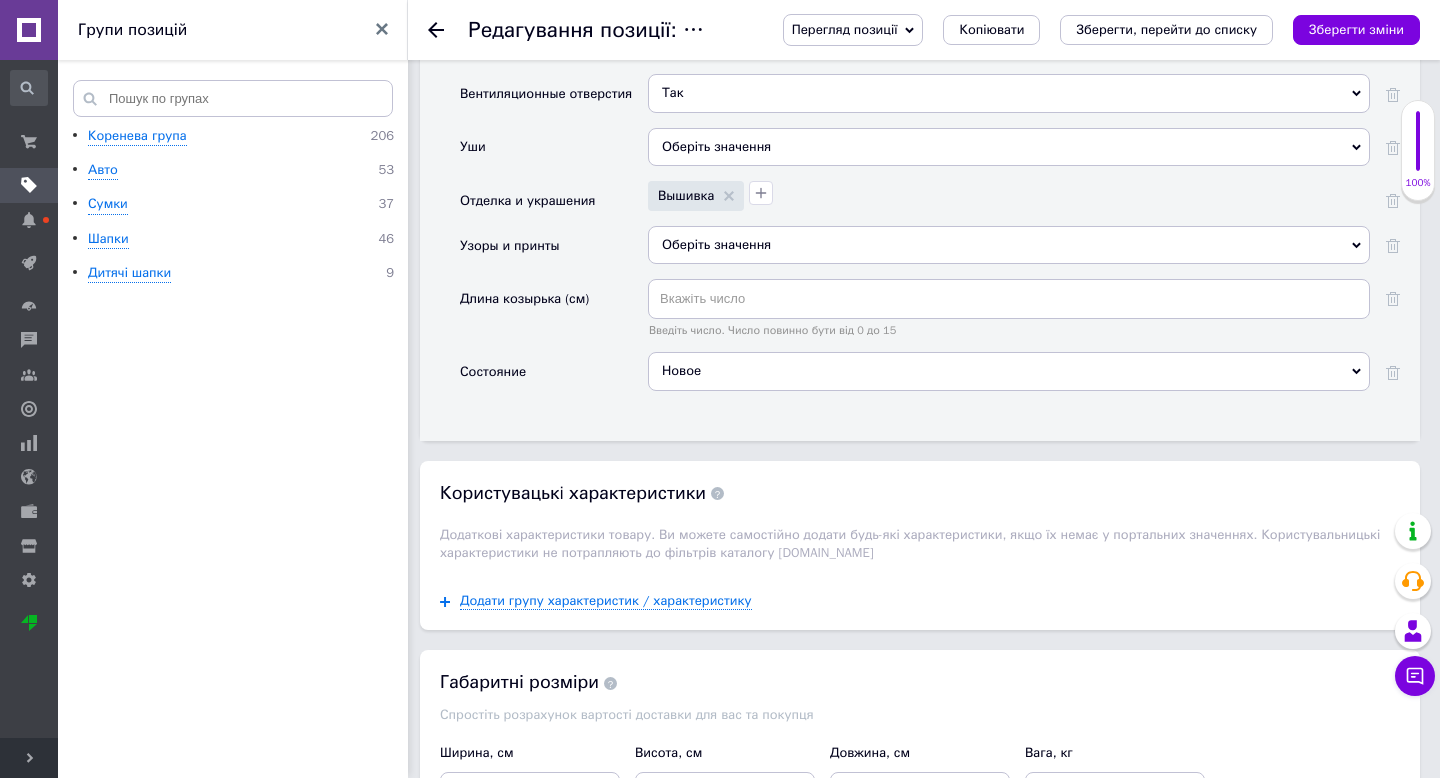click 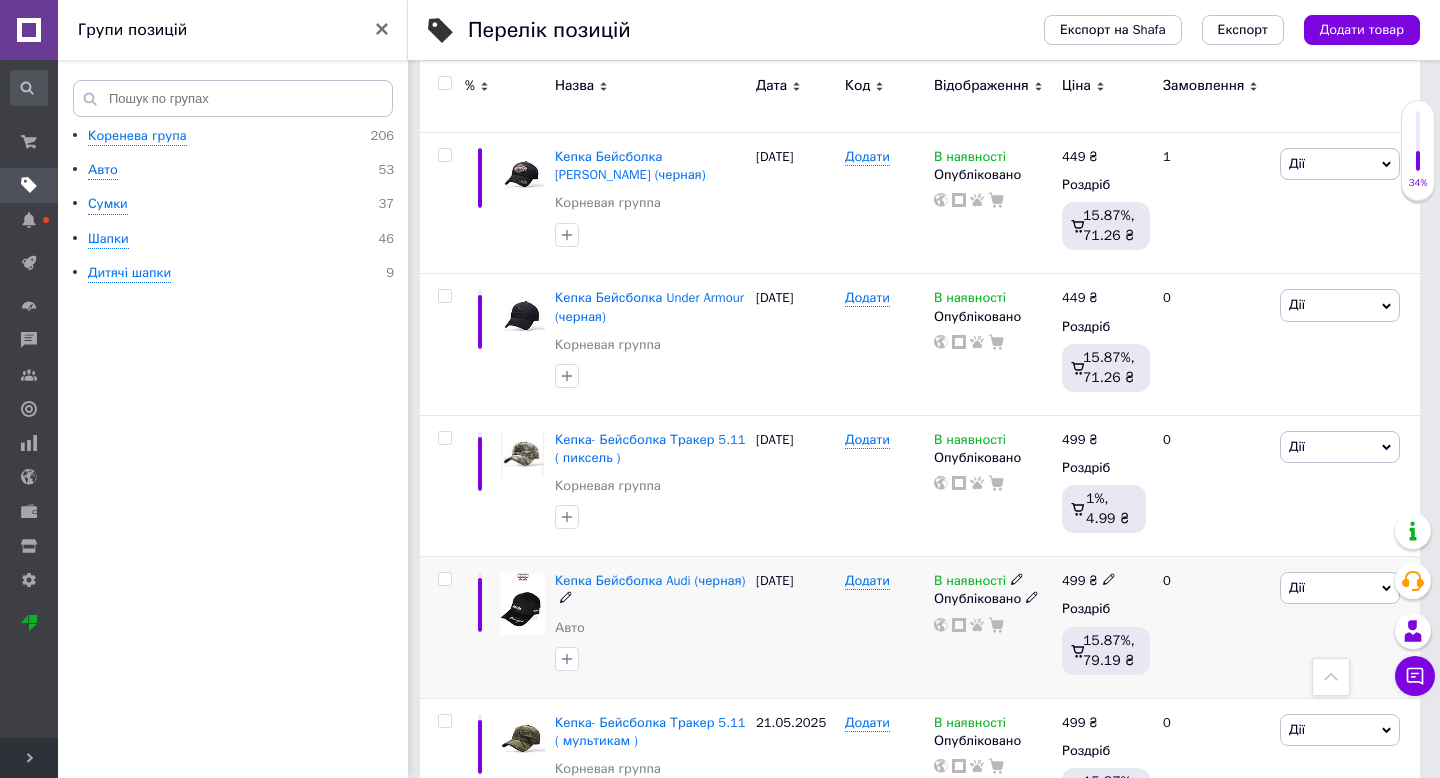 scroll, scrollTop: 1578, scrollLeft: 0, axis: vertical 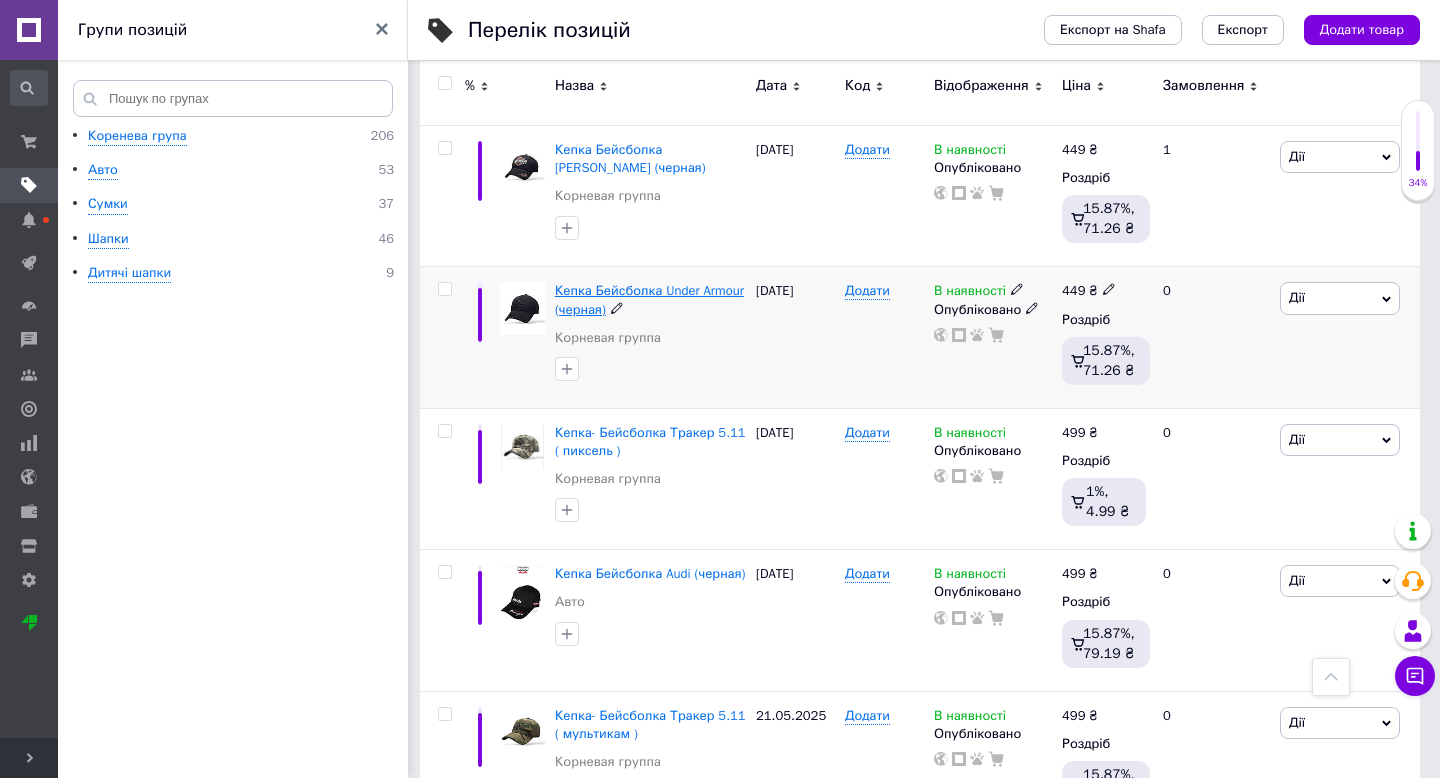 click on "Кепка Бейсболка Under Armour (черная)" at bounding box center (649, 299) 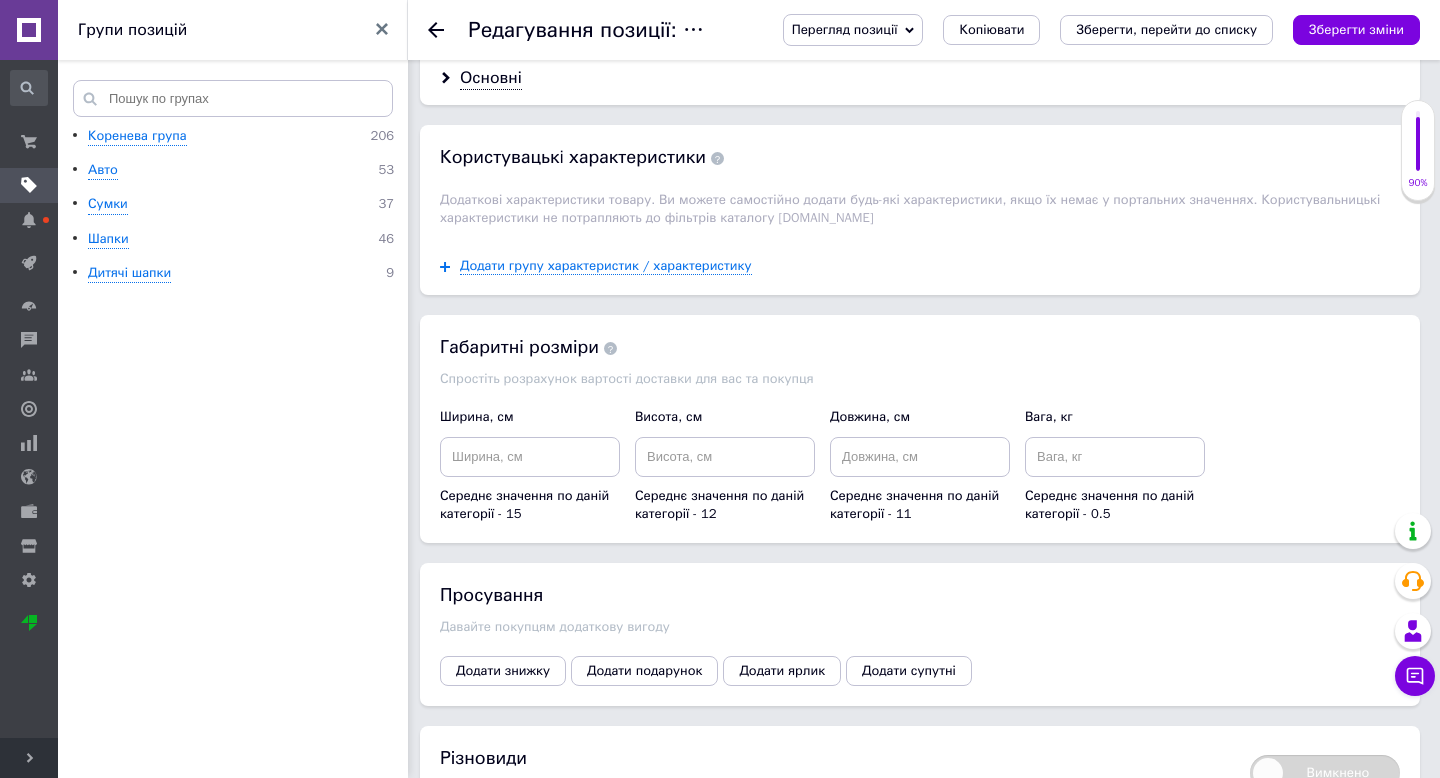 scroll, scrollTop: 1843, scrollLeft: 0, axis: vertical 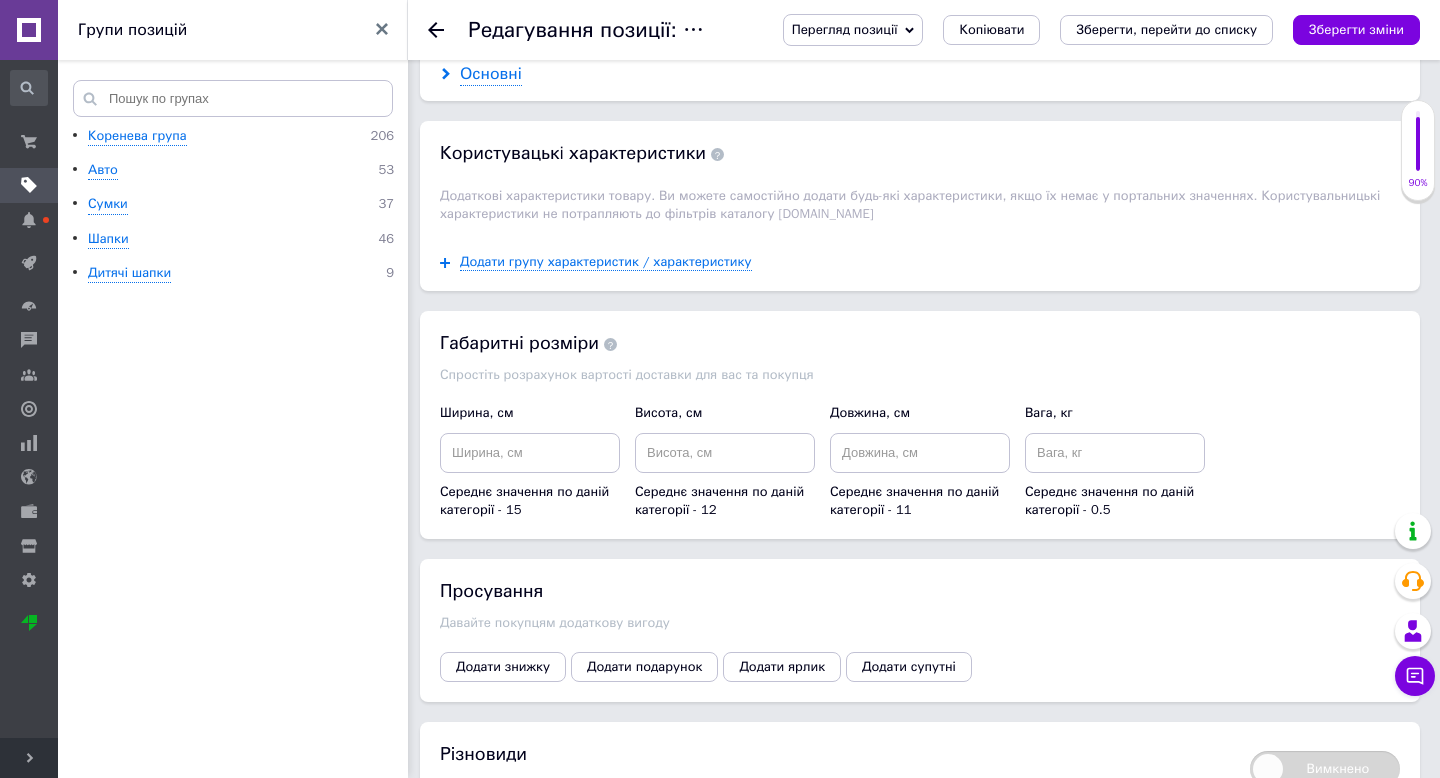 click on "Основні" at bounding box center [491, 74] 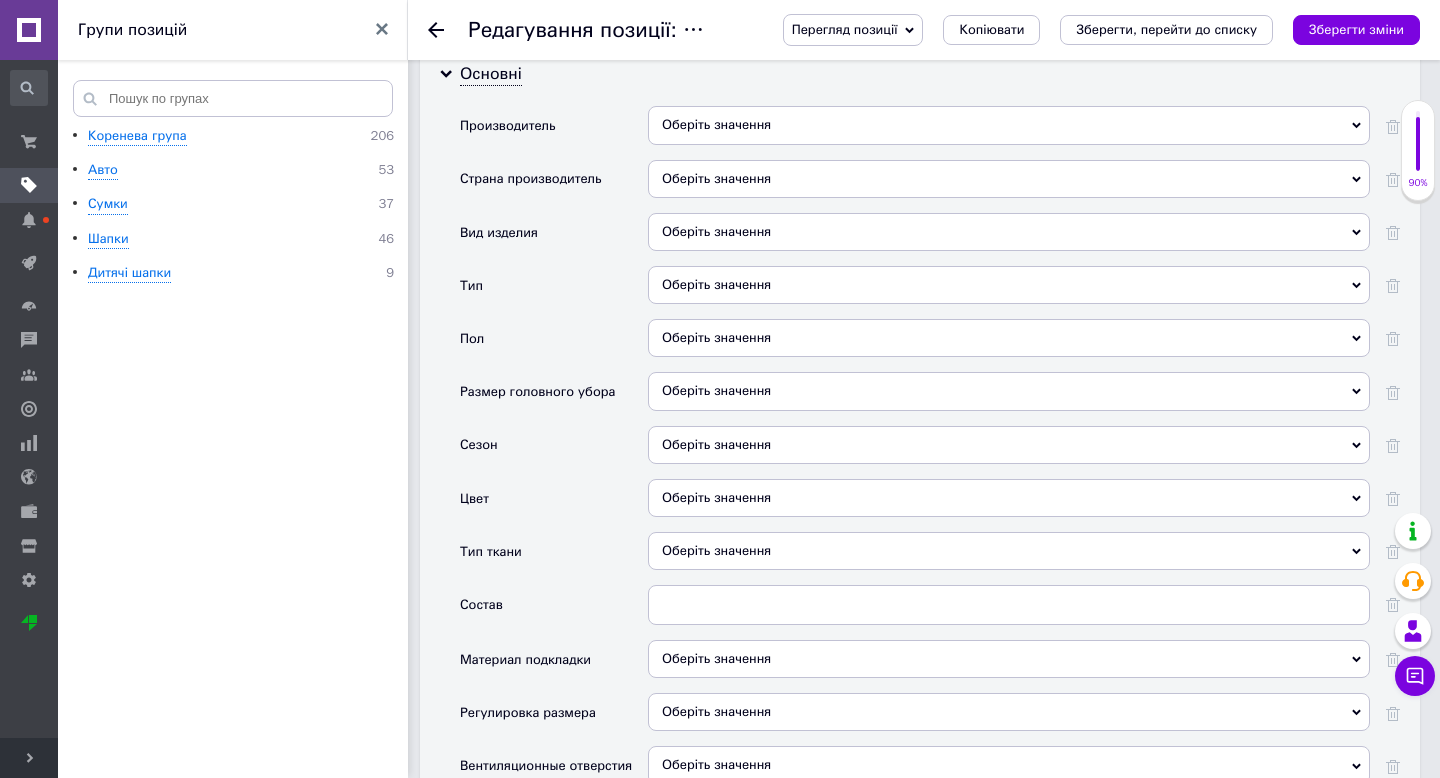 click on "Оберіть значення" at bounding box center (1009, 179) 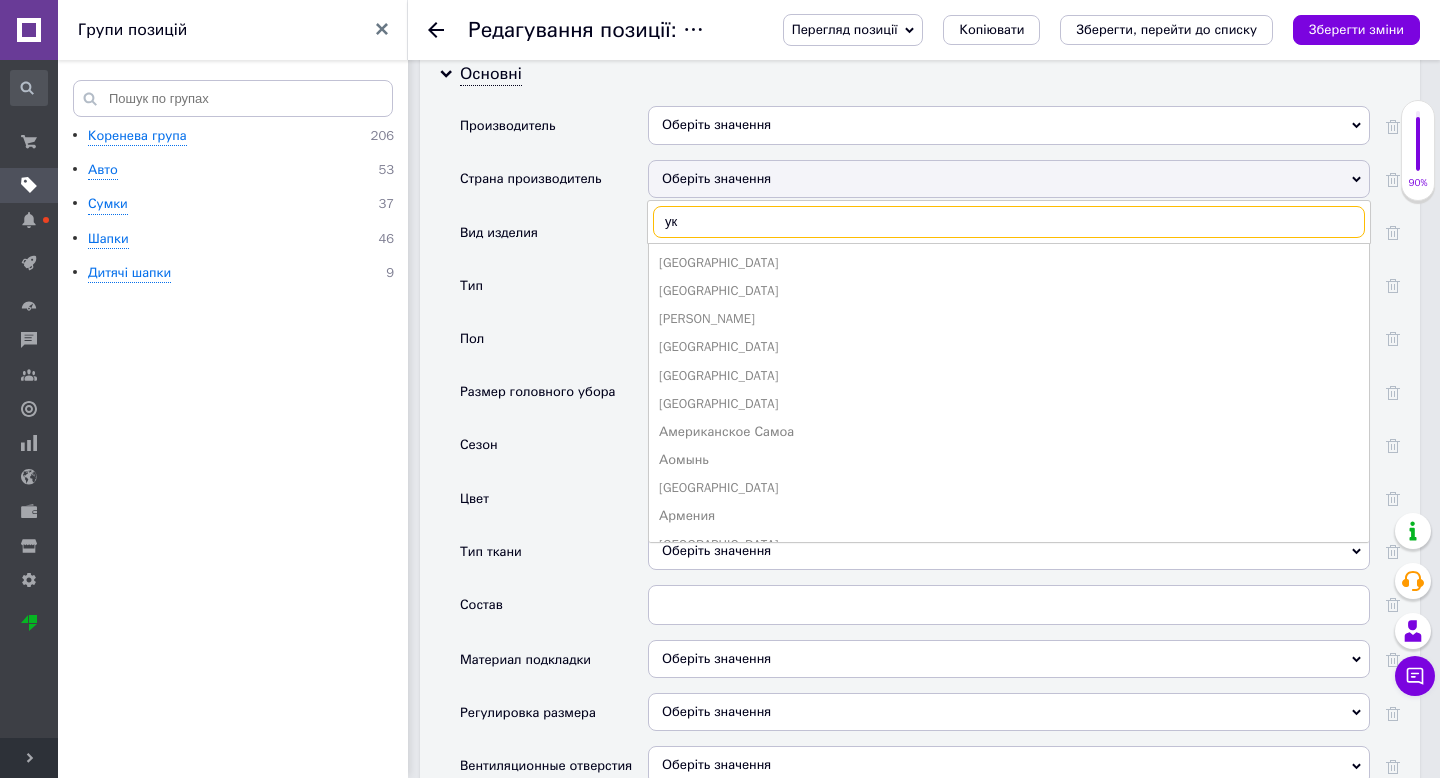 type on "укр" 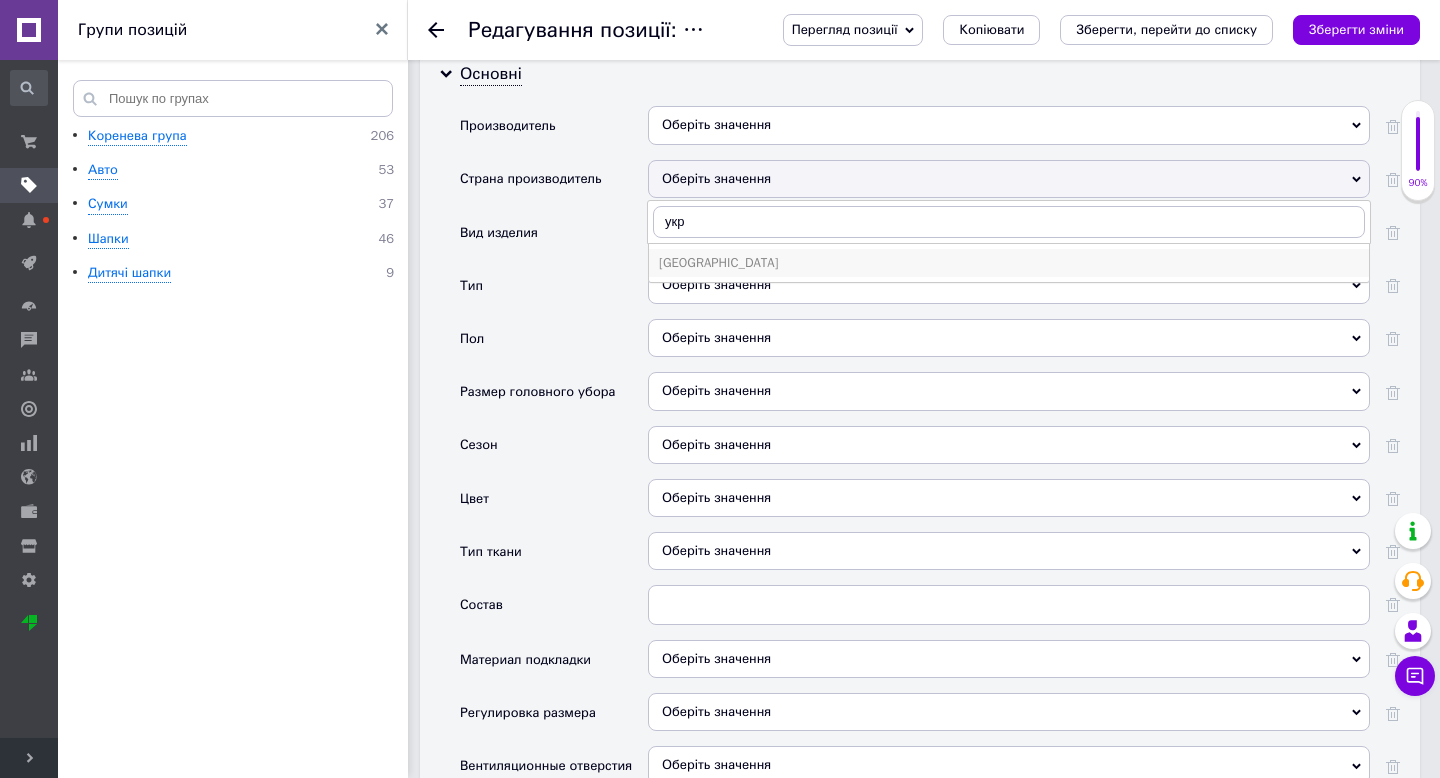 click on "[GEOGRAPHIC_DATA]" at bounding box center (1009, 263) 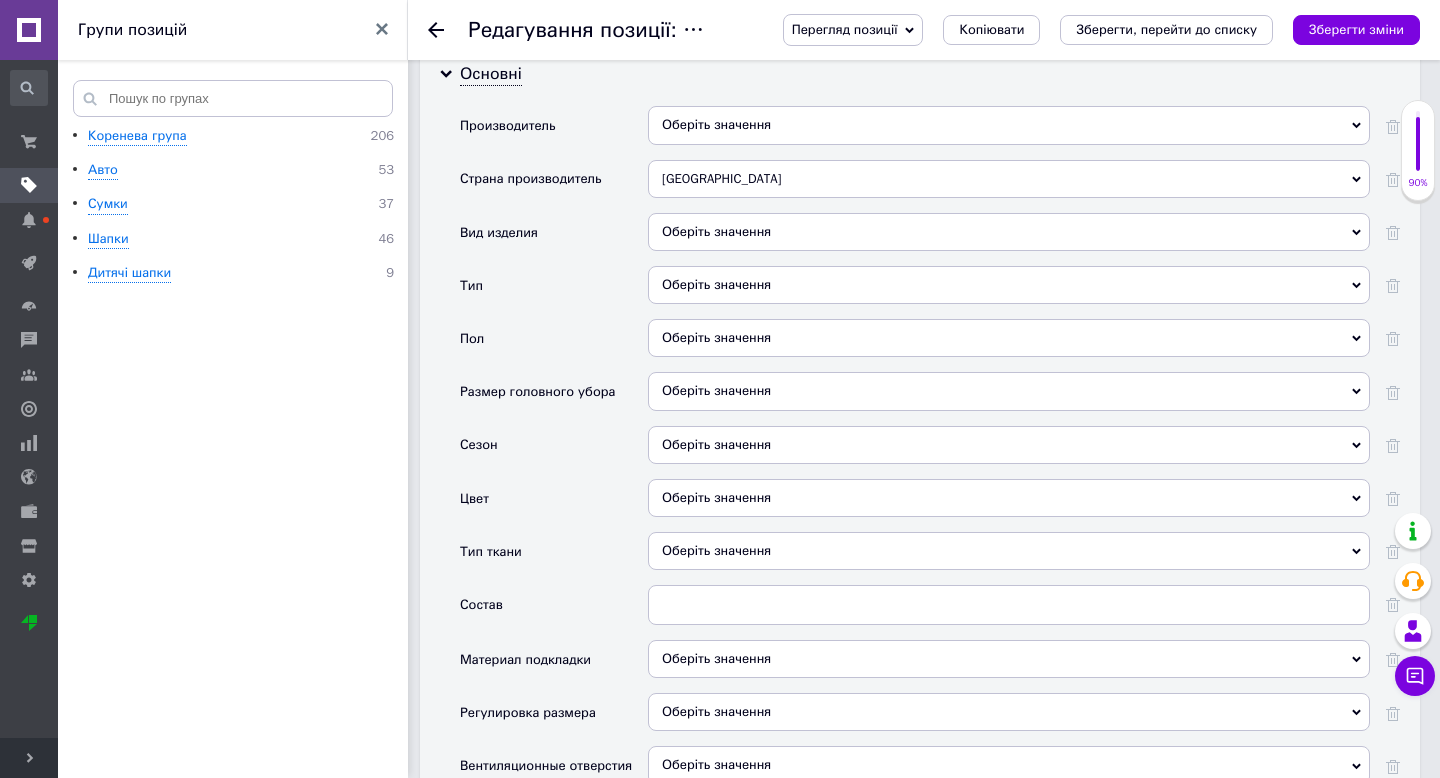 click on "Оберіть значення" at bounding box center [1009, 232] 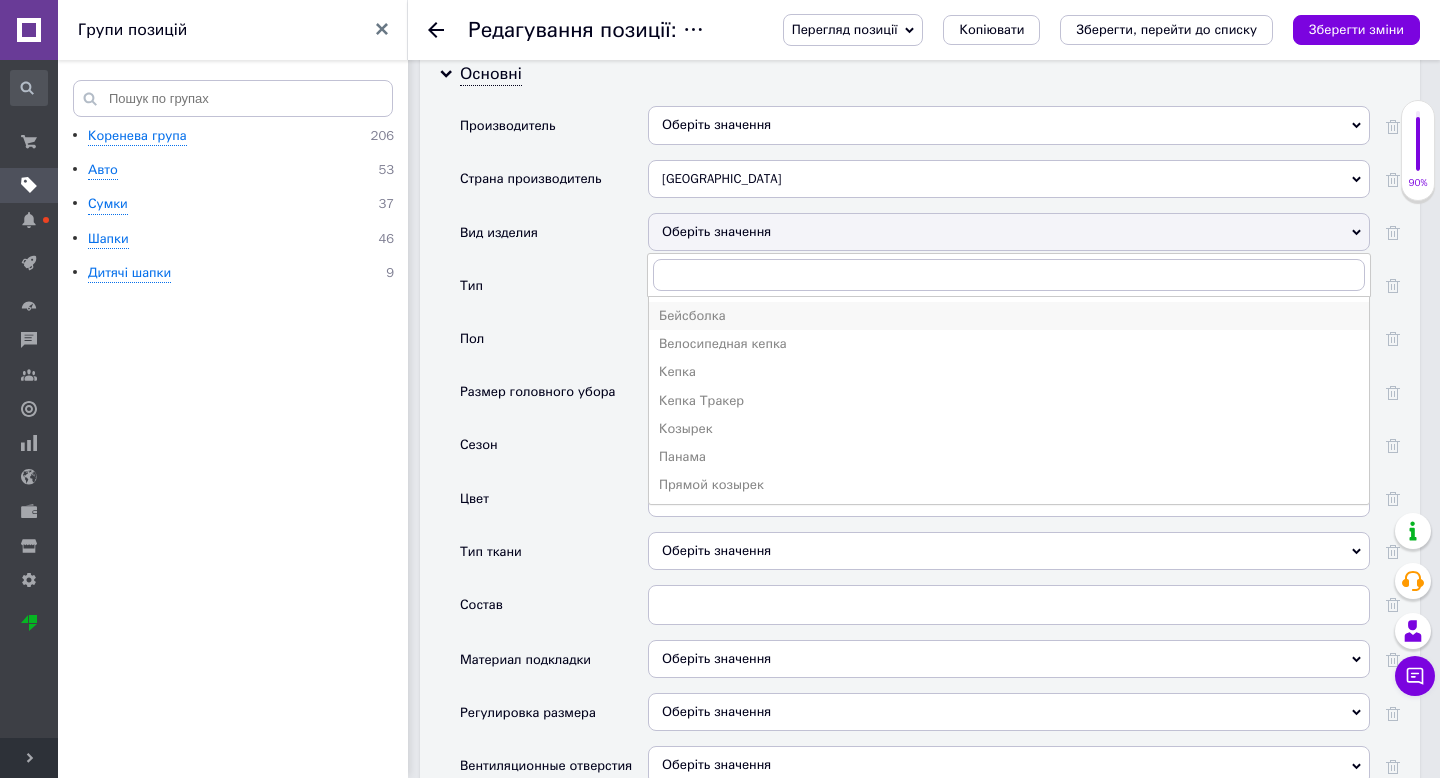 click on "Бейсболка" at bounding box center (1009, 316) 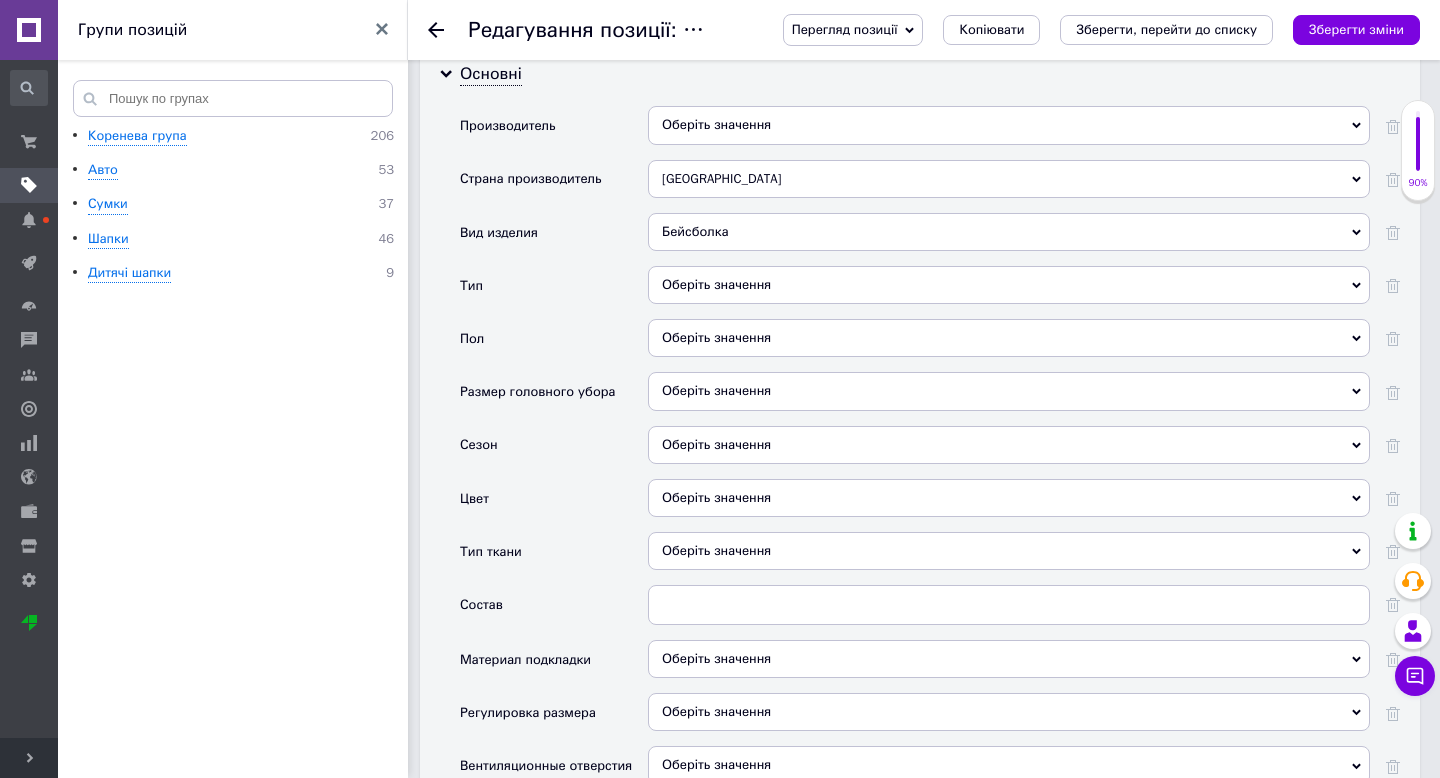 click on "Оберіть значення" at bounding box center [1009, 285] 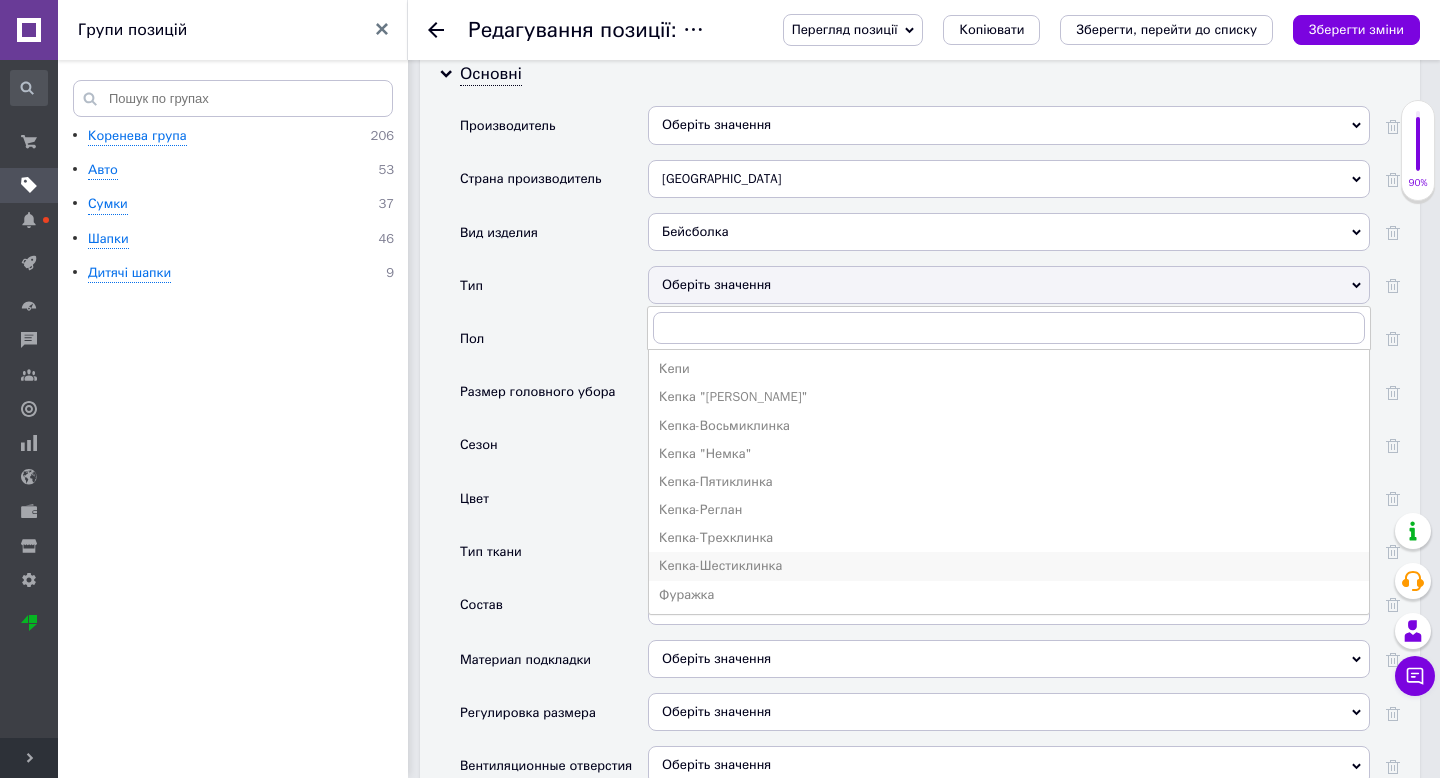 click on "Кепка-Шестиклинка" at bounding box center [1009, 566] 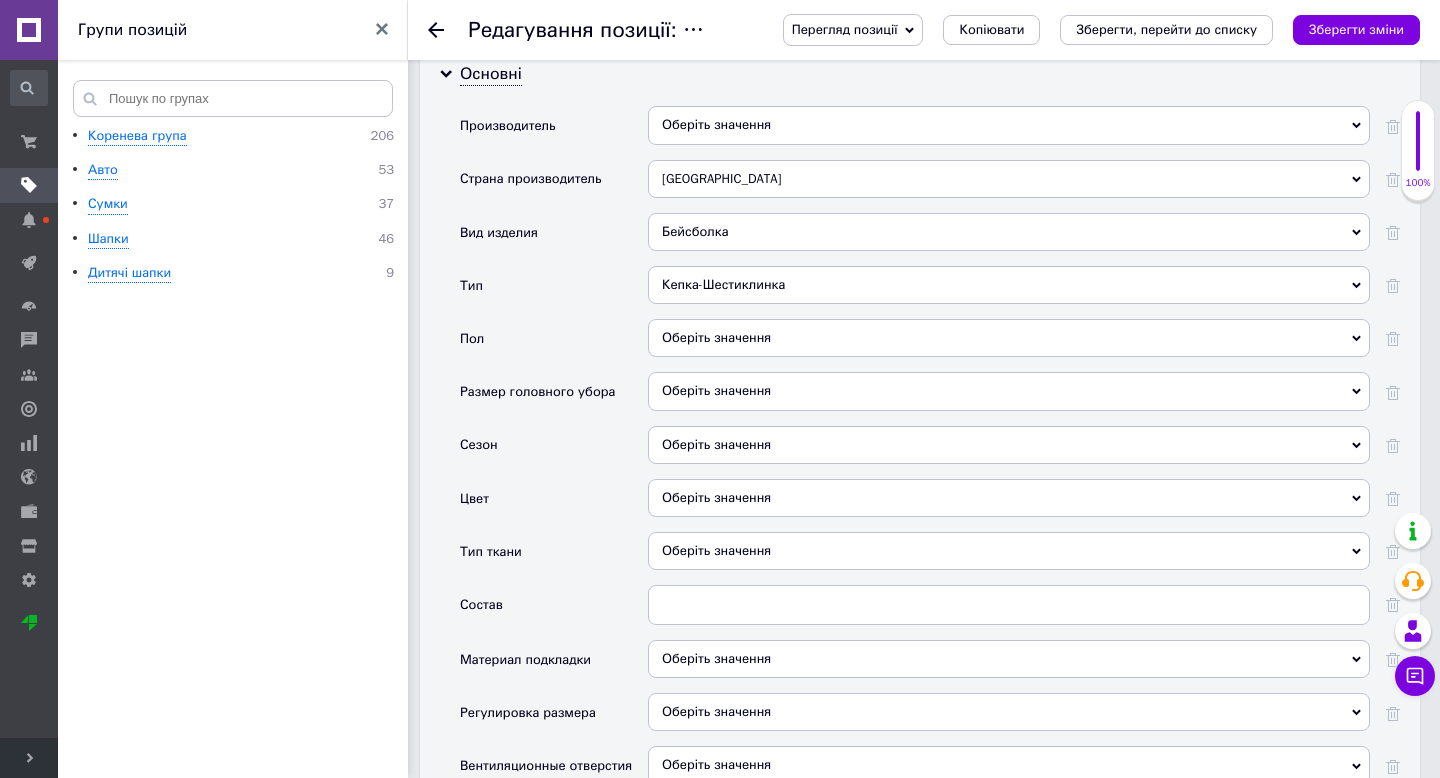 click on "Оберіть значення" at bounding box center (1009, 338) 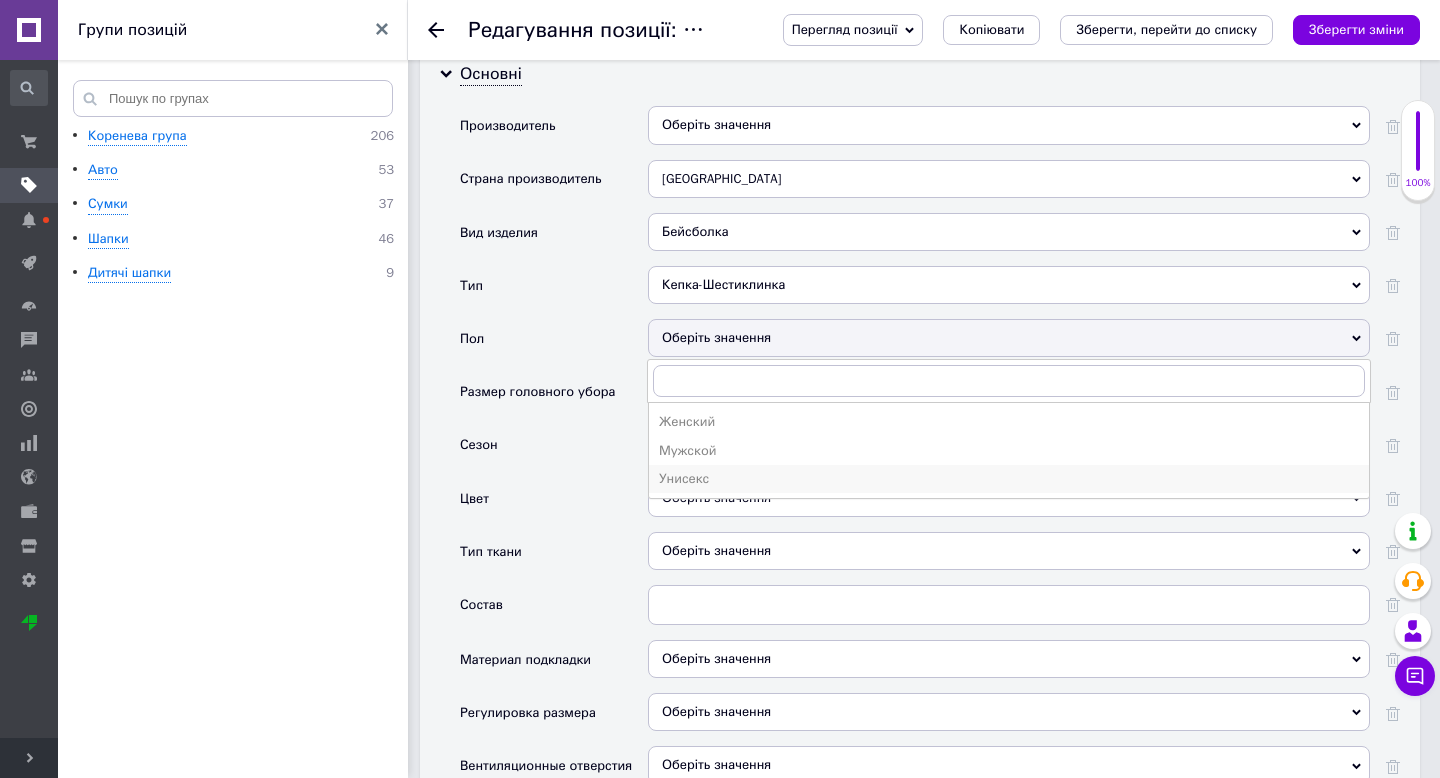 click on "Унисекс" at bounding box center (1009, 479) 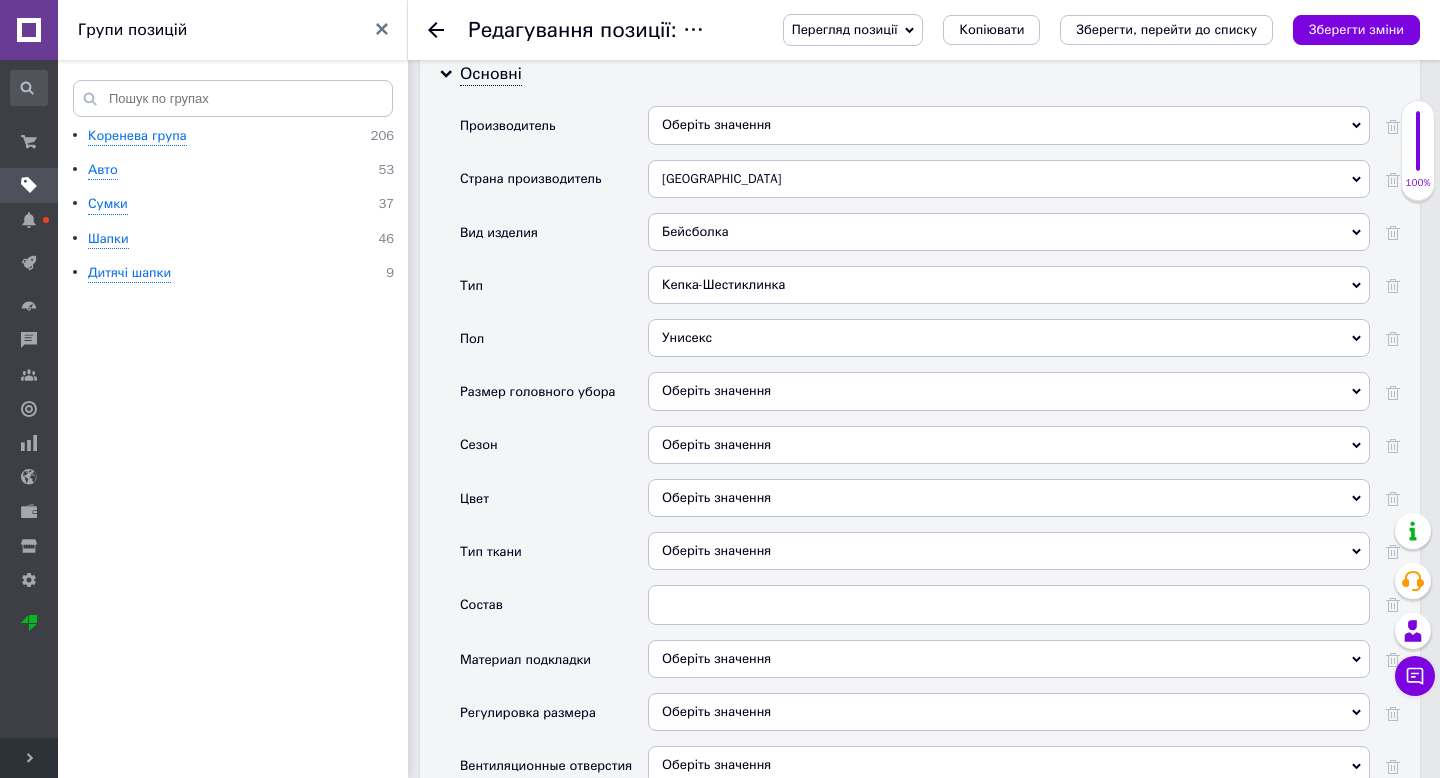 click on "Оберіть значення" at bounding box center (1009, 391) 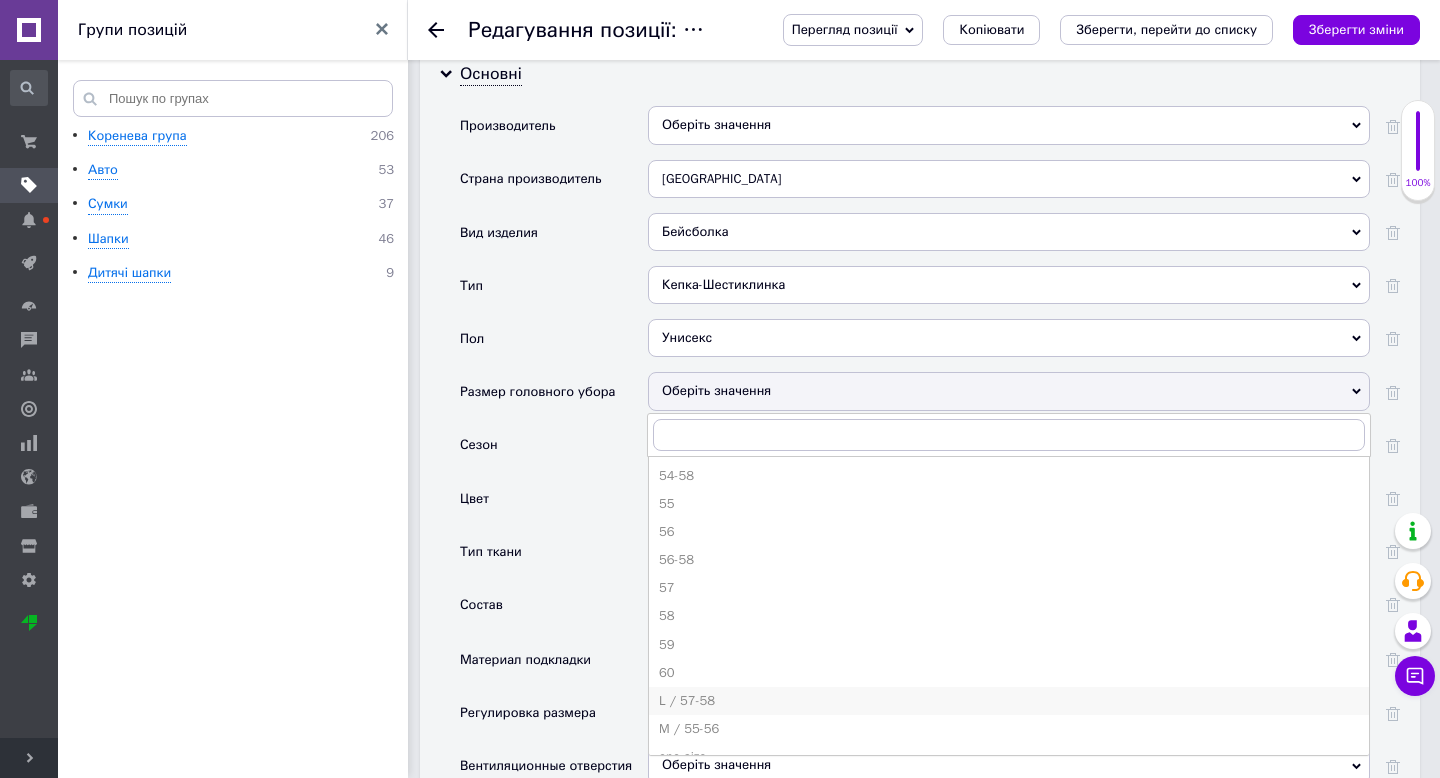 click on "L / 57-58" at bounding box center [1009, 701] 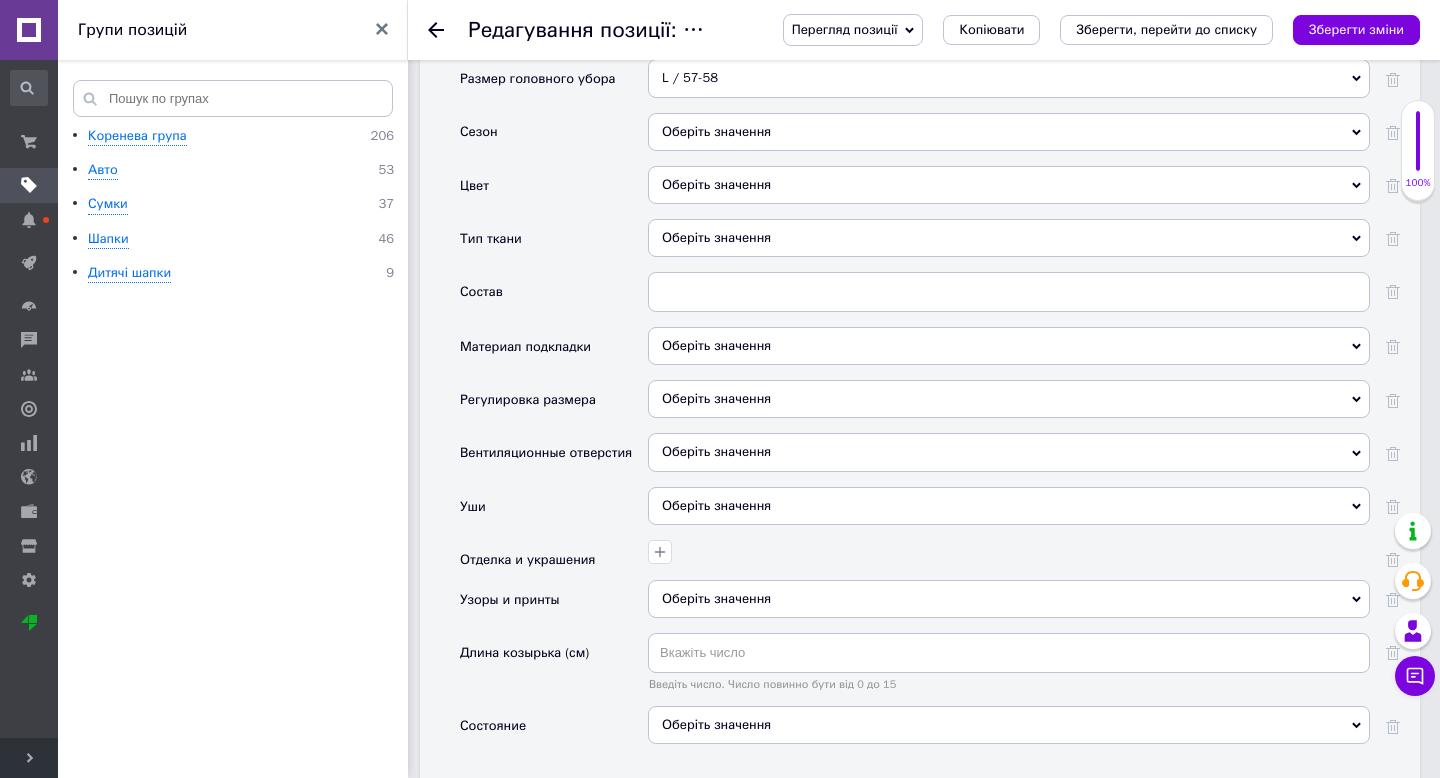 scroll, scrollTop: 2158, scrollLeft: 0, axis: vertical 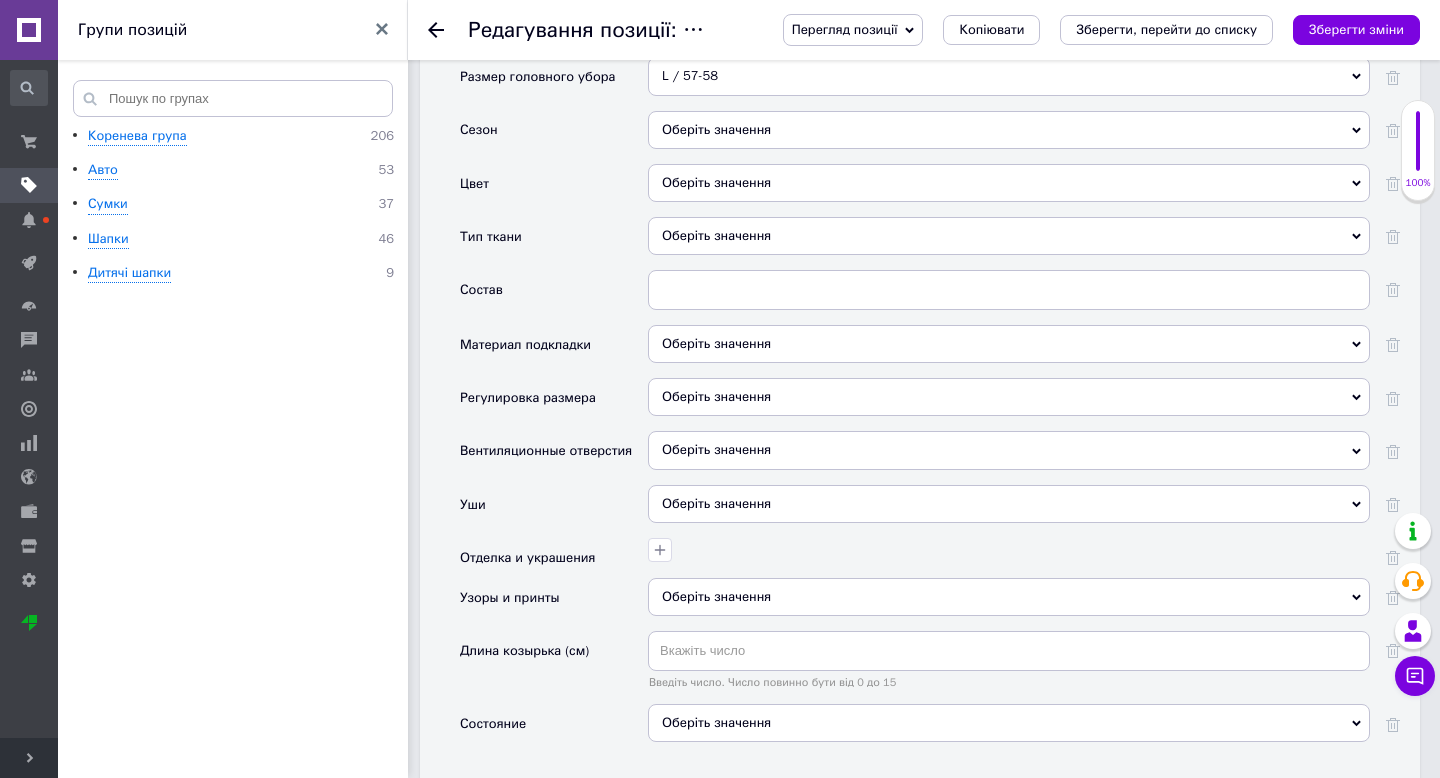 click on "Оберіть значення" at bounding box center (1009, 130) 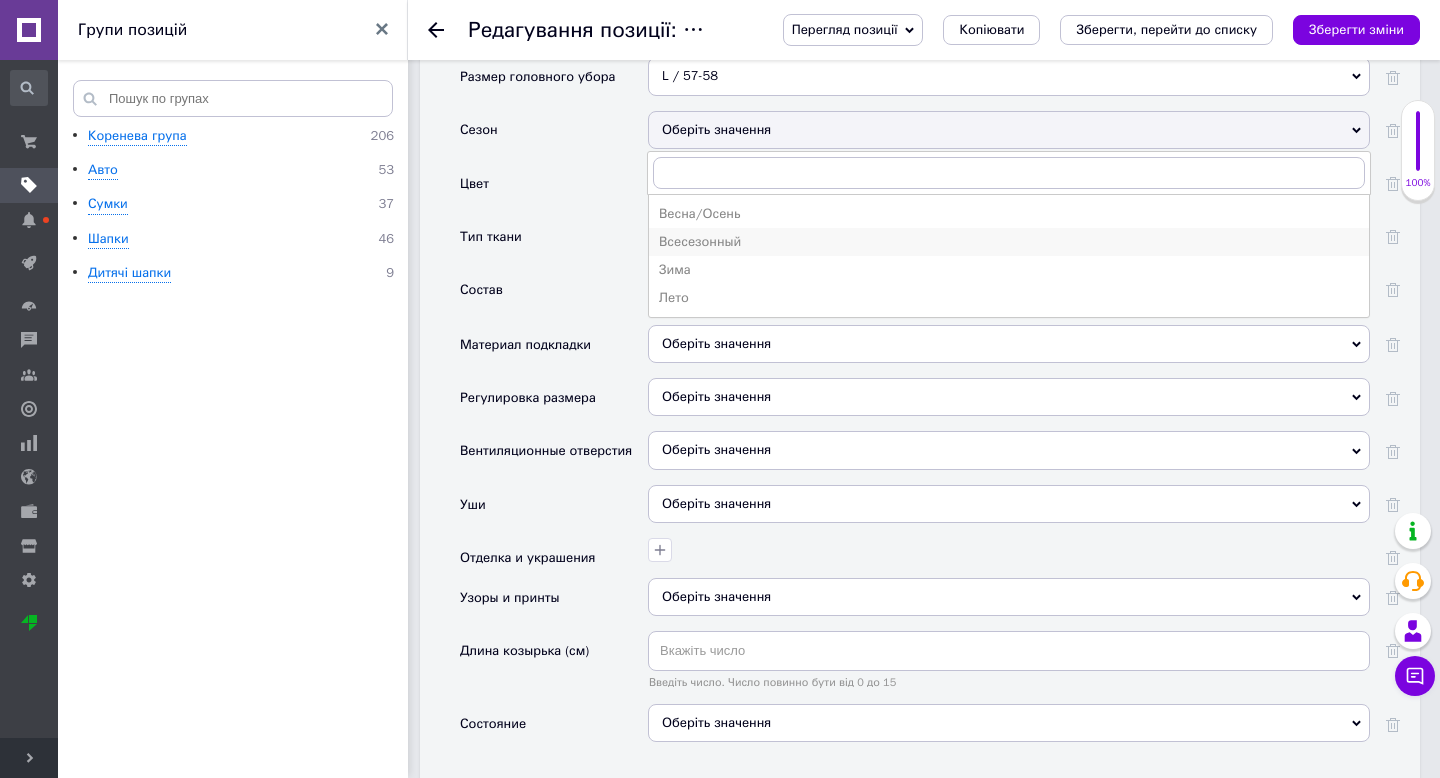 click on "Всесезонный" at bounding box center (1009, 242) 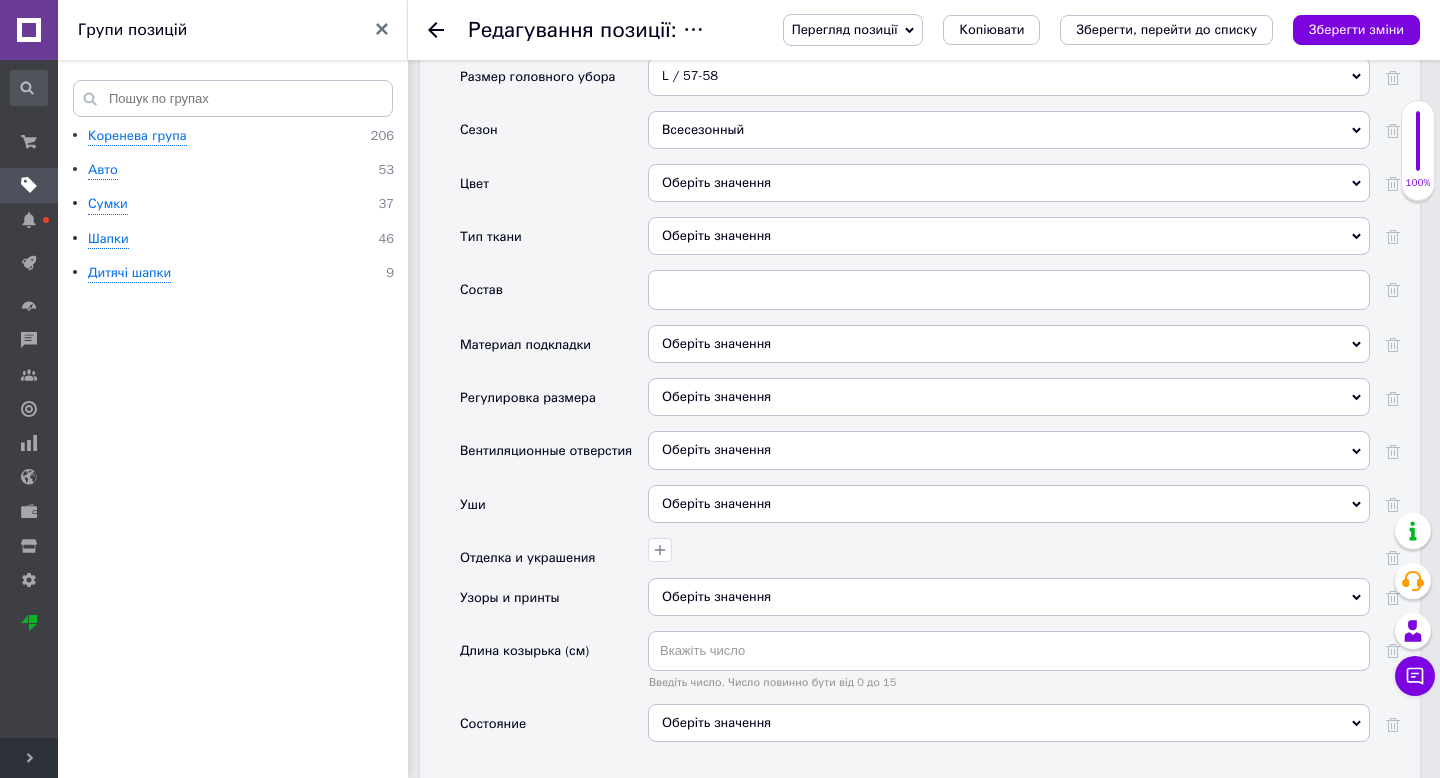 click on "Оберіть значення" at bounding box center (1009, 183) 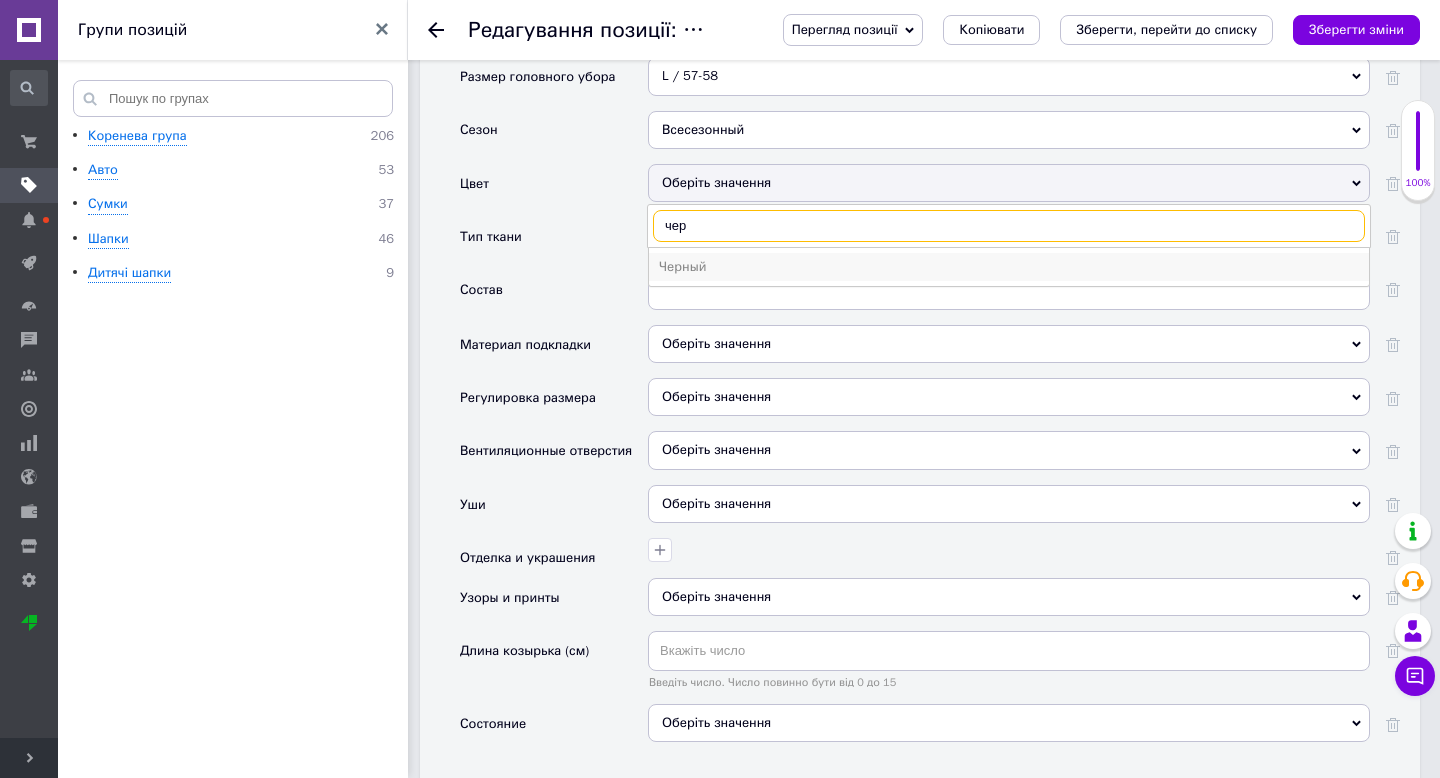 type on "чер" 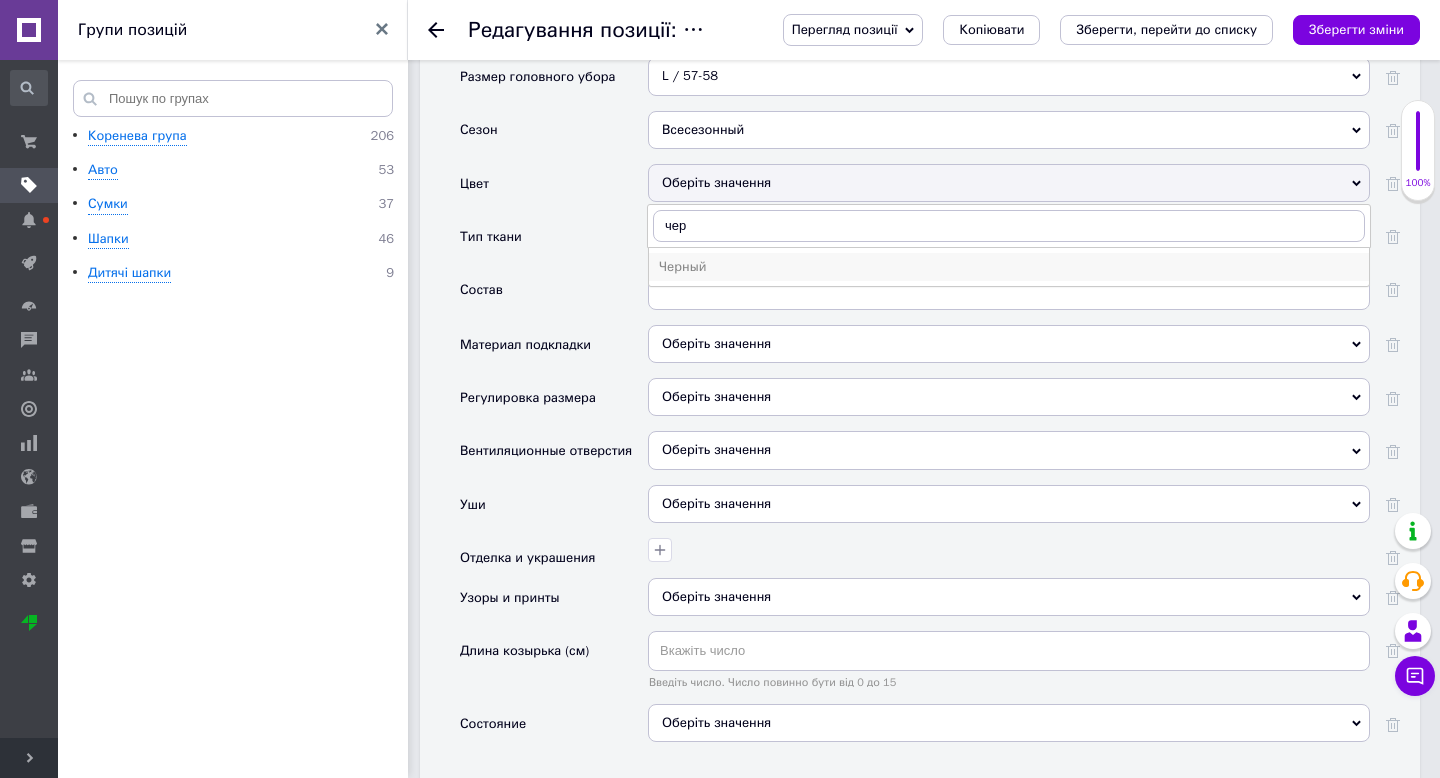click on "Черный" at bounding box center [1009, 267] 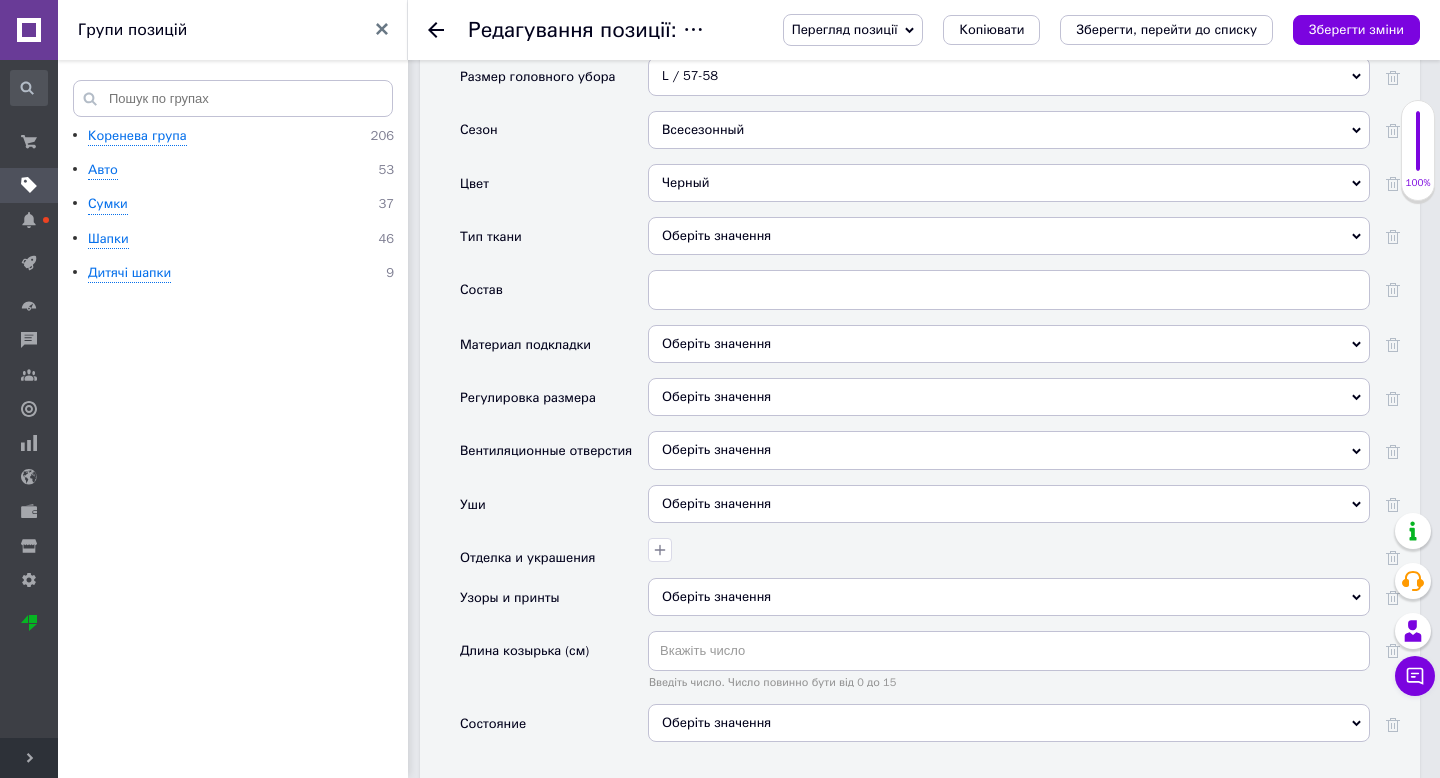 click on "Оберіть значення" at bounding box center (1009, 236) 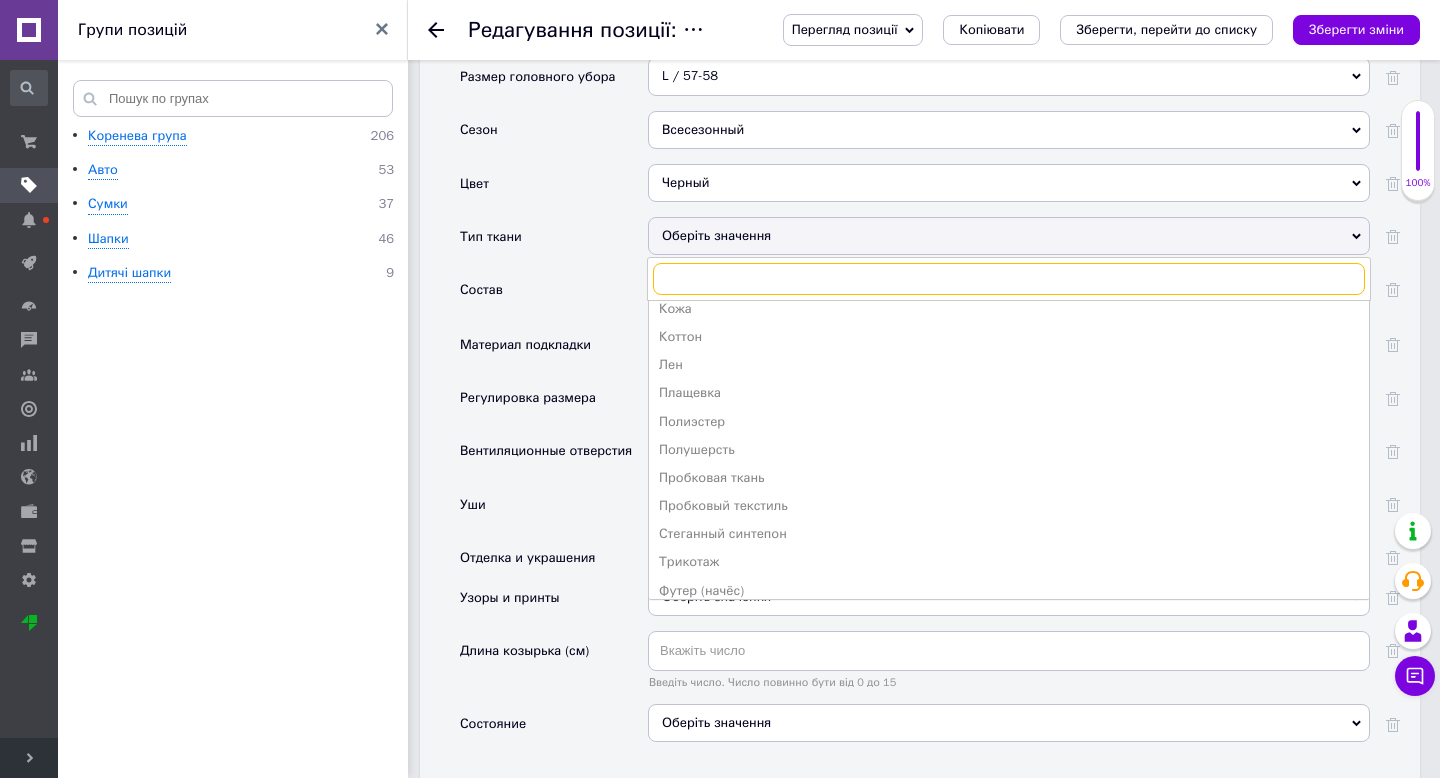 scroll, scrollTop: 332, scrollLeft: 0, axis: vertical 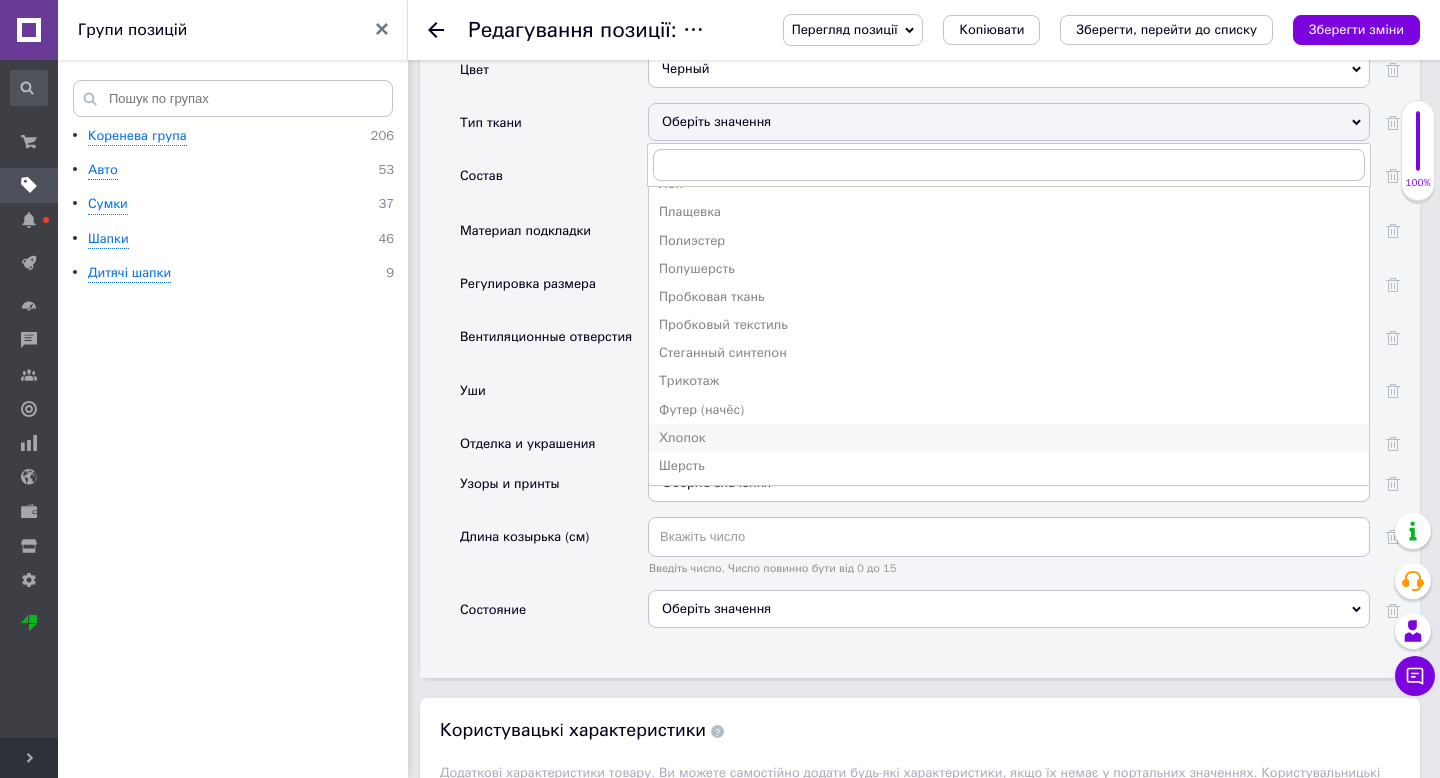 click on "Хлопок" at bounding box center [1009, 438] 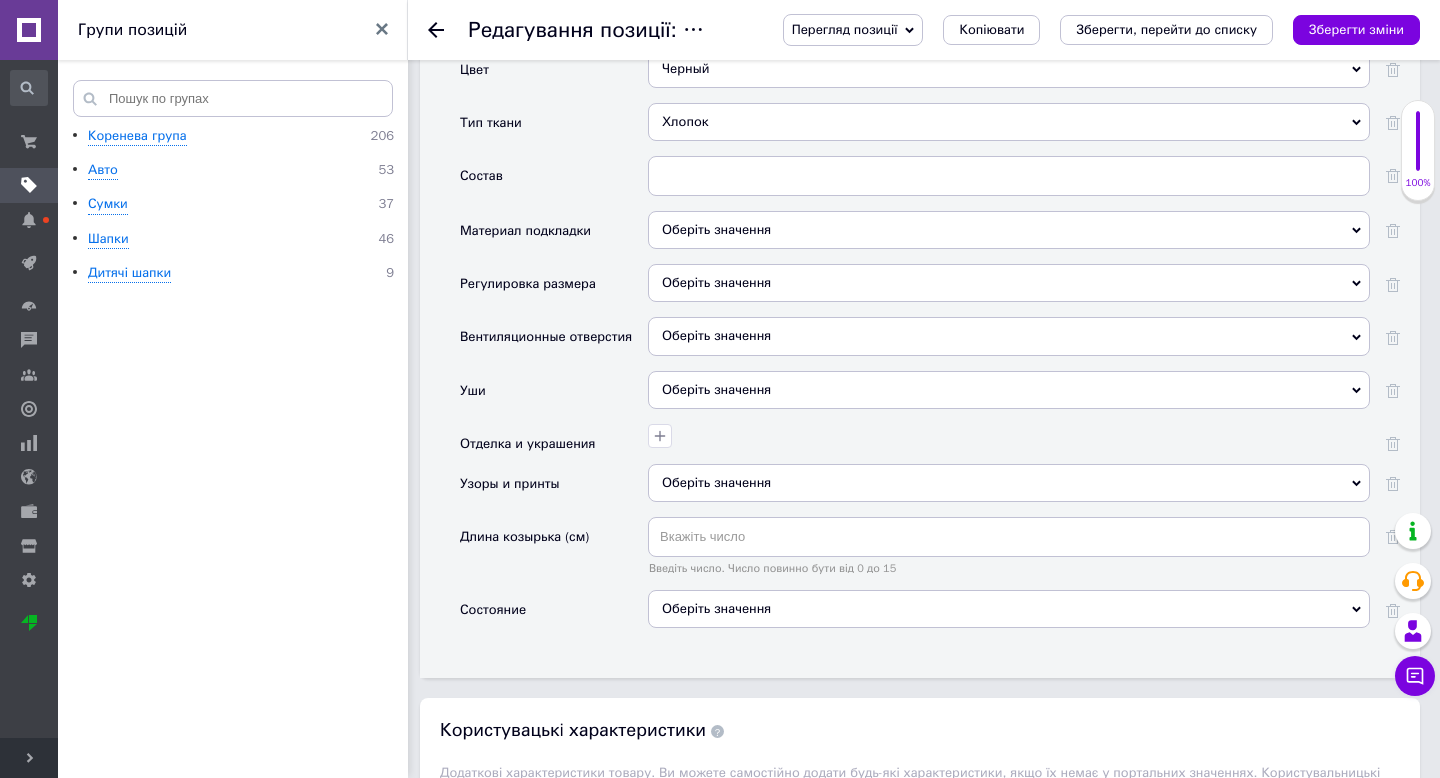 click on "Оберіть значення" at bounding box center [716, 282] 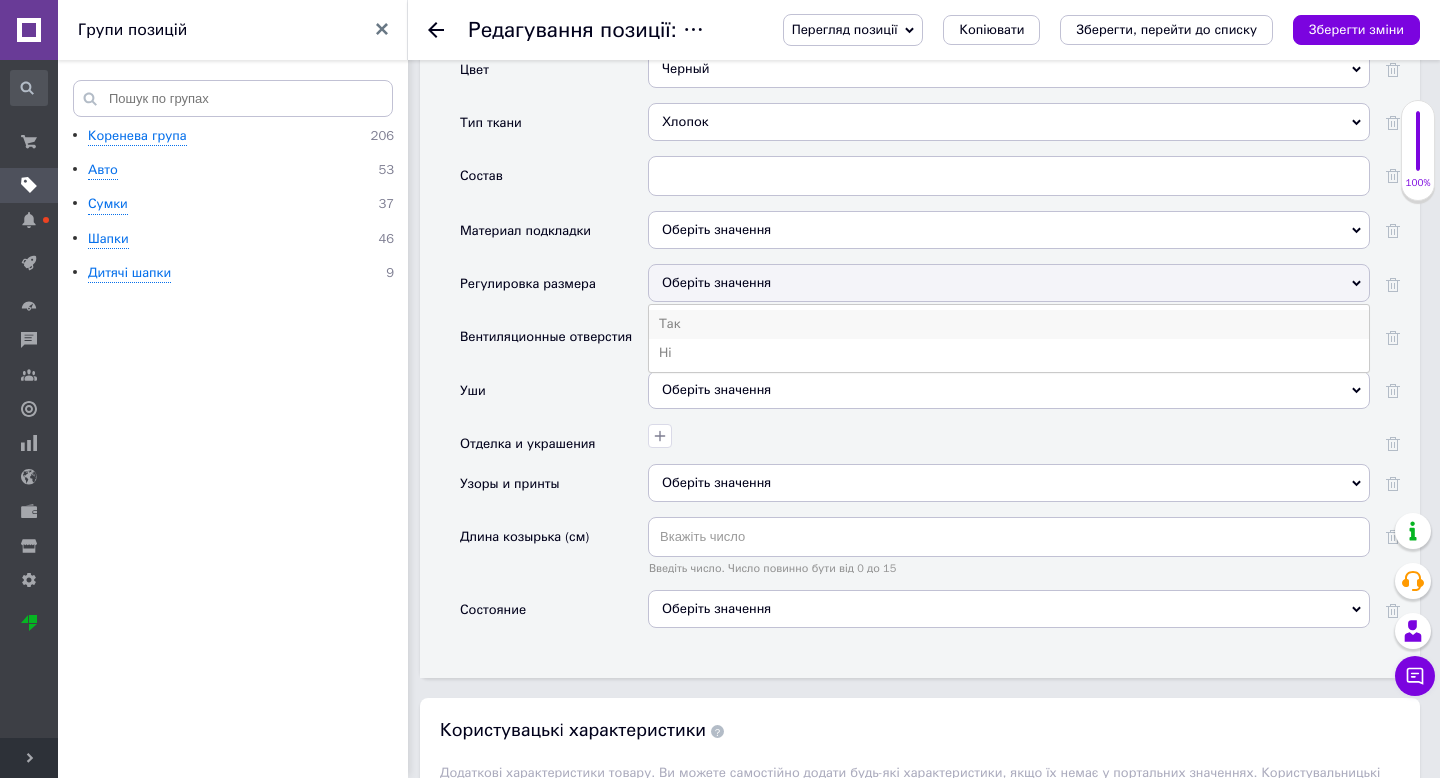 click on "Так" at bounding box center (1009, 324) 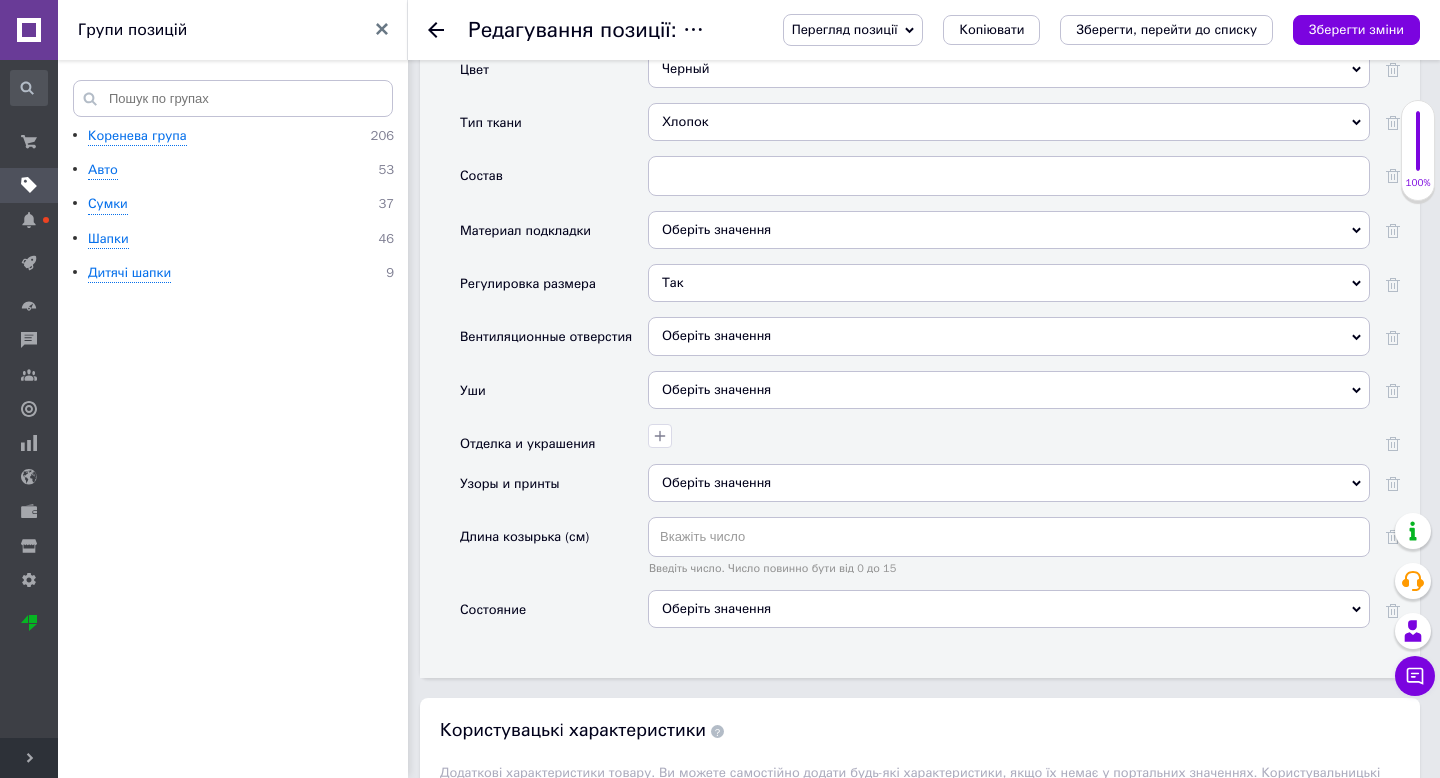 click on "Оберіть значення" at bounding box center [1009, 336] 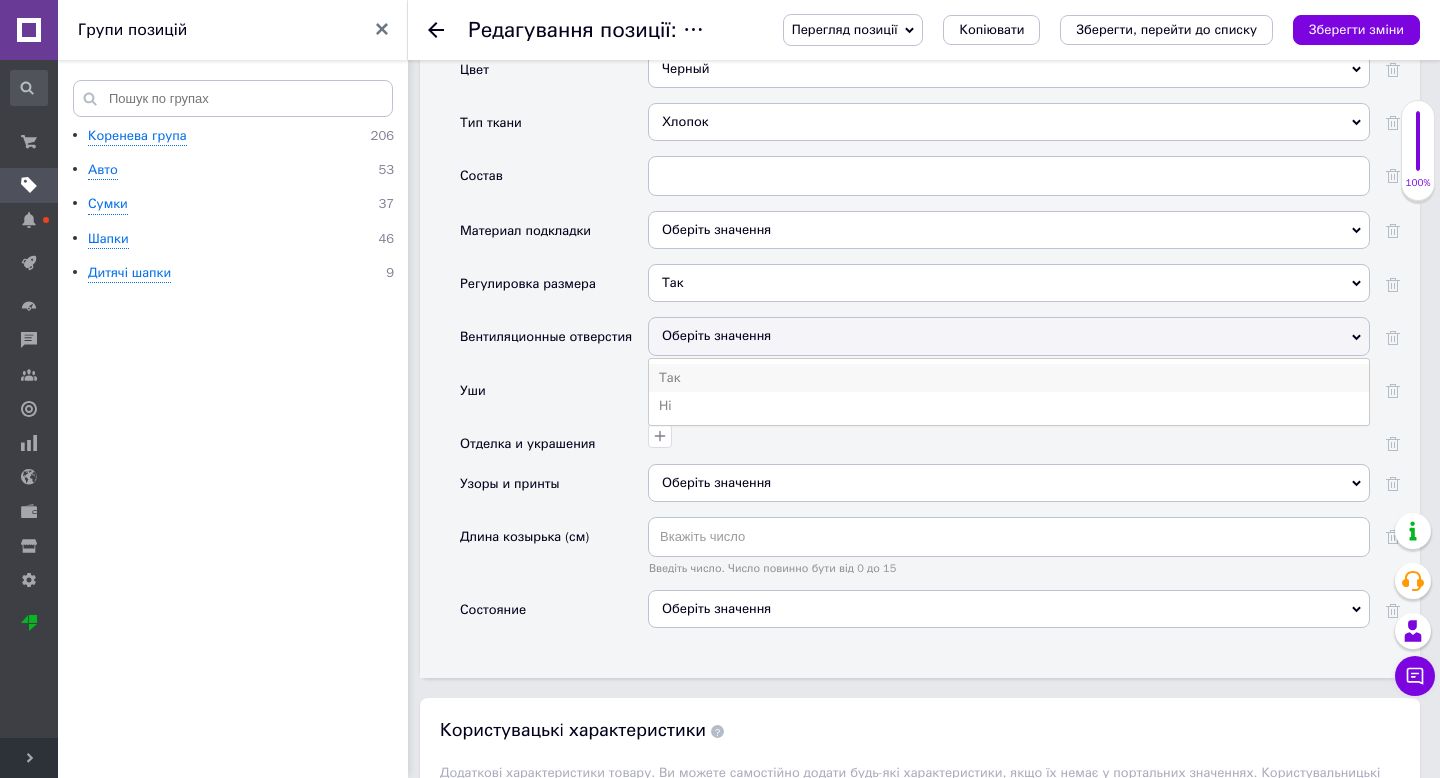 click on "Так" at bounding box center [1009, 378] 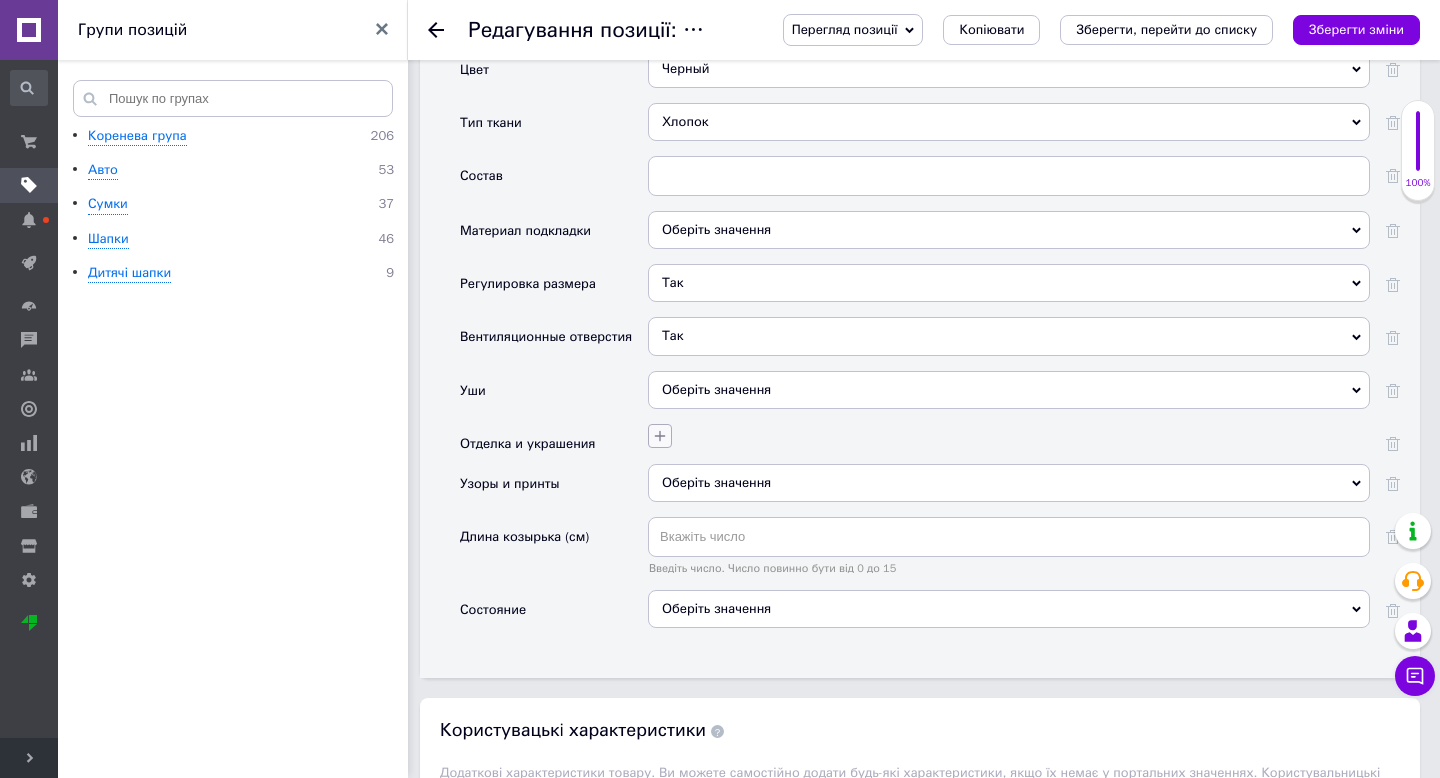 click 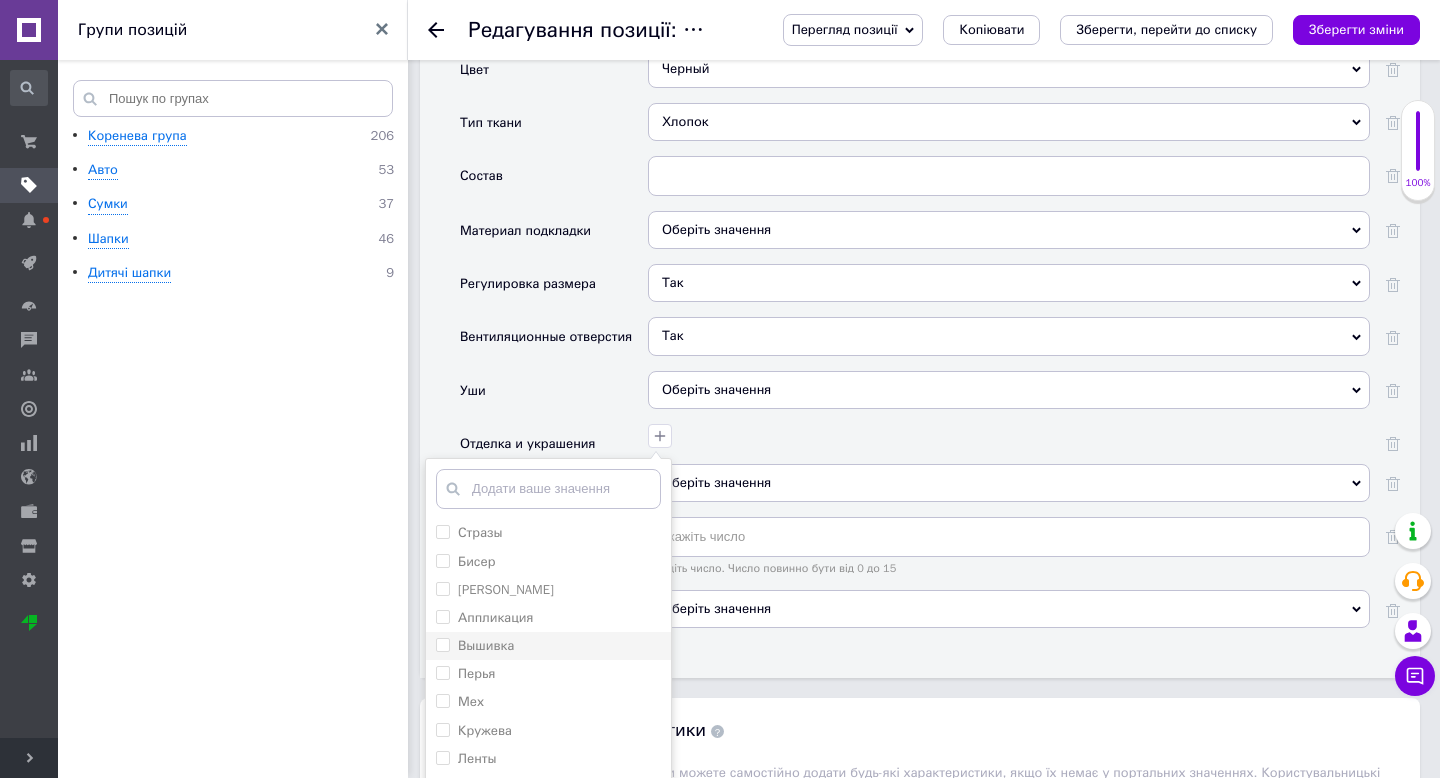click on "Вышивка" at bounding box center (548, 646) 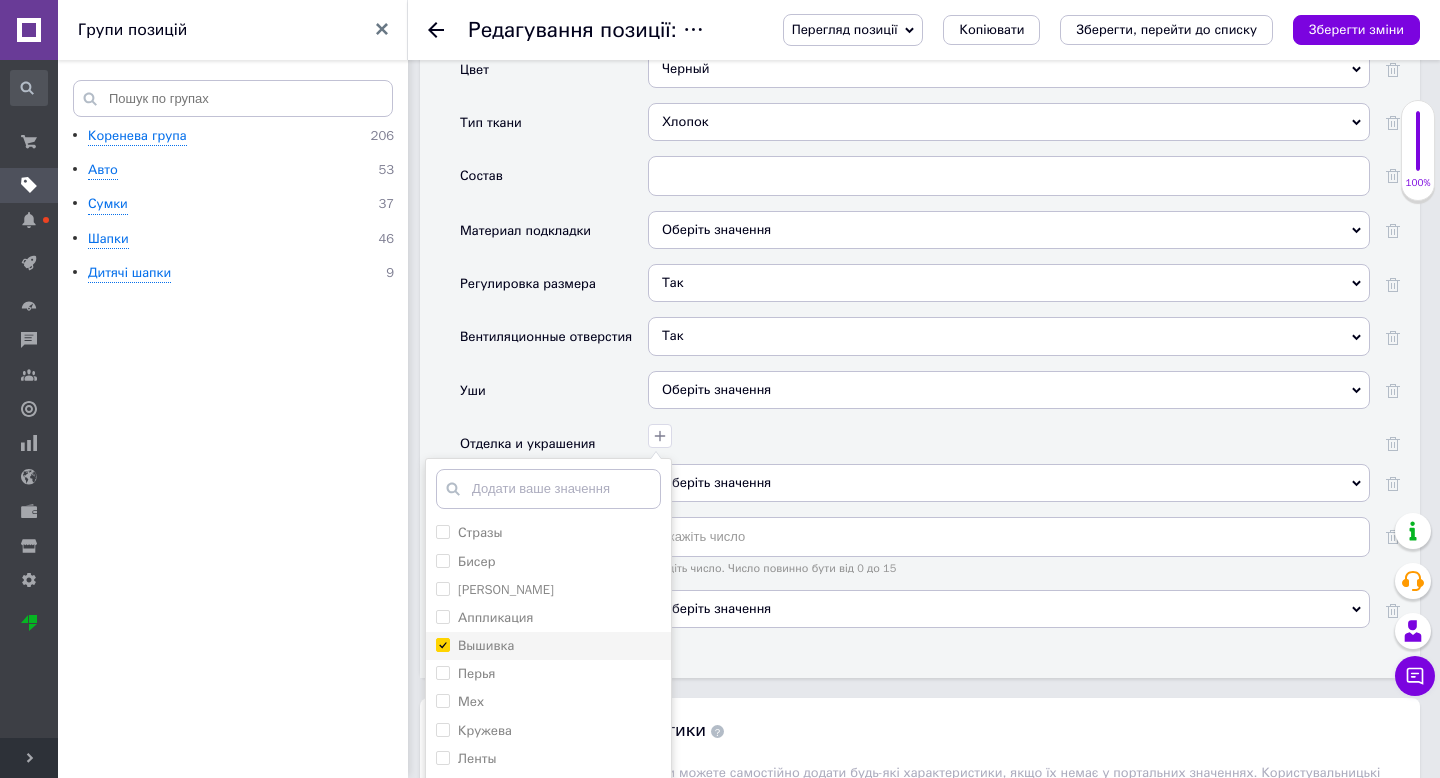 checkbox on "true" 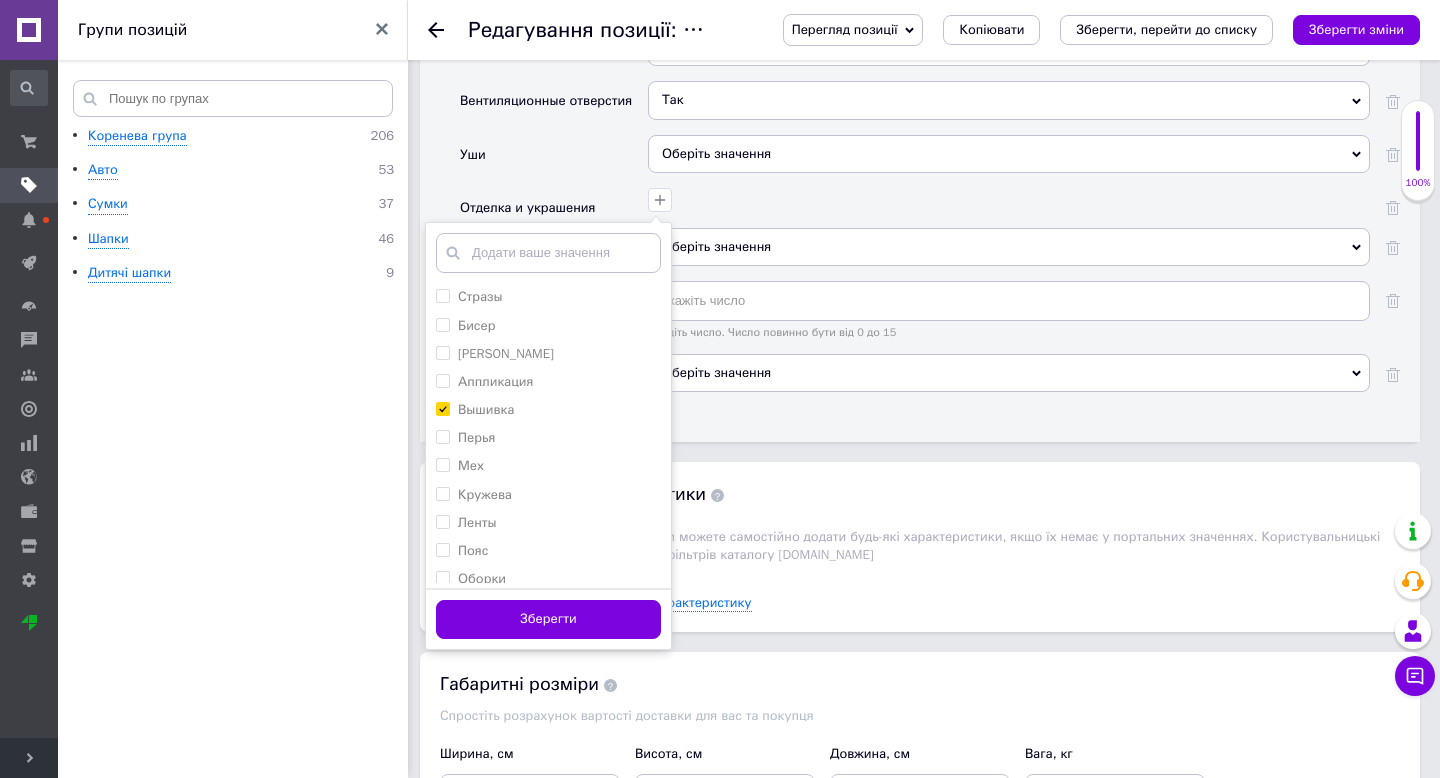 scroll, scrollTop: 2534, scrollLeft: 0, axis: vertical 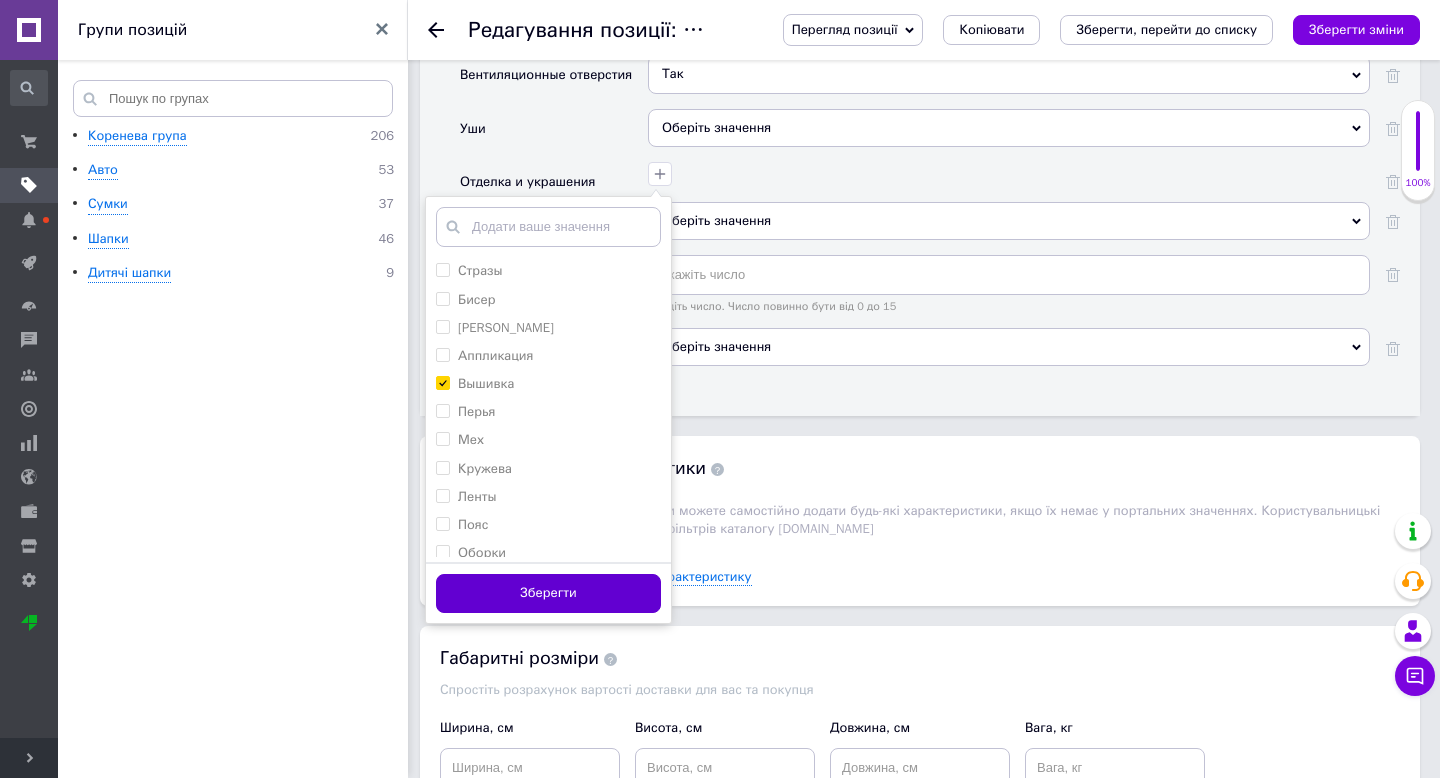 click on "Зберегти" at bounding box center (548, 593) 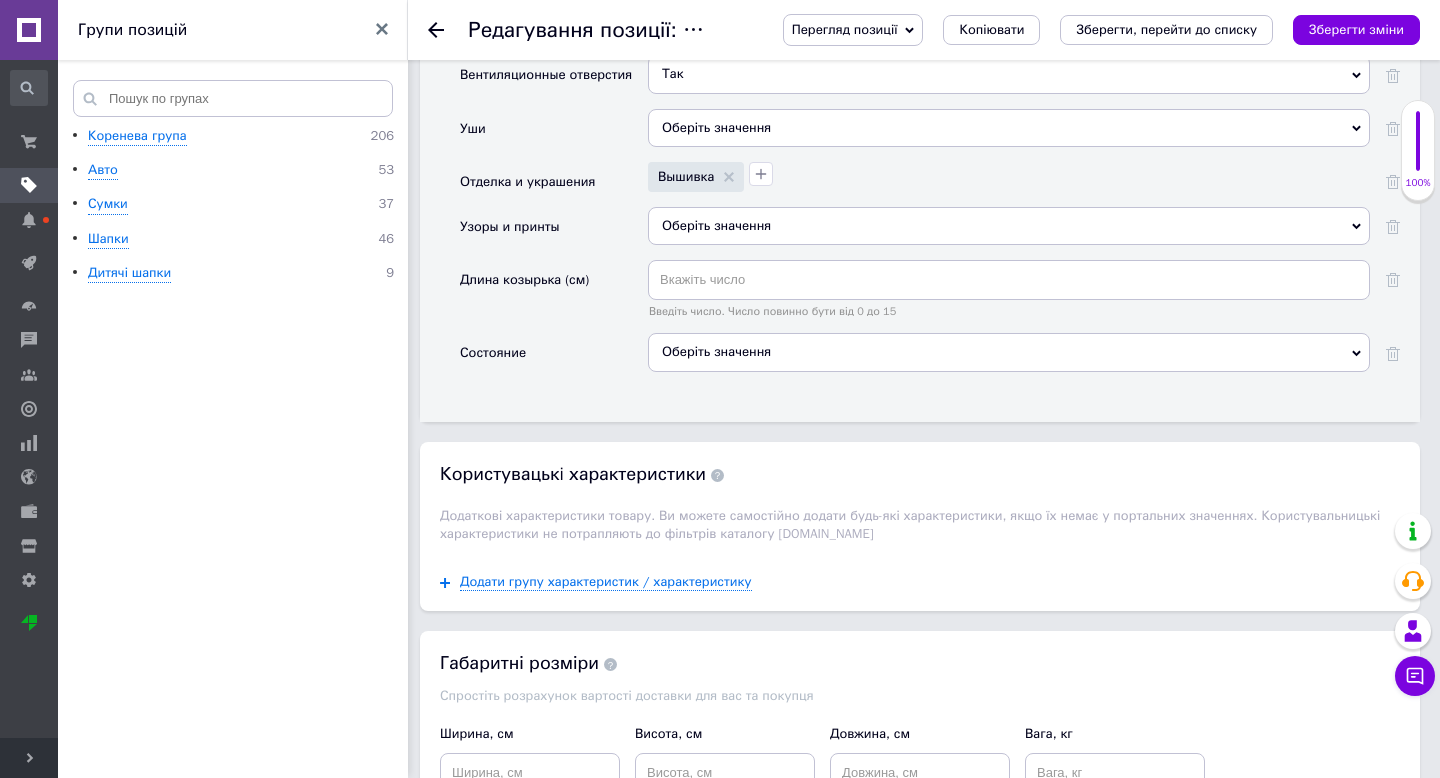 click on "Оберіть значення" at bounding box center [1009, 352] 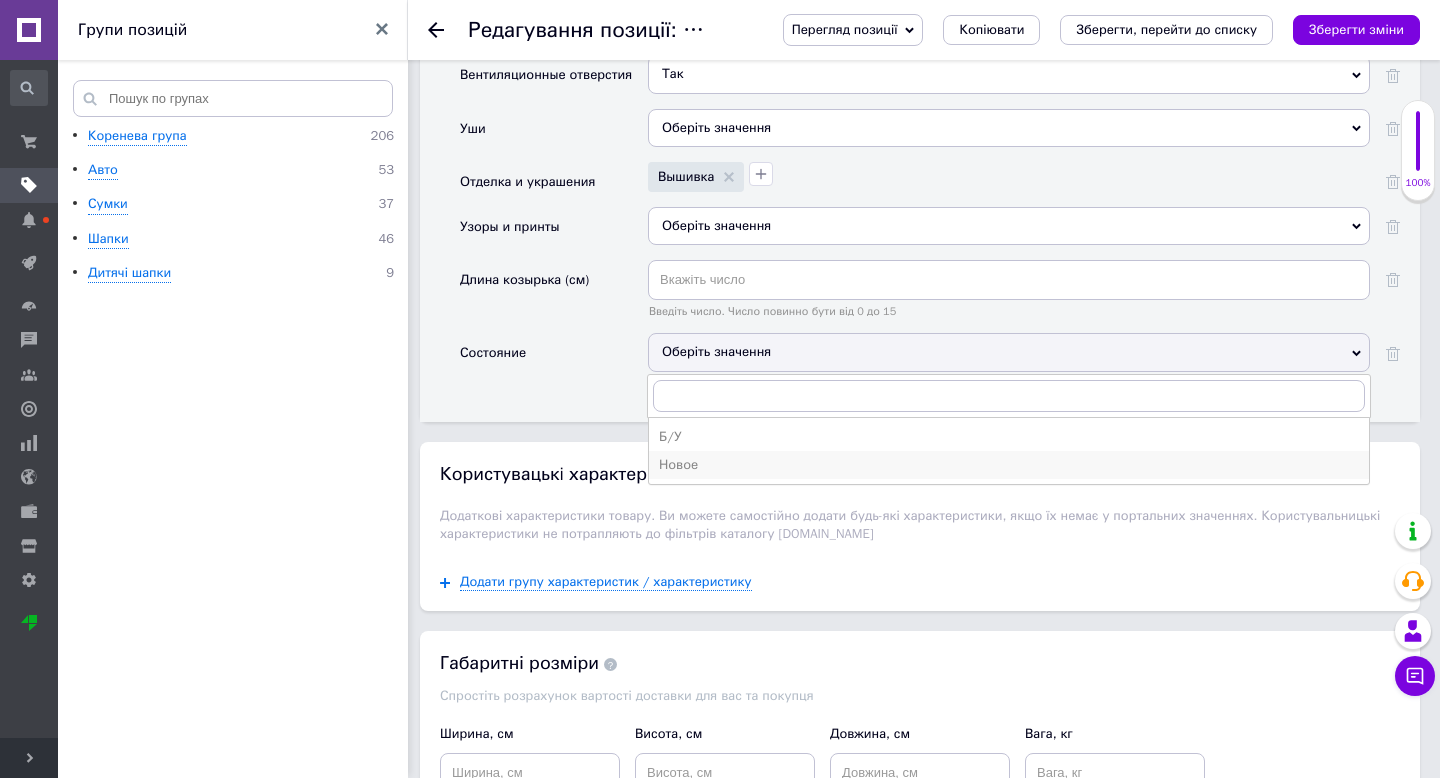 click on "Новое" at bounding box center [1009, 465] 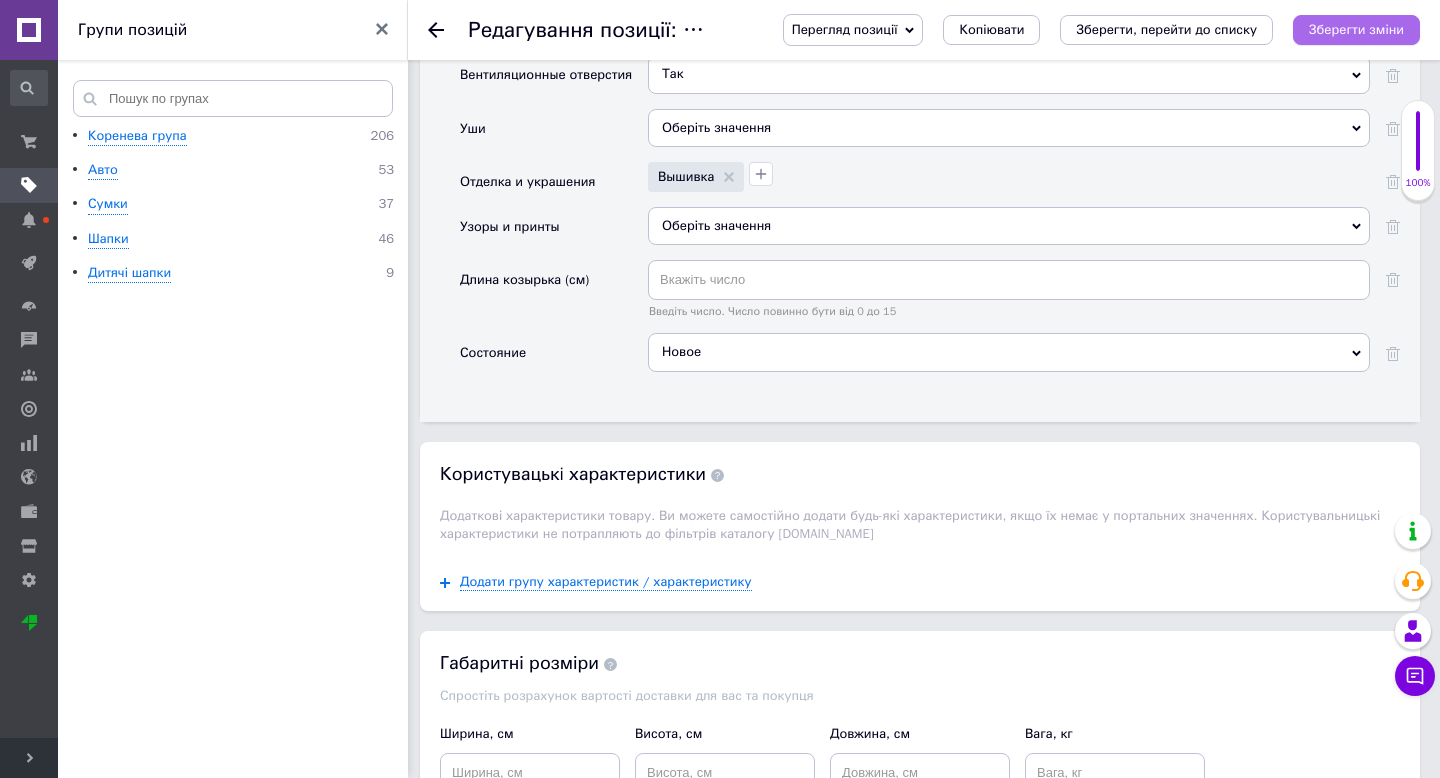 click on "Зберегти зміни" at bounding box center [1356, 29] 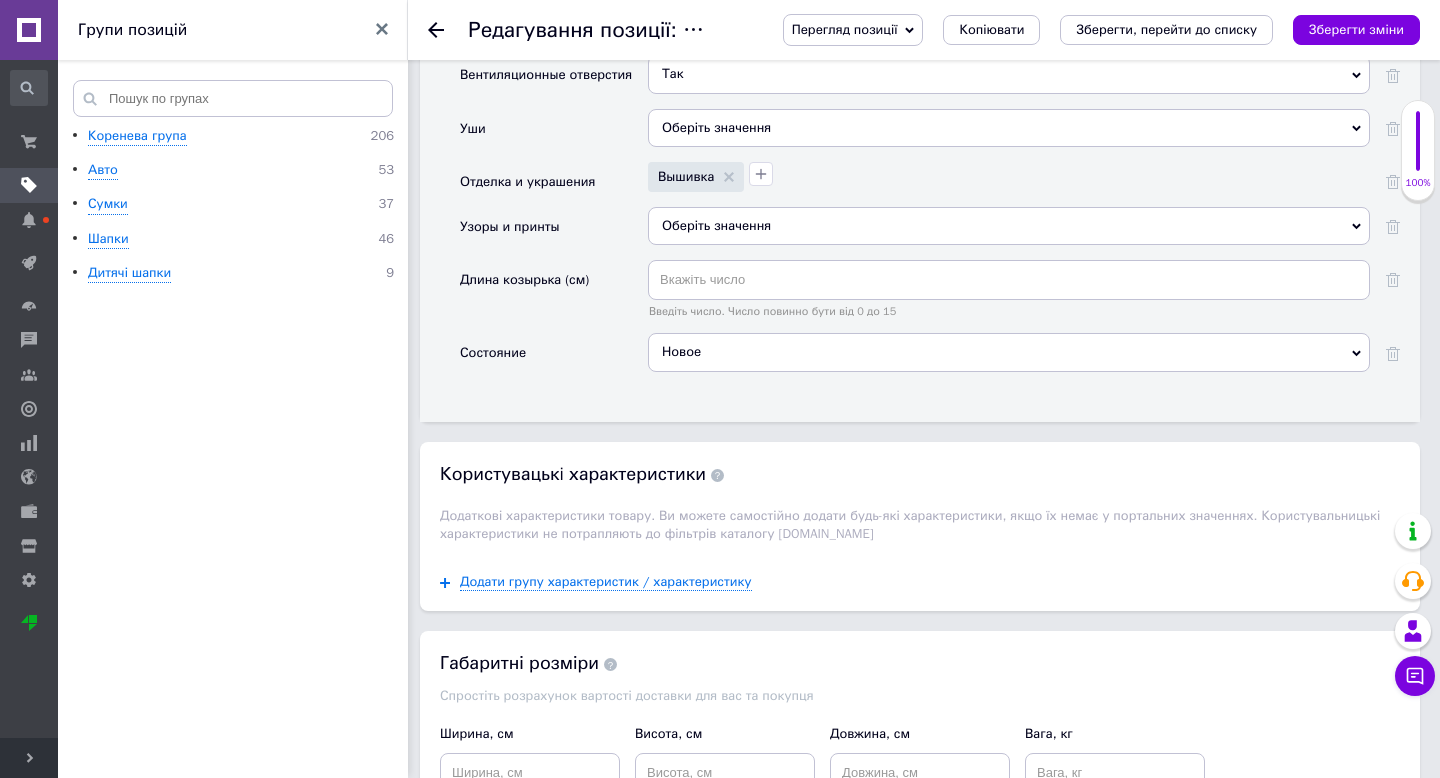 click 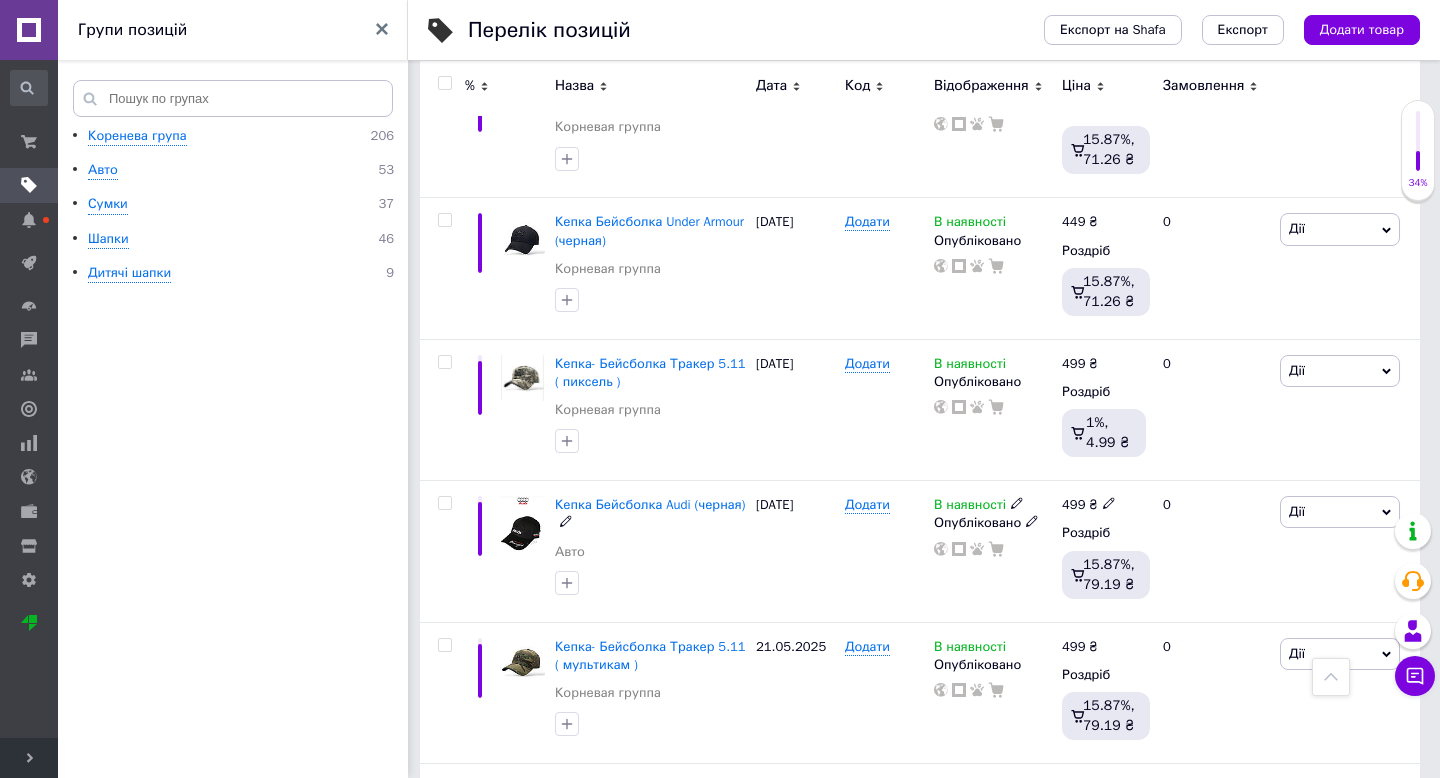 scroll, scrollTop: 1665, scrollLeft: 0, axis: vertical 